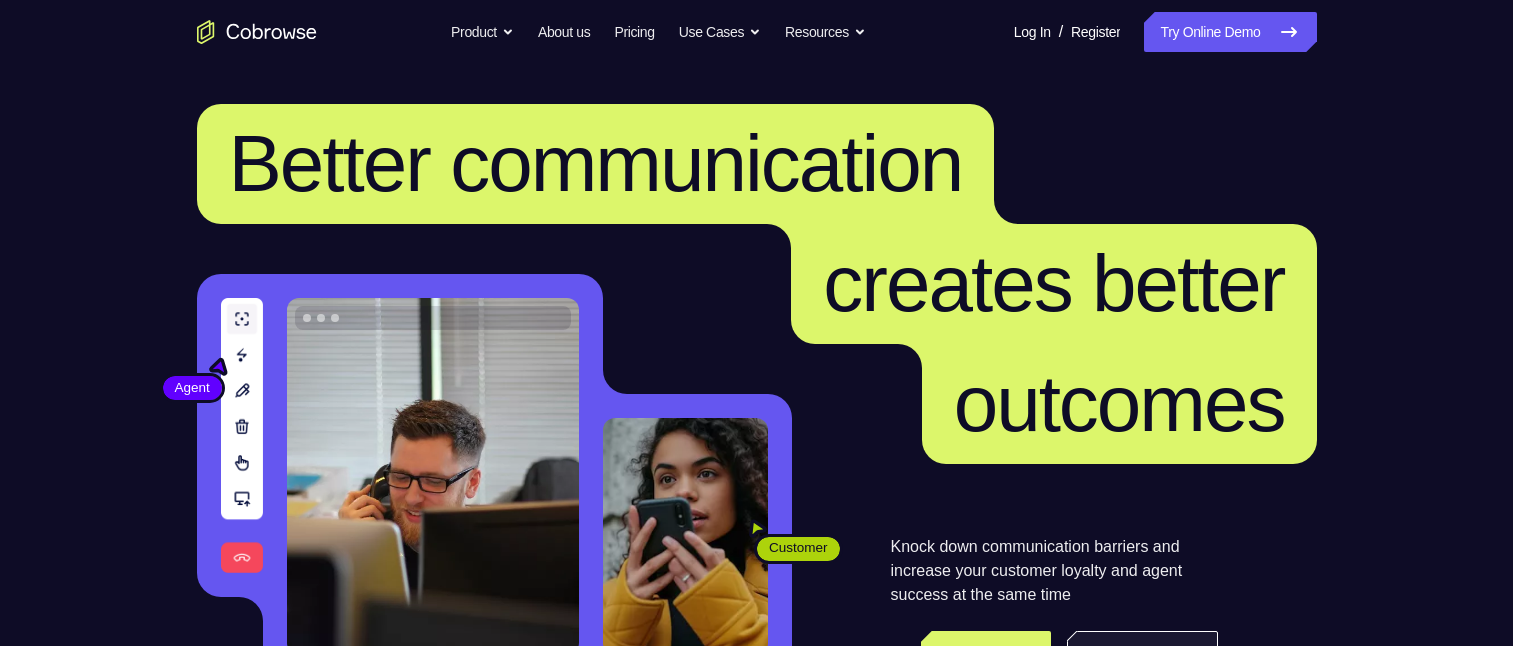 scroll, scrollTop: 500, scrollLeft: 0, axis: vertical 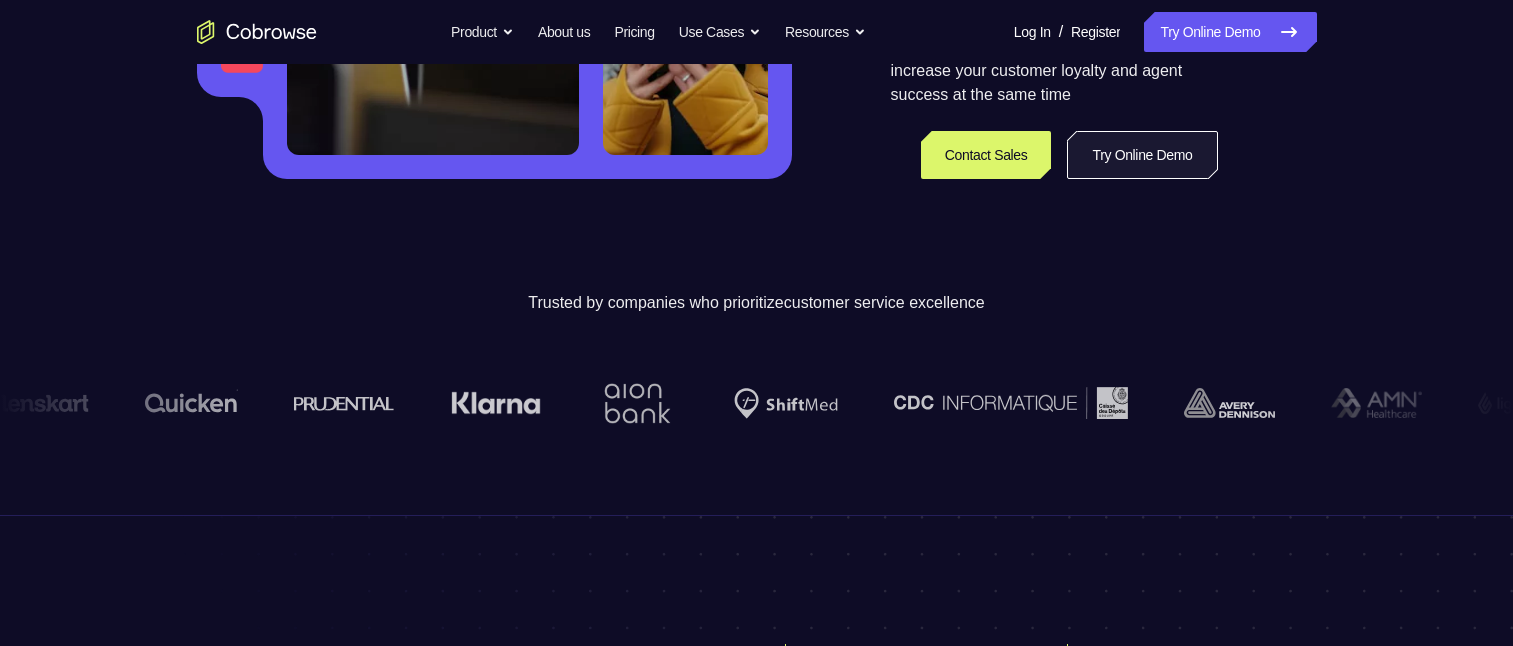 click on "Try Online Demo" at bounding box center (1142, 155) 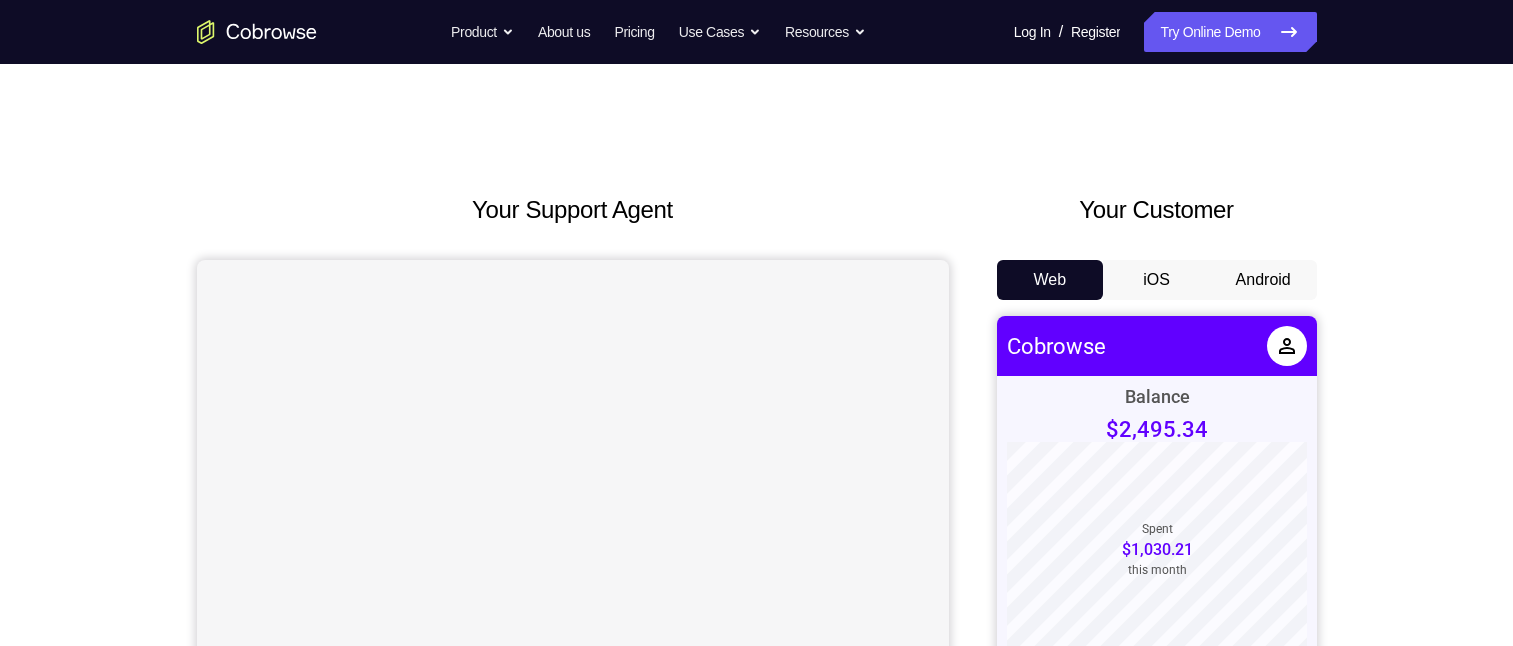 scroll, scrollTop: 0, scrollLeft: 0, axis: both 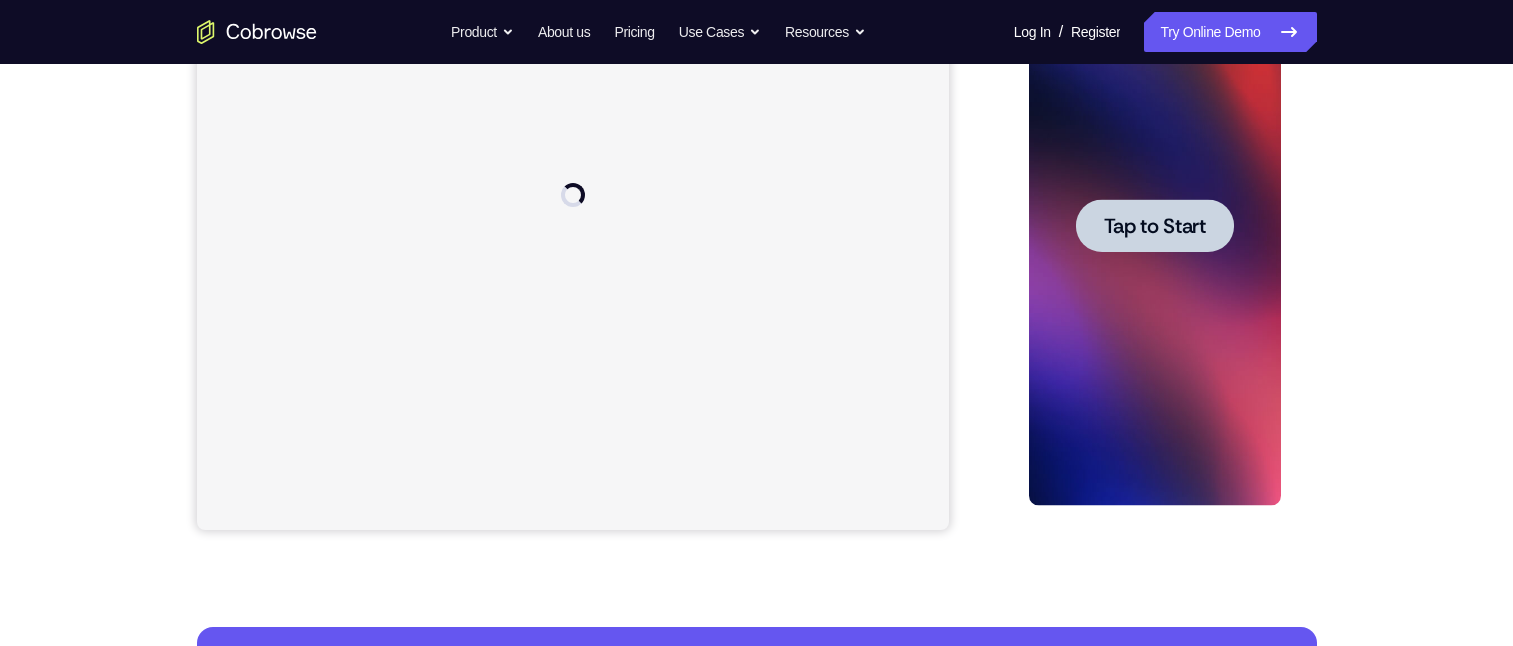 click on "Tap to Start" at bounding box center (1155, 226) 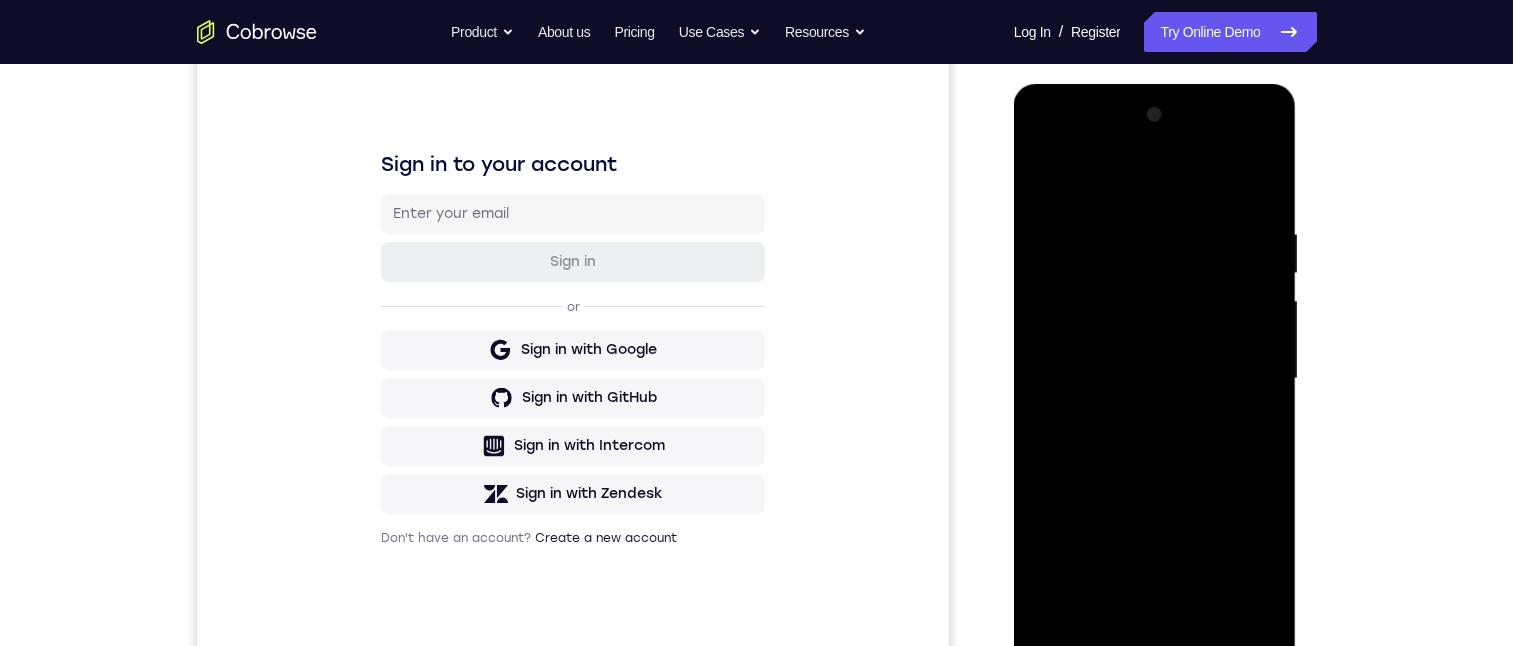 scroll, scrollTop: 256, scrollLeft: 0, axis: vertical 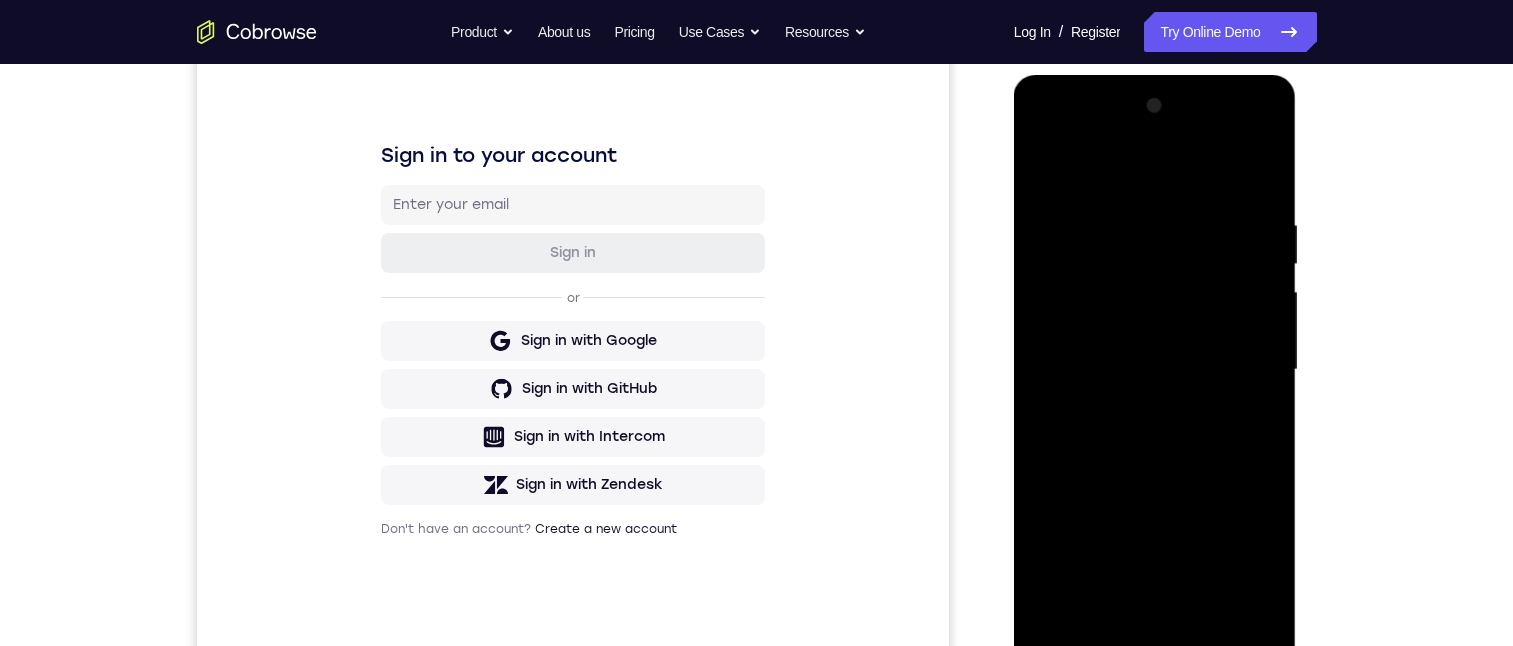 click at bounding box center [1155, 370] 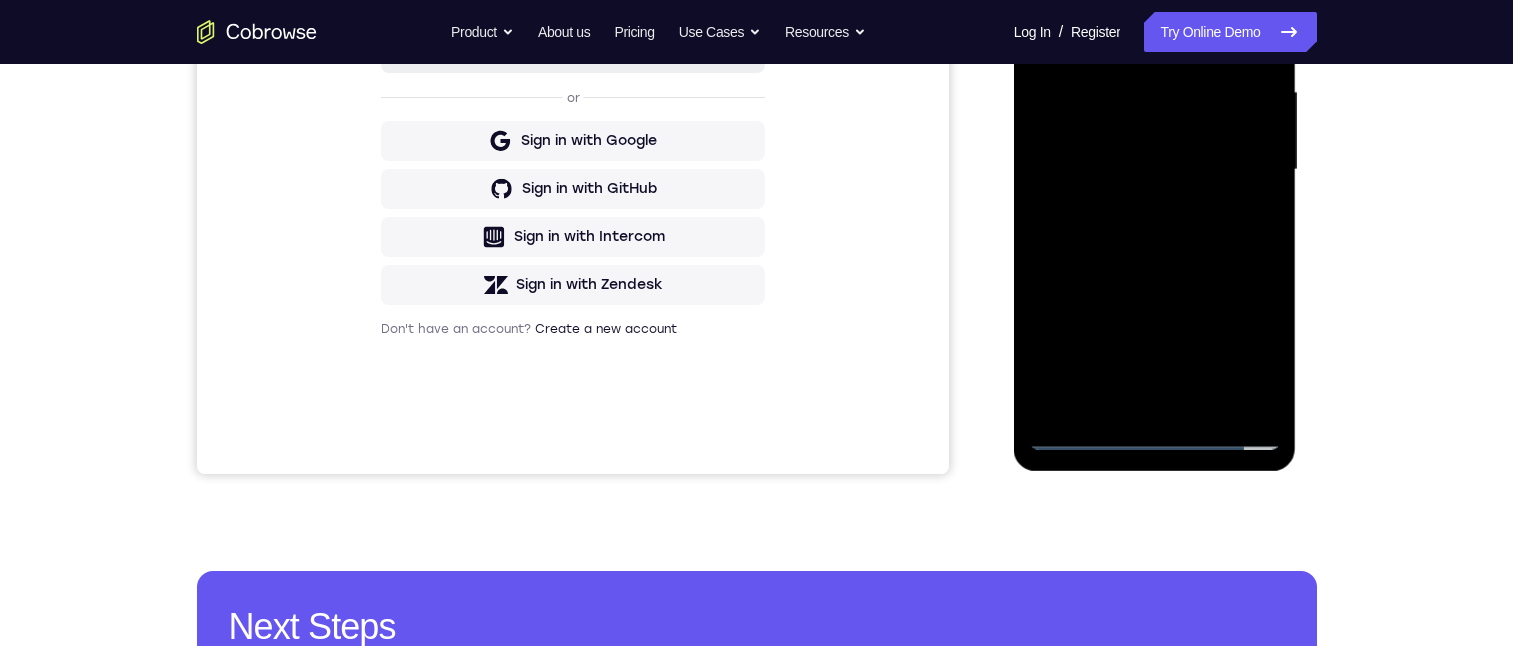 scroll, scrollTop: 356, scrollLeft: 0, axis: vertical 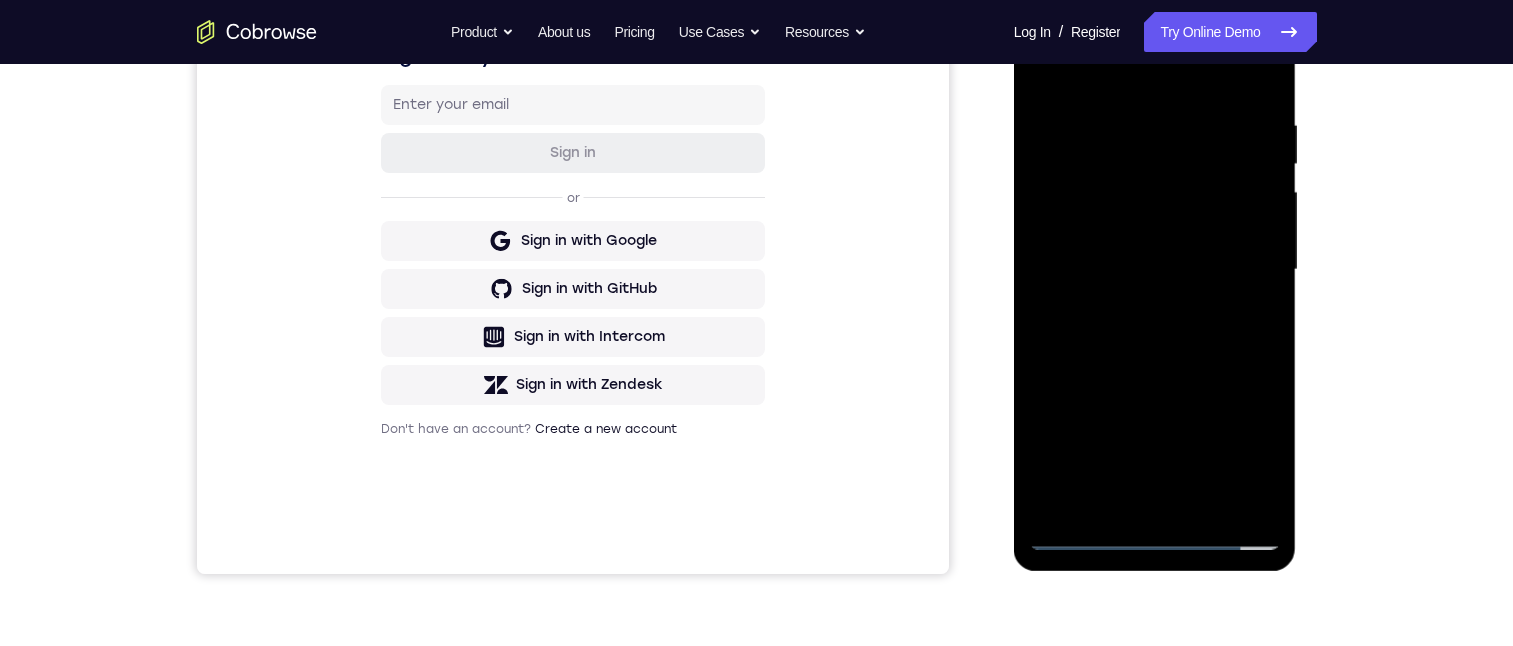 click at bounding box center (1155, 270) 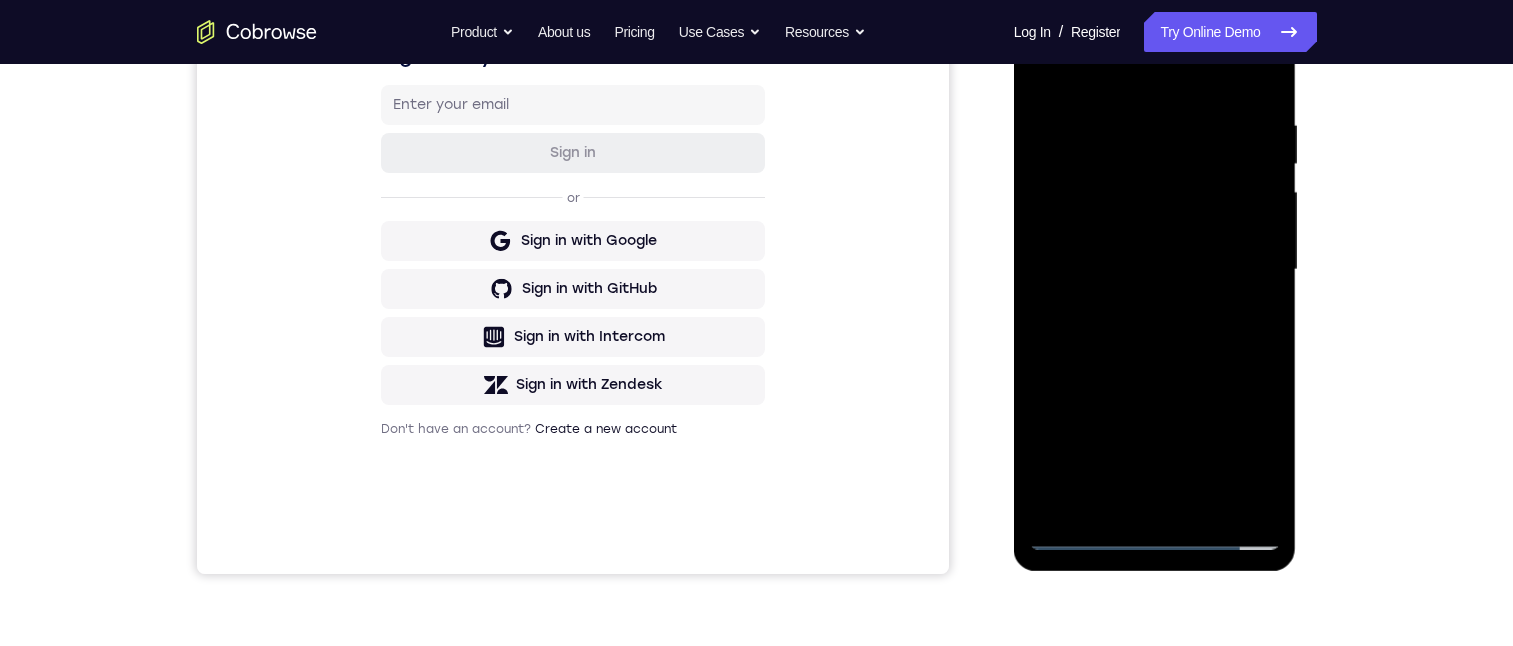 click at bounding box center (1155, 270) 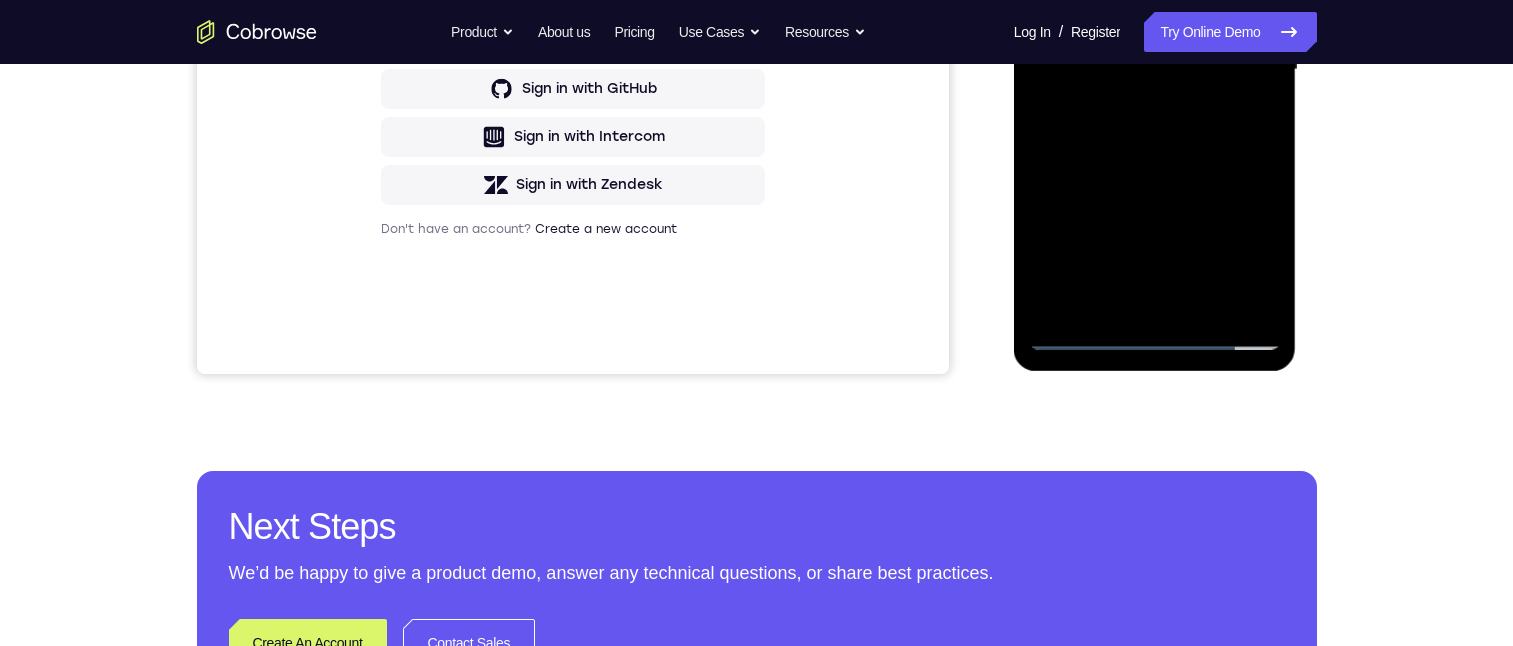 scroll, scrollTop: 356, scrollLeft: 0, axis: vertical 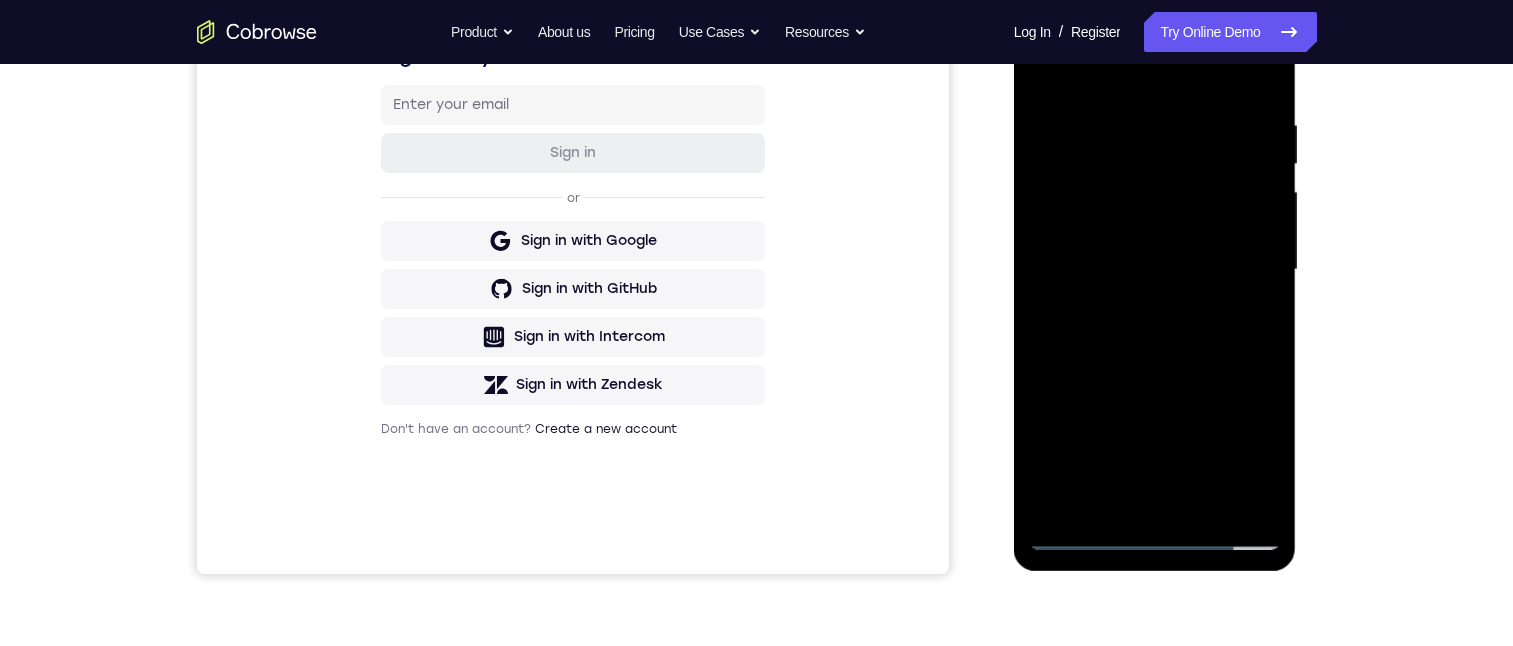 click at bounding box center [1155, 270] 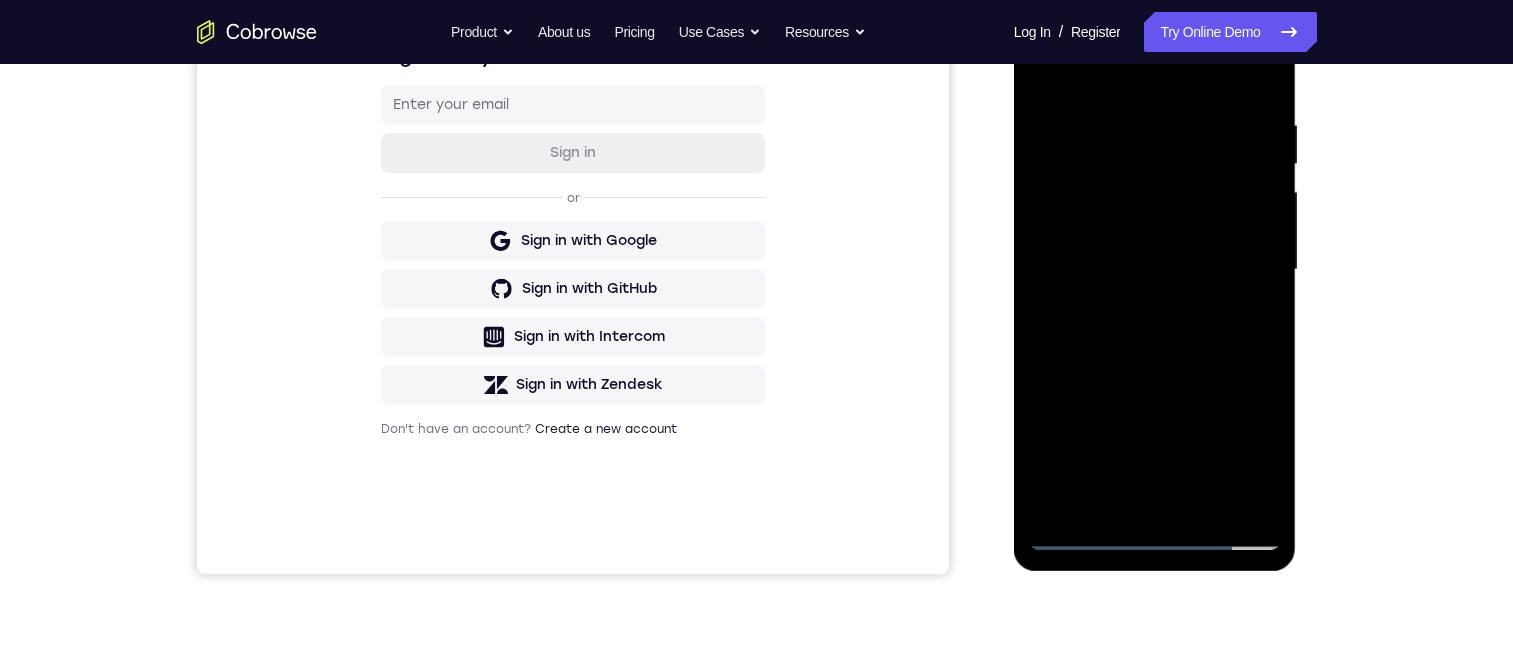 click at bounding box center [1155, 270] 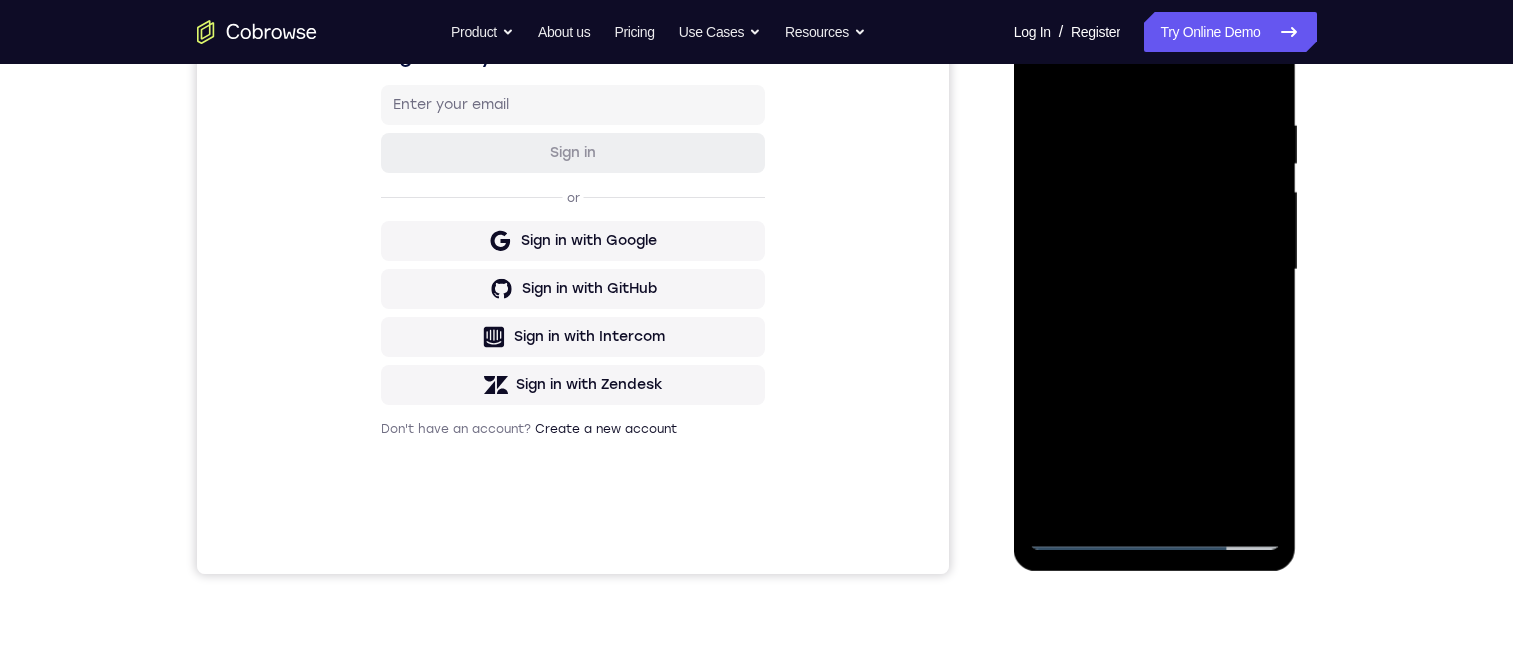 click at bounding box center [1155, 270] 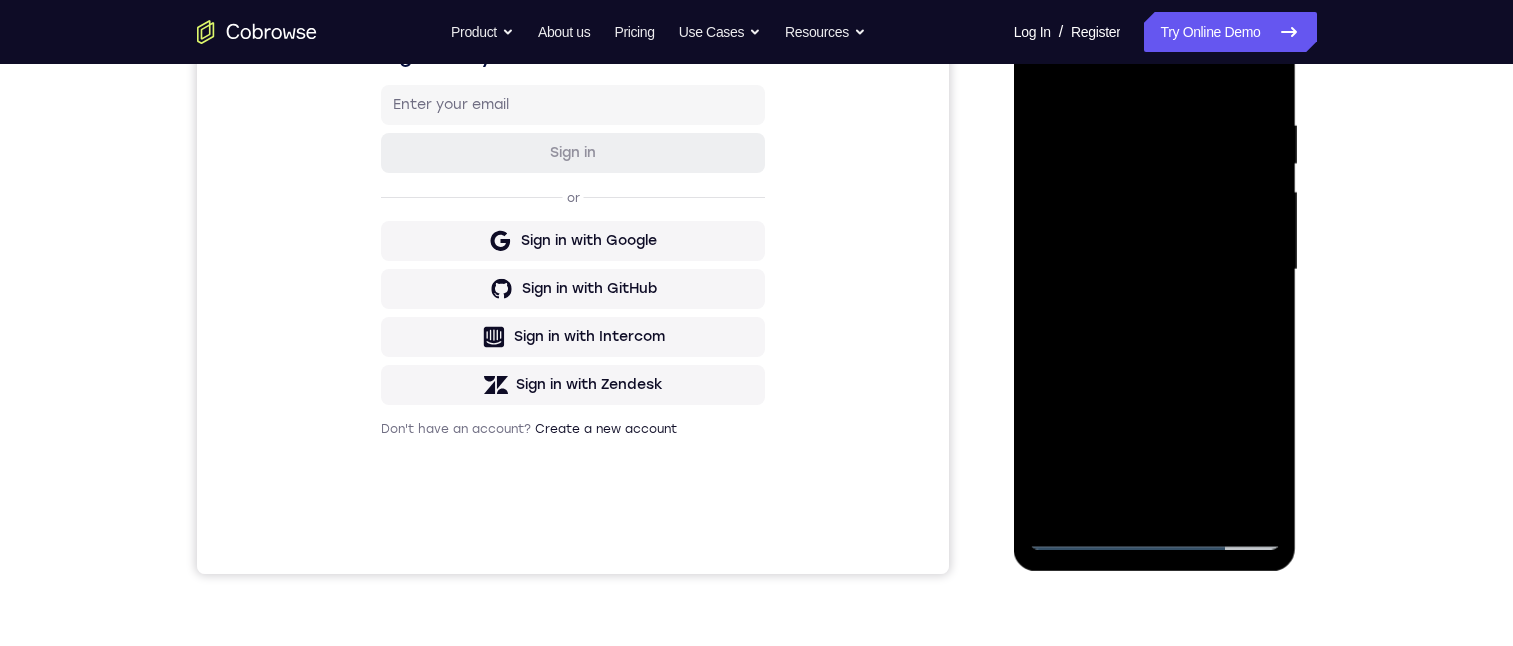 scroll, scrollTop: 549, scrollLeft: 0, axis: vertical 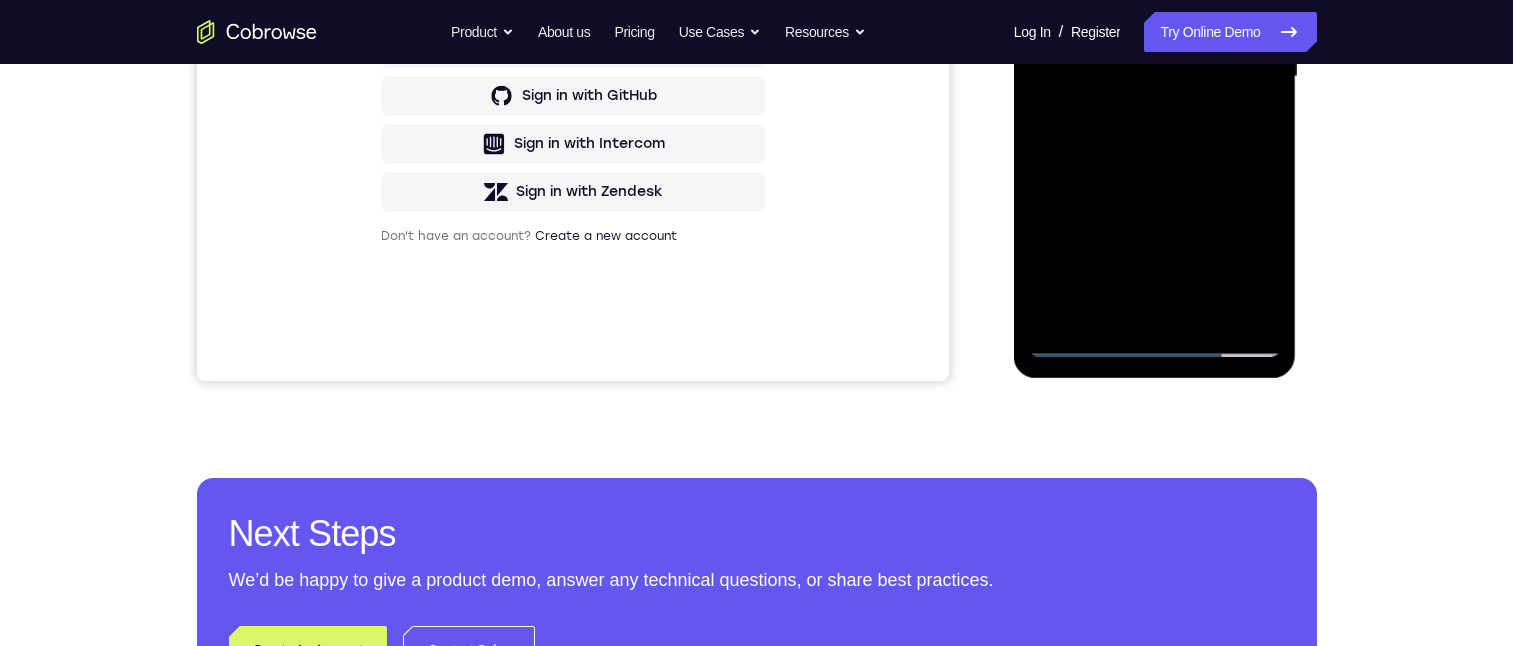 click at bounding box center (1155, 77) 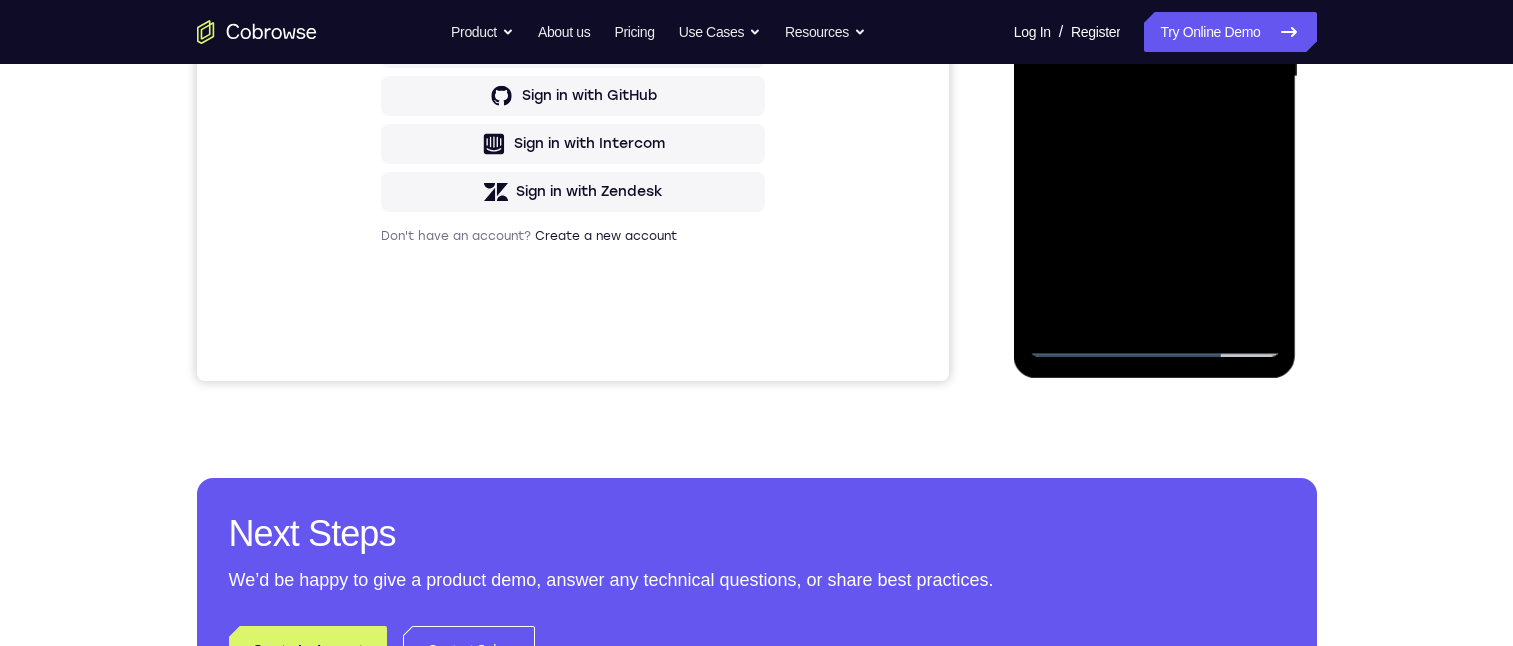 click at bounding box center [1155, 77] 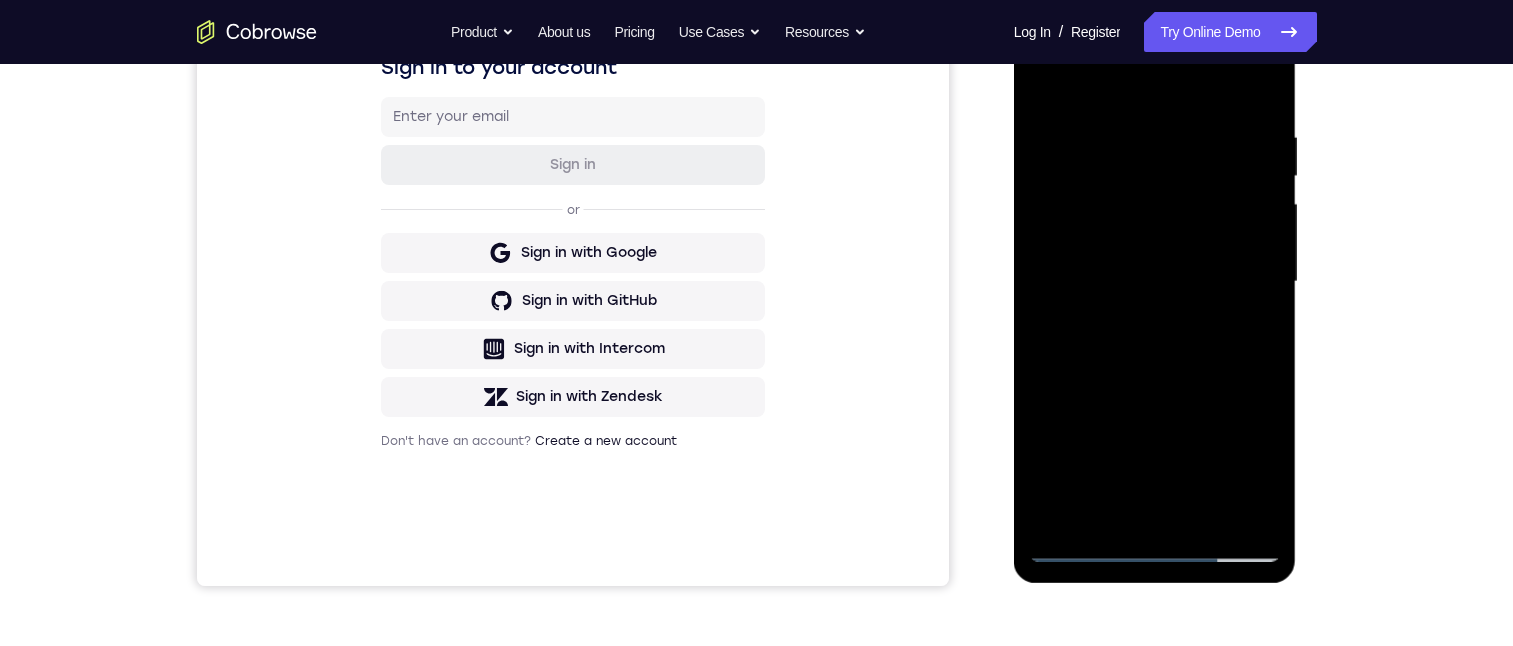 scroll, scrollTop: 544, scrollLeft: 0, axis: vertical 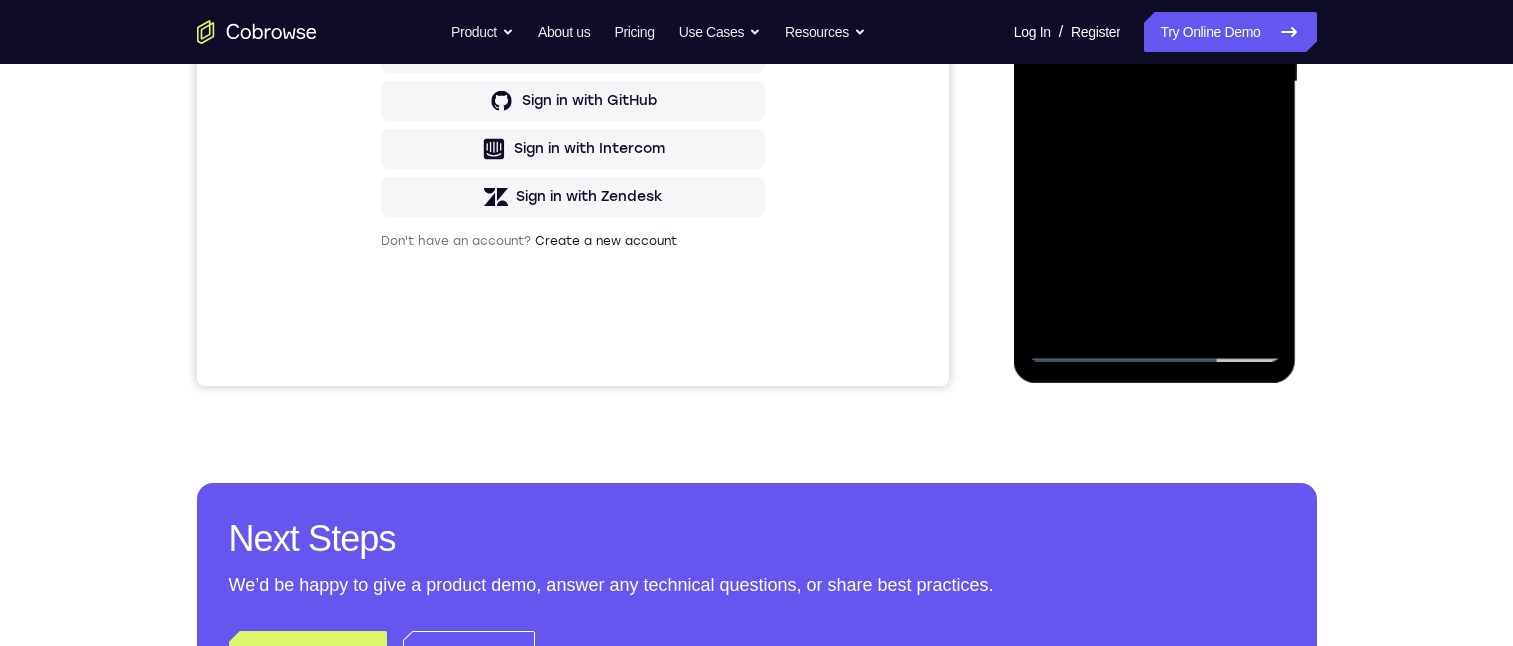 click at bounding box center [1155, 82] 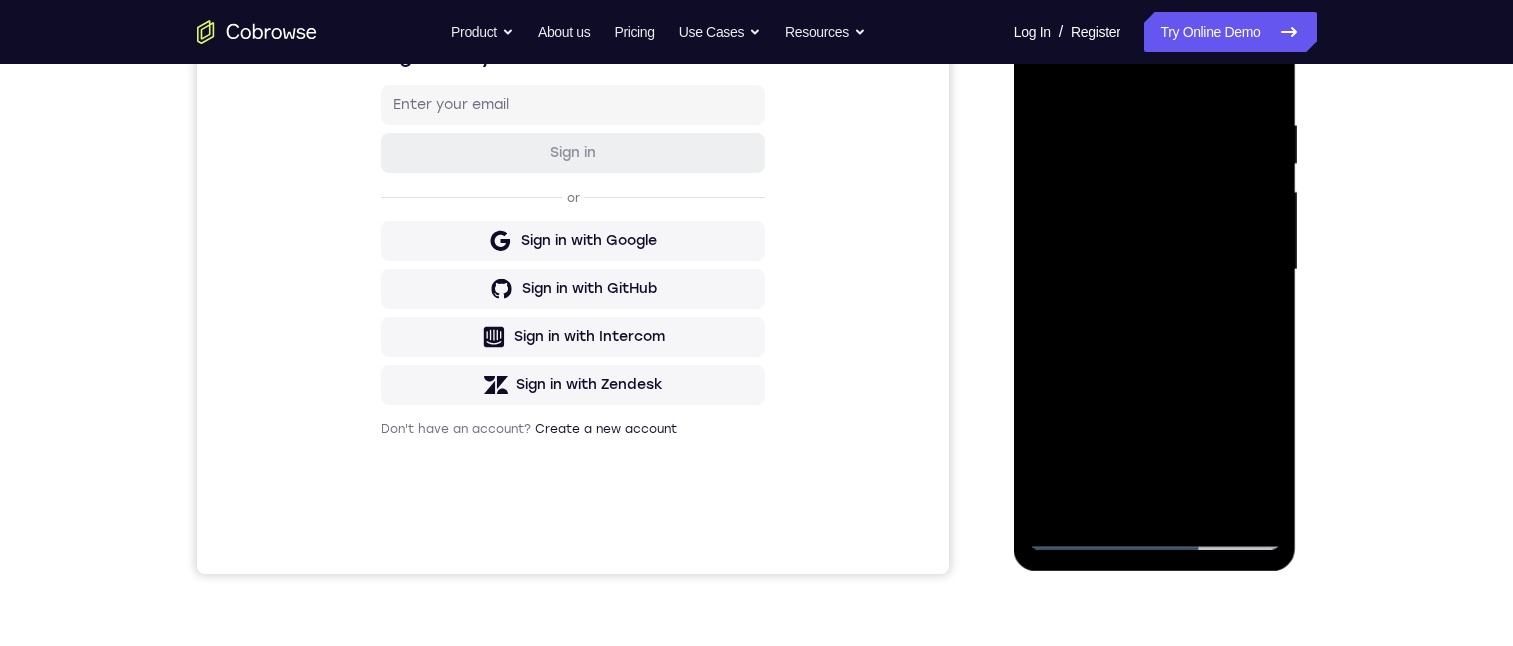 scroll, scrollTop: 288, scrollLeft: 0, axis: vertical 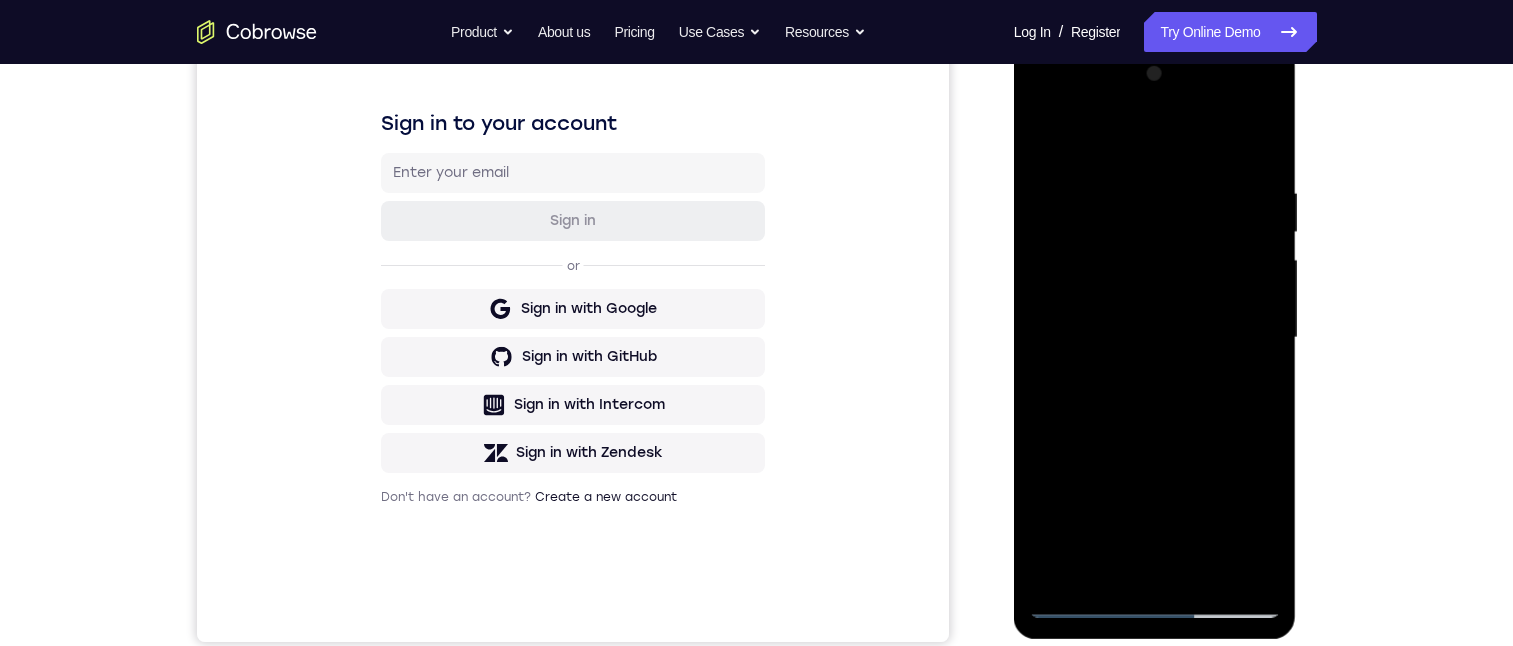 click at bounding box center (1155, 338) 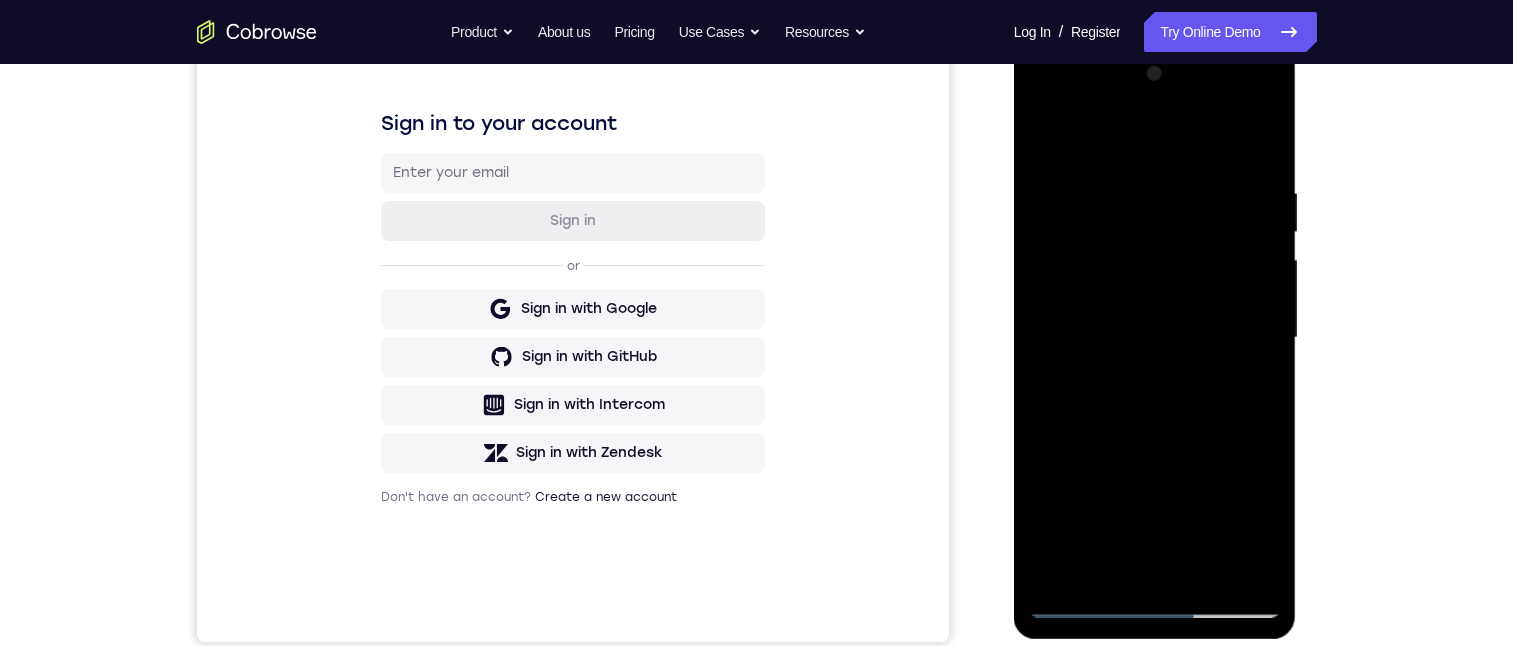 drag, startPoint x: 1055, startPoint y: 447, endPoint x: 1128, endPoint y: 301, distance: 163.23296 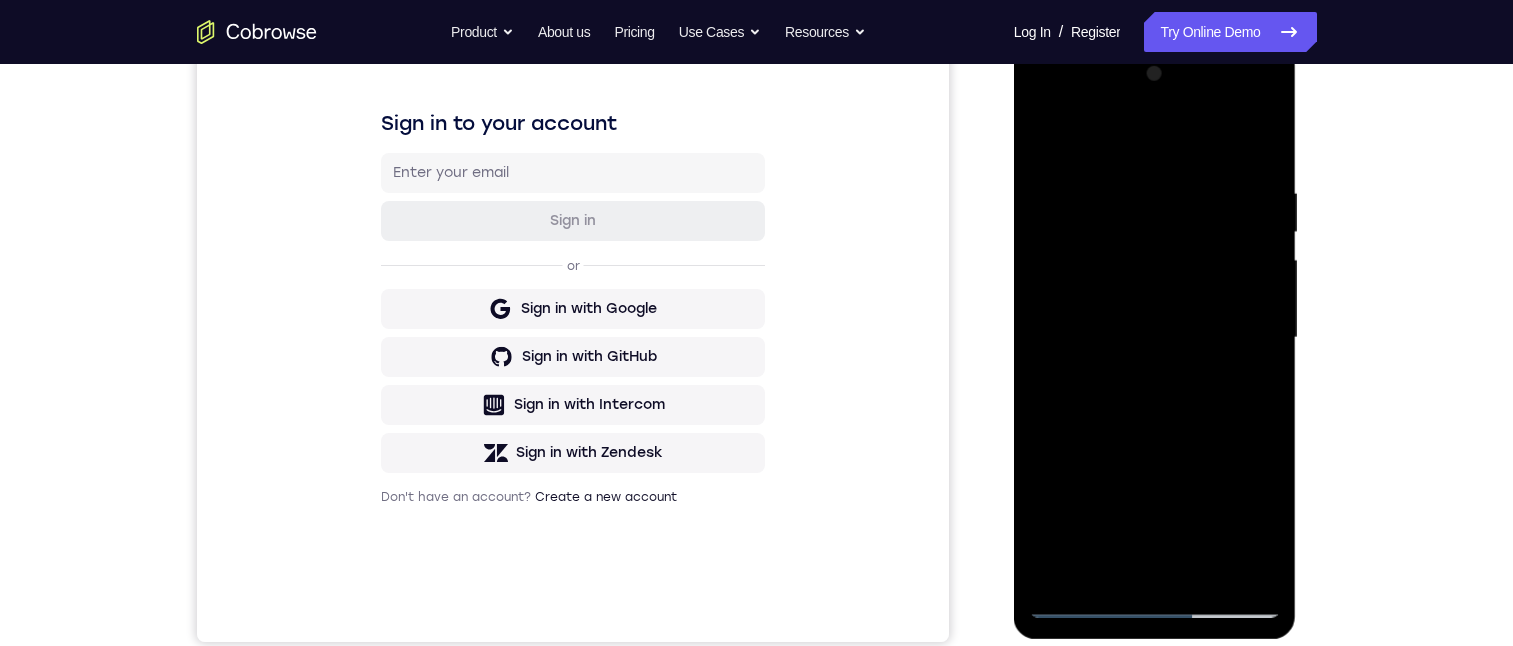 click at bounding box center (1155, 338) 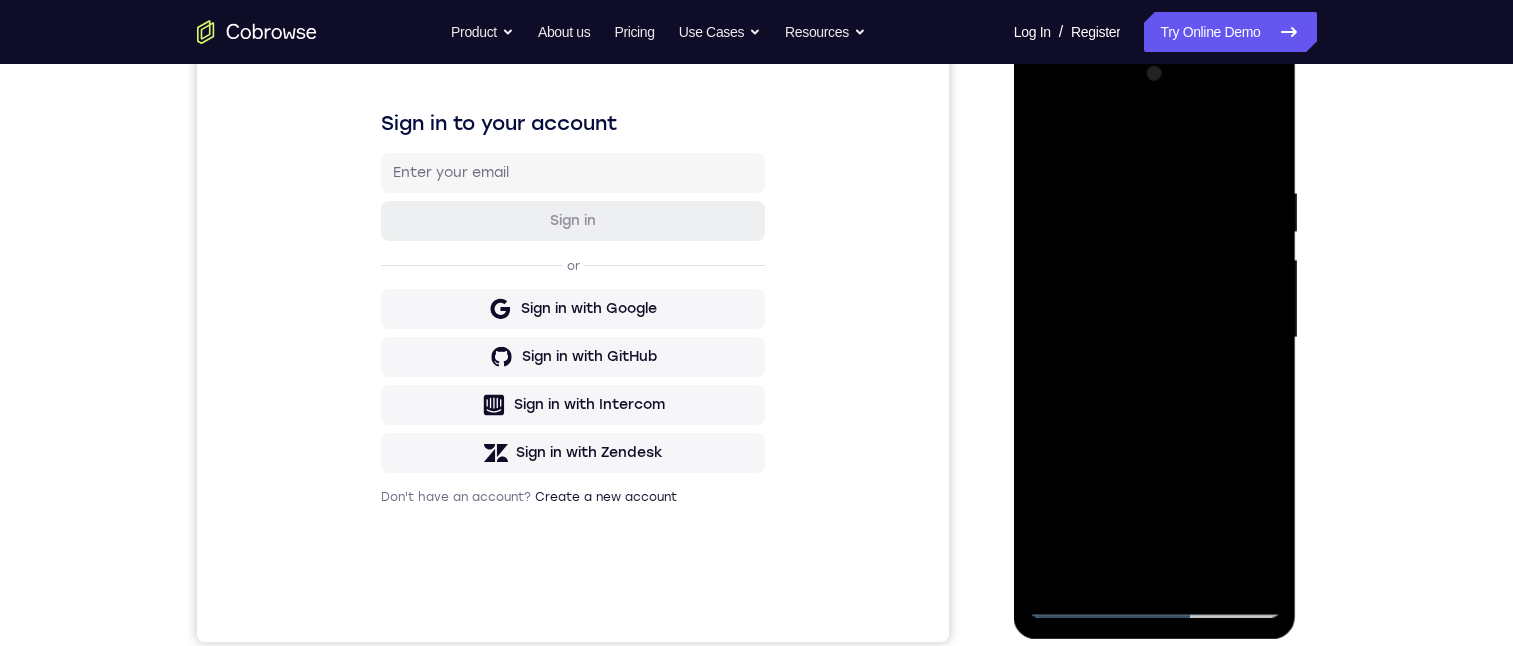 scroll, scrollTop: 228, scrollLeft: 0, axis: vertical 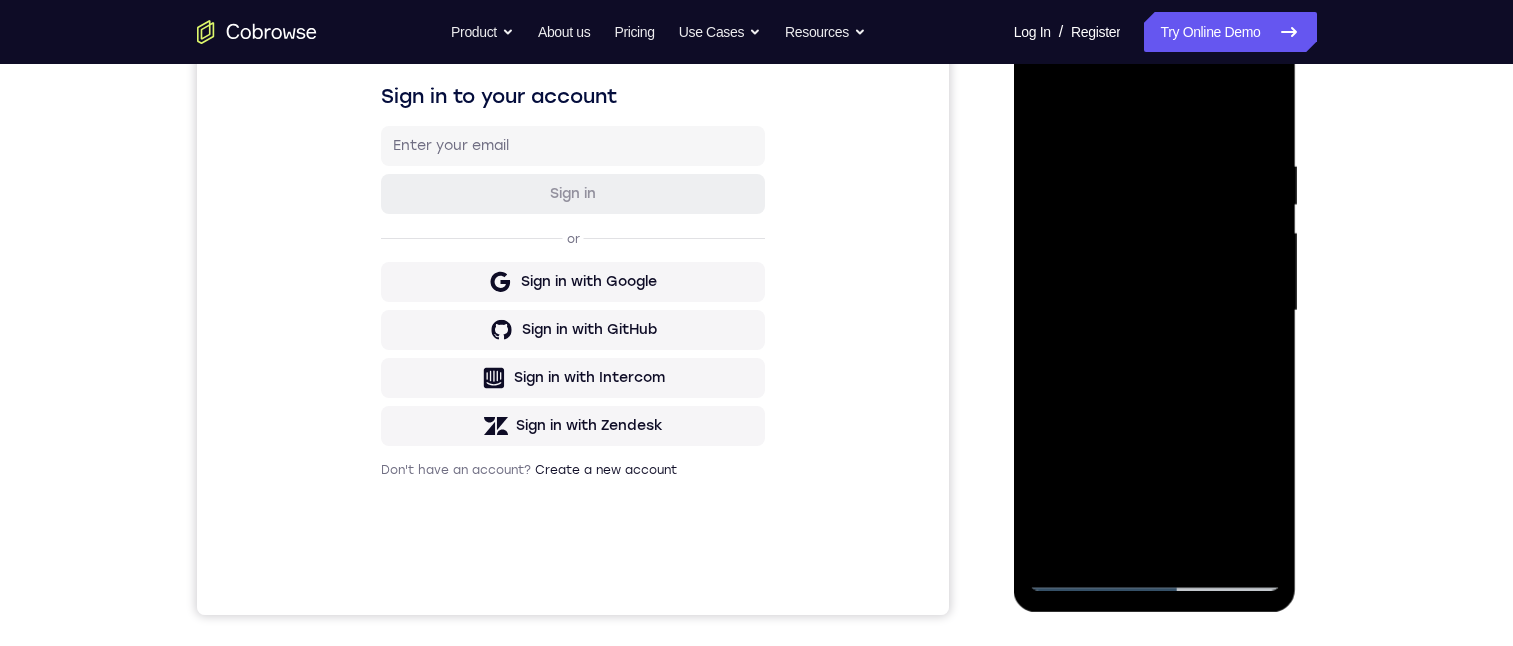 drag, startPoint x: 1107, startPoint y: 252, endPoint x: 1135, endPoint y: 283, distance: 41.773197 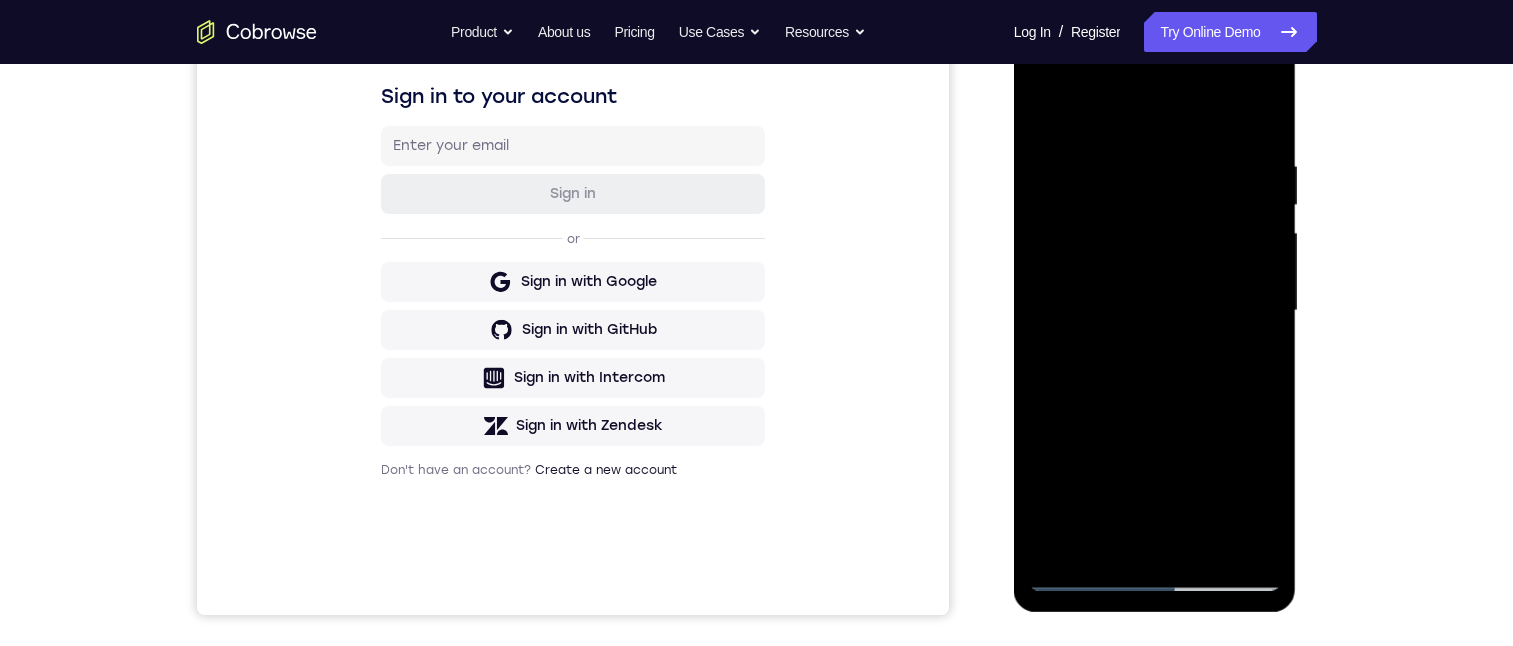 drag, startPoint x: 121, startPoint y: 267, endPoint x: 986, endPoint y: 239, distance: 865.45306 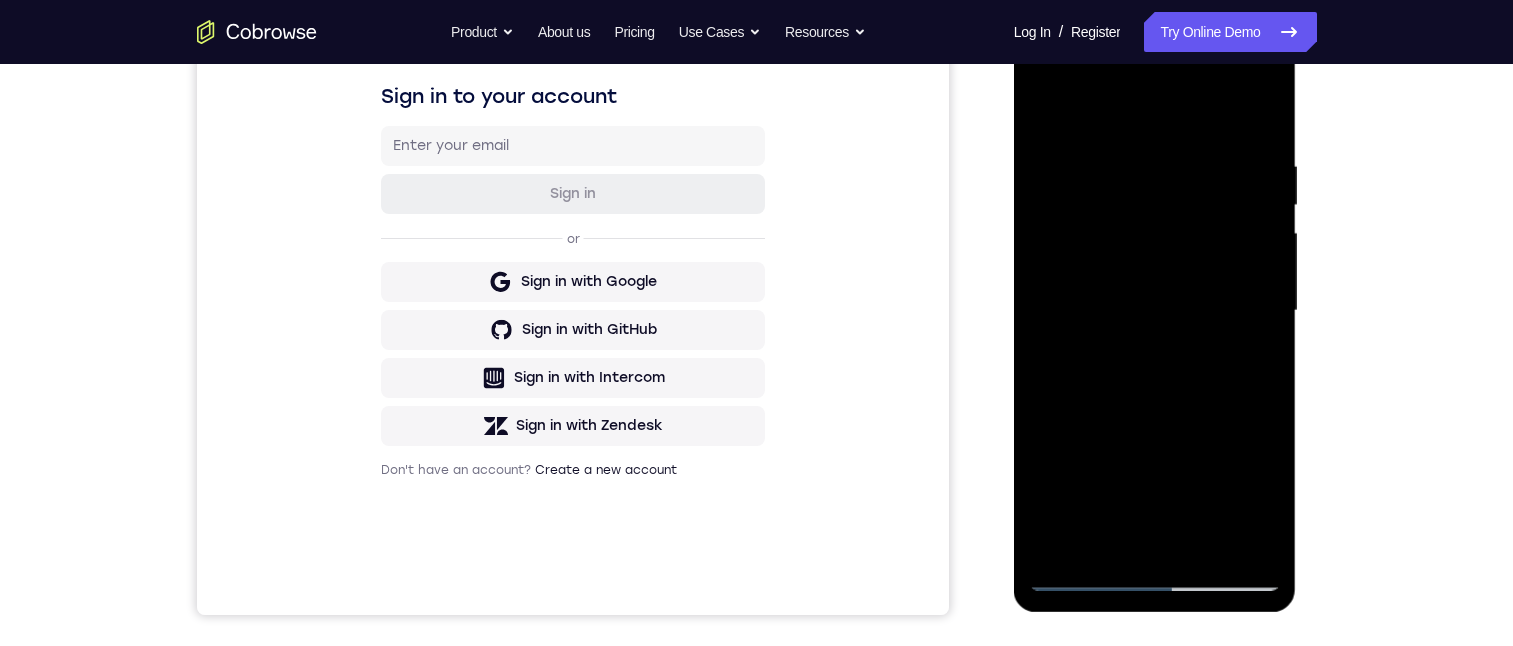 scroll, scrollTop: 376, scrollLeft: 0, axis: vertical 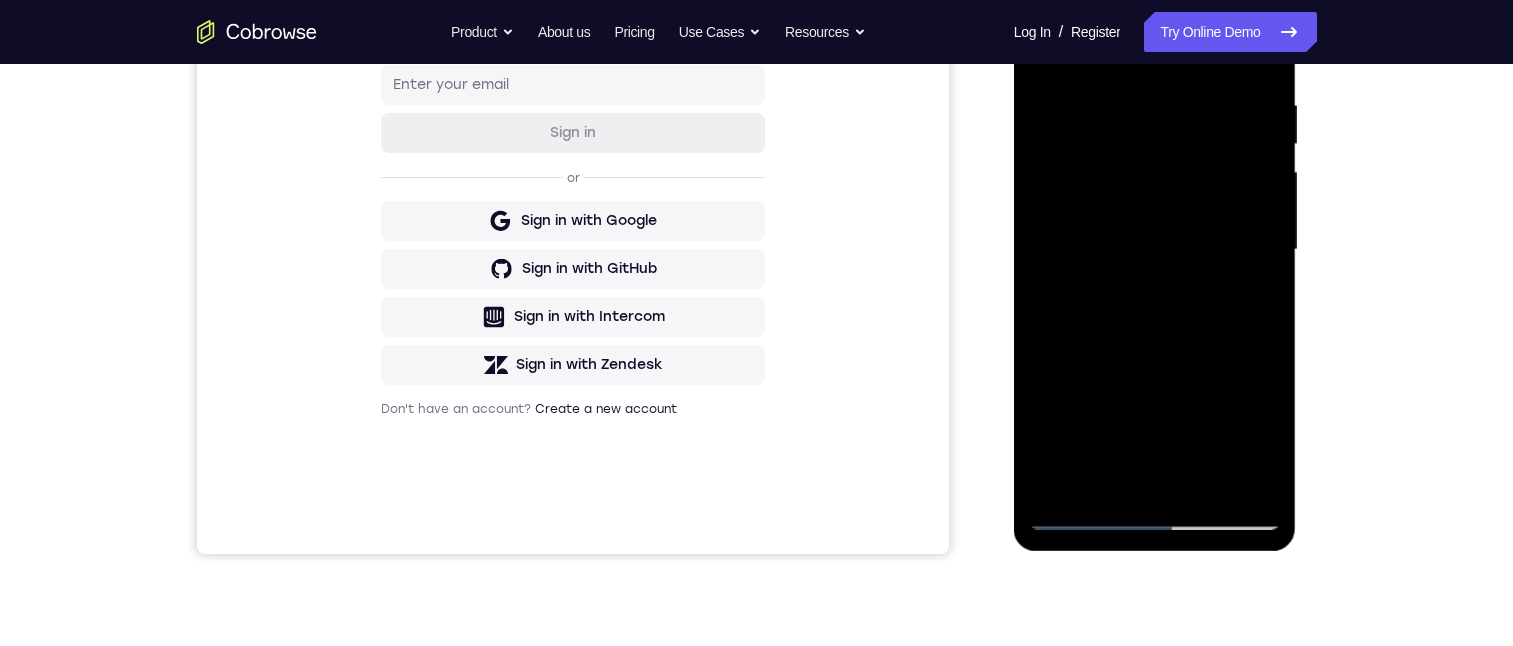 click at bounding box center [1155, 250] 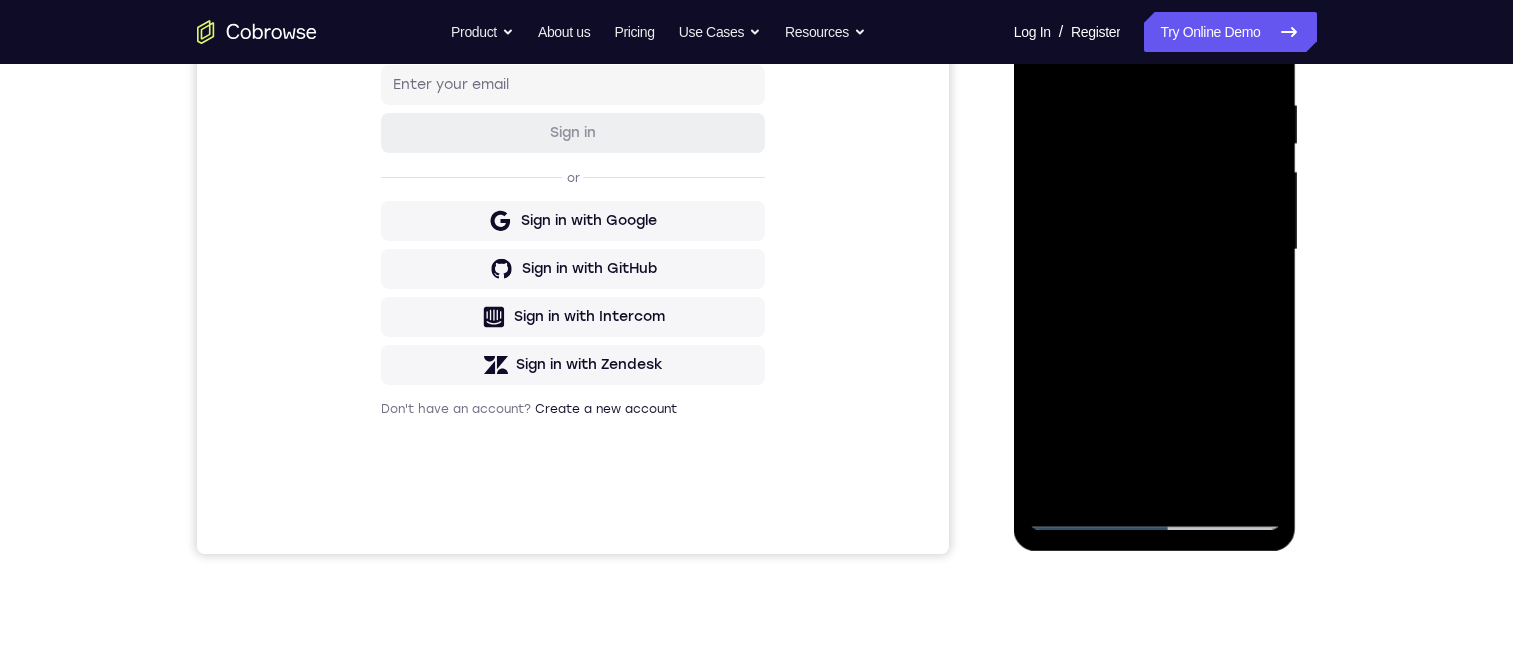 drag, startPoint x: 1259, startPoint y: 429, endPoint x: 1236, endPoint y: 95, distance: 334.791 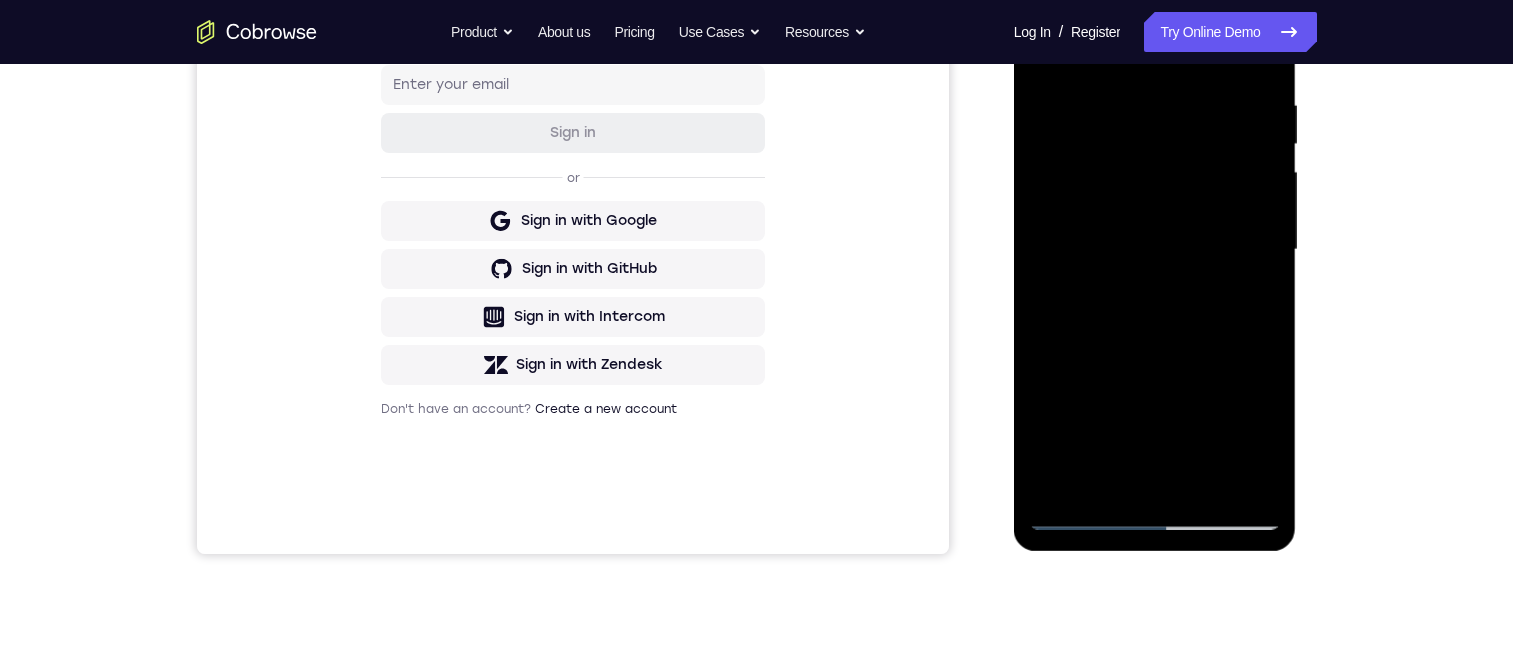 drag, startPoint x: 1261, startPoint y: 246, endPoint x: 1266, endPoint y: 71, distance: 175.07141 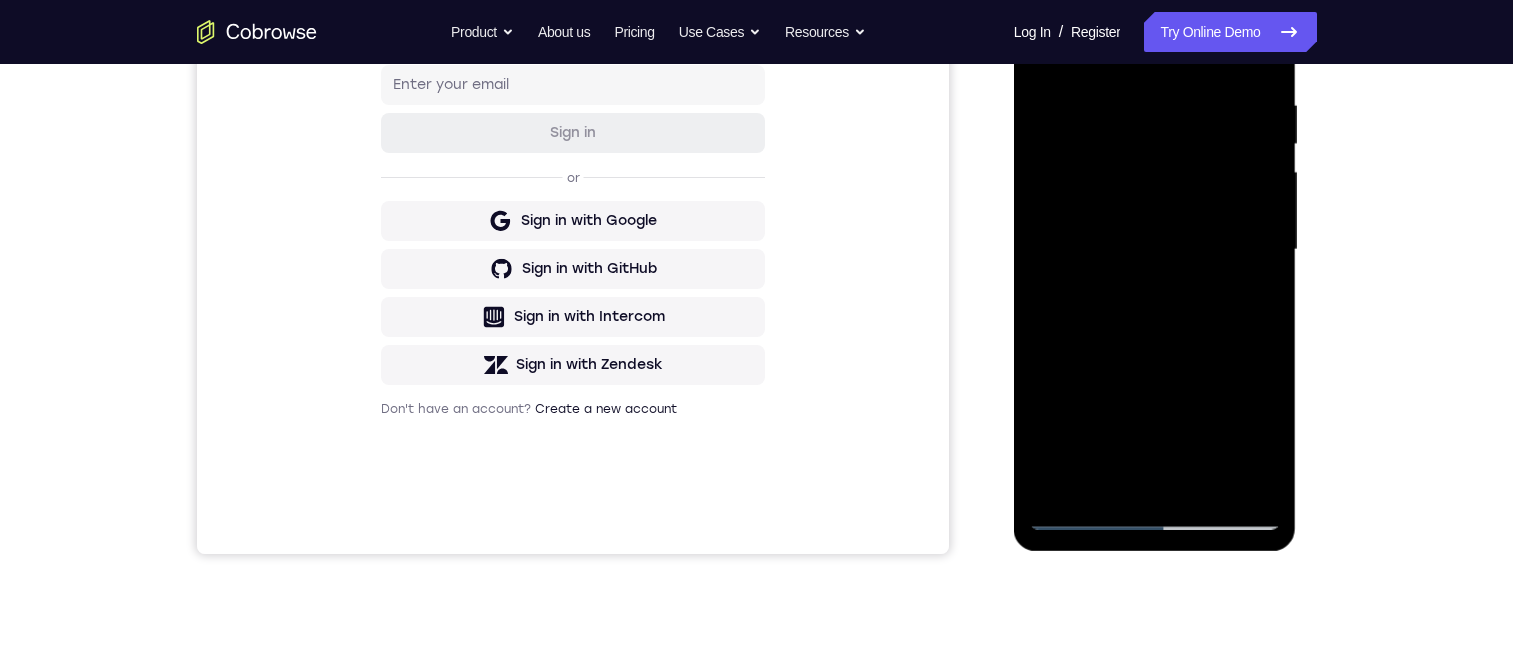 drag, startPoint x: 1213, startPoint y: 317, endPoint x: 1218, endPoint y: 140, distance: 177.0706 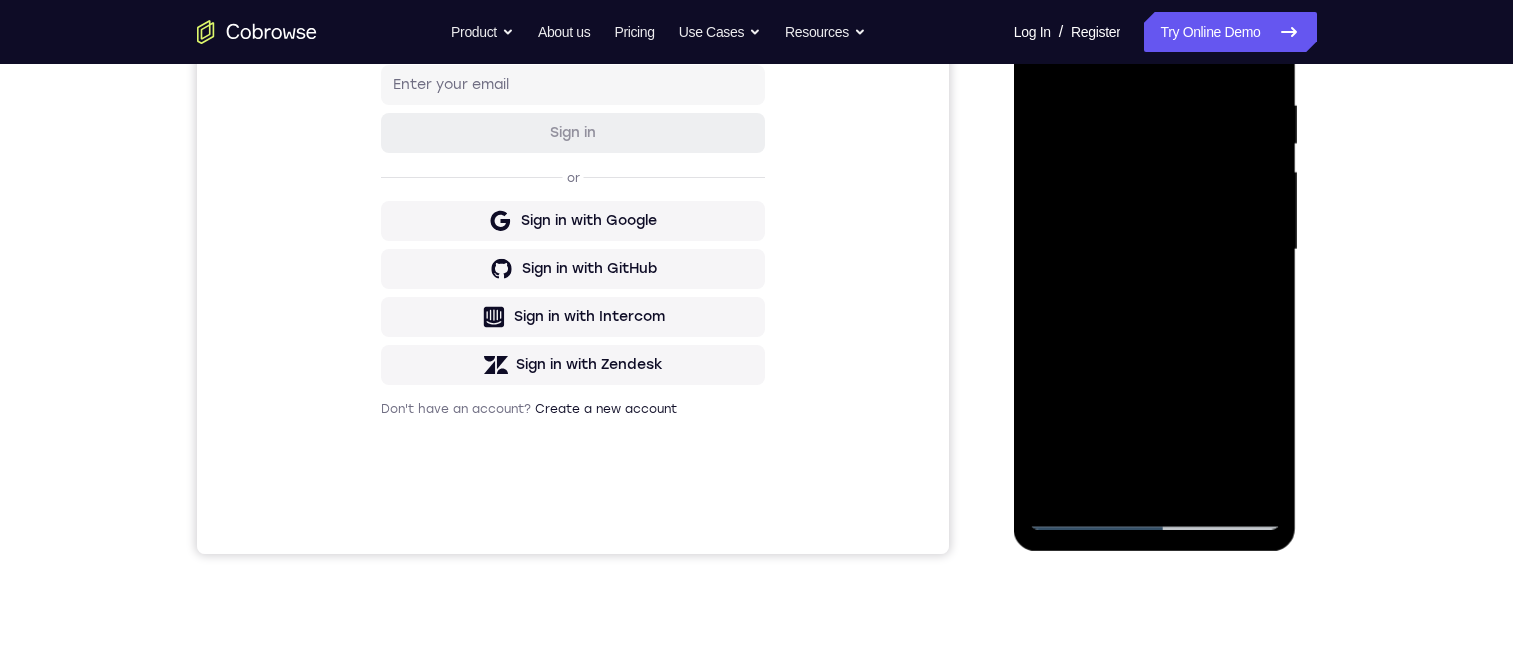 click at bounding box center [1155, 250] 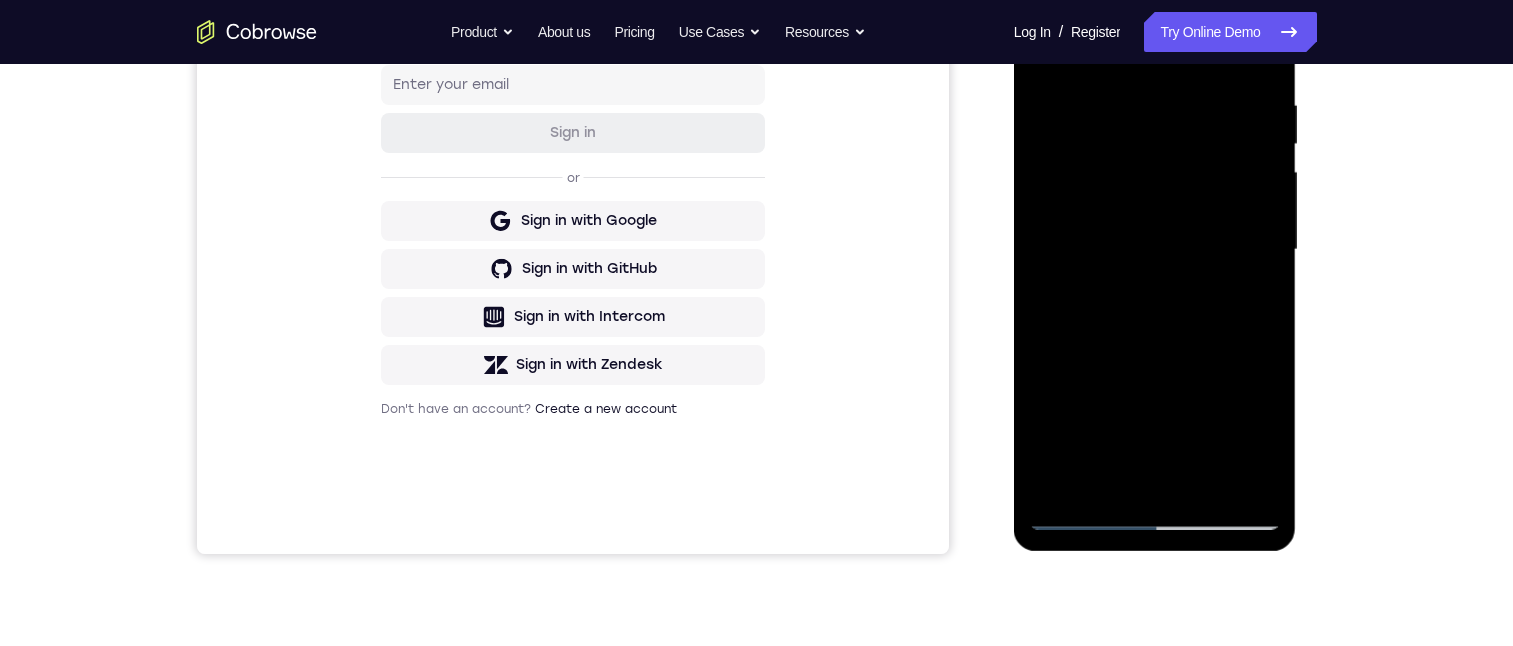 drag, startPoint x: 1252, startPoint y: 355, endPoint x: 1268, endPoint y: 112, distance: 243.52618 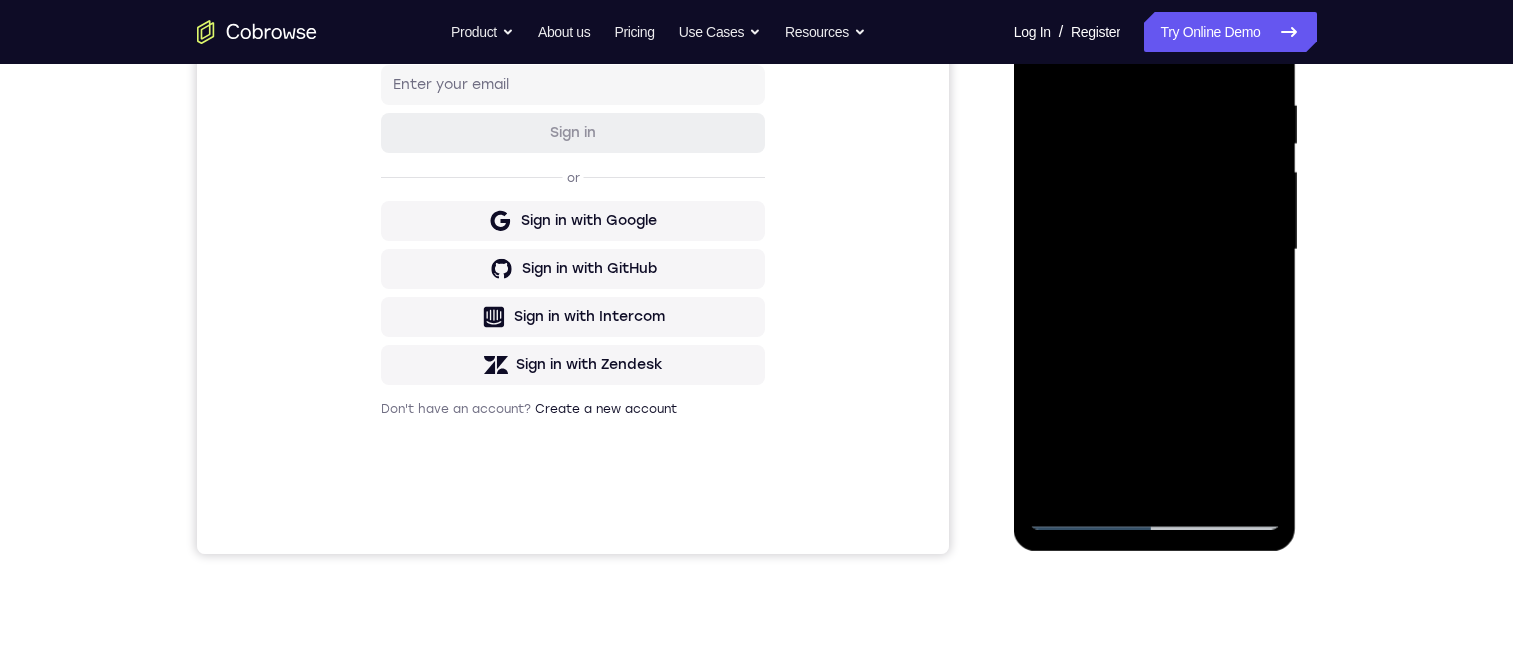 drag, startPoint x: 1169, startPoint y: 400, endPoint x: 1217, endPoint y: 67, distance: 336.44168 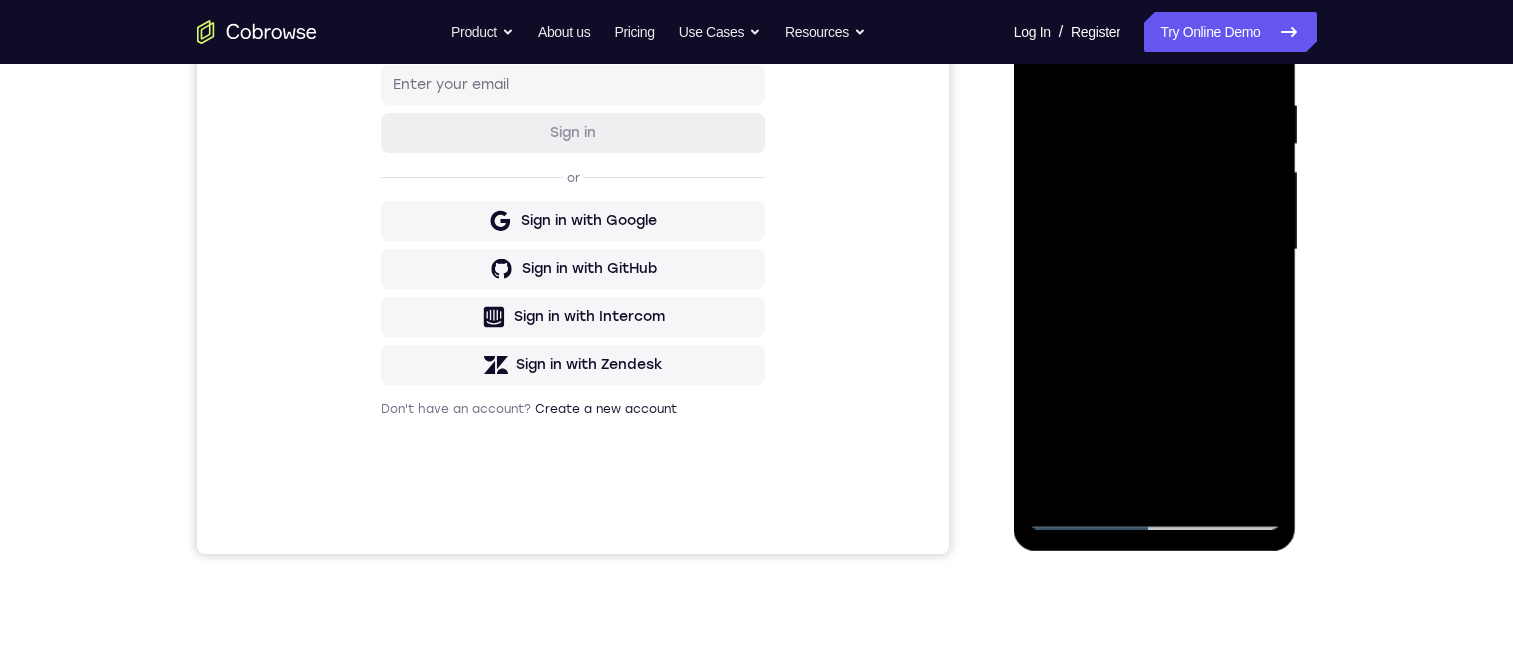 drag, startPoint x: 1198, startPoint y: 306, endPoint x: 1228, endPoint y: 73, distance: 234.92339 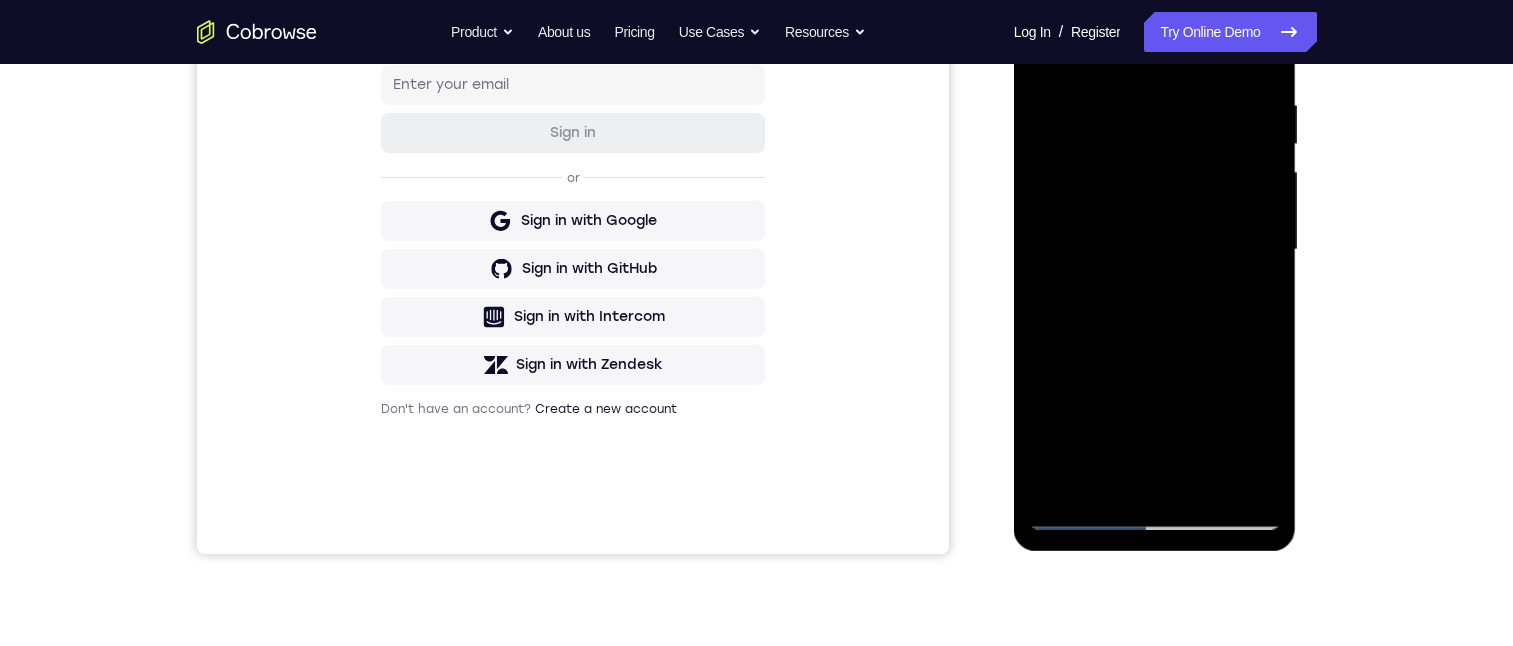 drag, startPoint x: 1172, startPoint y: 338, endPoint x: 1192, endPoint y: 64, distance: 274.72894 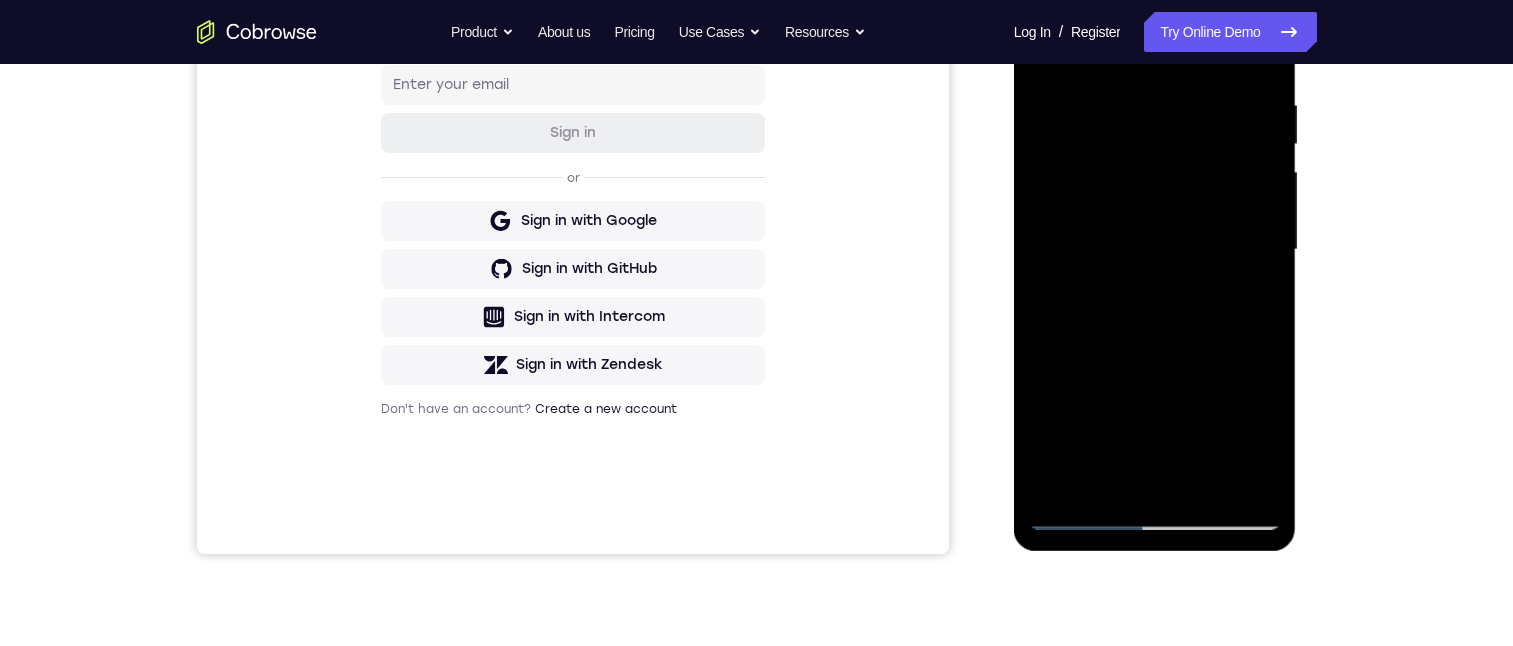drag, startPoint x: 1180, startPoint y: 362, endPoint x: 1228, endPoint y: 70, distance: 295.9189 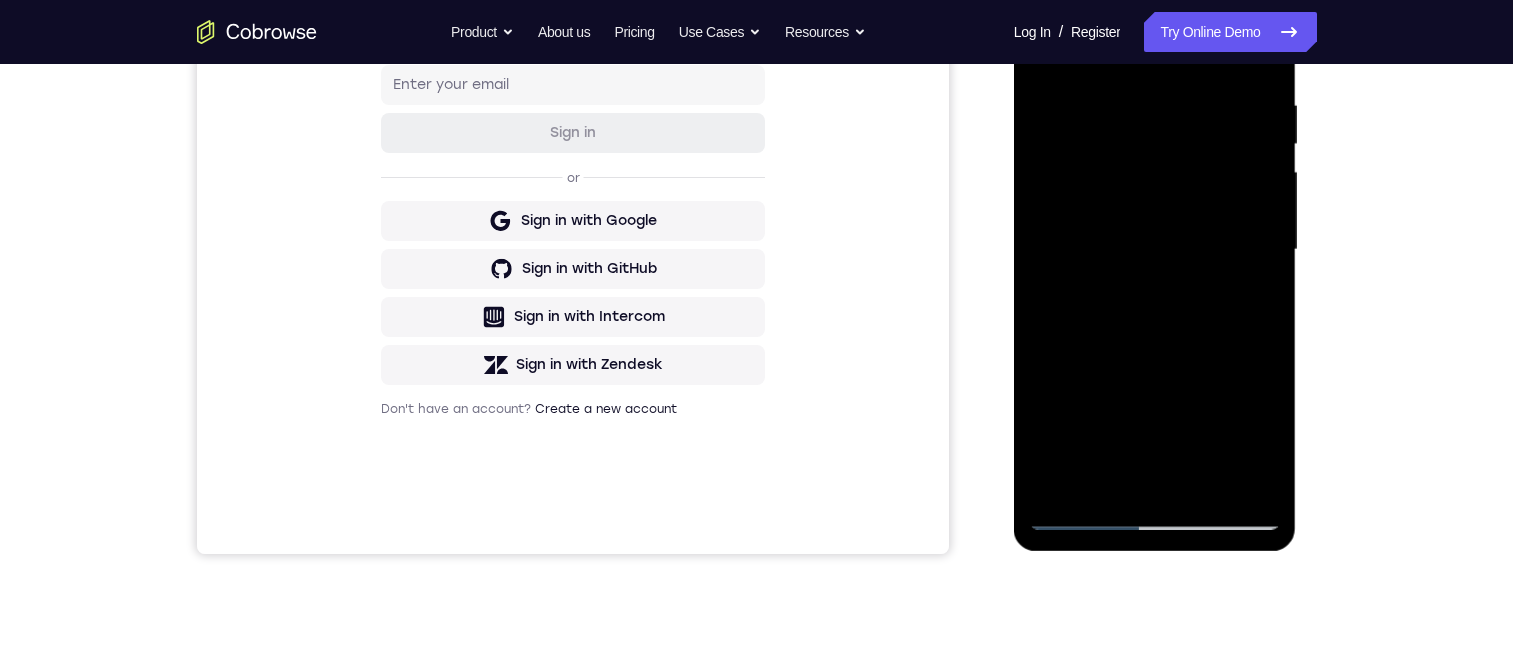 drag, startPoint x: 1186, startPoint y: 315, endPoint x: 1204, endPoint y: 75, distance: 240.67406 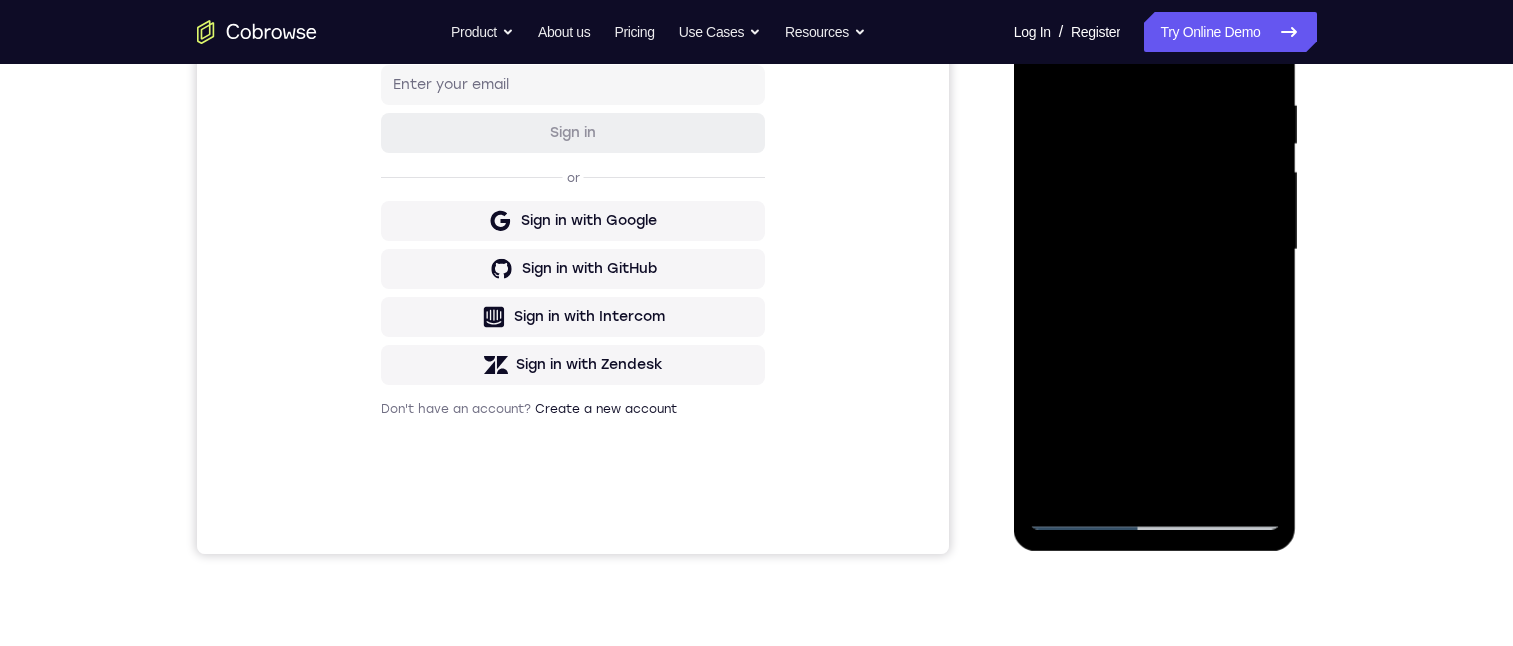 drag, startPoint x: 1184, startPoint y: 270, endPoint x: 1200, endPoint y: 27, distance: 243.52618 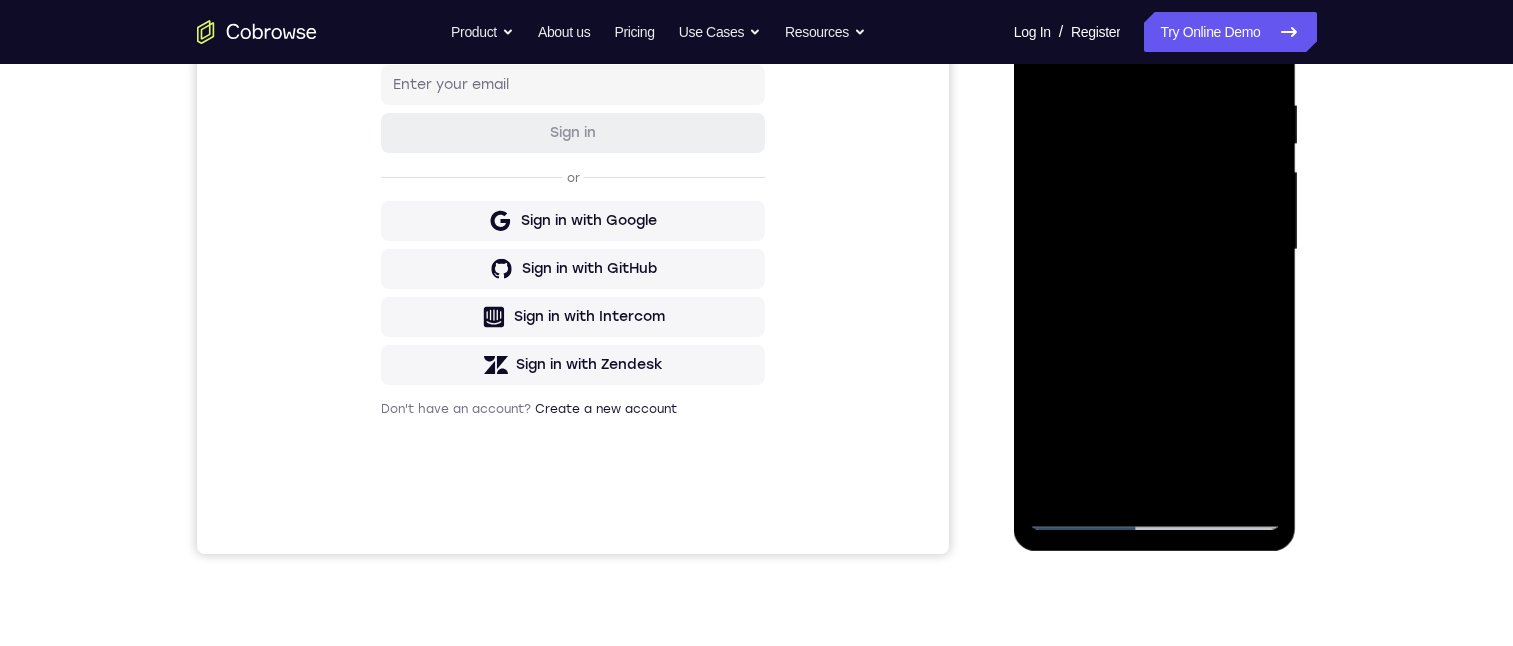 drag, startPoint x: 1184, startPoint y: 371, endPoint x: 1225, endPoint y: 71, distance: 302.7887 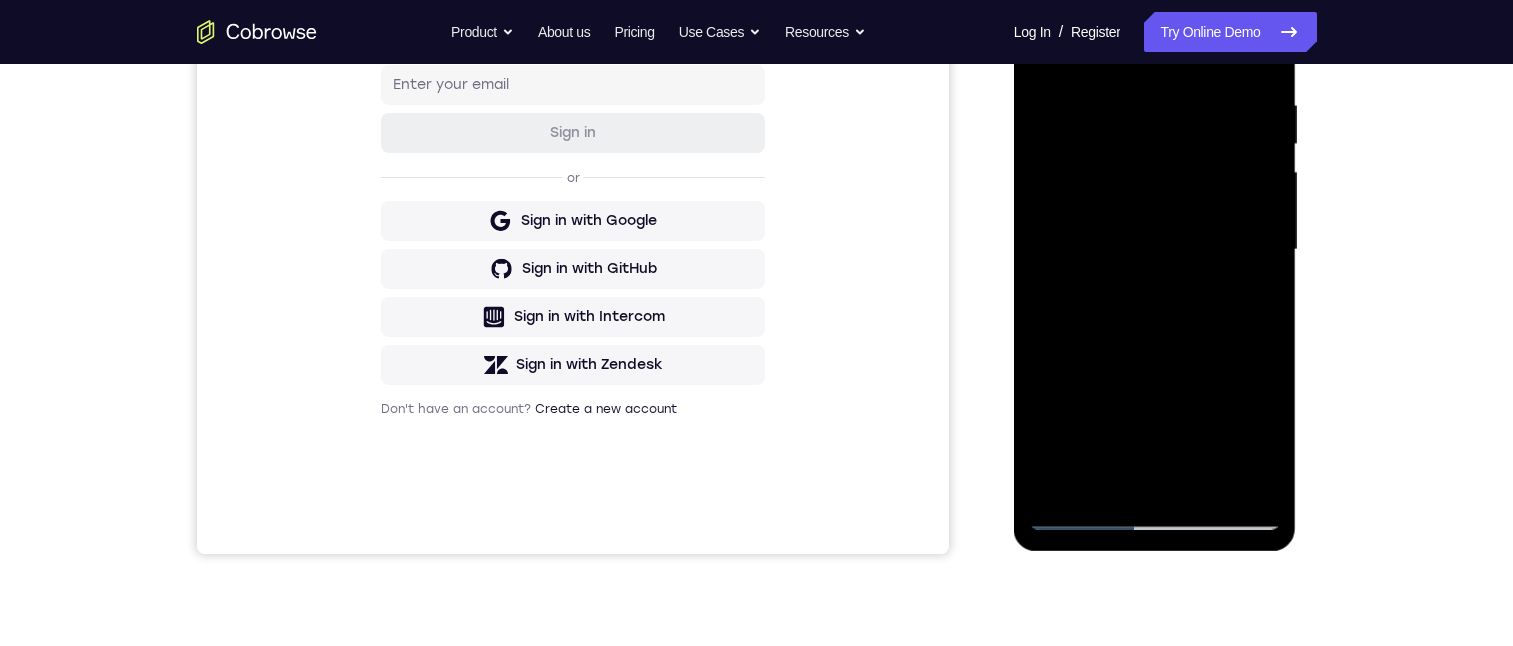 drag, startPoint x: 1174, startPoint y: 324, endPoint x: 1204, endPoint y: 83, distance: 242.86005 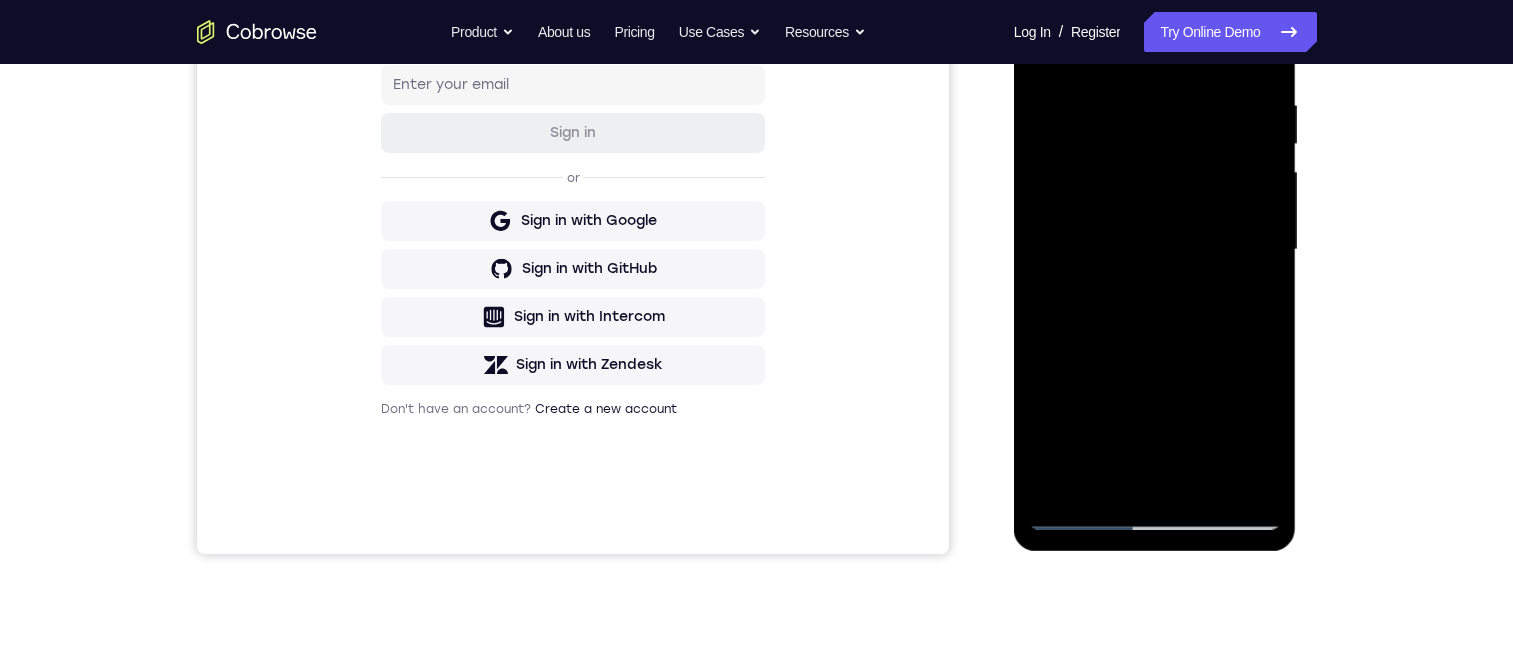 drag, startPoint x: 1182, startPoint y: 342, endPoint x: 1196, endPoint y: 136, distance: 206.47517 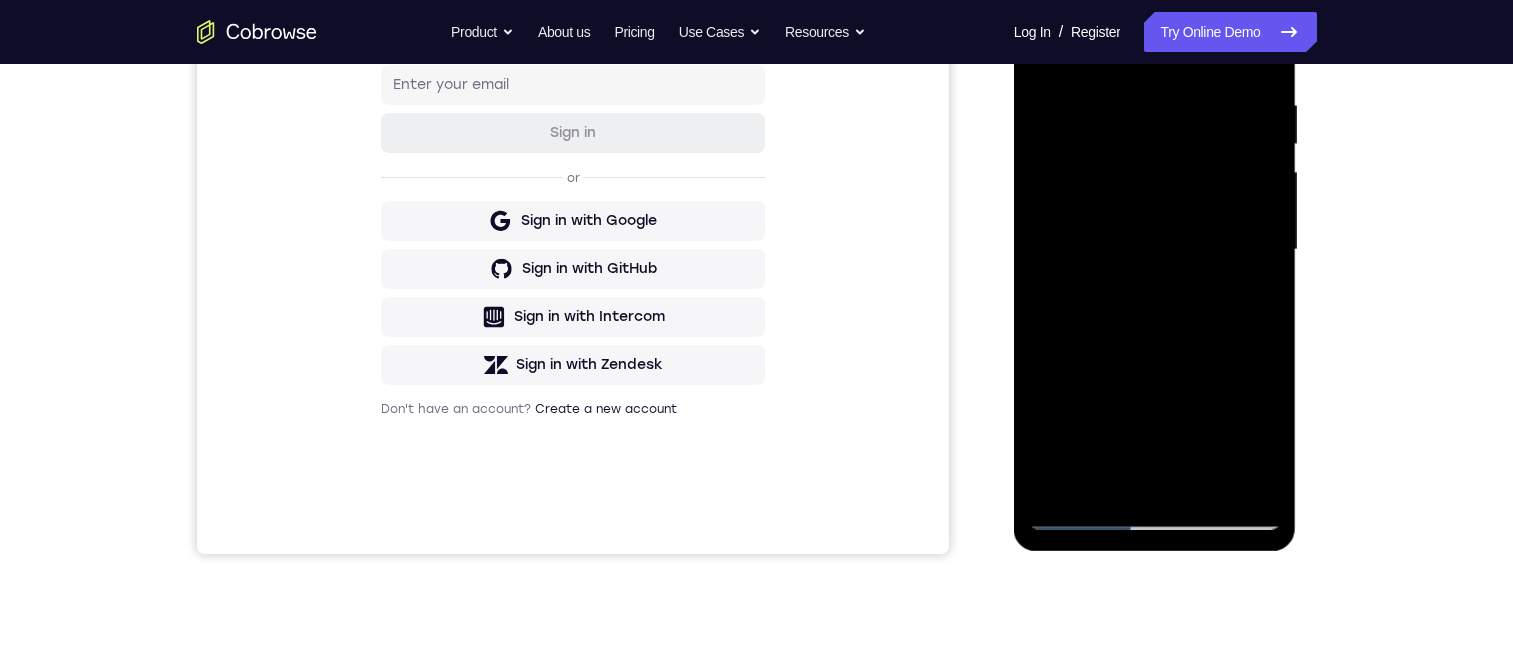 drag, startPoint x: 1199, startPoint y: 422, endPoint x: 1196, endPoint y: 135, distance: 287.0157 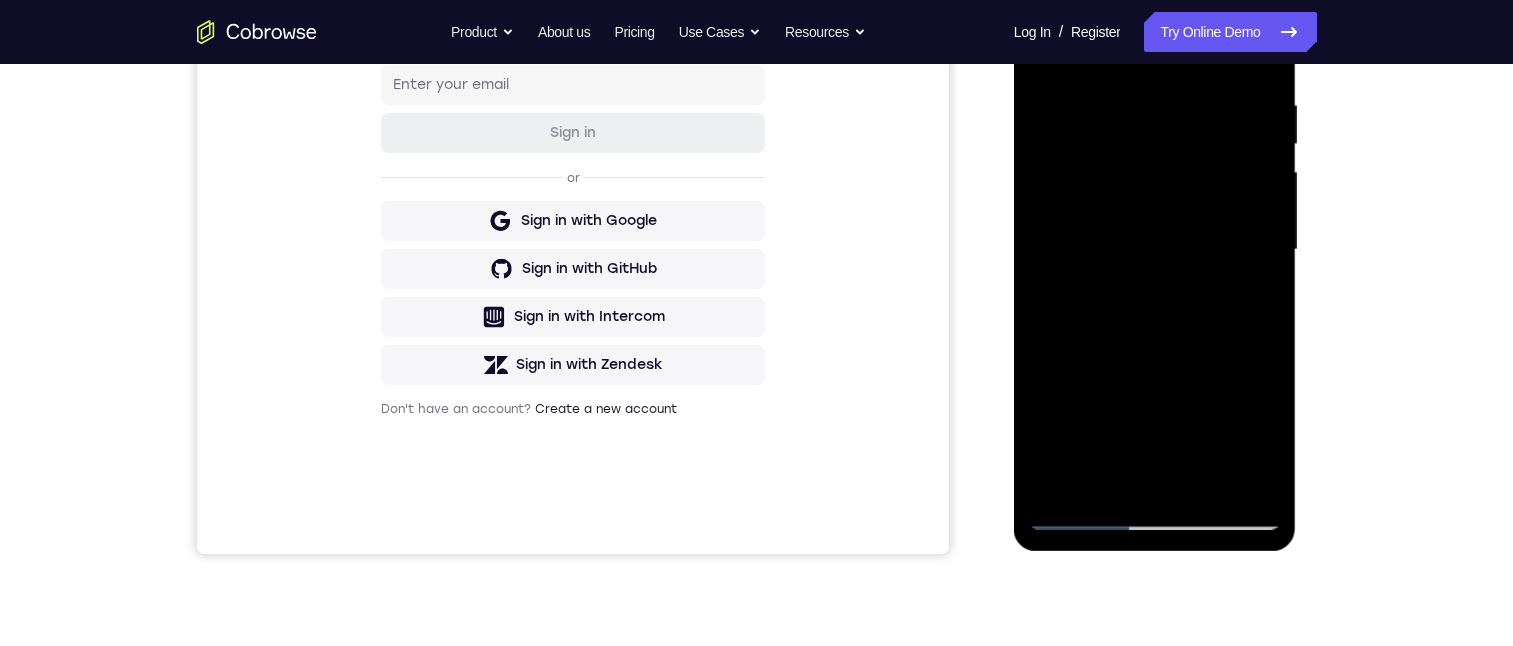 drag, startPoint x: 1215, startPoint y: 358, endPoint x: 1228, endPoint y: -33, distance: 391.21606 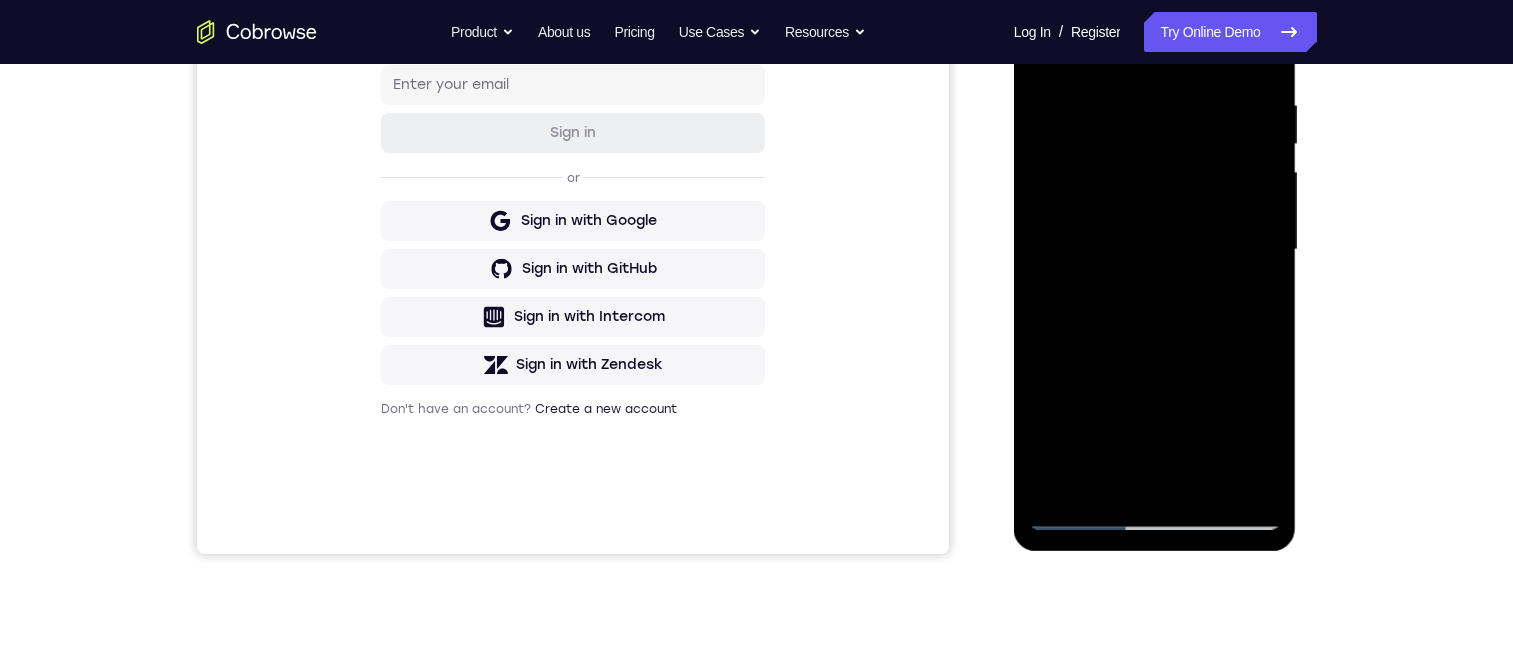 drag, startPoint x: 1174, startPoint y: 288, endPoint x: 1200, endPoint y: 71, distance: 218.55205 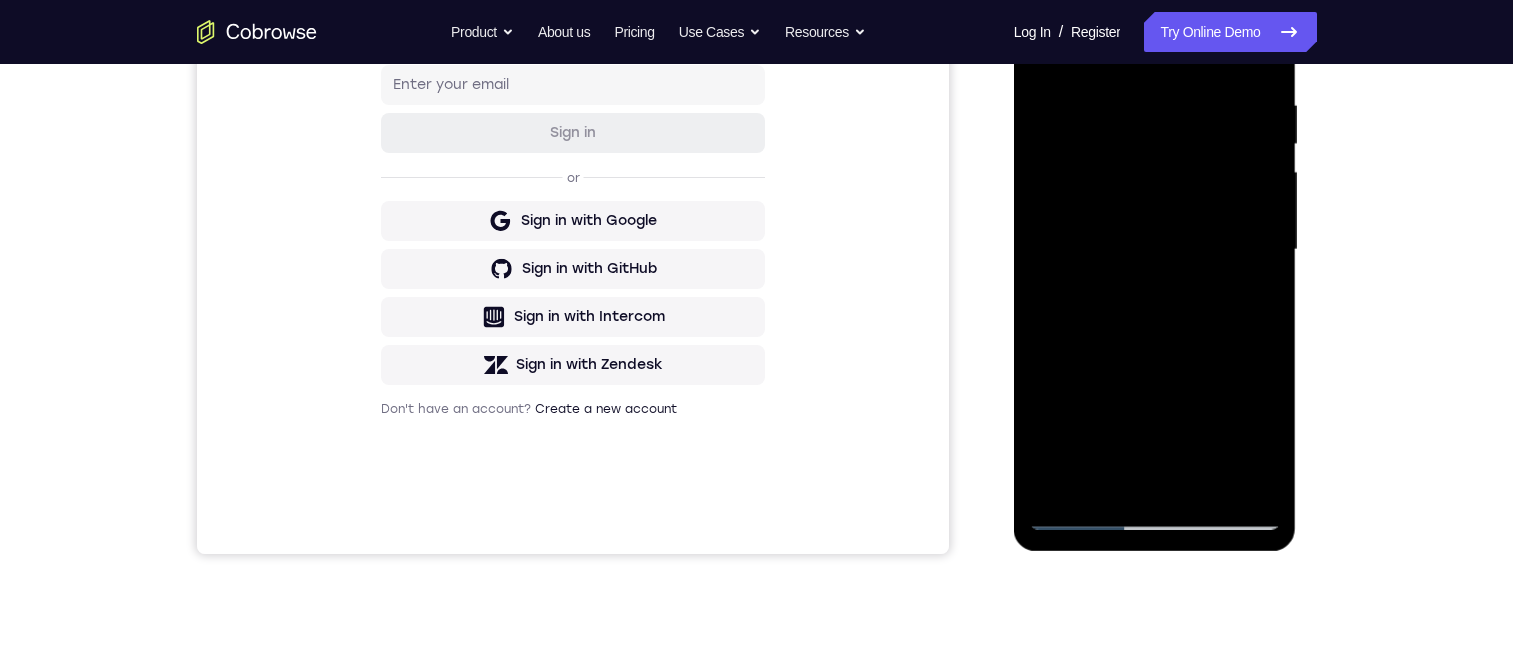 drag, startPoint x: 1204, startPoint y: 247, endPoint x: 1243, endPoint y: 7, distance: 243.1481 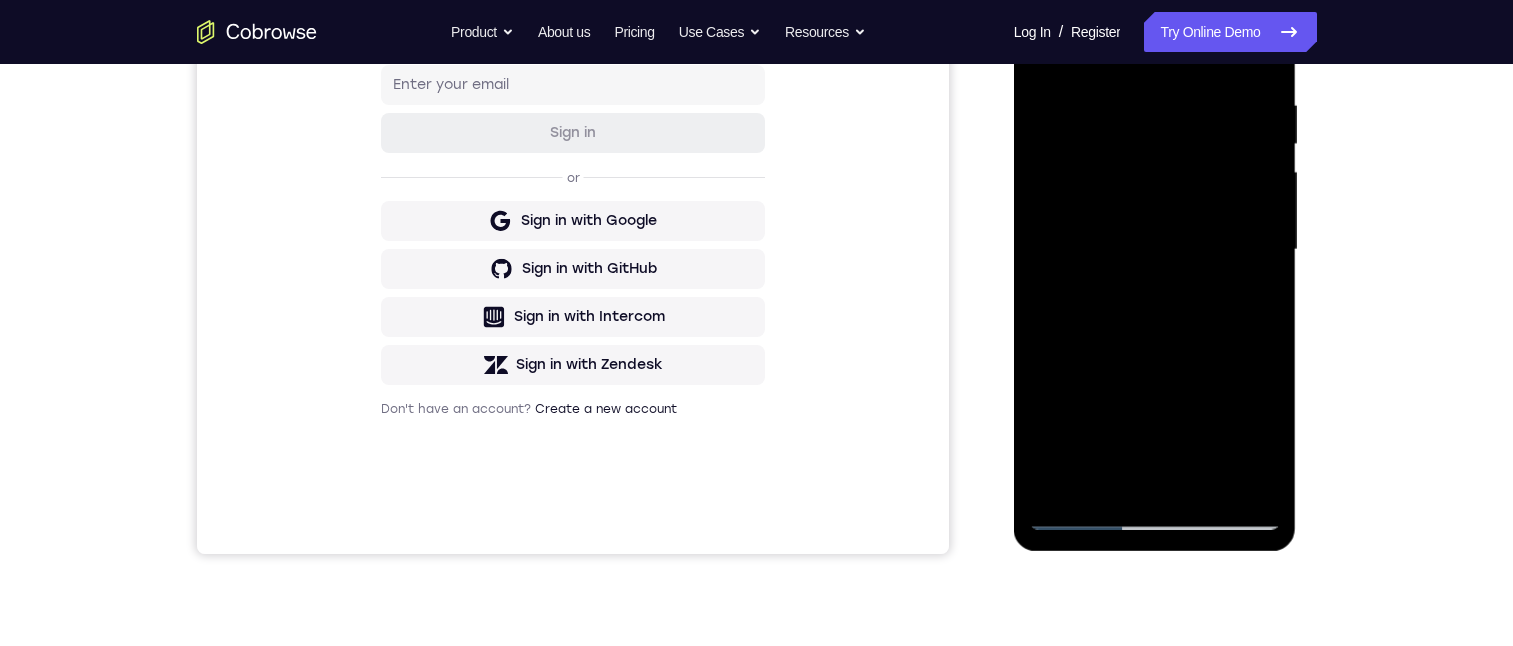 drag, startPoint x: 1164, startPoint y: 381, endPoint x: 1220, endPoint y: 81, distance: 305.18192 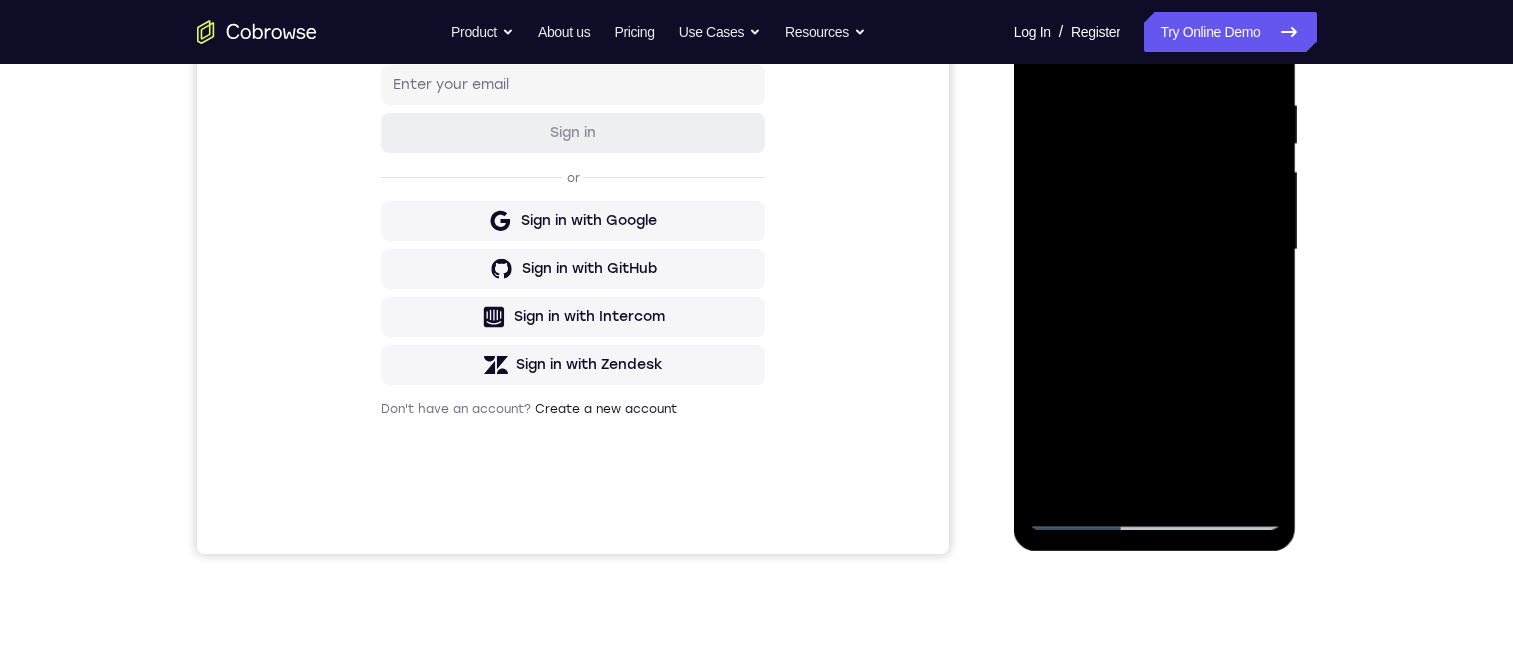 drag, startPoint x: 1190, startPoint y: 317, endPoint x: 1208, endPoint y: 163, distance: 155.04839 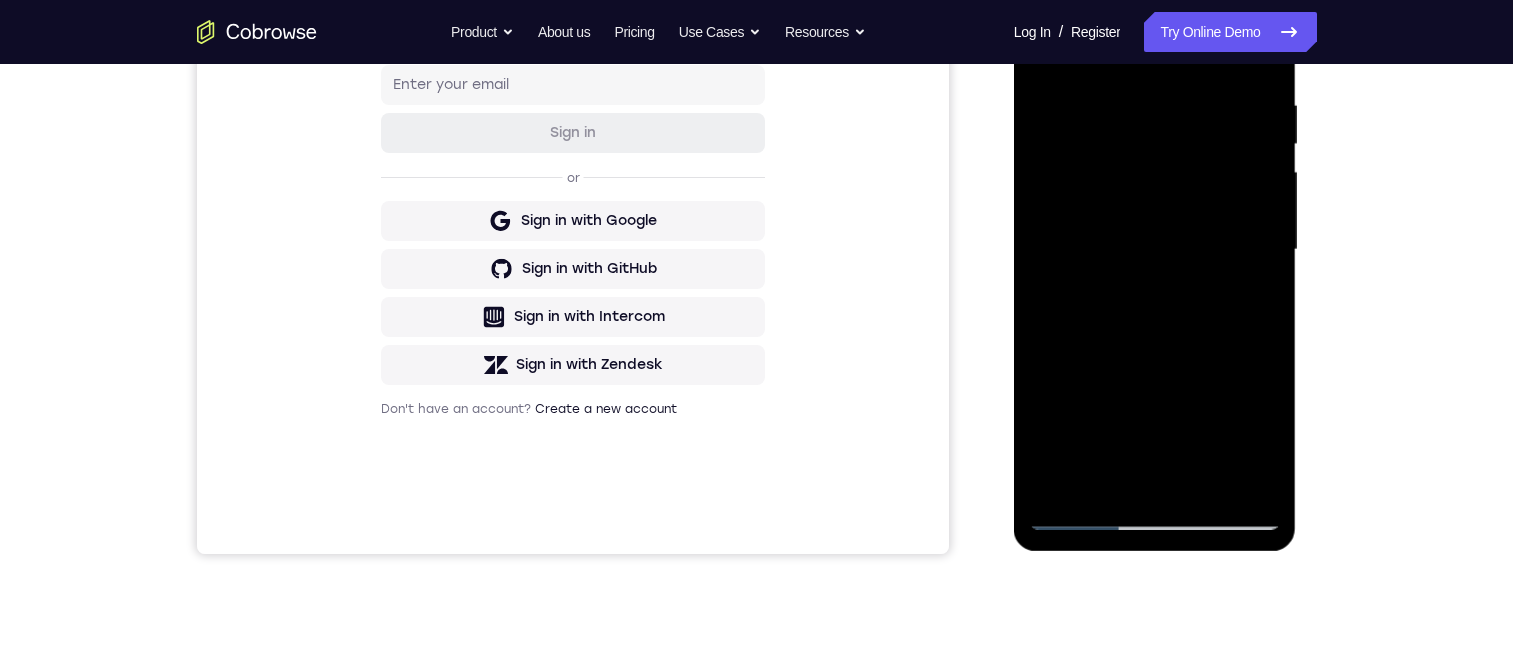 drag, startPoint x: 1187, startPoint y: 396, endPoint x: 1244, endPoint y: 84, distance: 317.164 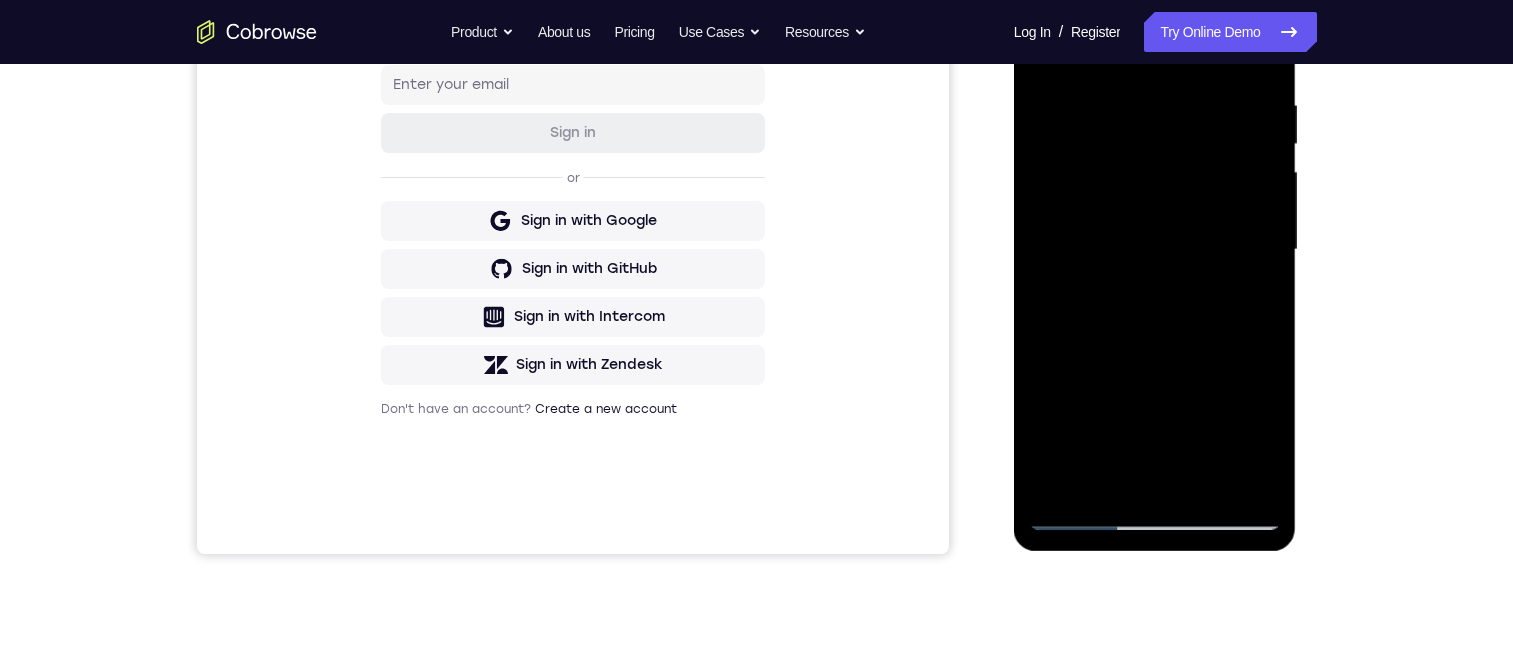 drag, startPoint x: 1210, startPoint y: 361, endPoint x: 1236, endPoint y: 65, distance: 297.1397 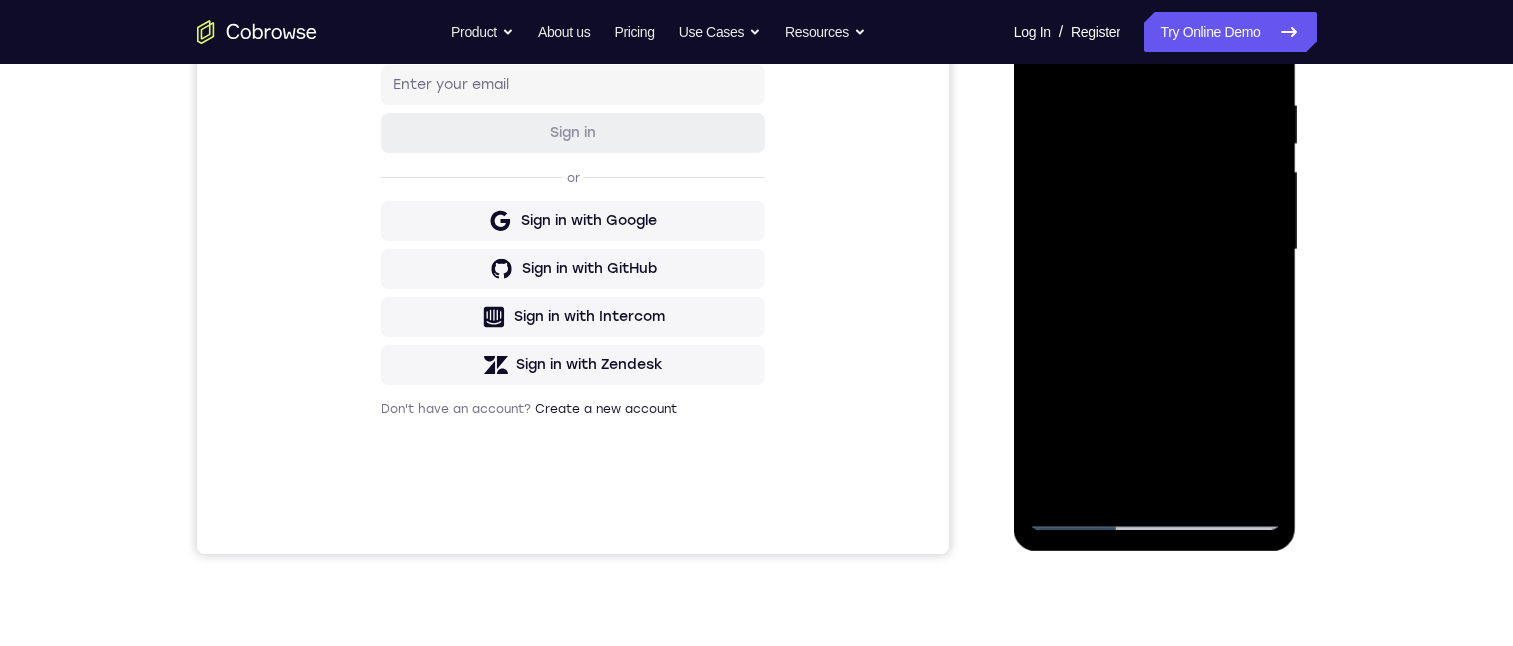 drag, startPoint x: 1201, startPoint y: 400, endPoint x: 1267, endPoint y: -41, distance: 445.91144 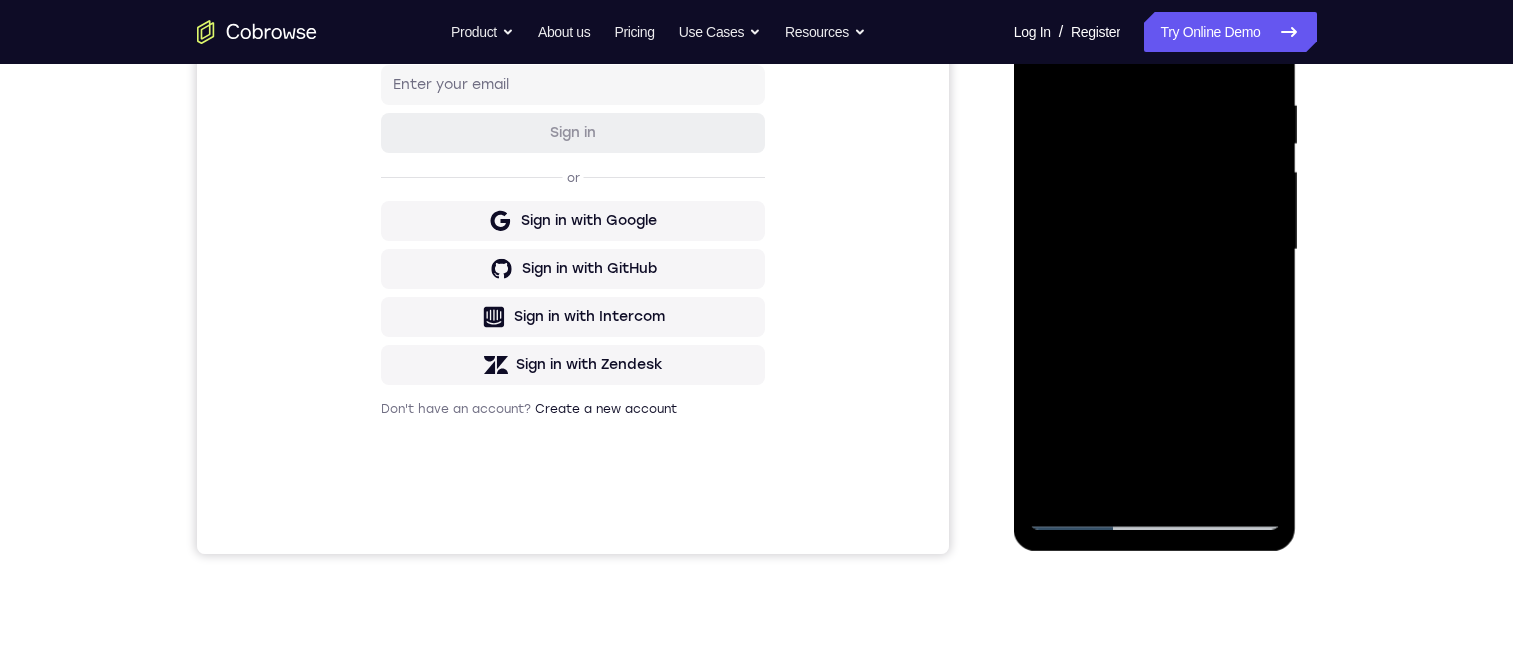 drag, startPoint x: 1180, startPoint y: 378, endPoint x: 1223, endPoint y: -41, distance: 421.20065 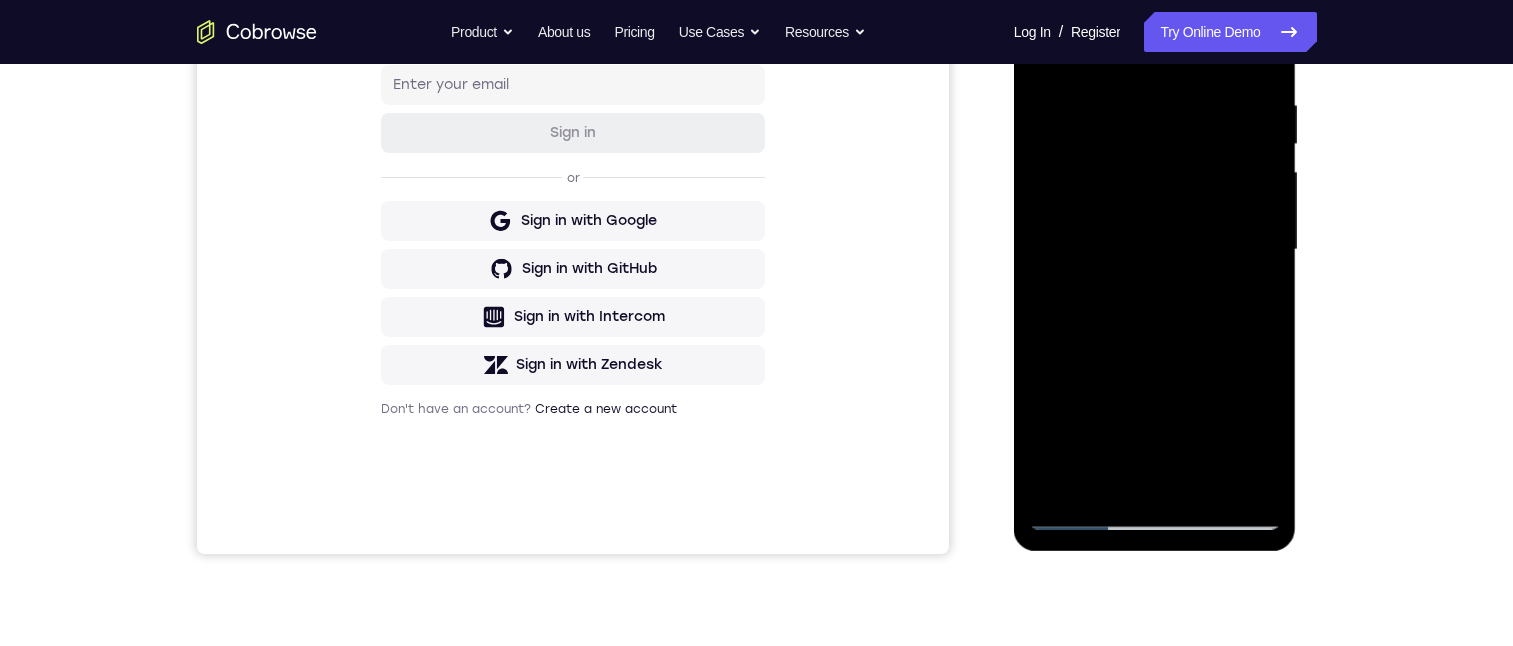 drag, startPoint x: 1139, startPoint y: 345, endPoint x: 1203, endPoint y: 114, distance: 239.7019 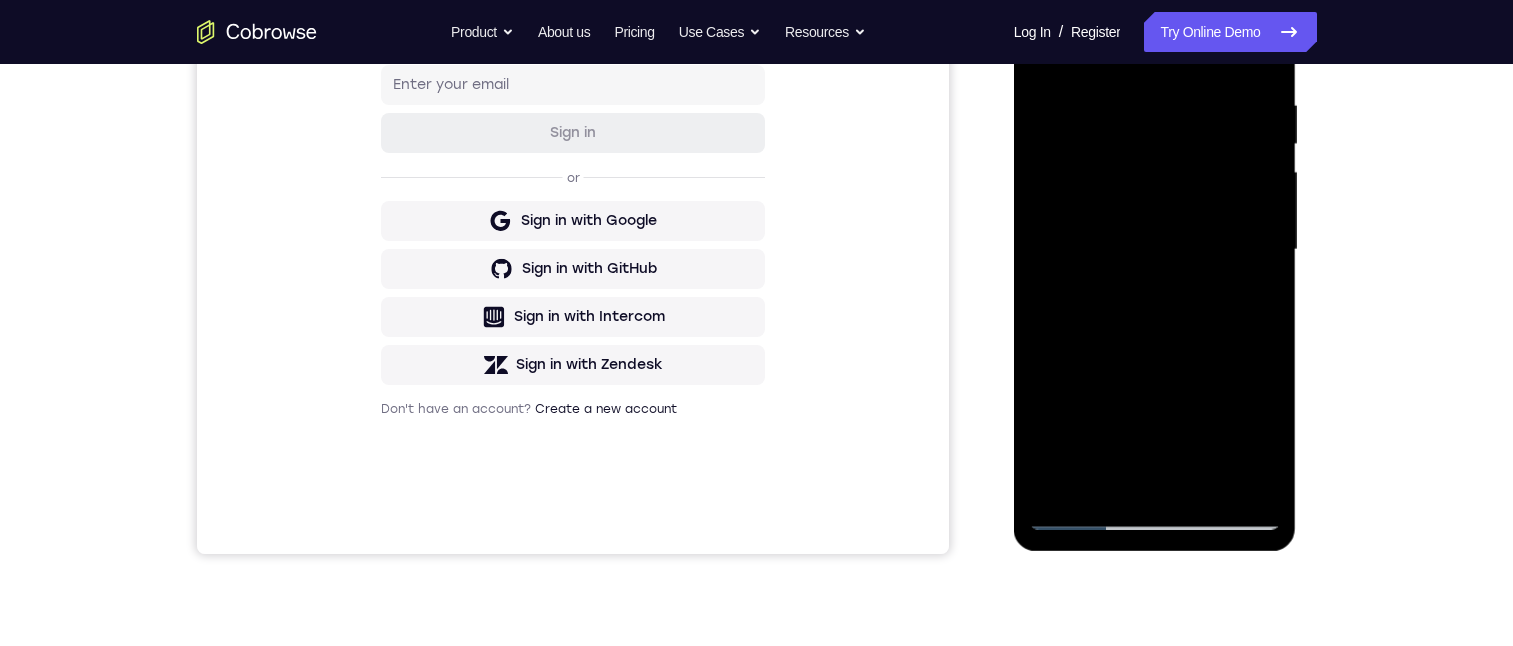 drag, startPoint x: 1176, startPoint y: 285, endPoint x: 1214, endPoint y: 66, distance: 222.27235 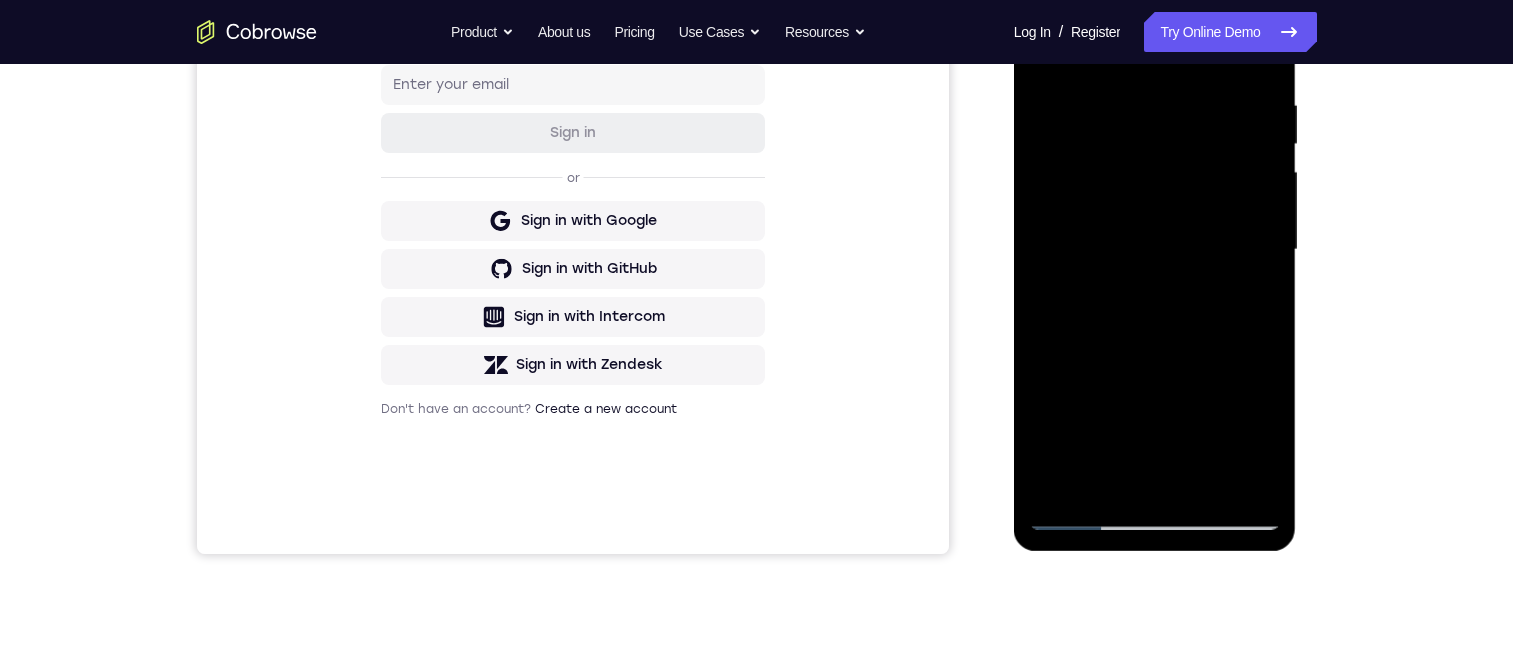 drag, startPoint x: 1168, startPoint y: 401, endPoint x: 1255, endPoint y: 74, distance: 338.37552 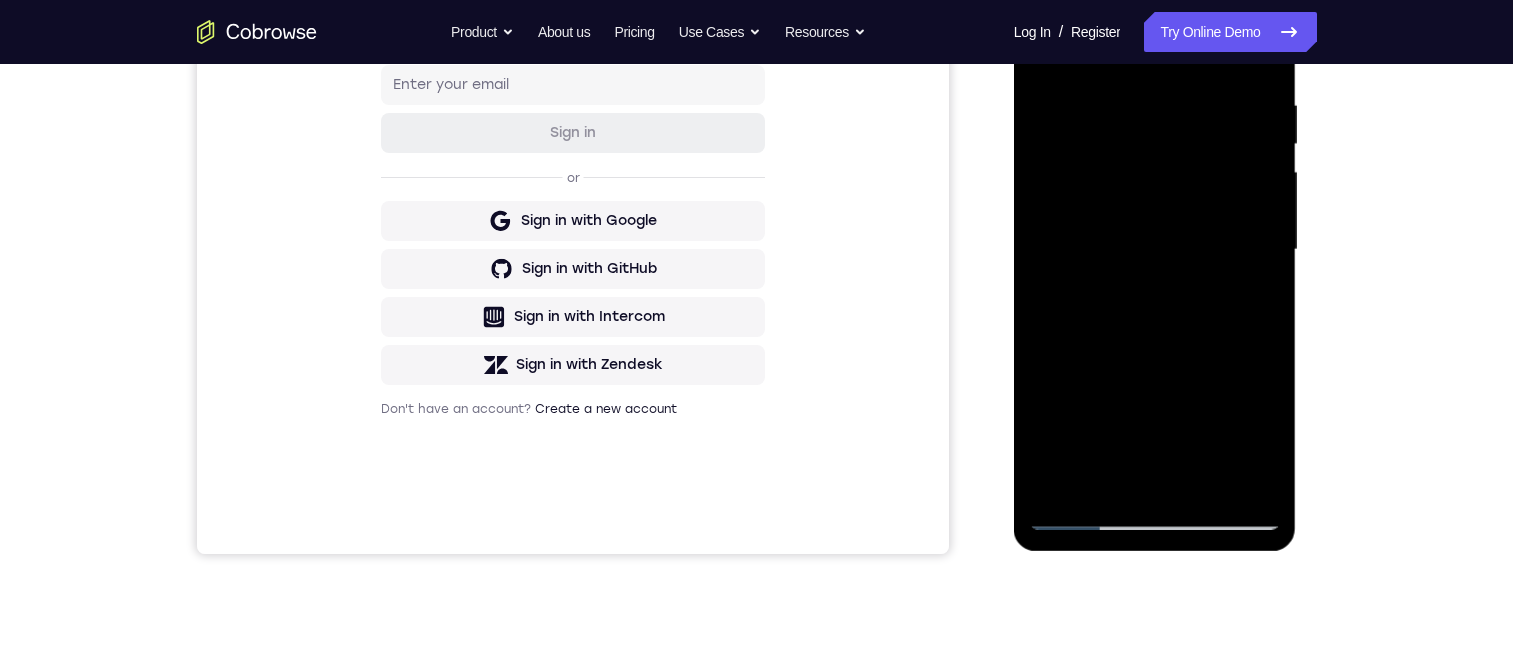 drag, startPoint x: 1190, startPoint y: 324, endPoint x: 1218, endPoint y: 142, distance: 184.14125 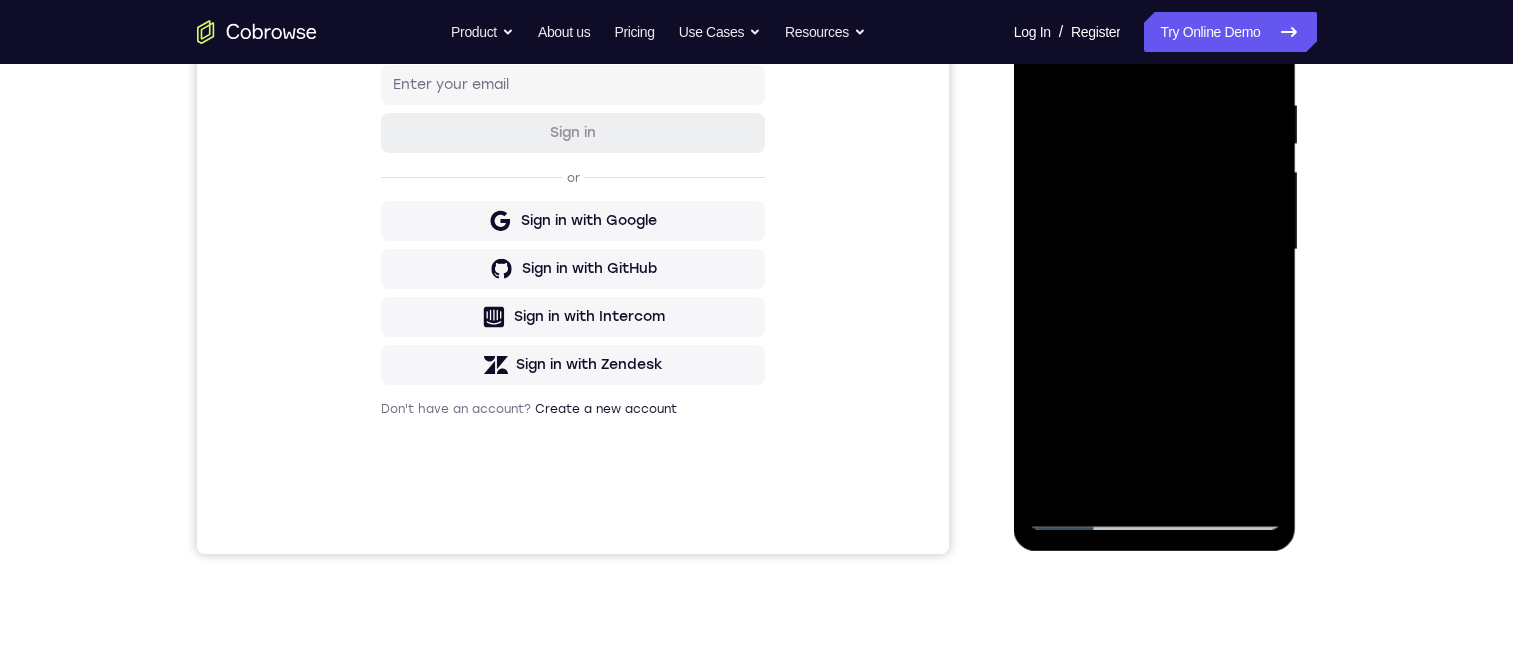drag, startPoint x: 1149, startPoint y: 416, endPoint x: 1298, endPoint y: 185, distance: 274.88544 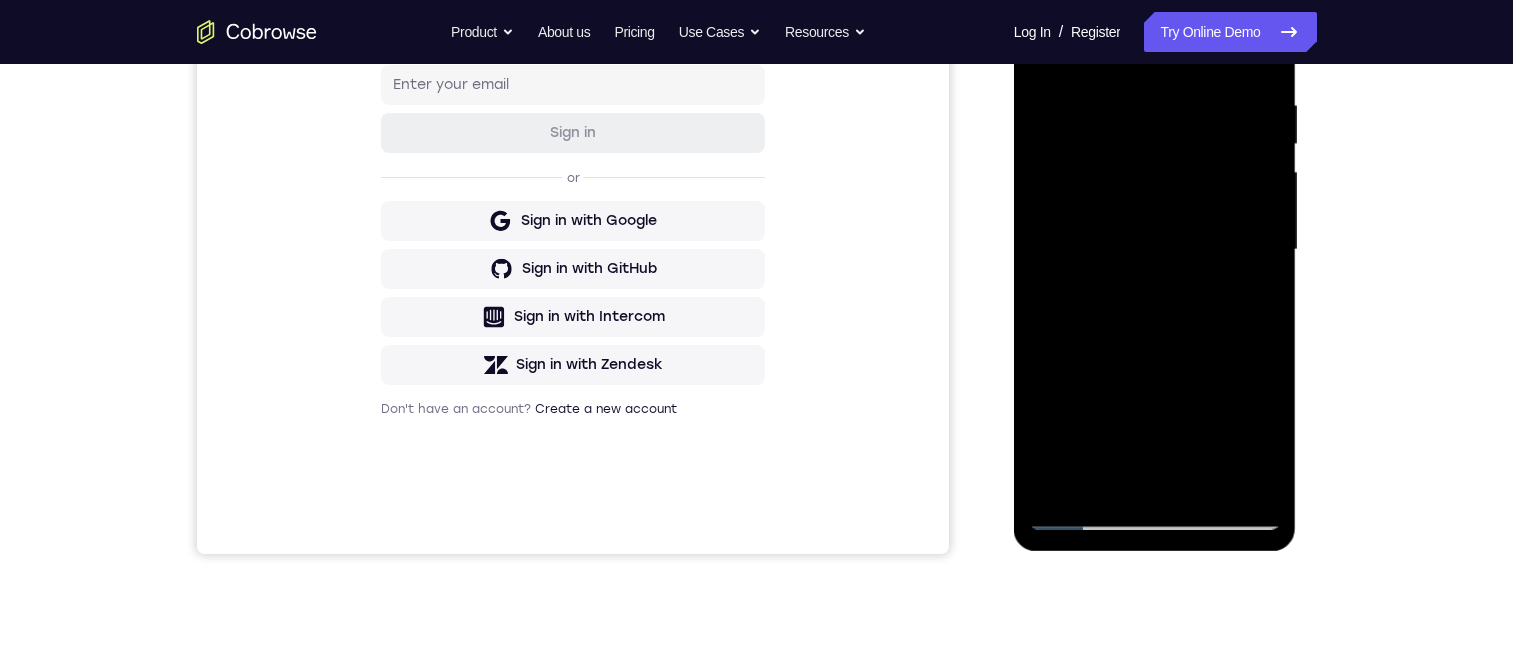 drag, startPoint x: 1264, startPoint y: 254, endPoint x: 1292, endPoint y: 159, distance: 99.0404 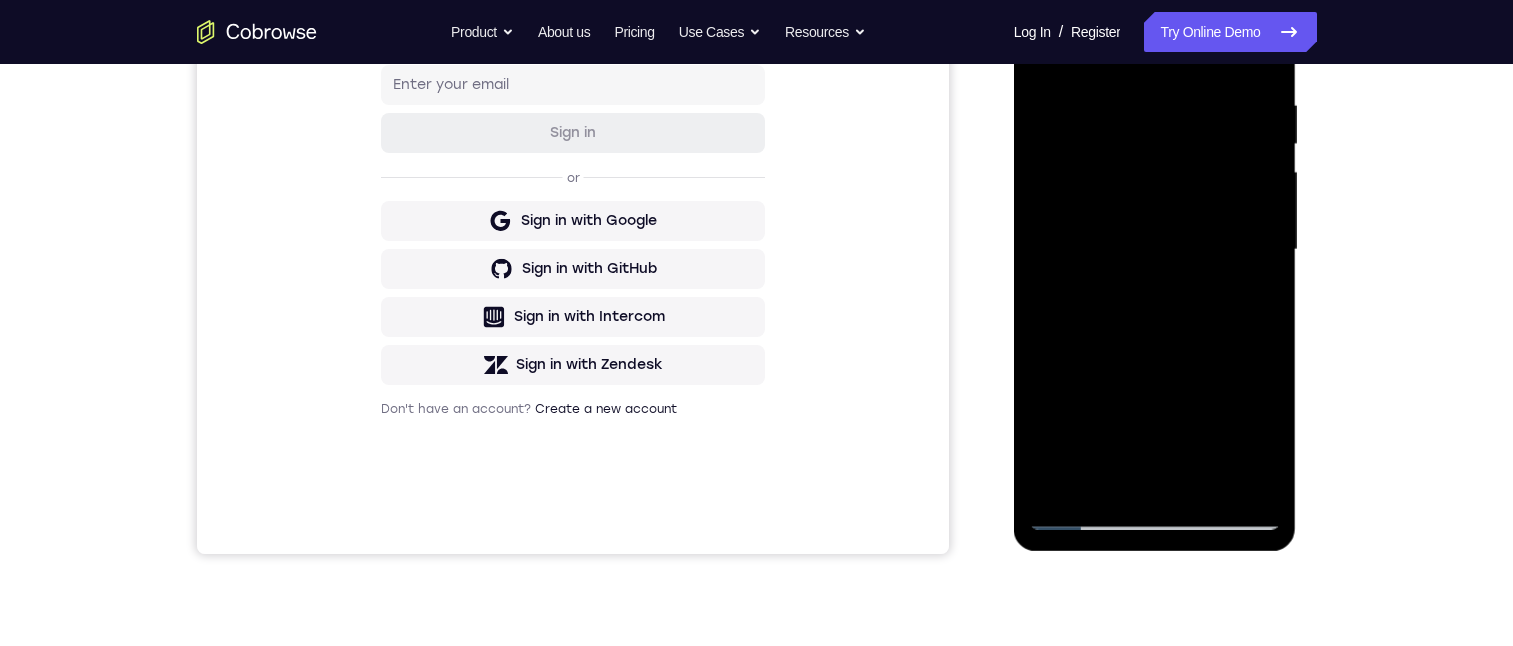 drag, startPoint x: 1216, startPoint y: 352, endPoint x: 1295, endPoint y: 113, distance: 251.7181 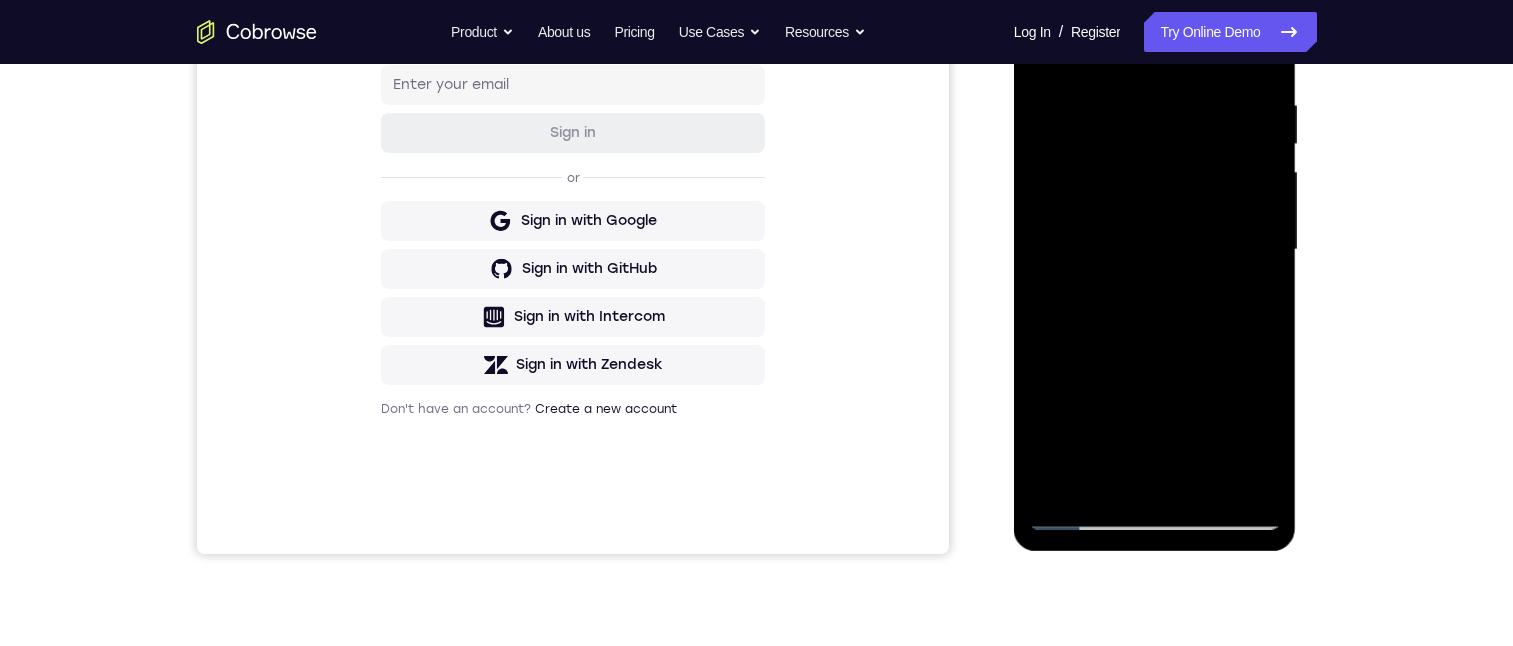 drag, startPoint x: 1168, startPoint y: 316, endPoint x: 1272, endPoint y: 112, distance: 228.98035 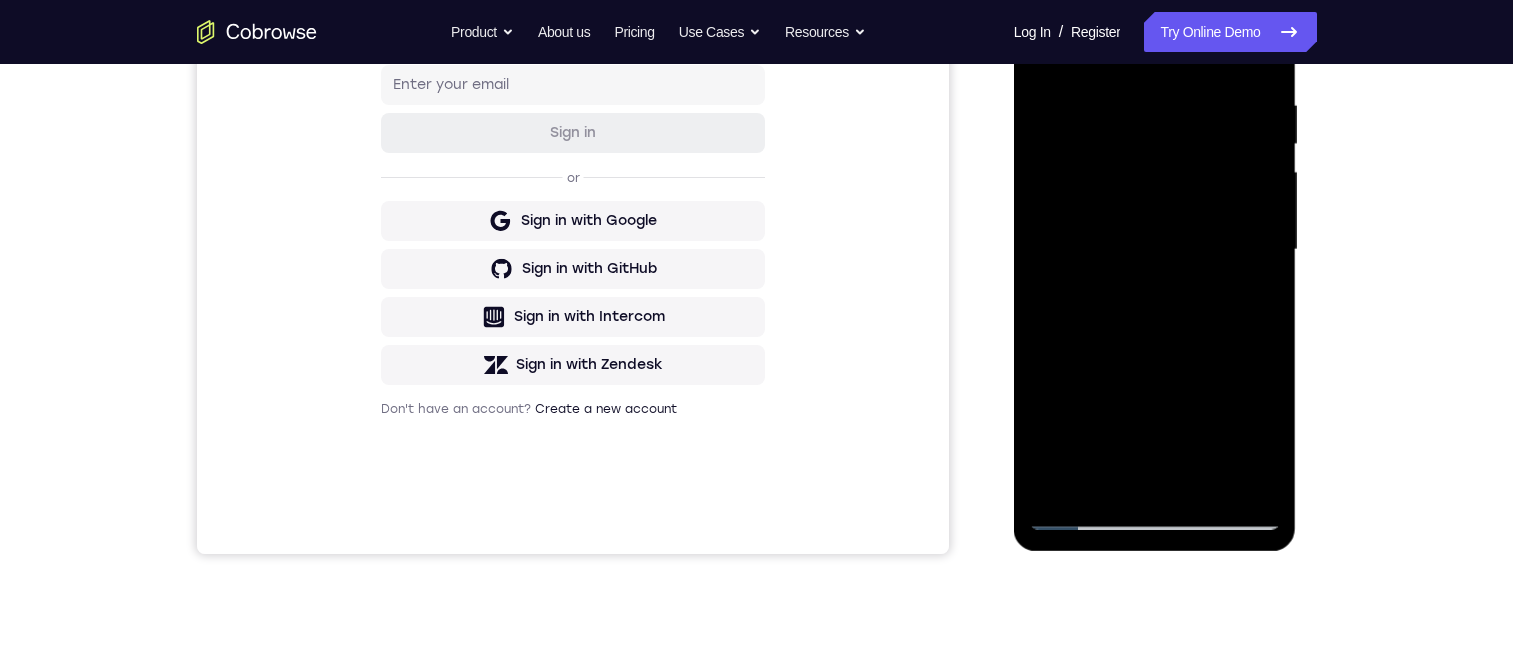 drag, startPoint x: 1150, startPoint y: 418, endPoint x: 1203, endPoint y: 103, distance: 319.4276 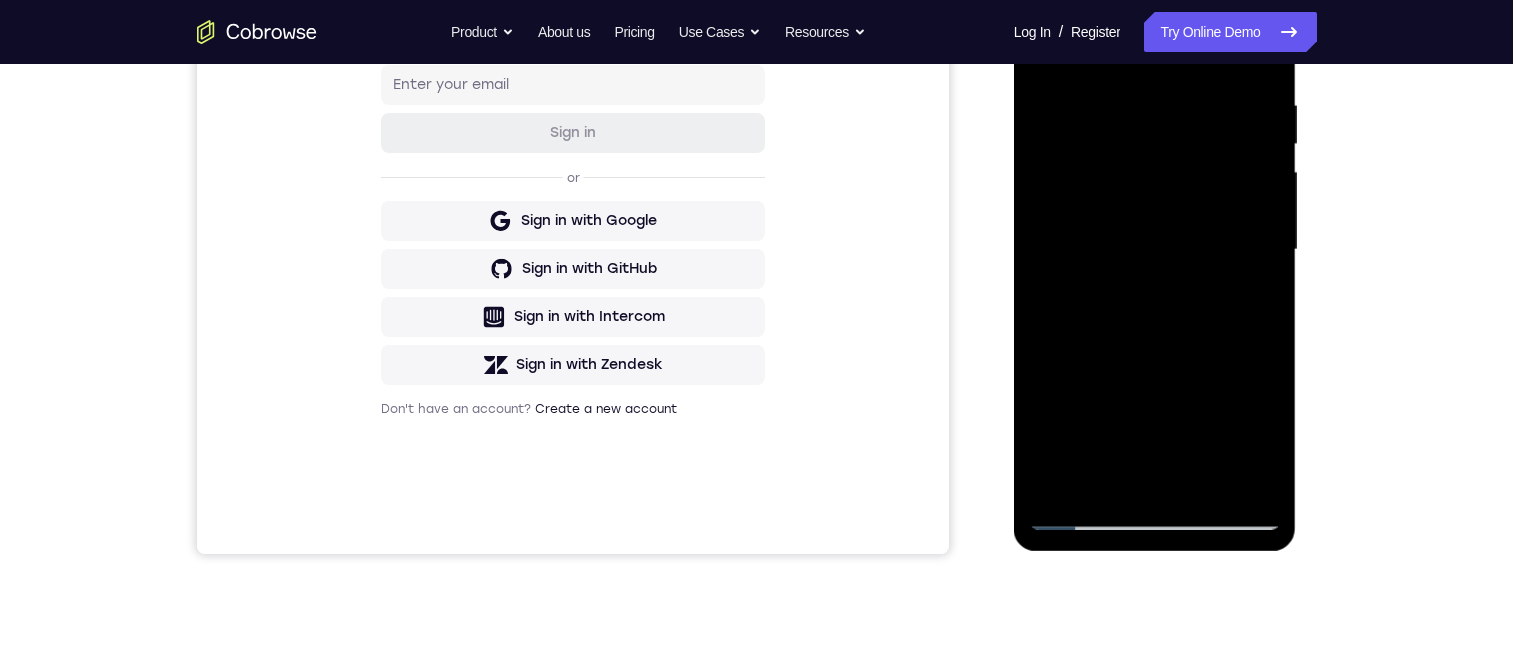 drag, startPoint x: 1199, startPoint y: 361, endPoint x: 1229, endPoint y: 102, distance: 260.73166 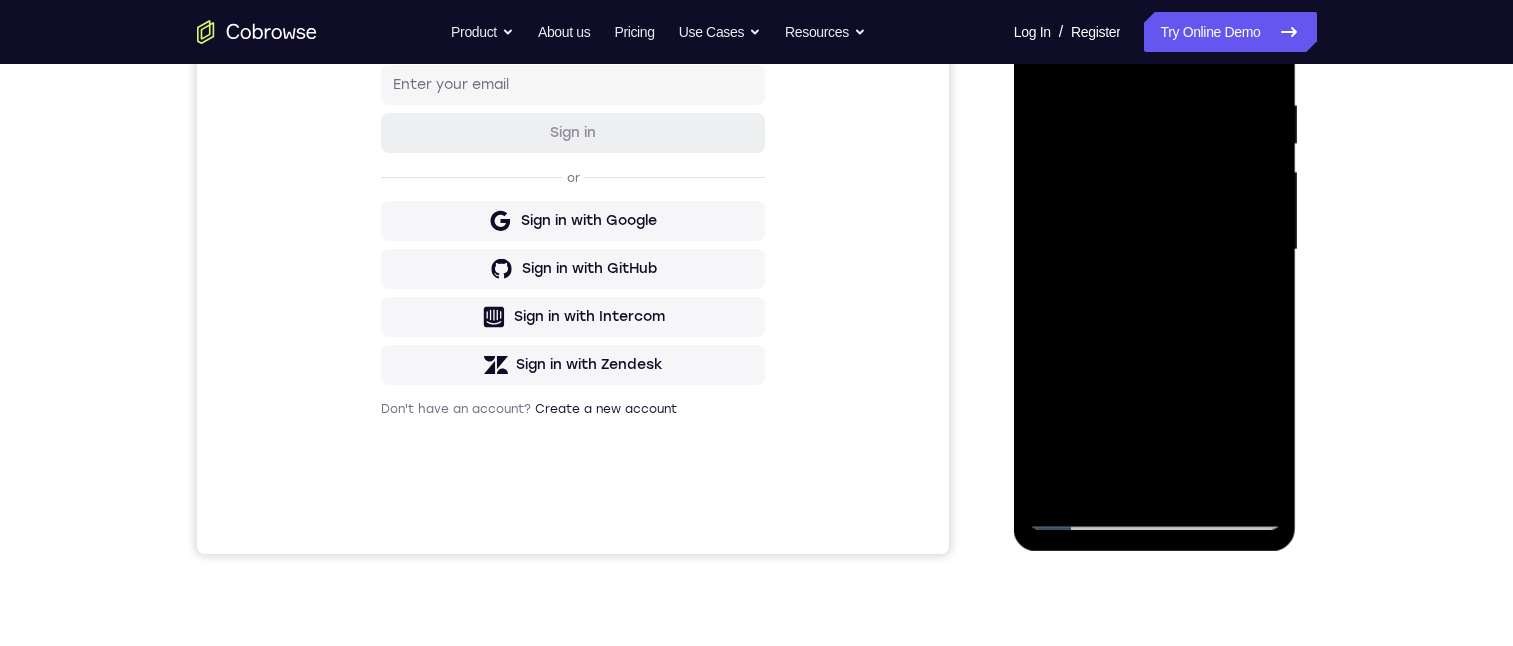 drag, startPoint x: 1191, startPoint y: 318, endPoint x: 1195, endPoint y: 69, distance: 249.03212 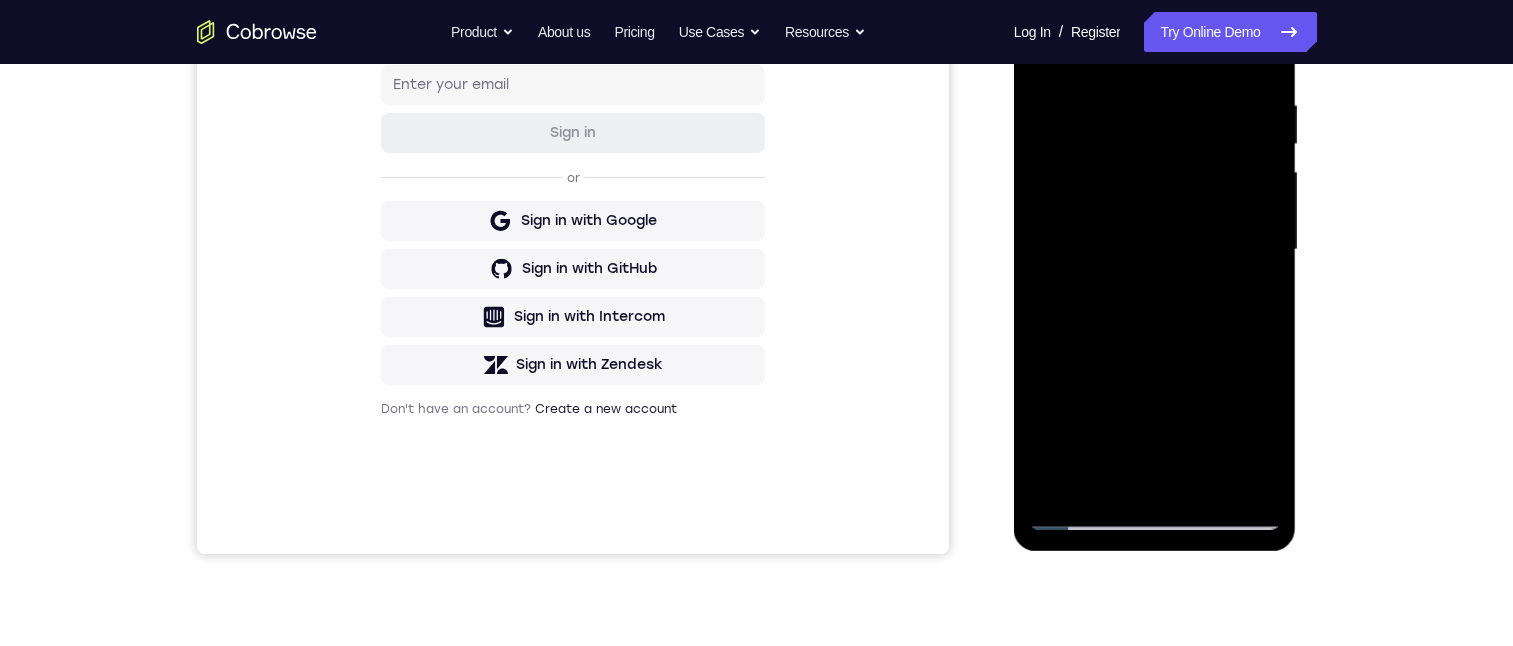 drag, startPoint x: 1188, startPoint y: 297, endPoint x: 1208, endPoint y: 68, distance: 229.8717 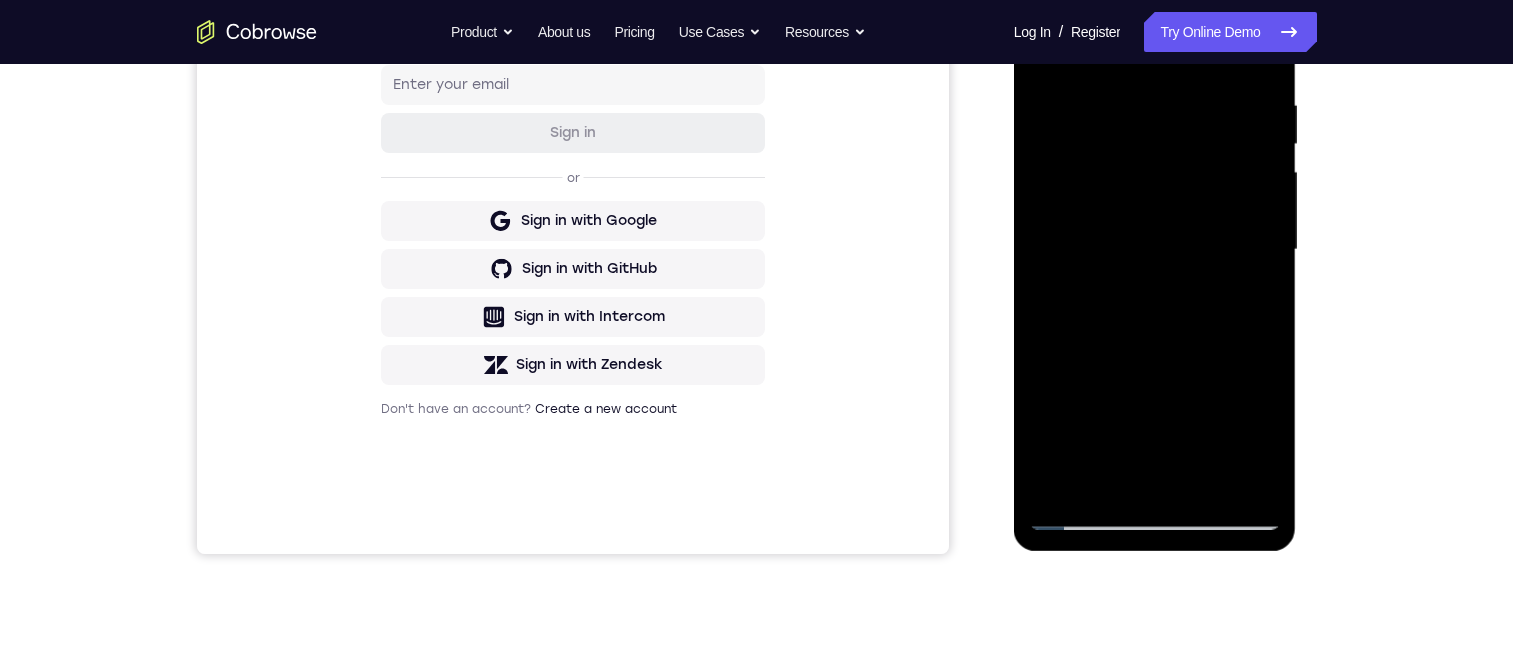drag, startPoint x: 1183, startPoint y: 367, endPoint x: 2226, endPoint y: -6, distance: 1107.6904 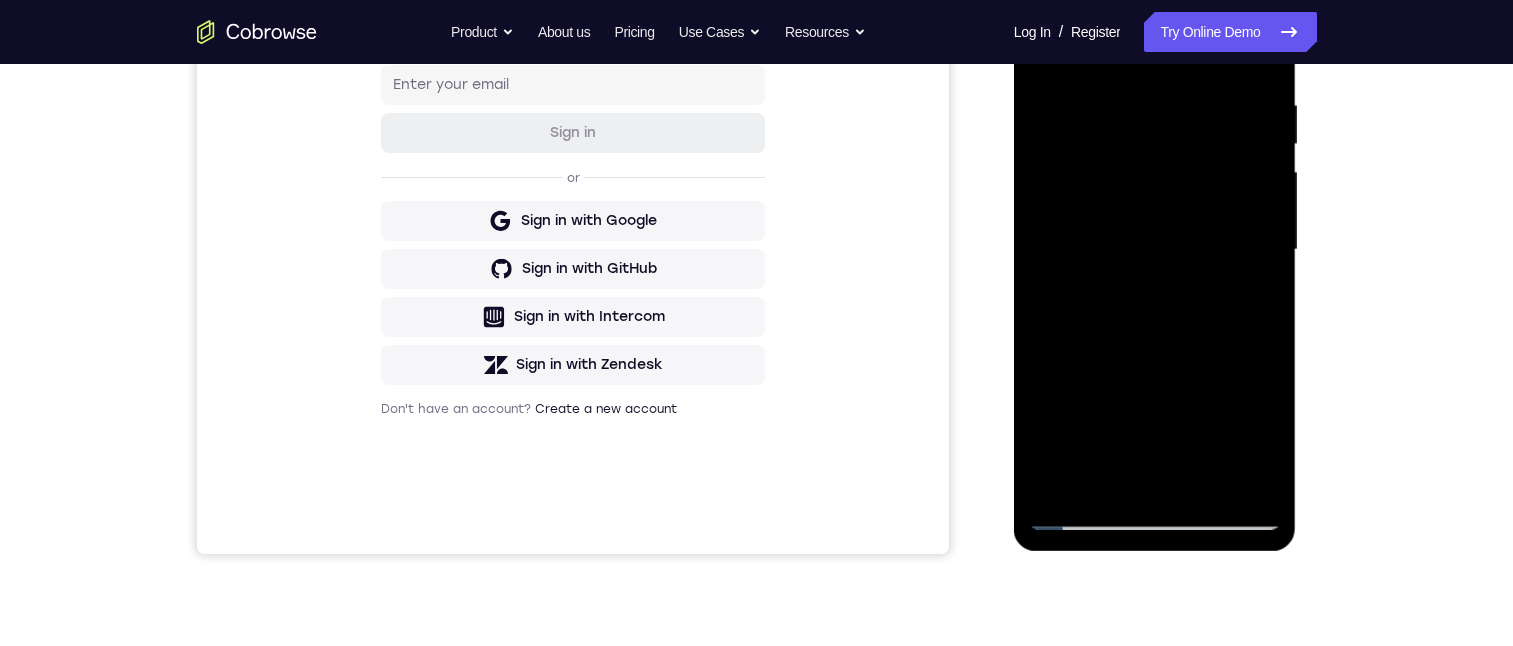 drag, startPoint x: 1194, startPoint y: 315, endPoint x: 1232, endPoint y: 66, distance: 251.8829 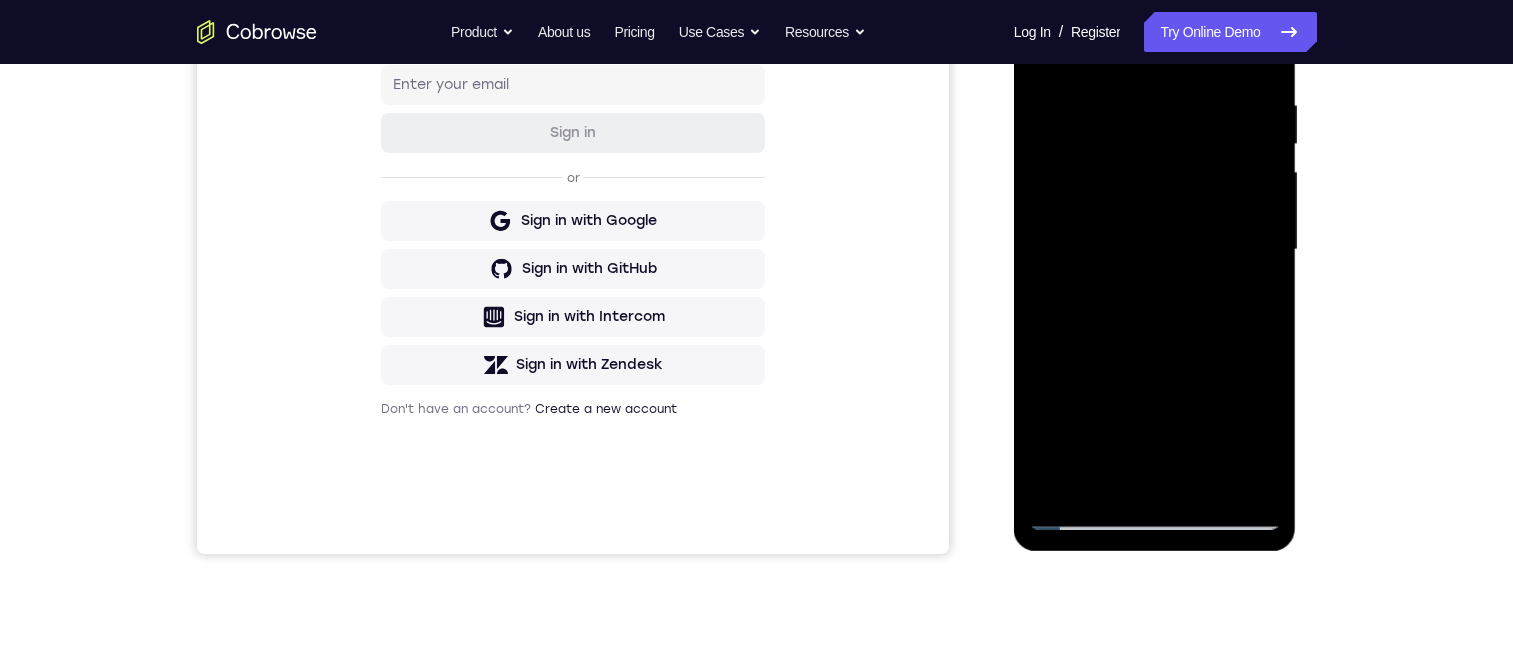 drag, startPoint x: 1192, startPoint y: 382, endPoint x: 1214, endPoint y: -22, distance: 404.59857 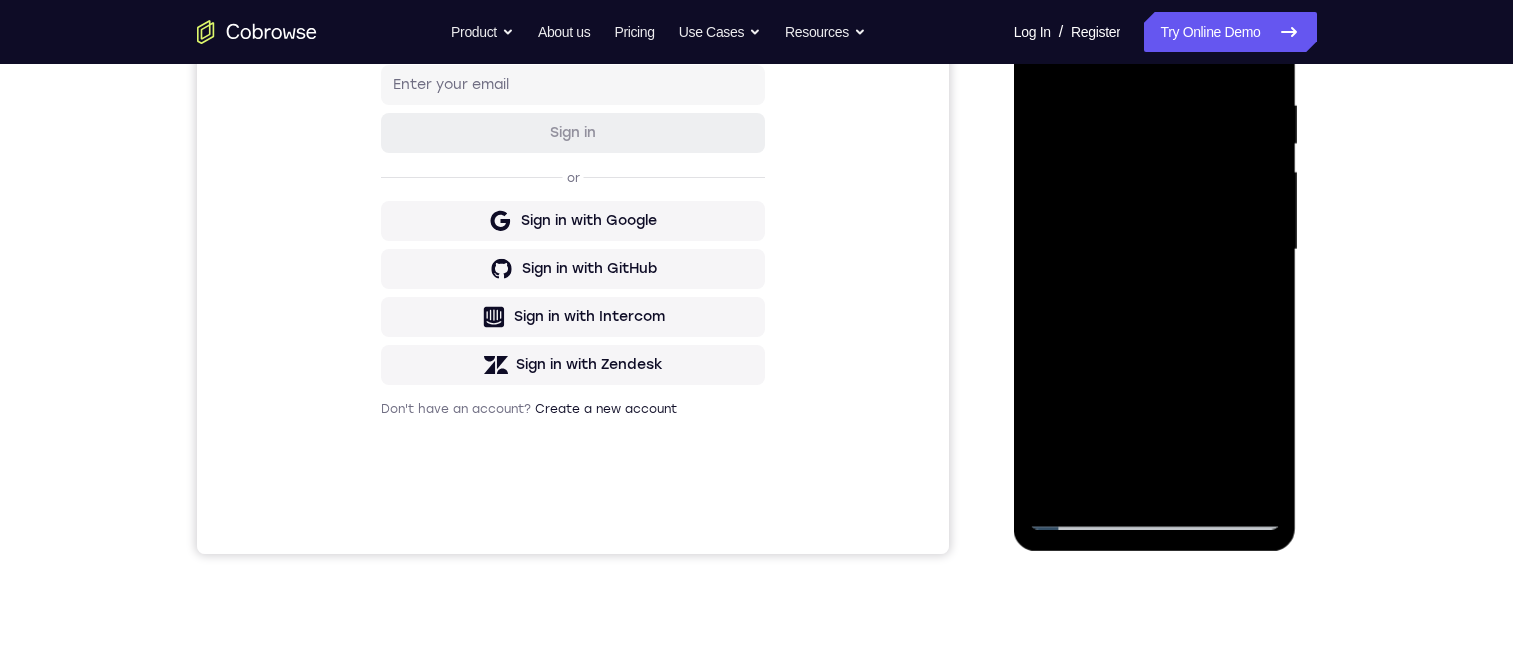 drag, startPoint x: 1196, startPoint y: 420, endPoint x: 1203, endPoint y: 287, distance: 133.18408 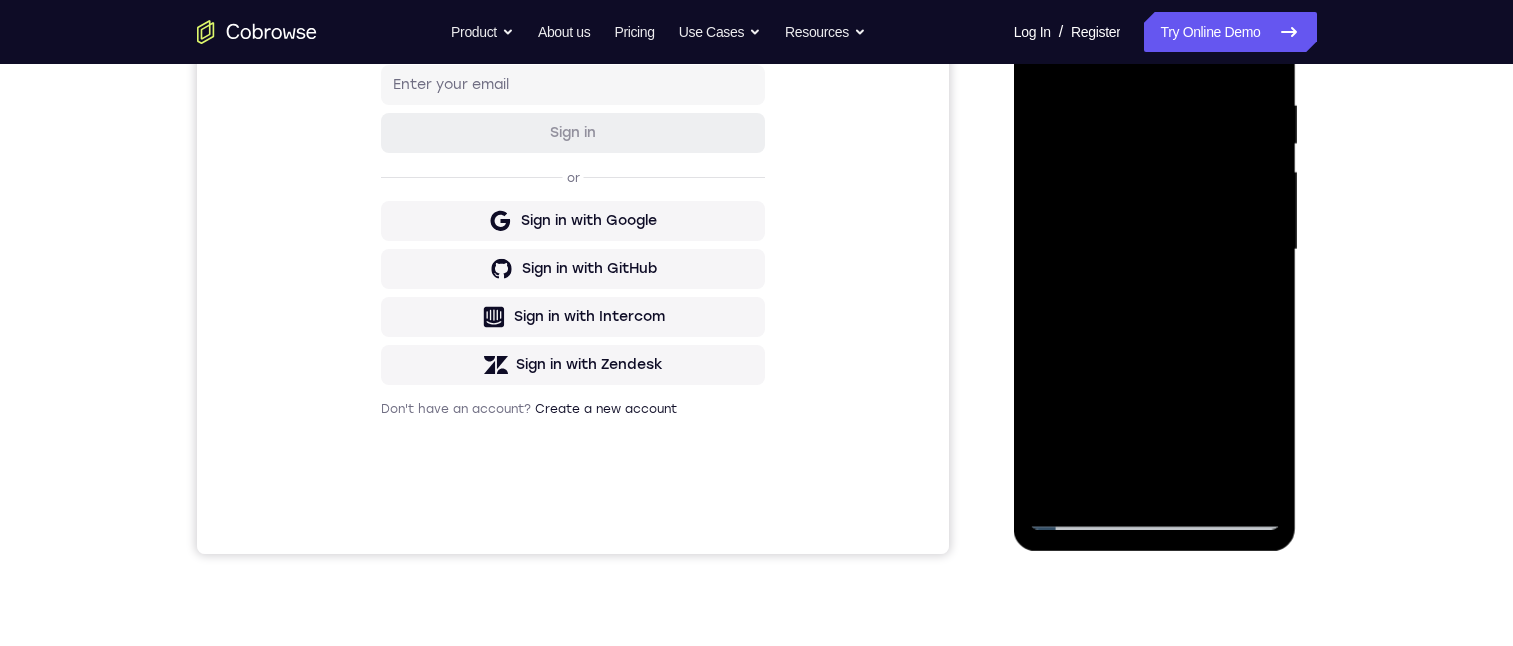 drag, startPoint x: 1189, startPoint y: 405, endPoint x: 1229, endPoint y: 70, distance: 337.3796 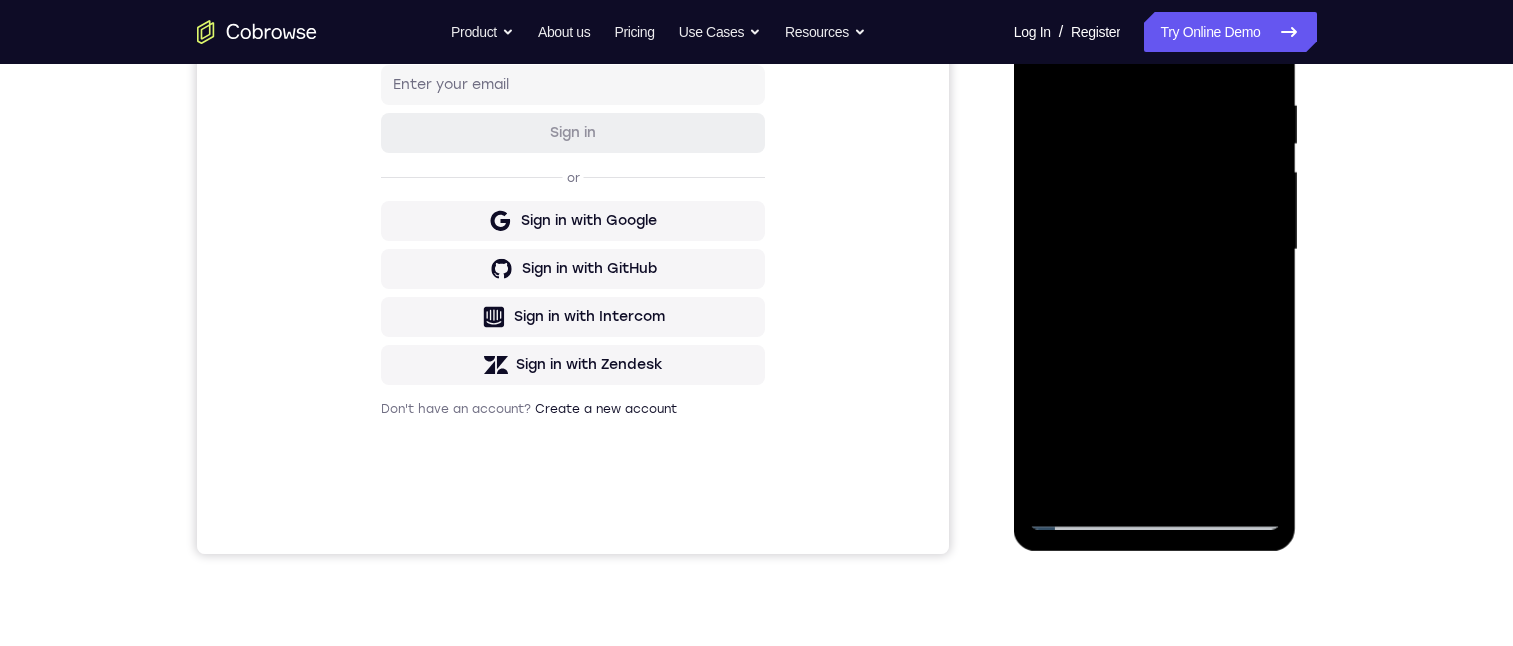drag, startPoint x: 1211, startPoint y: 363, endPoint x: 1215, endPoint y: 132, distance: 231.03462 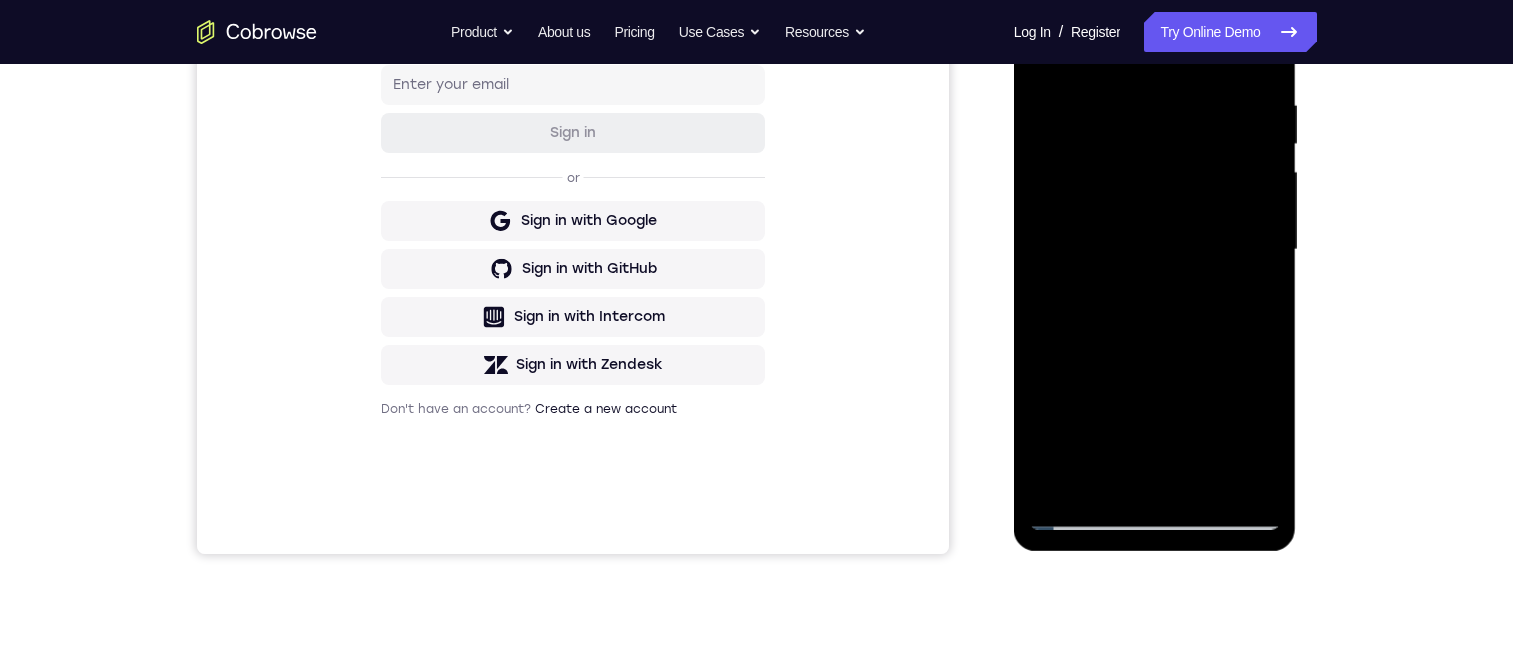 drag, startPoint x: 1164, startPoint y: 461, endPoint x: 1186, endPoint y: 68, distance: 393.6153 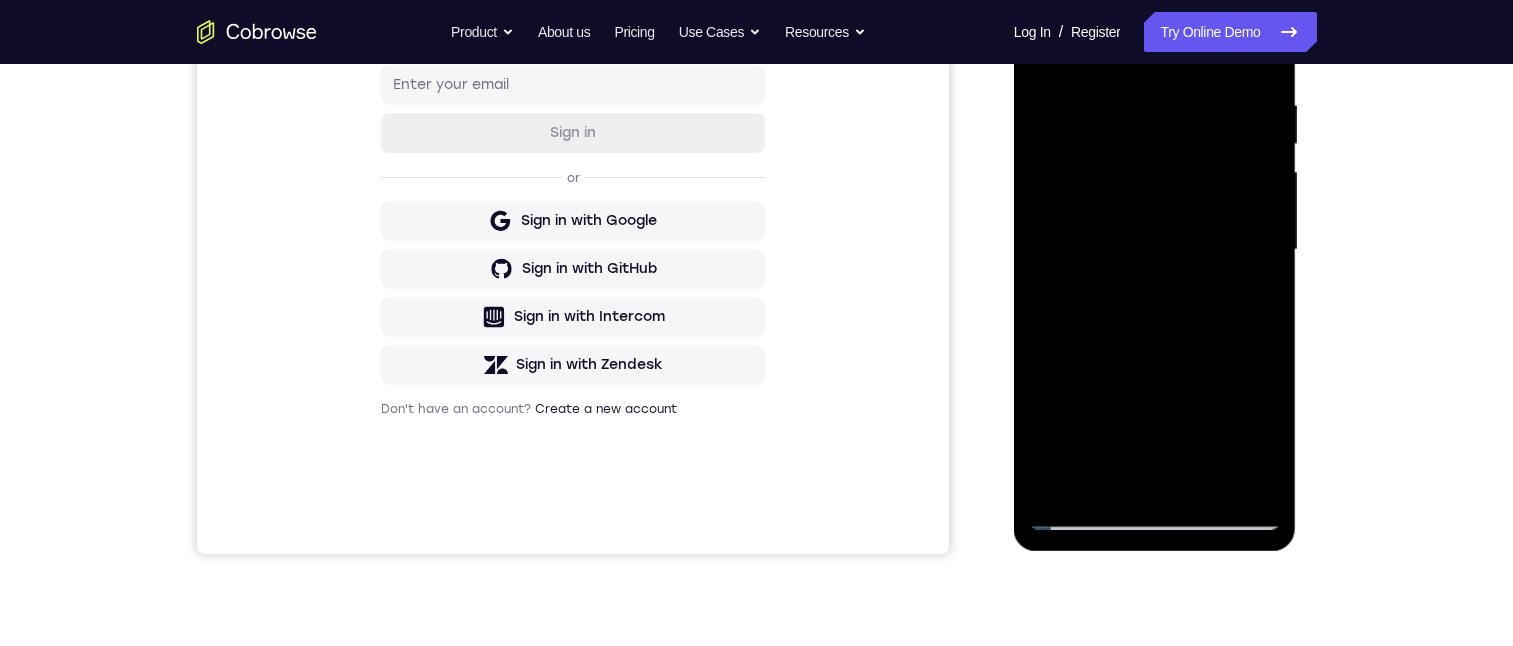 drag, startPoint x: 1147, startPoint y: 397, endPoint x: 1163, endPoint y: 83, distance: 314.40738 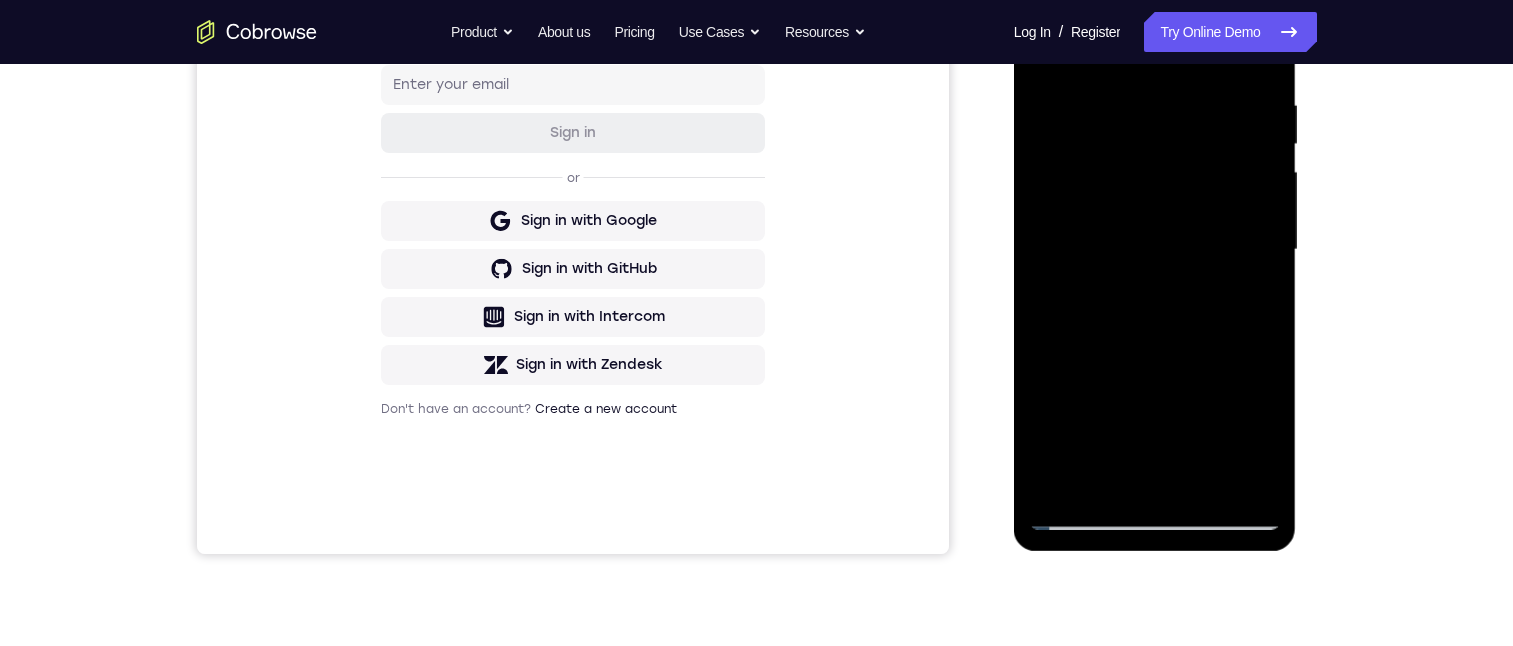 drag, startPoint x: 1152, startPoint y: 376, endPoint x: 1159, endPoint y: 64, distance: 312.07852 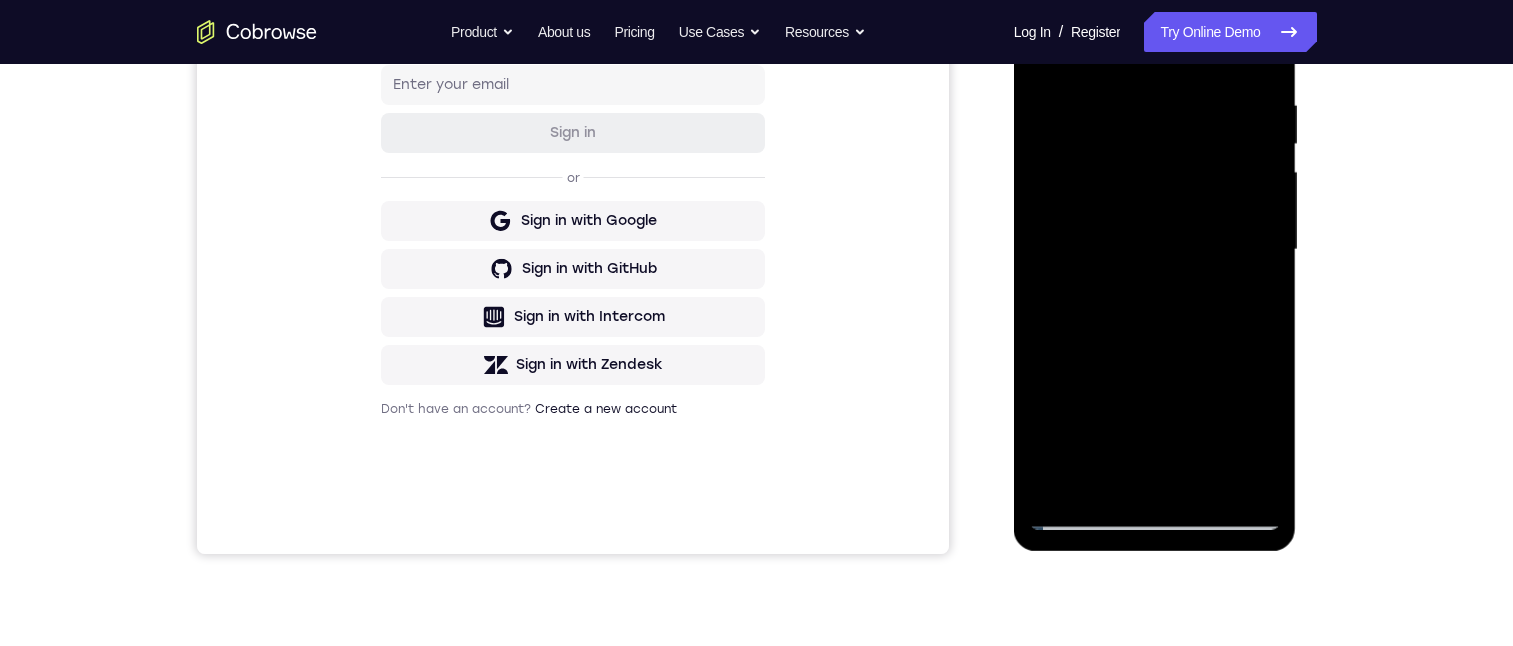 drag, startPoint x: 1147, startPoint y: 376, endPoint x: 1166, endPoint y: 255, distance: 122.48265 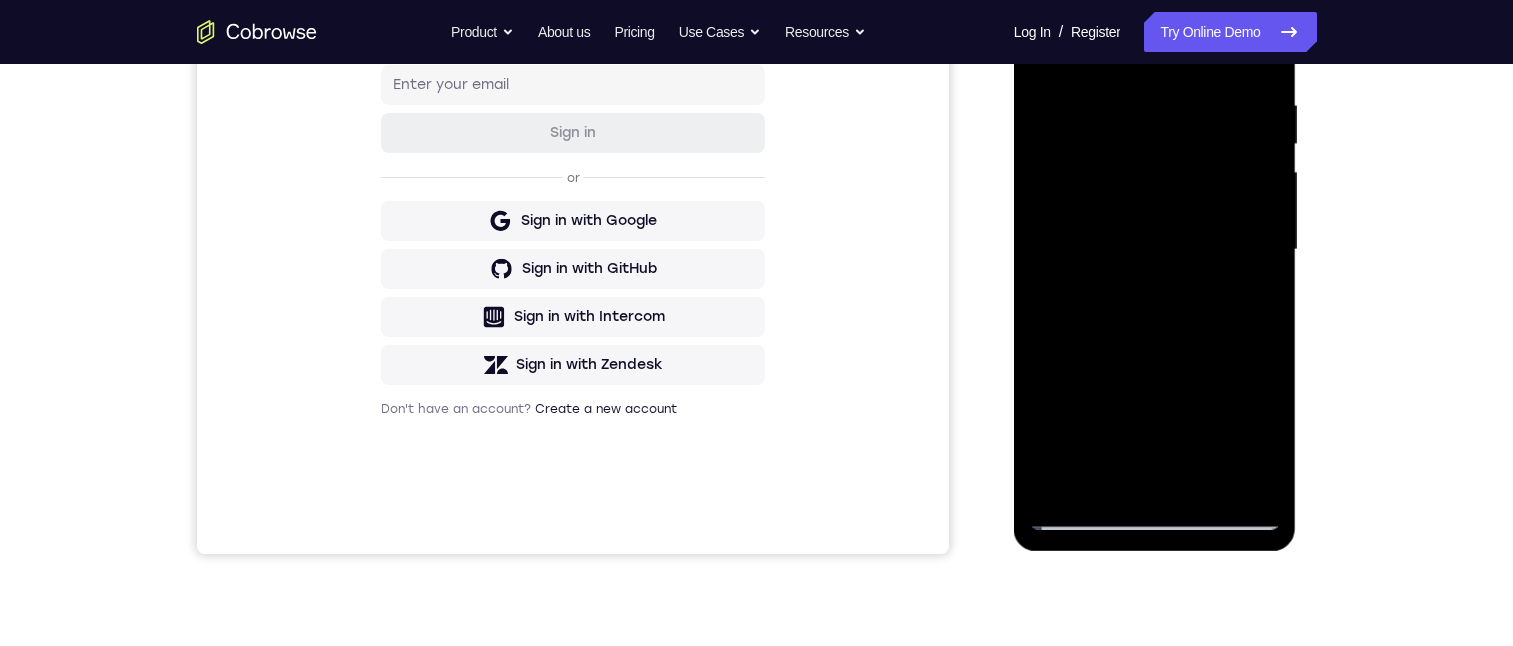 drag, startPoint x: 1180, startPoint y: 255, endPoint x: 1203, endPoint y: 75, distance: 181.4635 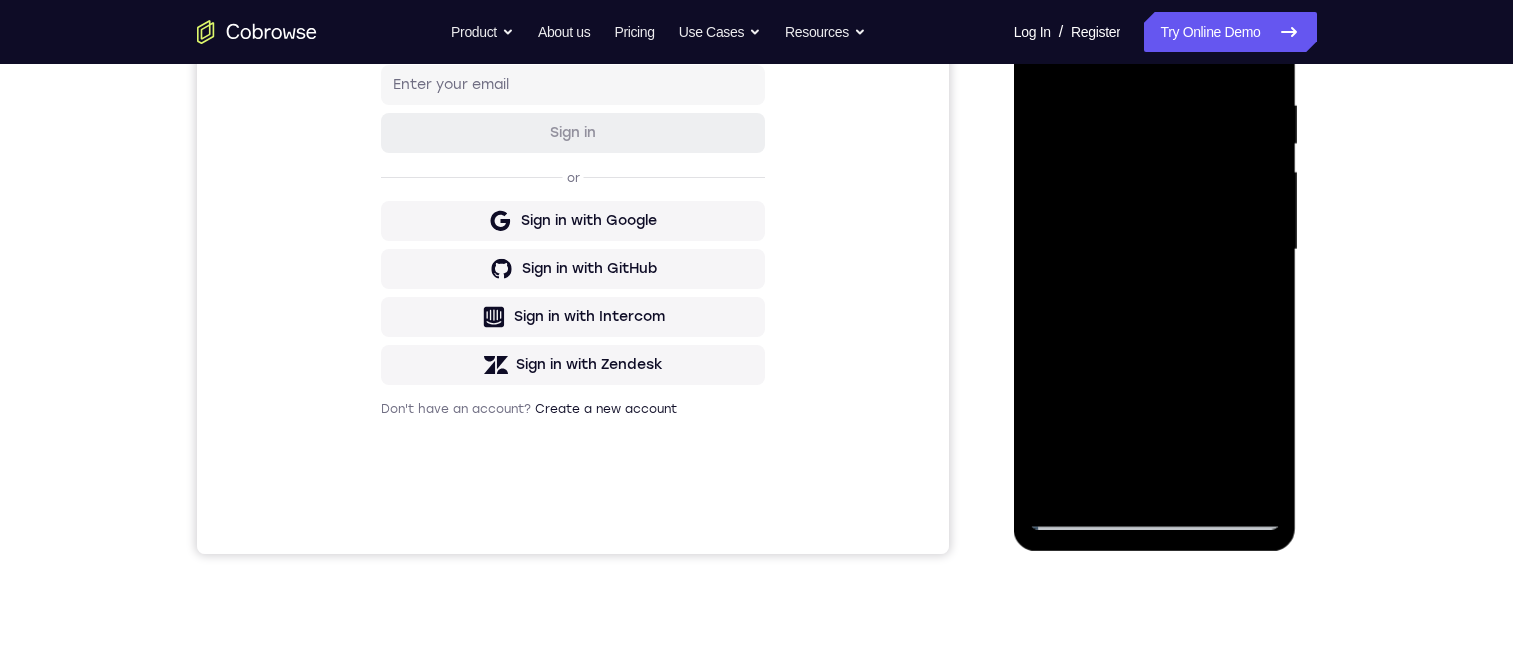 drag, startPoint x: 1154, startPoint y: 386, endPoint x: 1213, endPoint y: 247, distance: 151.00331 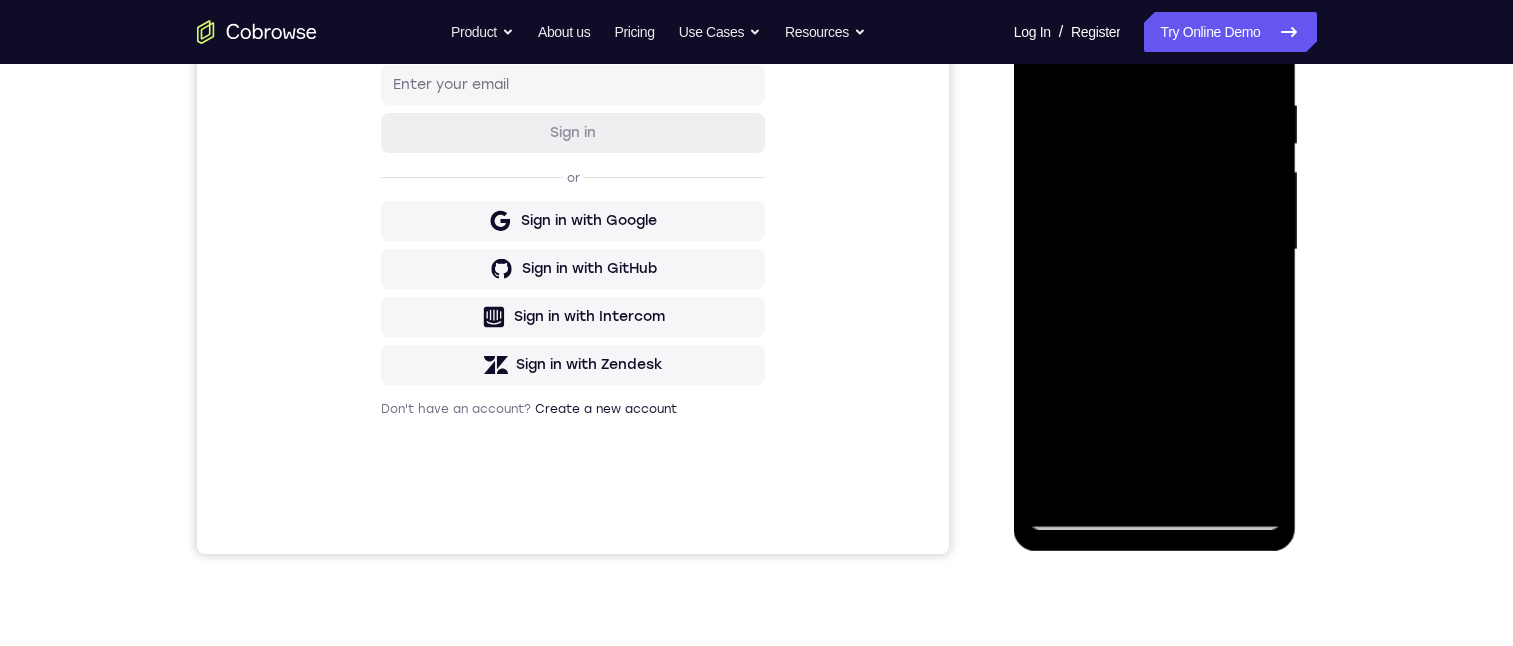 drag, startPoint x: 1225, startPoint y: 303, endPoint x: 1295, endPoint y: 281, distance: 73.37575 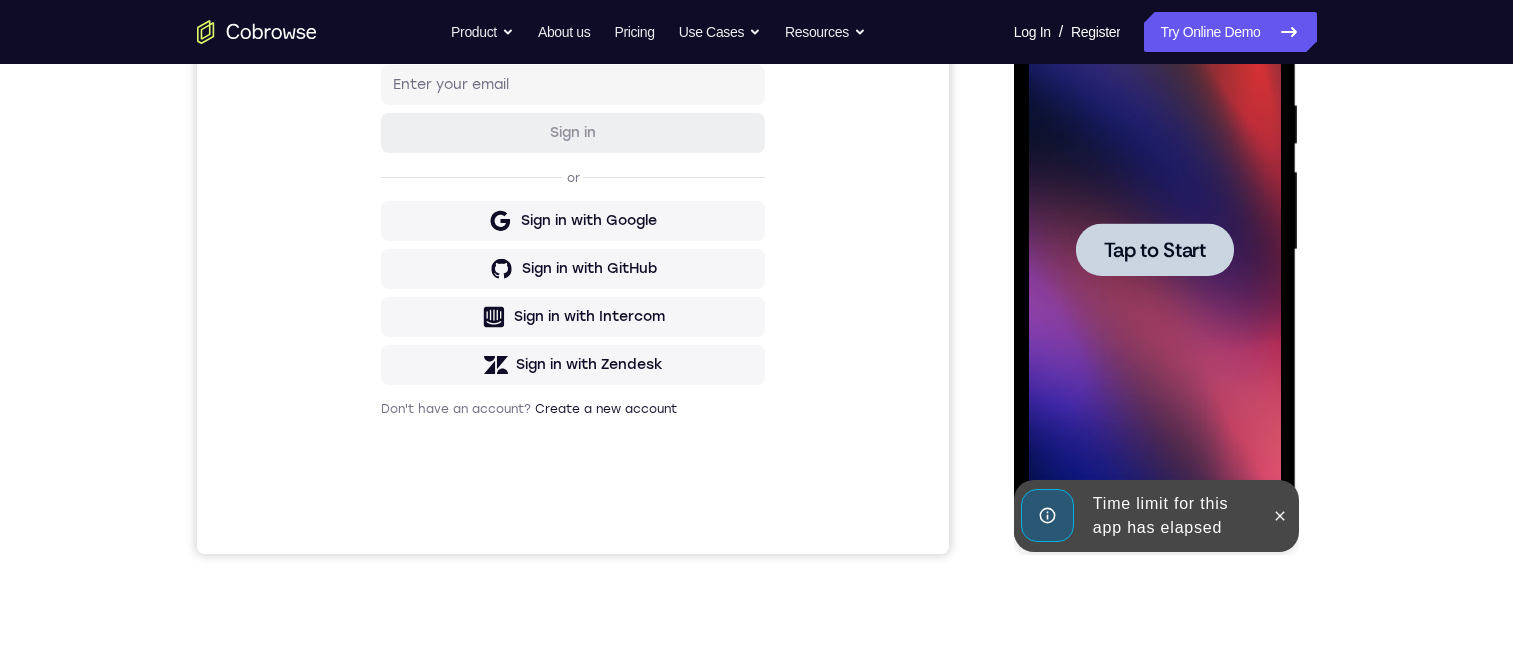 drag, startPoint x: 1203, startPoint y: 381, endPoint x: 1214, endPoint y: 209, distance: 172.35138 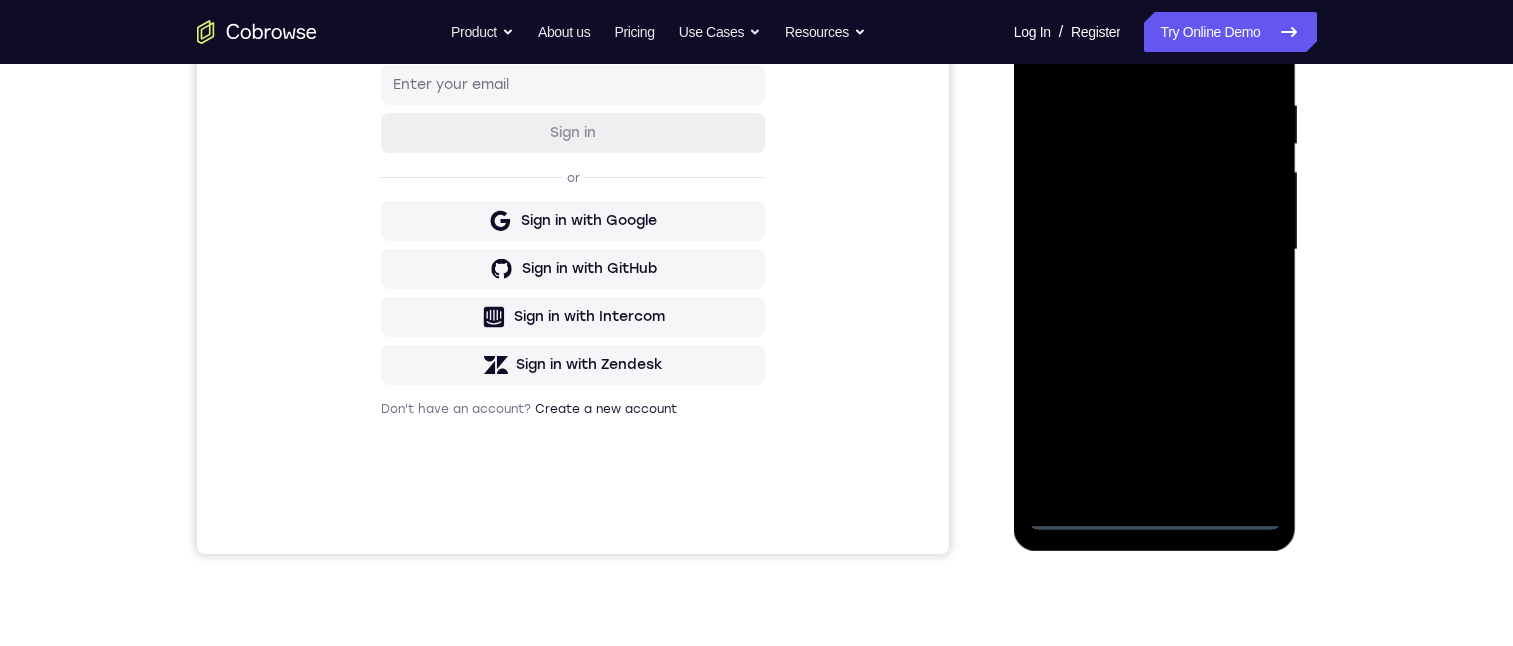 scroll, scrollTop: 276, scrollLeft: 0, axis: vertical 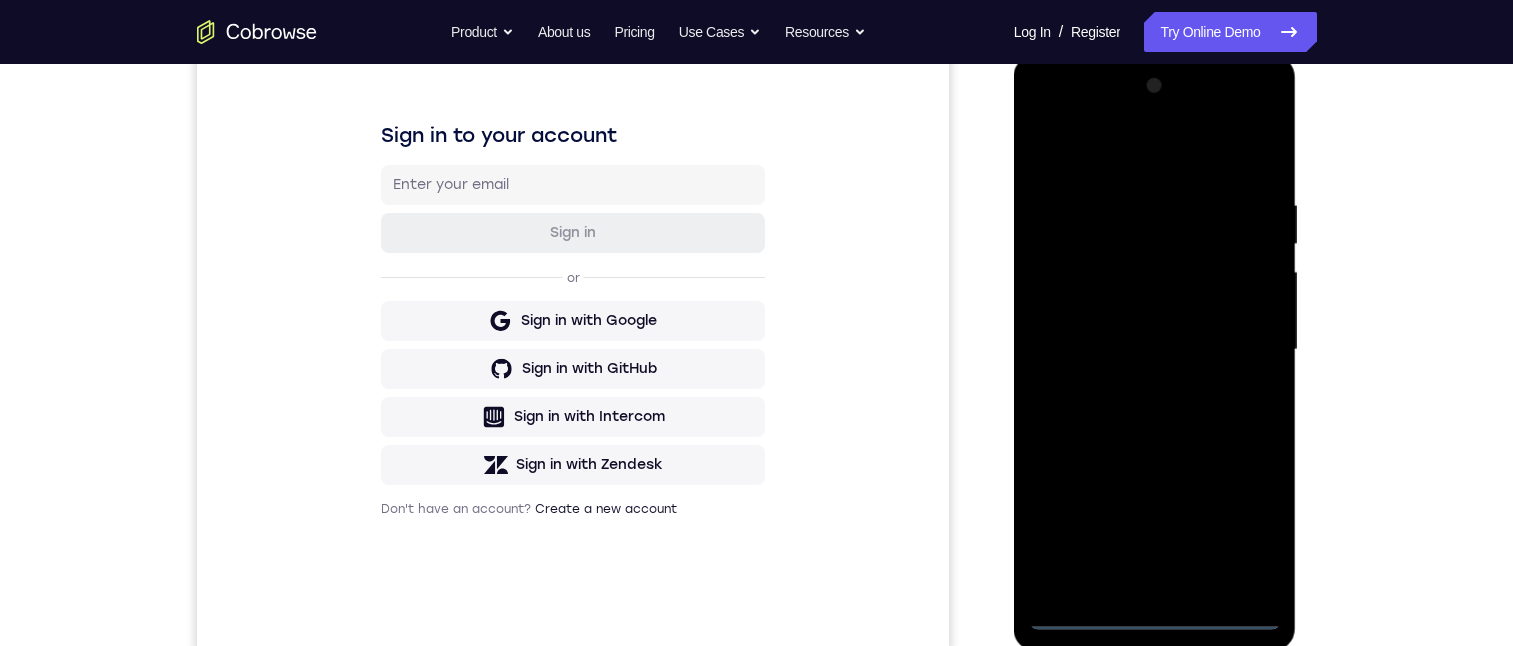 click at bounding box center (1155, 350) 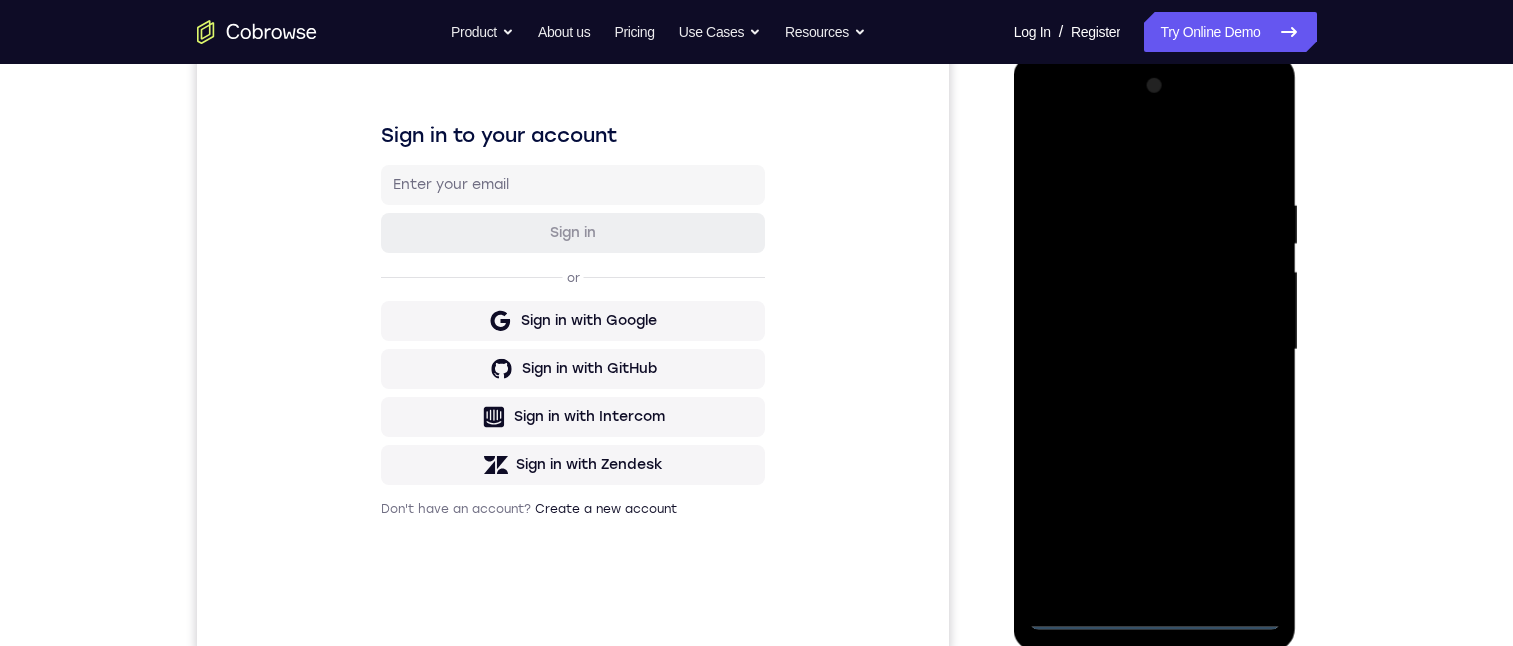 click at bounding box center [1155, 350] 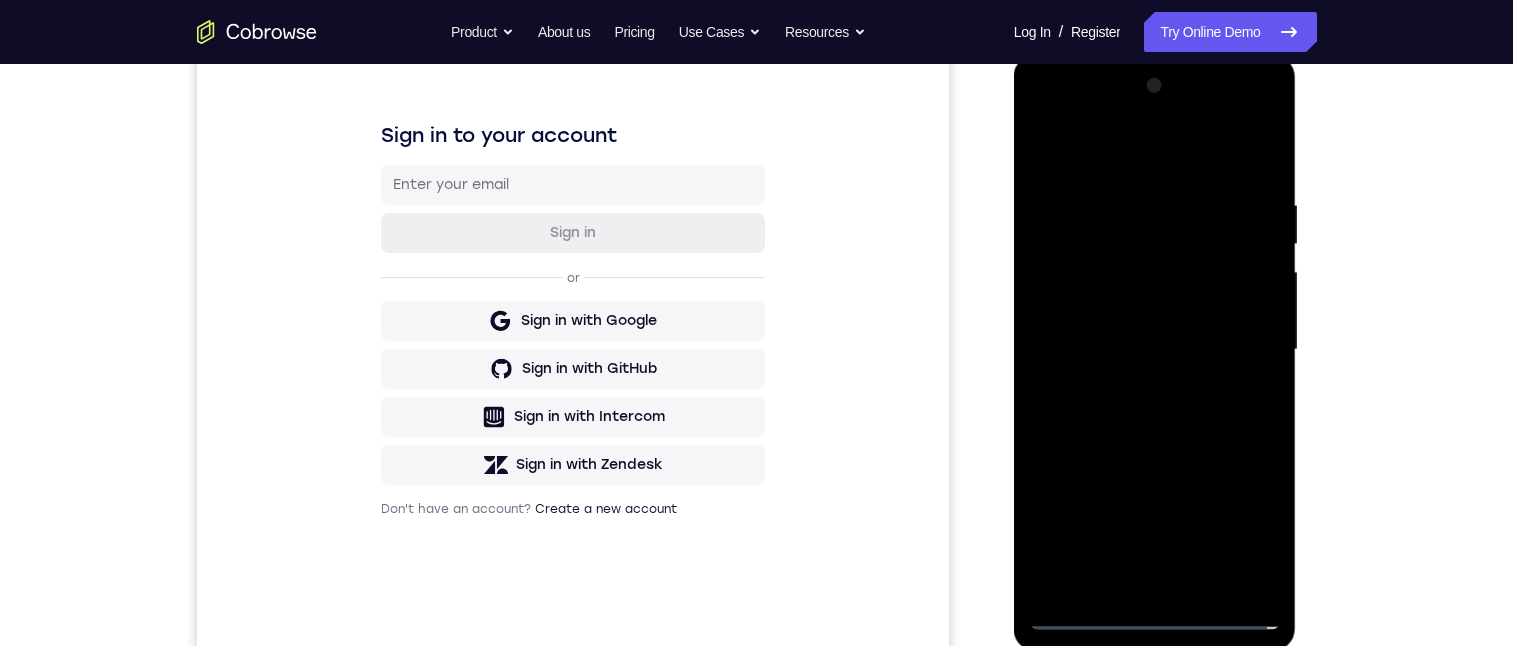click at bounding box center [1155, 350] 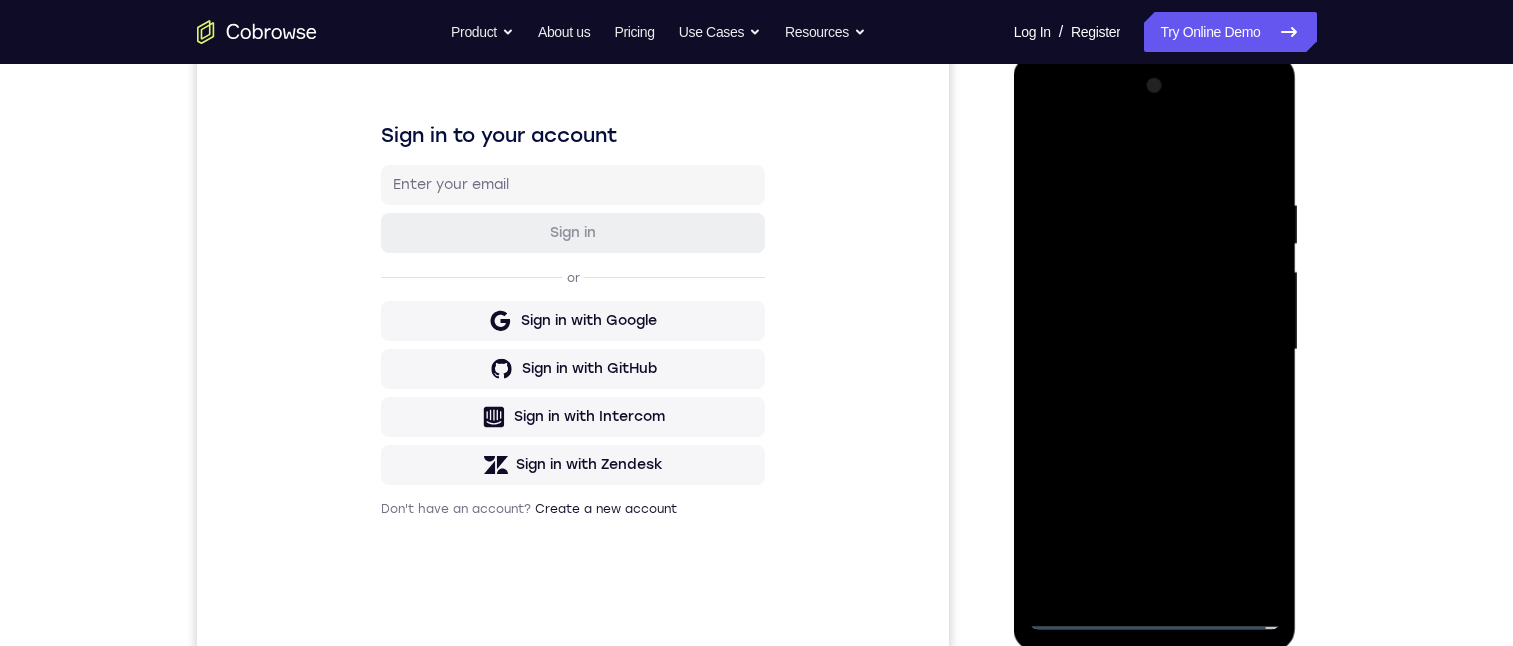 click at bounding box center (1155, 350) 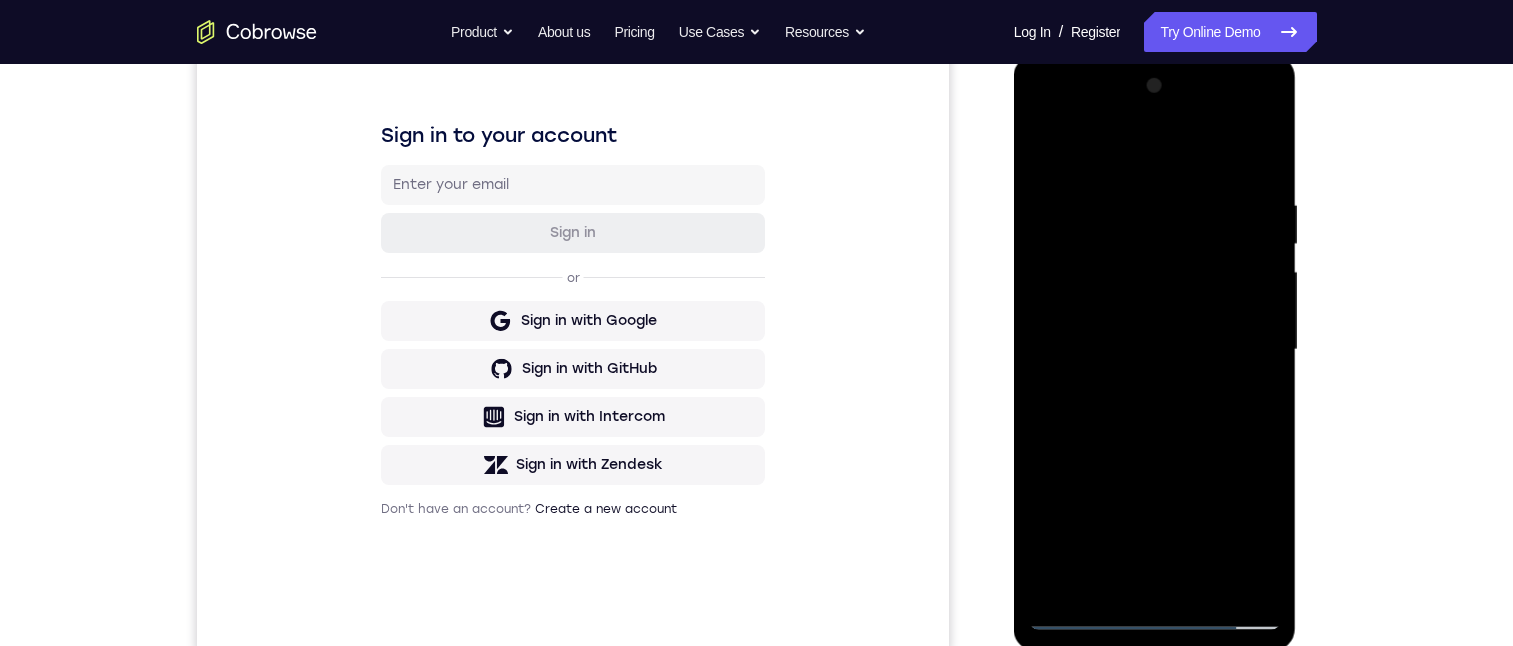 click at bounding box center (1155, 350) 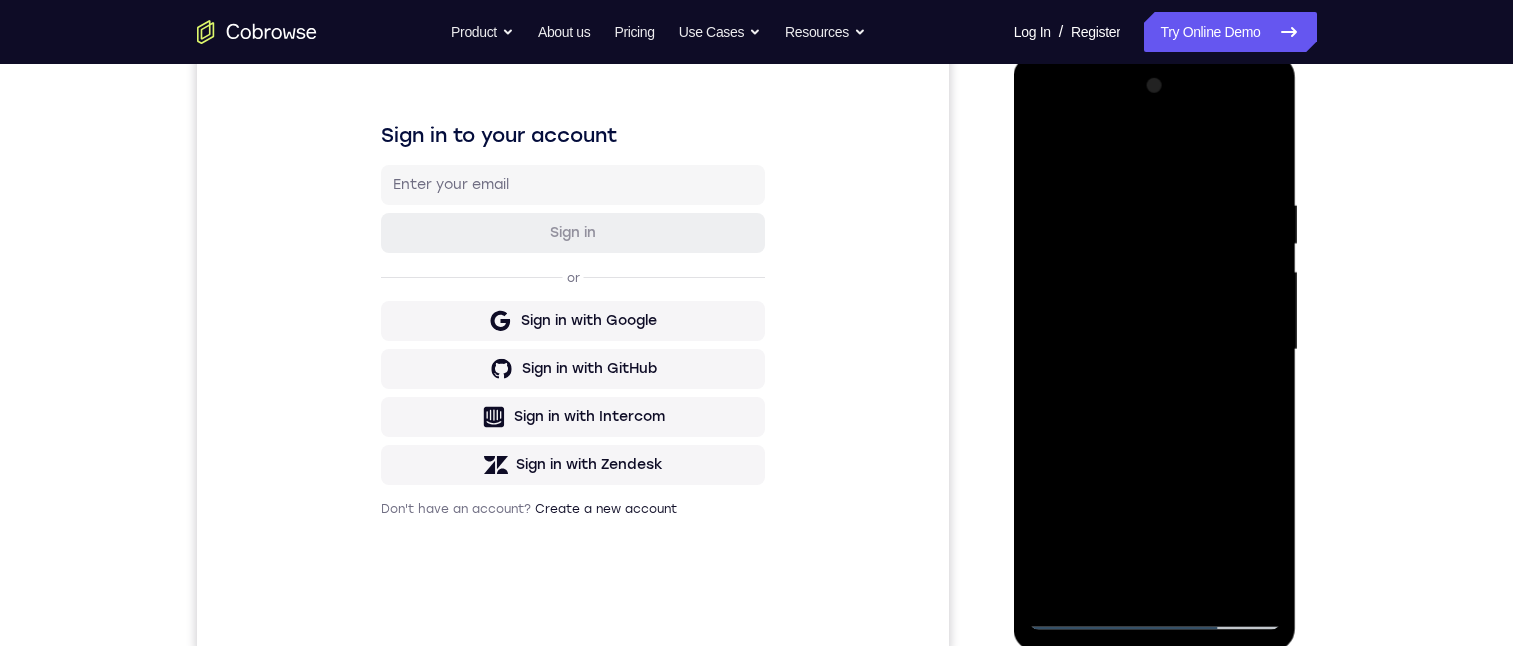 drag, startPoint x: 2021, startPoint y: 405, endPoint x: 1084, endPoint y: 609, distance: 958.94995 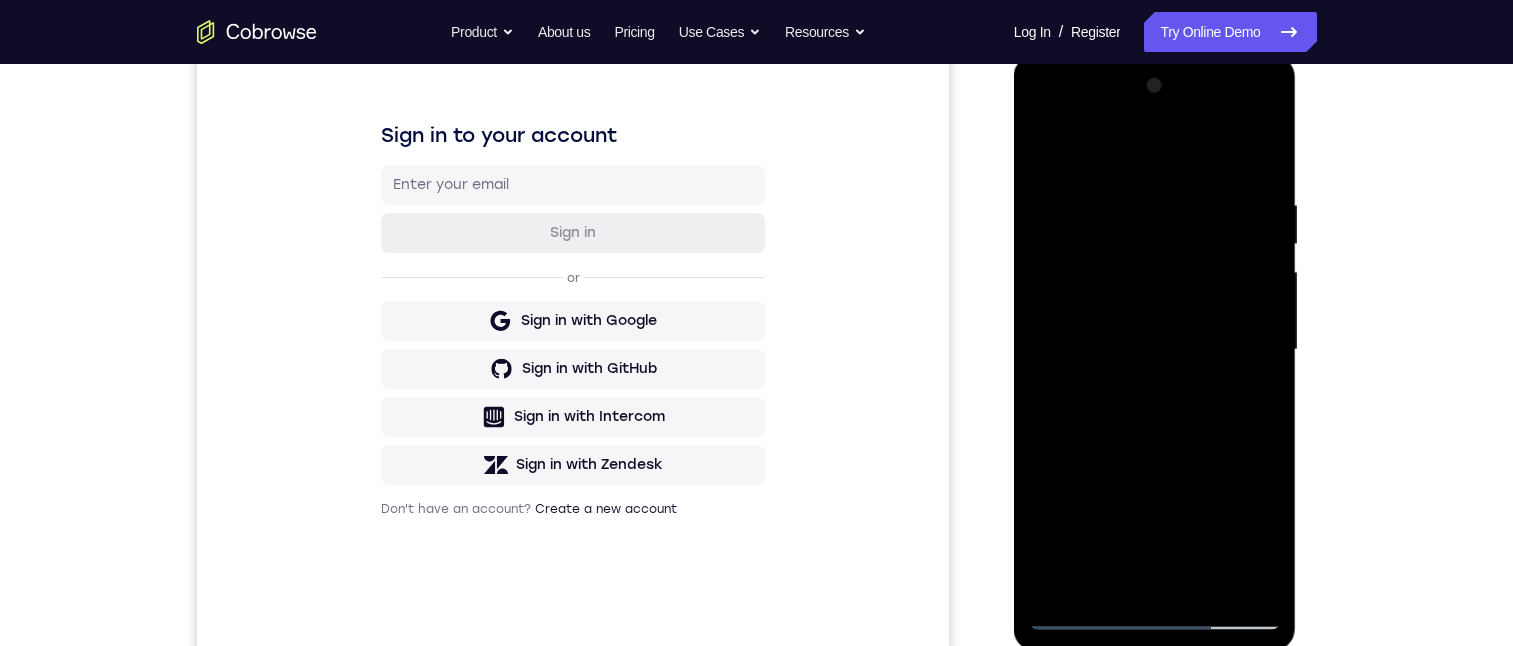 click at bounding box center (1155, 350) 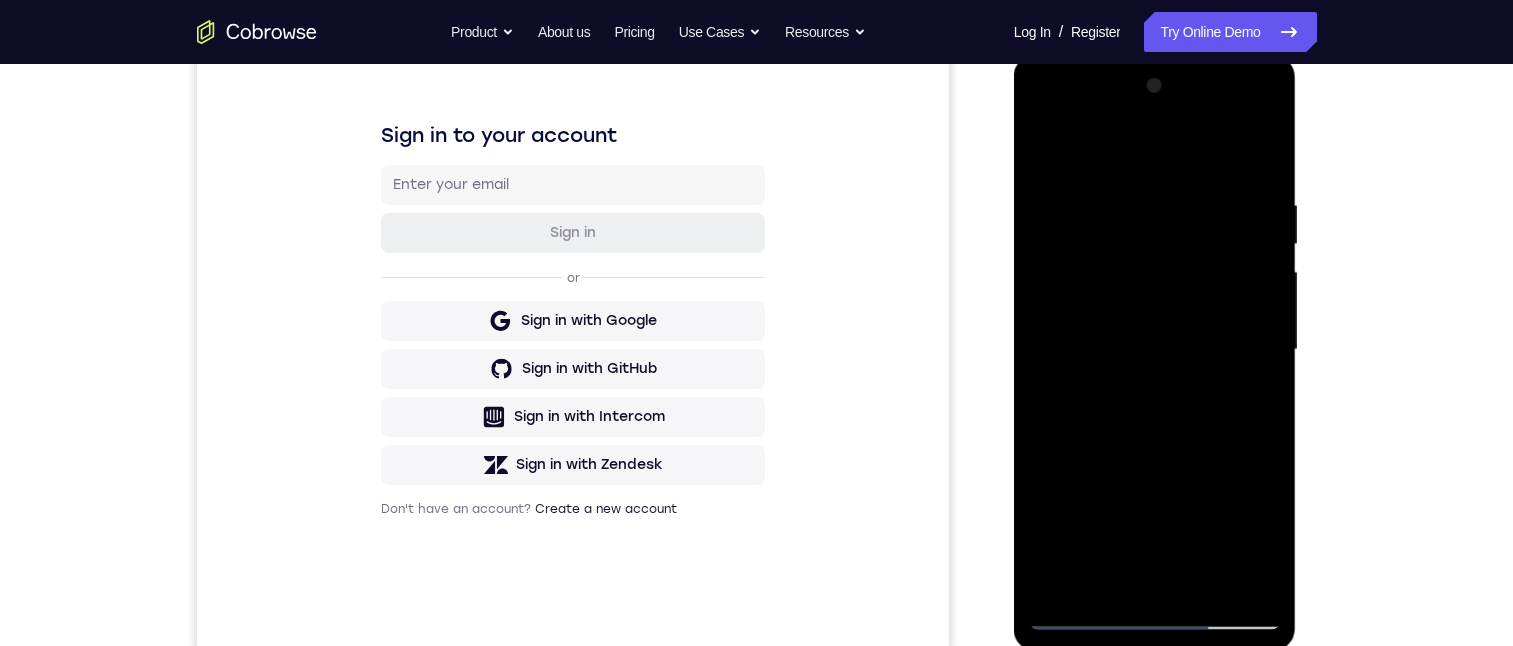 scroll, scrollTop: 376, scrollLeft: 0, axis: vertical 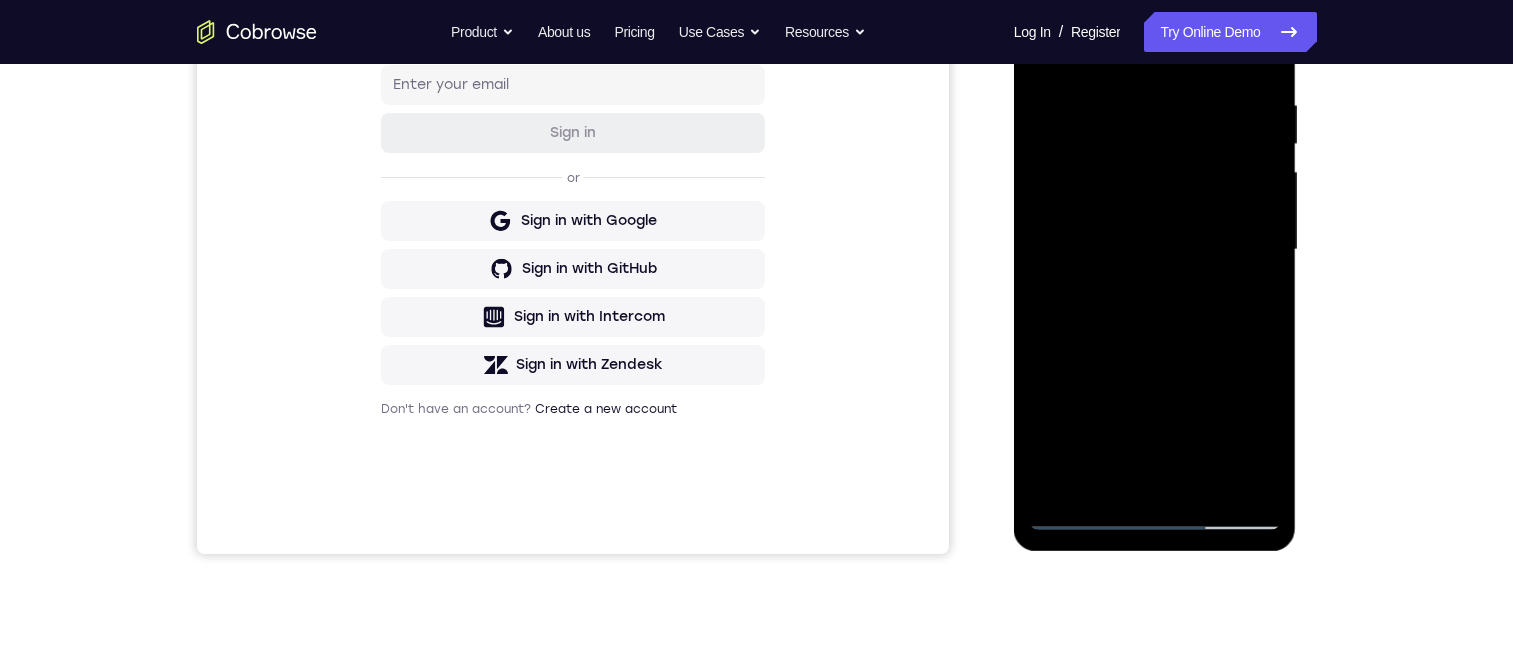 drag, startPoint x: 1199, startPoint y: 417, endPoint x: 1217, endPoint y: 107, distance: 310.52216 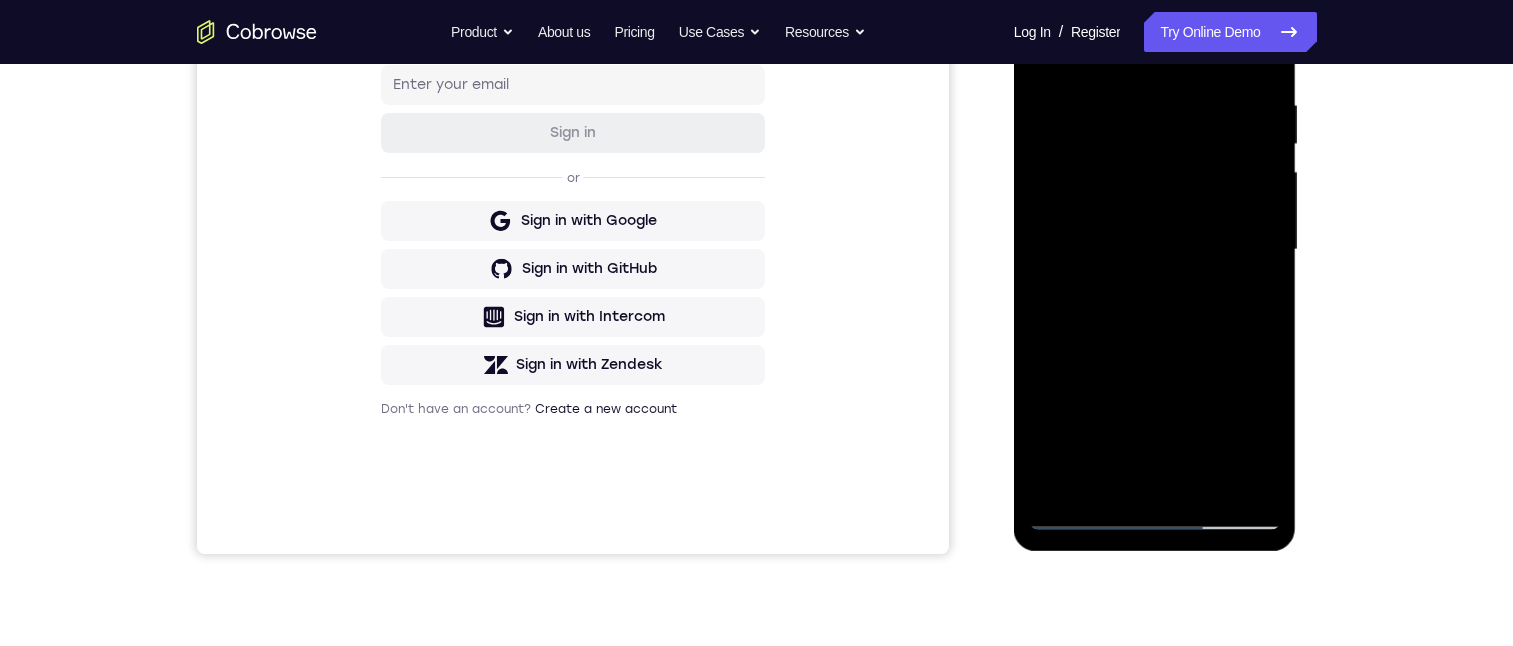 click at bounding box center (1155, 250) 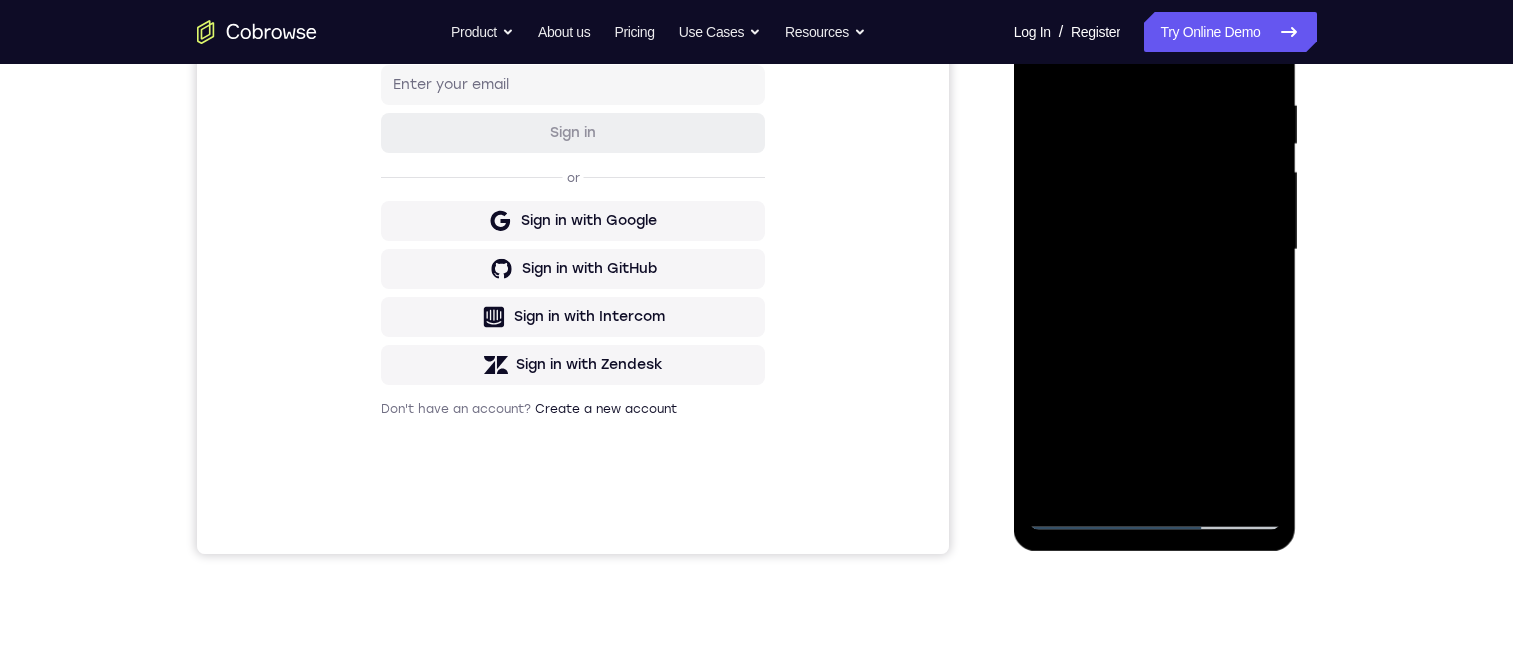 click at bounding box center (1155, 250) 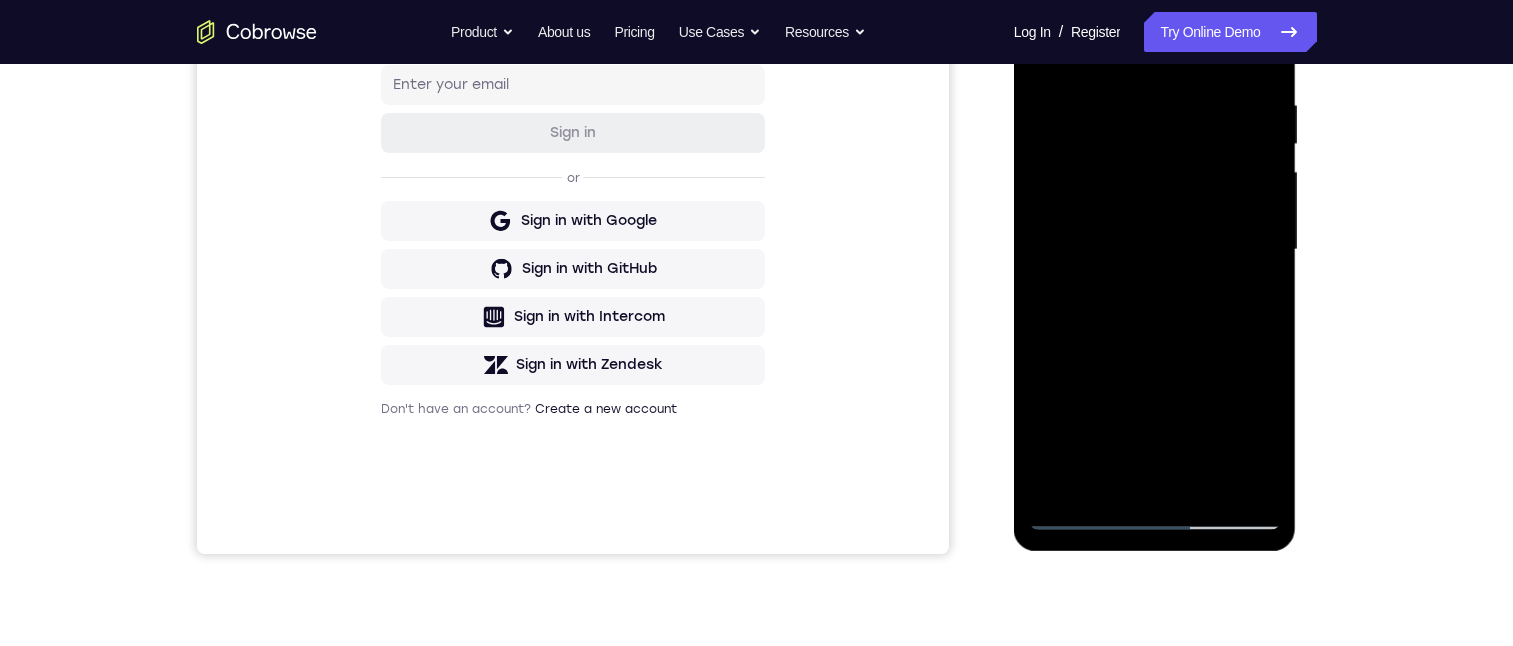 click at bounding box center [1155, 250] 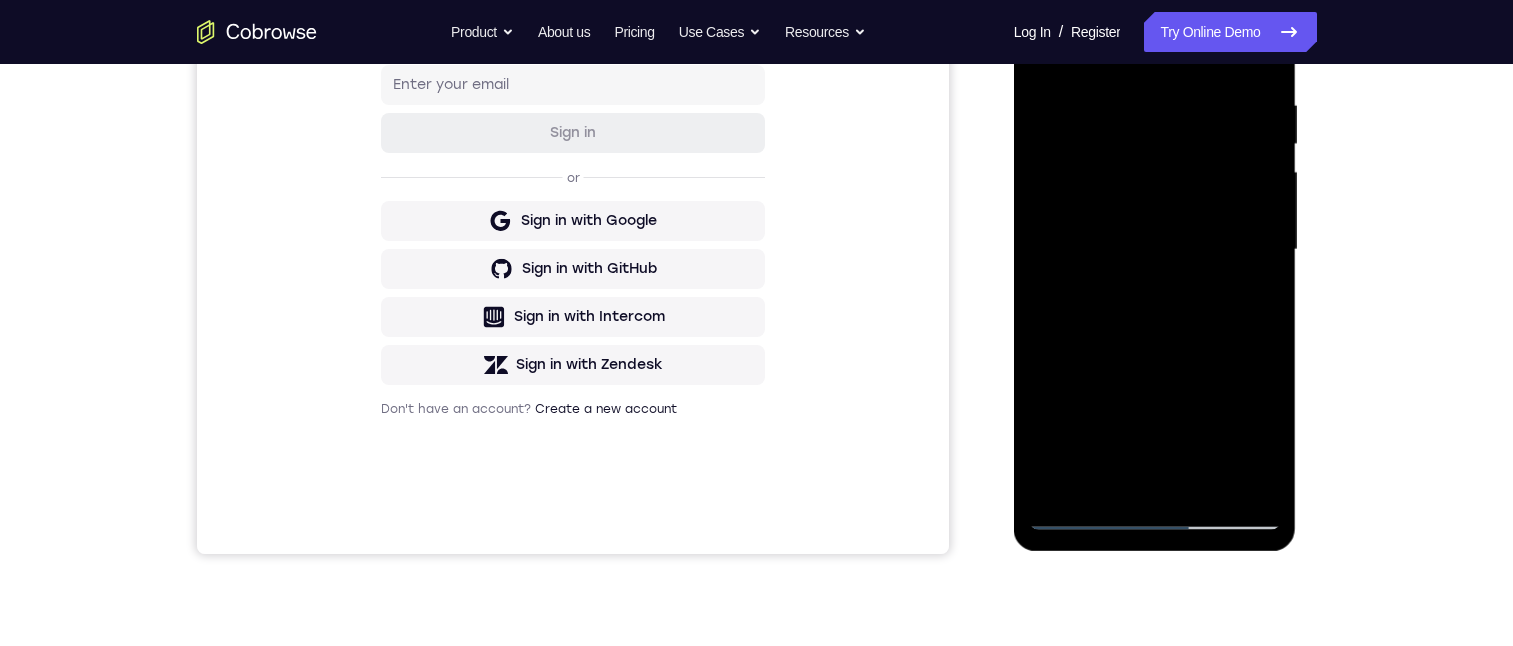 scroll, scrollTop: 176, scrollLeft: 0, axis: vertical 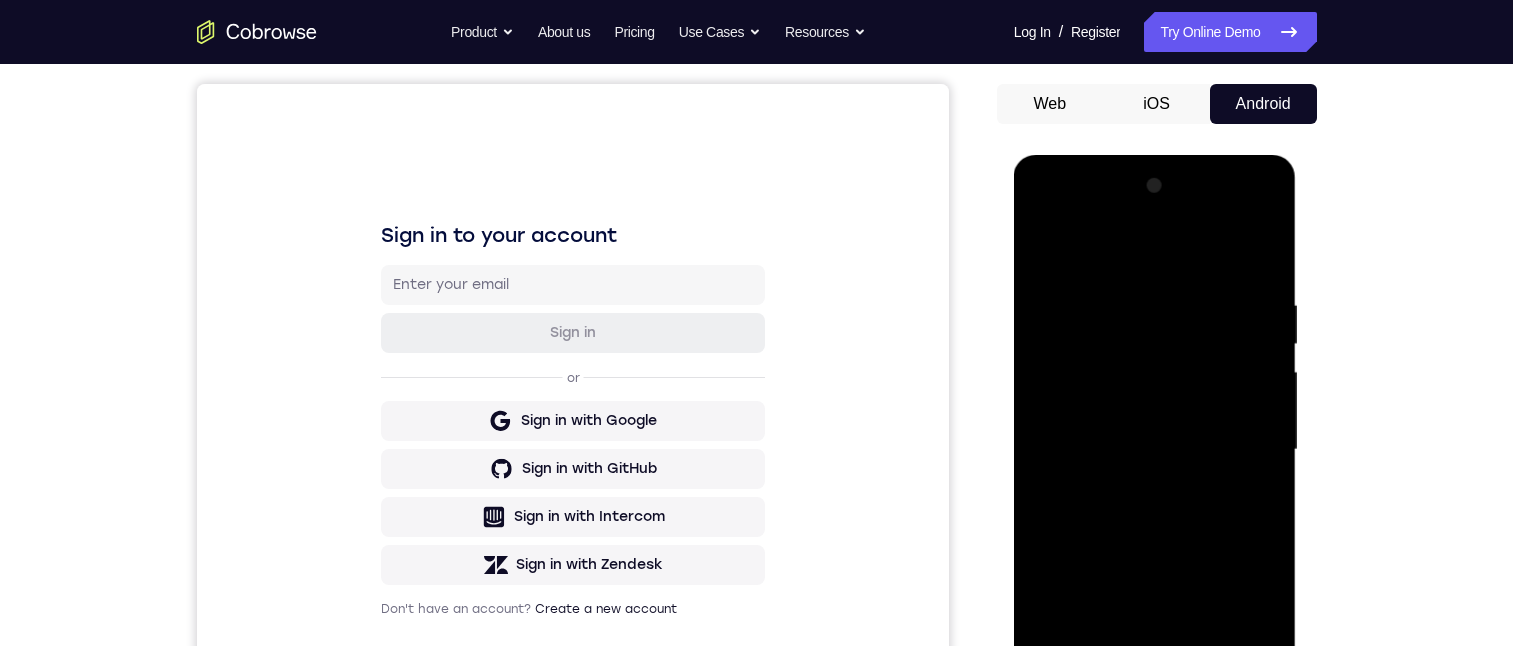 drag, startPoint x: 1272, startPoint y: 519, endPoint x: 1267, endPoint y: 198, distance: 321.03894 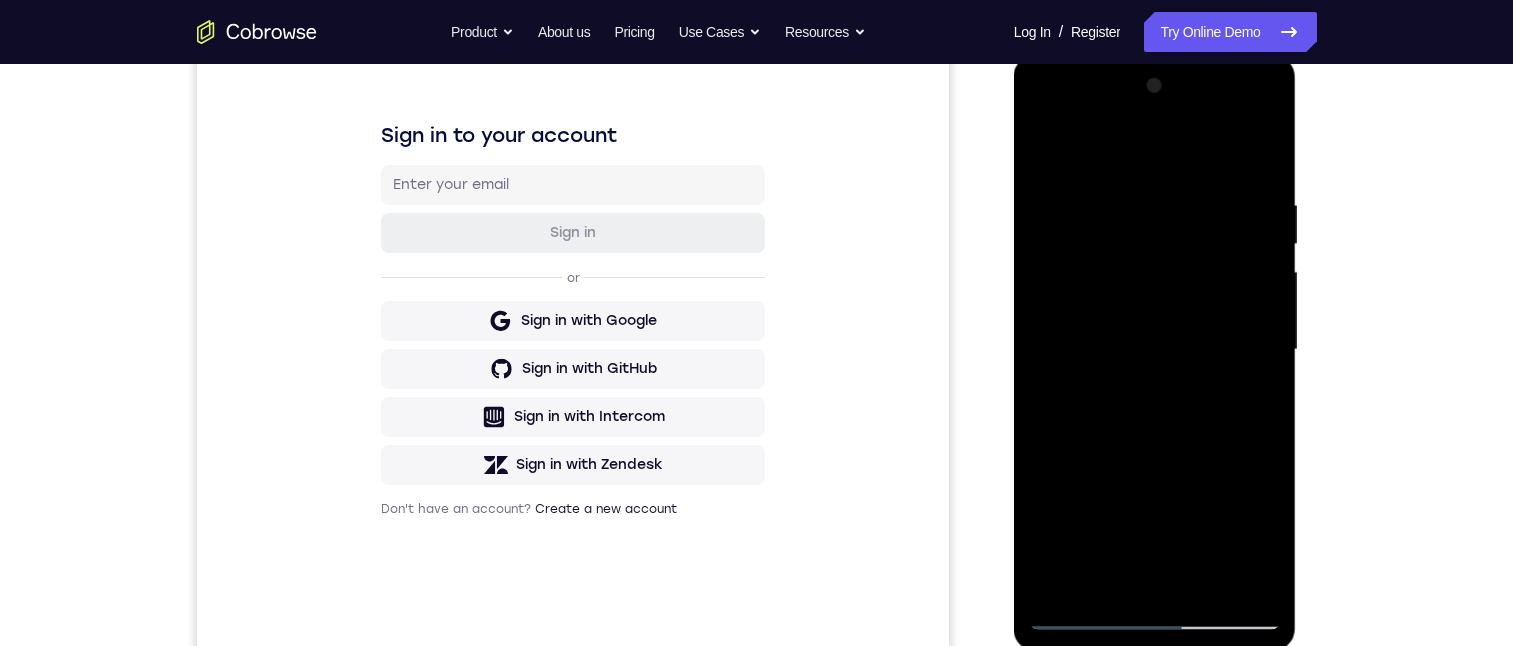drag, startPoint x: 1263, startPoint y: 418, endPoint x: 1269, endPoint y: 199, distance: 219.08218 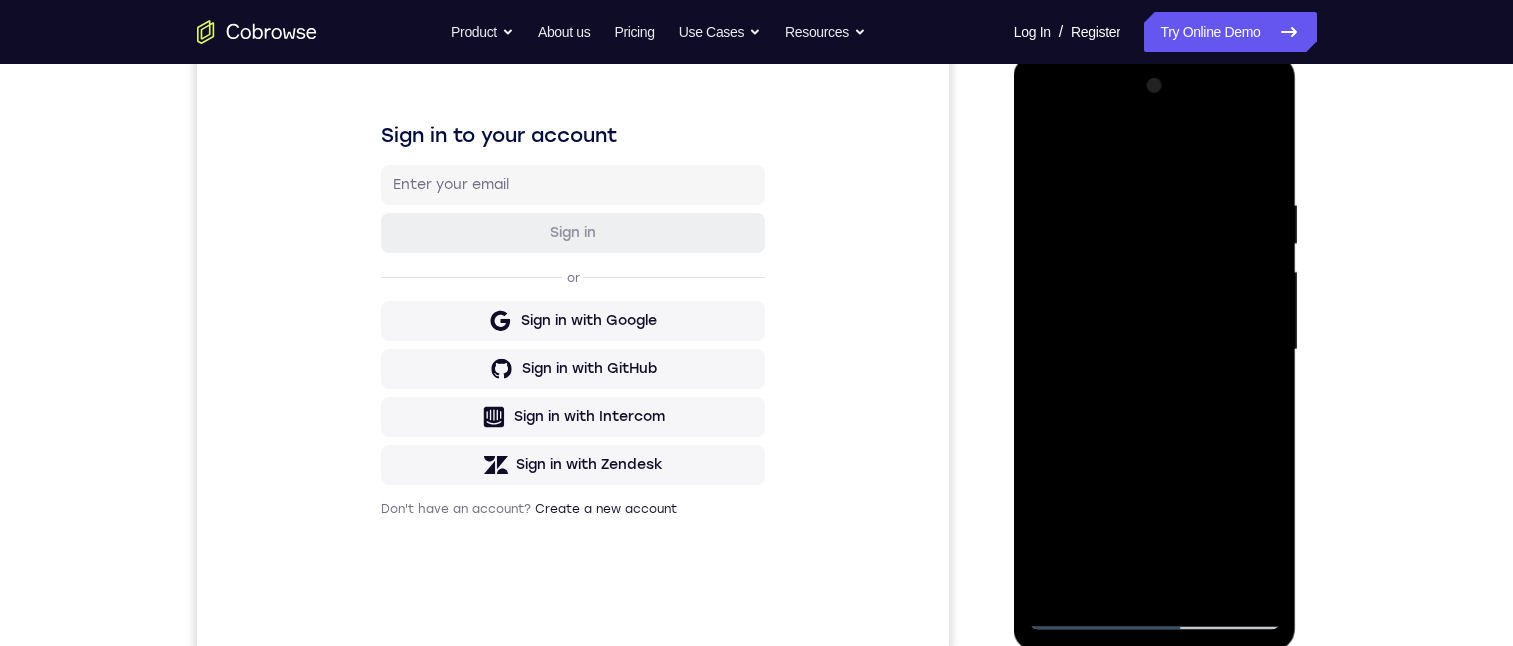 drag, startPoint x: 1258, startPoint y: 377, endPoint x: 1264, endPoint y: 136, distance: 241.07468 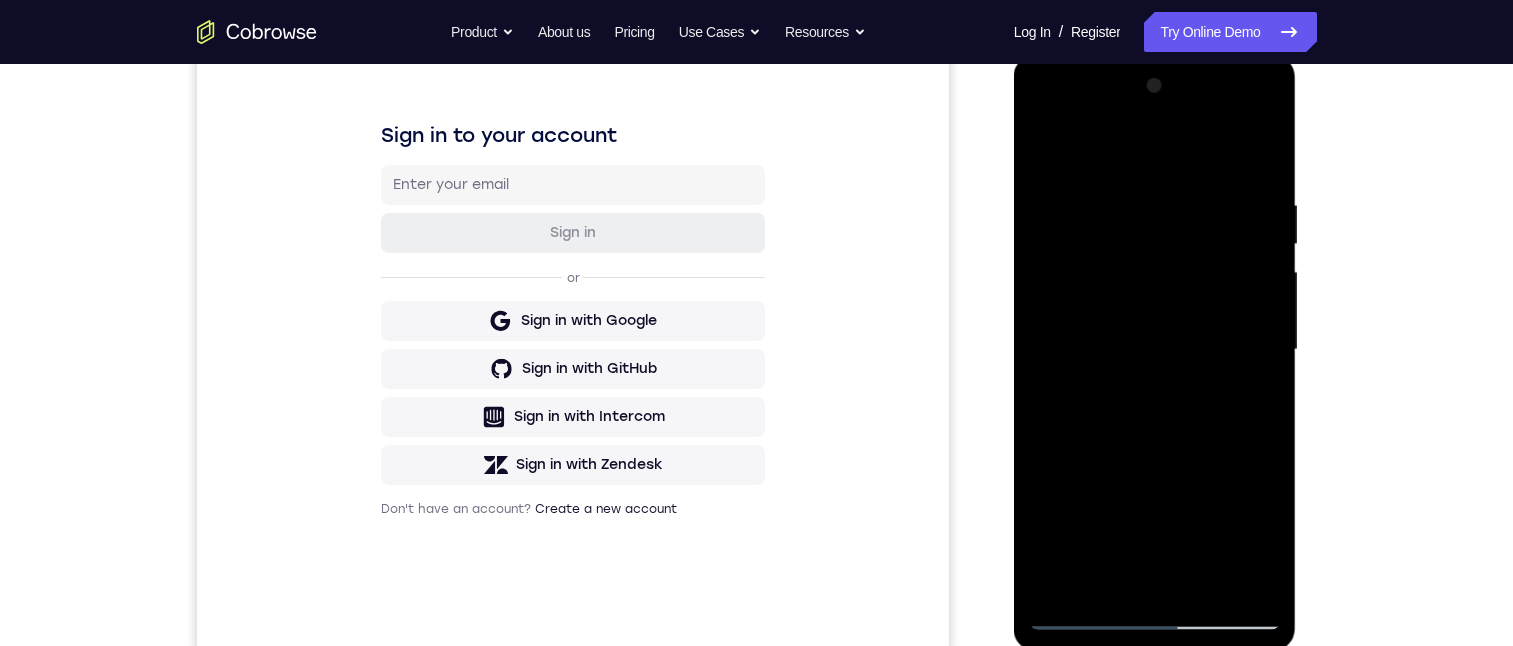 drag, startPoint x: 1256, startPoint y: 339, endPoint x: 1230, endPoint y: 70, distance: 270.25357 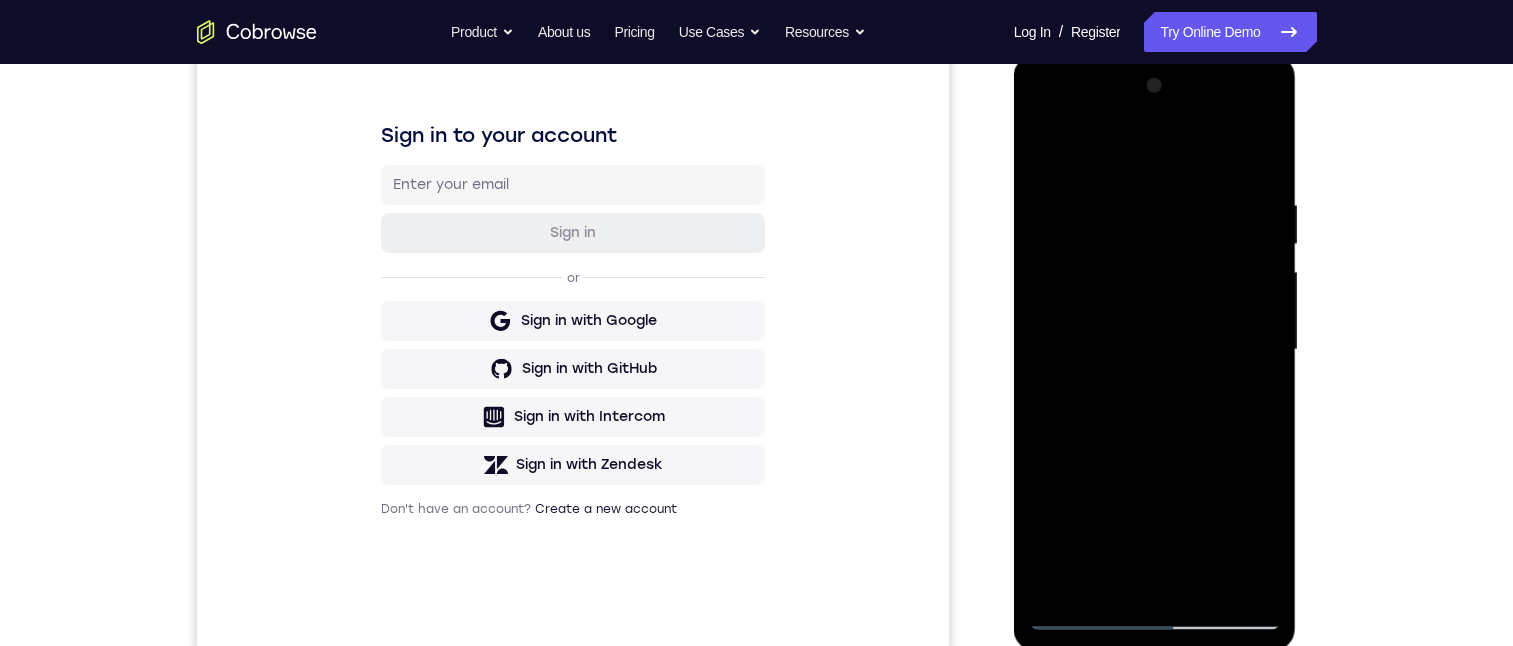 drag, startPoint x: 1249, startPoint y: 405, endPoint x: 1228, endPoint y: 65, distance: 340.64792 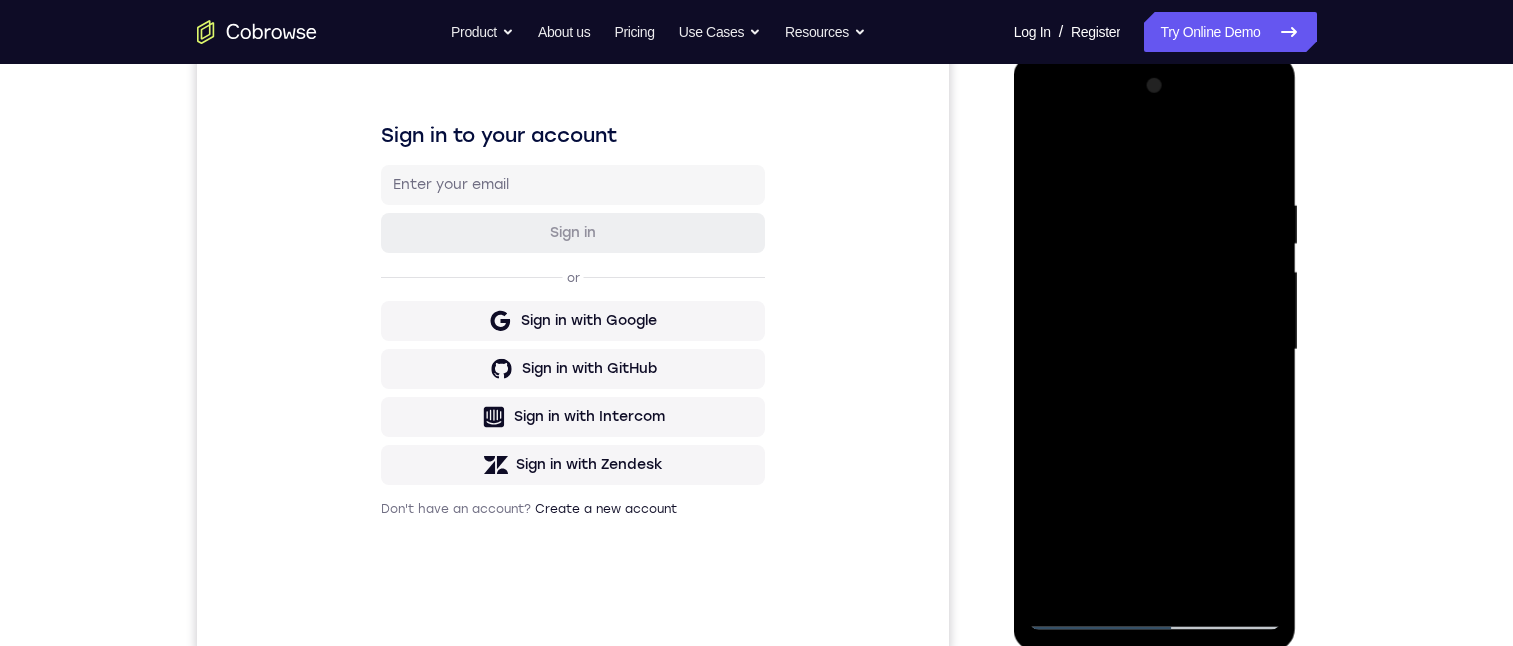 drag, startPoint x: 1236, startPoint y: 189, endPoint x: 1231, endPoint y: 612, distance: 423.02954 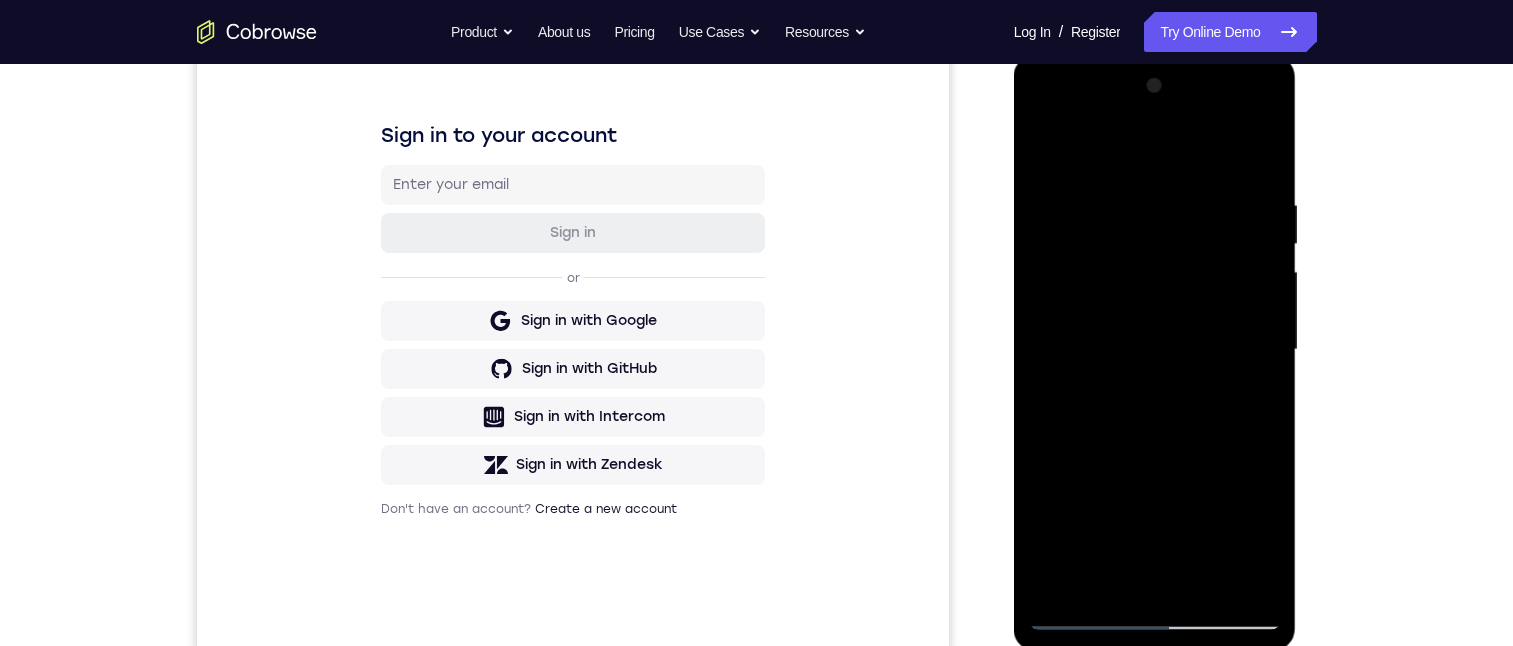 drag, startPoint x: 1221, startPoint y: 203, endPoint x: 1187, endPoint y: 571, distance: 369.56732 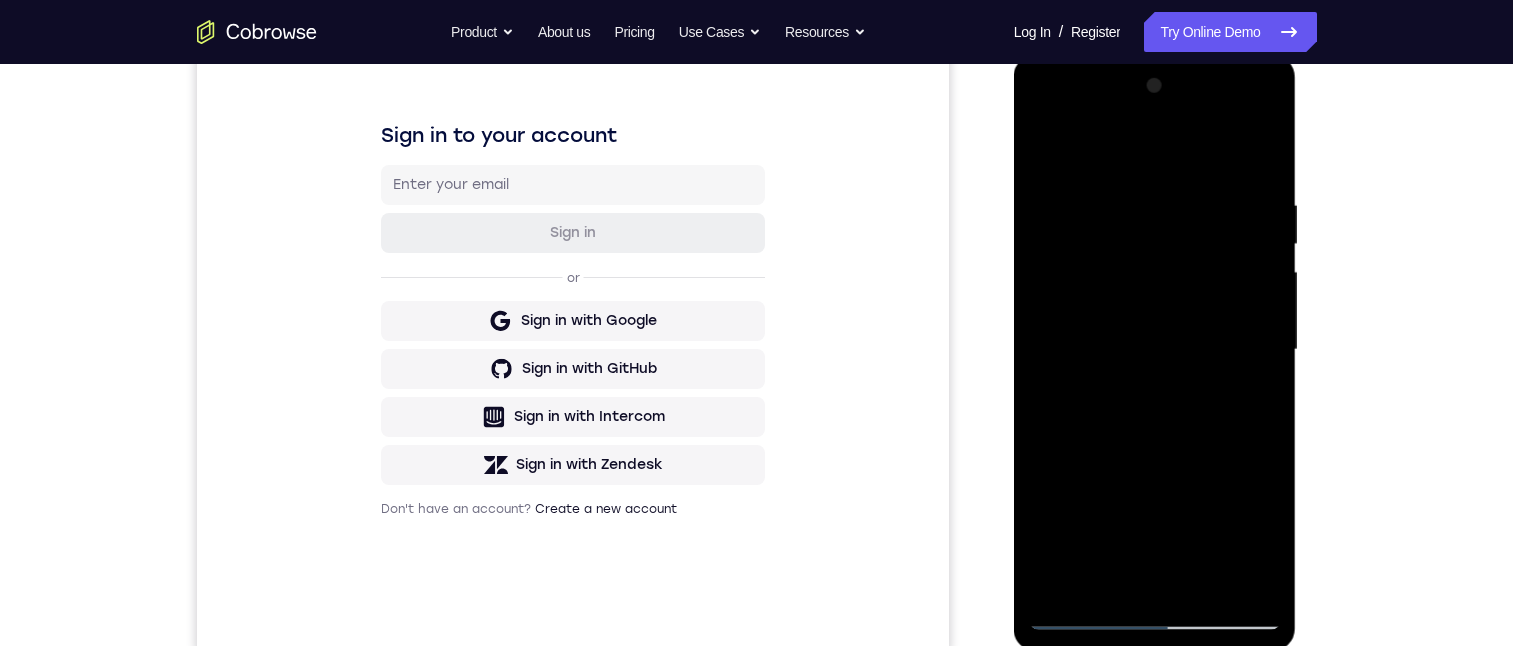 click at bounding box center (1155, 350) 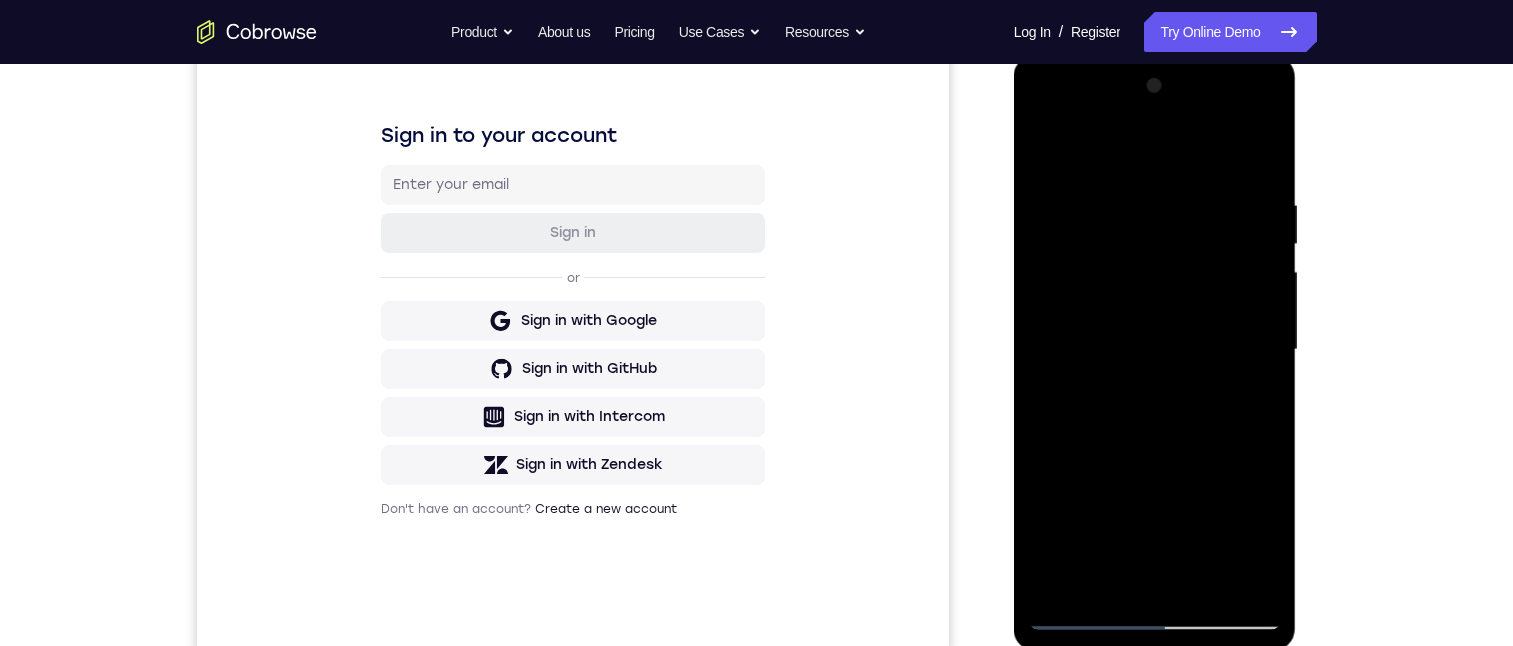 click at bounding box center [1155, 350] 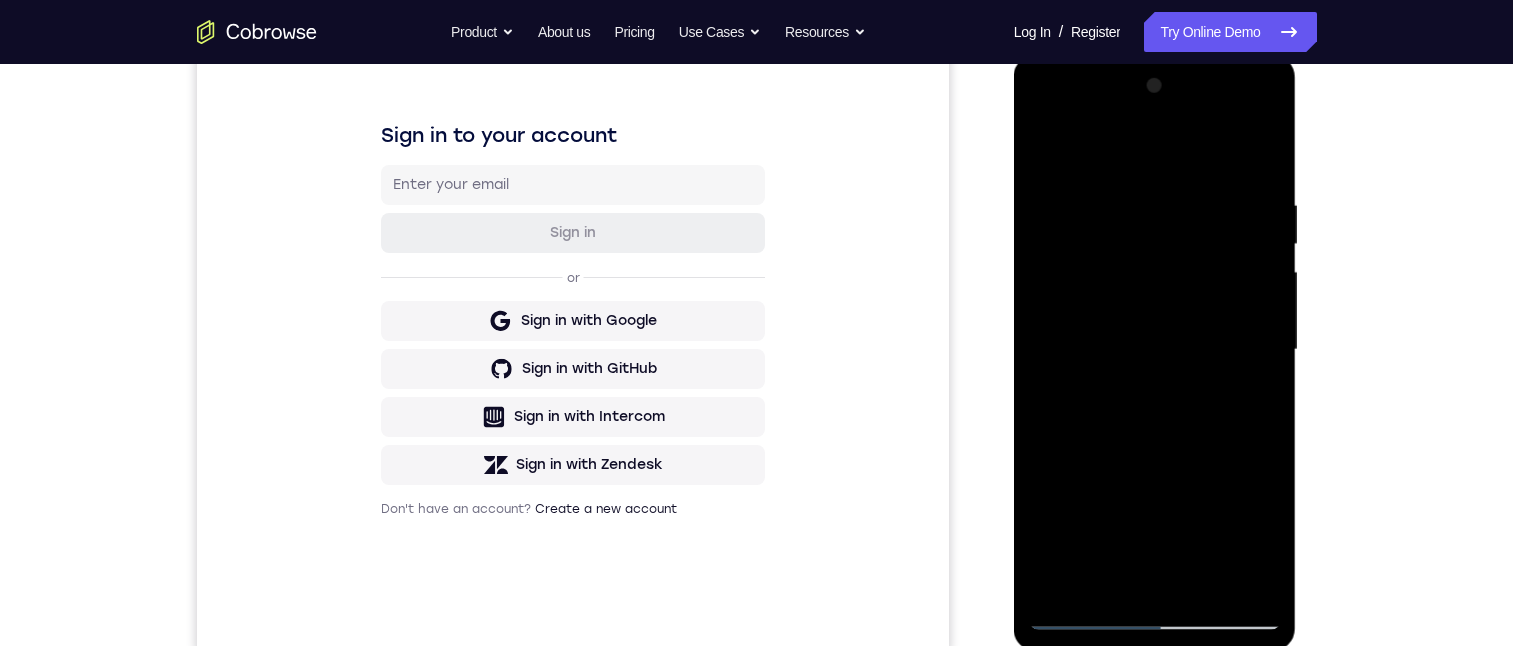 drag, startPoint x: 1260, startPoint y: 405, endPoint x: 1217, endPoint y: 71, distance: 336.7566 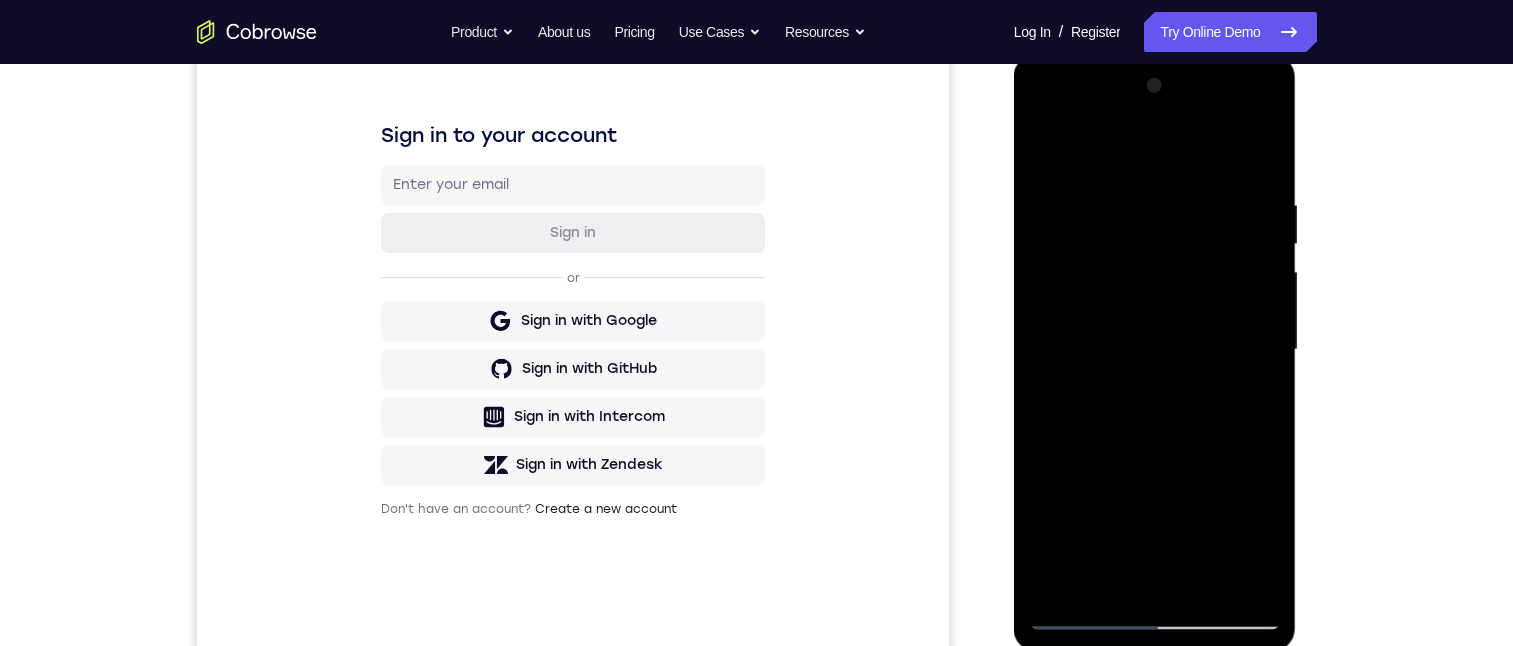 drag, startPoint x: 1268, startPoint y: 447, endPoint x: 1224, endPoint y: 73, distance: 376.57935 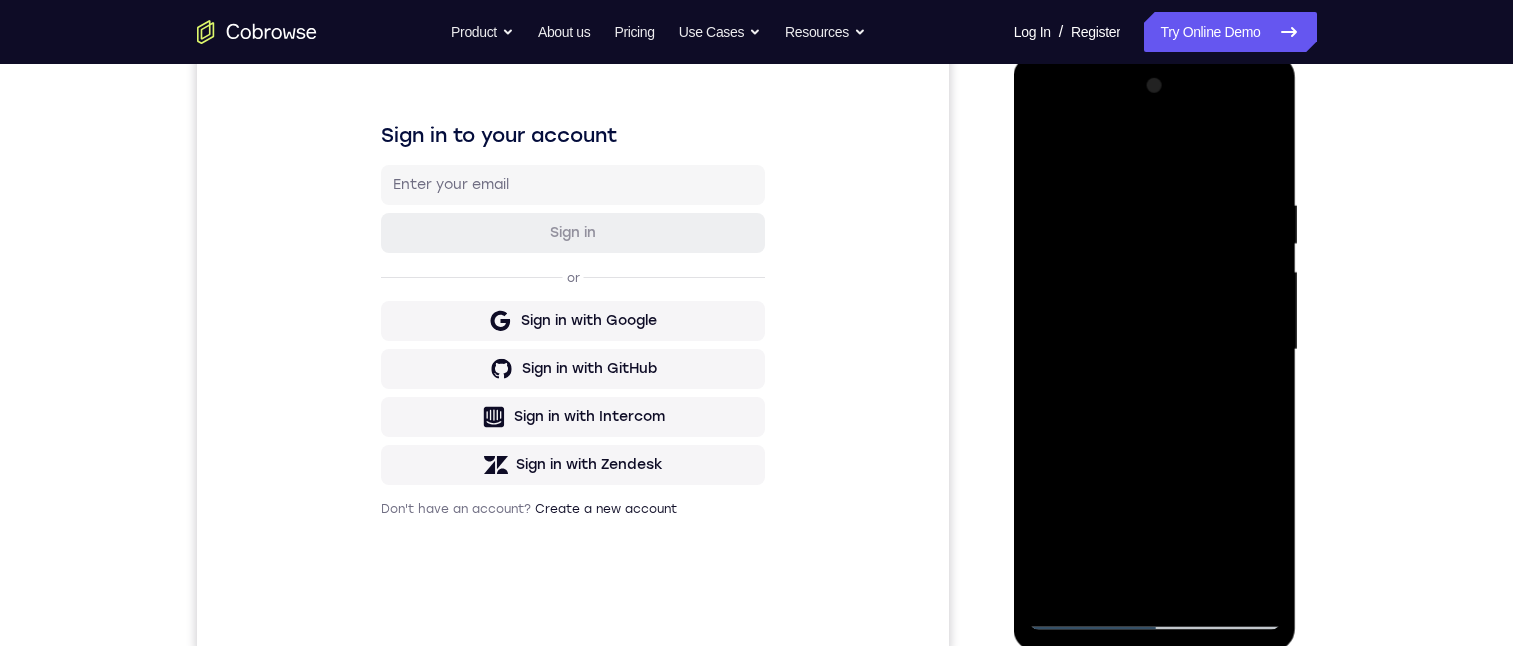 drag, startPoint x: 1213, startPoint y: 495, endPoint x: 1220, endPoint y: 291, distance: 204.12006 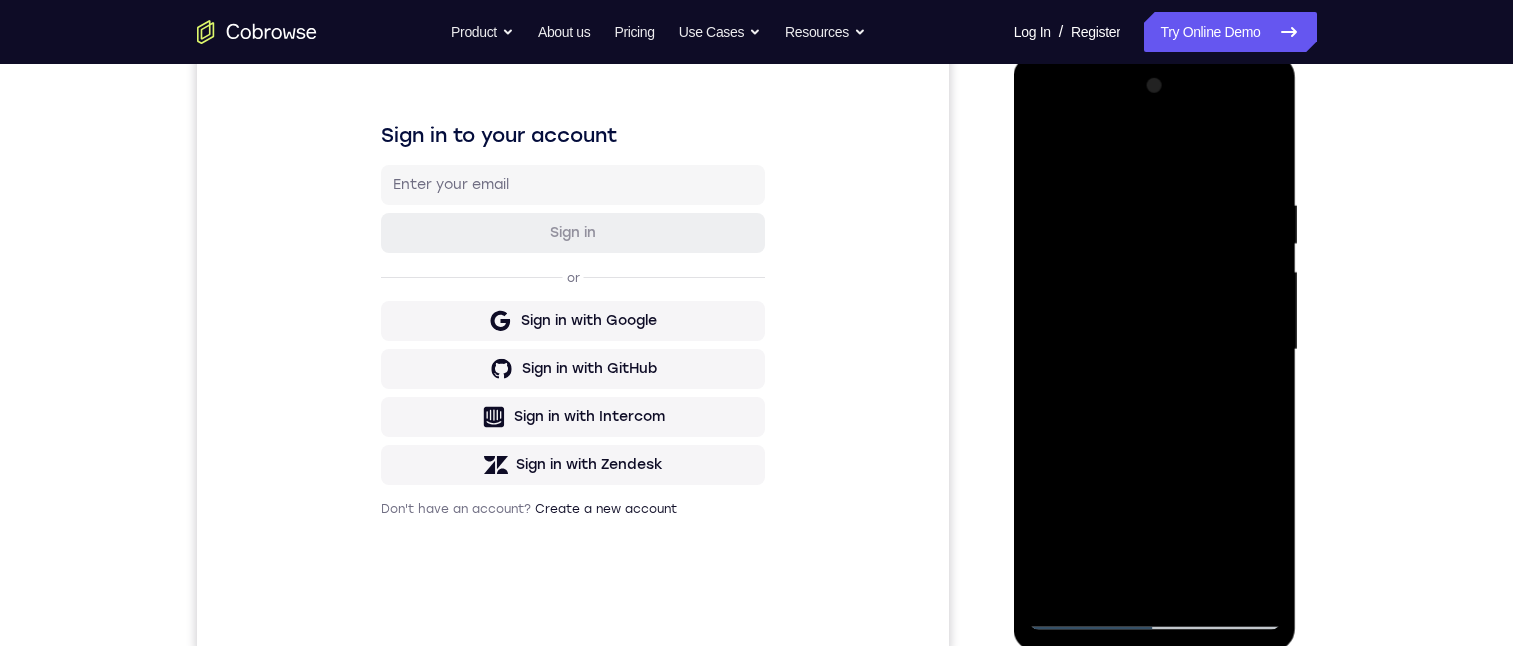 drag, startPoint x: 1200, startPoint y: 461, endPoint x: 1219, endPoint y: 79, distance: 382.47223 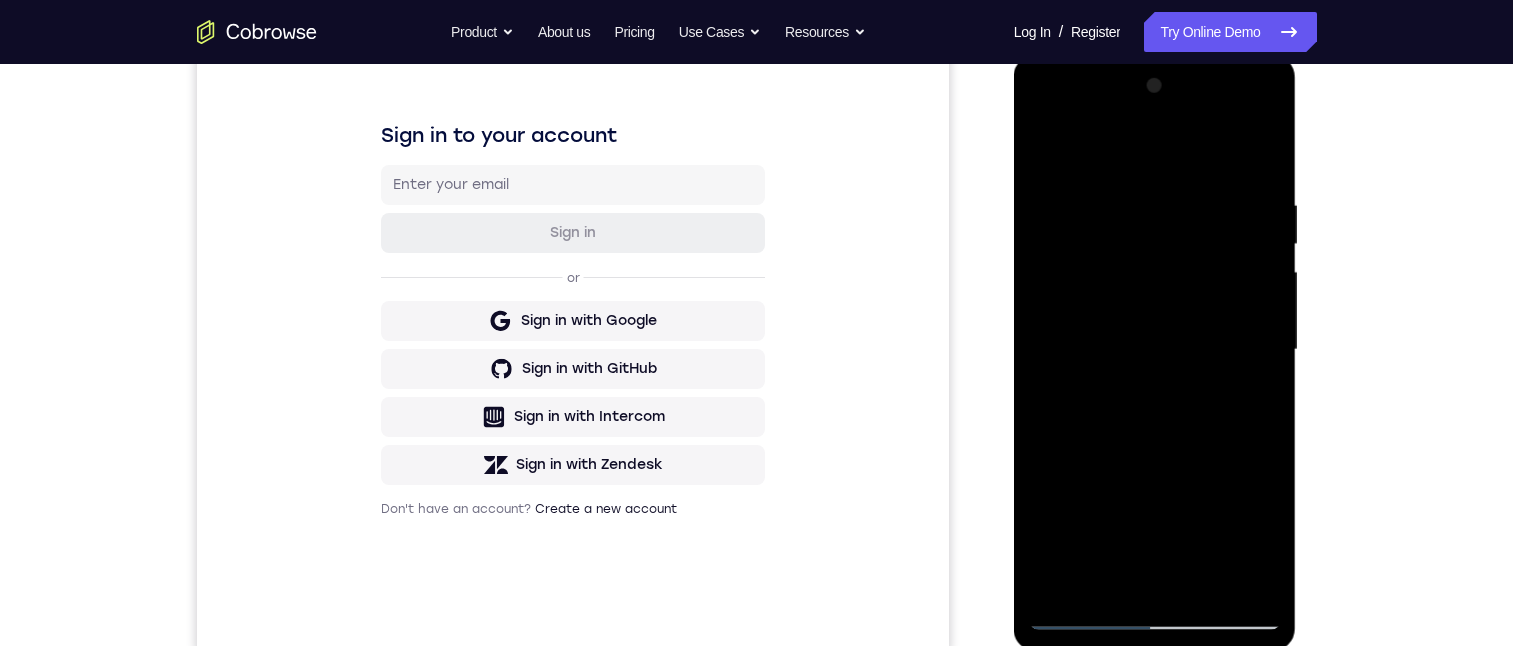 drag, startPoint x: 1168, startPoint y: 466, endPoint x: 1155, endPoint y: 639, distance: 173.48775 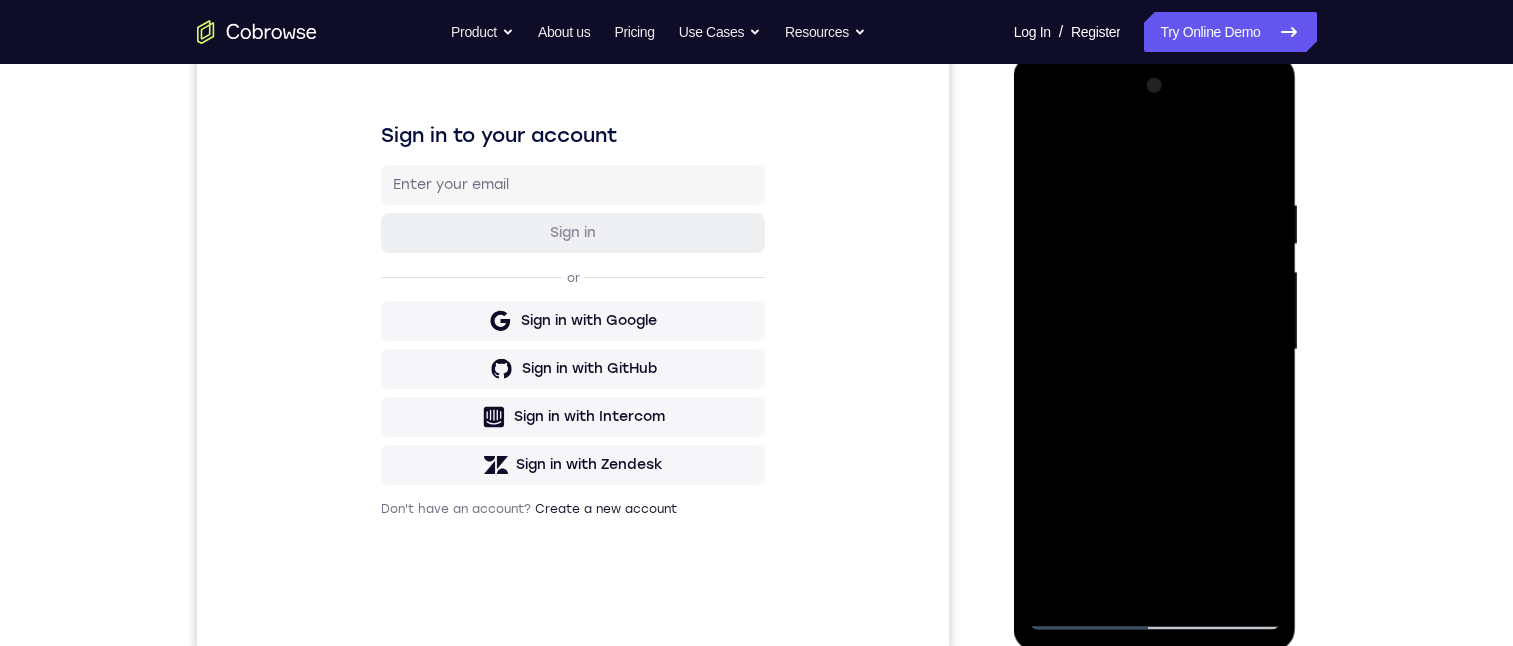 drag, startPoint x: 1204, startPoint y: 257, endPoint x: 1164, endPoint y: 645, distance: 390.0564 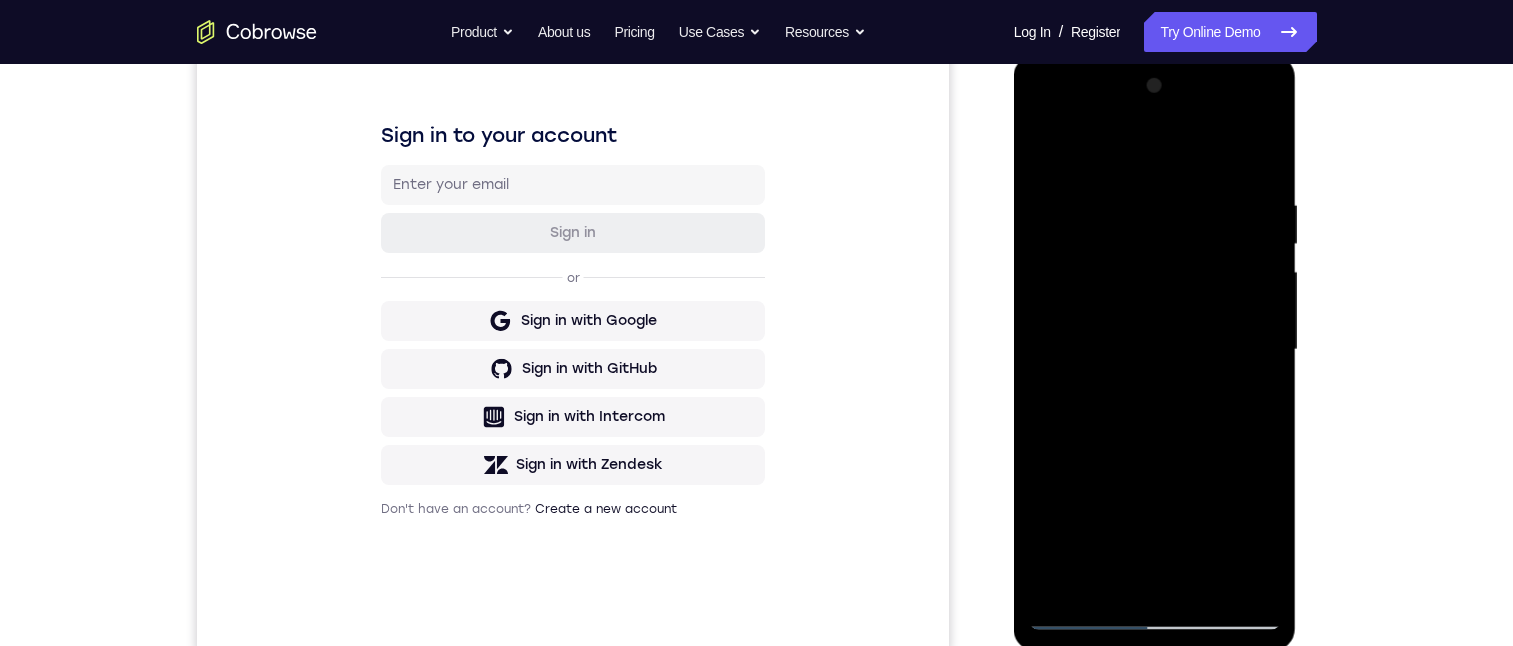 drag, startPoint x: 1226, startPoint y: 210, endPoint x: 1201, endPoint y: 431, distance: 222.40953 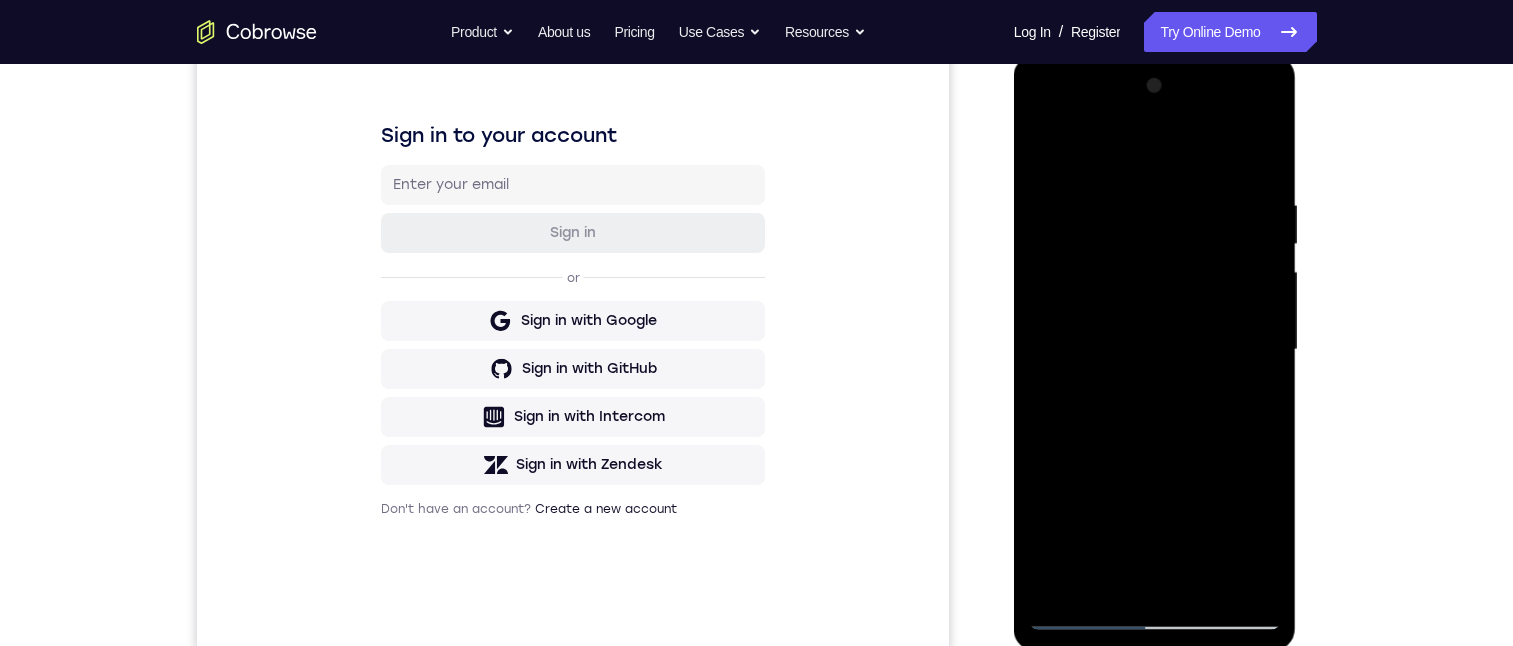 click at bounding box center (1155, 350) 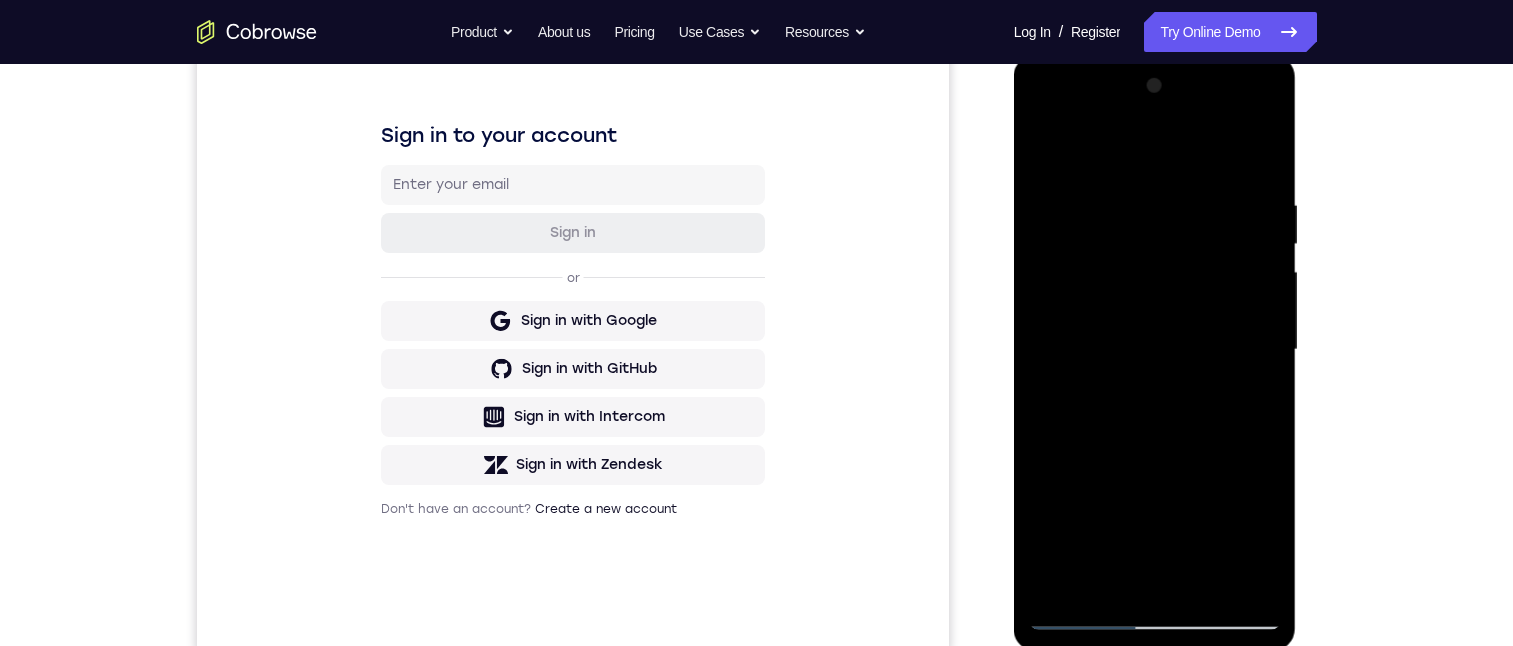 drag, startPoint x: 1276, startPoint y: 498, endPoint x: 1316, endPoint y: 31, distance: 468.70993 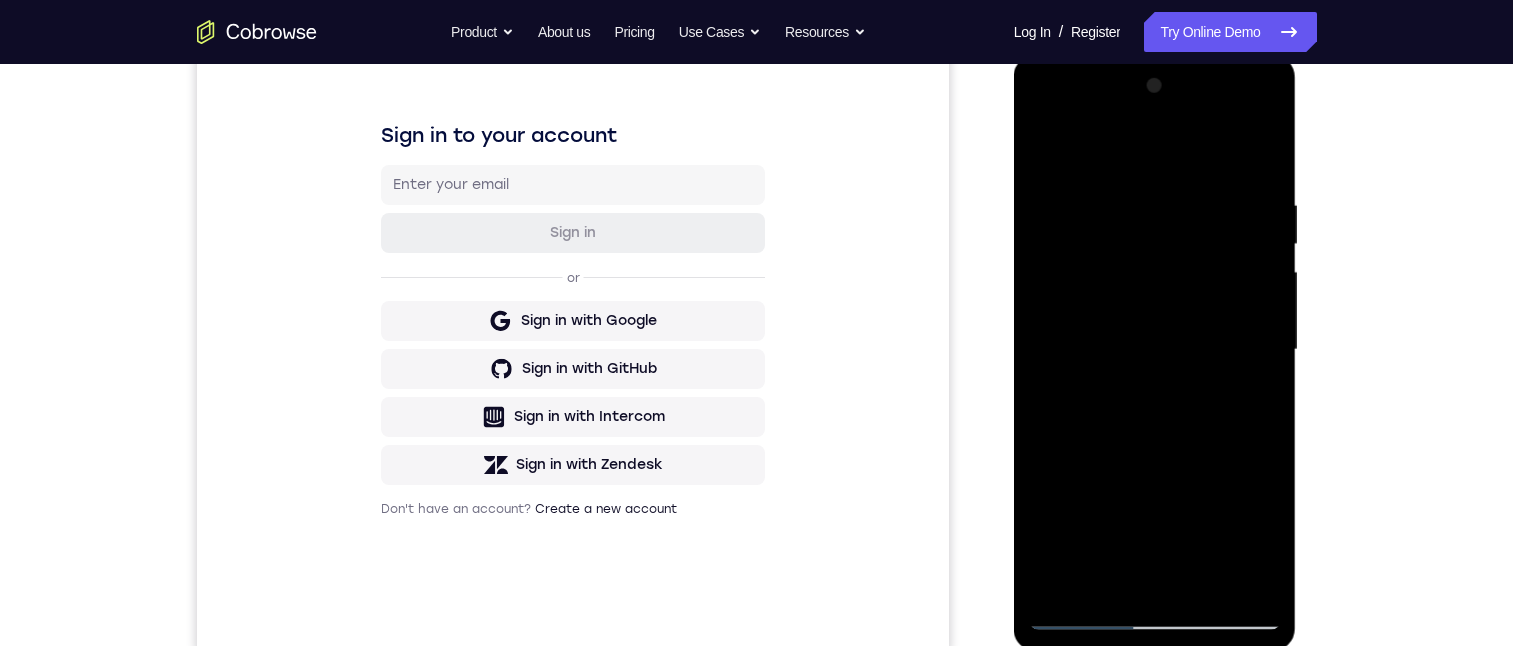 drag, startPoint x: 1270, startPoint y: 498, endPoint x: 1293, endPoint y: 419, distance: 82.28001 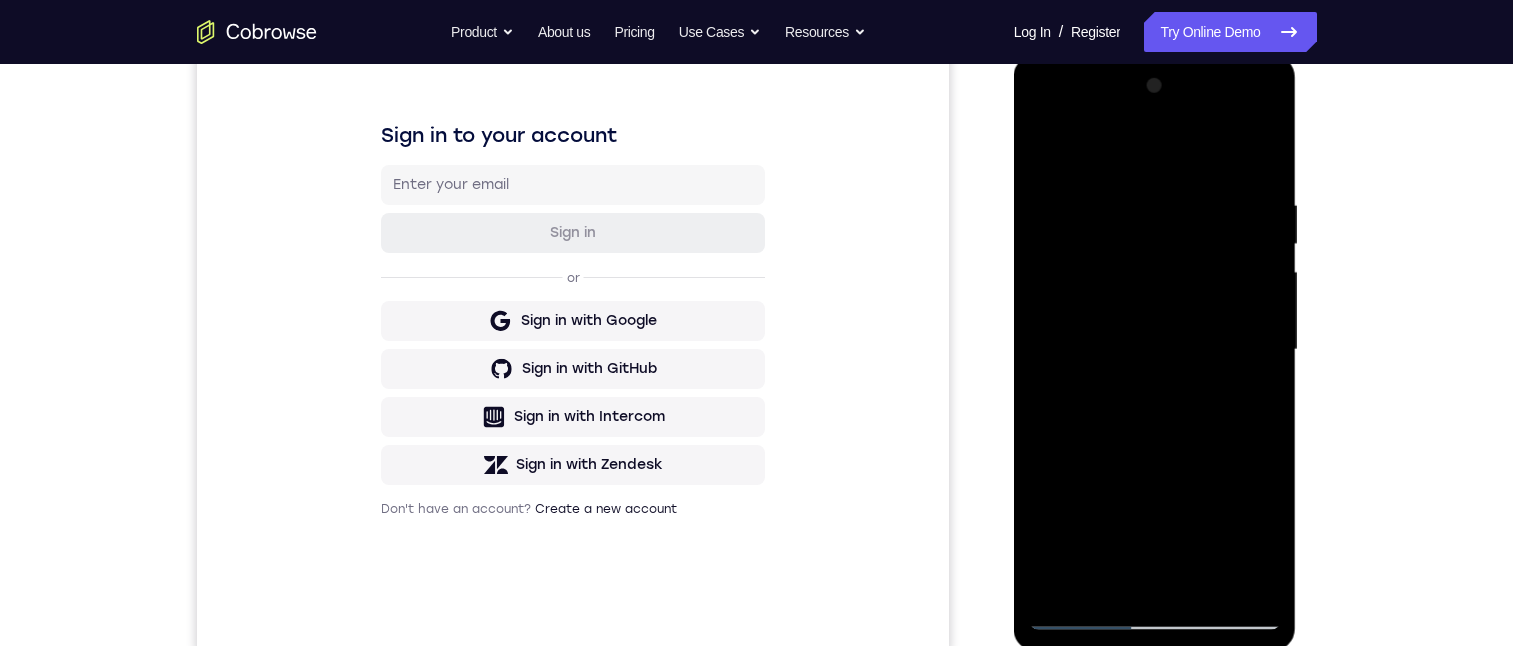 drag, startPoint x: 1240, startPoint y: 416, endPoint x: 1293, endPoint y: 260, distance: 164.7574 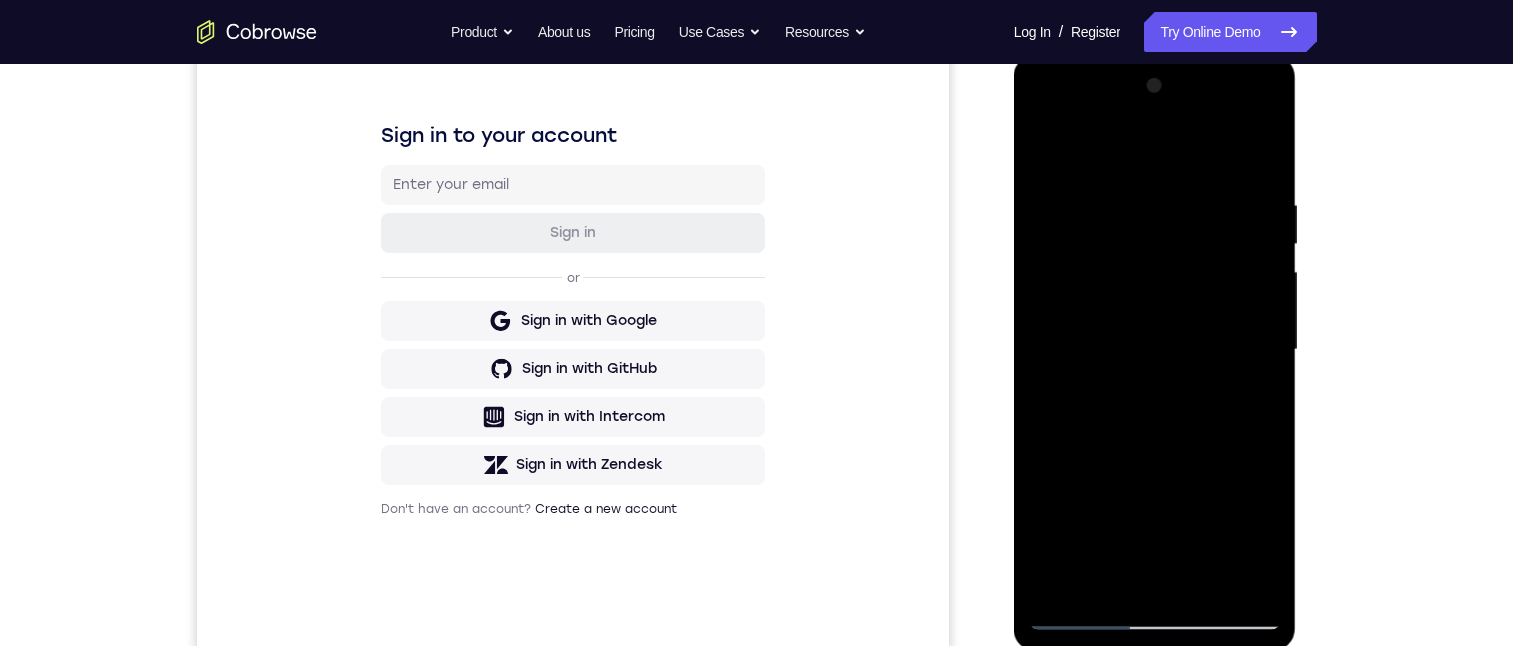 drag, startPoint x: 1224, startPoint y: 408, endPoint x: 1252, endPoint y: 88, distance: 321.22266 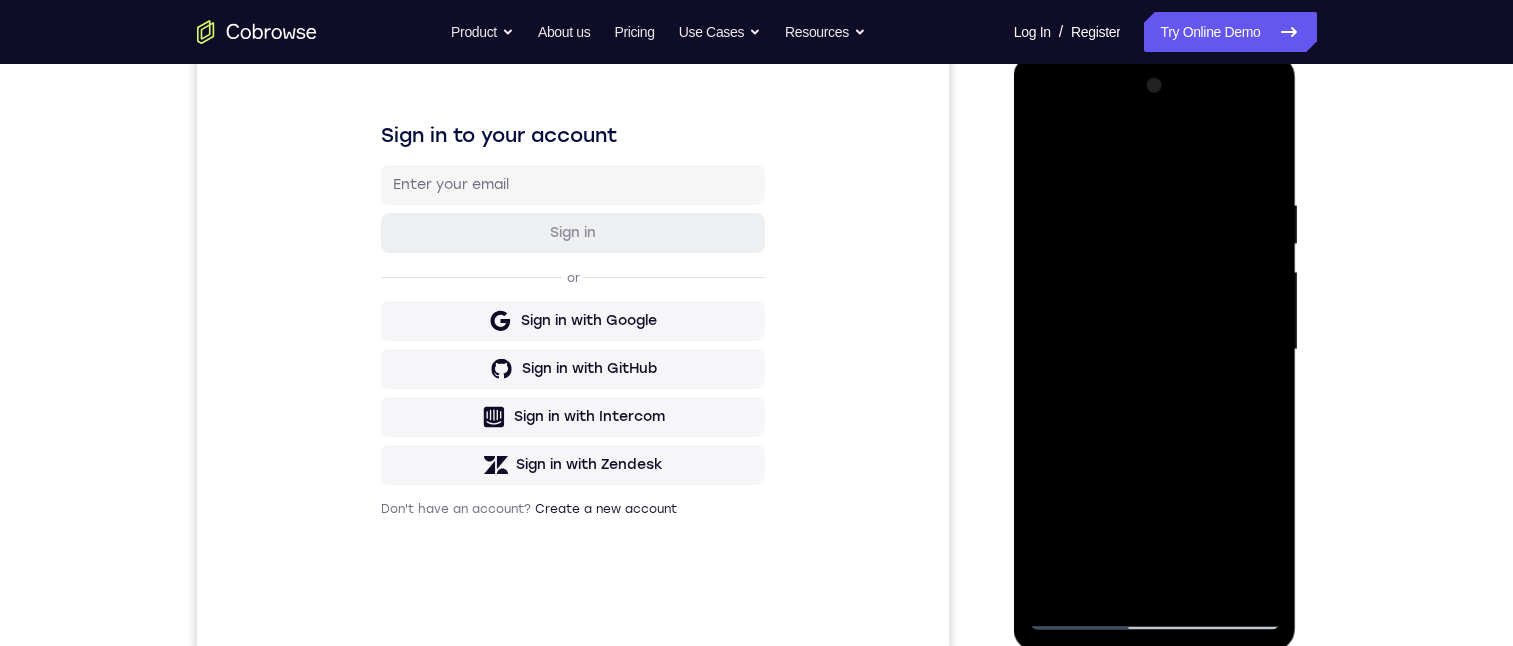 drag, startPoint x: 1180, startPoint y: 526, endPoint x: 1236, endPoint y: 64, distance: 465.38156 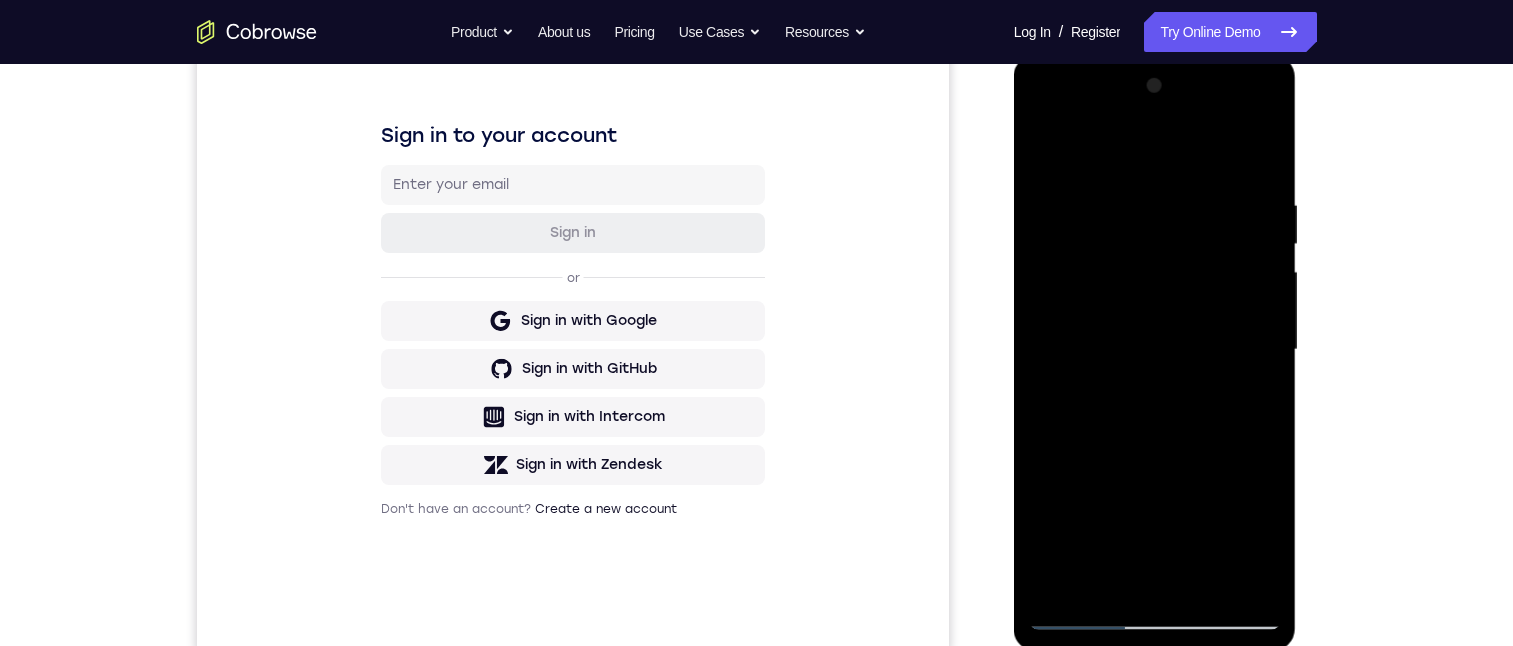 drag, startPoint x: 1192, startPoint y: 461, endPoint x: 1238, endPoint y: -26, distance: 489.16766 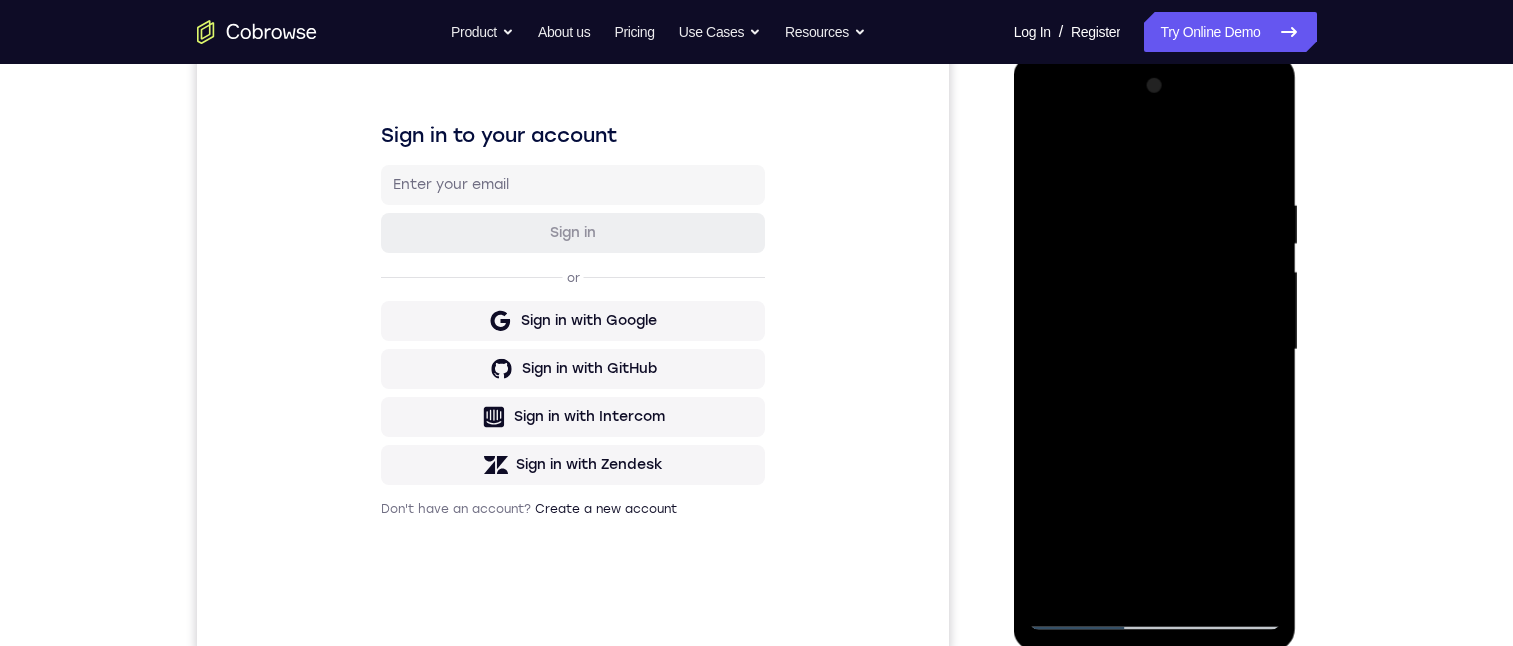 drag, startPoint x: 1200, startPoint y: 465, endPoint x: 1242, endPoint y: 30, distance: 437.0229 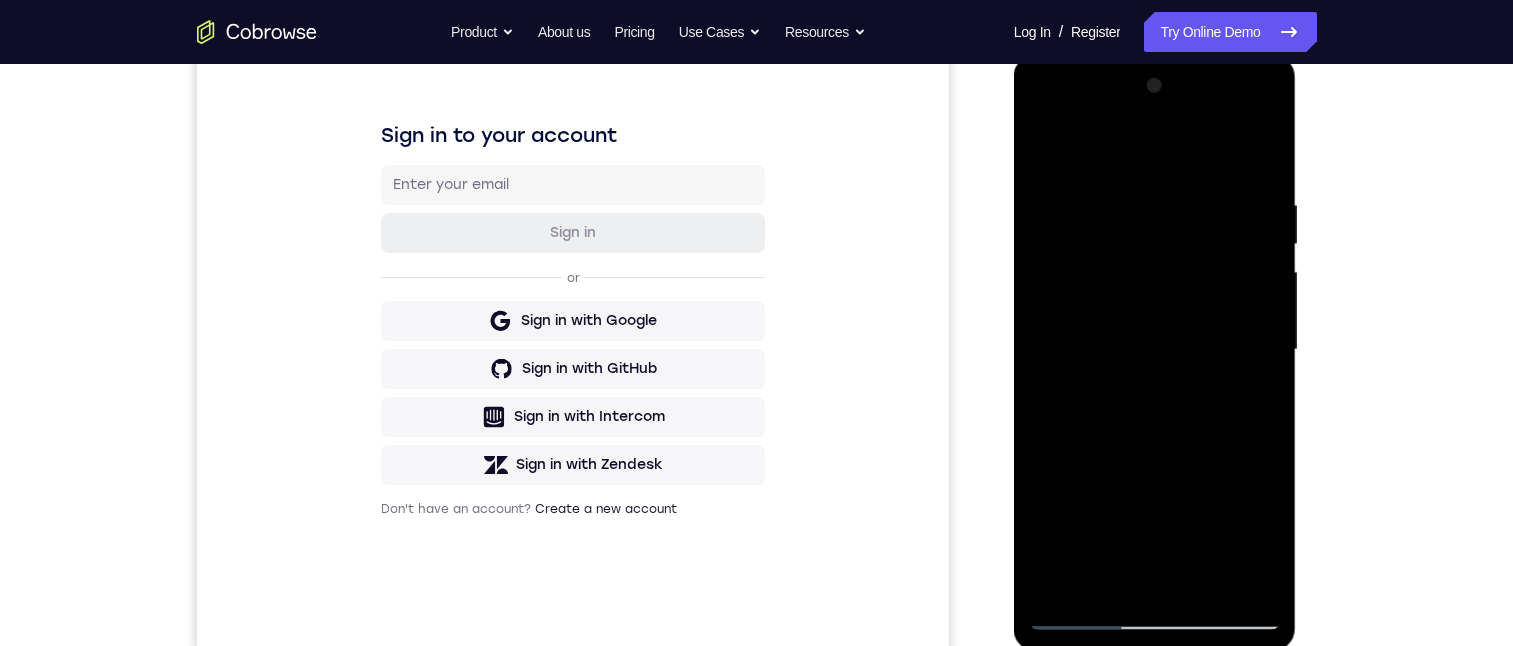 drag, startPoint x: 1178, startPoint y: 413, endPoint x: 1208, endPoint y: 263, distance: 152.97058 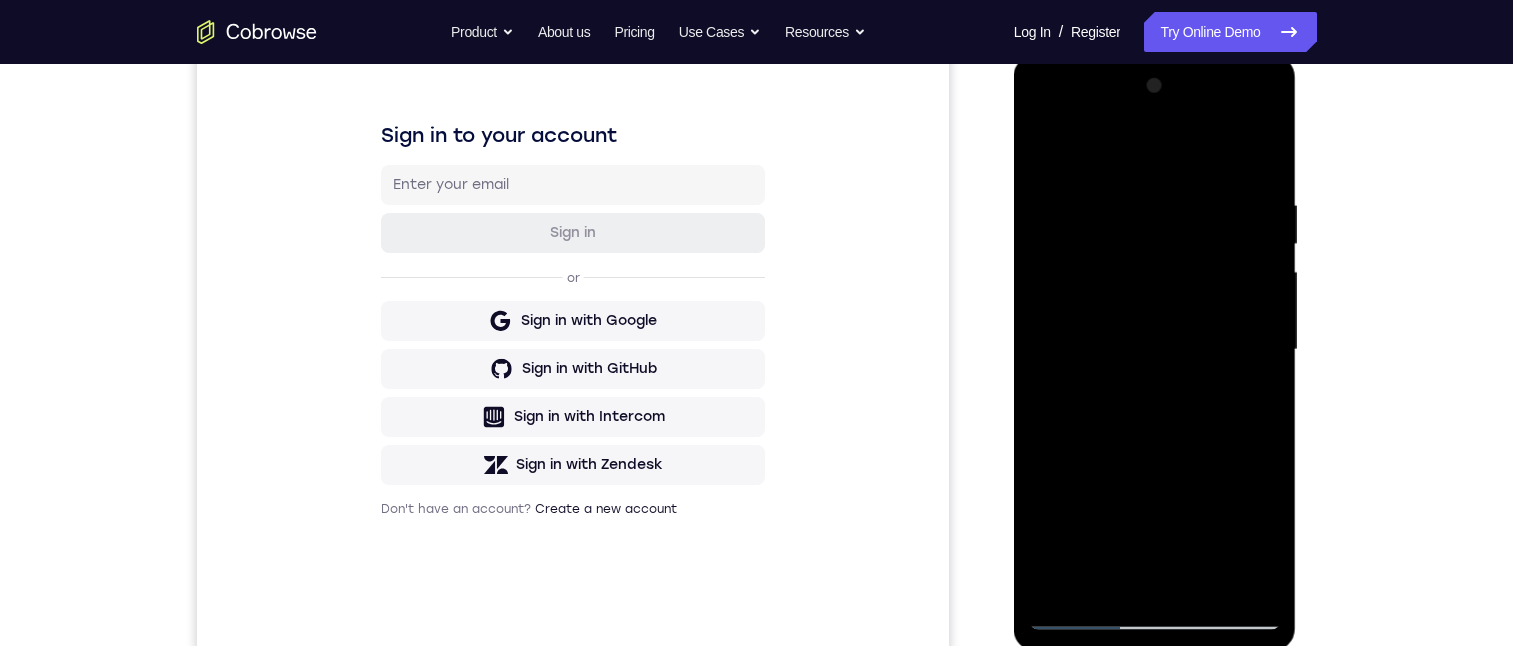 drag, startPoint x: 1211, startPoint y: 411, endPoint x: 1272, endPoint y: 176, distance: 242.78798 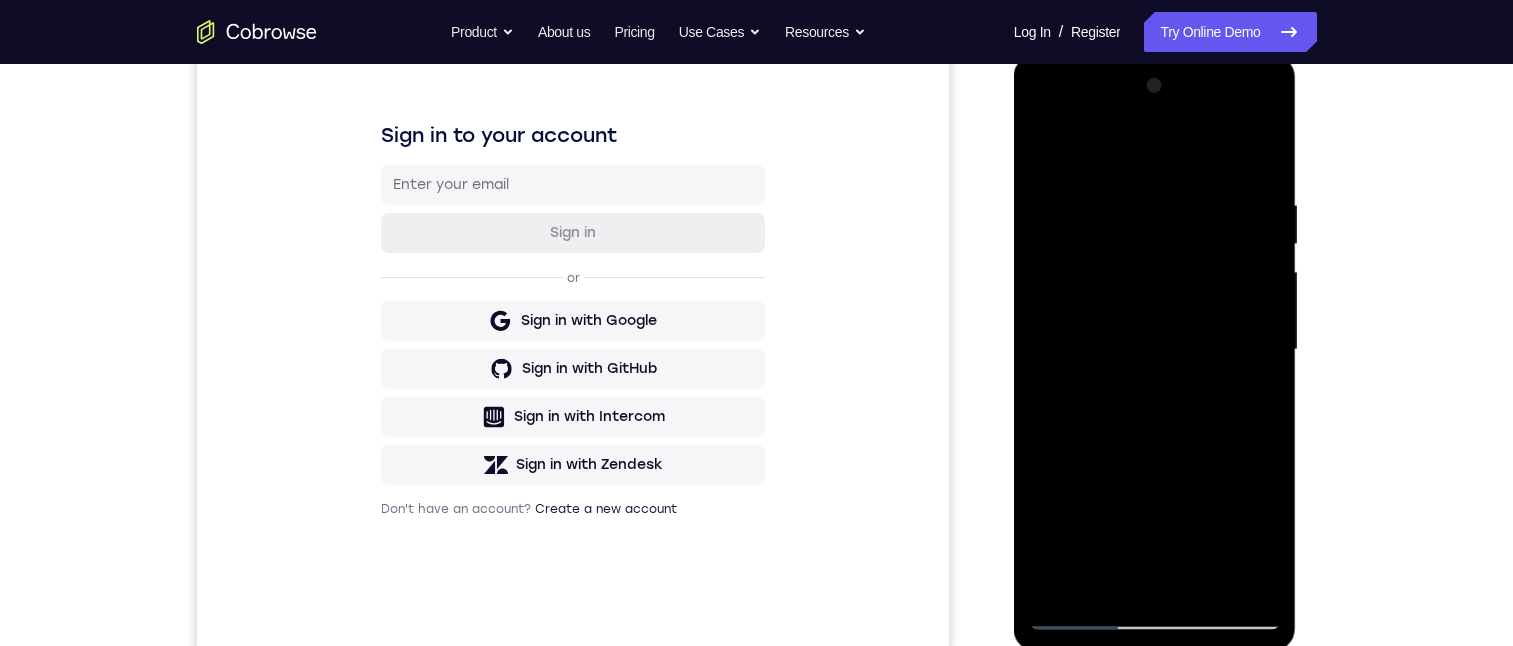 drag, startPoint x: 1220, startPoint y: 498, endPoint x: 1248, endPoint y: 39, distance: 459.85324 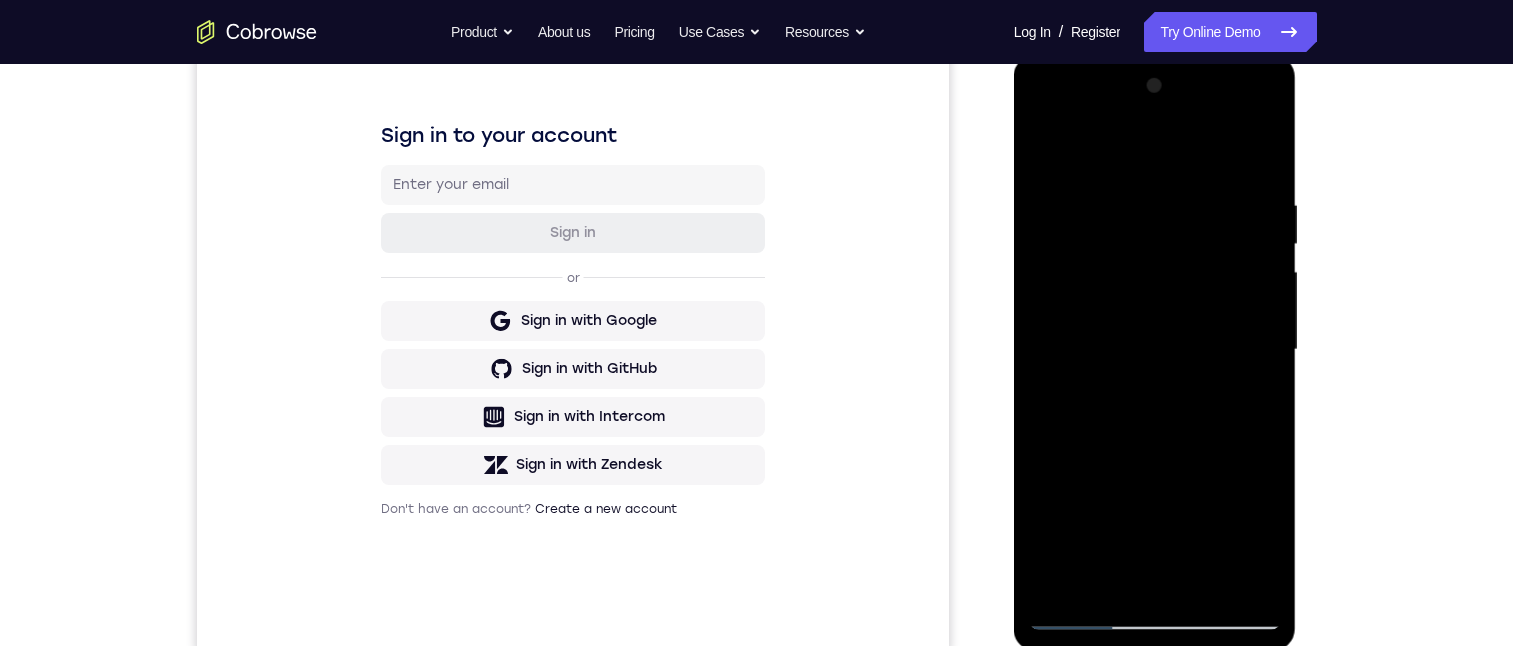 drag, startPoint x: 1192, startPoint y: 484, endPoint x: 1195, endPoint y: 10, distance: 474.0095 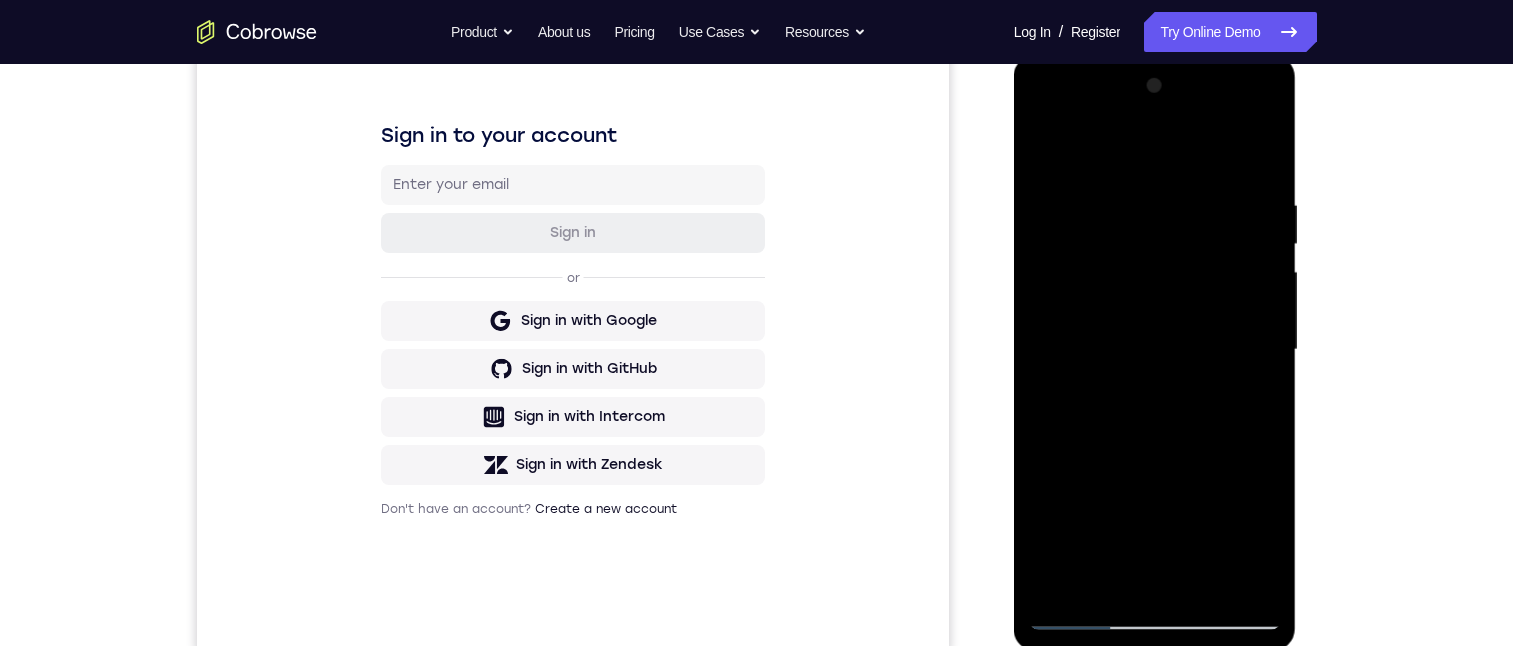 drag, startPoint x: 1146, startPoint y: 485, endPoint x: 1169, endPoint y: 366, distance: 121.20231 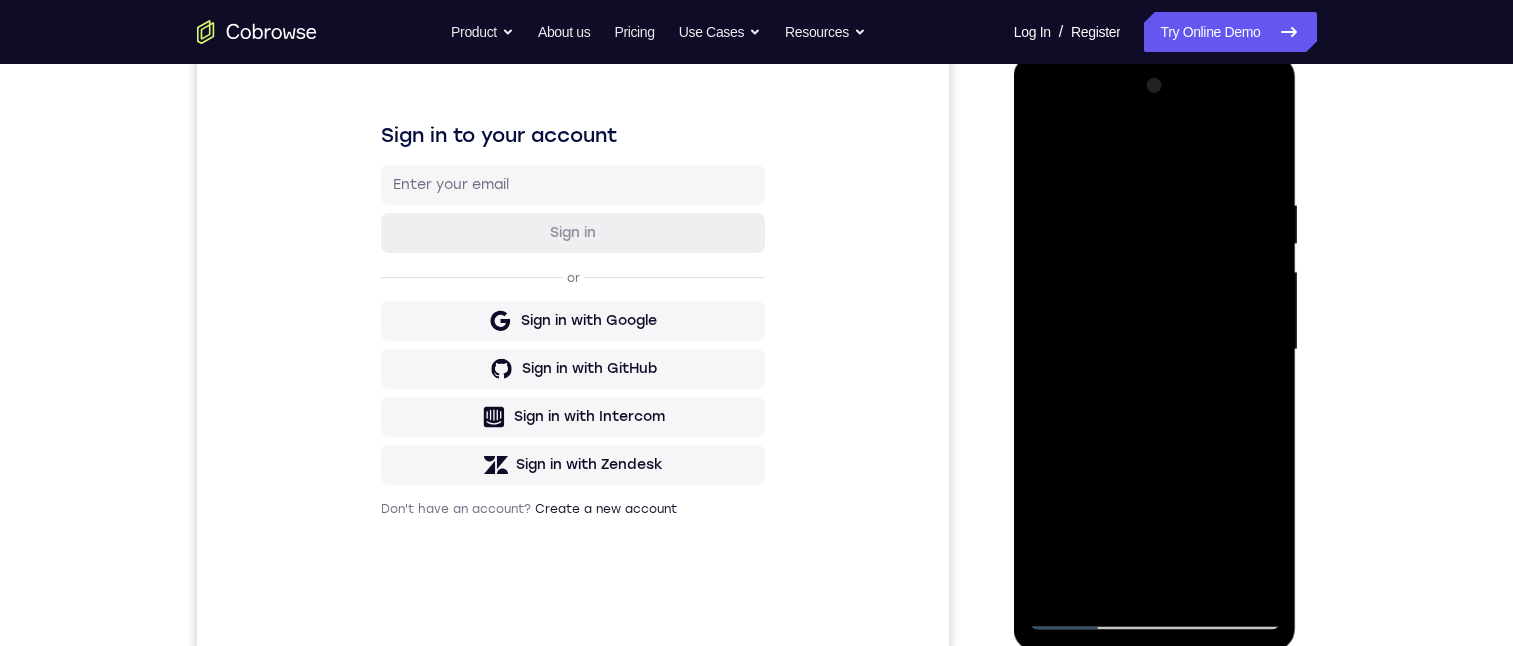 drag, startPoint x: 1234, startPoint y: 472, endPoint x: 1218, endPoint y: 163, distance: 309.41397 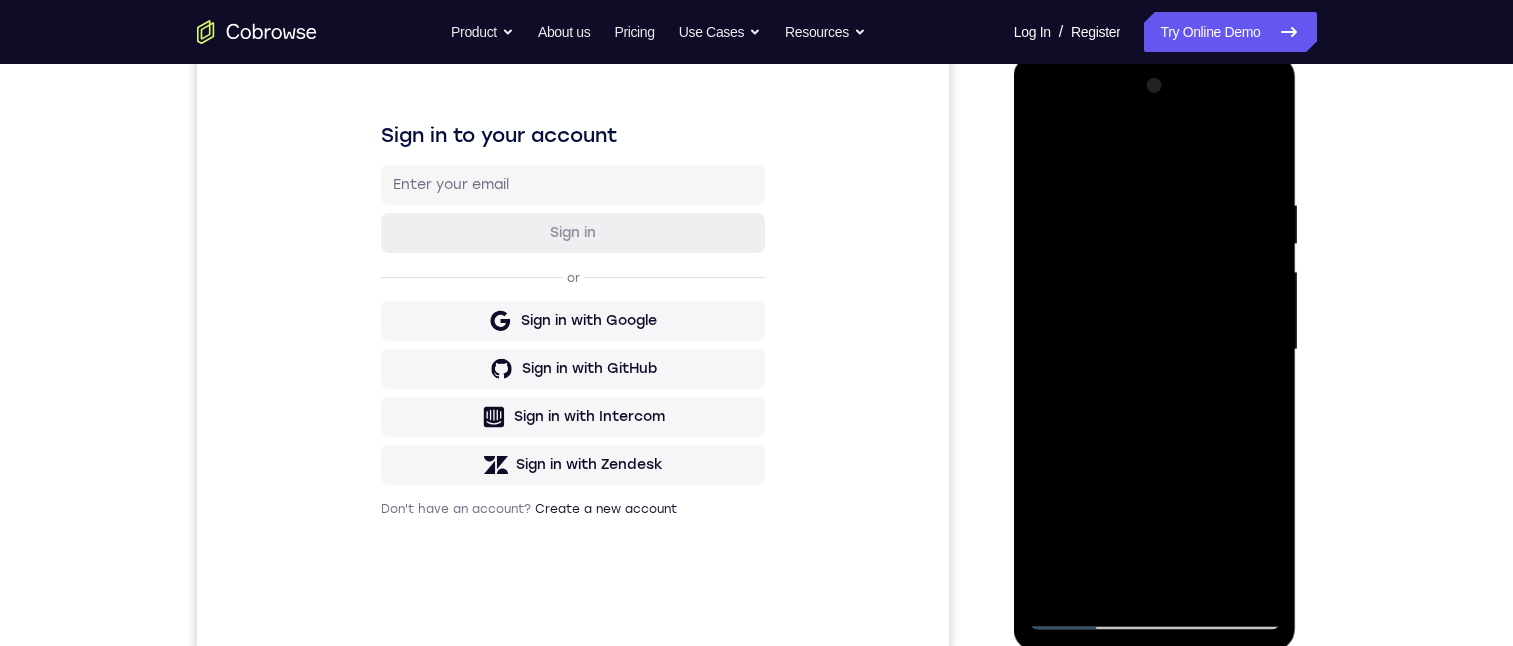 drag, startPoint x: 1243, startPoint y: 463, endPoint x: 1236, endPoint y: 65, distance: 398.06155 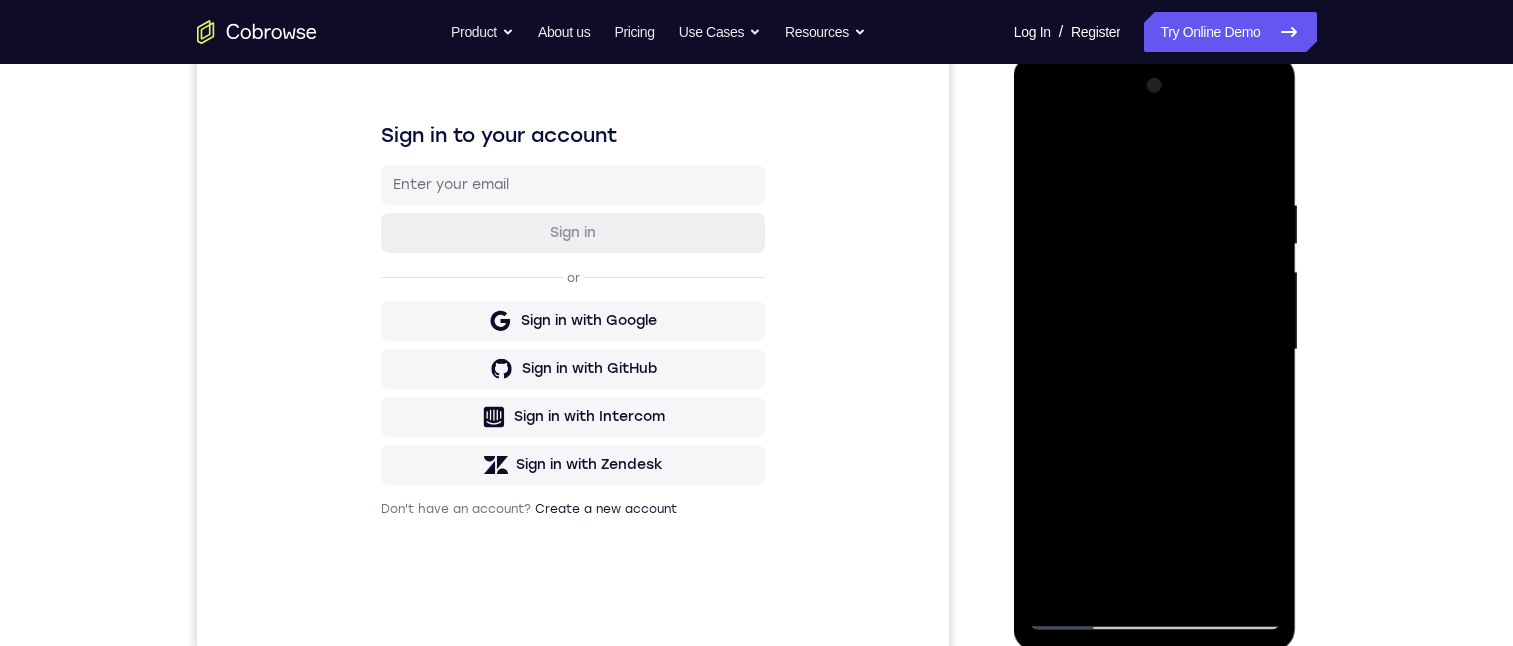 drag, startPoint x: 1201, startPoint y: 458, endPoint x: 1210, endPoint y: 342, distance: 116.34862 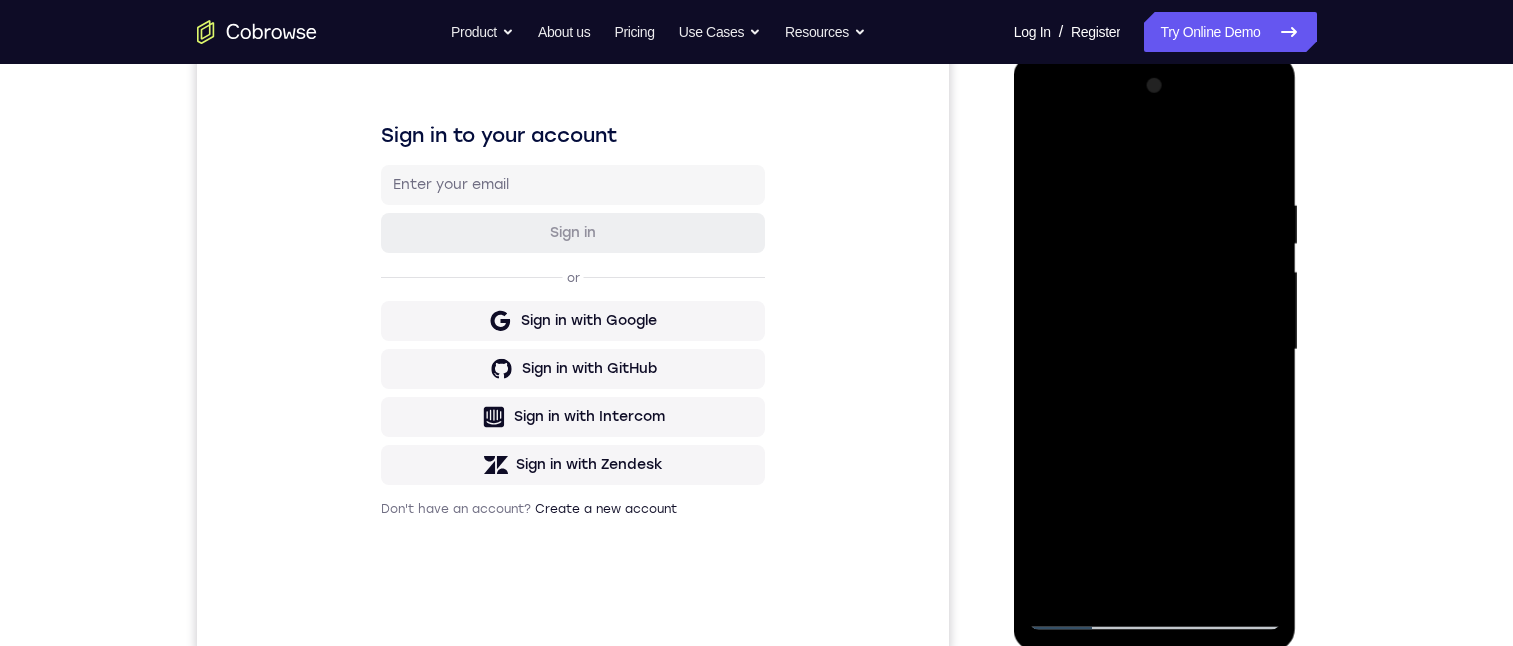 drag, startPoint x: 1208, startPoint y: 427, endPoint x: 1220, endPoint y: 152, distance: 275.2617 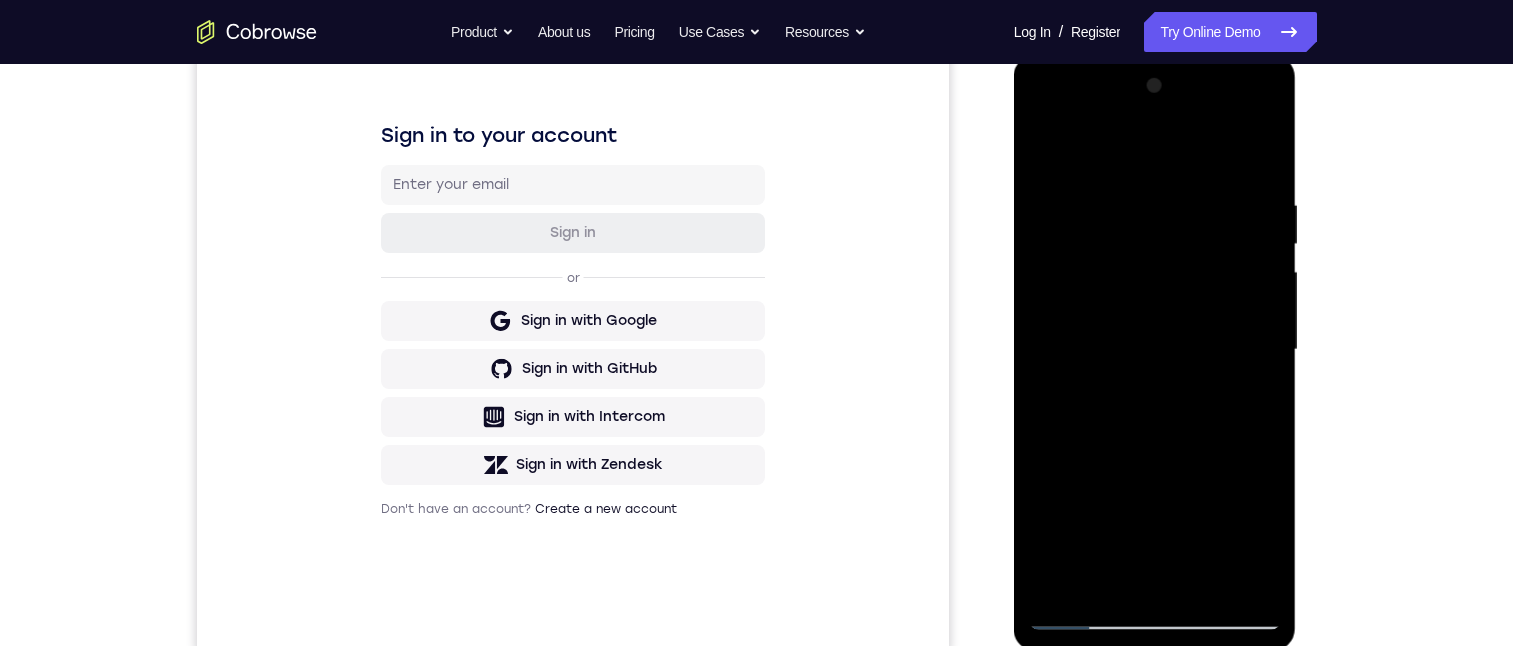 drag, startPoint x: 1193, startPoint y: 398, endPoint x: 1213, endPoint y: 87, distance: 311.64243 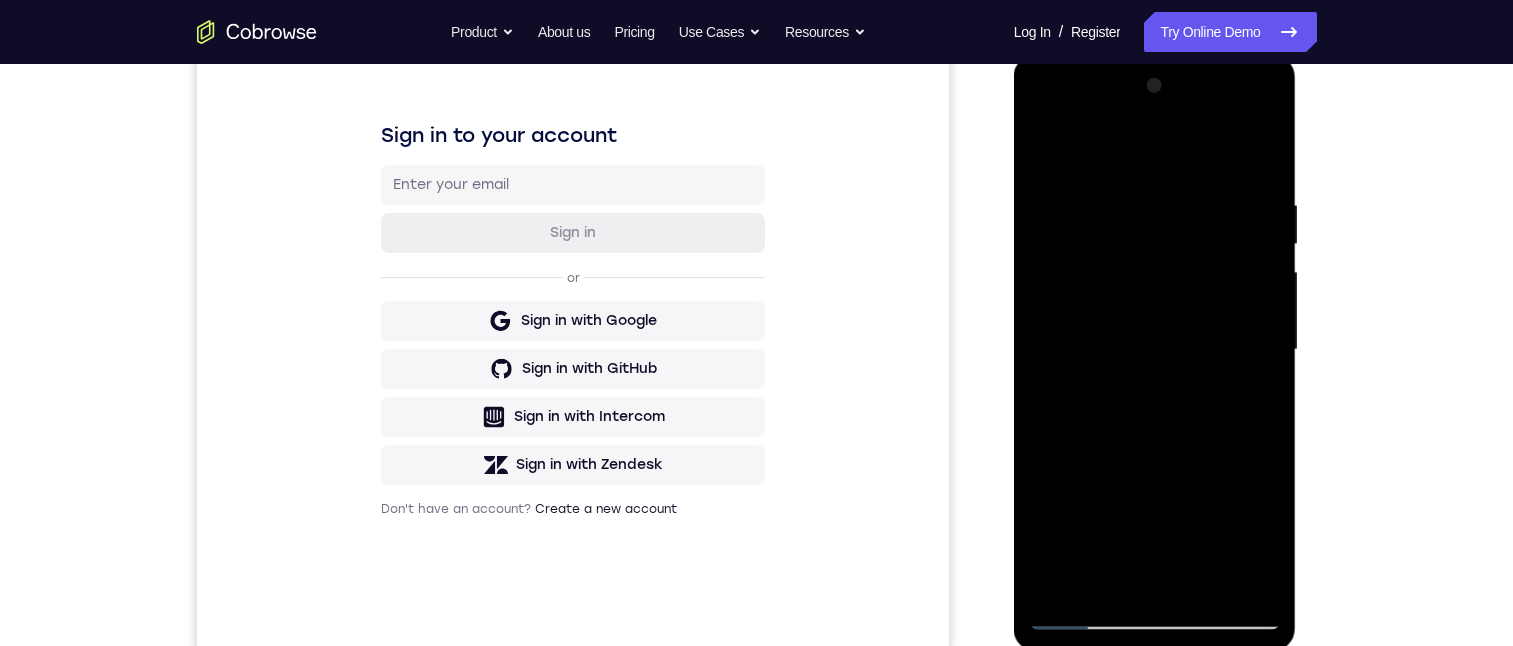 drag, startPoint x: 1216, startPoint y: 489, endPoint x: 1178, endPoint y: 75, distance: 415.7403 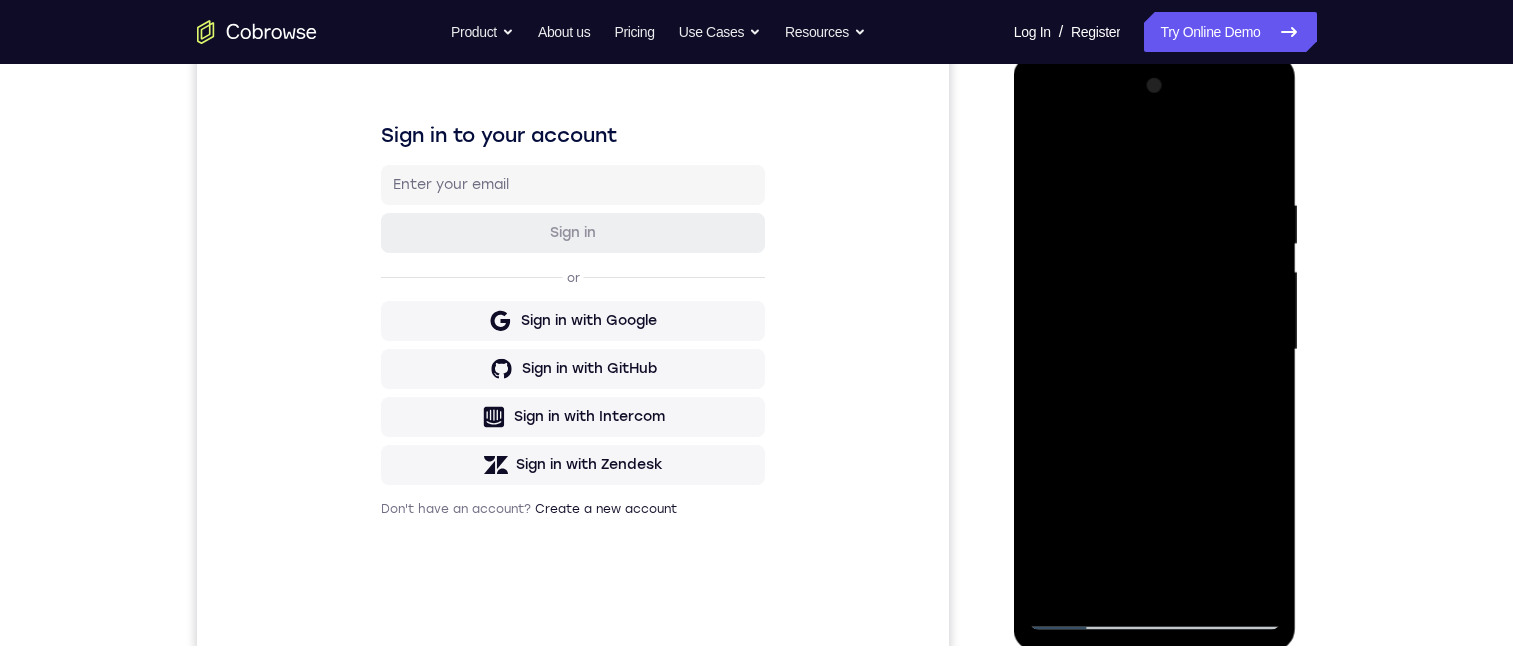 drag, startPoint x: 1196, startPoint y: 513, endPoint x: 1192, endPoint y: 178, distance: 335.02386 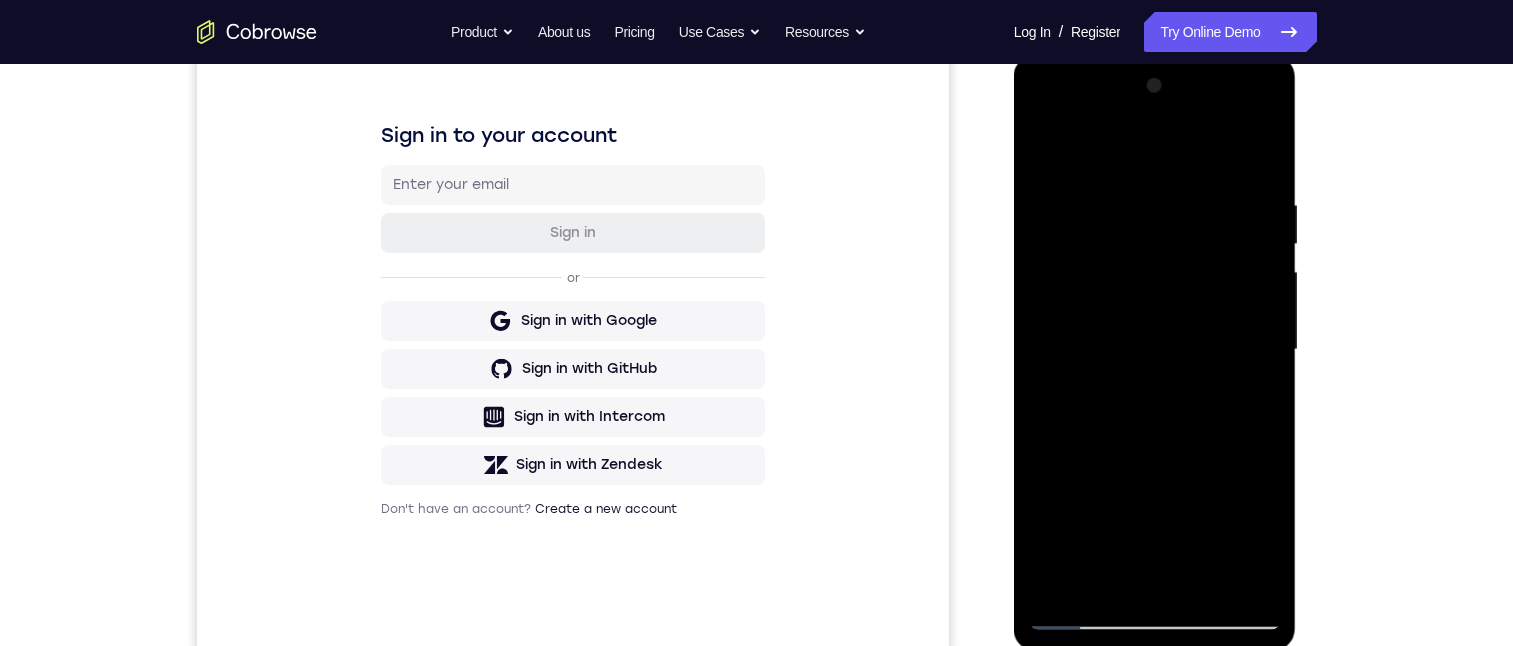 drag, startPoint x: 1150, startPoint y: 427, endPoint x: 1191, endPoint y: 81, distance: 348.42072 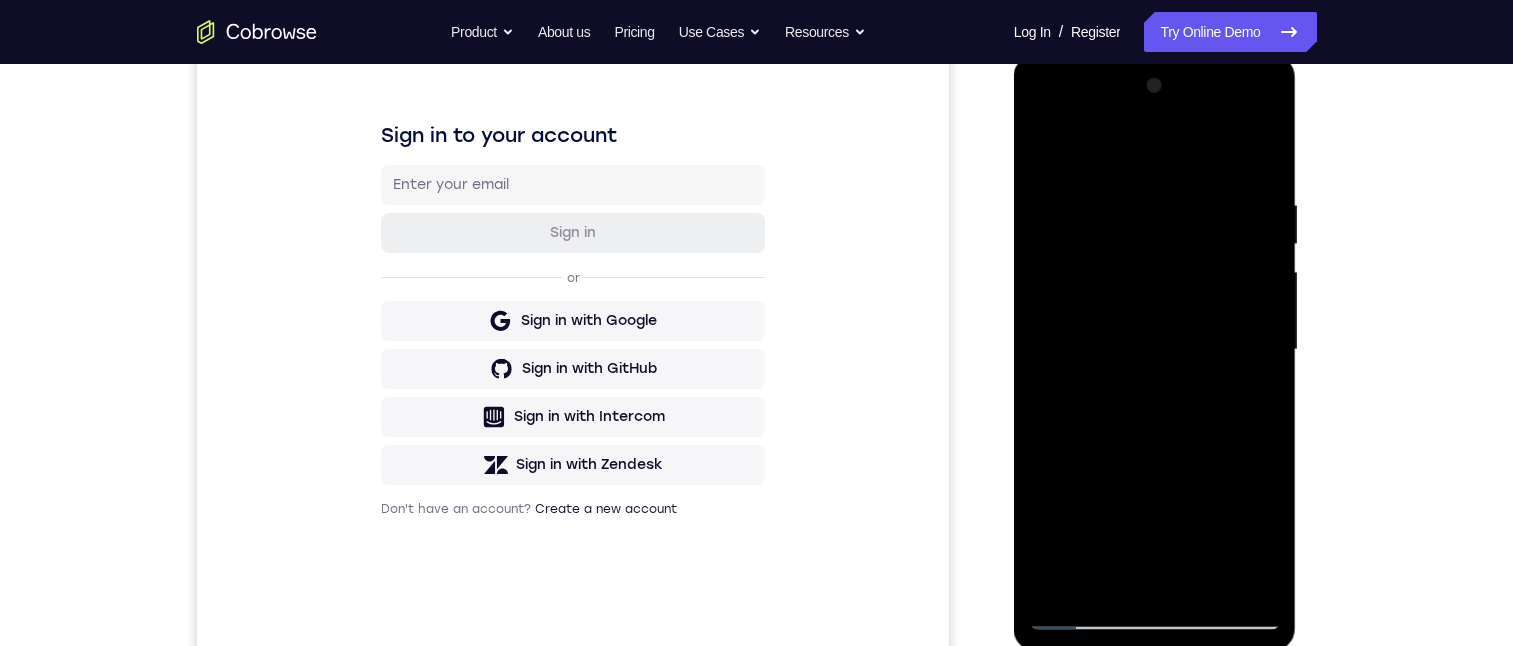 drag, startPoint x: 1174, startPoint y: 423, endPoint x: 1178, endPoint y: 120, distance: 303.0264 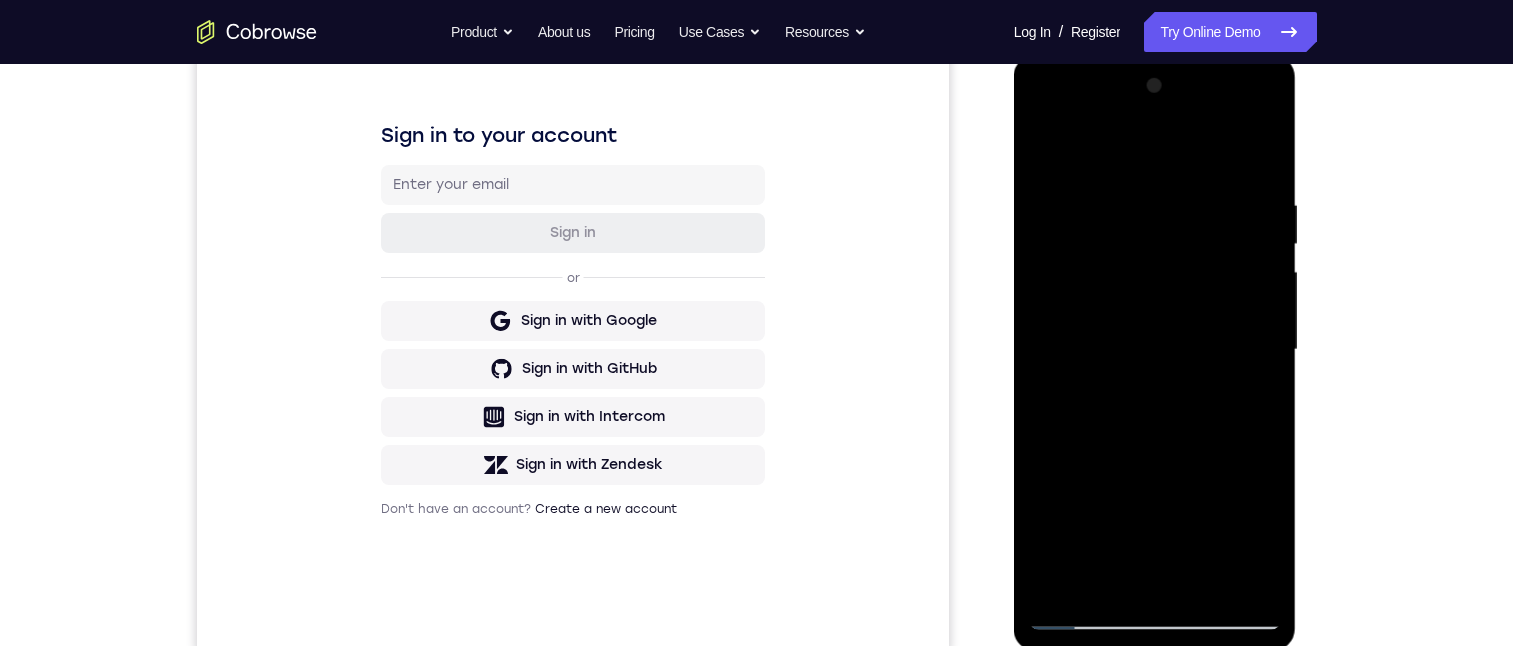 drag, startPoint x: 1222, startPoint y: 349, endPoint x: 2222, endPoint y: 118, distance: 1026.3337 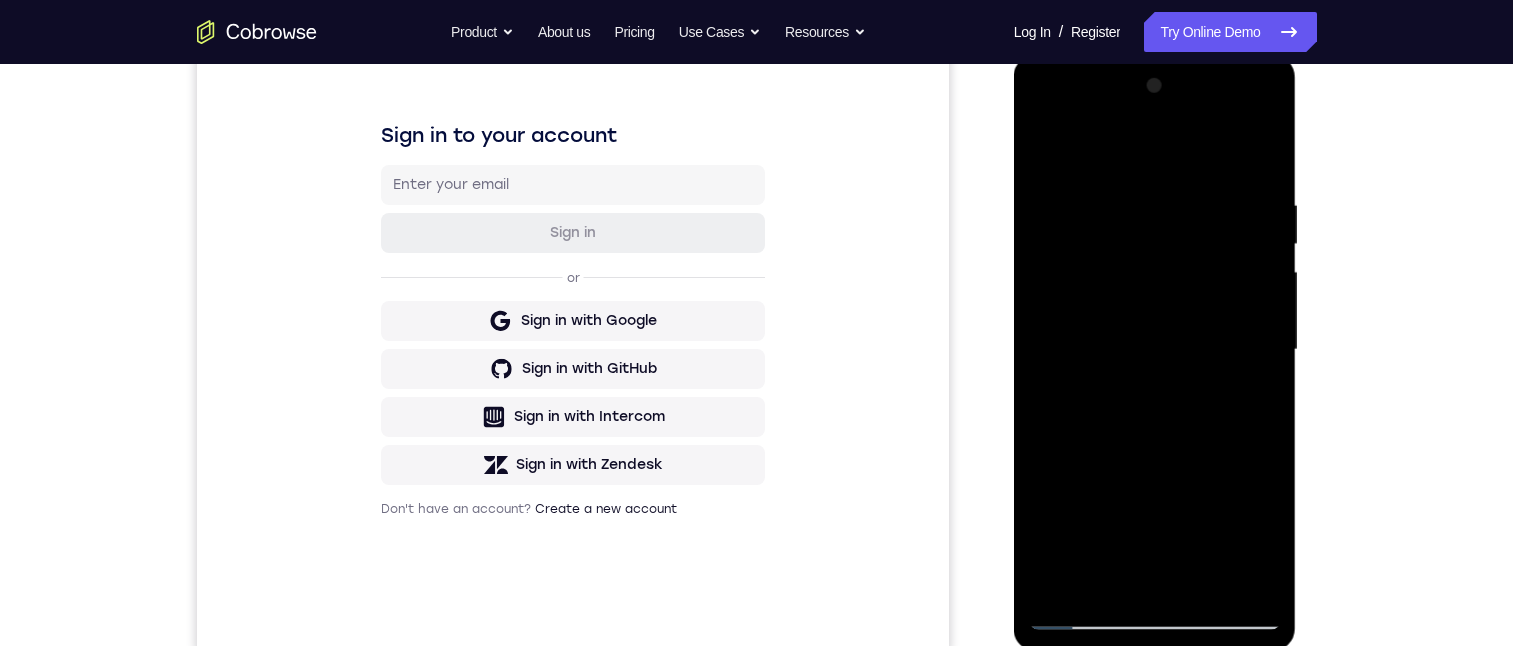 drag, startPoint x: 1207, startPoint y: 396, endPoint x: 1208, endPoint y: 170, distance: 226.00221 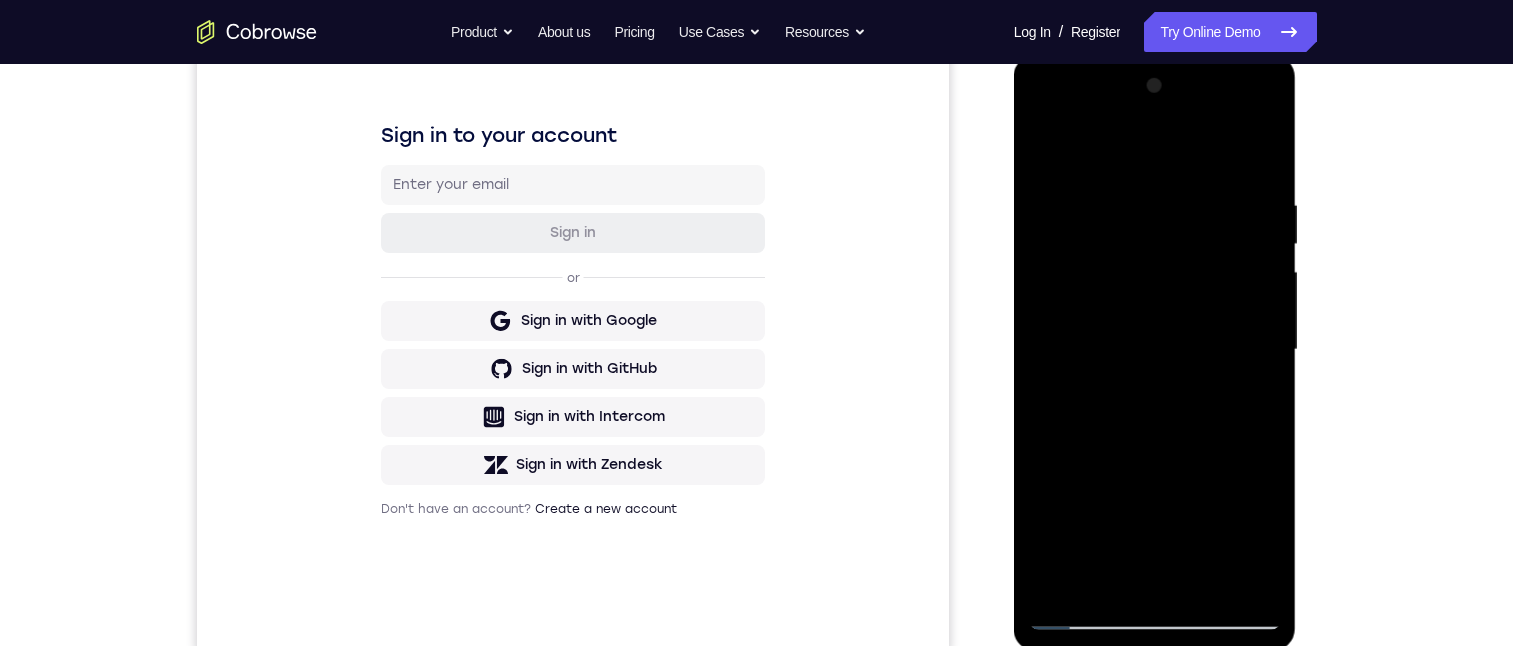 drag, startPoint x: 1188, startPoint y: 407, endPoint x: 1186, endPoint y: 64, distance: 343.00583 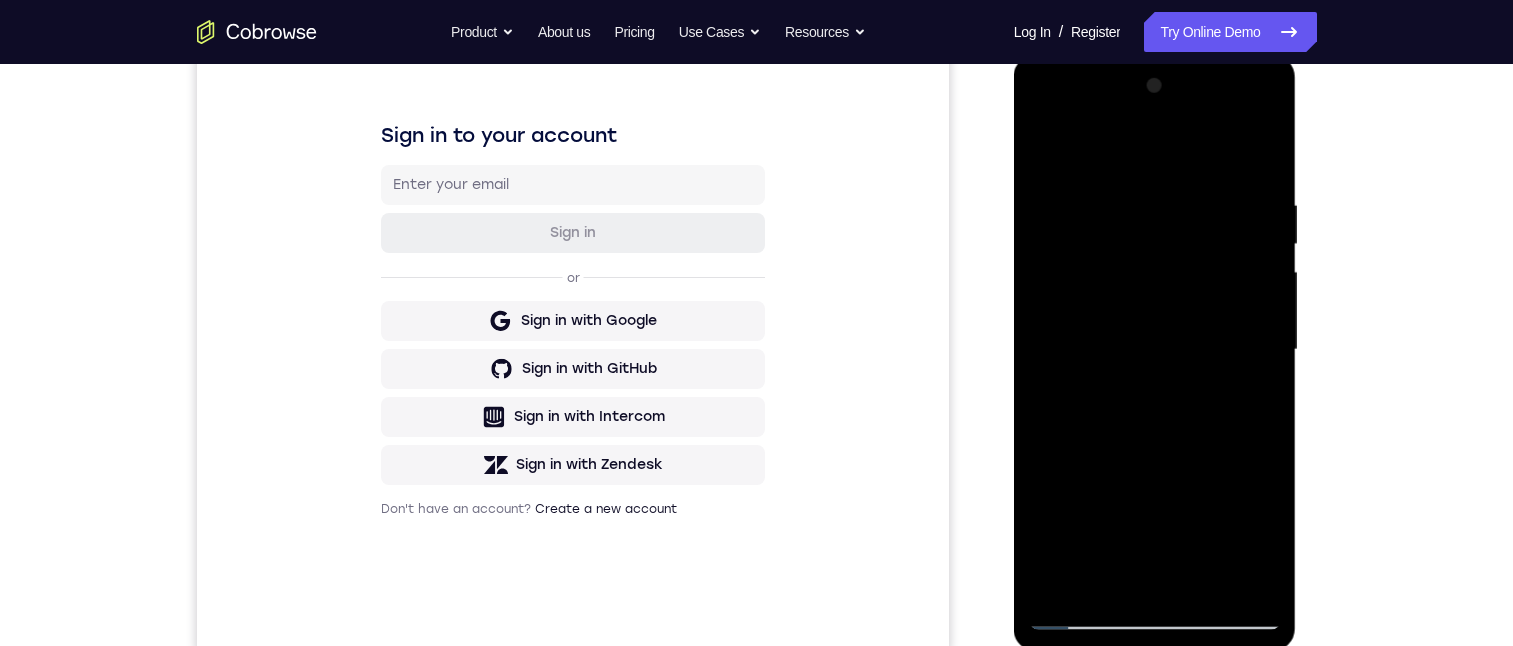 drag, startPoint x: 1127, startPoint y: 461, endPoint x: 1148, endPoint y: 271, distance: 191.157 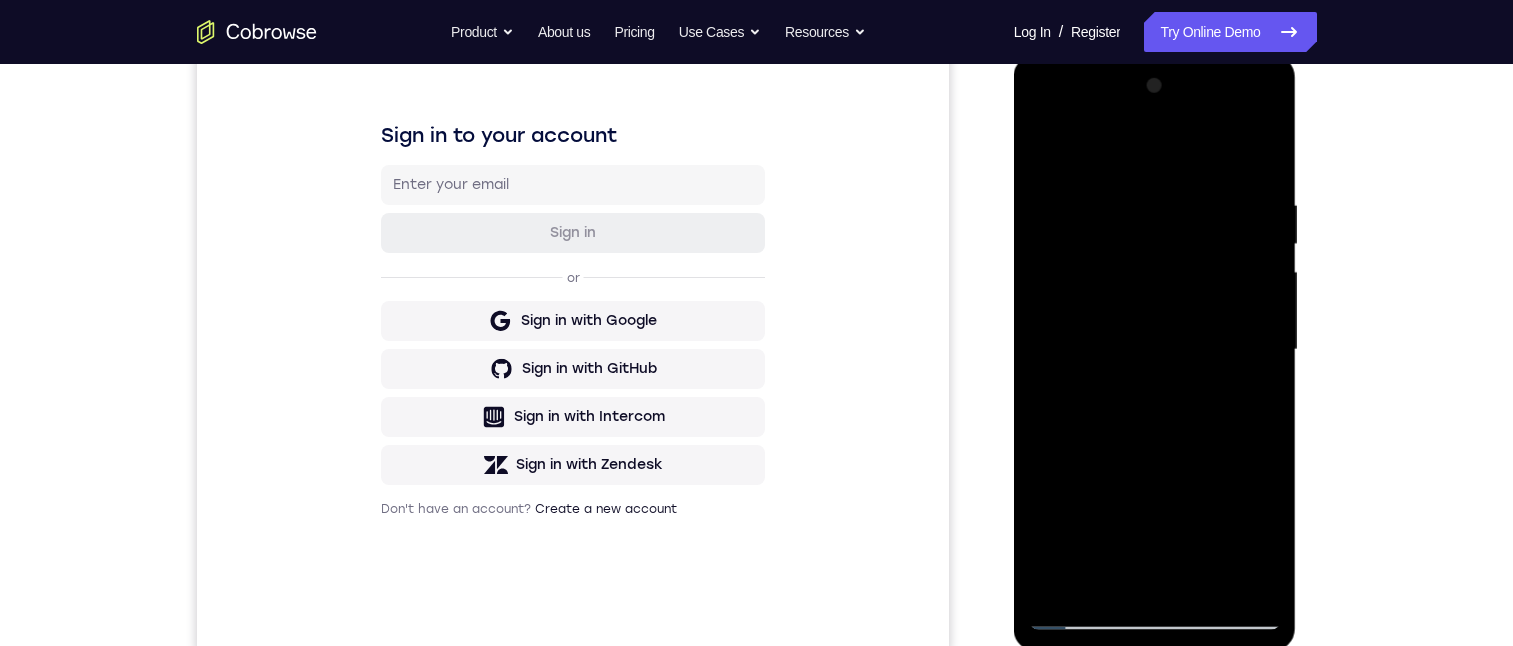 drag, startPoint x: 1176, startPoint y: 487, endPoint x: 1192, endPoint y: 127, distance: 360.35538 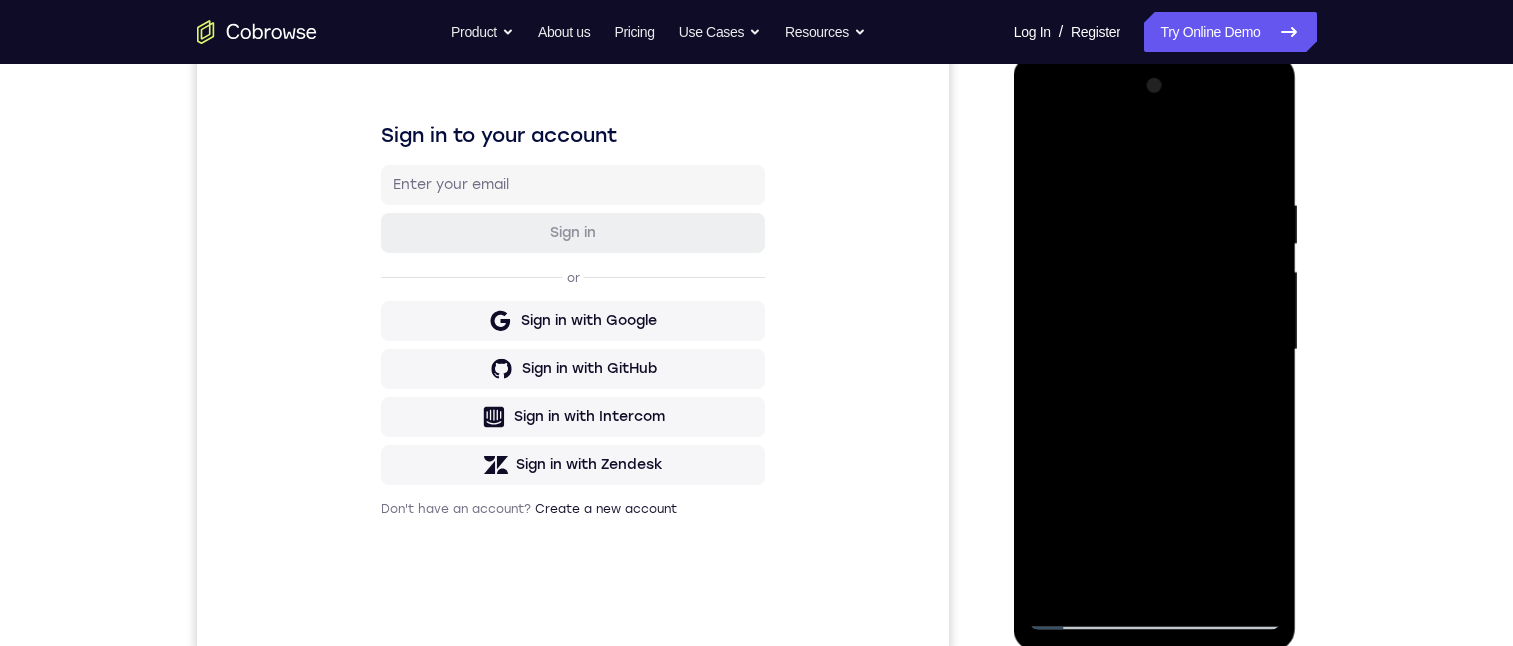 drag, startPoint x: 1180, startPoint y: 498, endPoint x: 1184, endPoint y: 125, distance: 373.02145 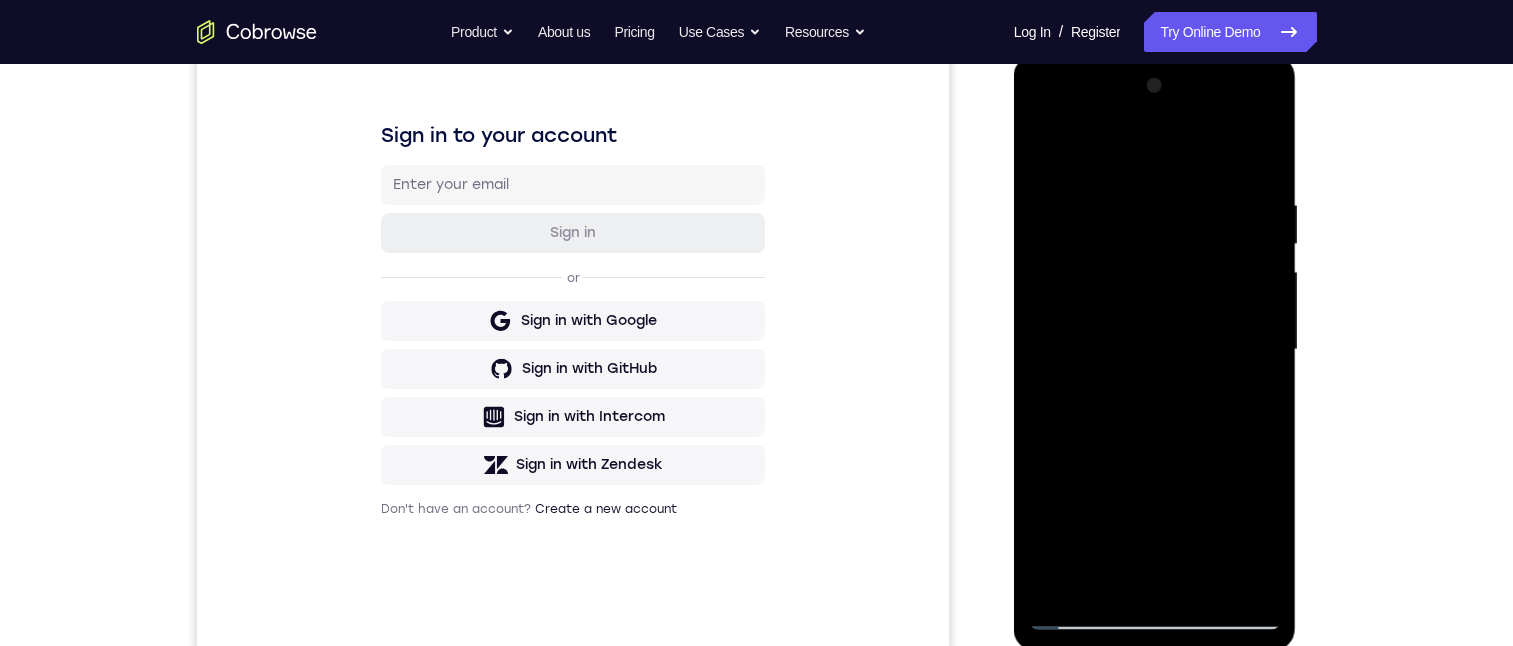 drag, startPoint x: 1186, startPoint y: 439, endPoint x: 1220, endPoint y: 67, distance: 373.55054 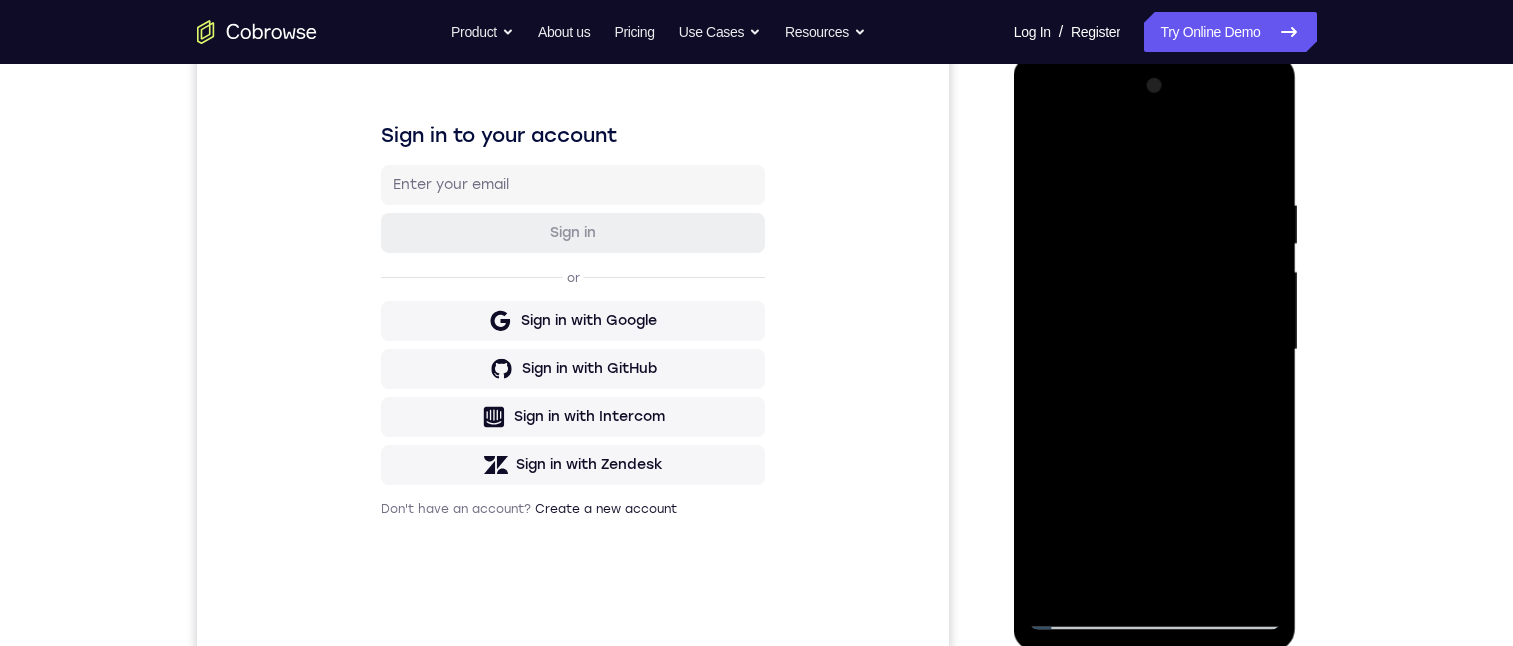 drag, startPoint x: 1261, startPoint y: 151, endPoint x: 1263, endPoint y: 168, distance: 17.117243 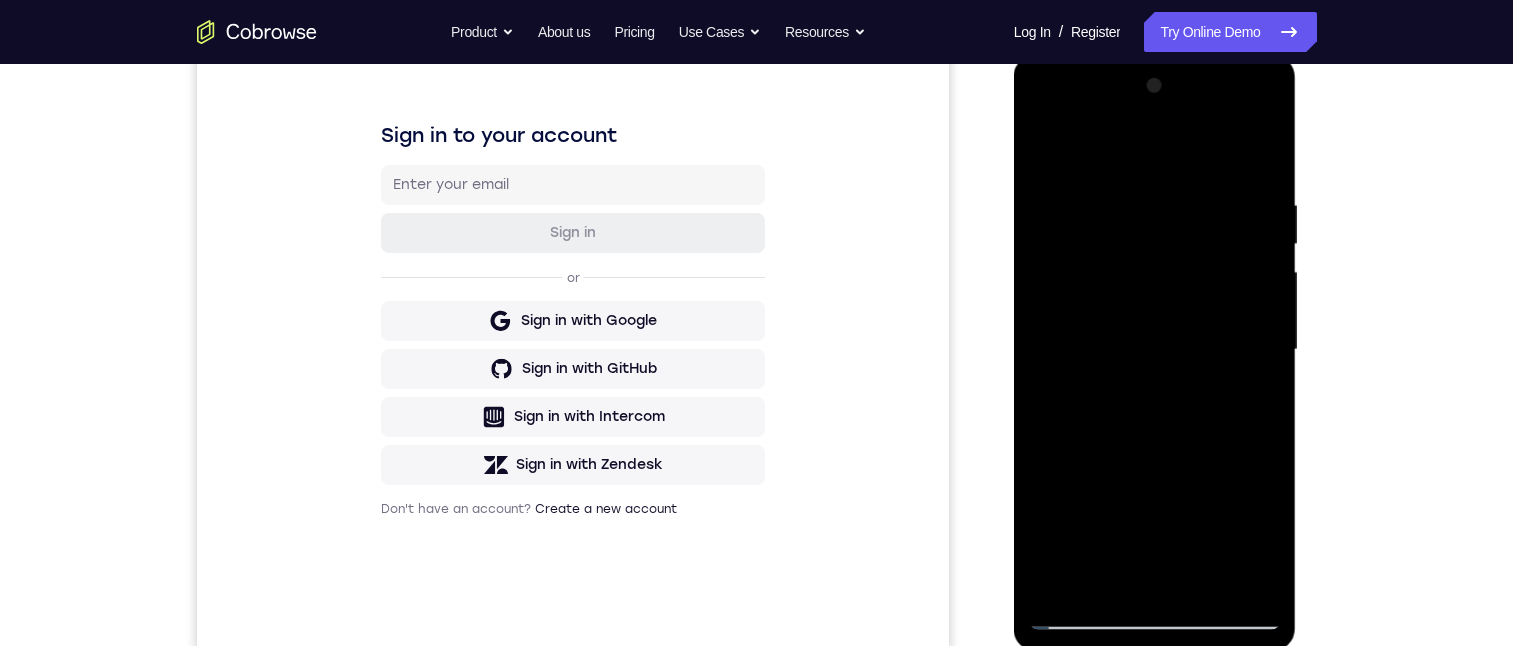 drag, startPoint x: 1168, startPoint y: 470, endPoint x: 1164, endPoint y: 234, distance: 236.03389 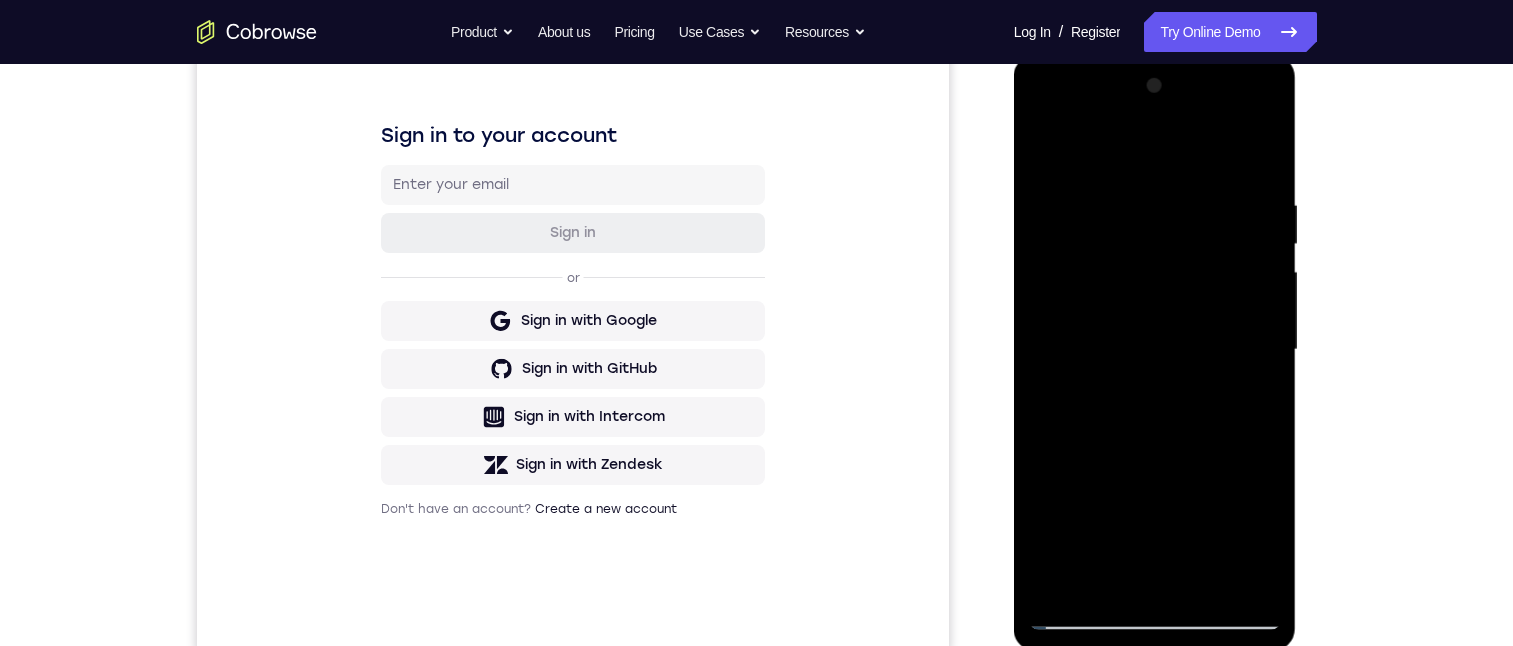 drag, startPoint x: 1160, startPoint y: 439, endPoint x: 1179, endPoint y: 127, distance: 312.578 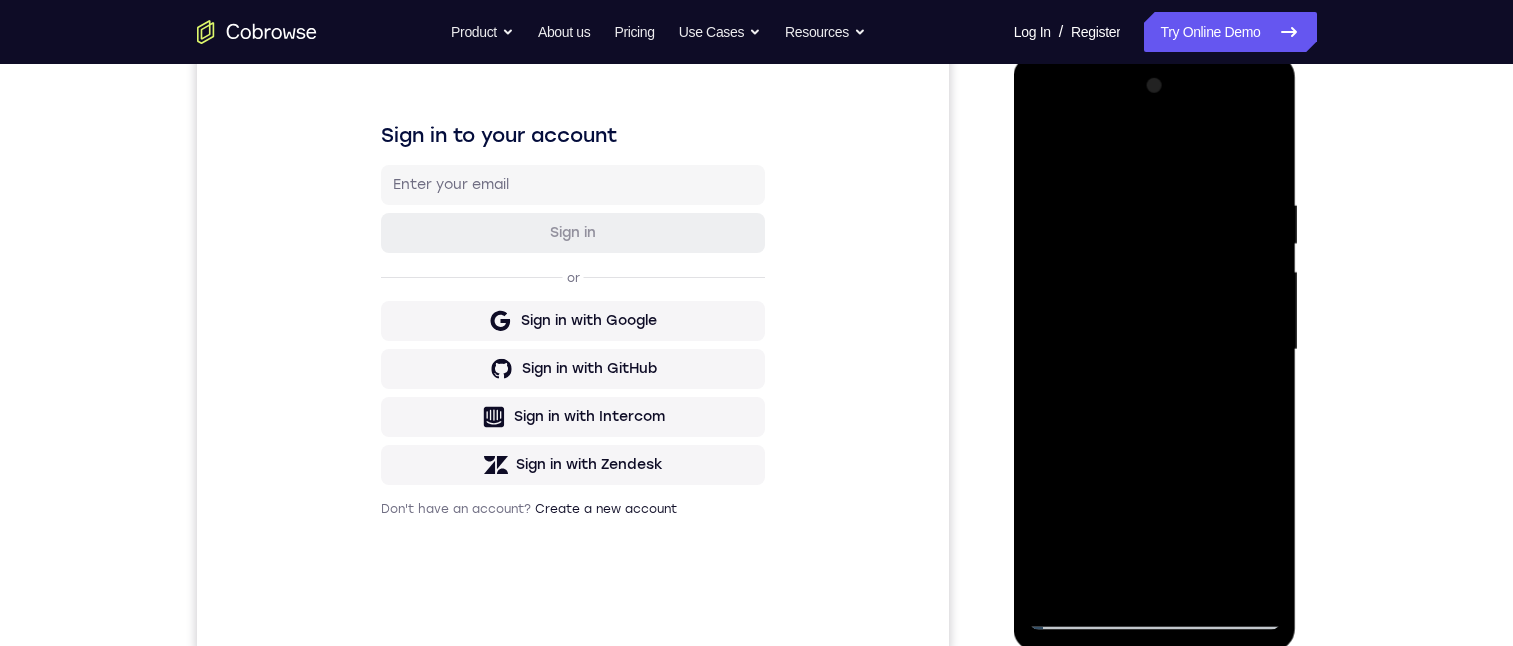 drag, startPoint x: 1152, startPoint y: 436, endPoint x: 1184, endPoint y: 195, distance: 243.1152 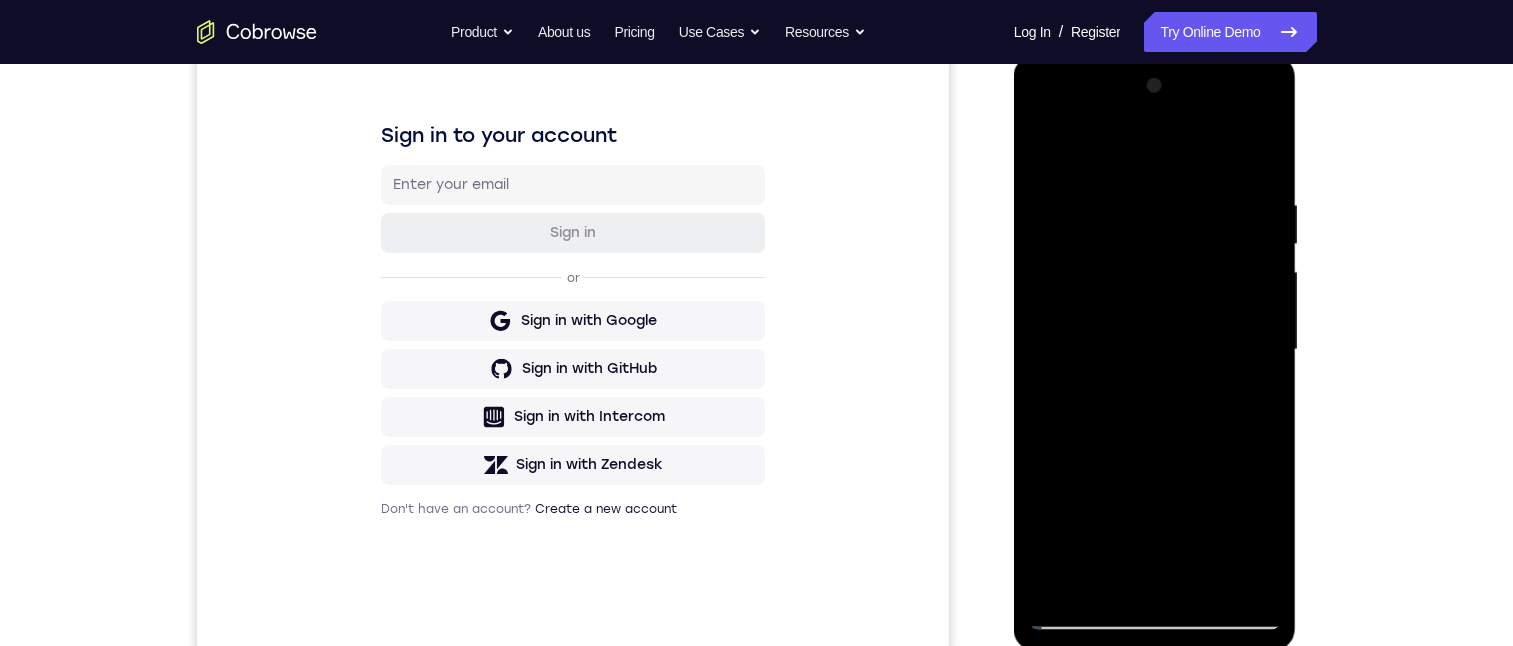 drag, startPoint x: 1191, startPoint y: 380, endPoint x: 1229, endPoint y: -50, distance: 431.6758 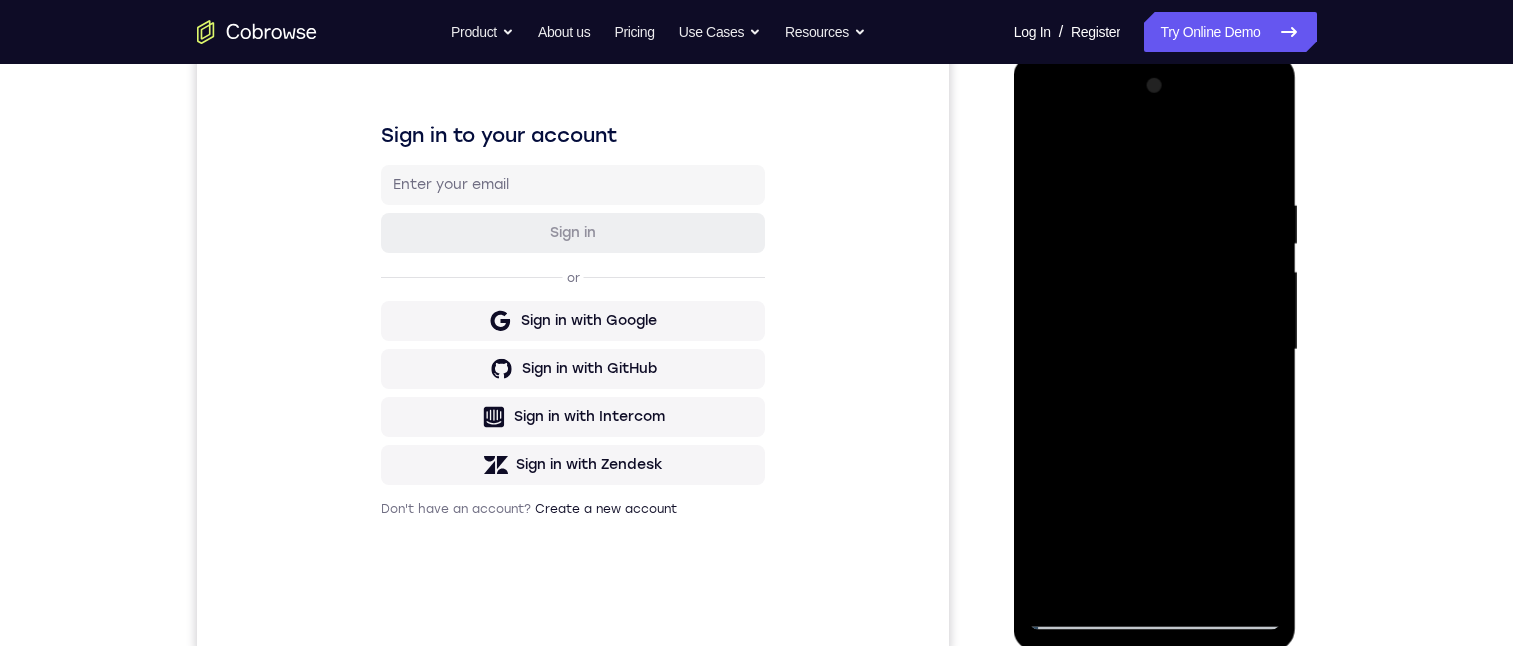 drag, startPoint x: 1171, startPoint y: 448, endPoint x: 1211, endPoint y: 75, distance: 375.13864 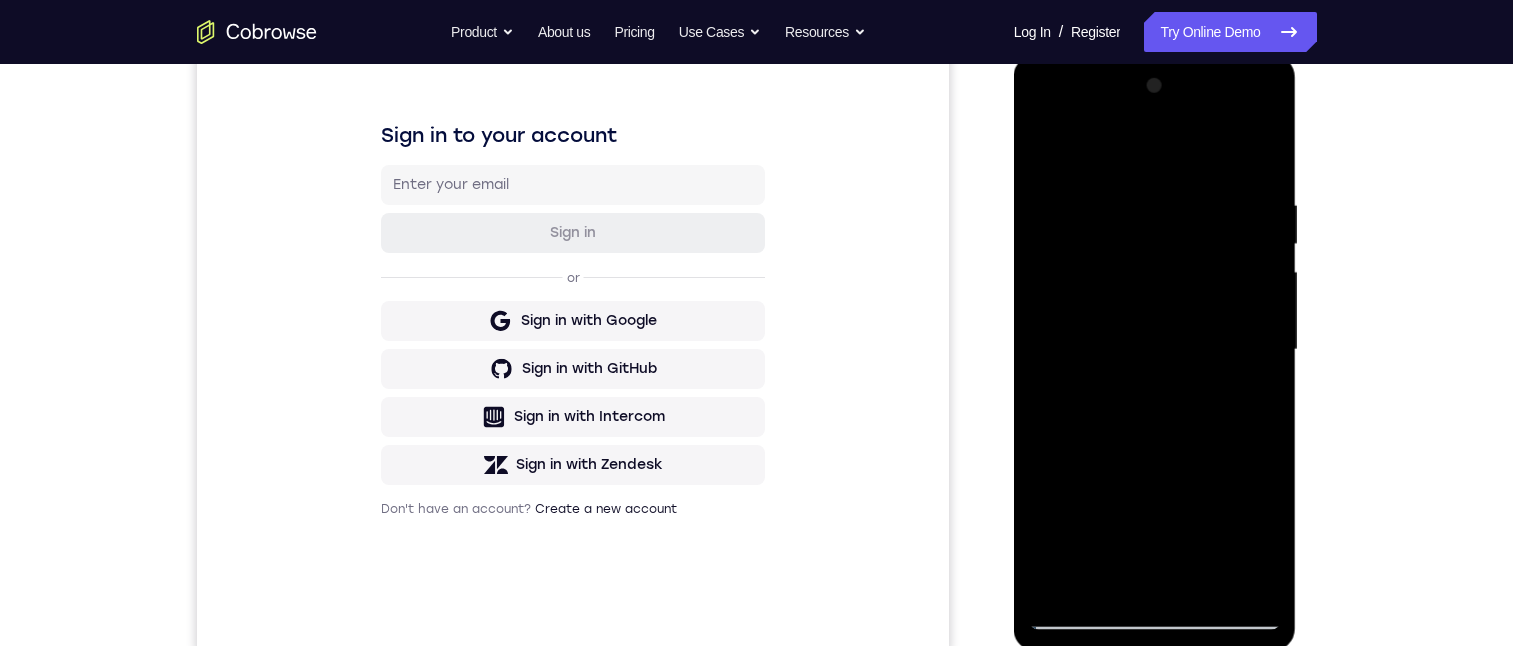 drag, startPoint x: 1160, startPoint y: 466, endPoint x: 1188, endPoint y: 81, distance: 386.01685 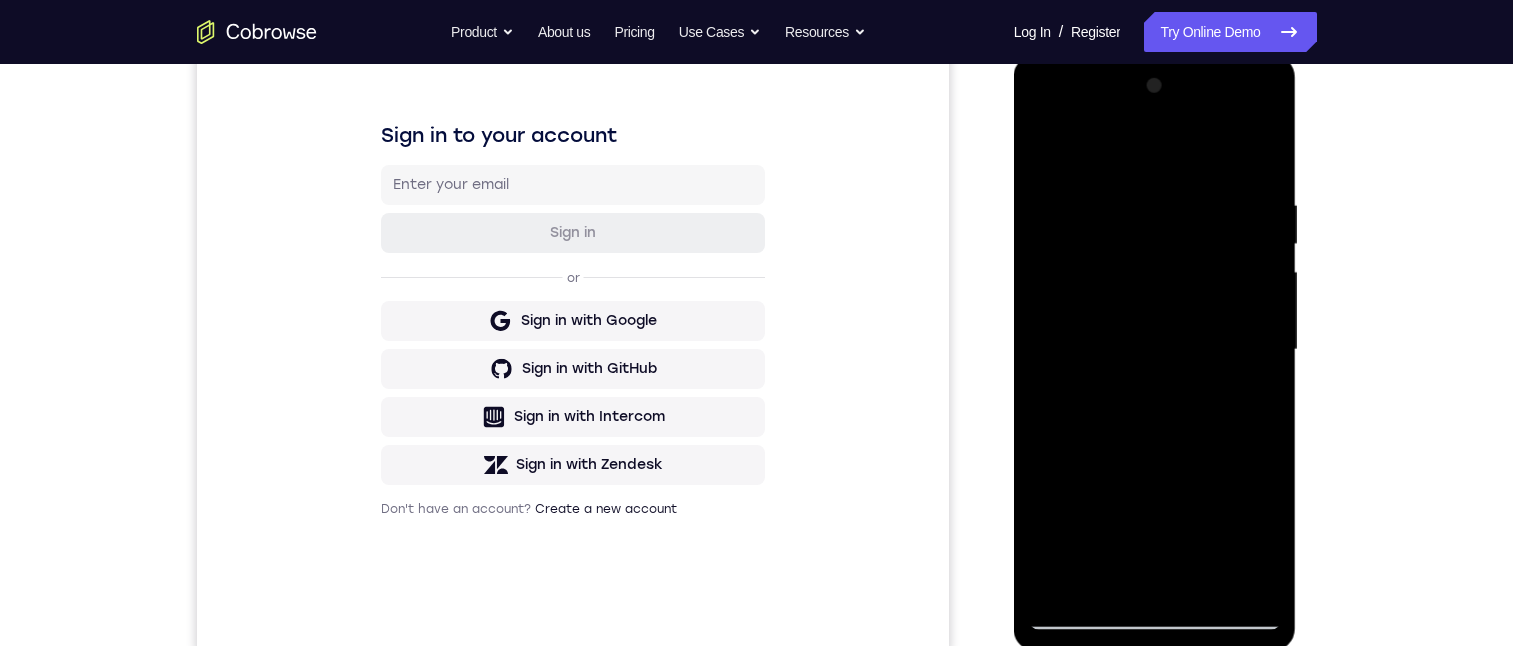 drag, startPoint x: 1164, startPoint y: 478, endPoint x: 1189, endPoint y: 142, distance: 336.92877 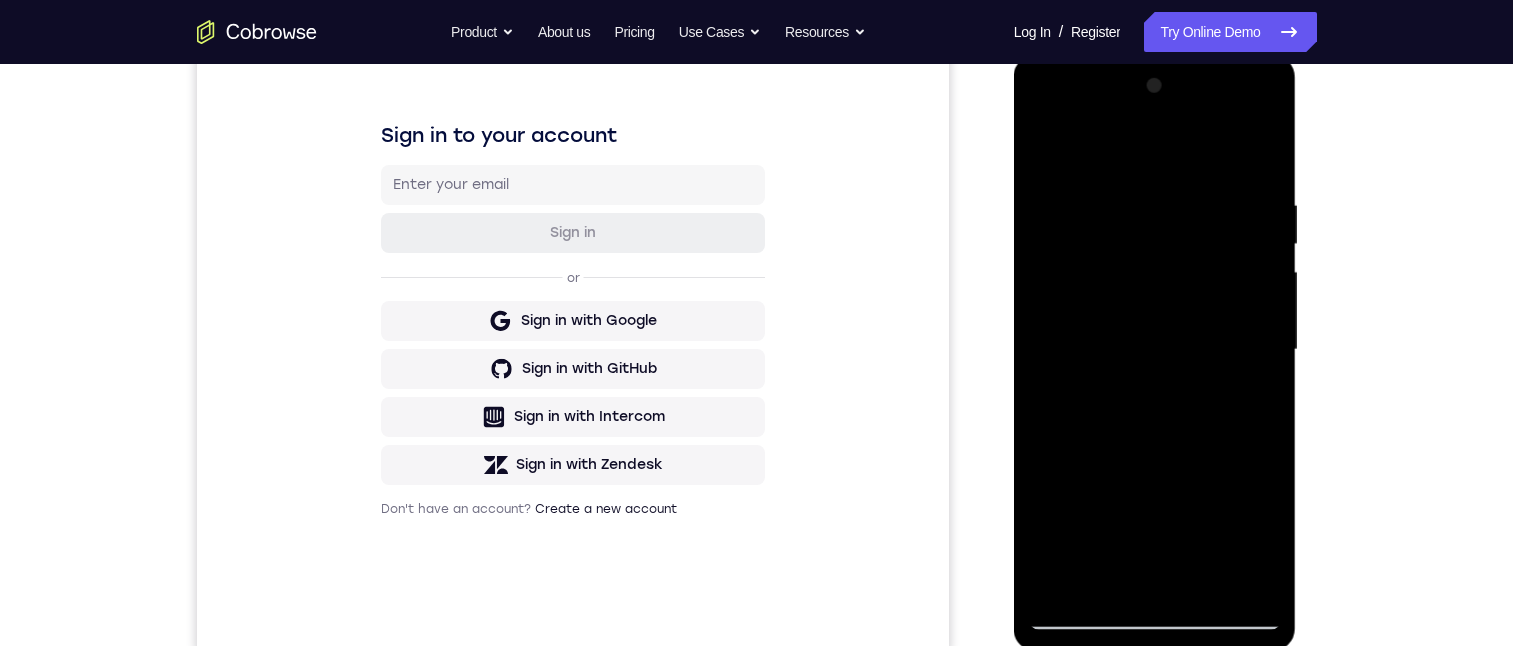 drag, startPoint x: 1176, startPoint y: 435, endPoint x: 1183, endPoint y: 125, distance: 310.079 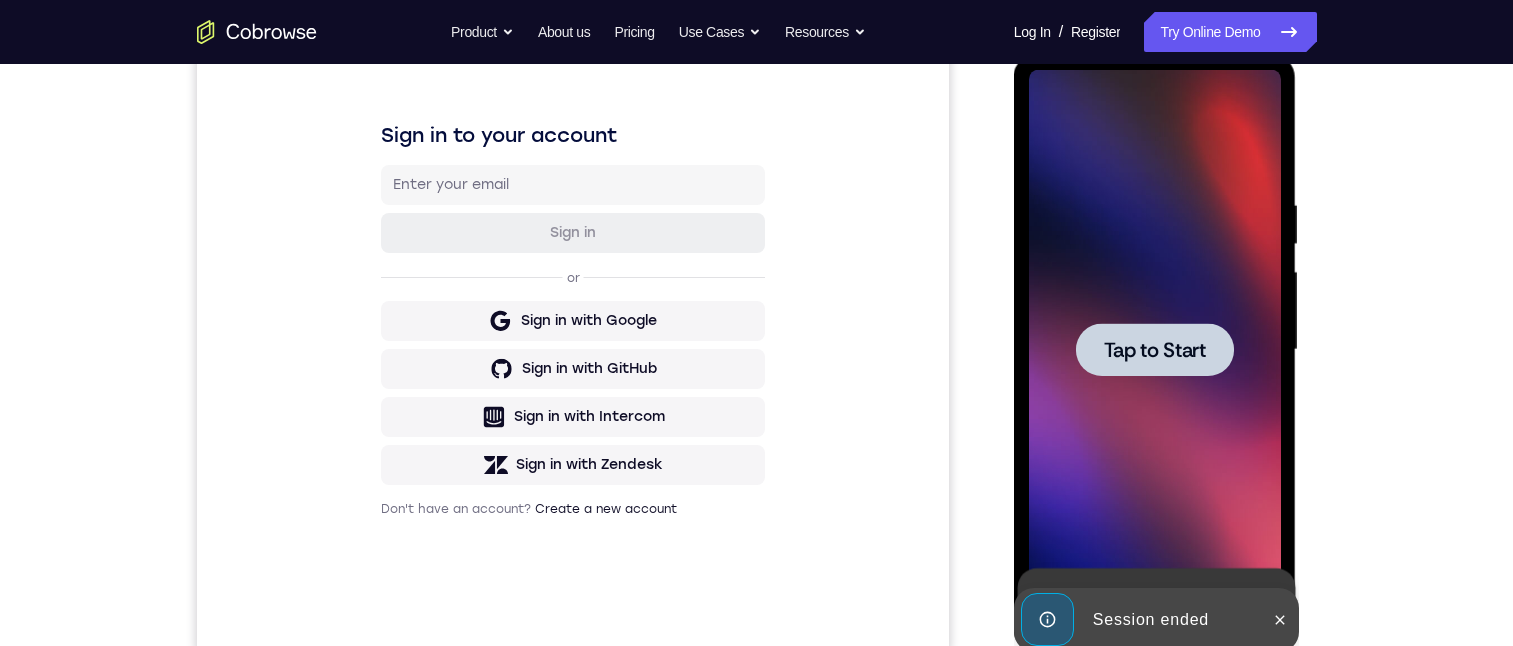 click on "Tap to Start" at bounding box center [1155, 350] 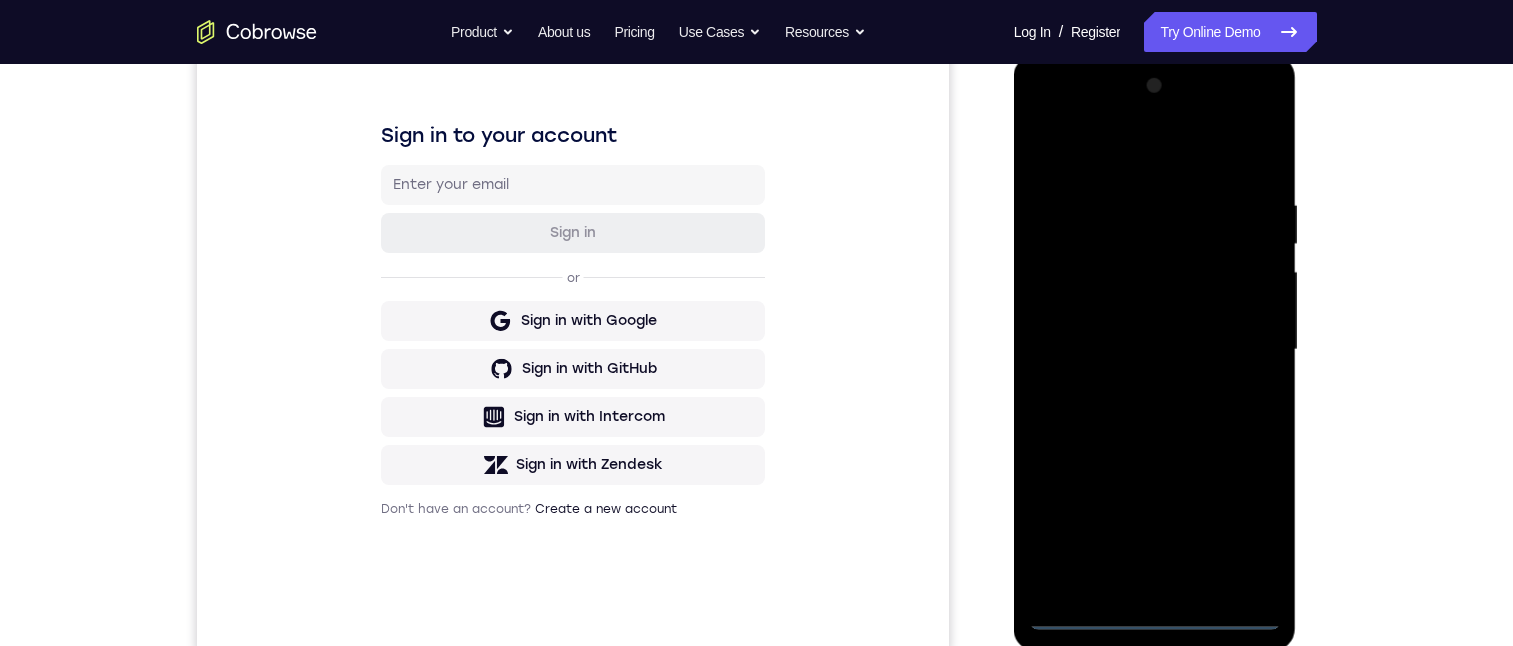 click at bounding box center [1155, 350] 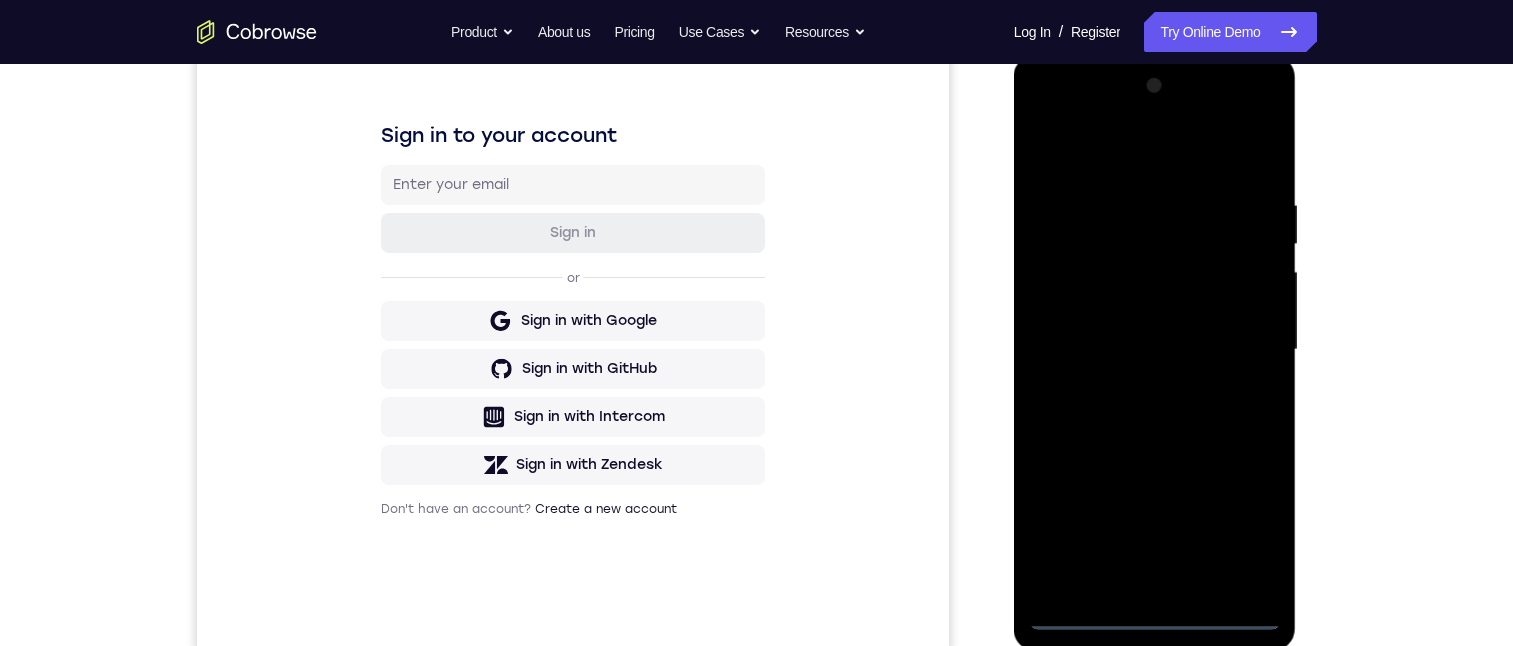 click at bounding box center (1155, 350) 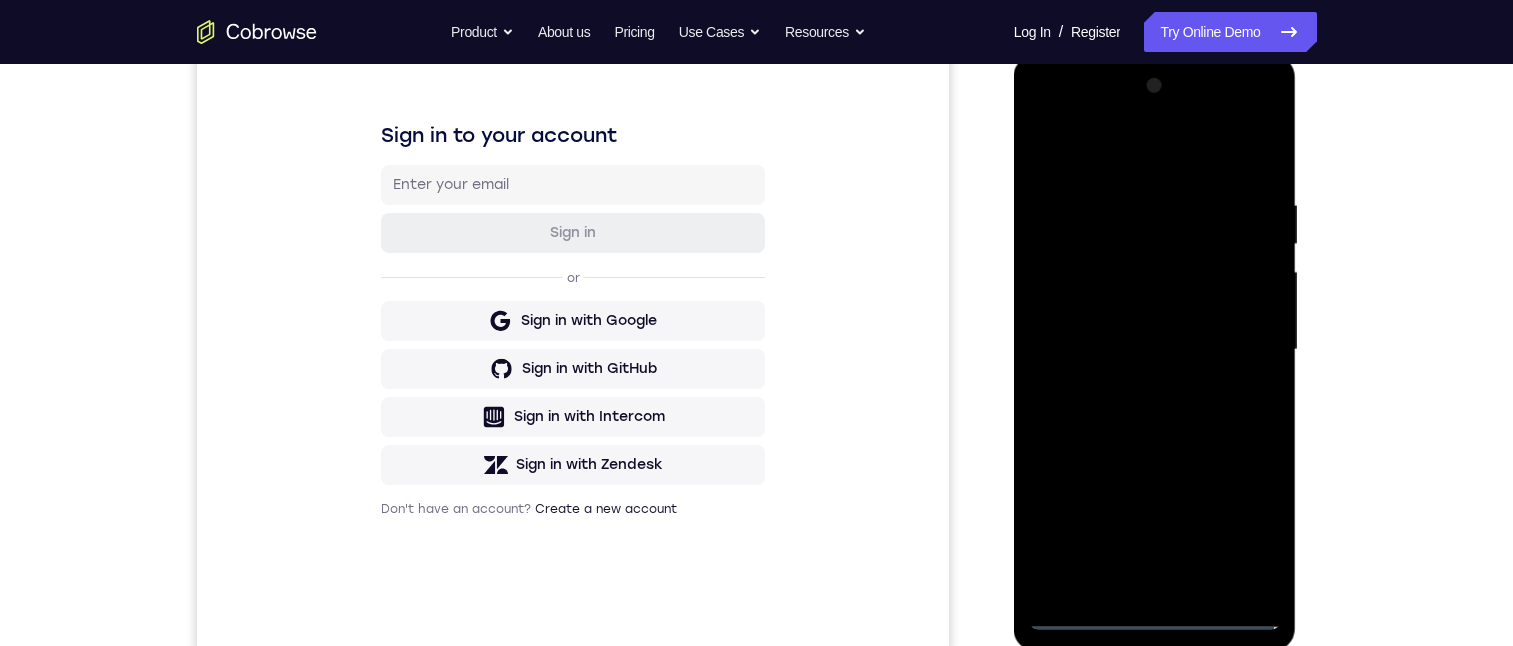click at bounding box center (1155, 350) 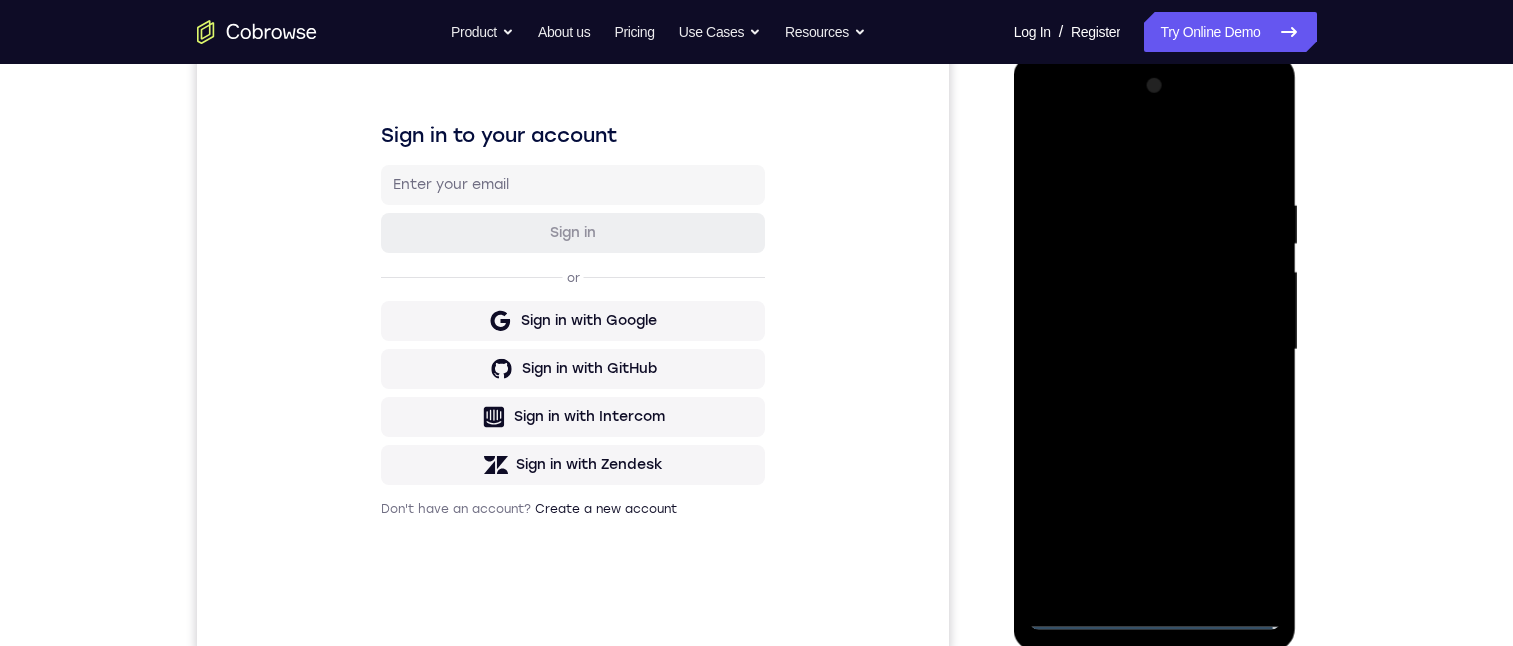 click at bounding box center [1155, 350] 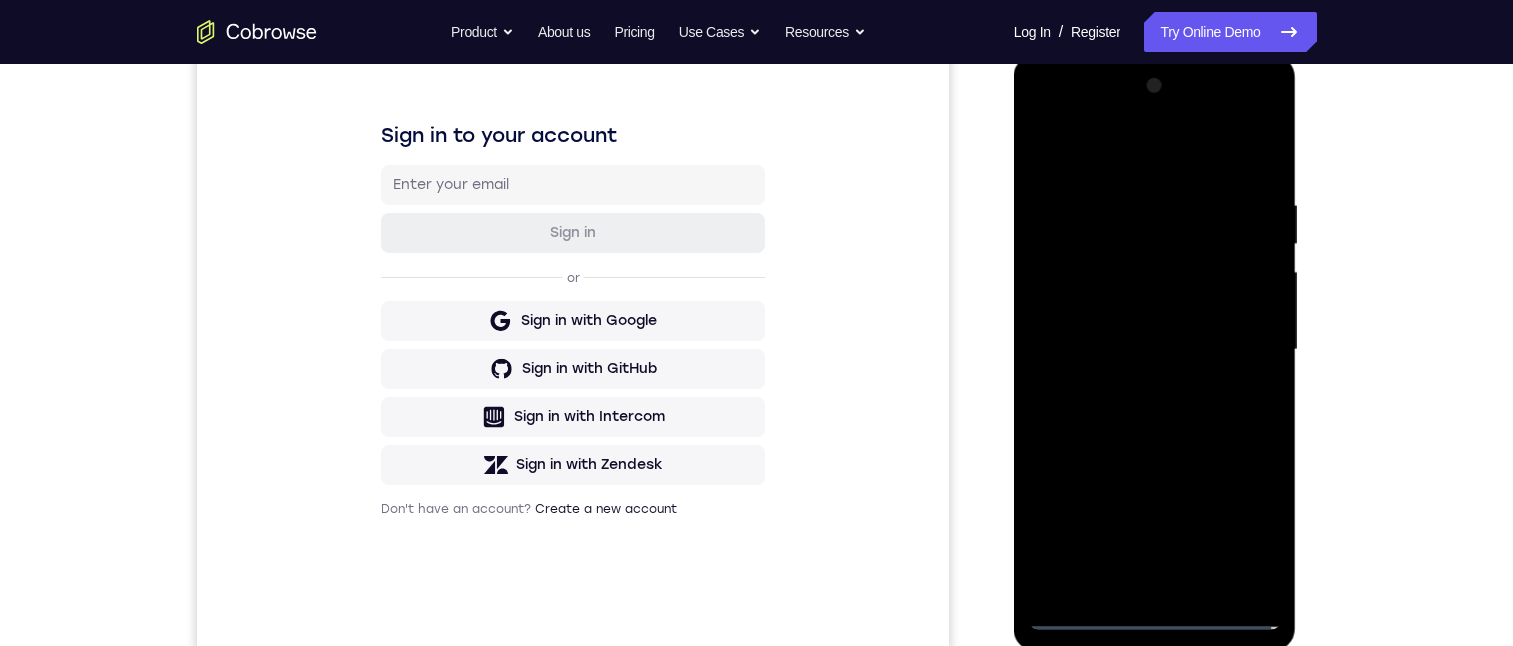 click at bounding box center [1155, 350] 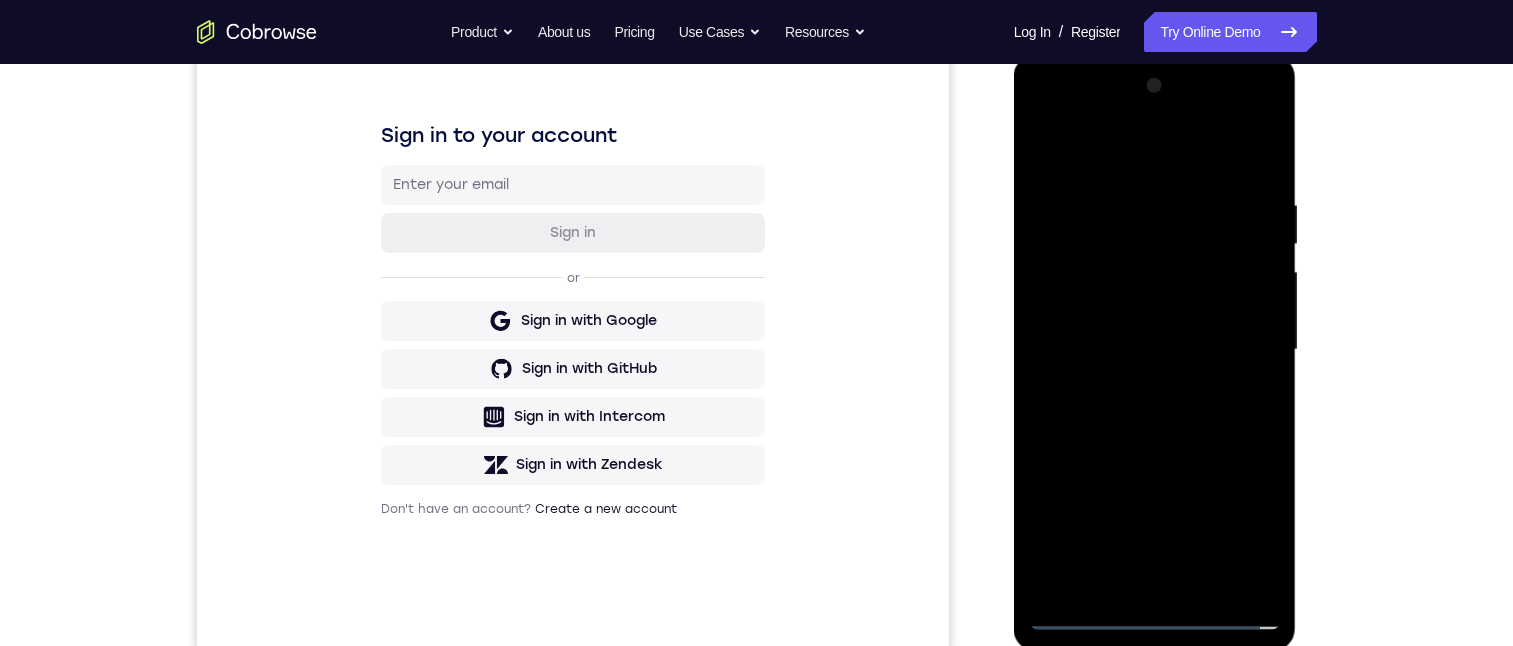click at bounding box center (1155, 350) 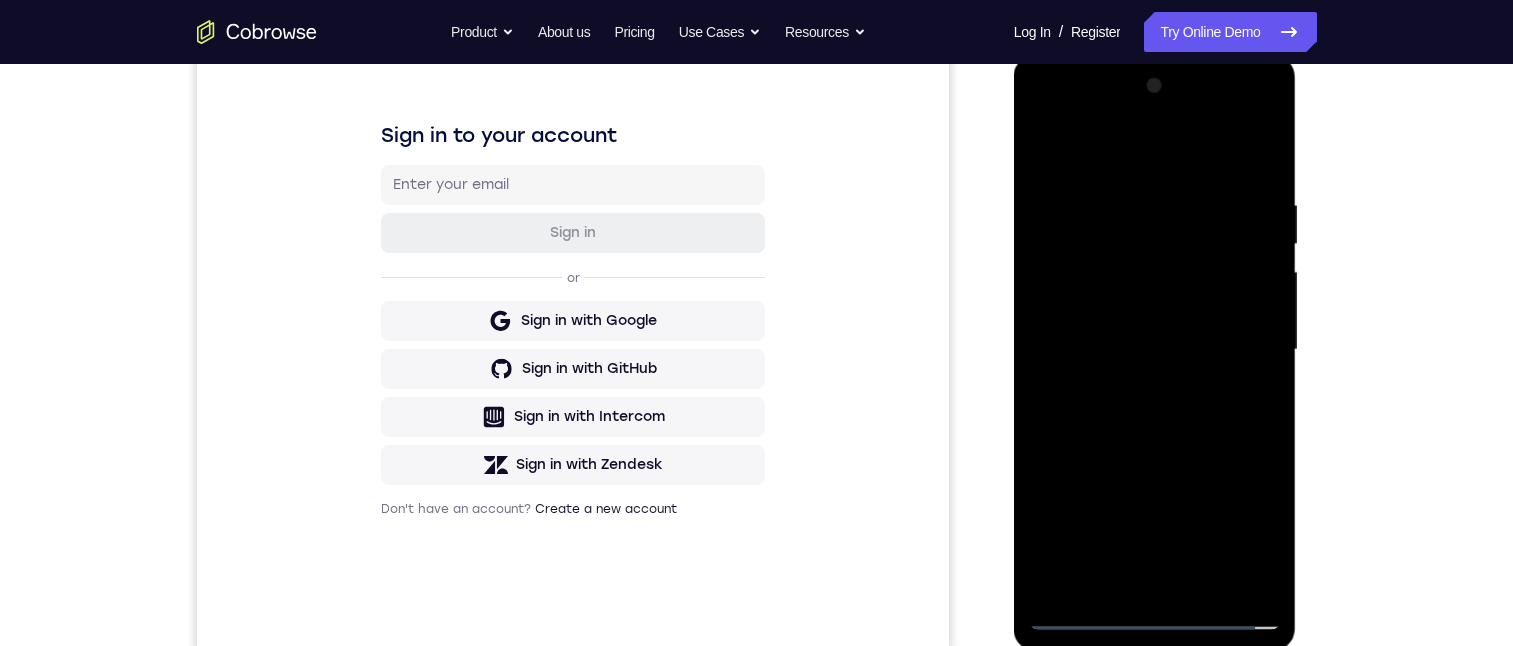 drag, startPoint x: 1277, startPoint y: 513, endPoint x: 1261, endPoint y: -29, distance: 542.2361 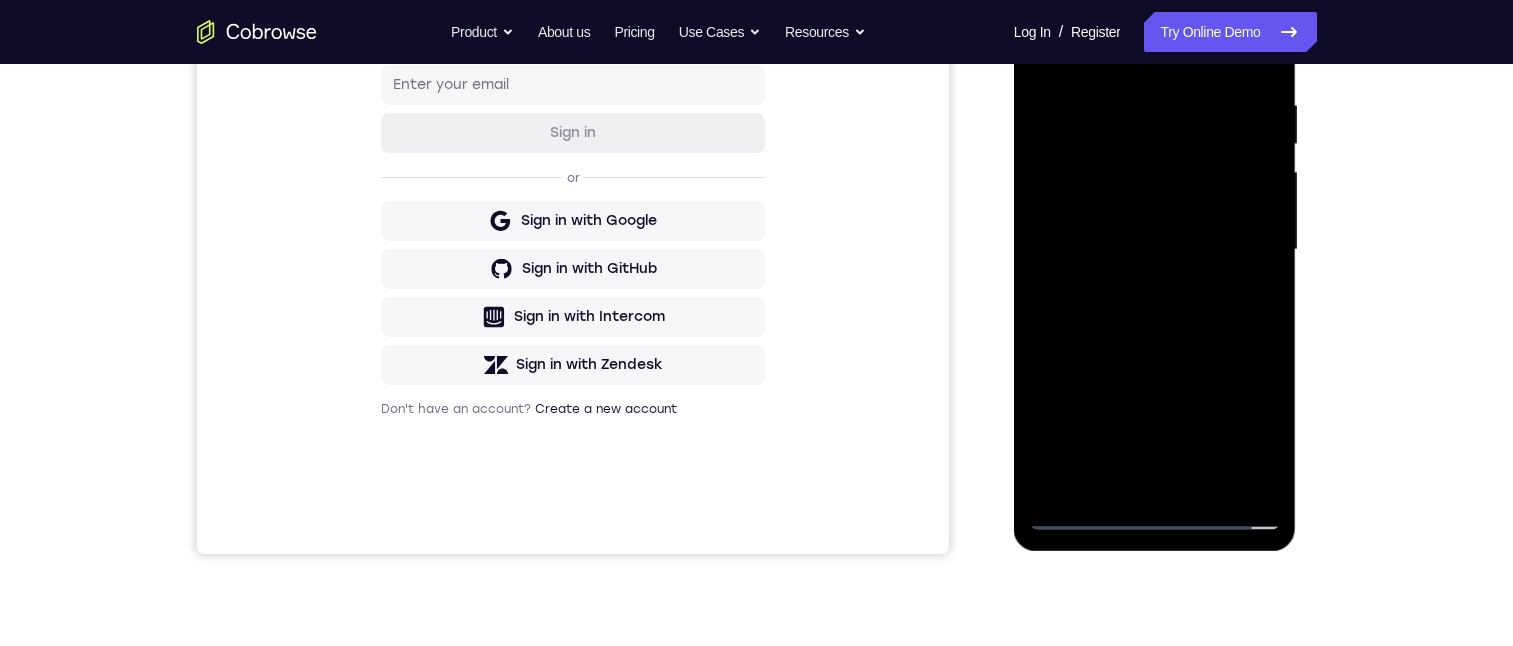 click at bounding box center (1155, 250) 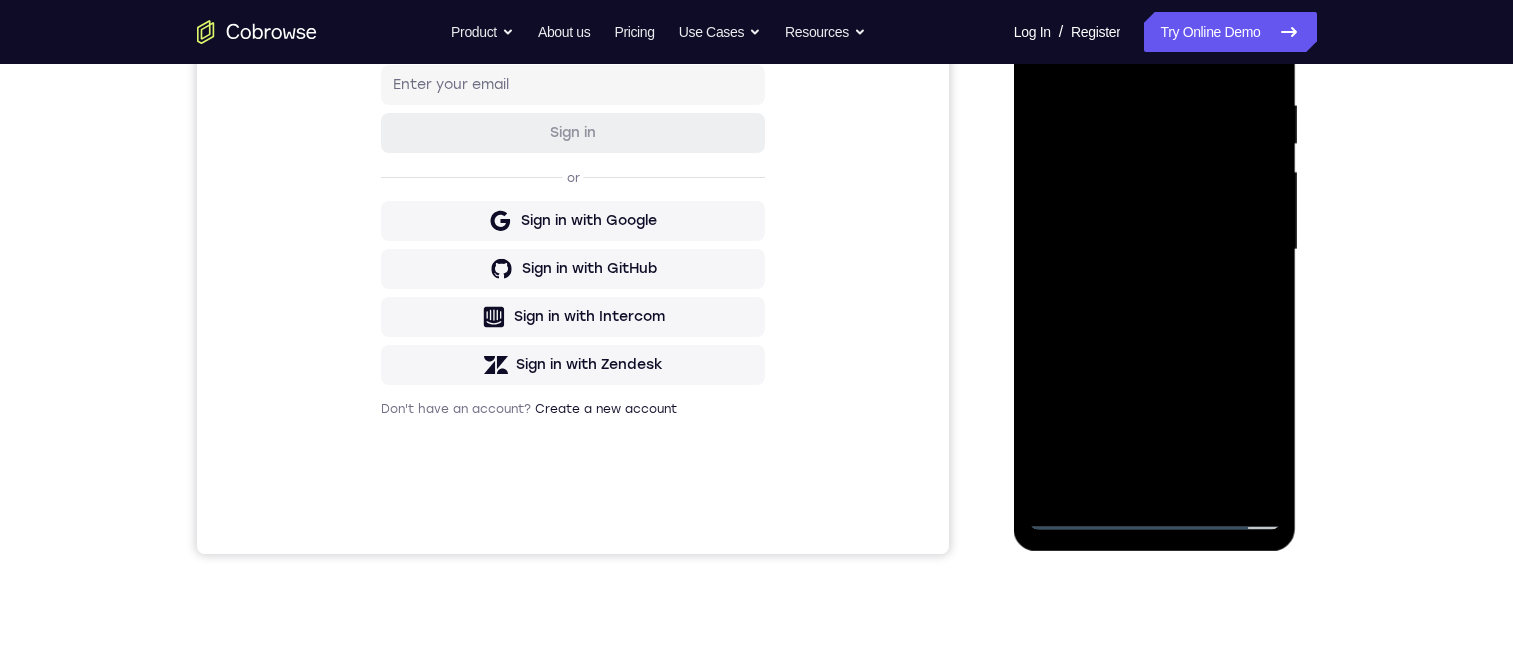 drag, startPoint x: 1260, startPoint y: 406, endPoint x: 1239, endPoint y: 188, distance: 219.00912 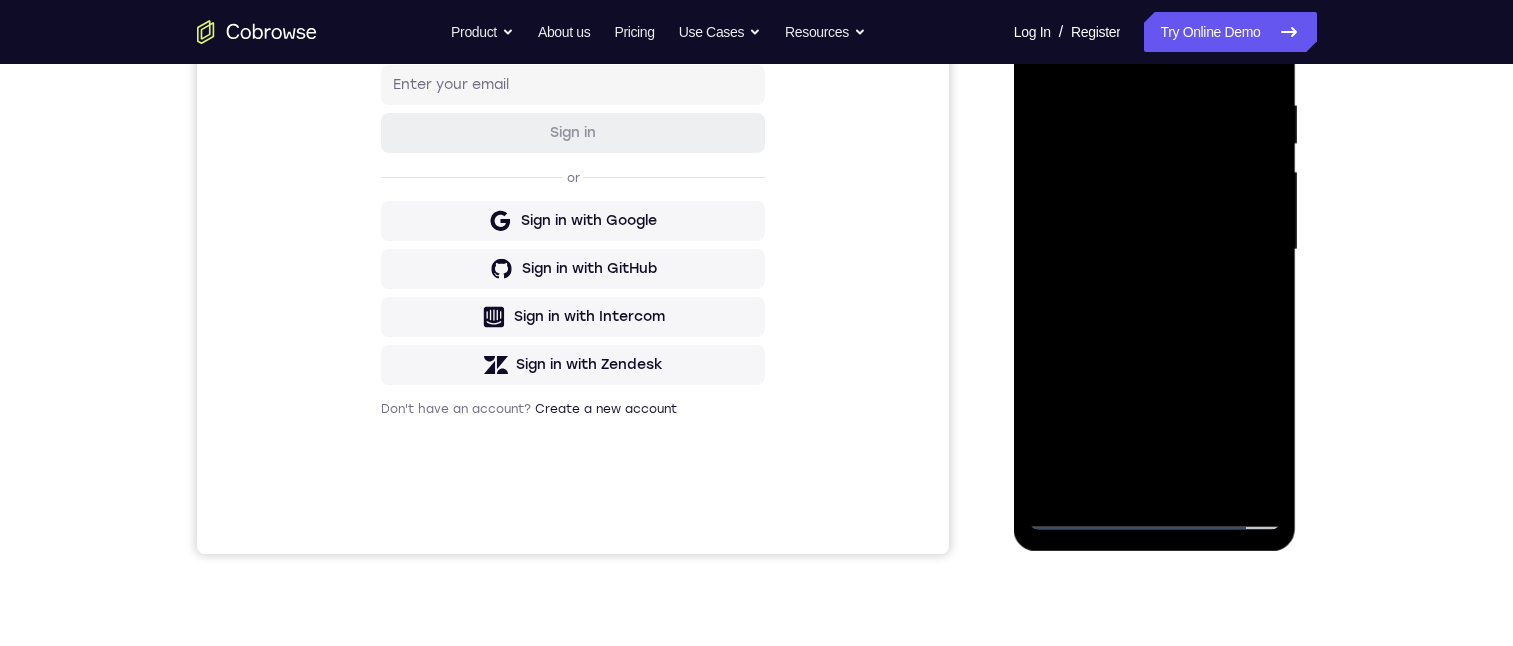click at bounding box center [1155, 250] 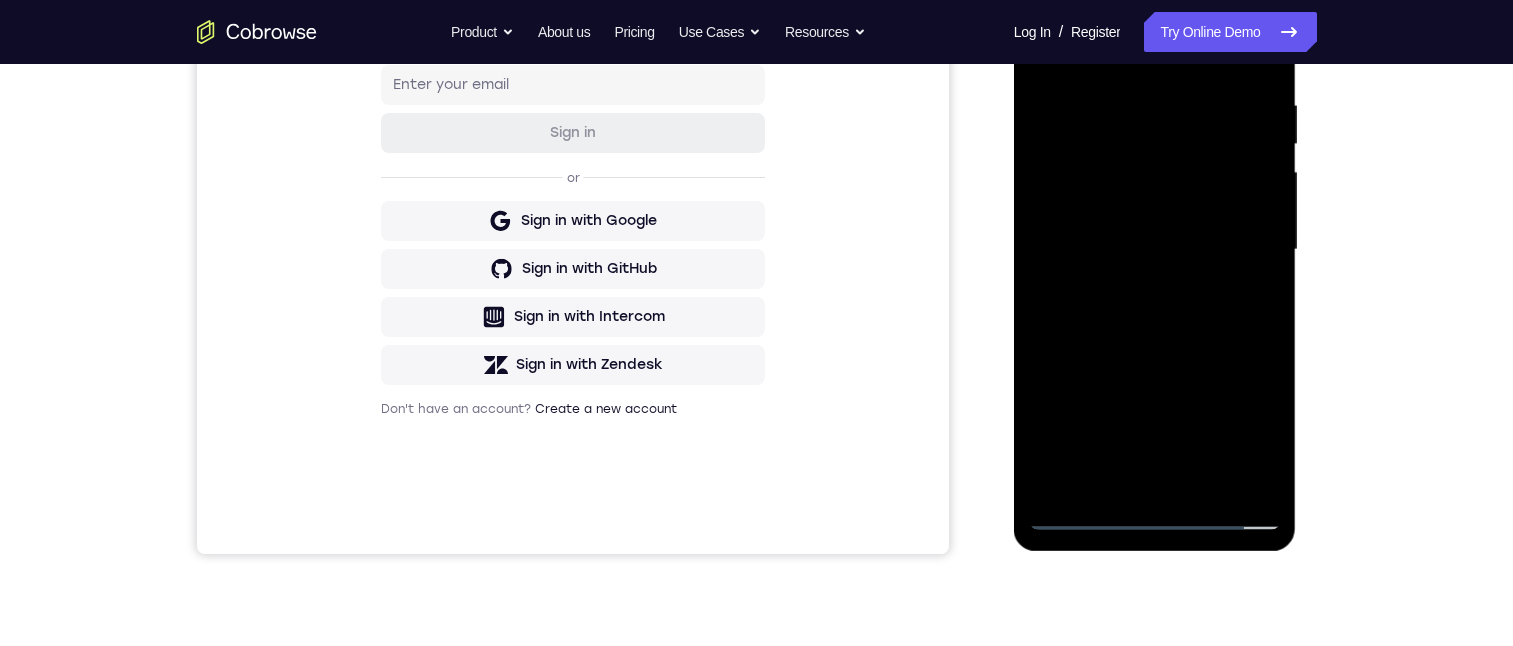 click at bounding box center (1155, 250) 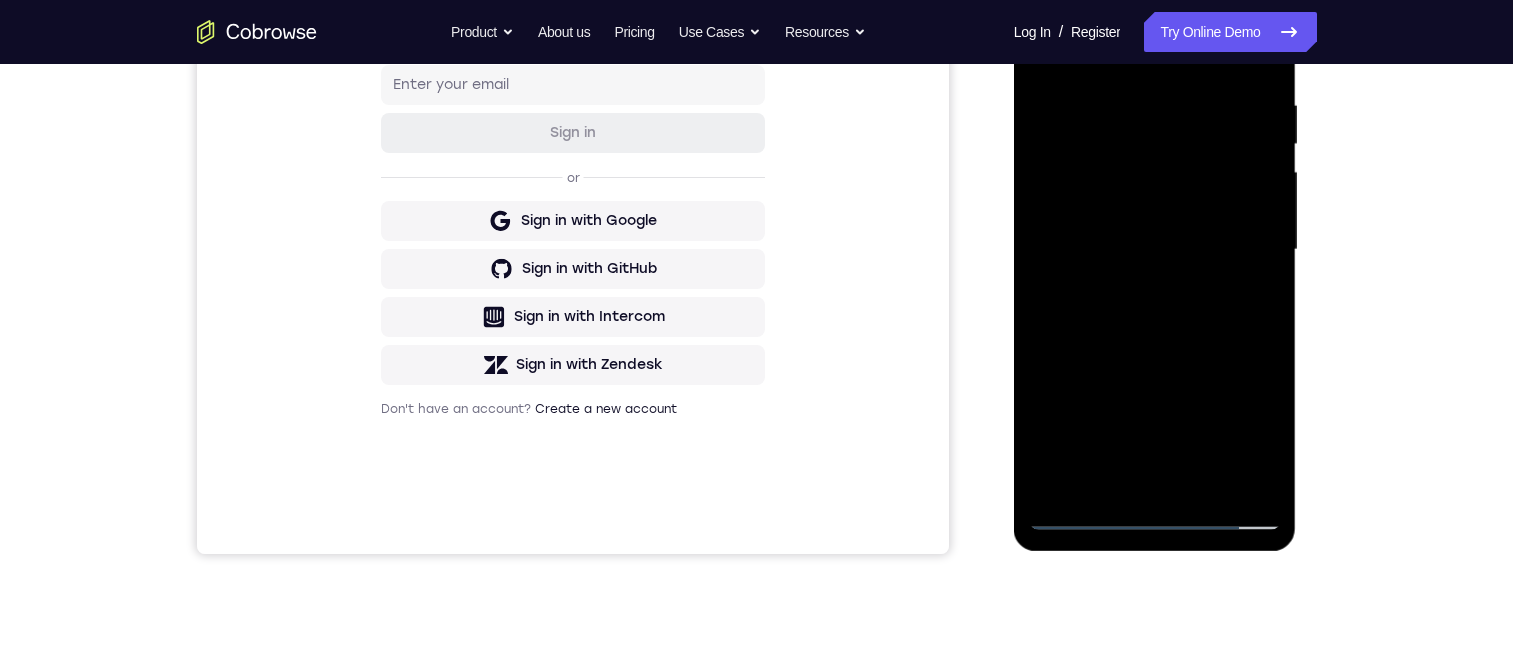 drag, startPoint x: 1280, startPoint y: 323, endPoint x: 1250, endPoint y: -29, distance: 353.2761 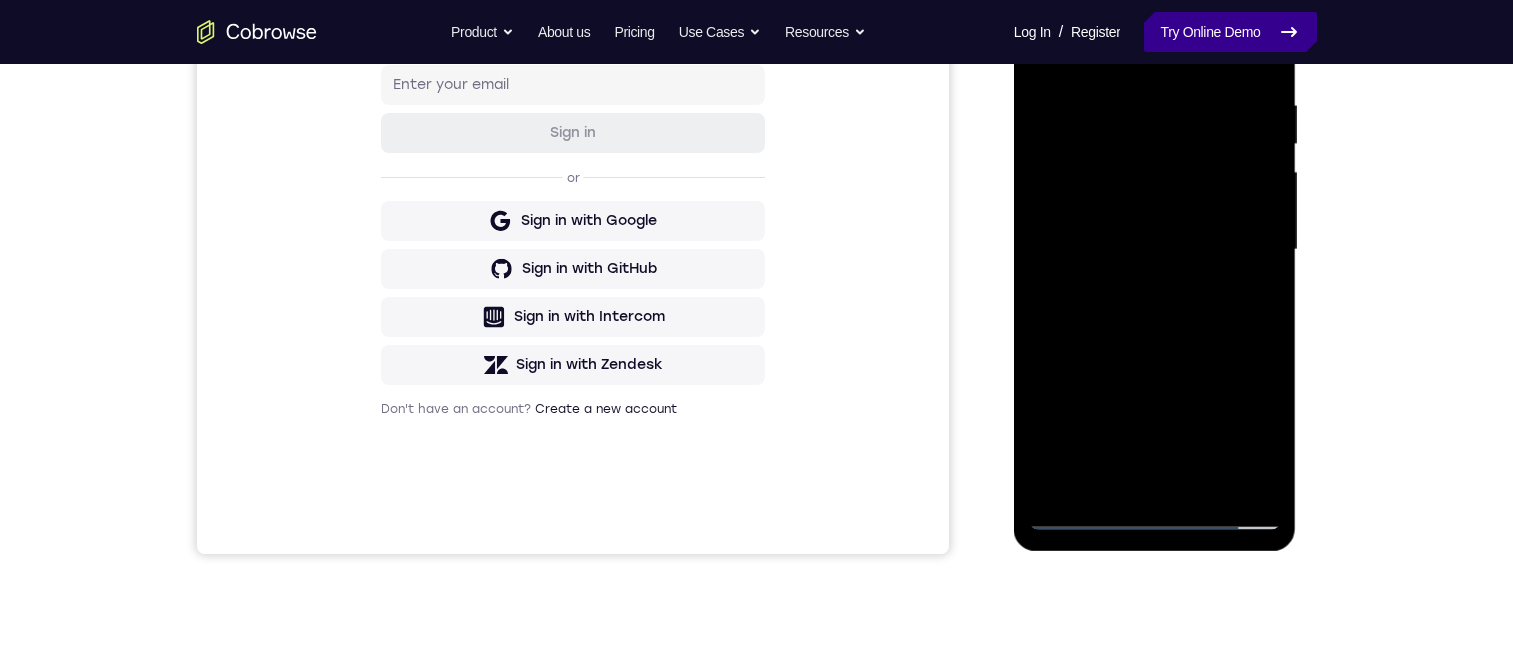 scroll, scrollTop: 276, scrollLeft: 0, axis: vertical 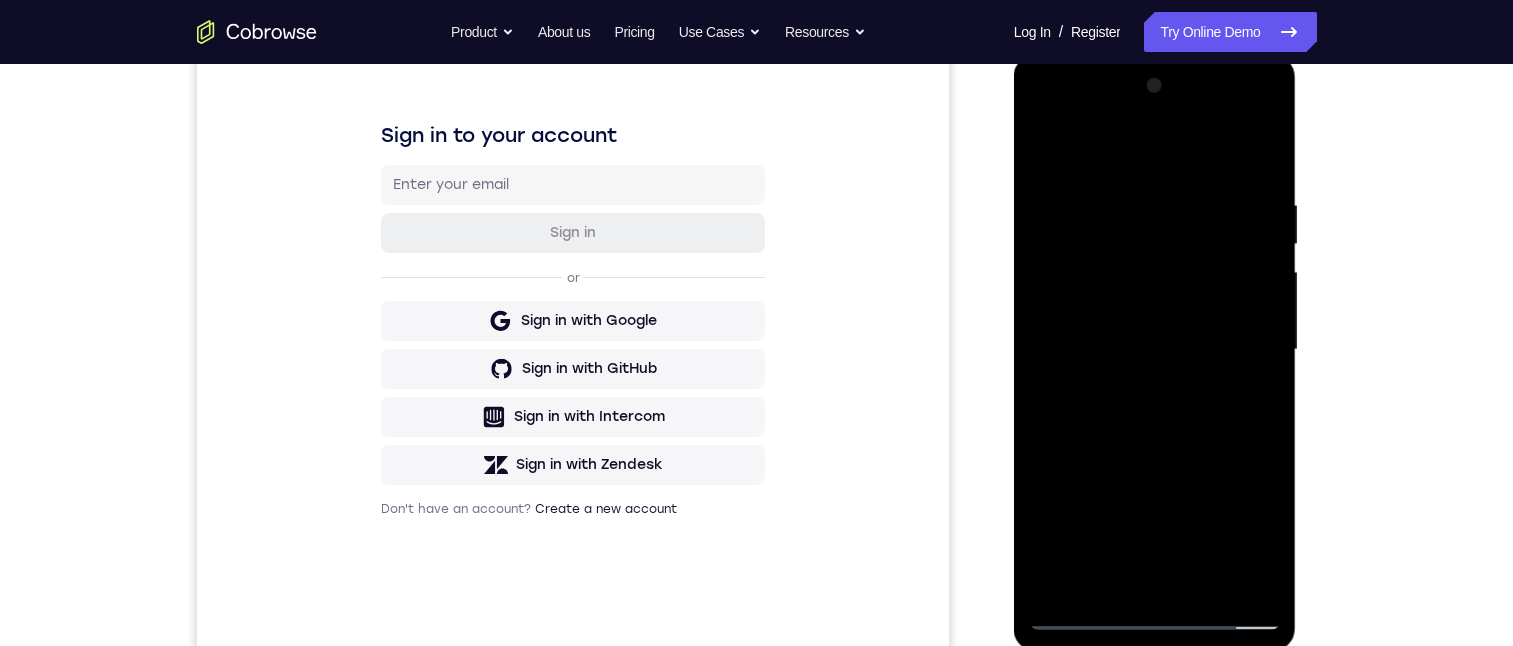 drag, startPoint x: 1273, startPoint y: 397, endPoint x: 1240, endPoint y: 148, distance: 251.17723 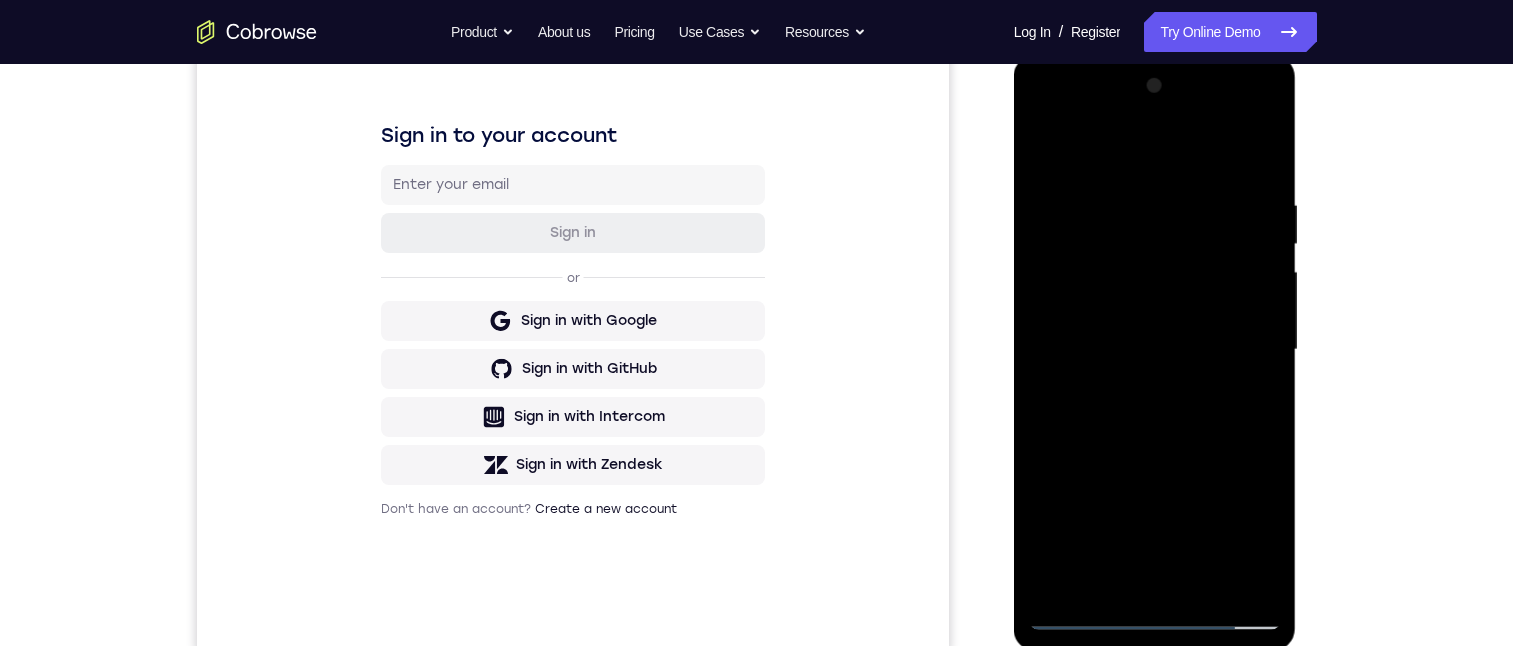 click at bounding box center (1155, 350) 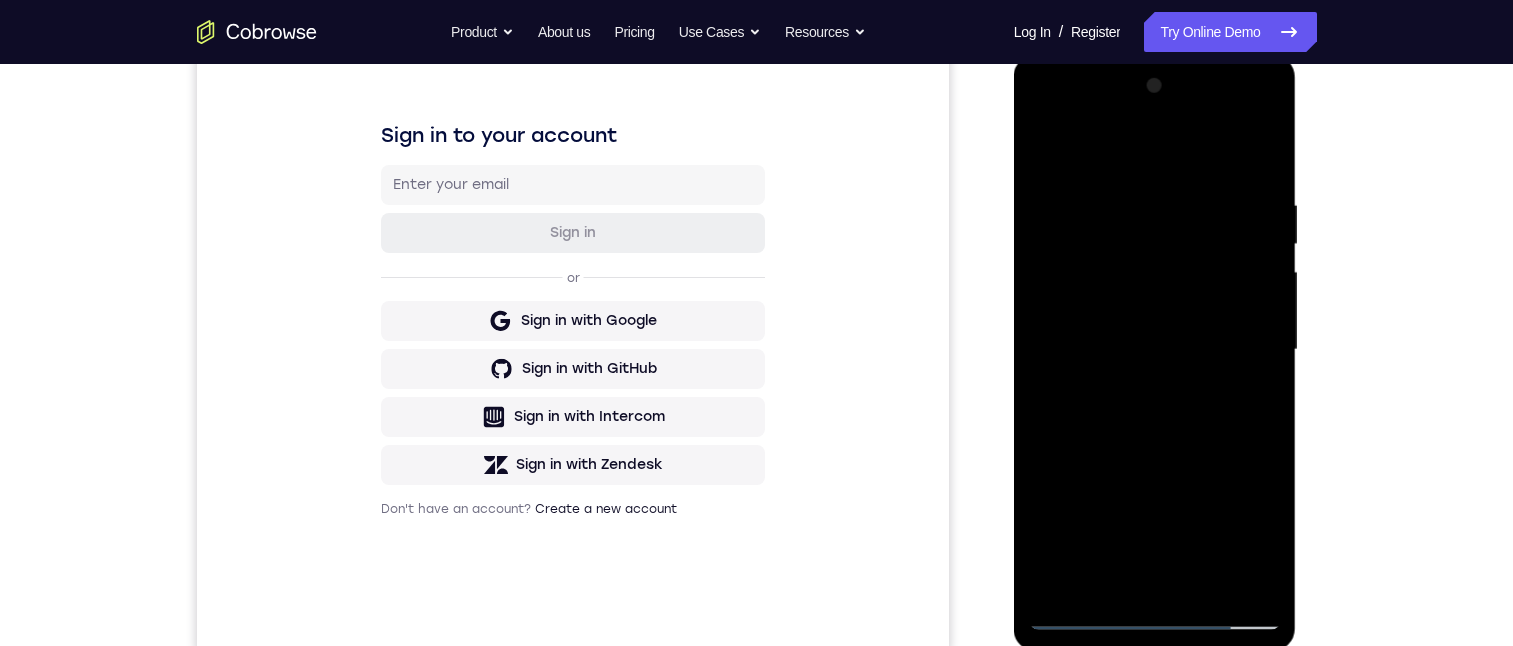 drag, startPoint x: 1272, startPoint y: 474, endPoint x: 1215, endPoint y: 149, distance: 329.9606 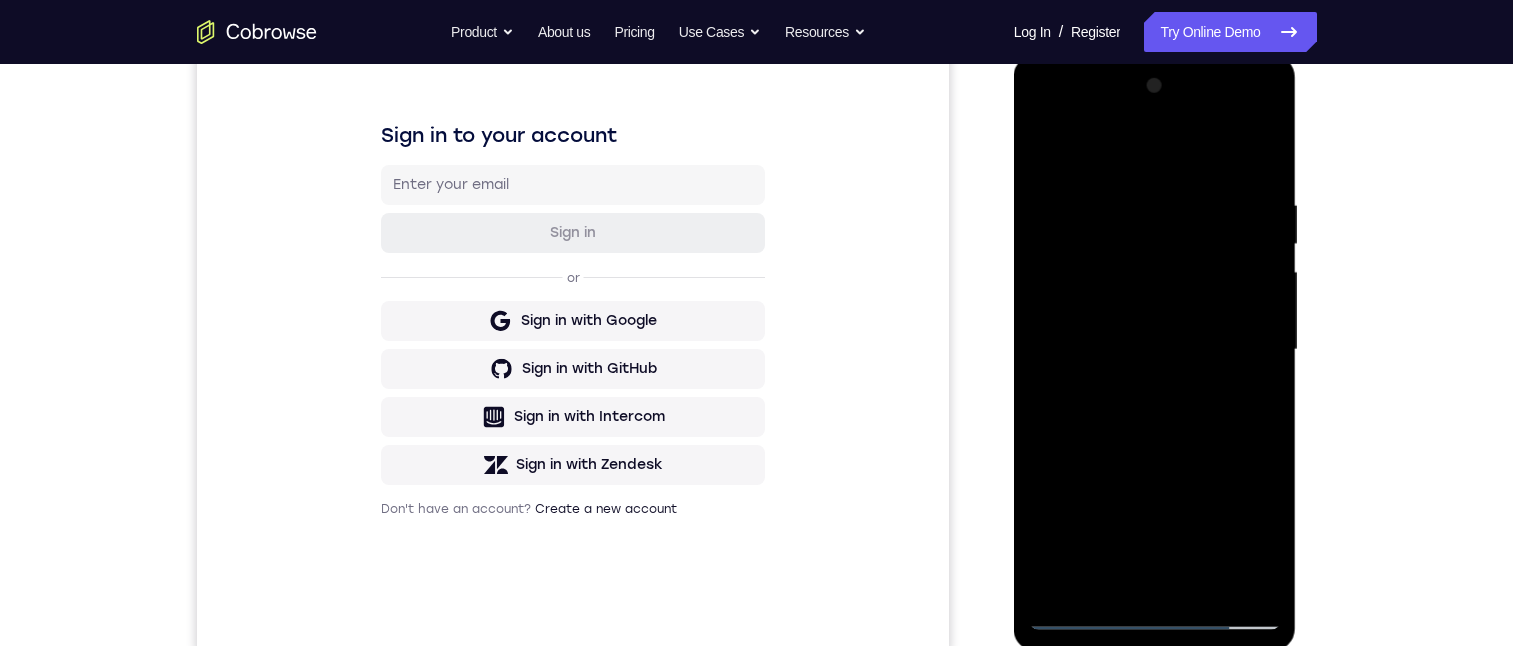 drag, startPoint x: 1255, startPoint y: 534, endPoint x: 1260, endPoint y: 90, distance: 444.02814 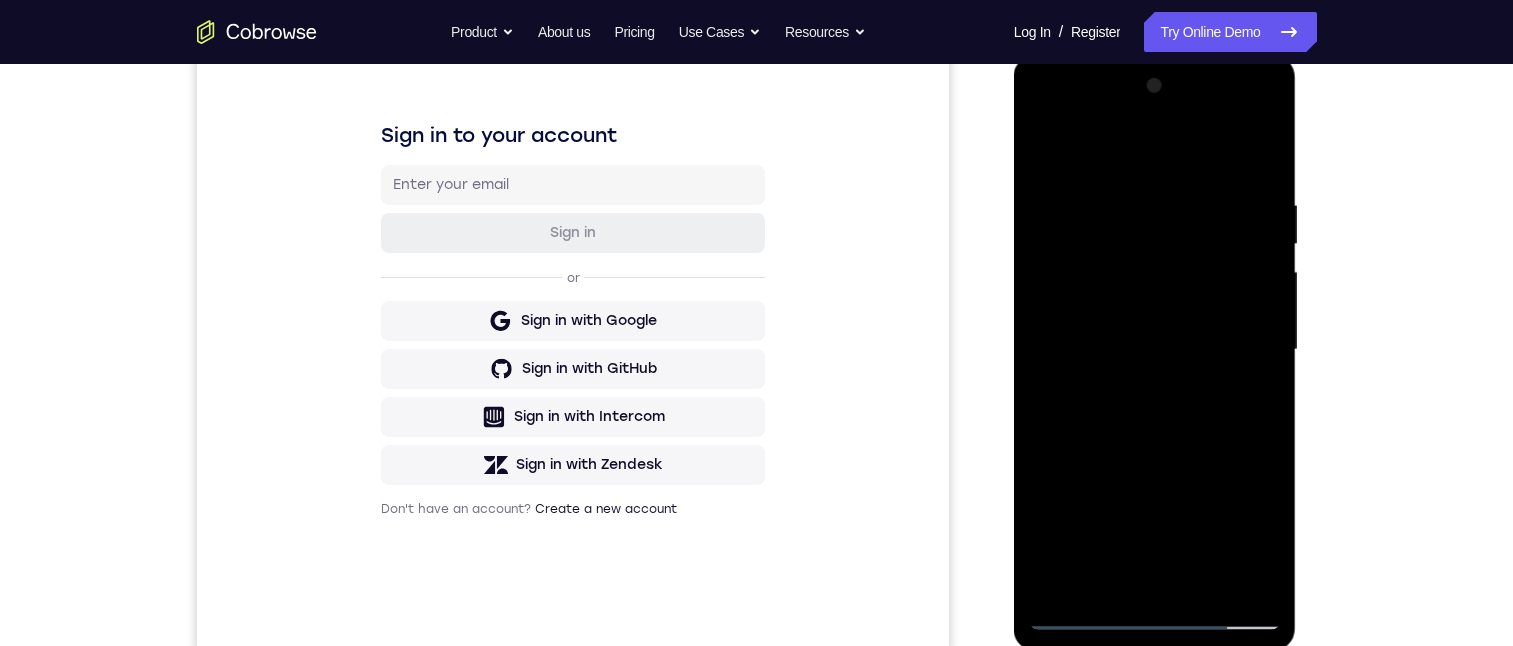 drag, startPoint x: 1154, startPoint y: 464, endPoint x: 1160, endPoint y: 350, distance: 114.15778 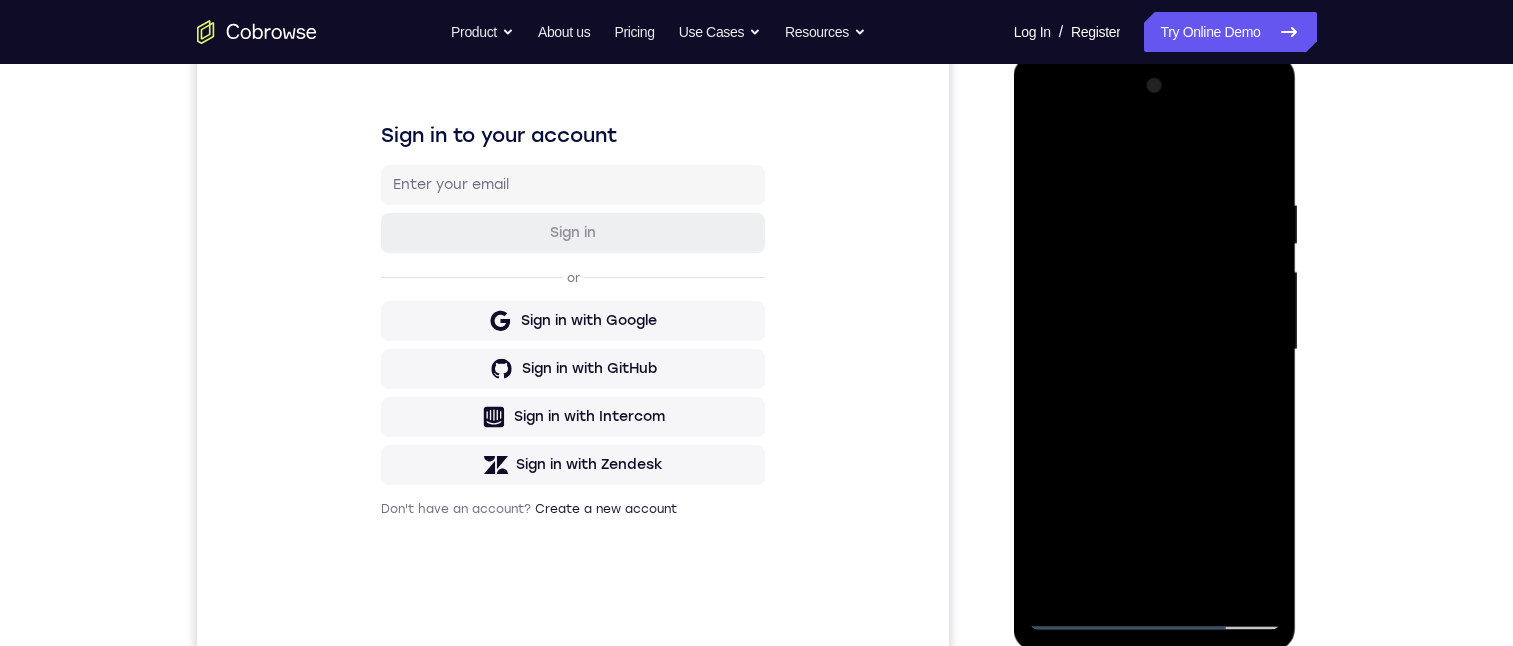 drag, startPoint x: 1147, startPoint y: 559, endPoint x: 1226, endPoint y: 102, distance: 463.77795 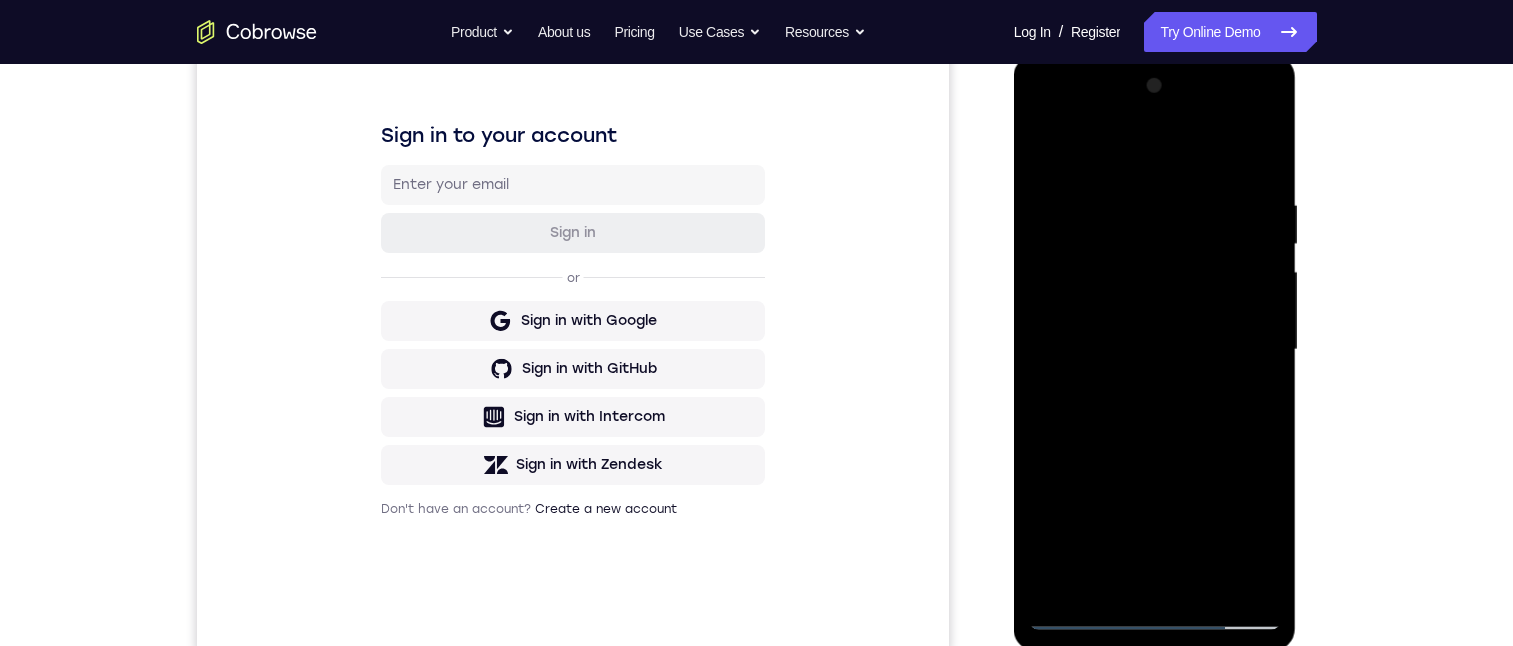 drag, startPoint x: 1140, startPoint y: 486, endPoint x: 1156, endPoint y: 249, distance: 237.53947 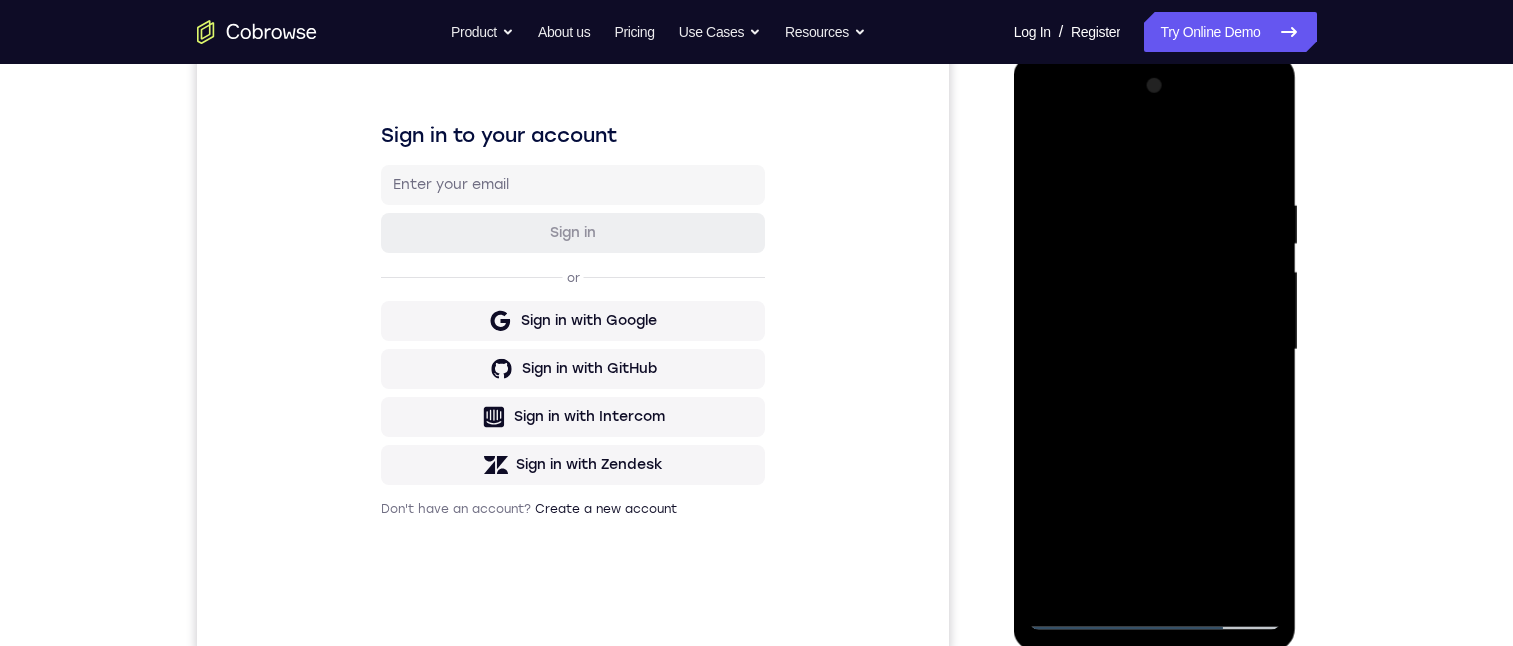 drag, startPoint x: 1137, startPoint y: 571, endPoint x: 1252, endPoint y: -166, distance: 745.9182 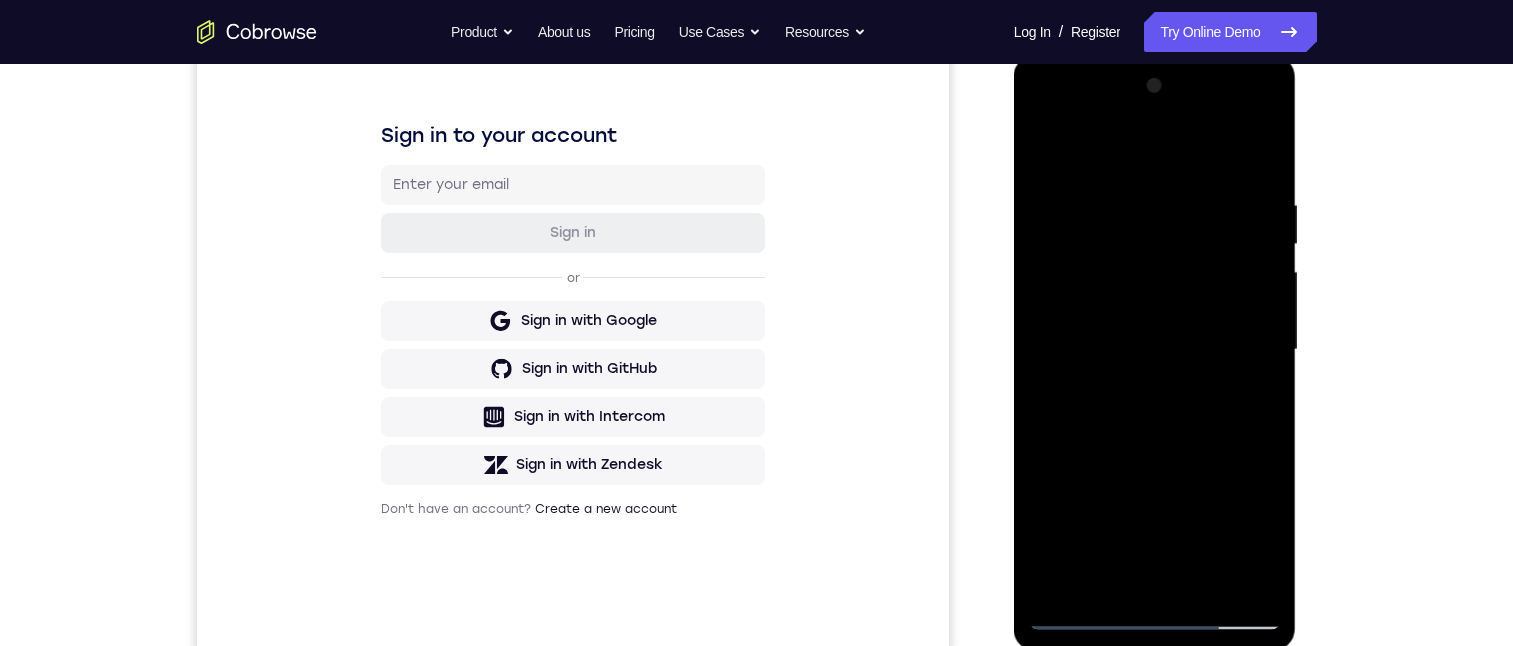 drag, startPoint x: 1160, startPoint y: 481, endPoint x: 1170, endPoint y: 67, distance: 414.12076 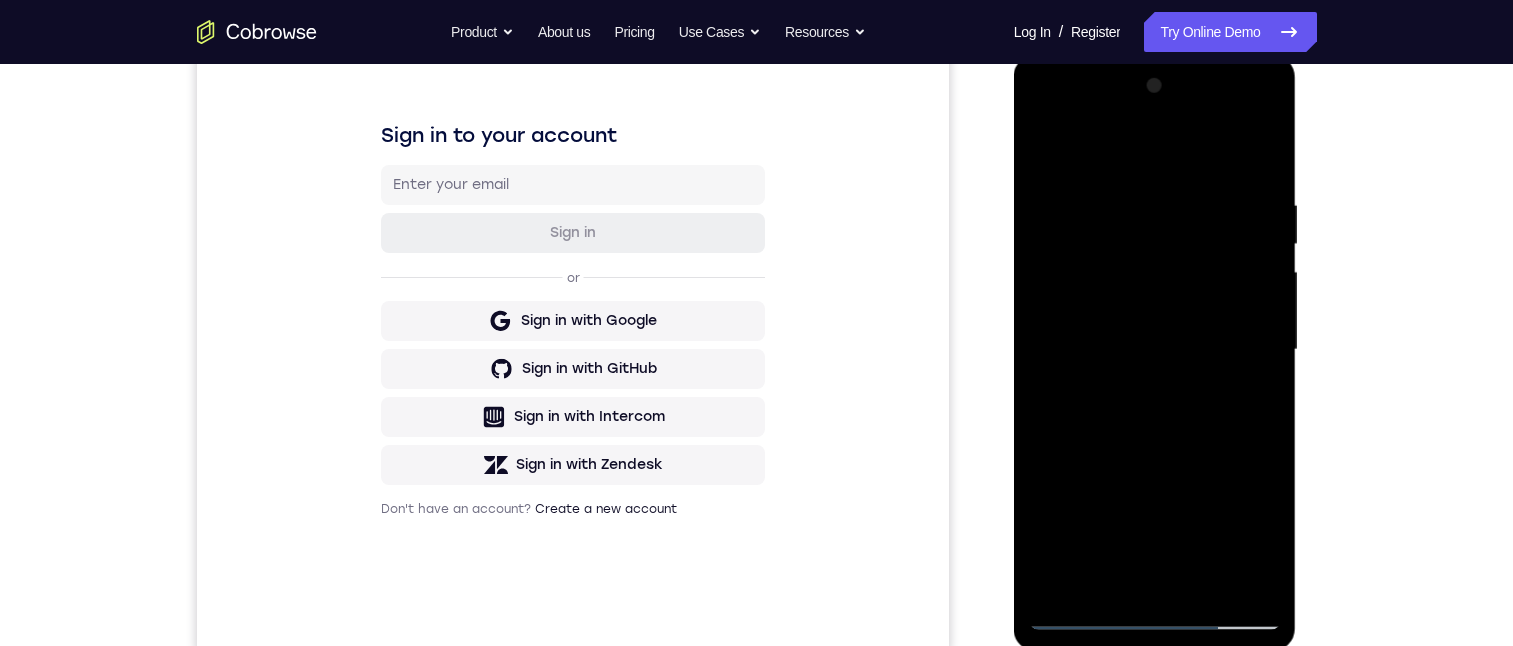 drag, startPoint x: 1164, startPoint y: 544, endPoint x: 1241, endPoint y: 73, distance: 477.25256 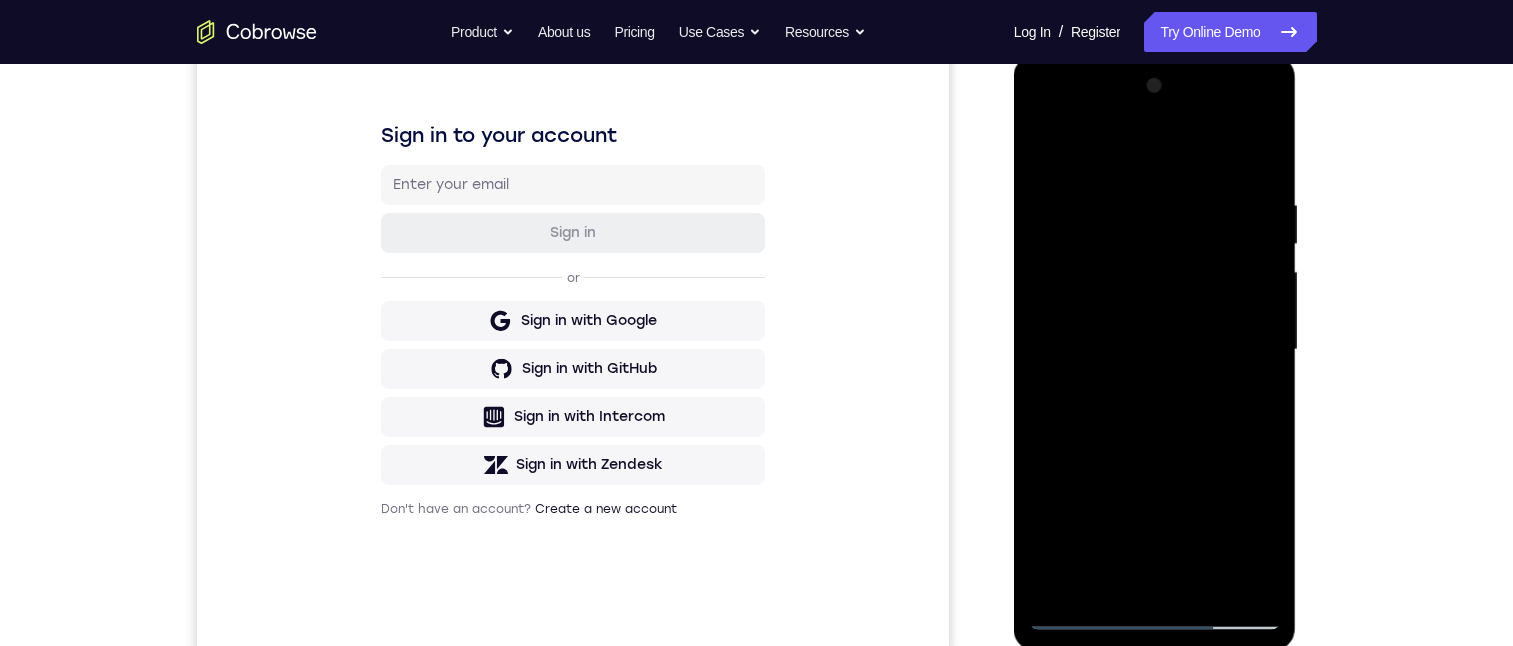 drag, startPoint x: 1180, startPoint y: 518, endPoint x: 2218, endPoint y: 66, distance: 1132.1431 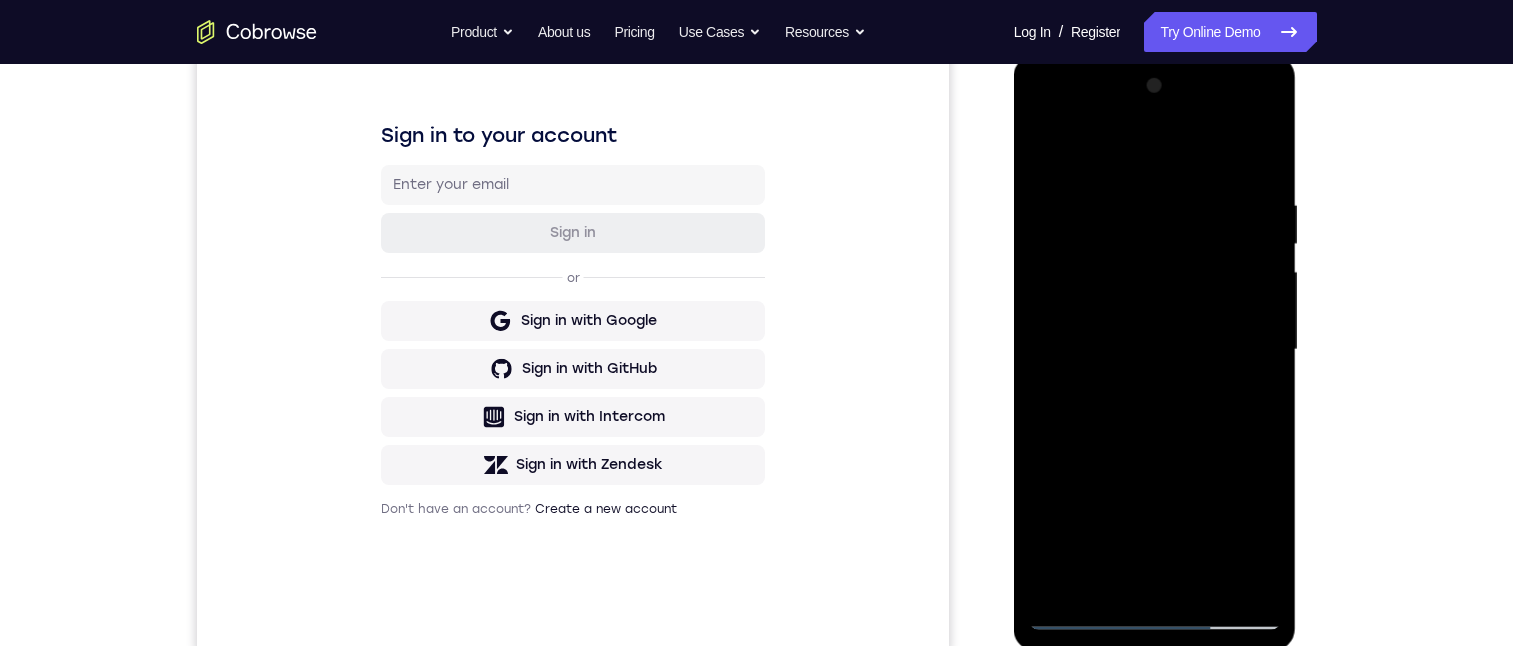 drag, startPoint x: 1182, startPoint y: 499, endPoint x: 1193, endPoint y: 71, distance: 428.14133 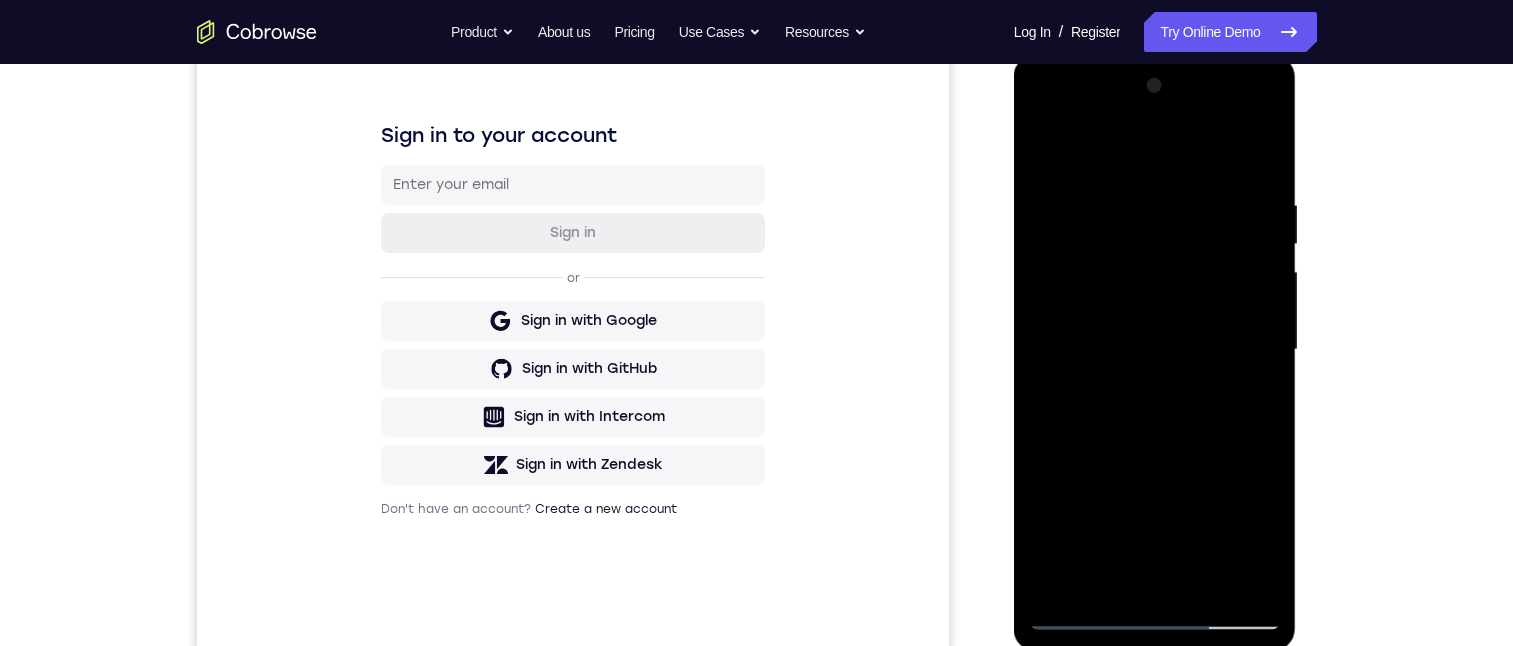 drag, startPoint x: 1182, startPoint y: 357, endPoint x: 1187, endPoint y: -80, distance: 437.0286 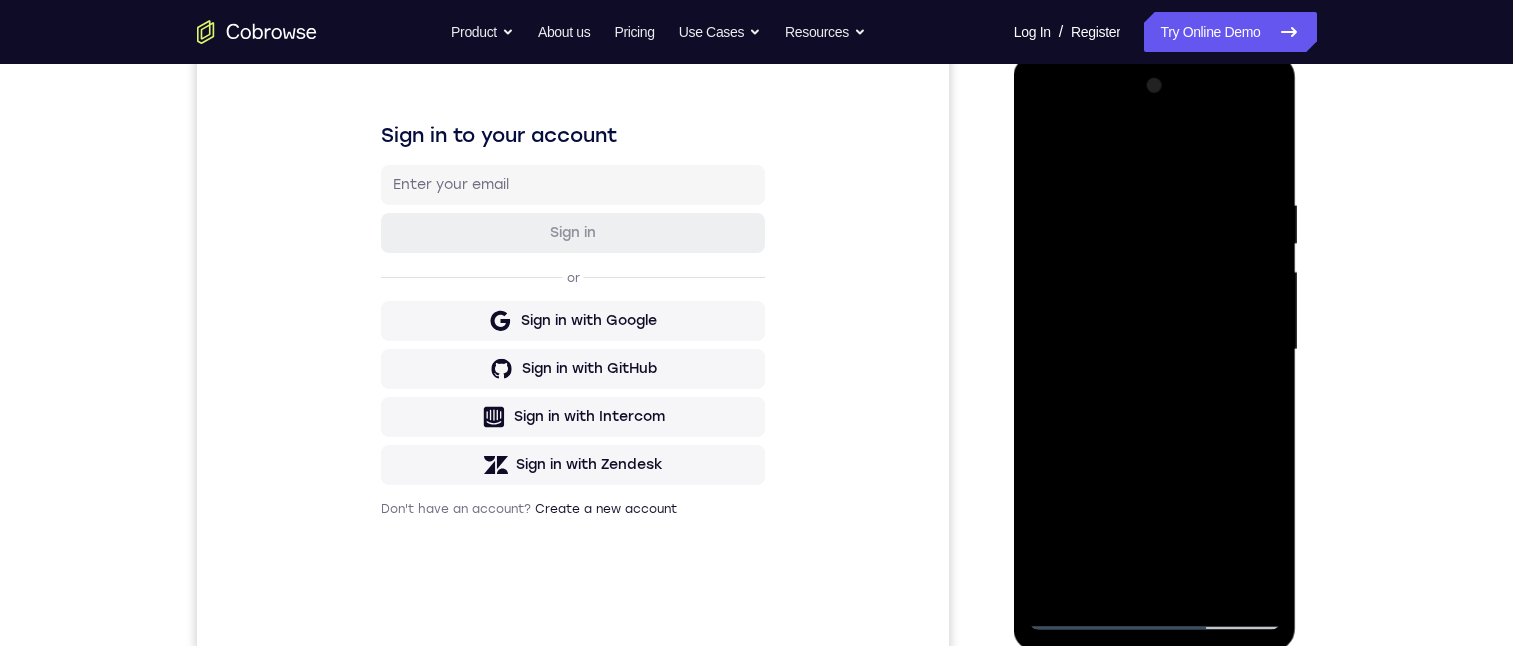 drag, startPoint x: 1247, startPoint y: 367, endPoint x: 1233, endPoint y: 209, distance: 158.61903 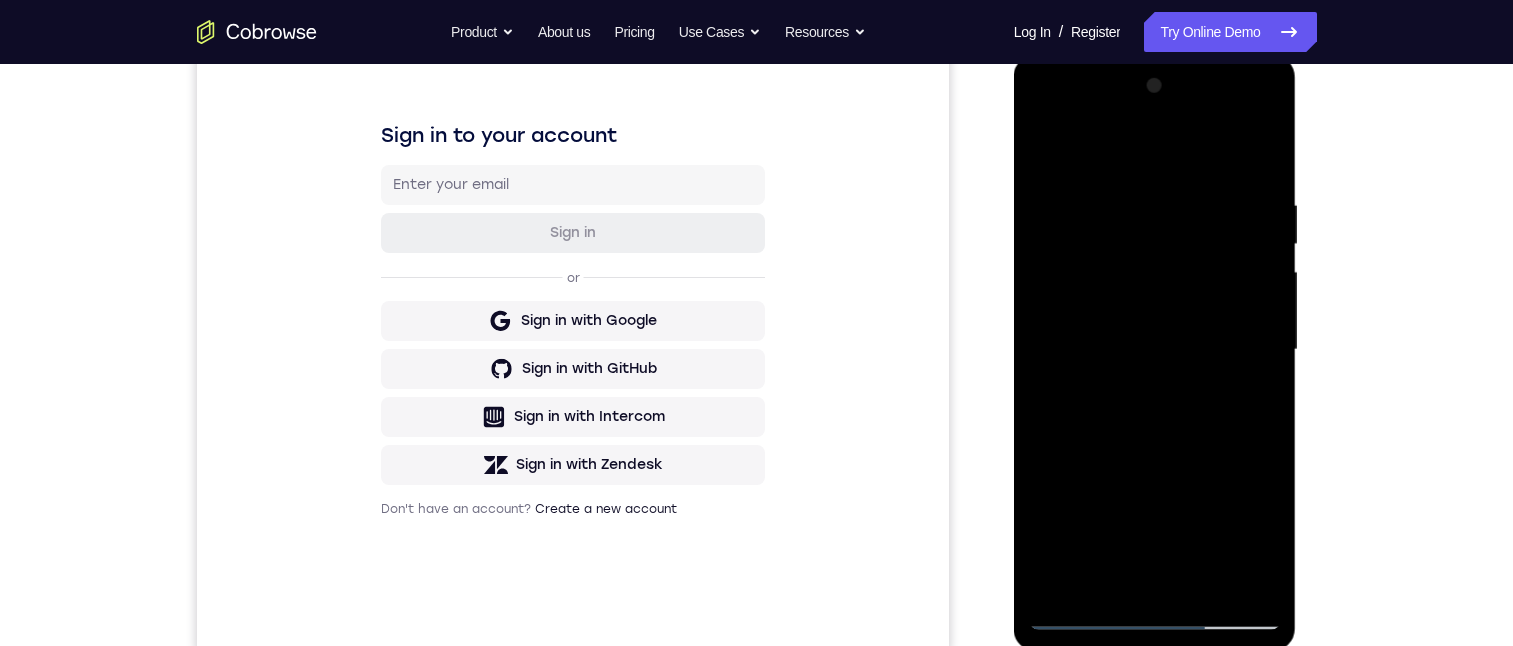 drag, startPoint x: 1176, startPoint y: 507, endPoint x: 1216, endPoint y: 67, distance: 441.81445 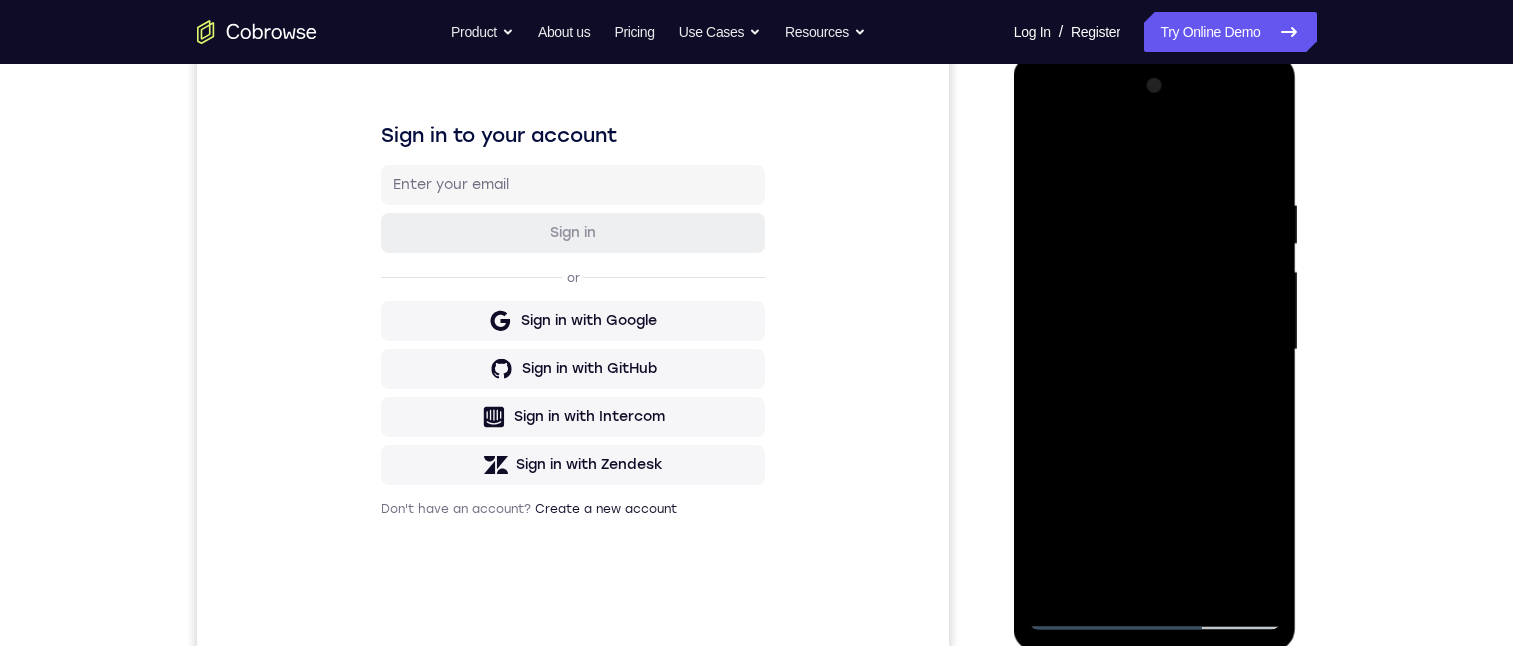 drag, startPoint x: 1185, startPoint y: 382, endPoint x: 1210, endPoint y: 74, distance: 309.01294 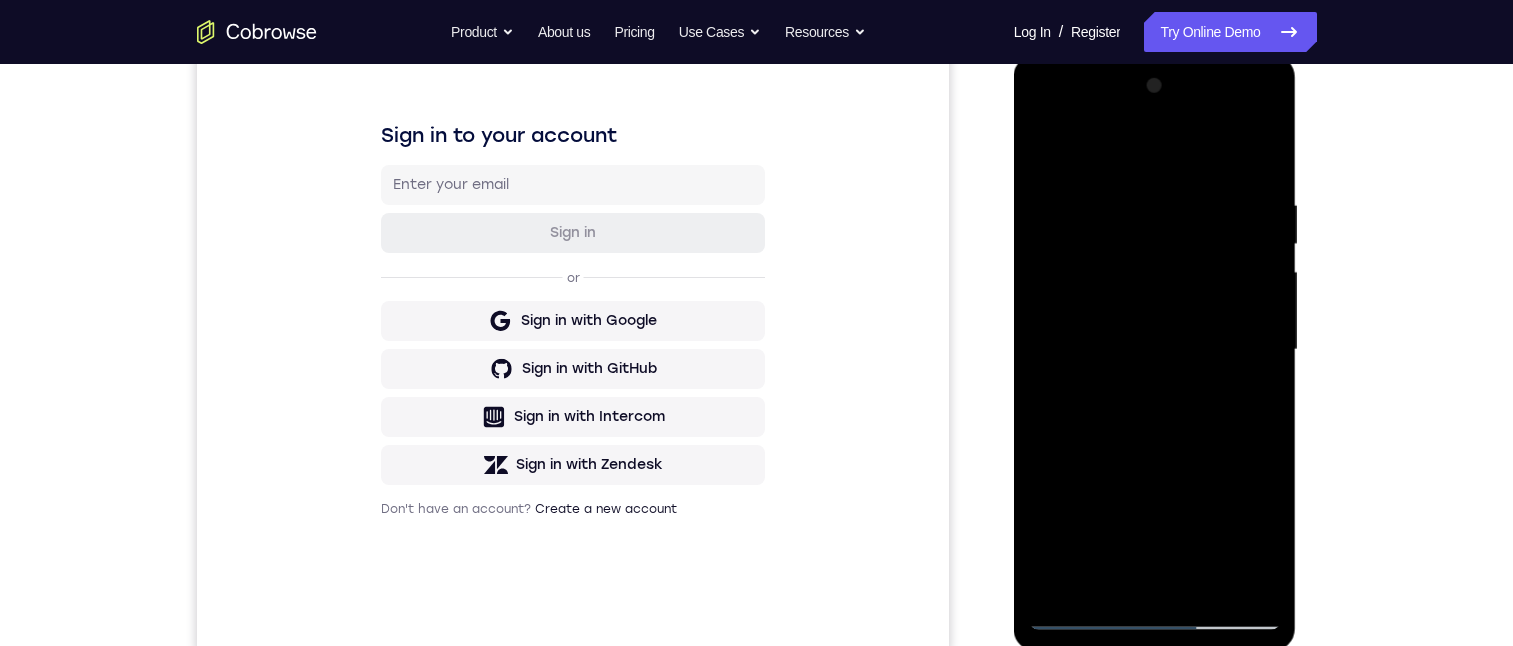 drag, startPoint x: 1180, startPoint y: 511, endPoint x: 1202, endPoint y: 70, distance: 441.5484 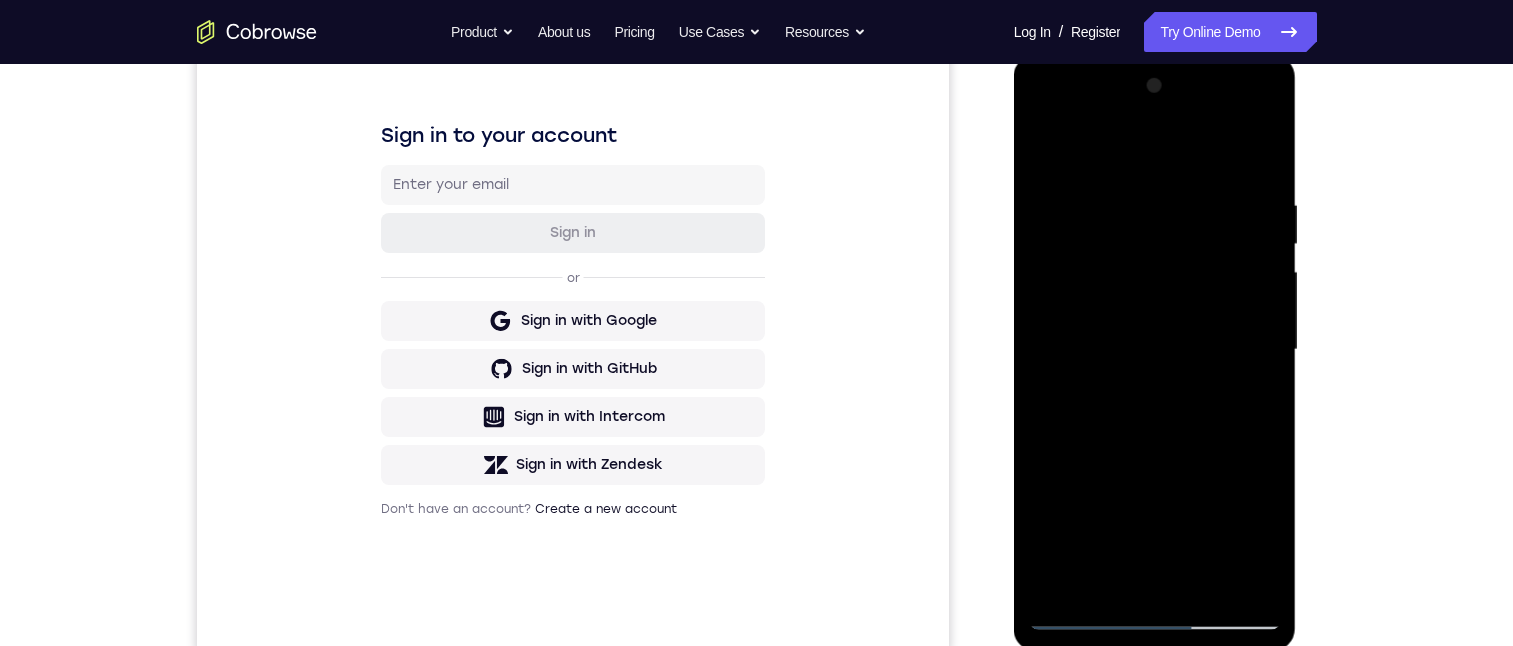 drag, startPoint x: 1208, startPoint y: 488, endPoint x: 2234, endPoint y: 99, distance: 1097.268 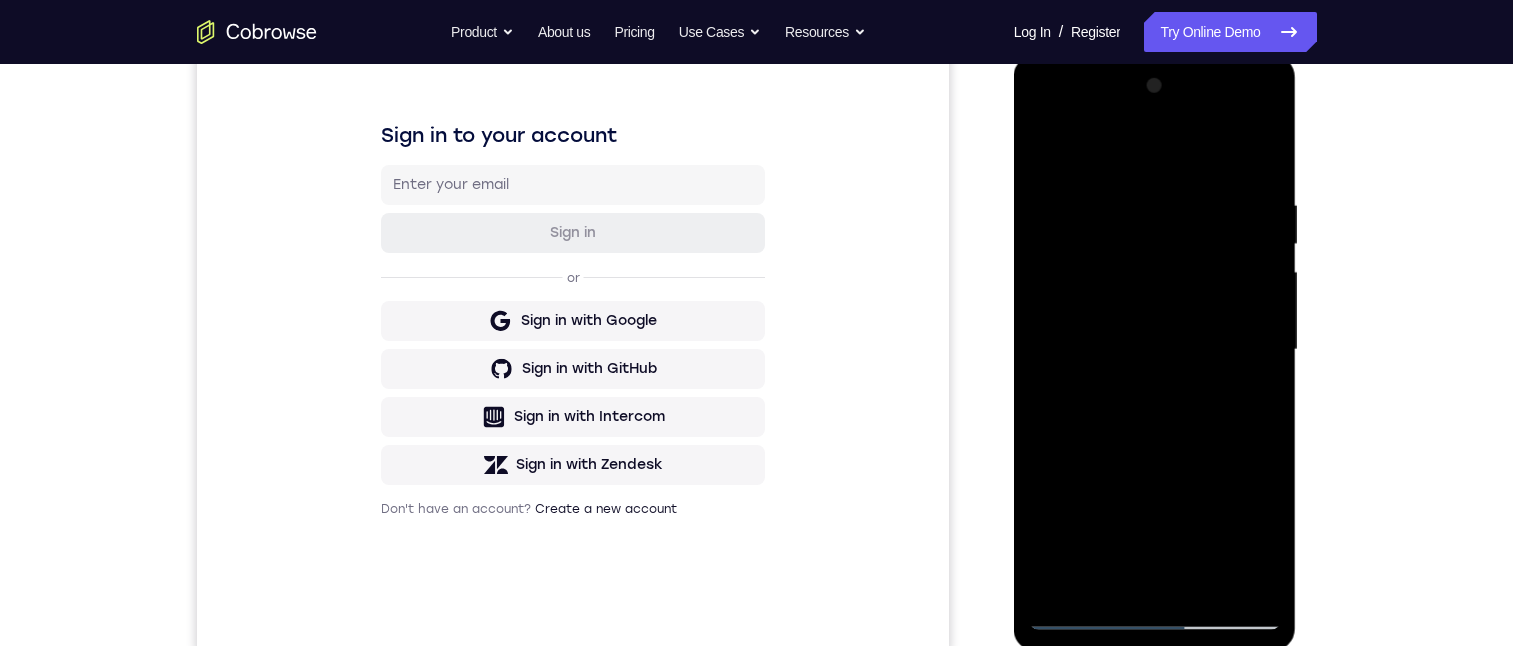 drag, startPoint x: 1195, startPoint y: 469, endPoint x: 1179, endPoint y: 135, distance: 334.38303 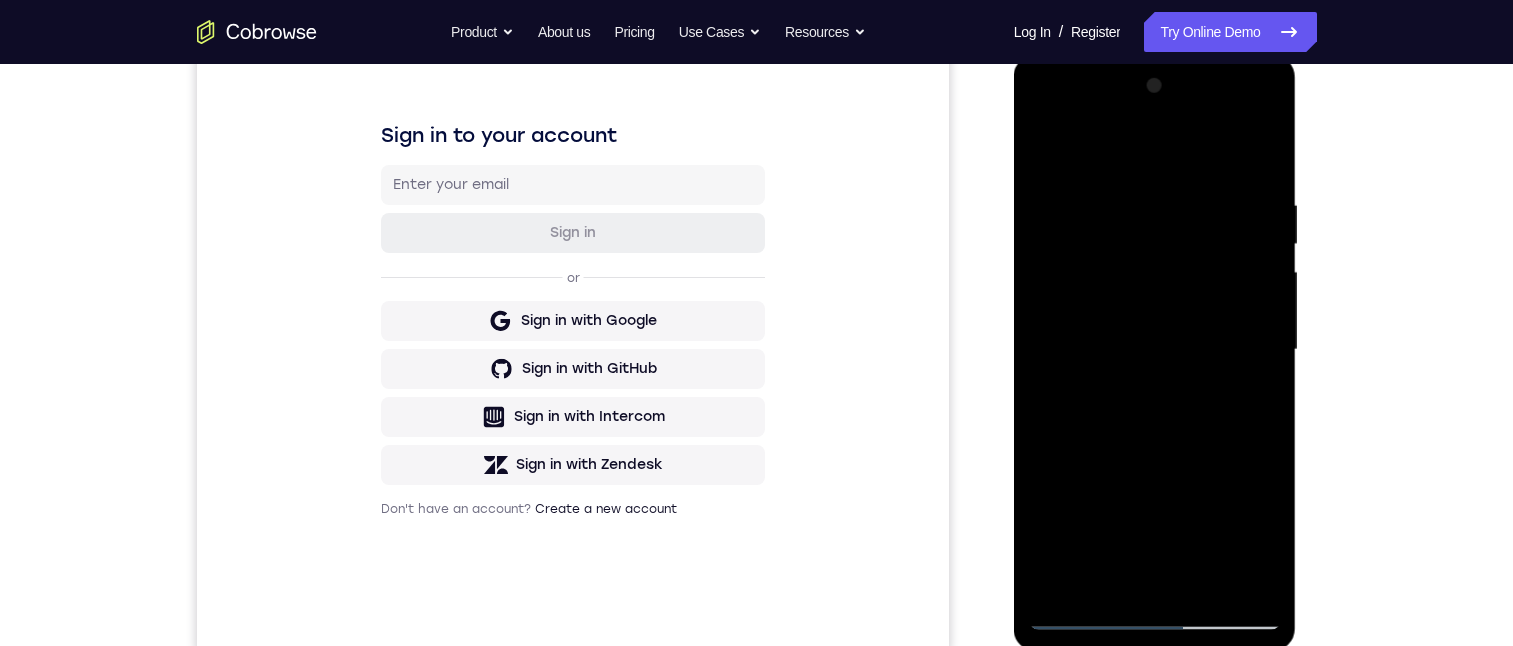 drag, startPoint x: 1236, startPoint y: 452, endPoint x: 1213, endPoint y: -72, distance: 524.5045 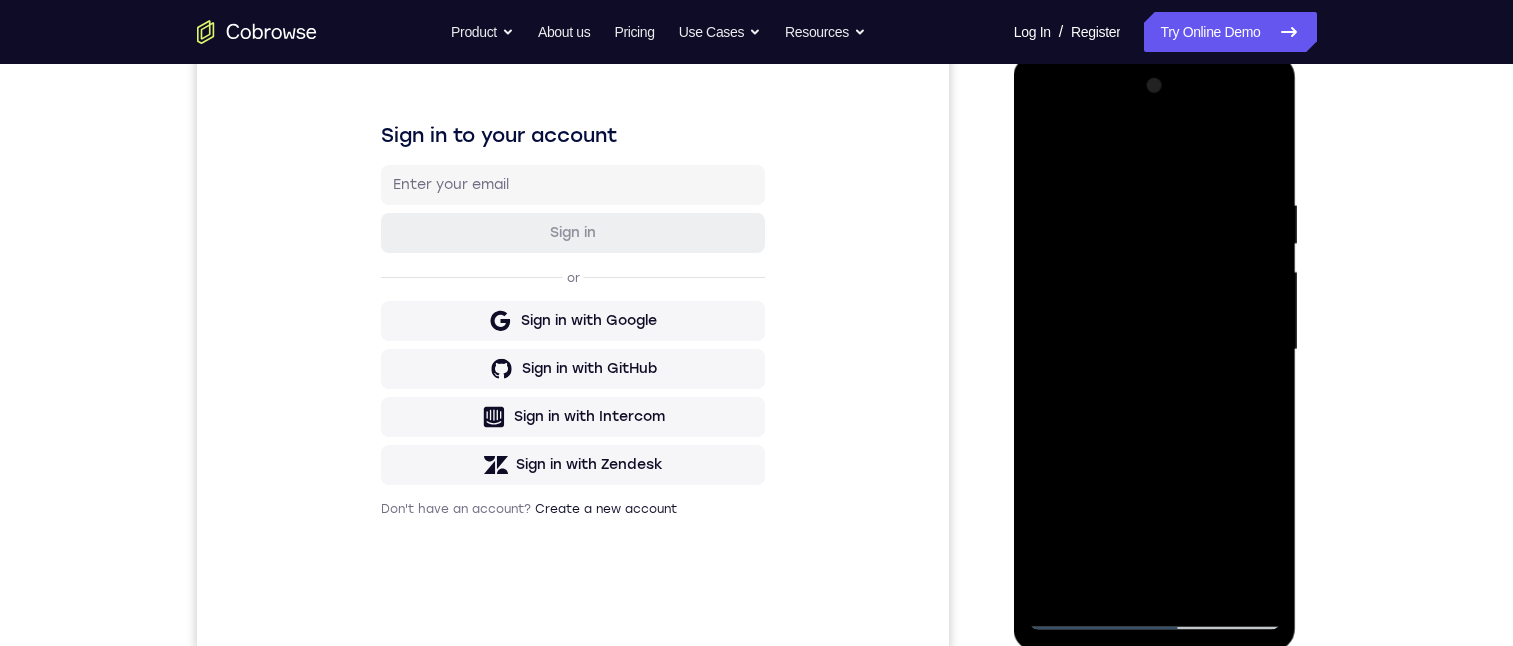 drag, startPoint x: 1219, startPoint y: 483, endPoint x: 1212, endPoint y: 149, distance: 334.07333 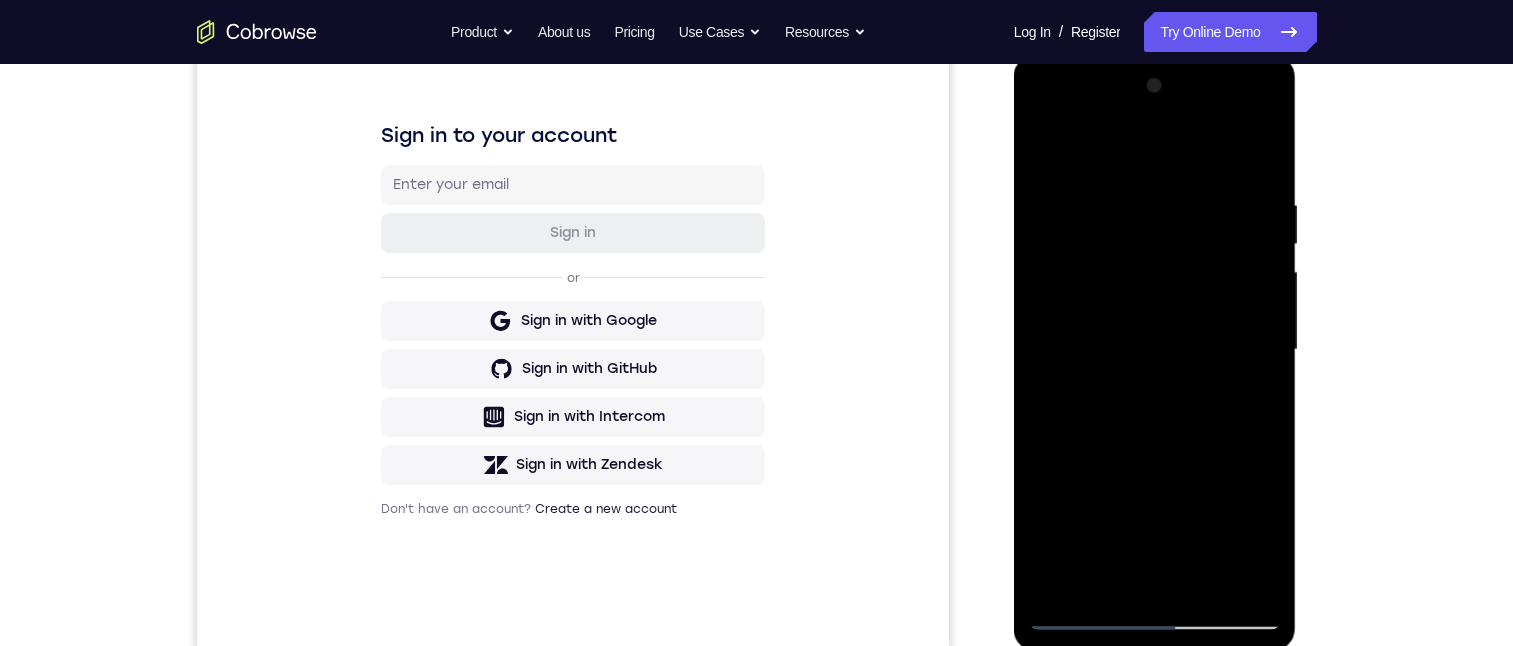 drag, startPoint x: 1224, startPoint y: 434, endPoint x: 1213, endPoint y: 65, distance: 369.1639 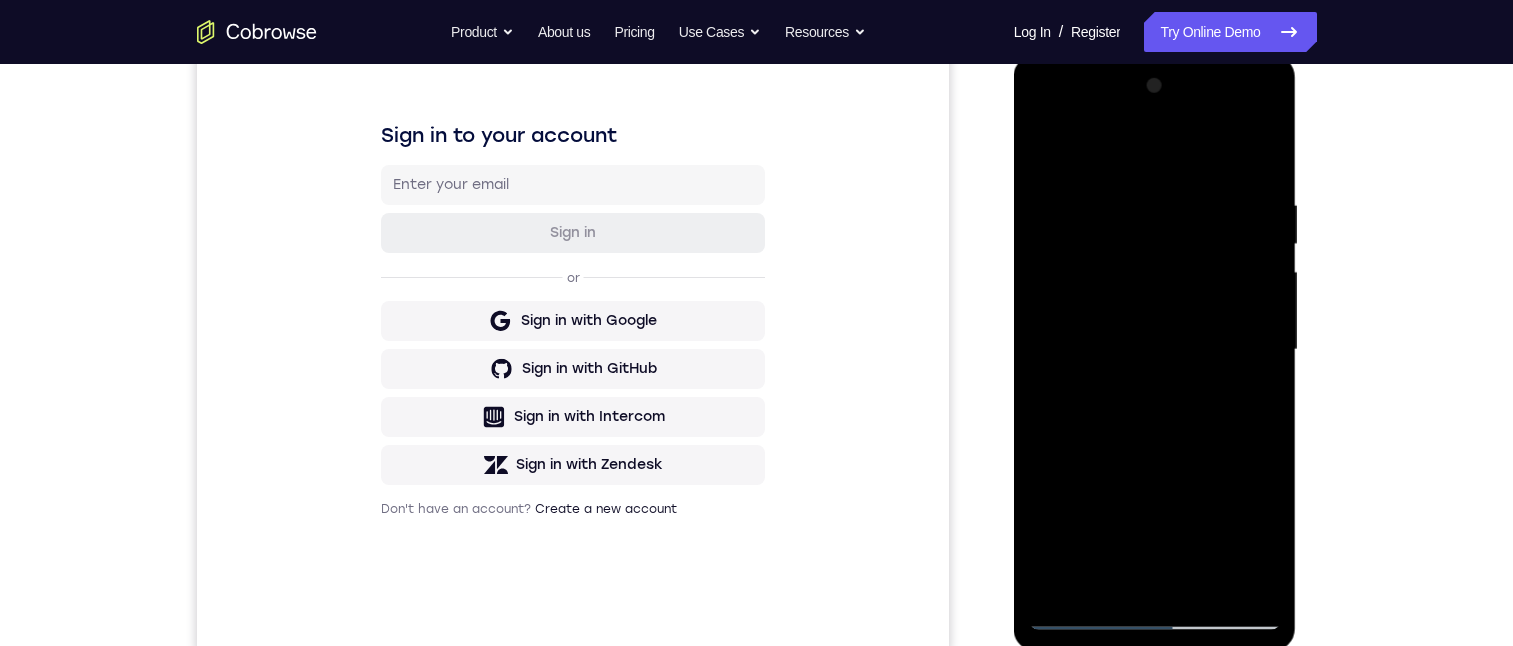 drag, startPoint x: 1210, startPoint y: 287, endPoint x: 1204, endPoint y: 78, distance: 209.0861 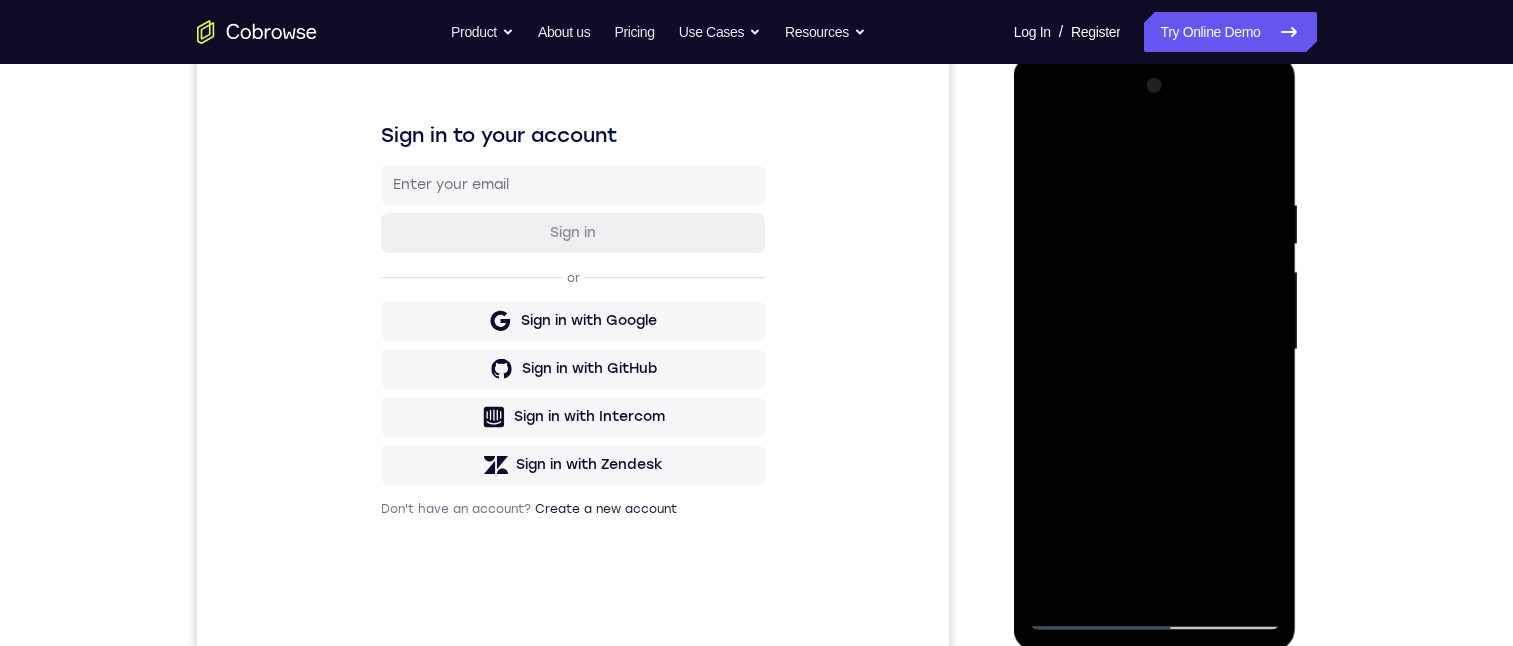 drag, startPoint x: 1237, startPoint y: 483, endPoint x: 1217, endPoint y: 298, distance: 186.07794 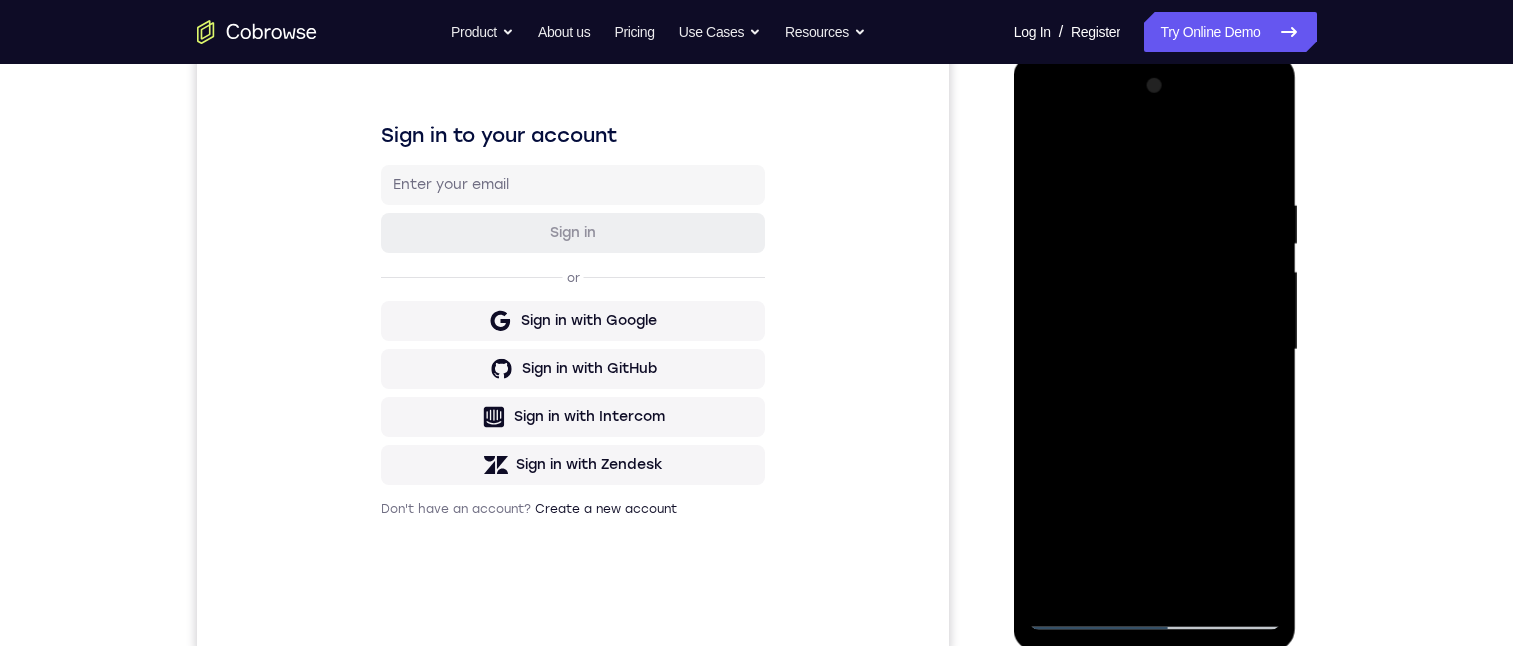 drag, startPoint x: 1219, startPoint y: 486, endPoint x: 1216, endPoint y: 352, distance: 134.03358 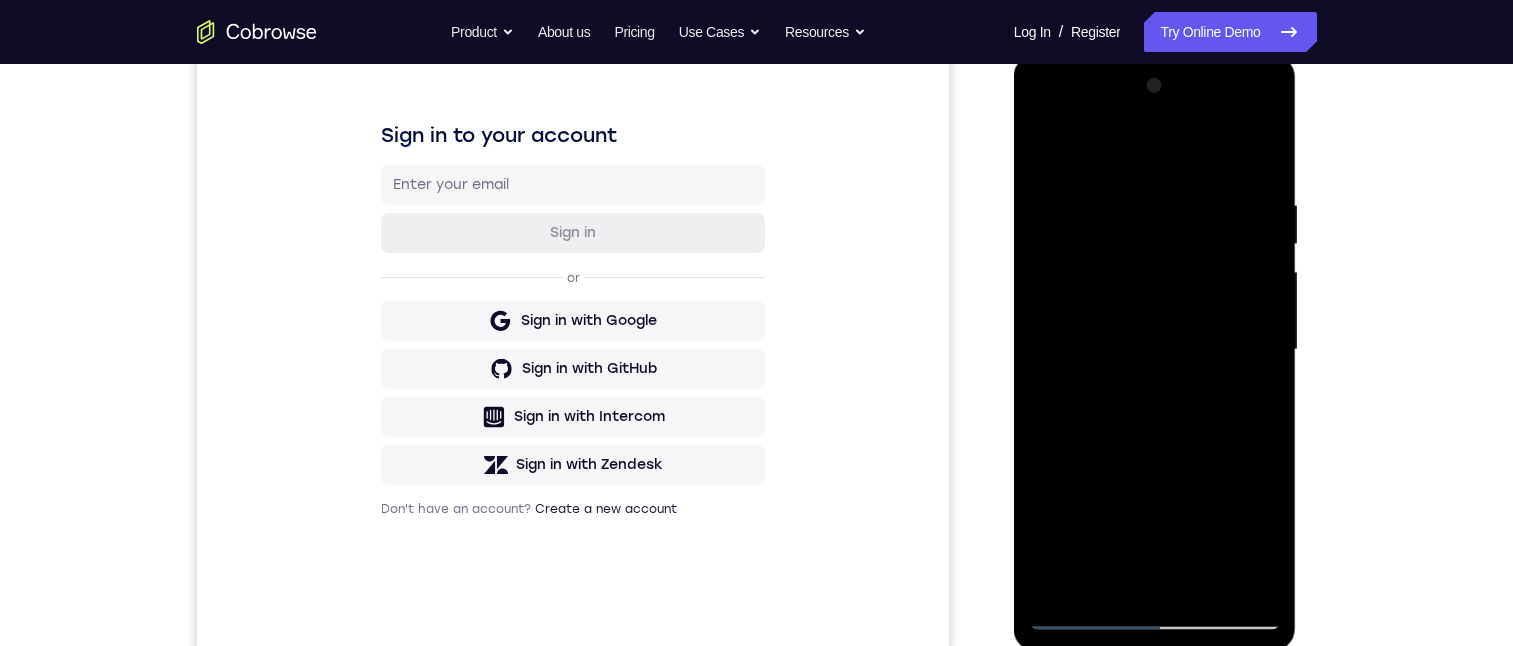 drag, startPoint x: 1200, startPoint y: 367, endPoint x: 1179, endPoint y: 65, distance: 302.72925 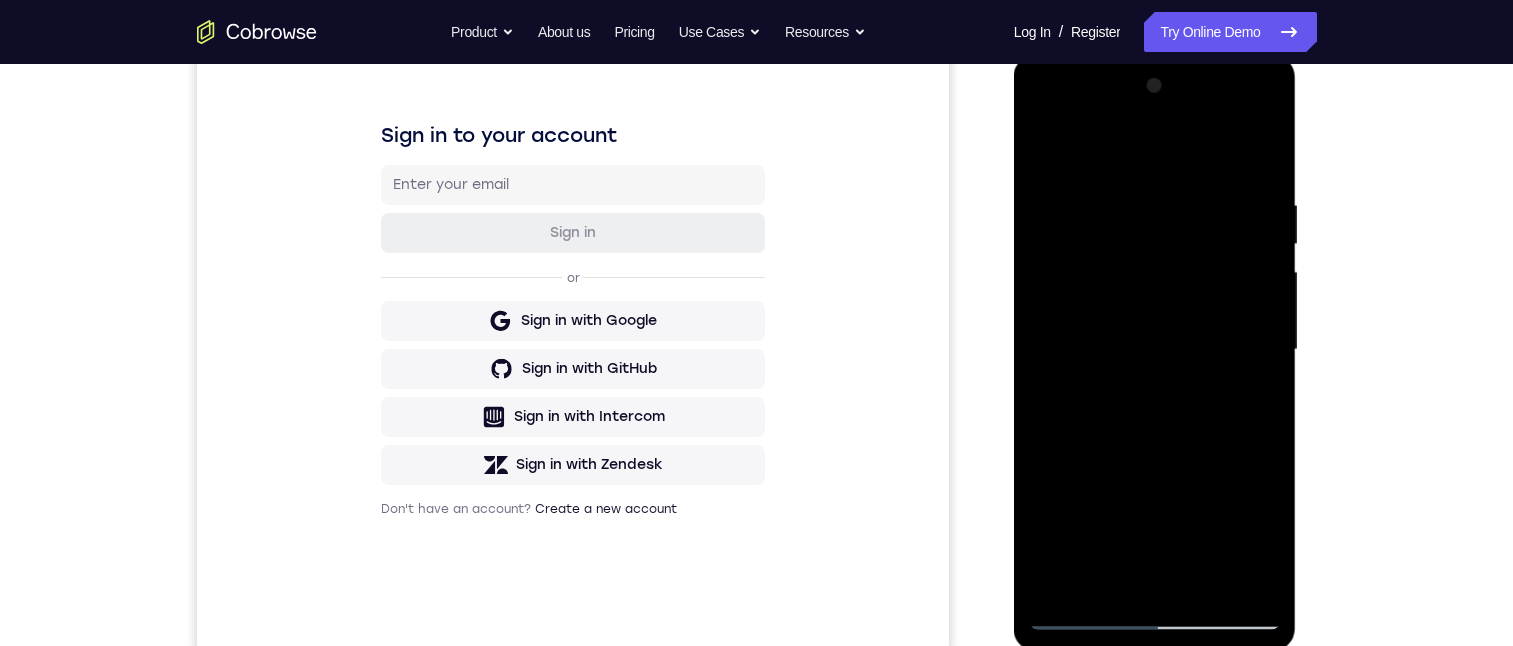 drag, startPoint x: 1242, startPoint y: 423, endPoint x: 1197, endPoint y: 91, distance: 335.03583 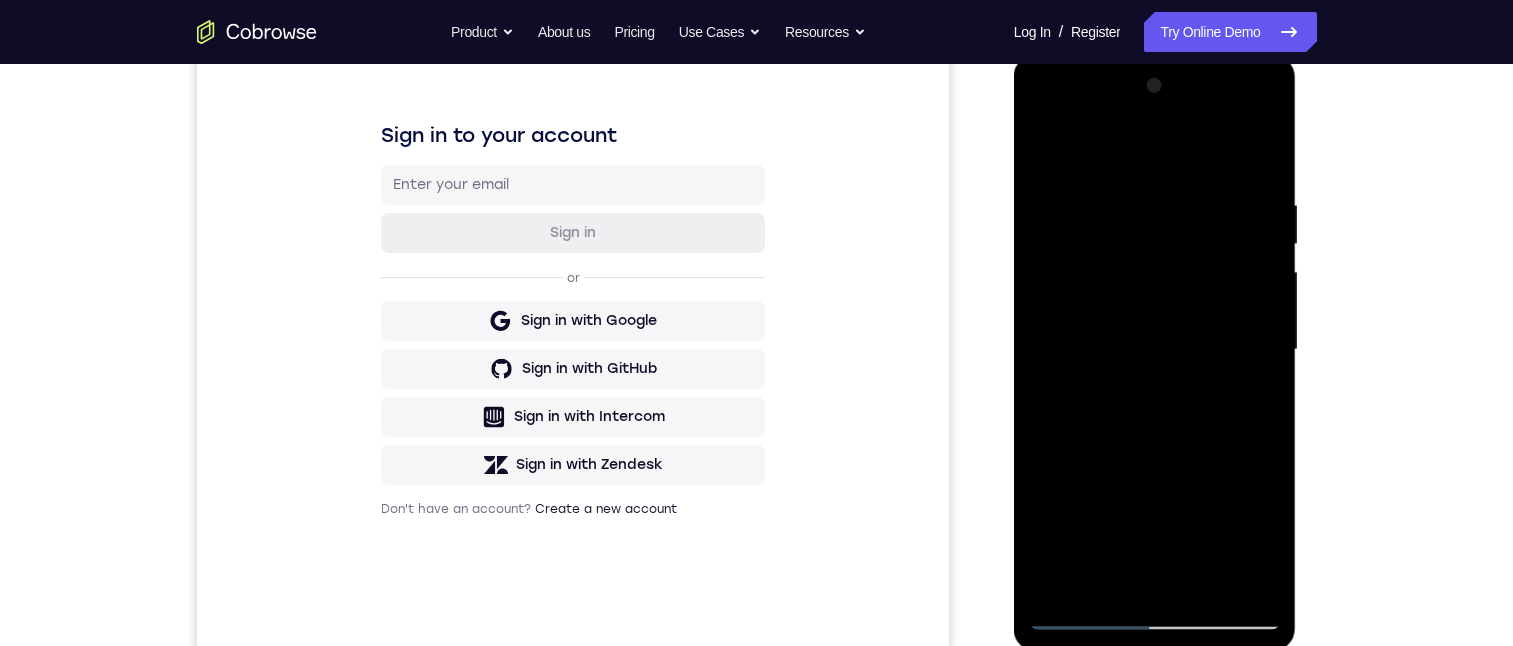 drag, startPoint x: 1236, startPoint y: 418, endPoint x: 1199, endPoint y: 74, distance: 345.9841 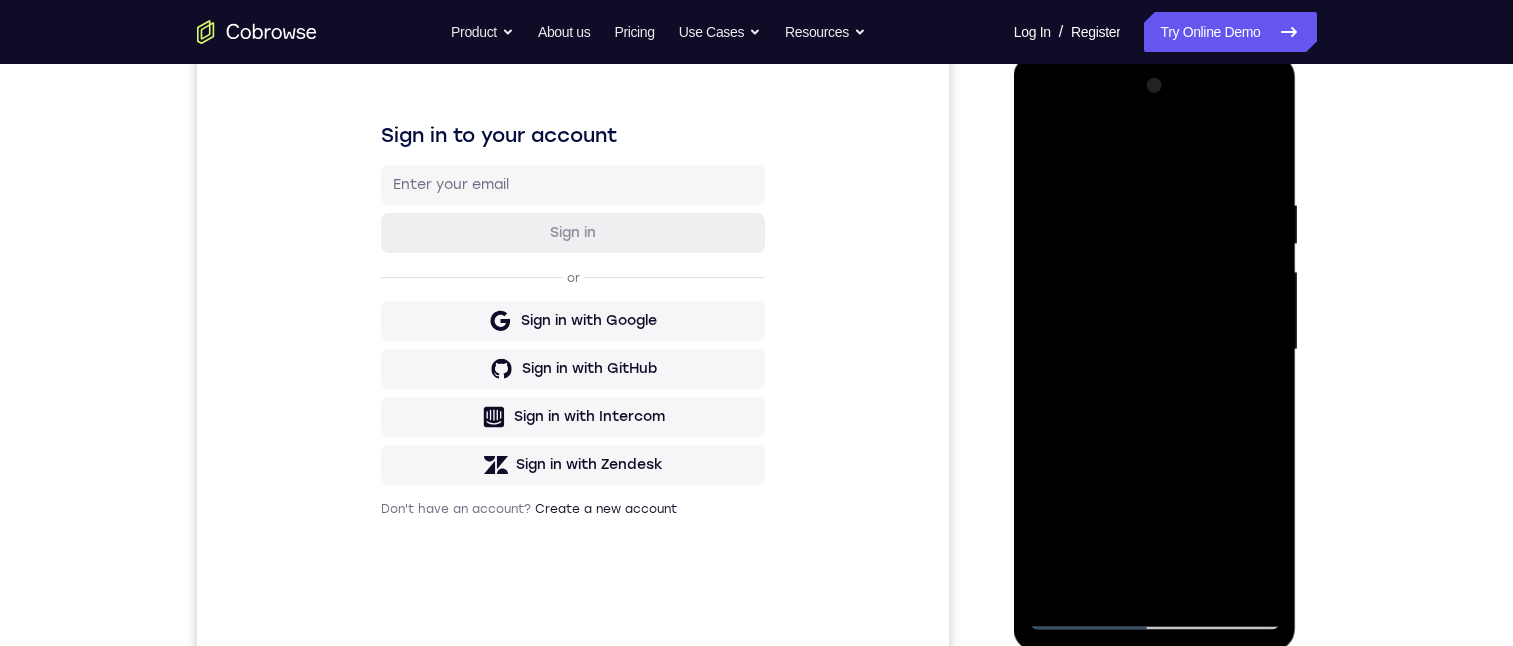 drag, startPoint x: 1236, startPoint y: 181, endPoint x: 1210, endPoint y: 333, distance: 154.20766 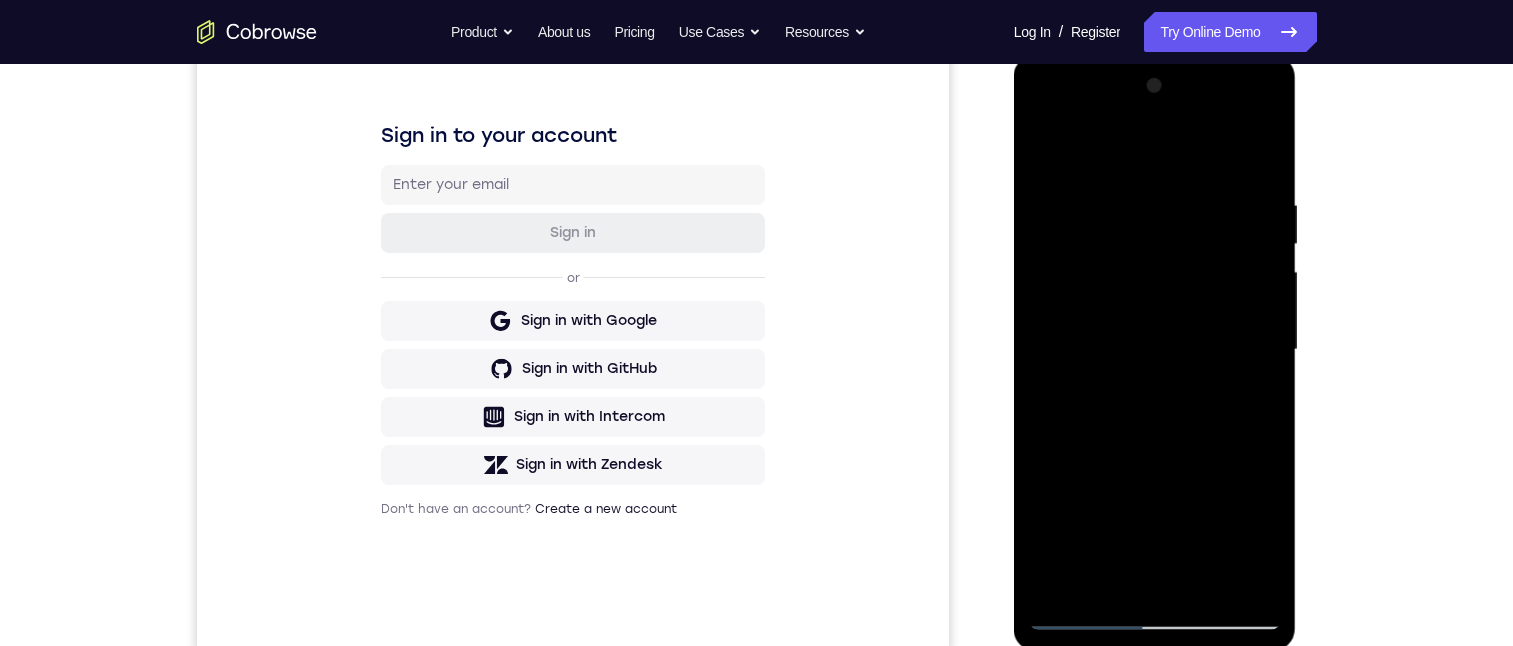 drag, startPoint x: 1230, startPoint y: 426, endPoint x: 1187, endPoint y: 71, distance: 357.59476 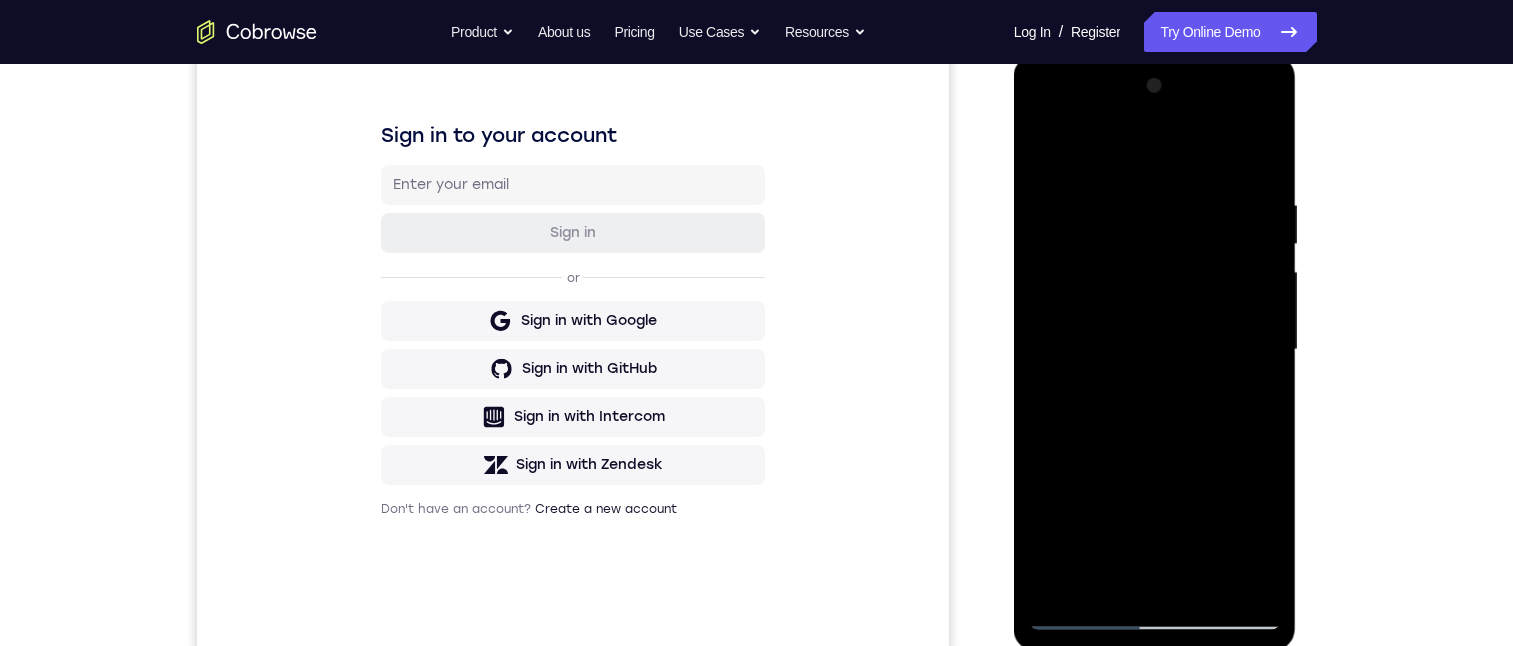 drag, startPoint x: 1240, startPoint y: 414, endPoint x: 1230, endPoint y: 161, distance: 253.19756 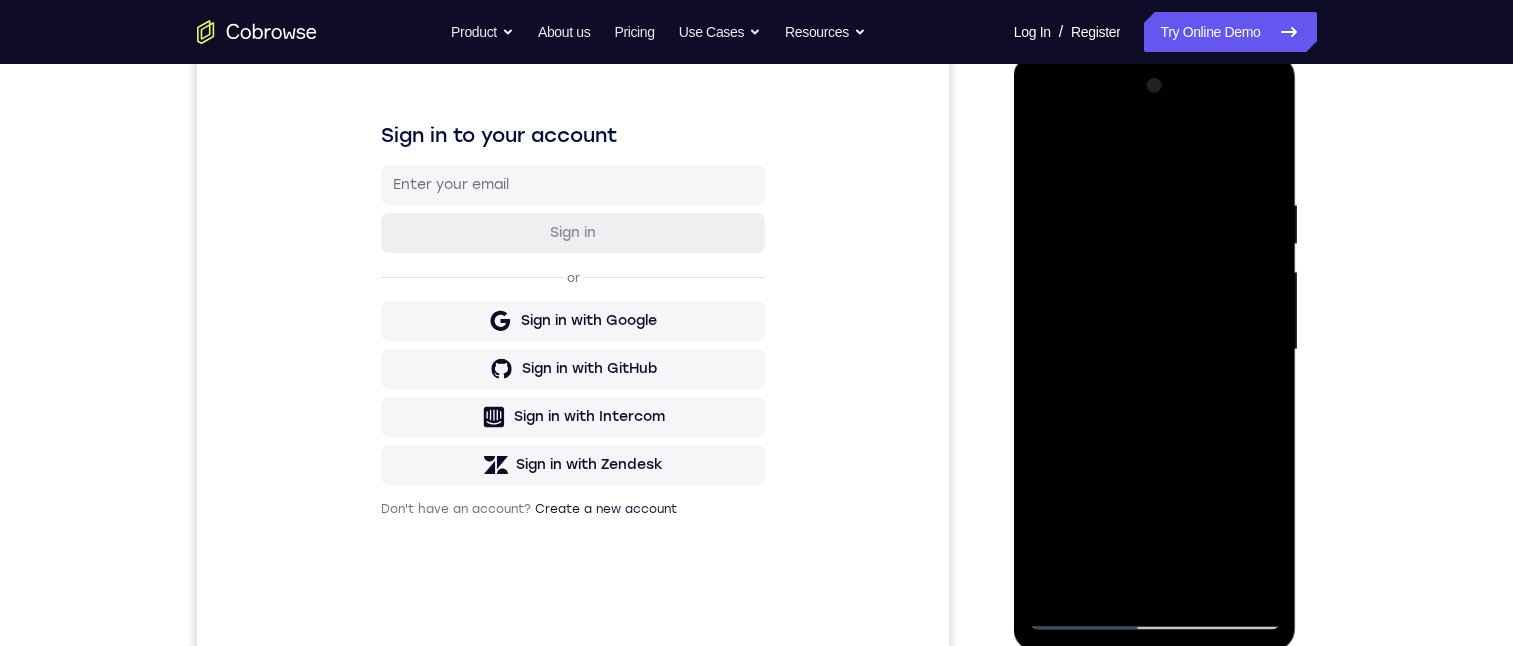 drag, startPoint x: 1207, startPoint y: 438, endPoint x: 1199, endPoint y: 100, distance: 338.09467 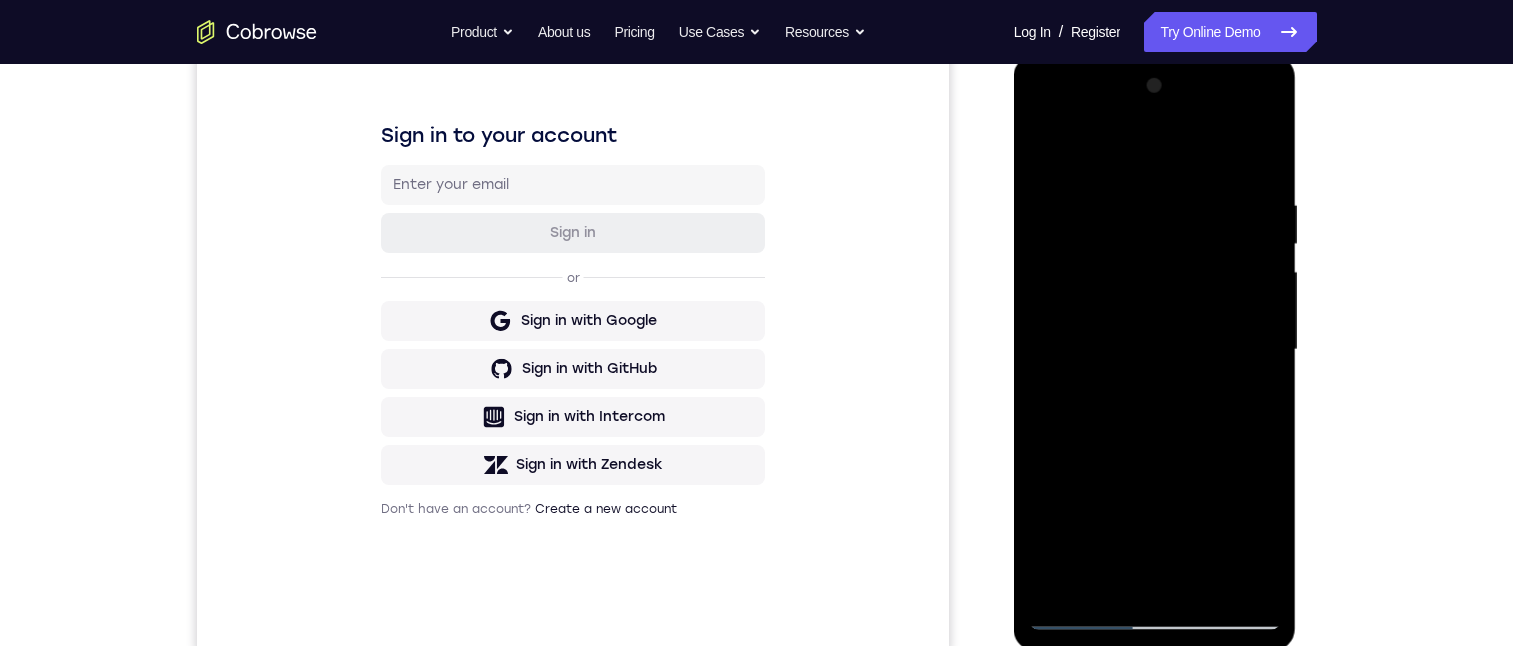drag, startPoint x: 1240, startPoint y: 284, endPoint x: 1224, endPoint y: 133, distance: 151.84532 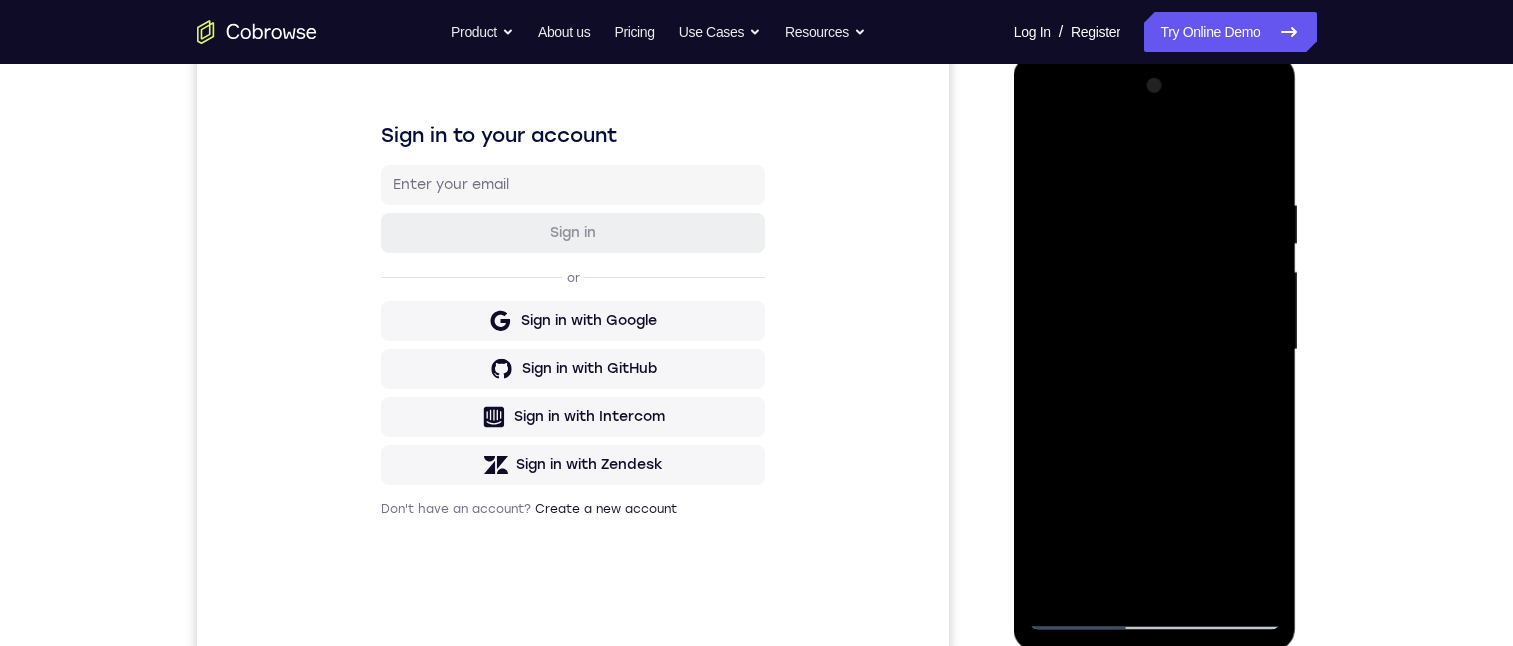 drag, startPoint x: 1234, startPoint y: 381, endPoint x: 1201, endPoint y: -5, distance: 387.40805 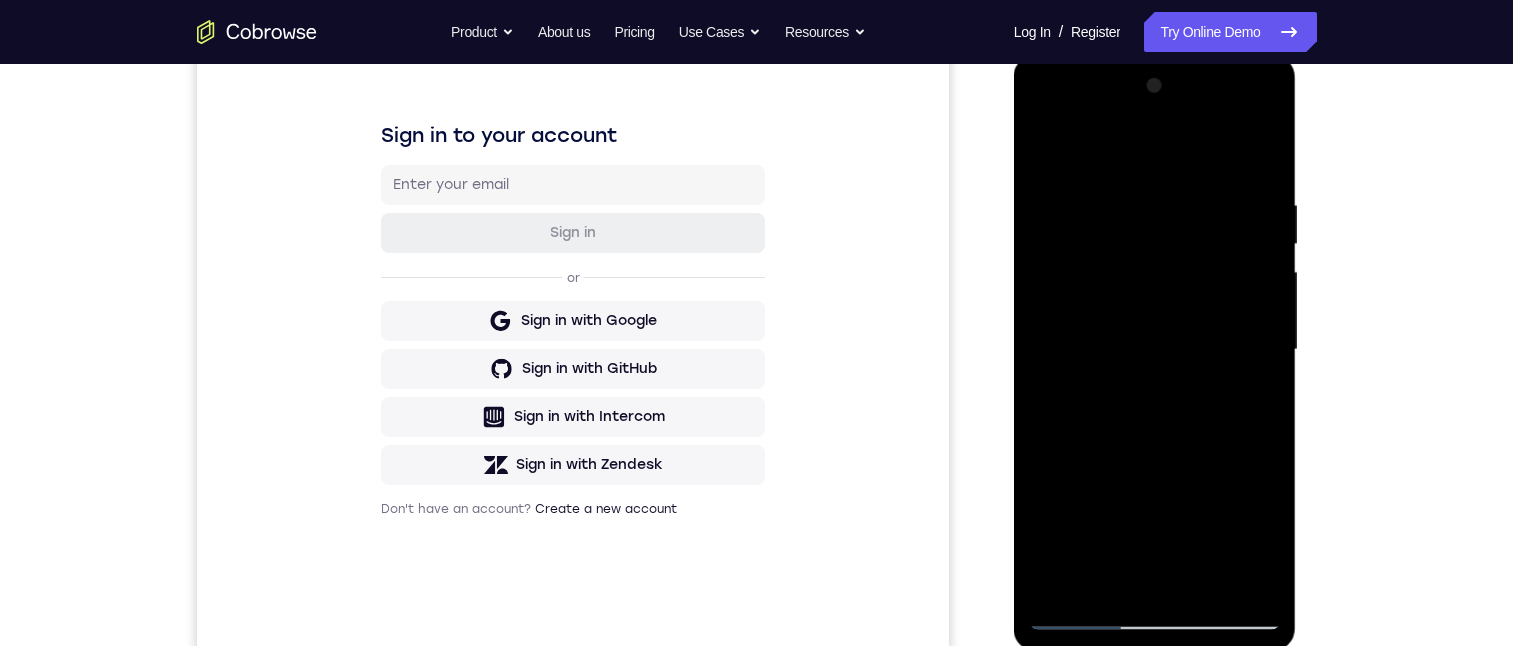 drag, startPoint x: 1229, startPoint y: 452, endPoint x: 1191, endPoint y: -31, distance: 484.49252 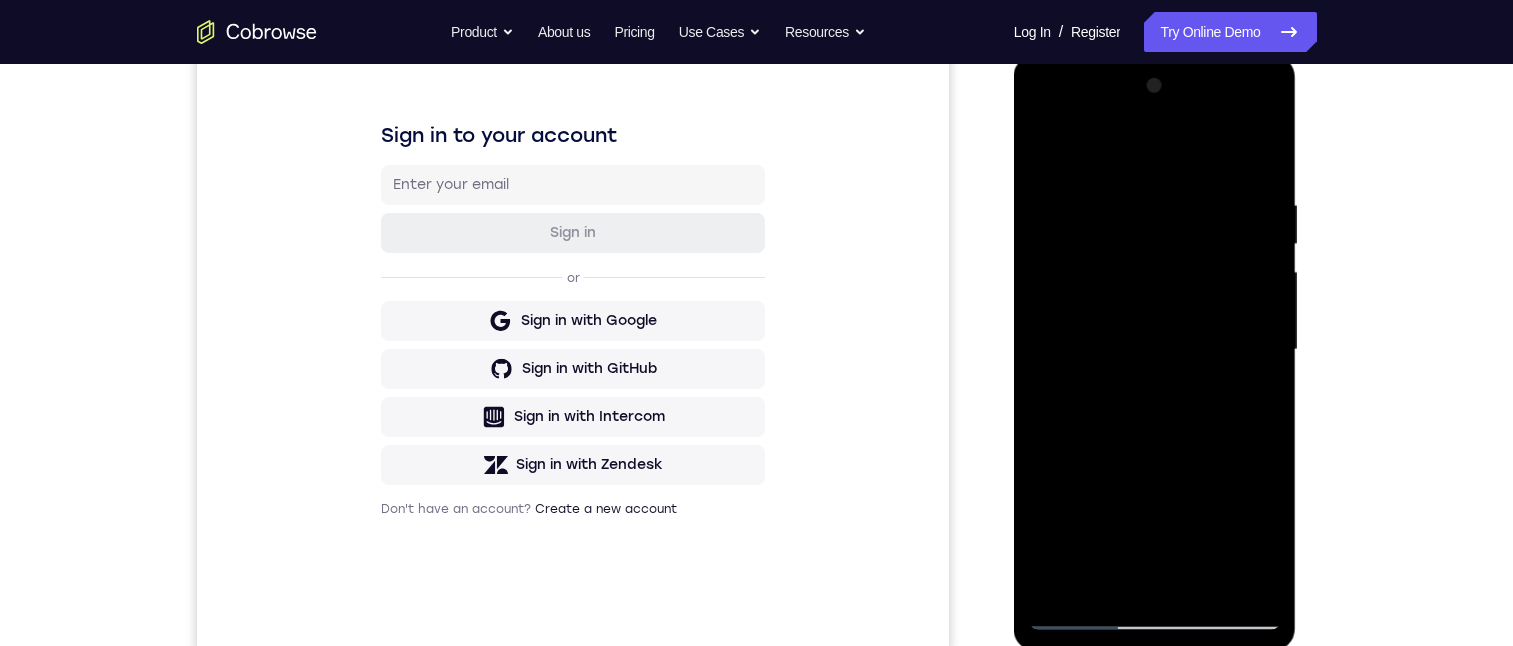 drag, startPoint x: 1237, startPoint y: 410, endPoint x: 1193, endPoint y: -11, distance: 423.29303 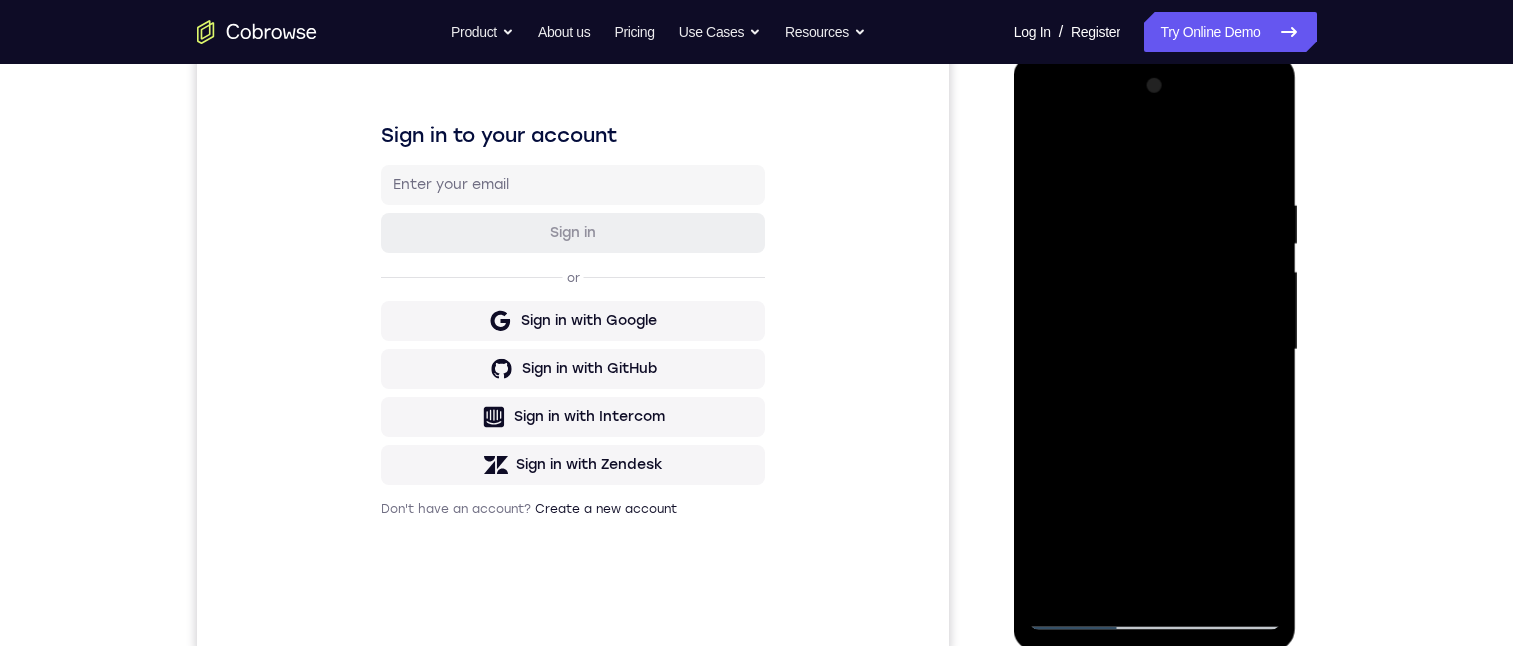 drag, startPoint x: 1222, startPoint y: 384, endPoint x: 2185, endPoint y: 64, distance: 1014.7753 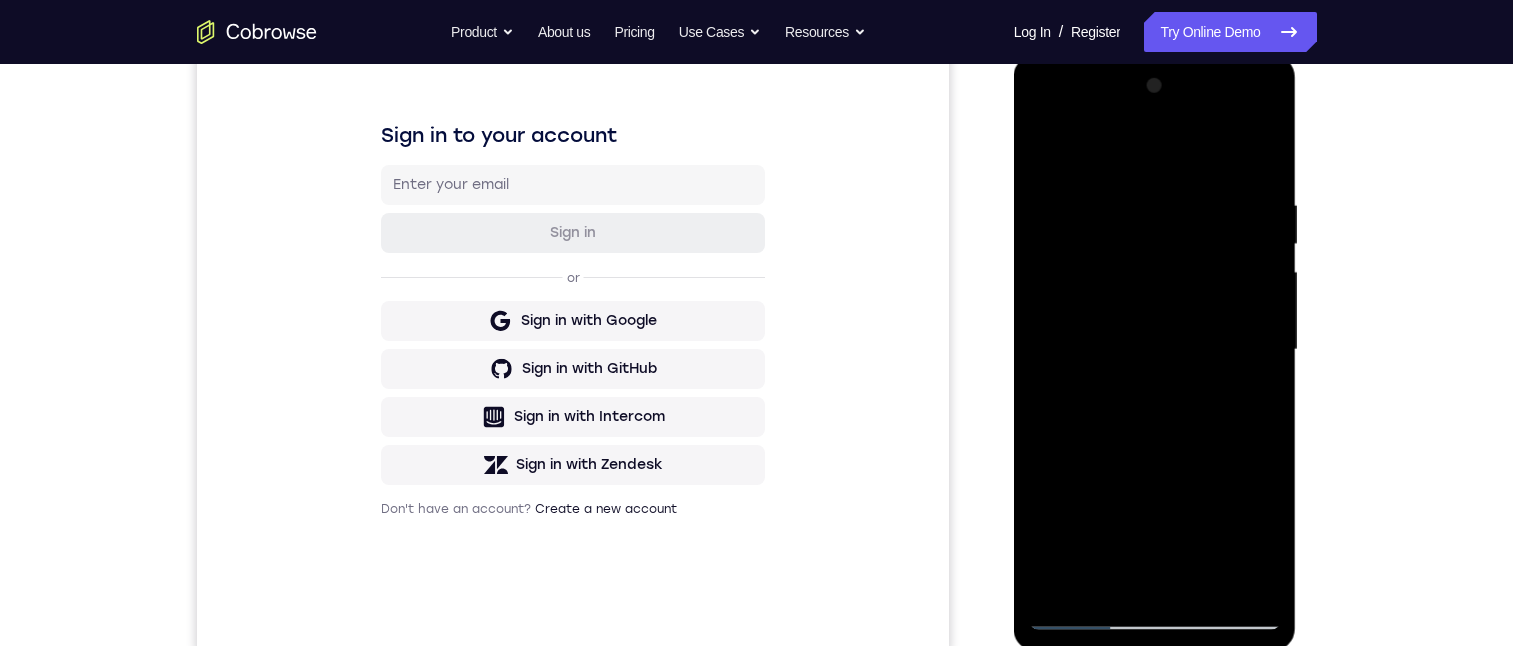 drag, startPoint x: 1220, startPoint y: 435, endPoint x: 1181, endPoint y: 155, distance: 282.70303 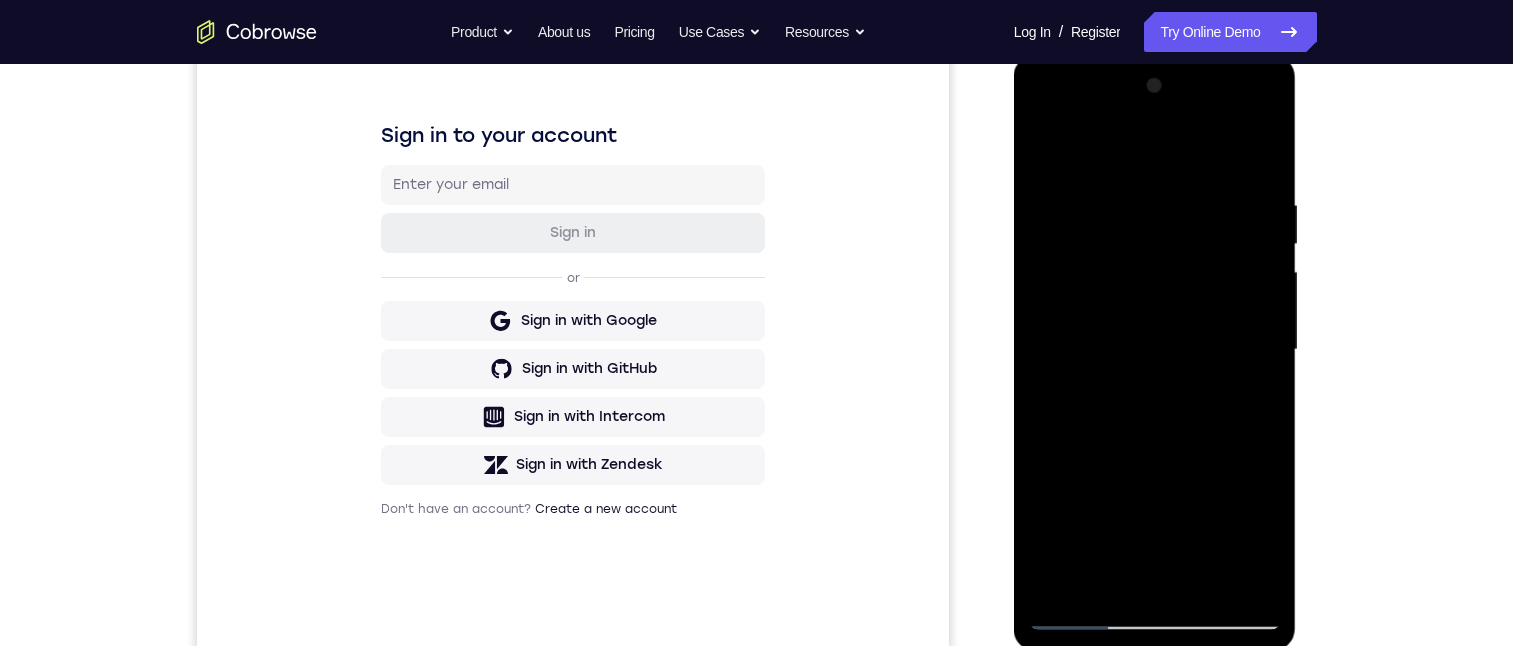 drag, startPoint x: 1222, startPoint y: 430, endPoint x: 1192, endPoint y: 47, distance: 384.17313 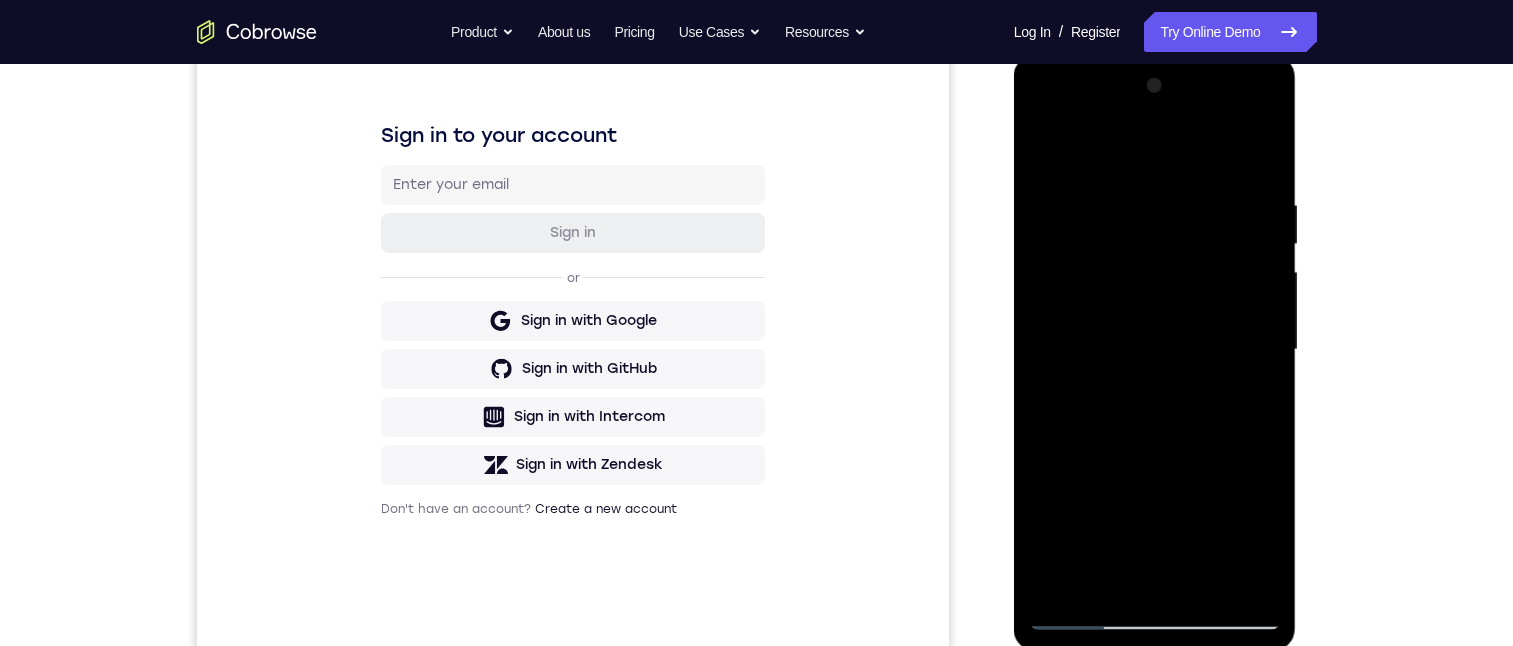 drag, startPoint x: 1226, startPoint y: 382, endPoint x: 1214, endPoint y: 190, distance: 192.37463 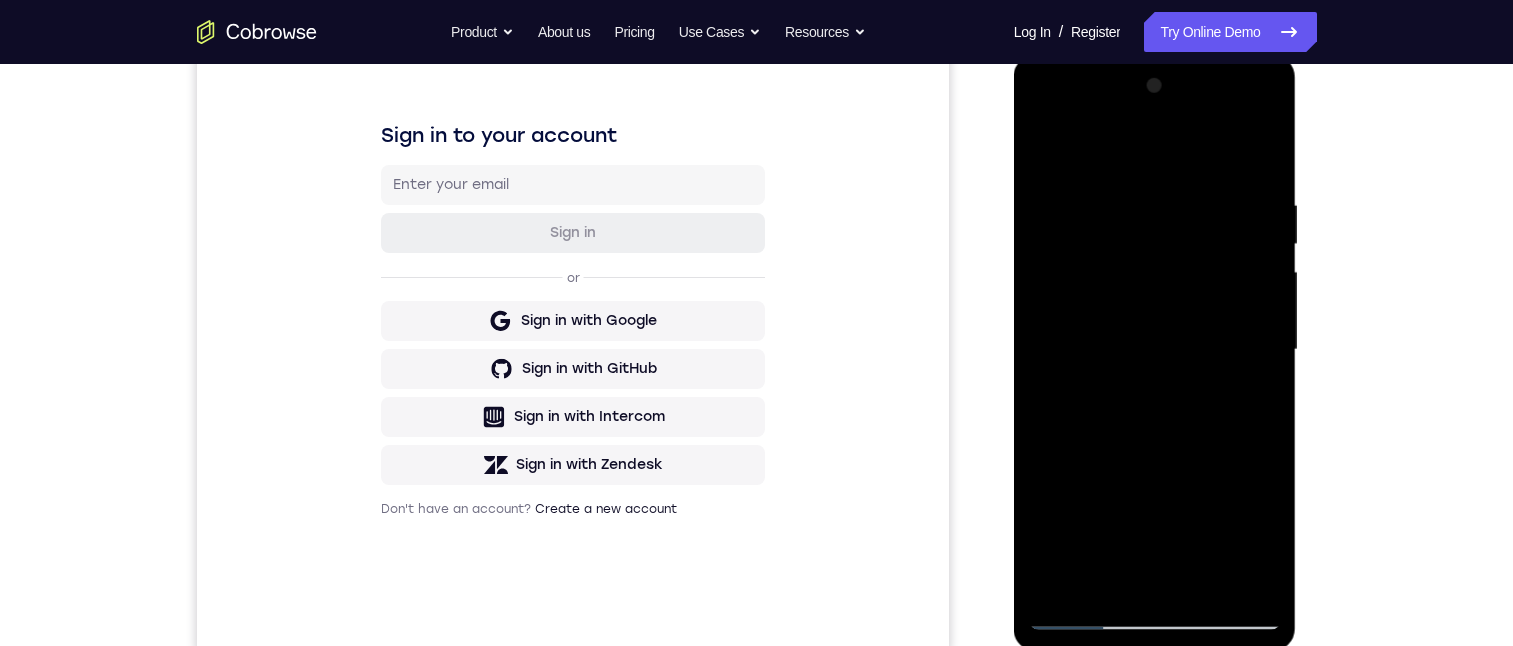 click at bounding box center [1155, 350] 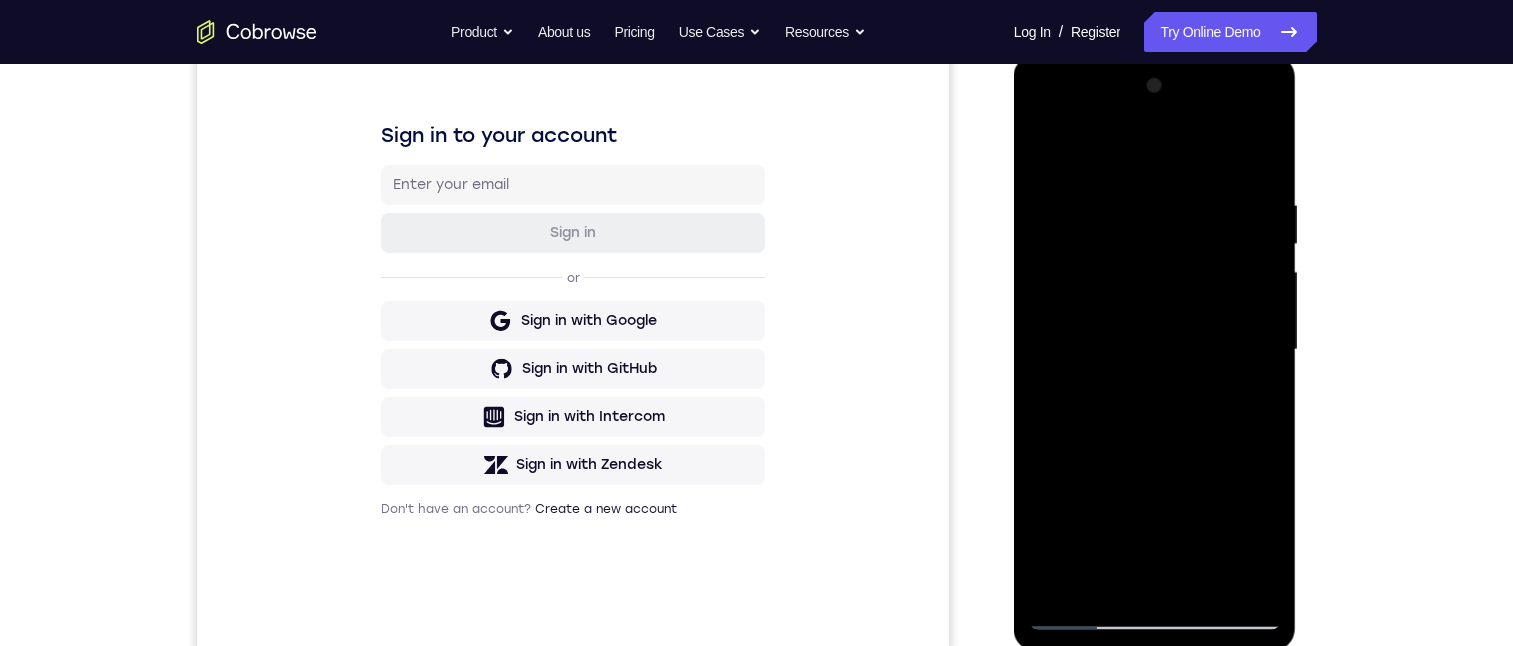 drag, startPoint x: 1200, startPoint y: 411, endPoint x: 1205, endPoint y: 130, distance: 281.0445 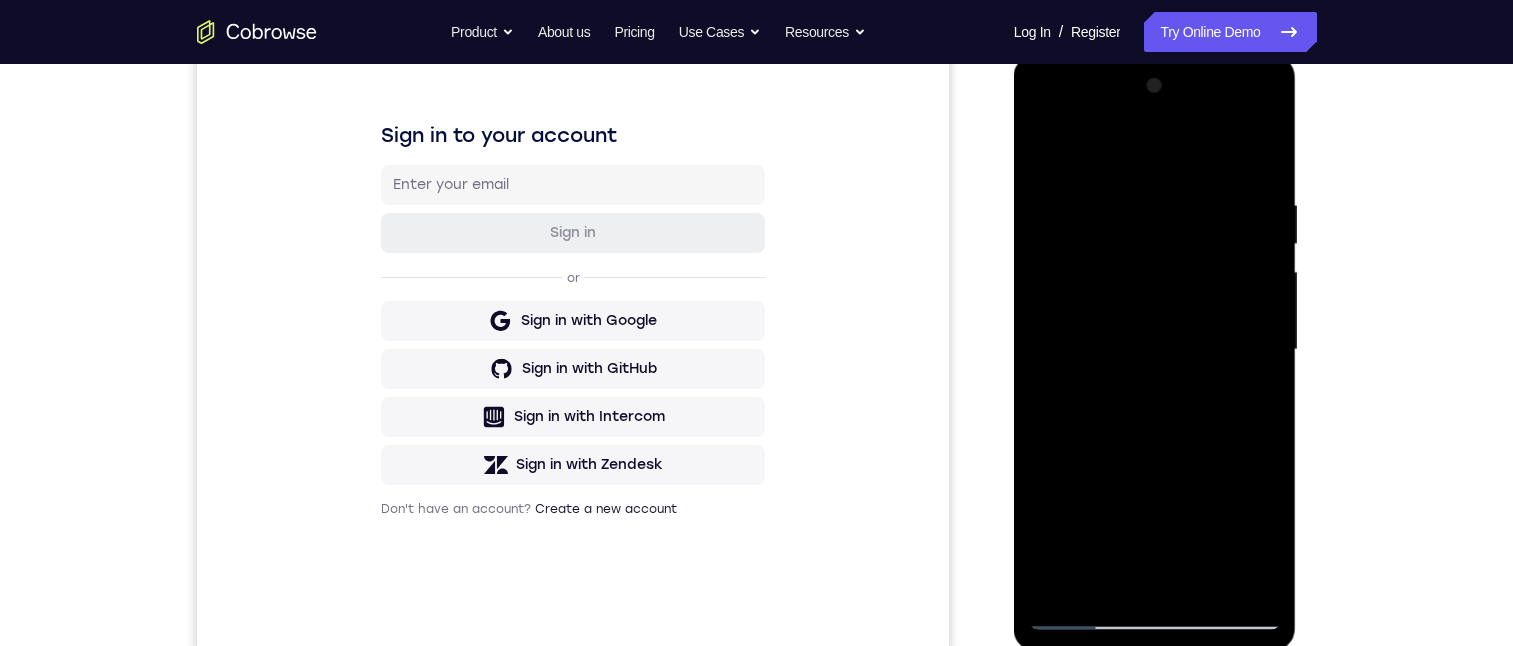 drag, startPoint x: 1244, startPoint y: 421, endPoint x: 1227, endPoint y: 200, distance: 221.65288 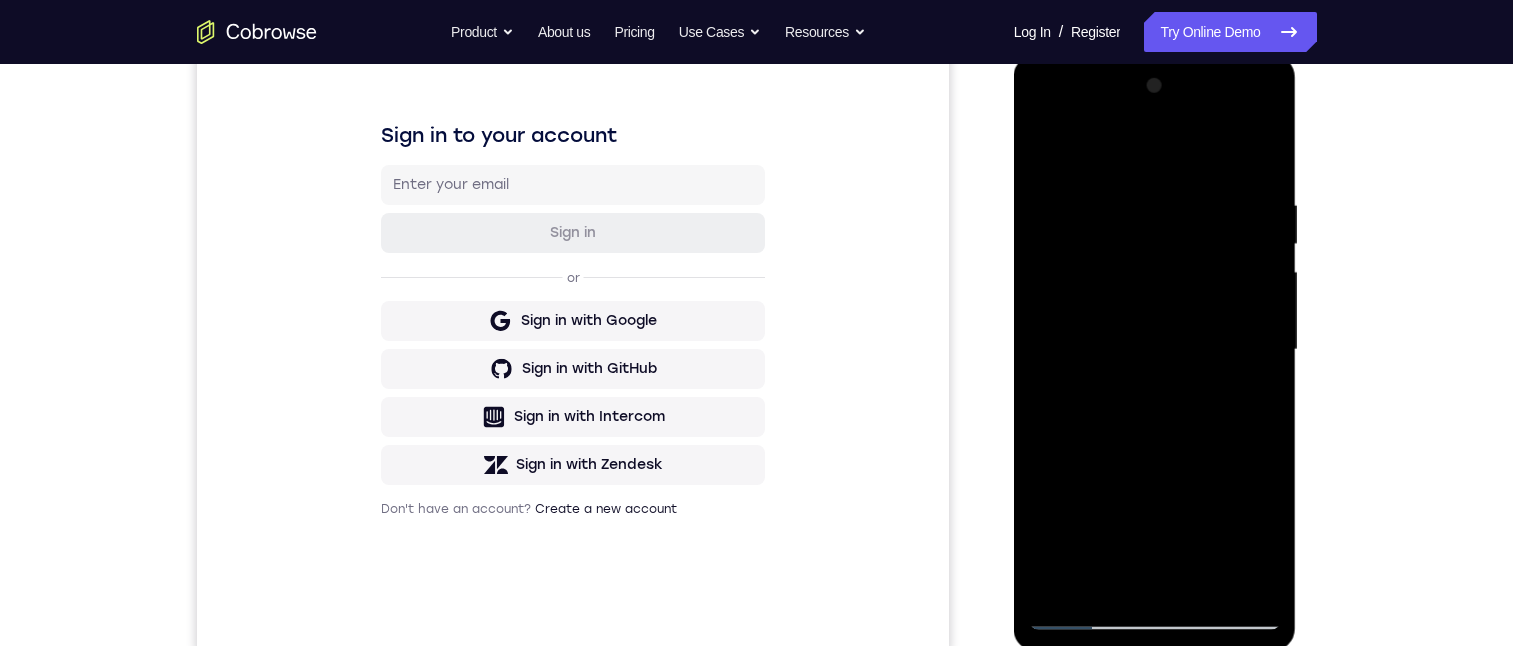 drag, startPoint x: 1223, startPoint y: 395, endPoint x: 1203, endPoint y: 137, distance: 258.77405 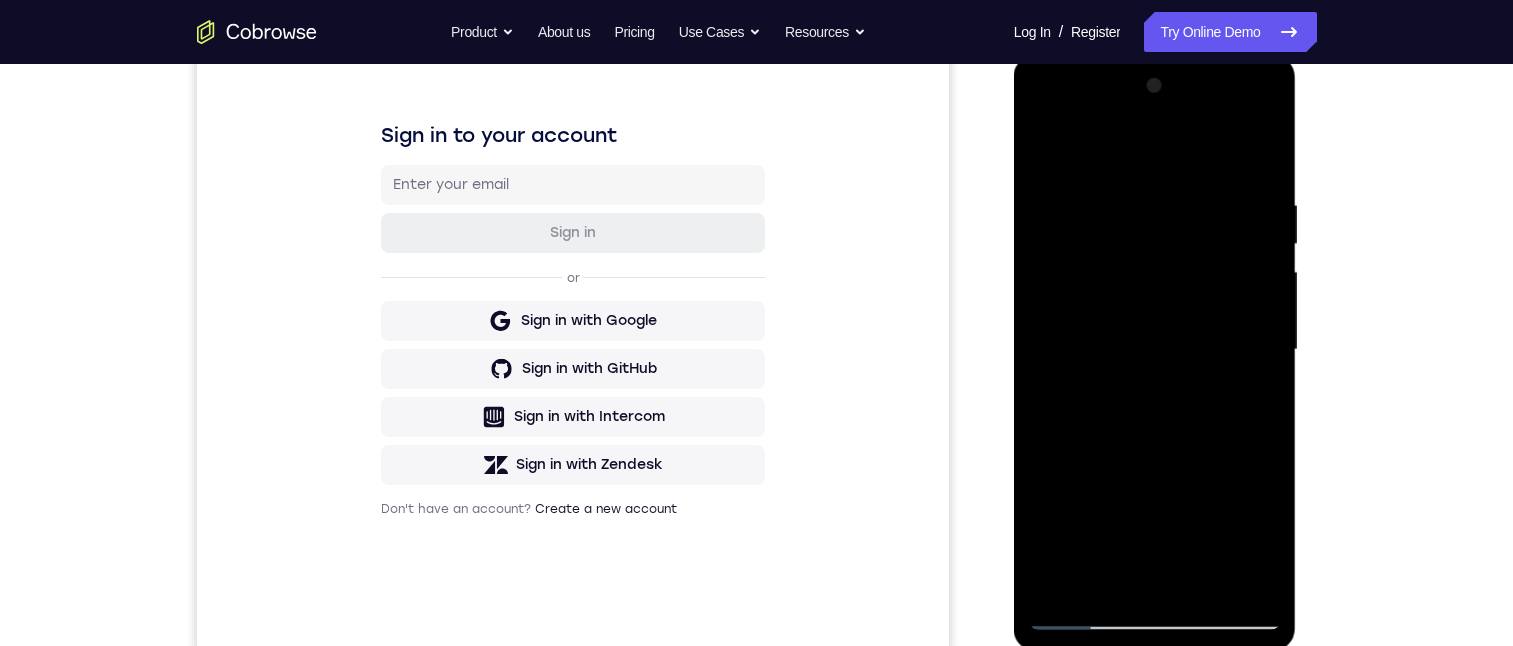 drag, startPoint x: 1229, startPoint y: 544, endPoint x: 1224, endPoint y: 186, distance: 358.0349 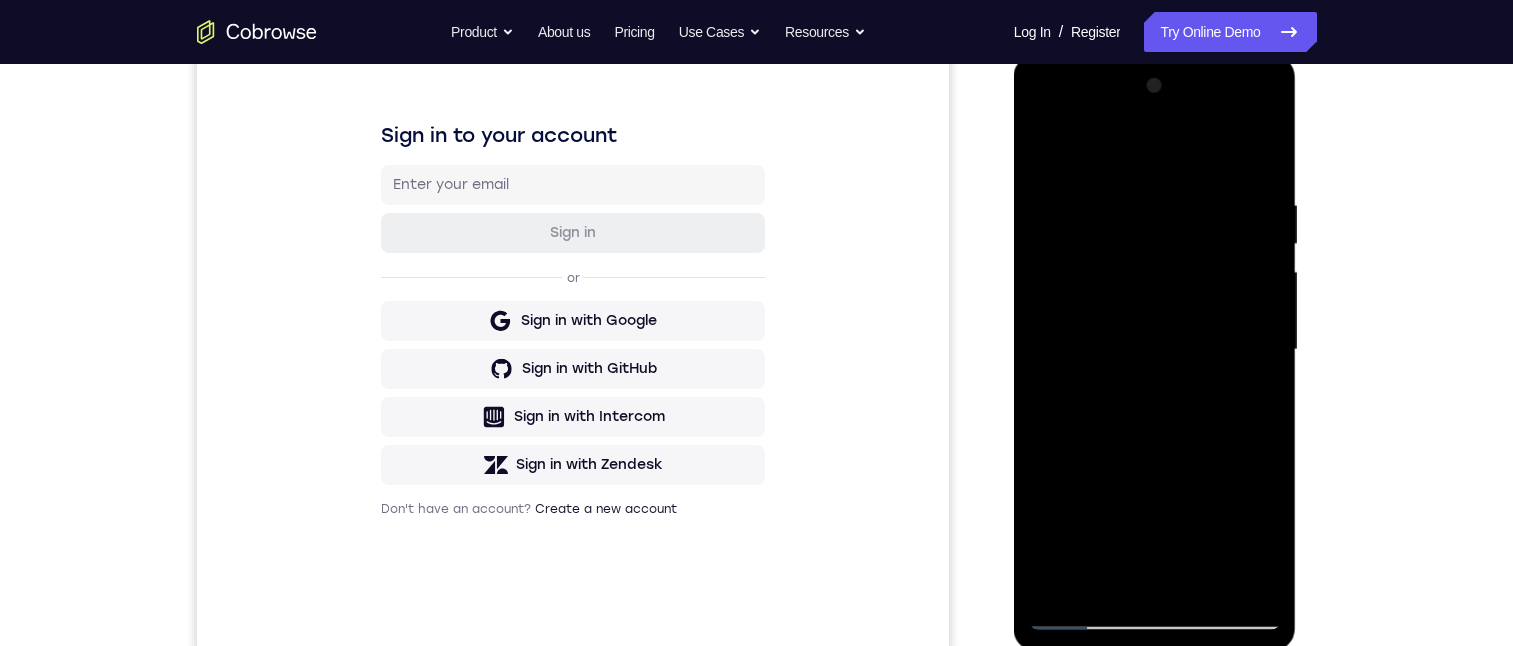 drag, startPoint x: 1220, startPoint y: 433, endPoint x: 2207, endPoint y: 56, distance: 1056.55 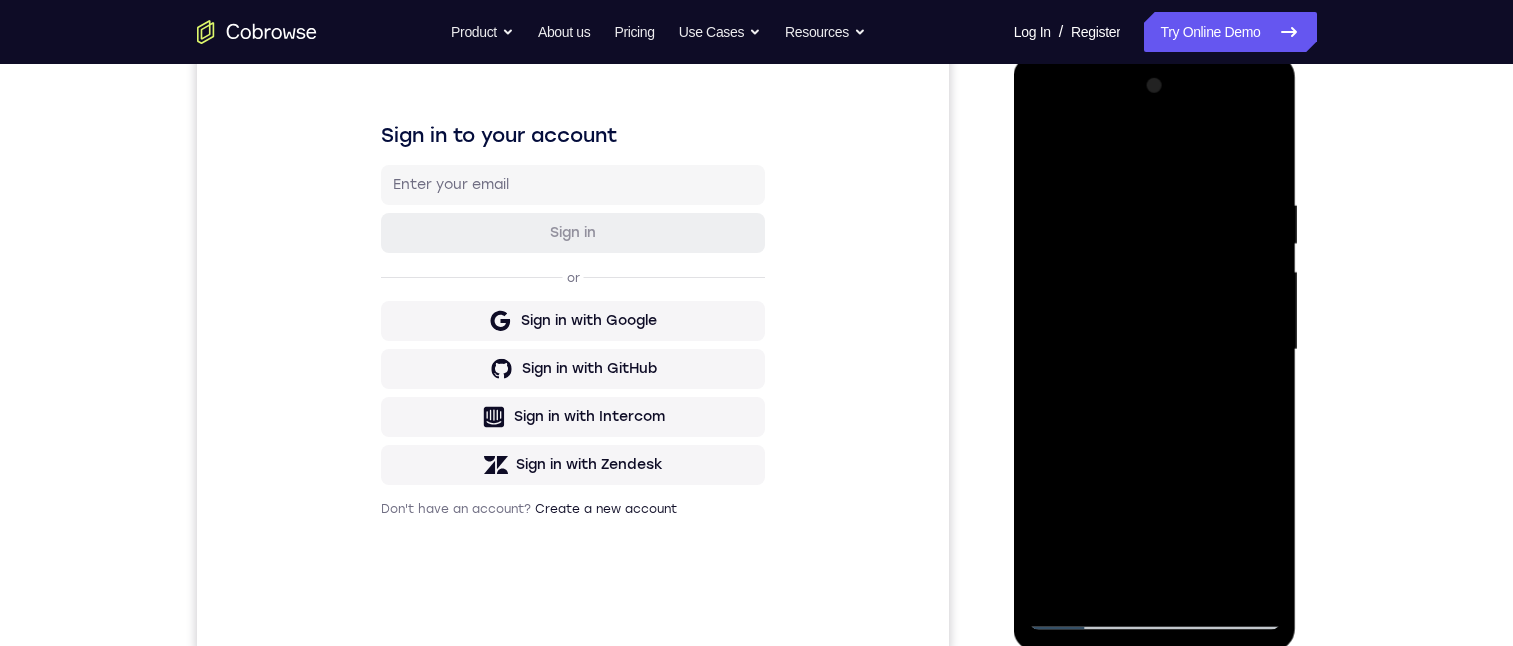 drag, startPoint x: 1276, startPoint y: 437, endPoint x: 2214, endPoint y: 55, distance: 1012.80206 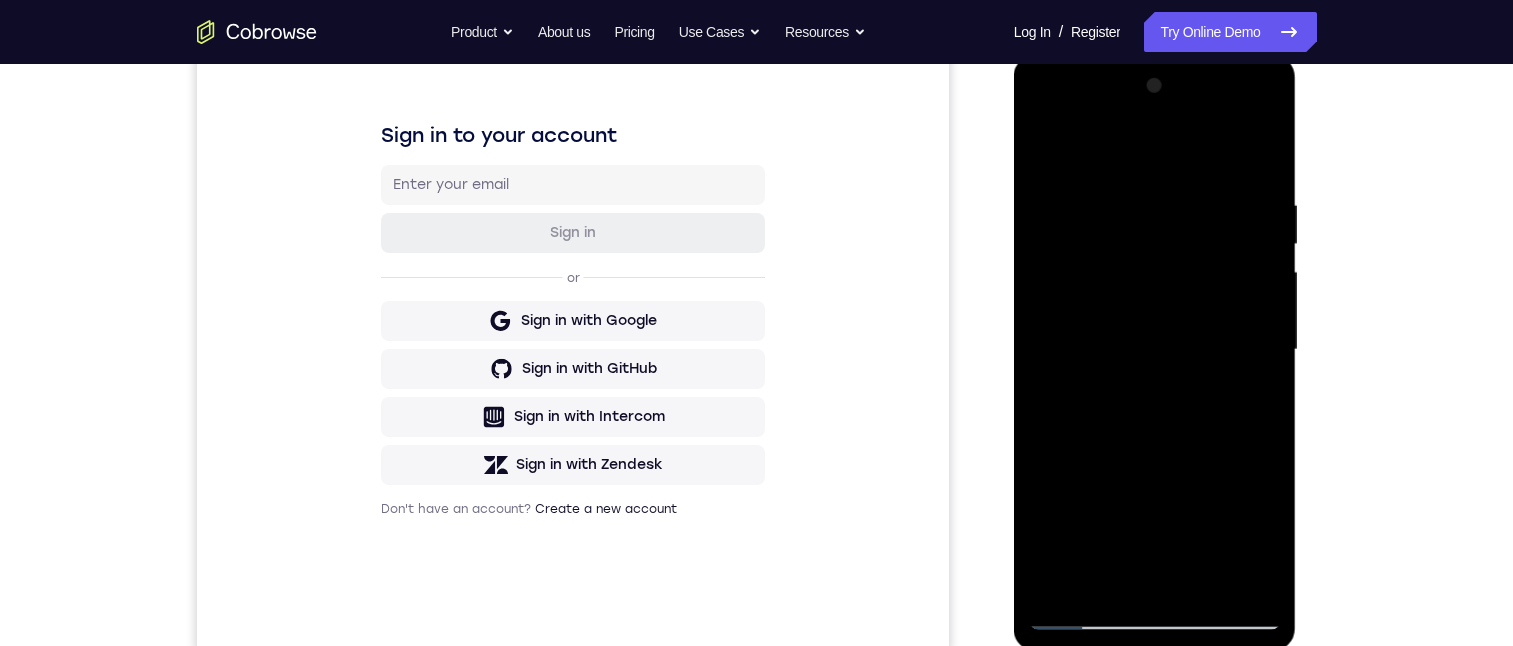 drag, startPoint x: 1215, startPoint y: 449, endPoint x: 1199, endPoint y: 262, distance: 187.68324 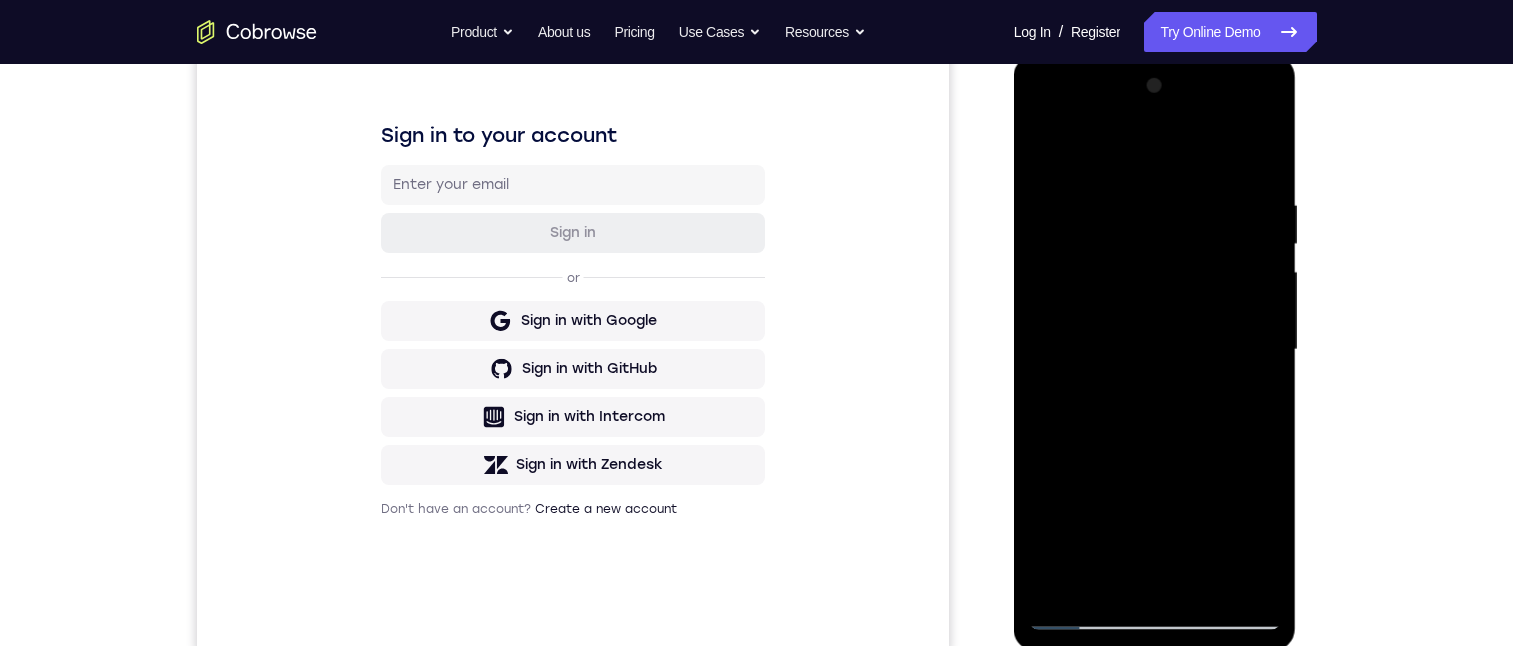 drag, startPoint x: 1230, startPoint y: 471, endPoint x: 1227, endPoint y: -165, distance: 636.0071 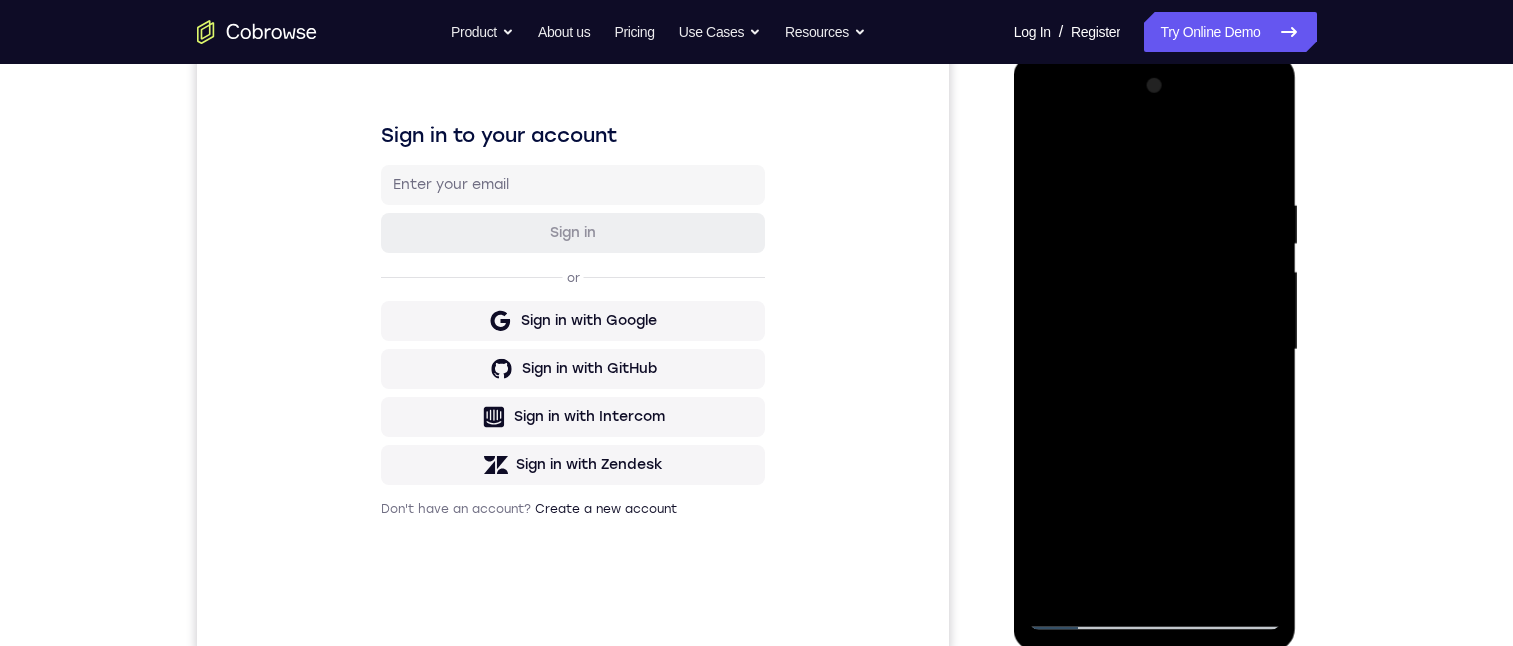 drag, startPoint x: 1196, startPoint y: 515, endPoint x: 1199, endPoint y: -166, distance: 681.0066 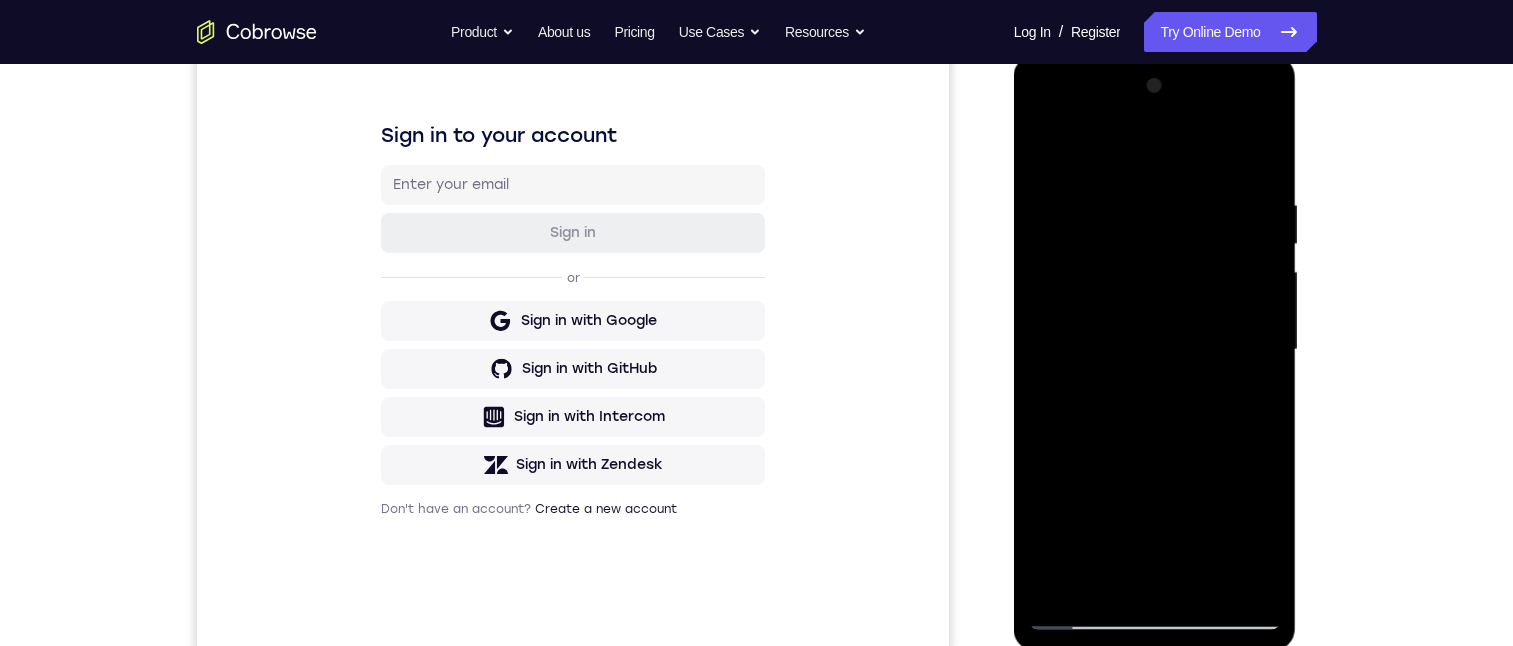 drag, startPoint x: 1217, startPoint y: 461, endPoint x: 1179, endPoint y: -152, distance: 614.1767 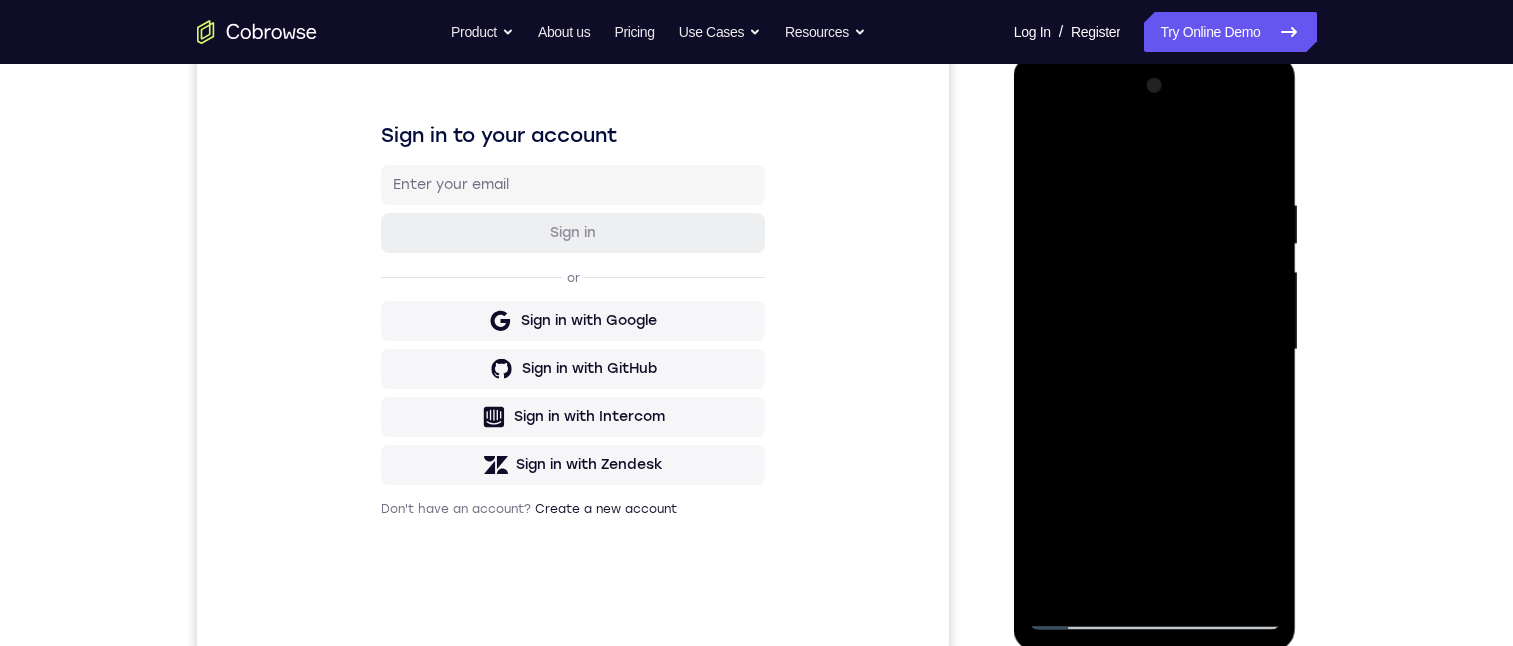 drag, startPoint x: 1206, startPoint y: 467, endPoint x: 1185, endPoint y: 40, distance: 427.51608 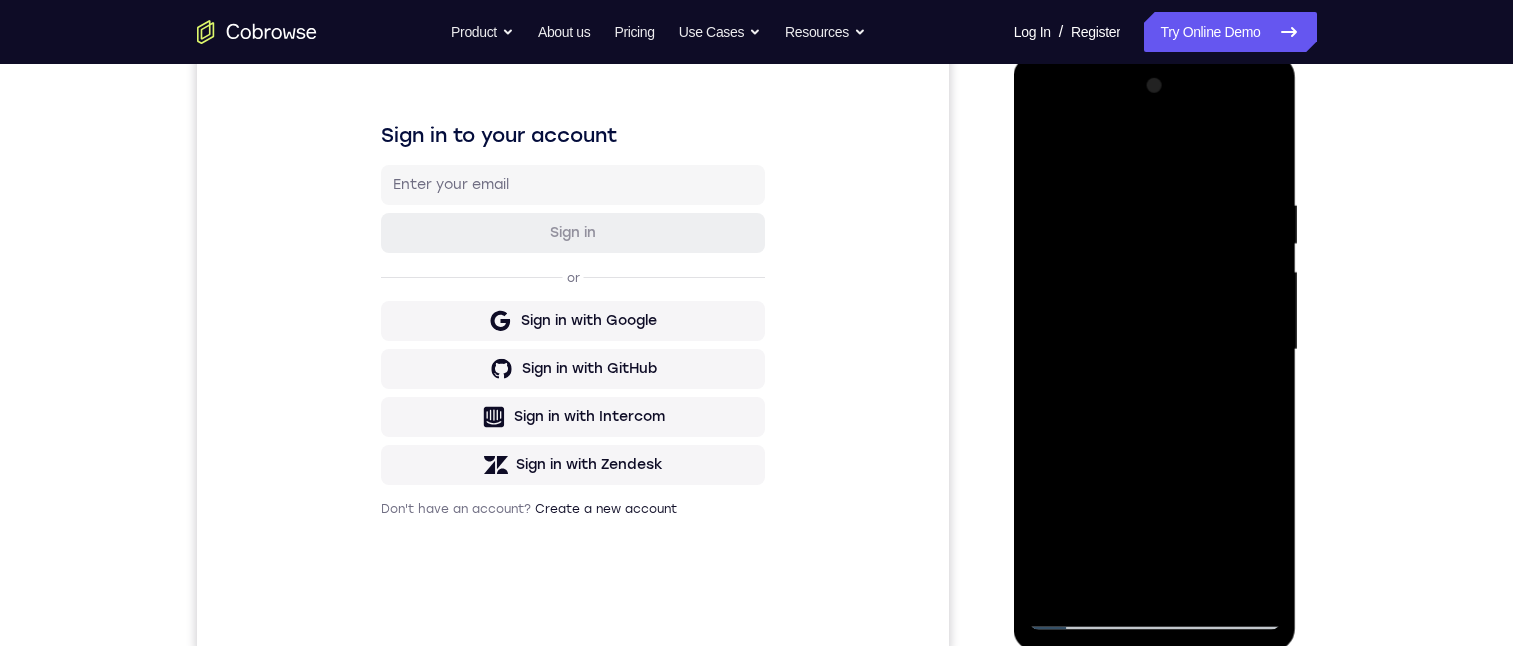 drag, startPoint x: 1184, startPoint y: 567, endPoint x: 1160, endPoint y: -37, distance: 604.4766 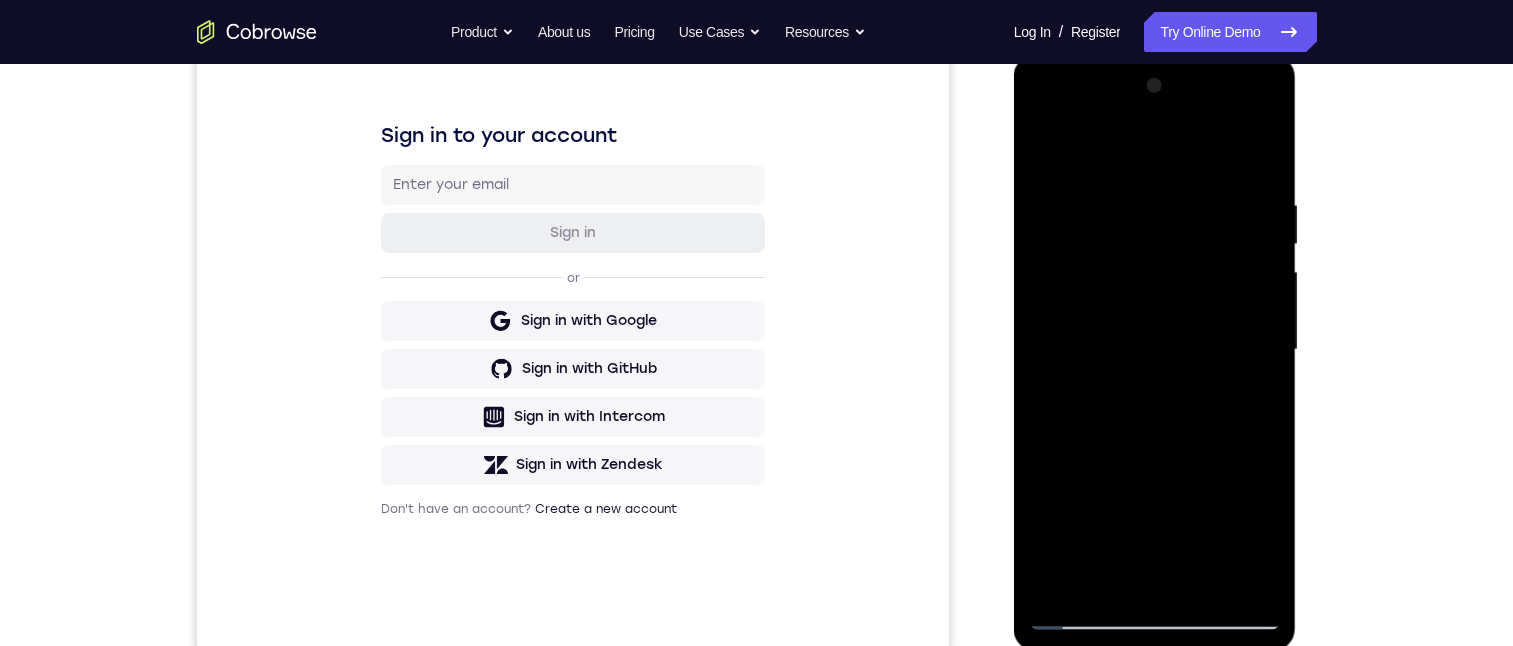 drag, startPoint x: 1192, startPoint y: 512, endPoint x: 1192, endPoint y: 69, distance: 443 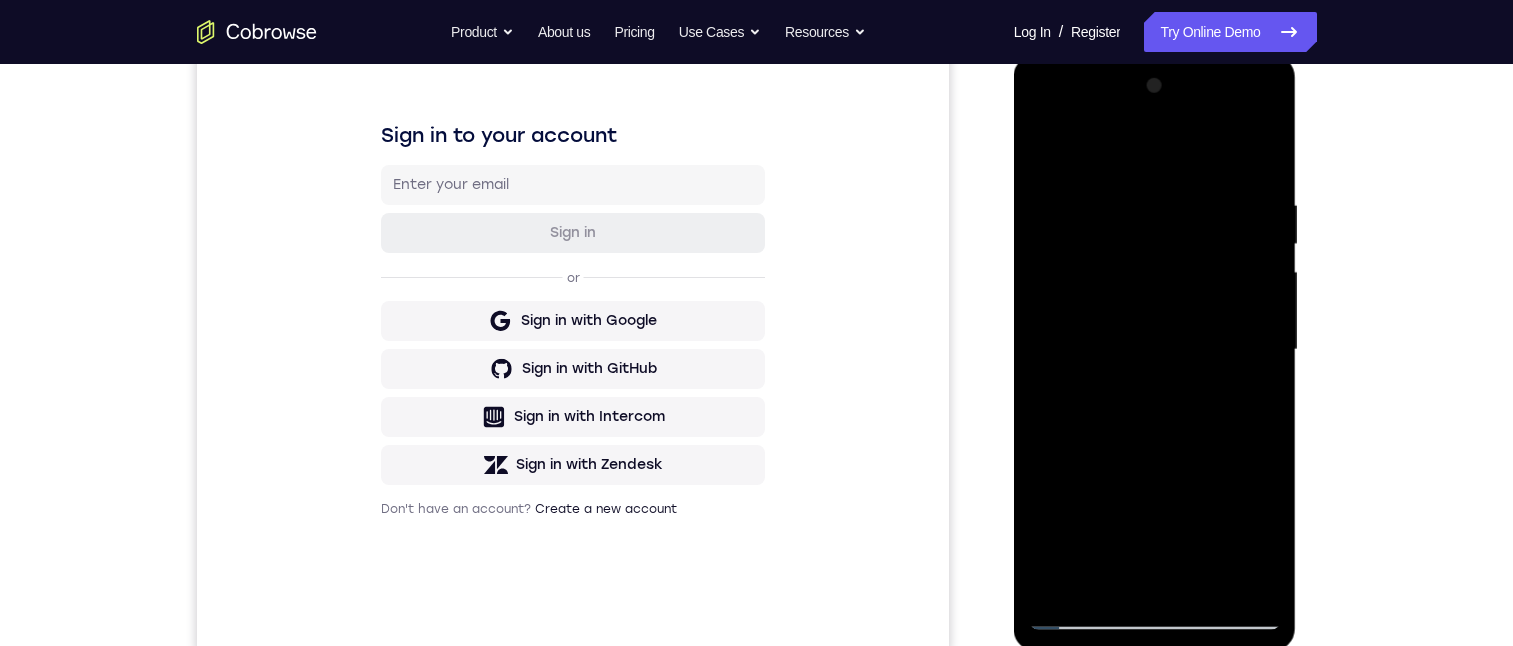 drag, startPoint x: 1201, startPoint y: 410, endPoint x: 1207, endPoint y: -138, distance: 548.03284 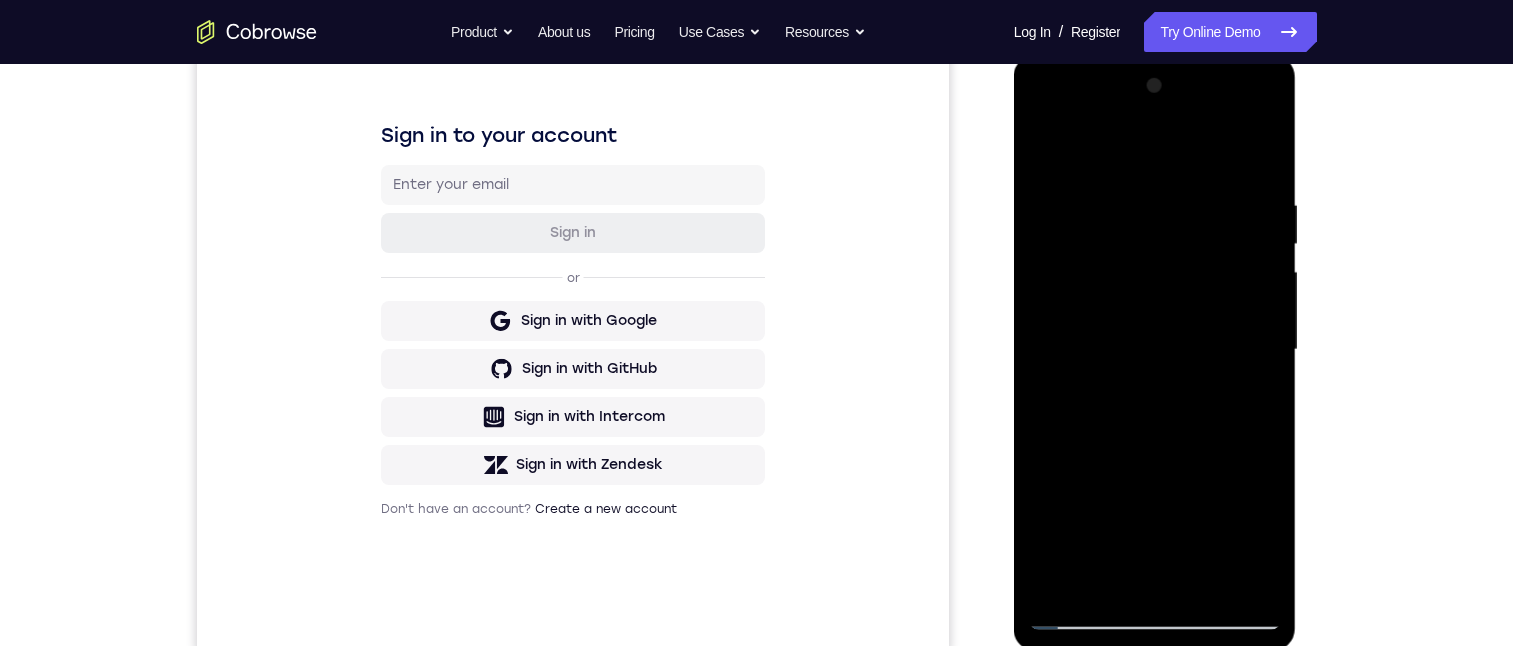 drag, startPoint x: 1215, startPoint y: 369, endPoint x: 1220, endPoint y: 76, distance: 293.04266 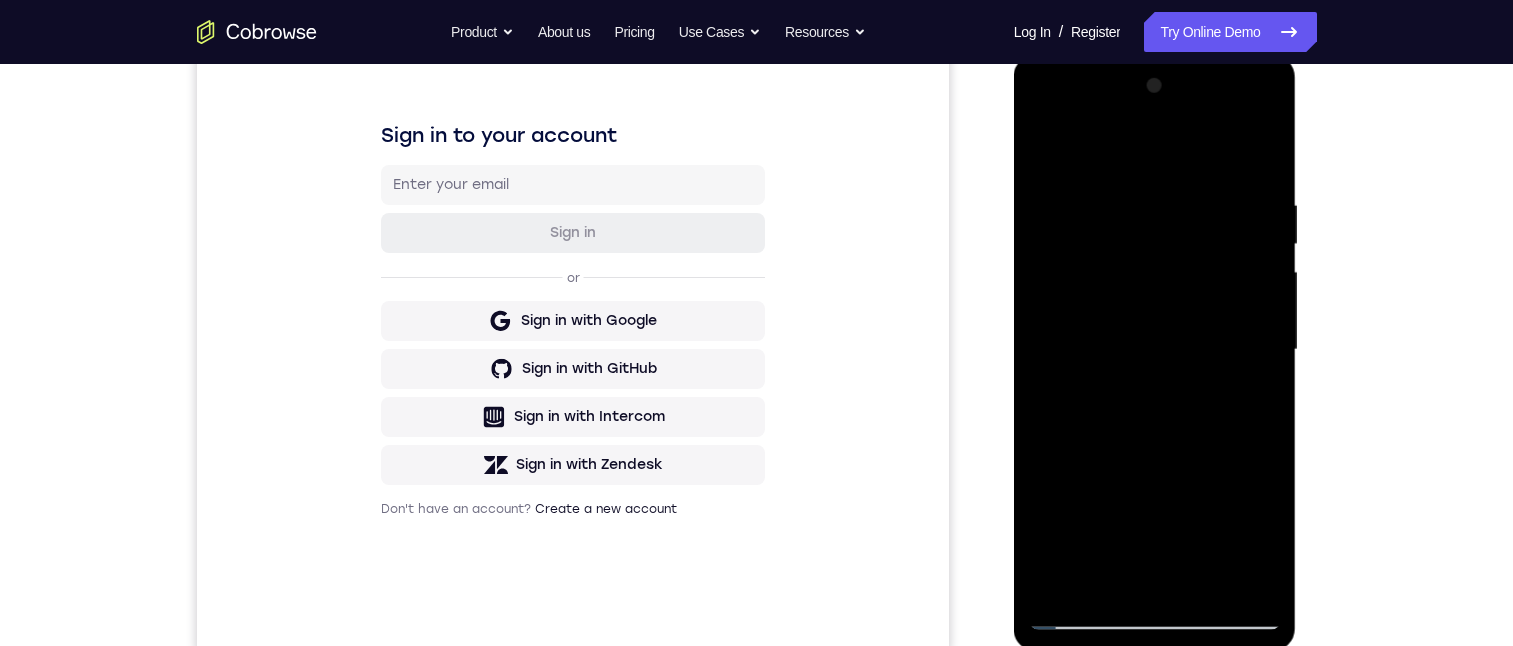 drag, startPoint x: 1199, startPoint y: 362, endPoint x: 1195, endPoint y: 305, distance: 57.14018 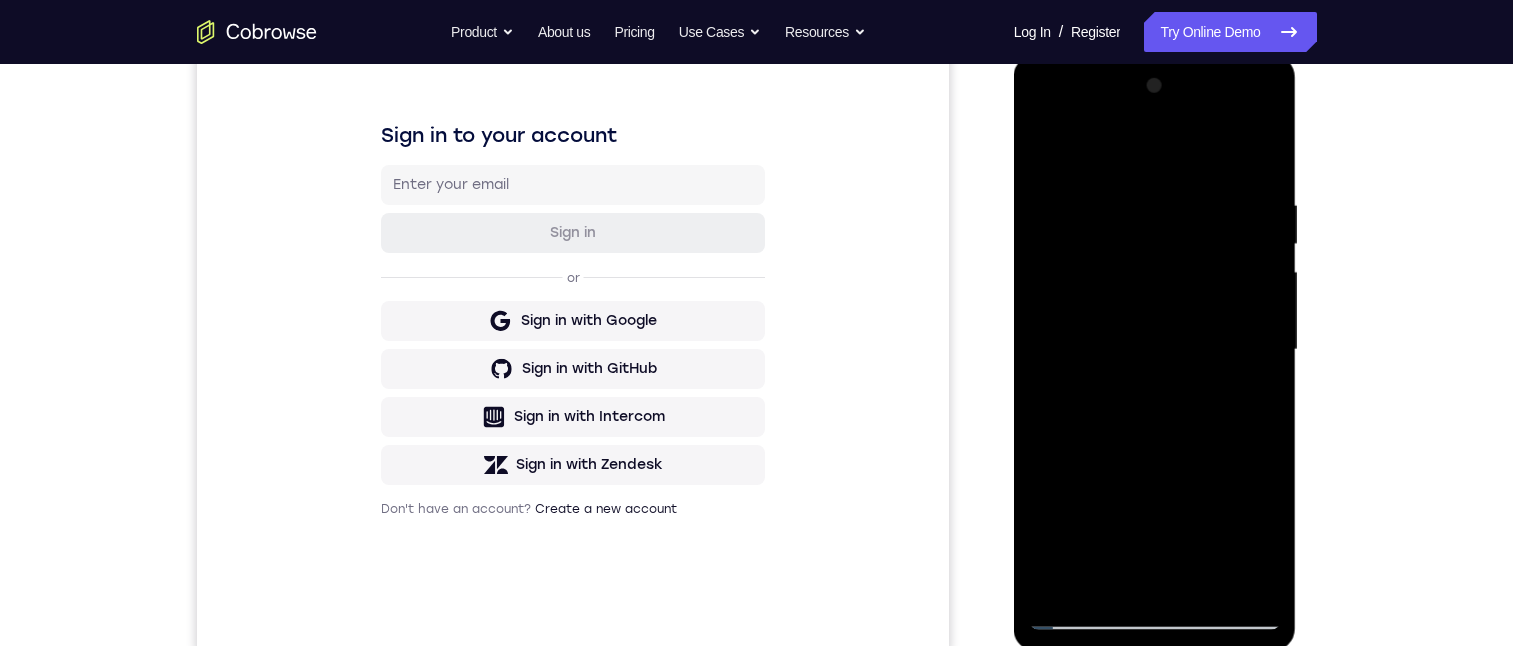 drag, startPoint x: 1220, startPoint y: 536, endPoint x: 1237, endPoint y: -166, distance: 702.2058 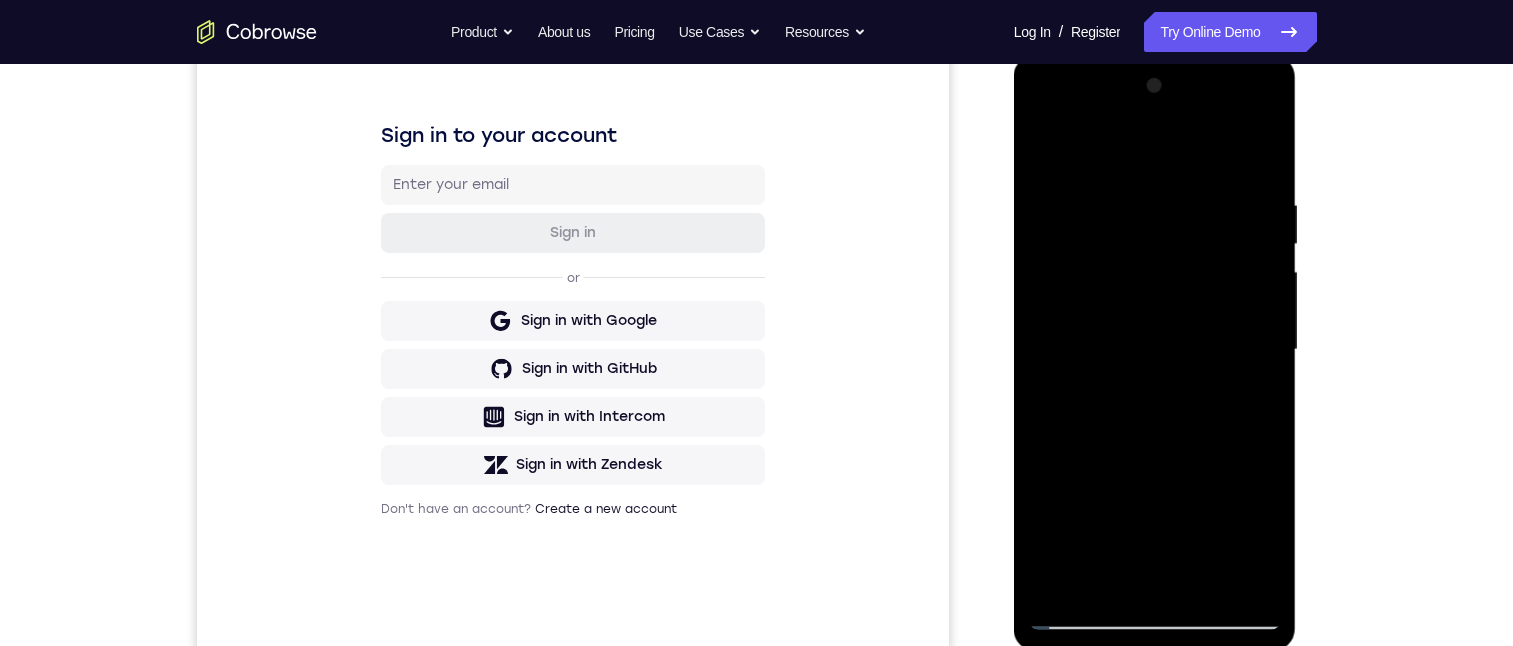 drag, startPoint x: 1222, startPoint y: 548, endPoint x: 1211, endPoint y: 299, distance: 249.24286 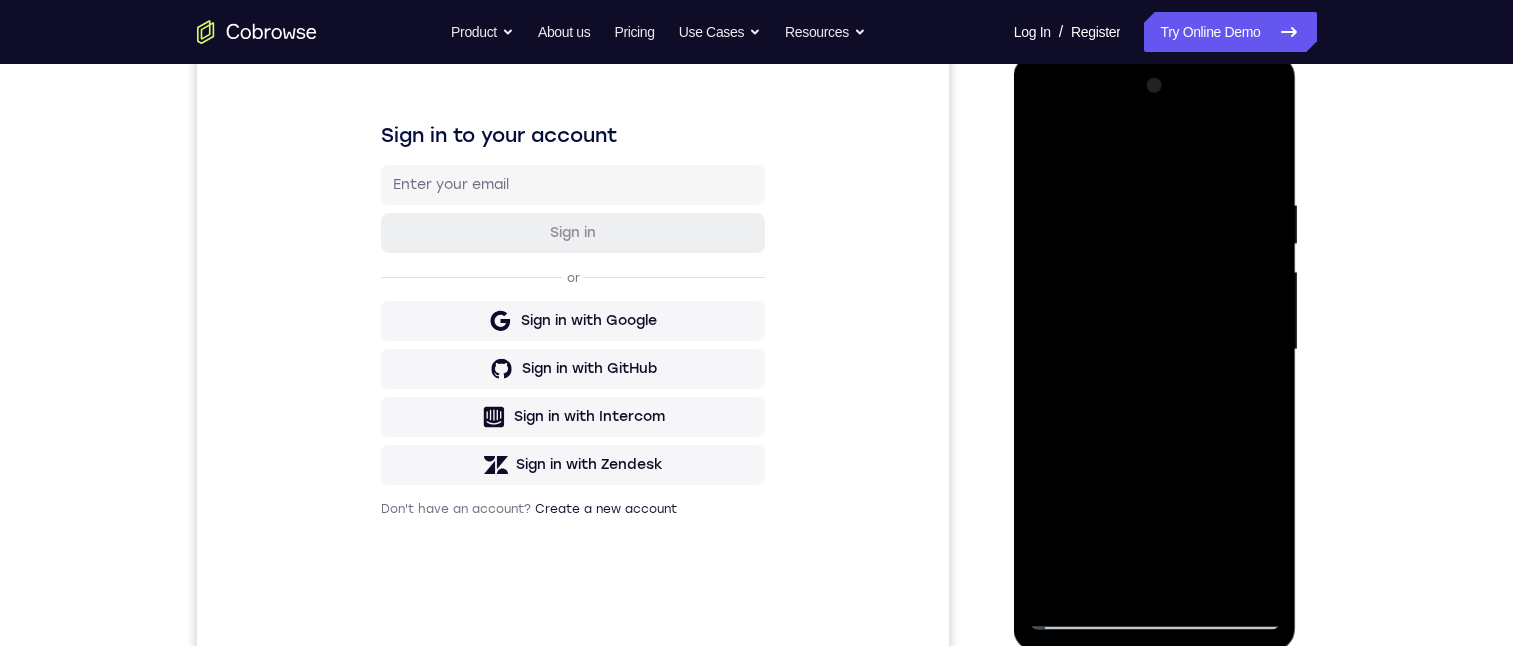 drag, startPoint x: 1185, startPoint y: 435, endPoint x: 2208, endPoint y: 90, distance: 1079.6083 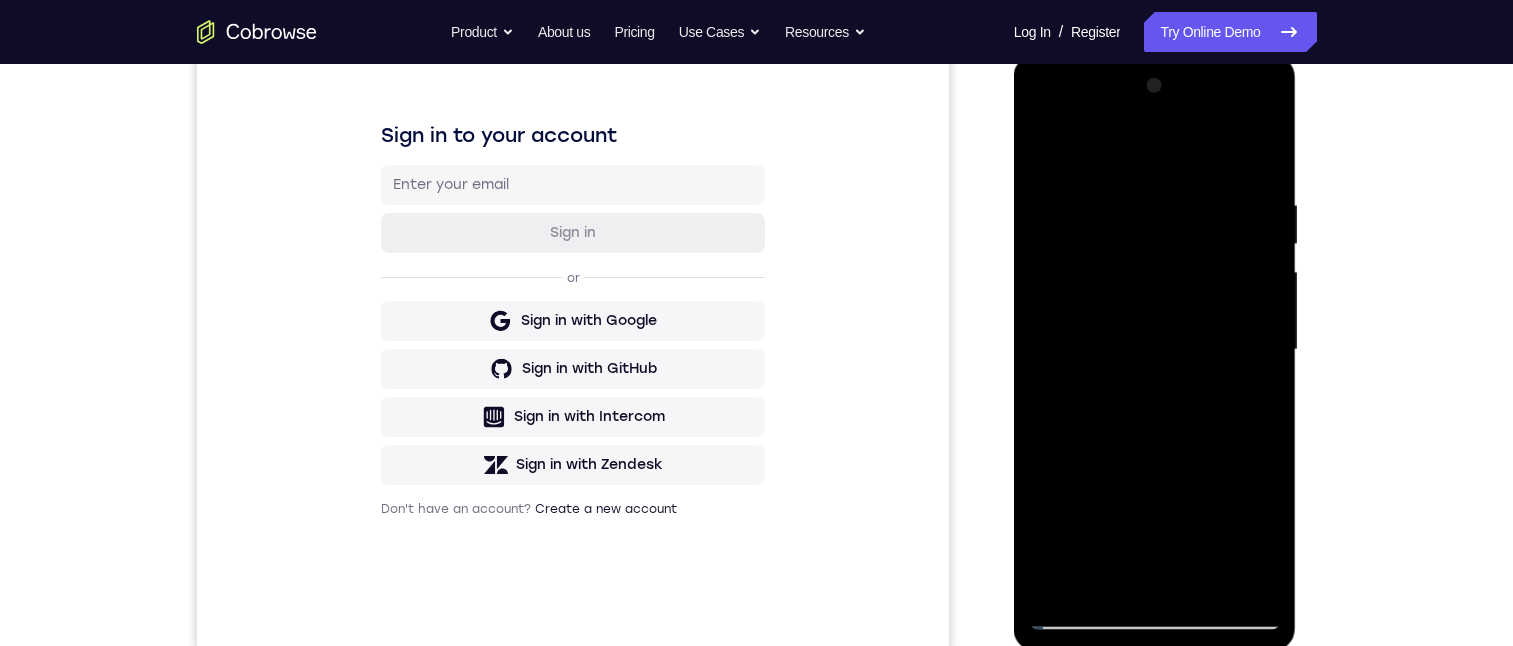 click at bounding box center (1155, 350) 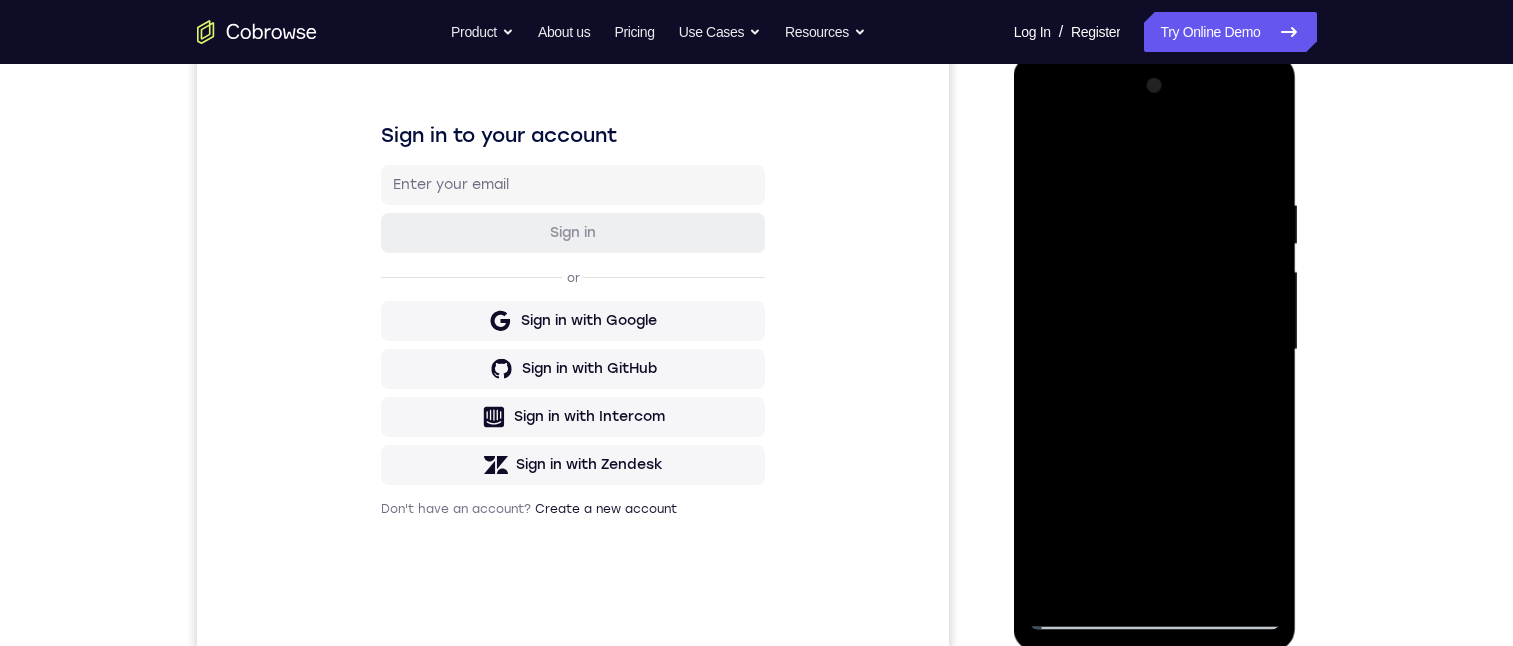 drag, startPoint x: 1220, startPoint y: 510, endPoint x: 1220, endPoint y: 176, distance: 334 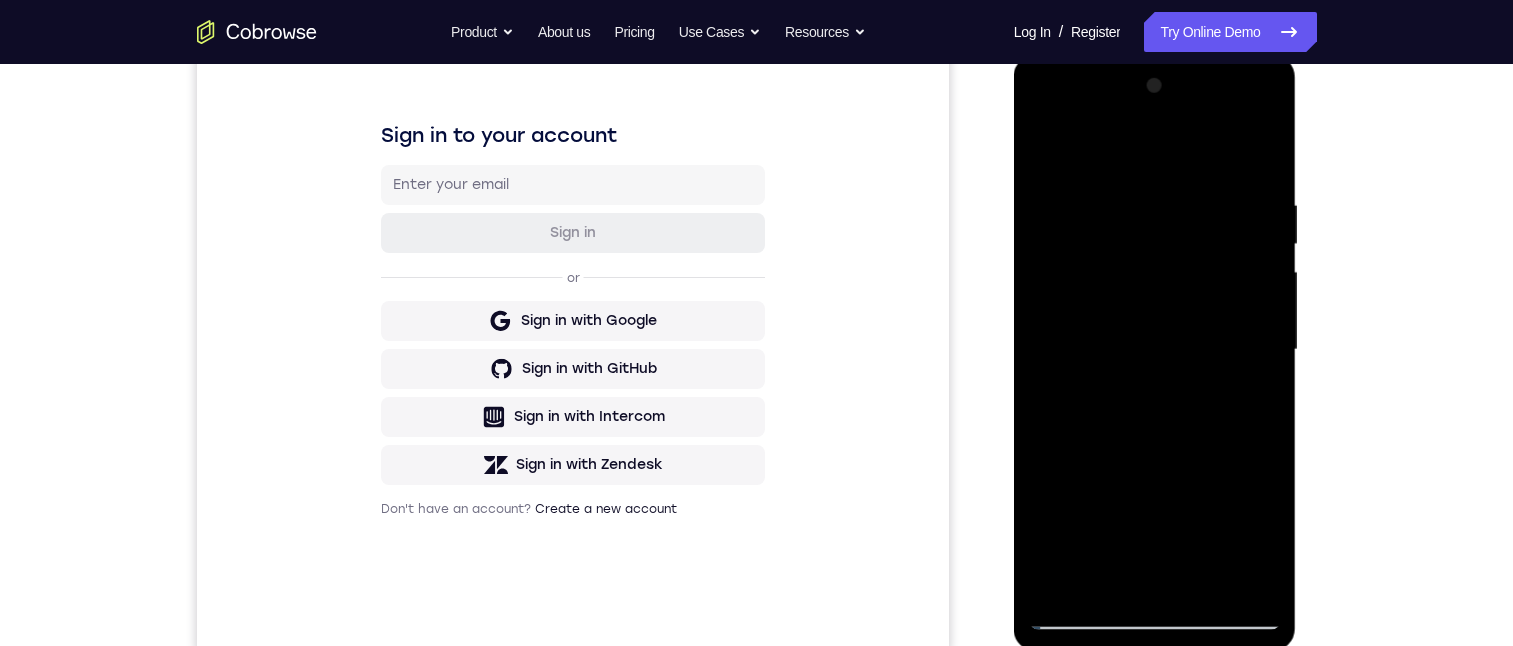drag, startPoint x: 1177, startPoint y: 445, endPoint x: 1181, endPoint y: 62, distance: 383.02087 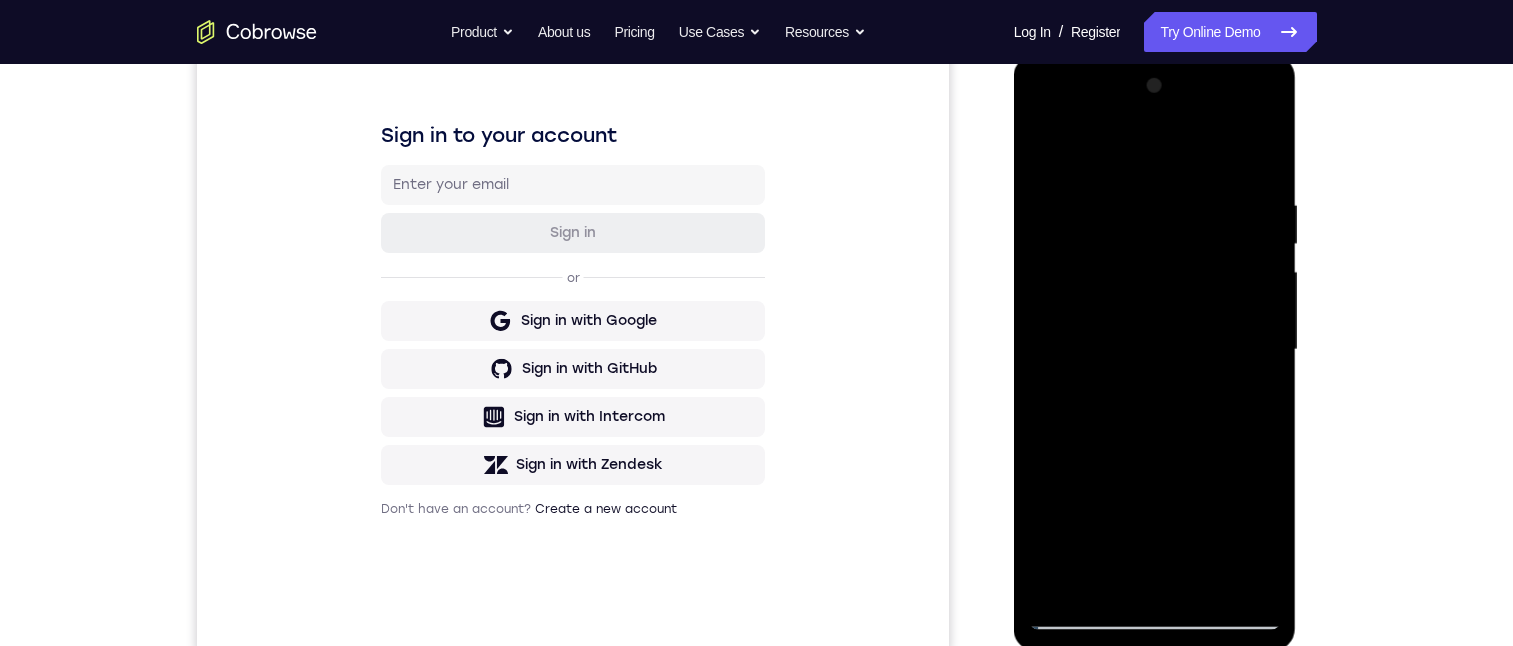 drag, startPoint x: 1204, startPoint y: 522, endPoint x: 1199, endPoint y: 79, distance: 443.02823 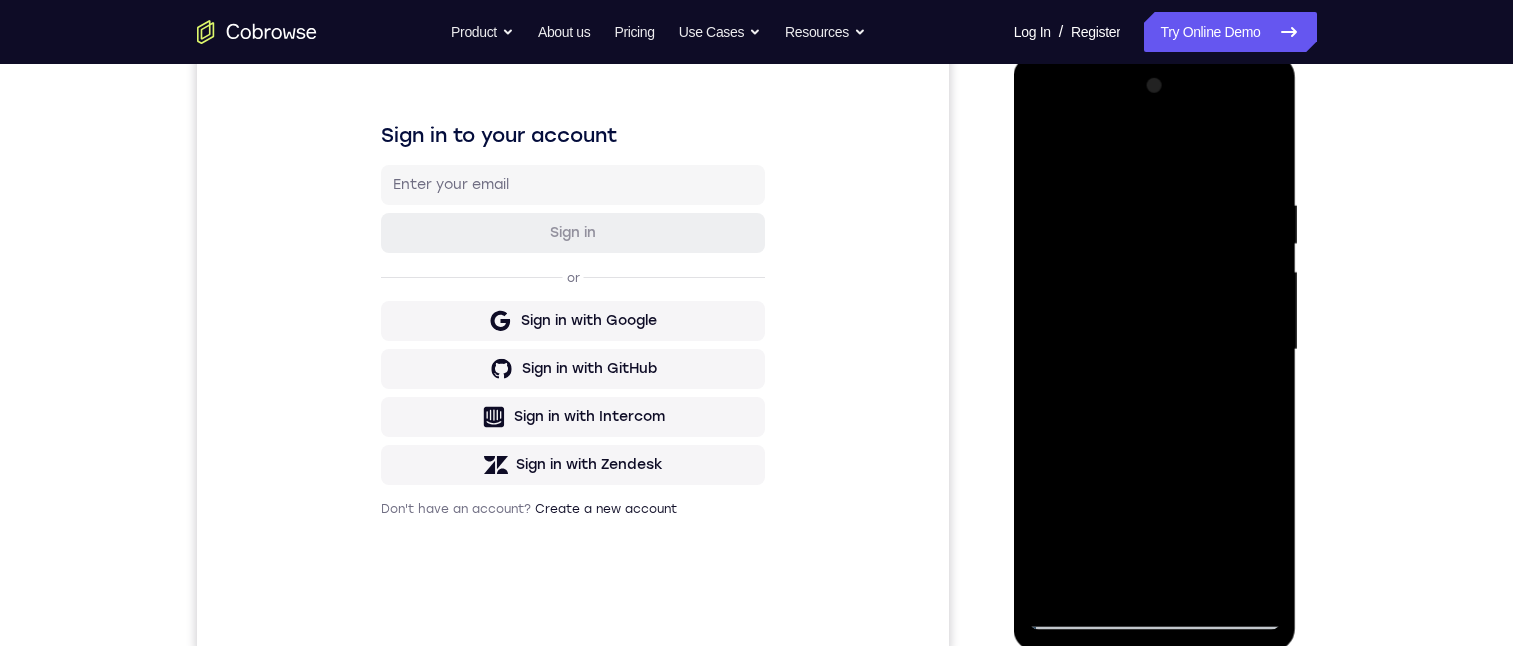 drag, startPoint x: 1198, startPoint y: 503, endPoint x: 1198, endPoint y: 132, distance: 371 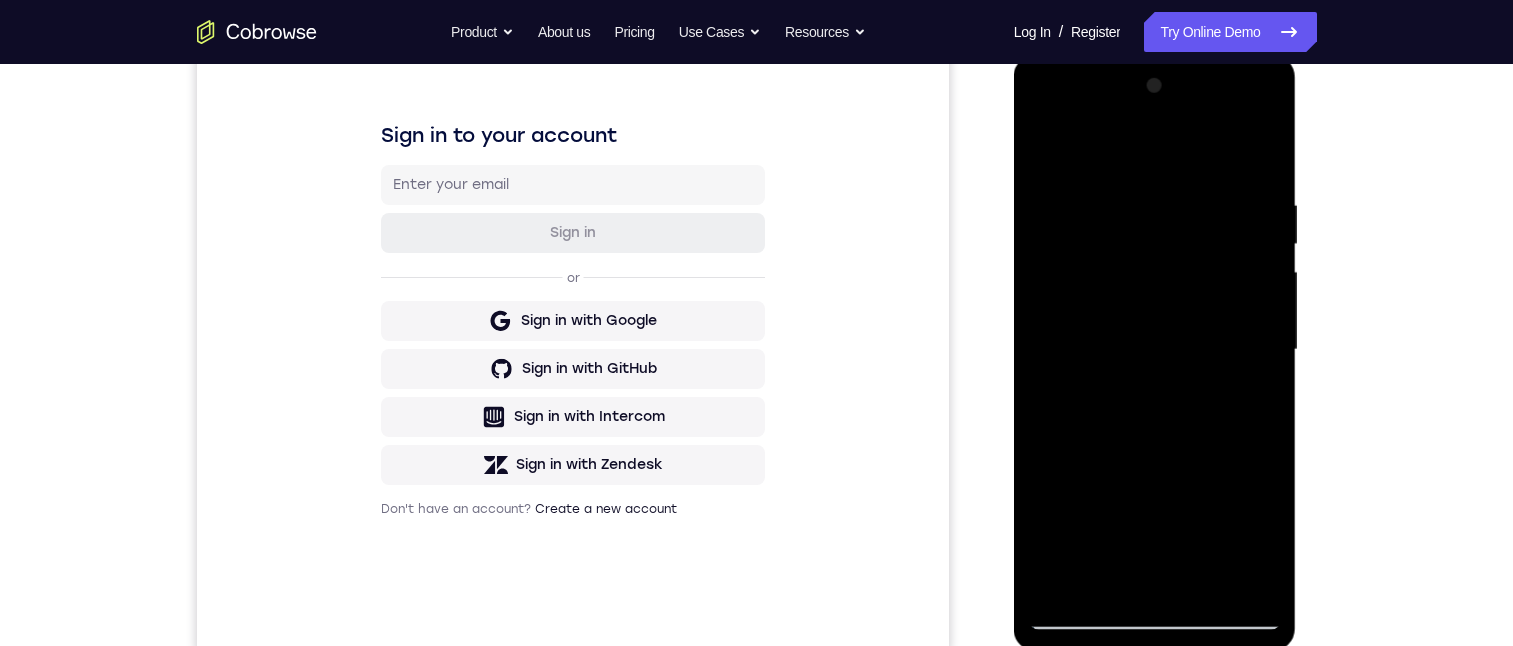 drag, startPoint x: 1180, startPoint y: 396, endPoint x: 1195, endPoint y: 251, distance: 145.7738 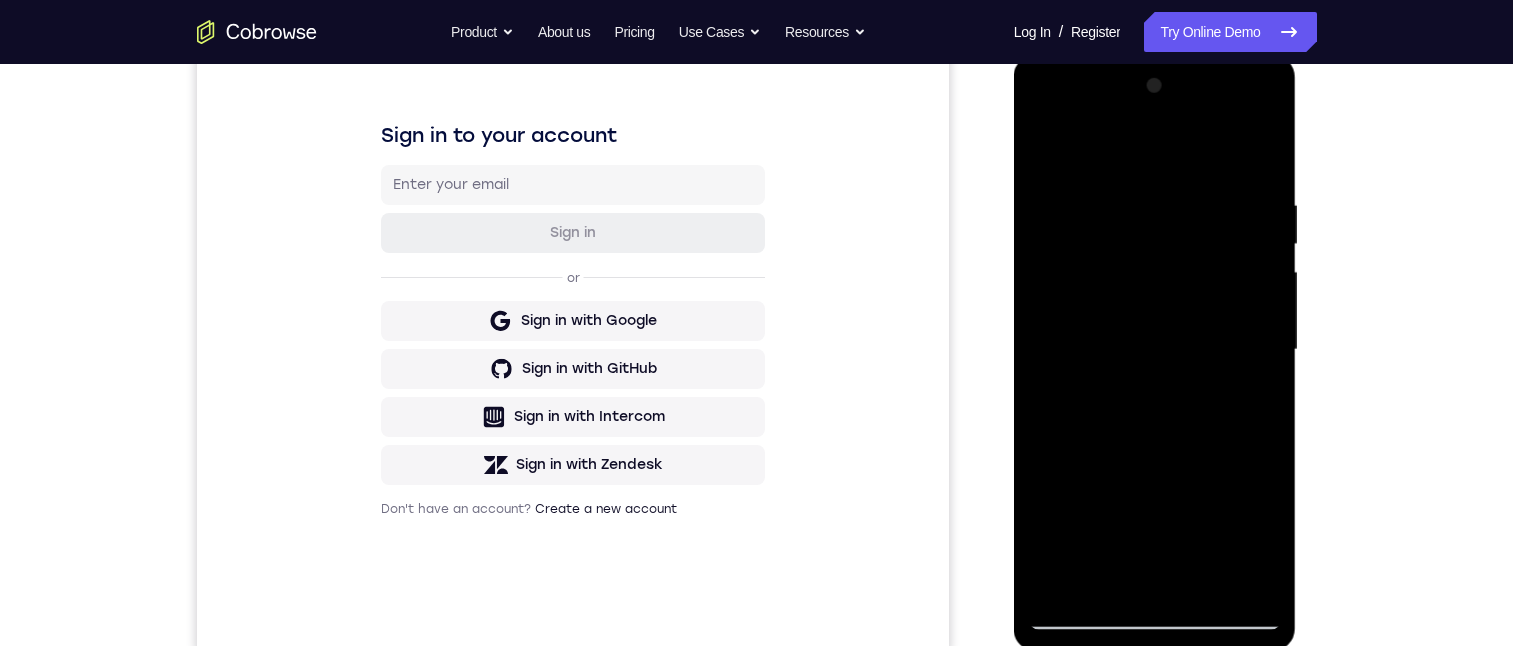 drag, startPoint x: 1209, startPoint y: 498, endPoint x: 1224, endPoint y: 465, distance: 36.249138 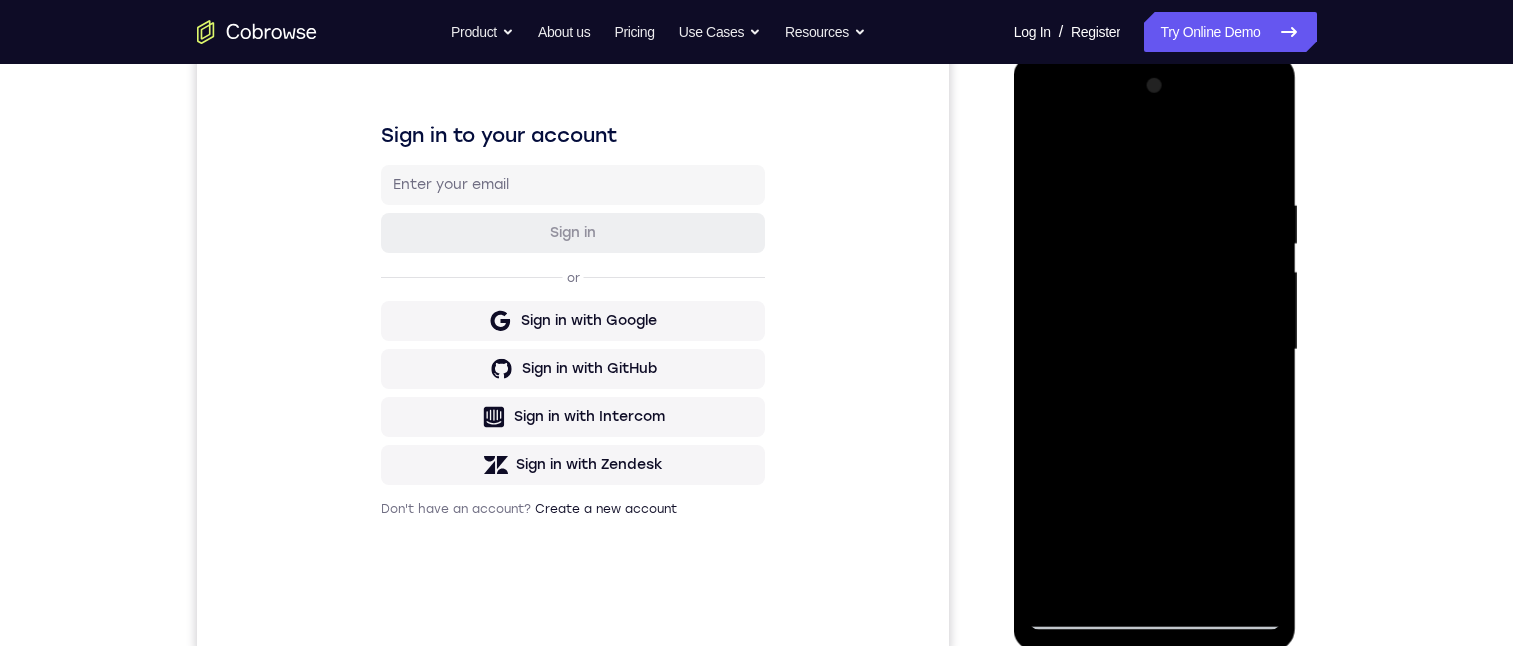click at bounding box center [1155, 55] 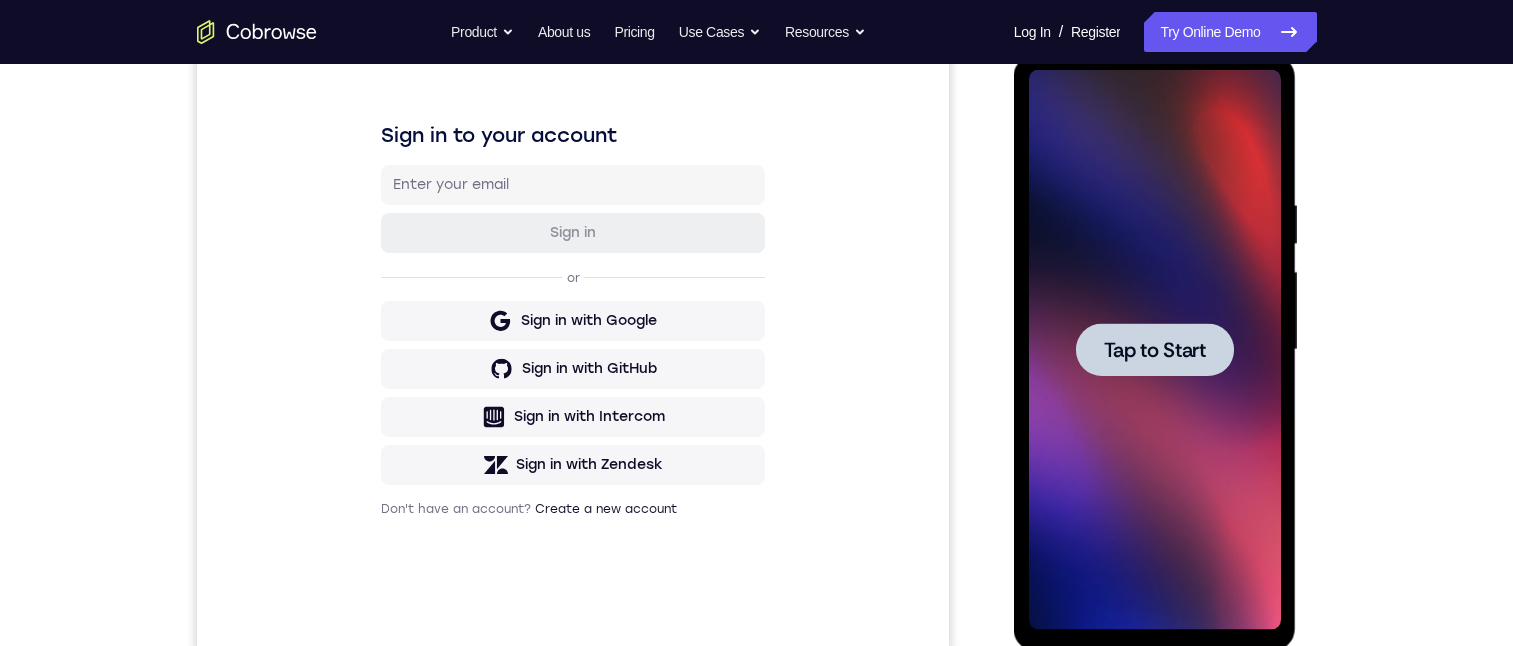 click at bounding box center [1155, 349] 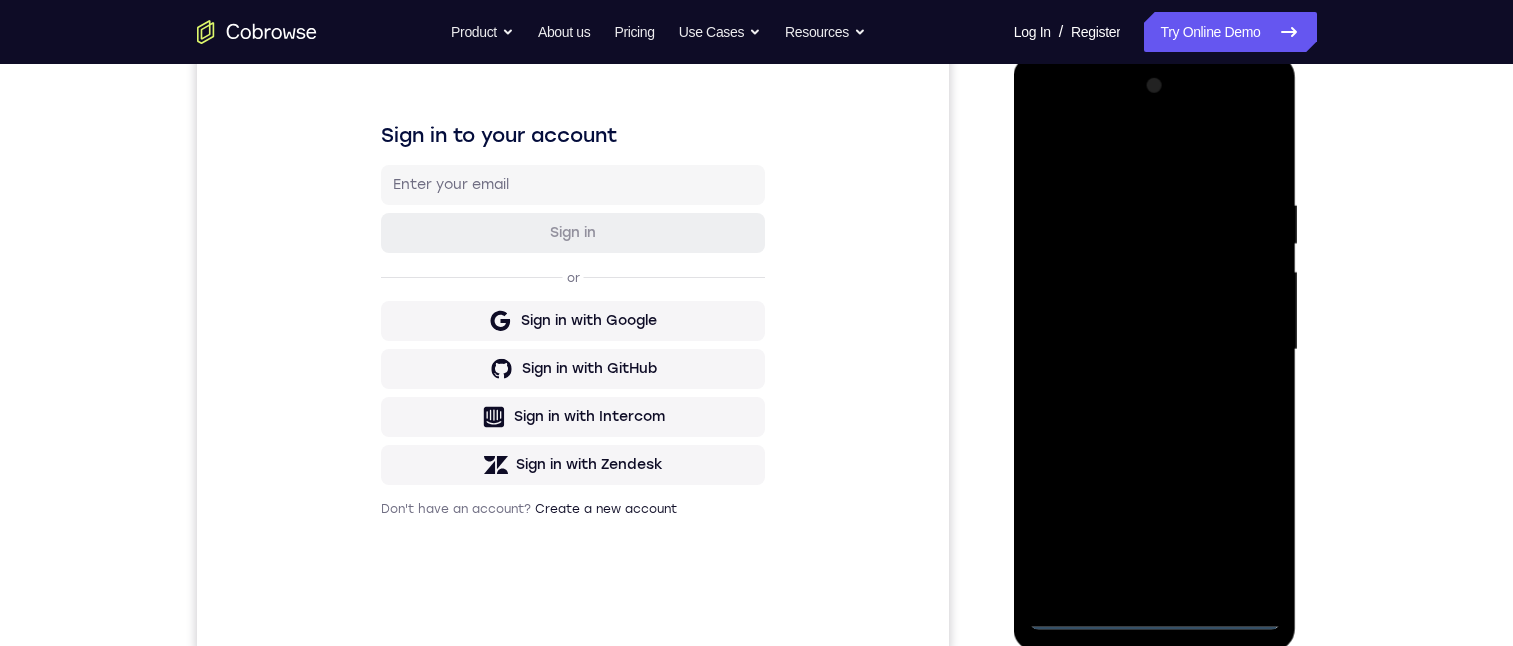 click at bounding box center [1155, 350] 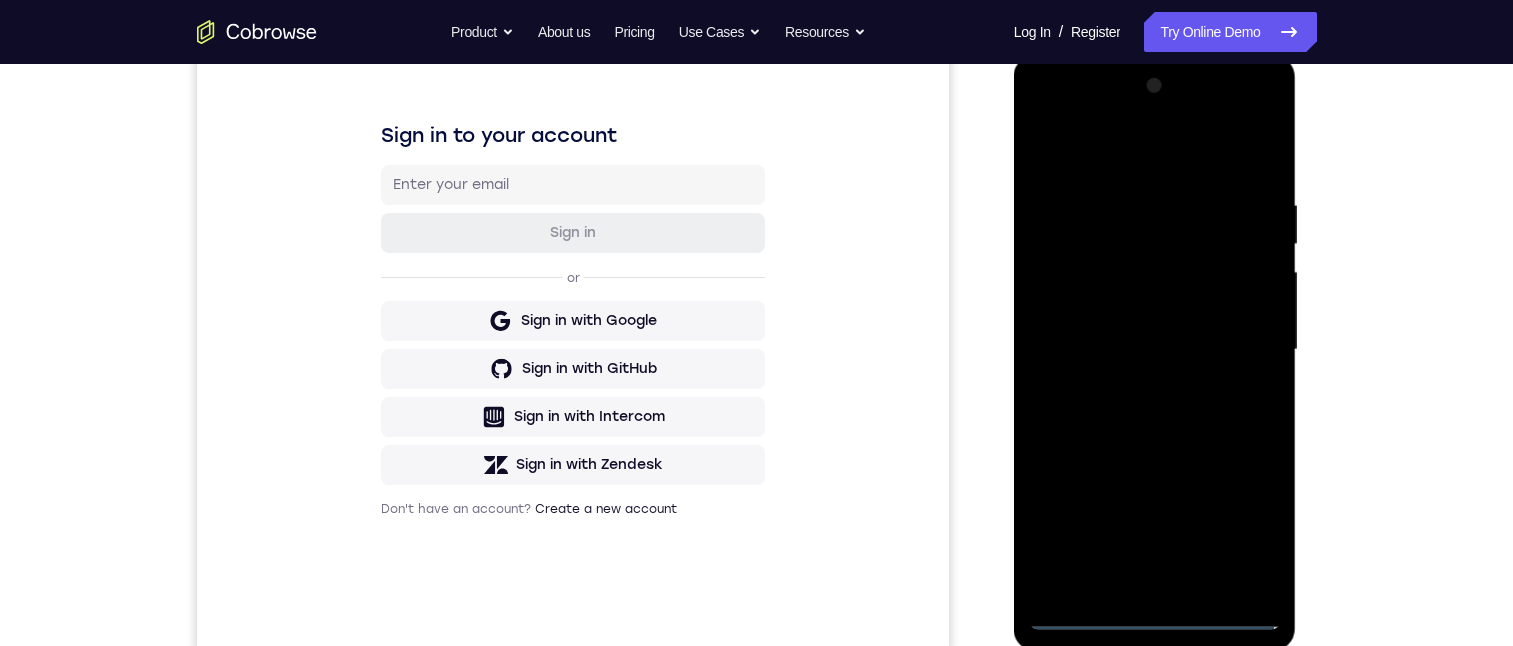 click at bounding box center (1155, 350) 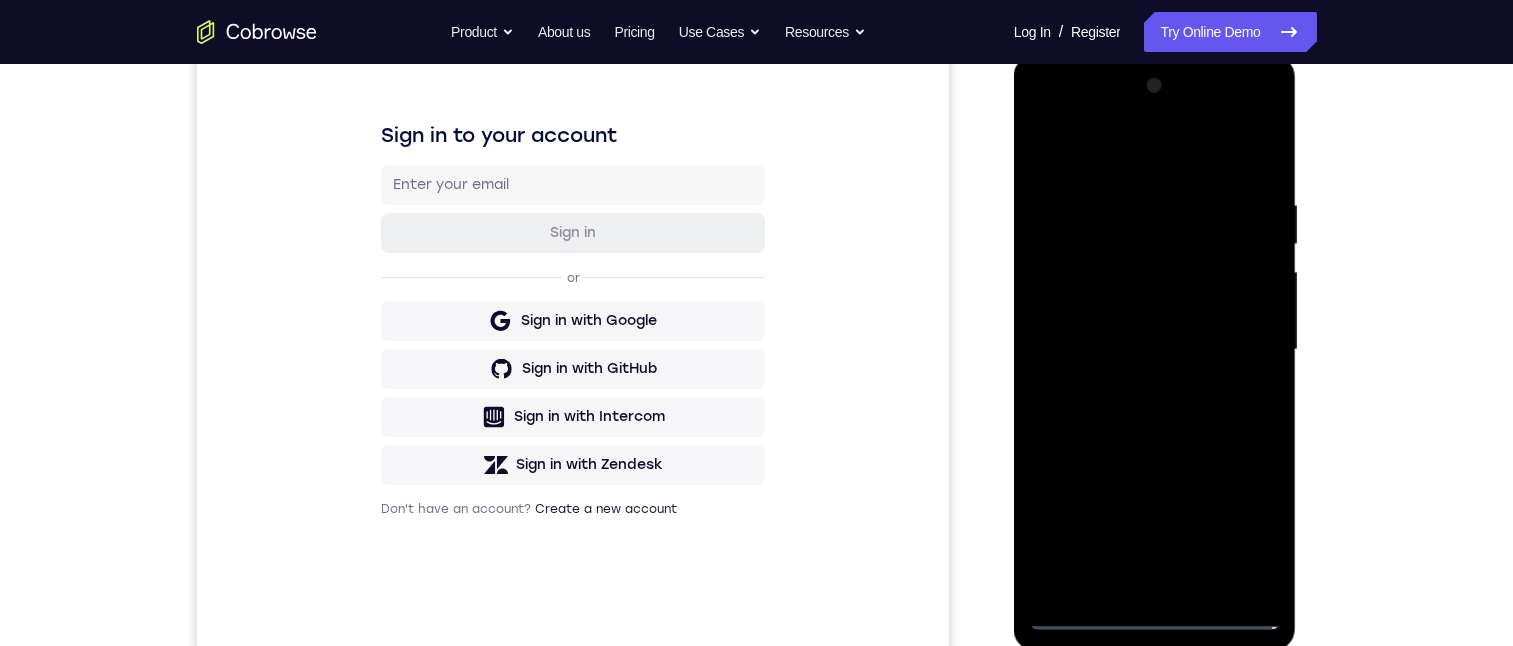 click at bounding box center (1155, 350) 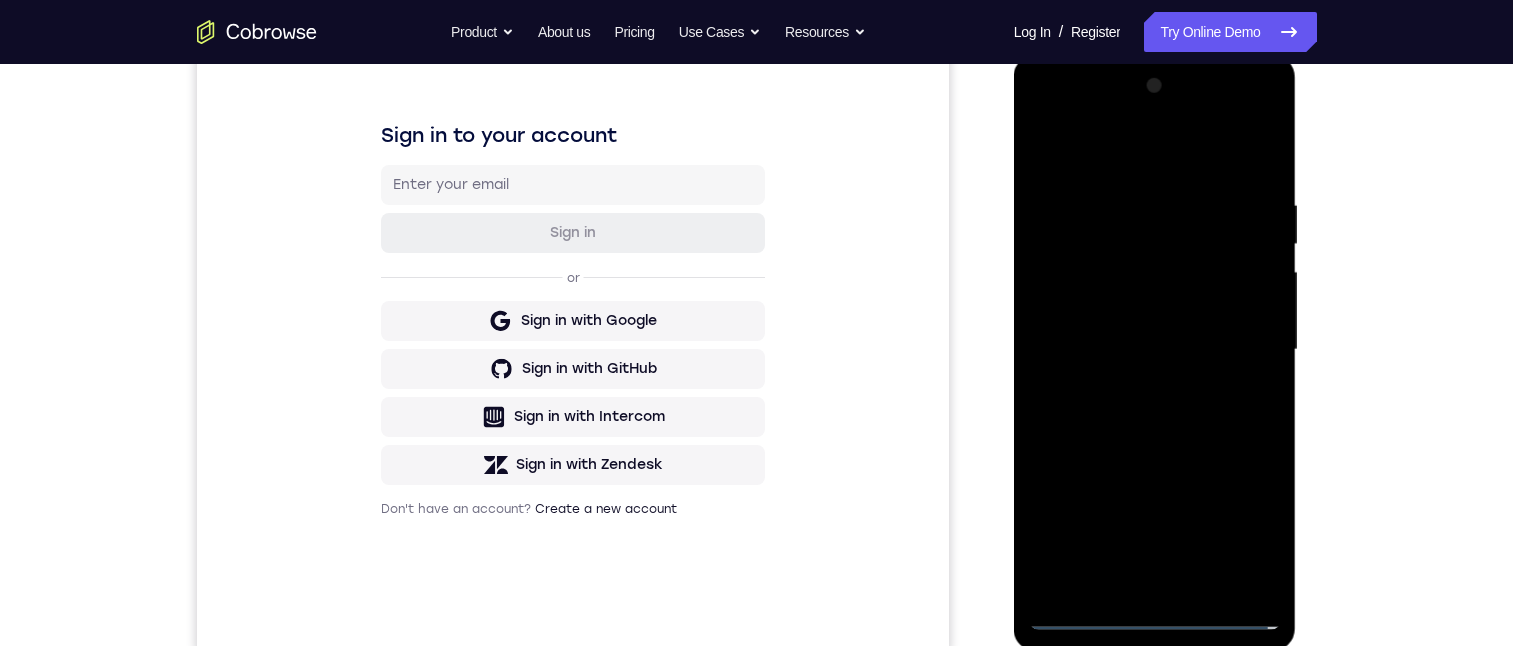 click at bounding box center [1155, 350] 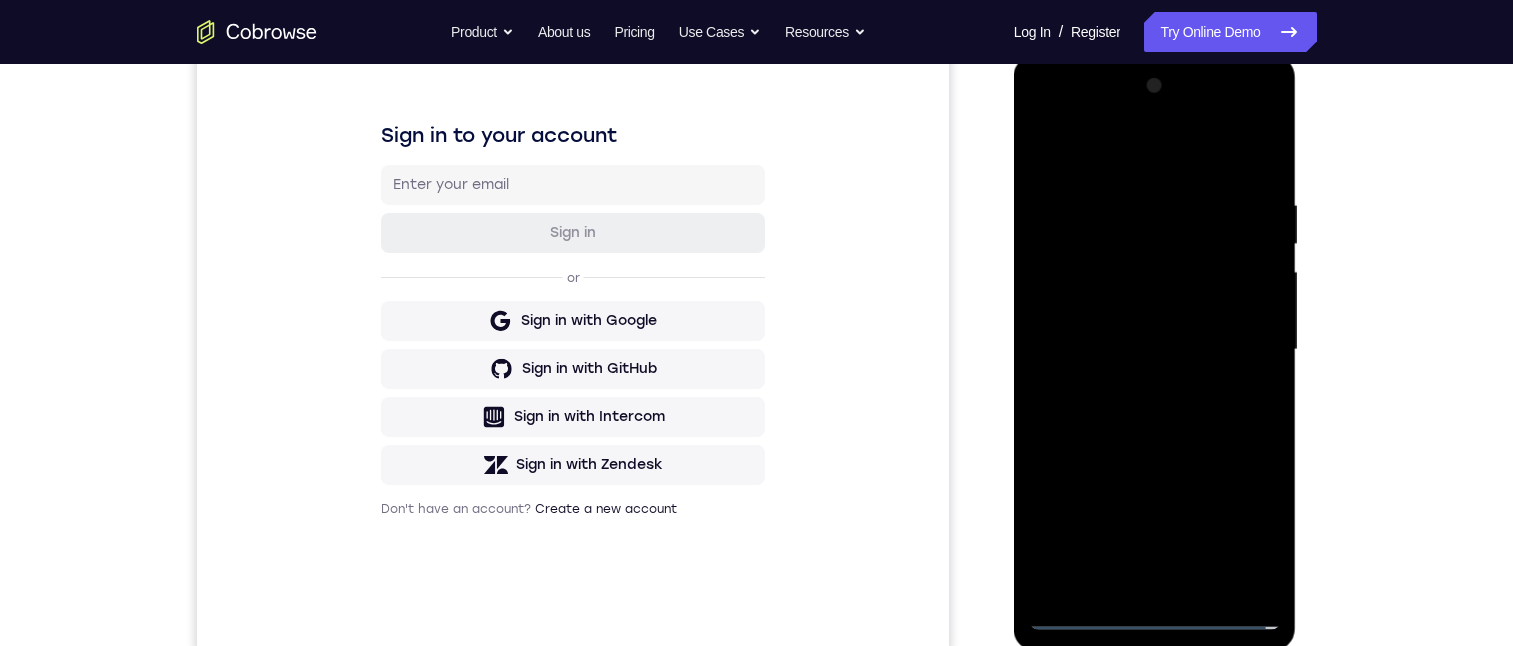 click at bounding box center (1155, 350) 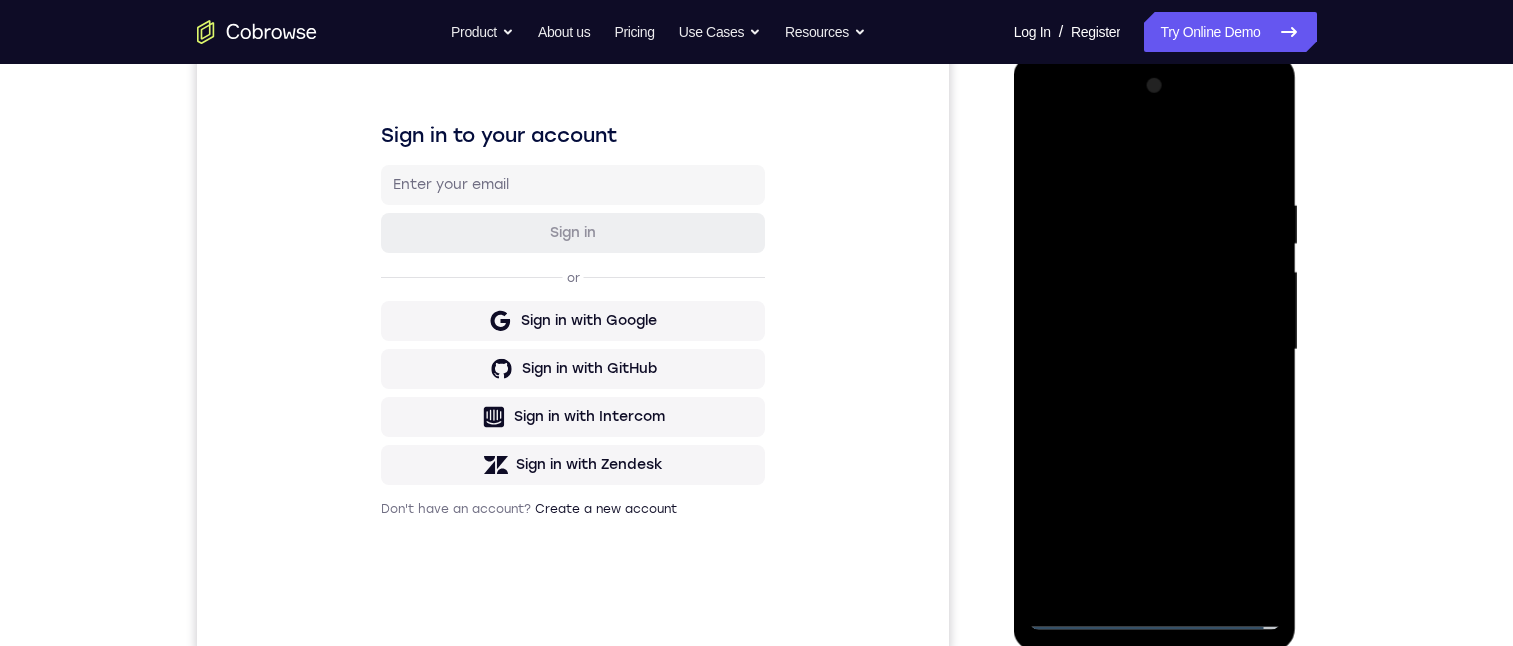 click at bounding box center (1155, 350) 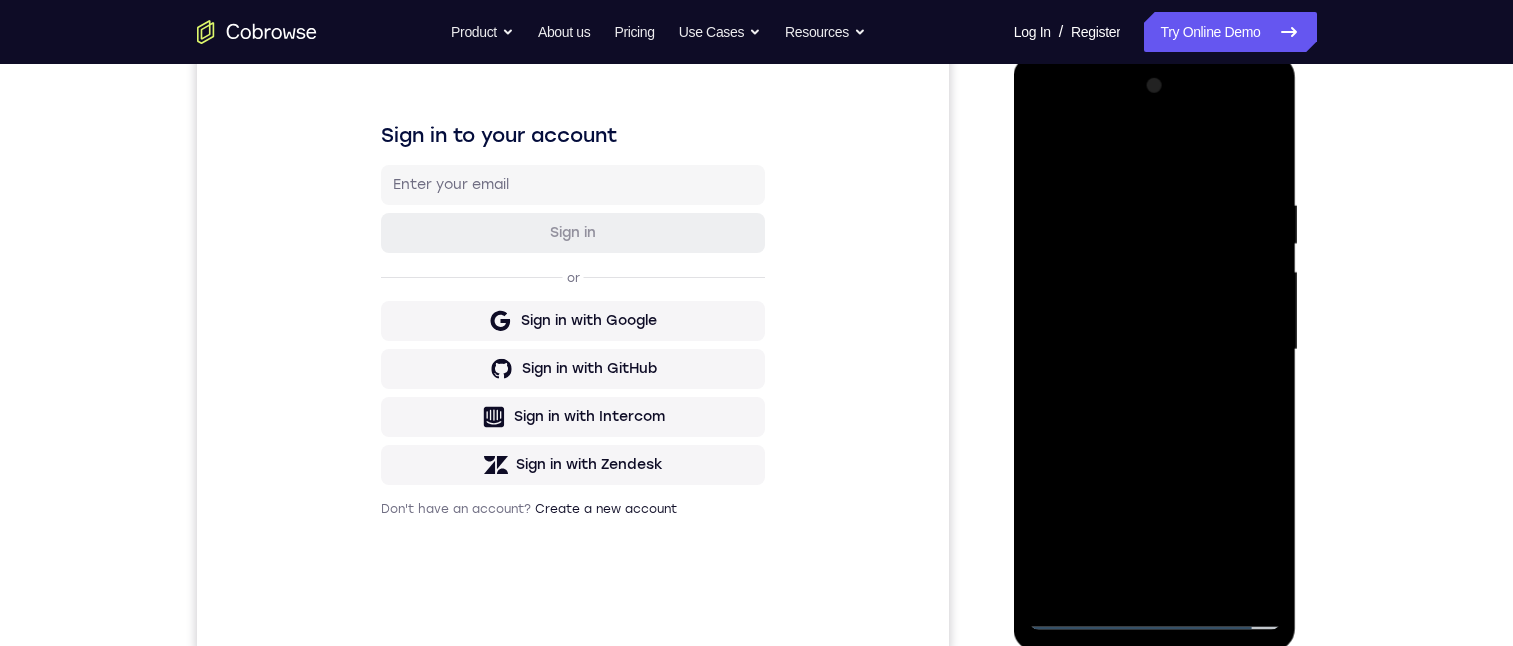 click at bounding box center [1155, 350] 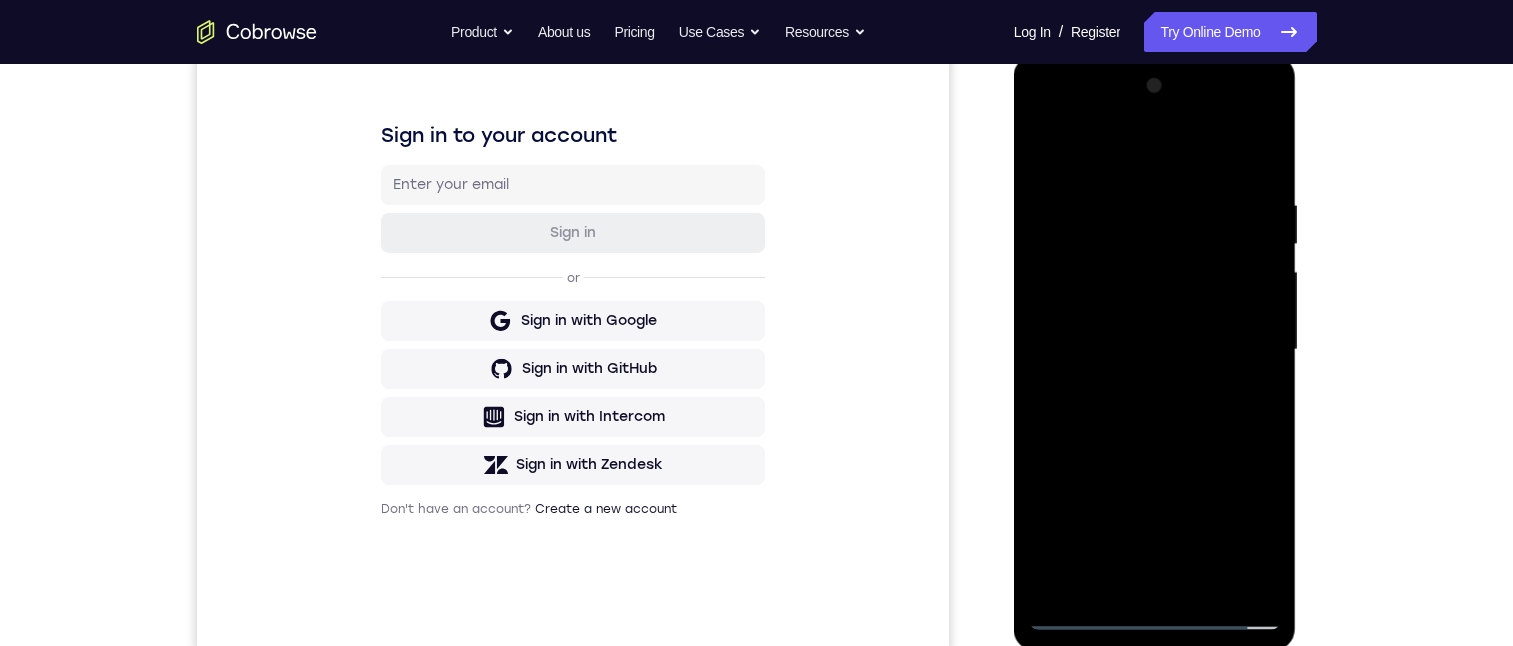 drag, startPoint x: 1270, startPoint y: 443, endPoint x: 1180, endPoint y: 82, distance: 372.0497 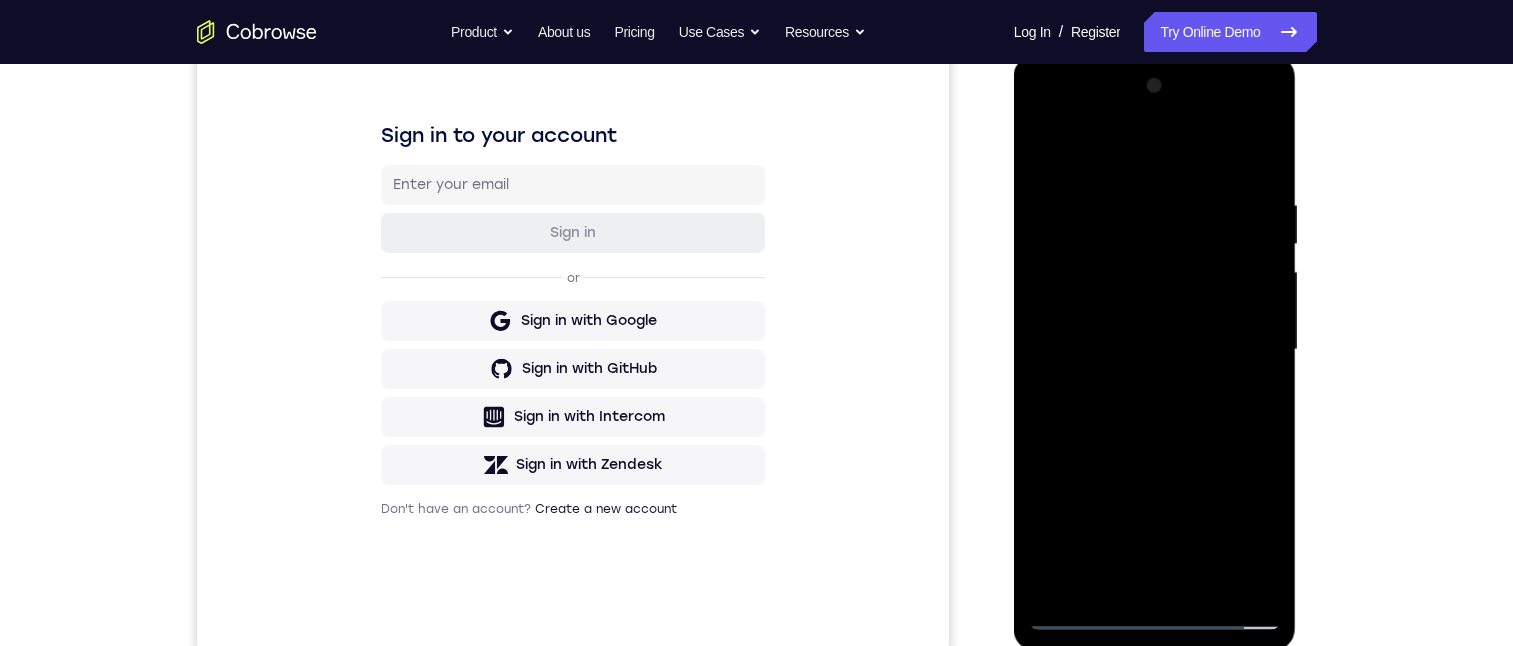 click at bounding box center [1155, 350] 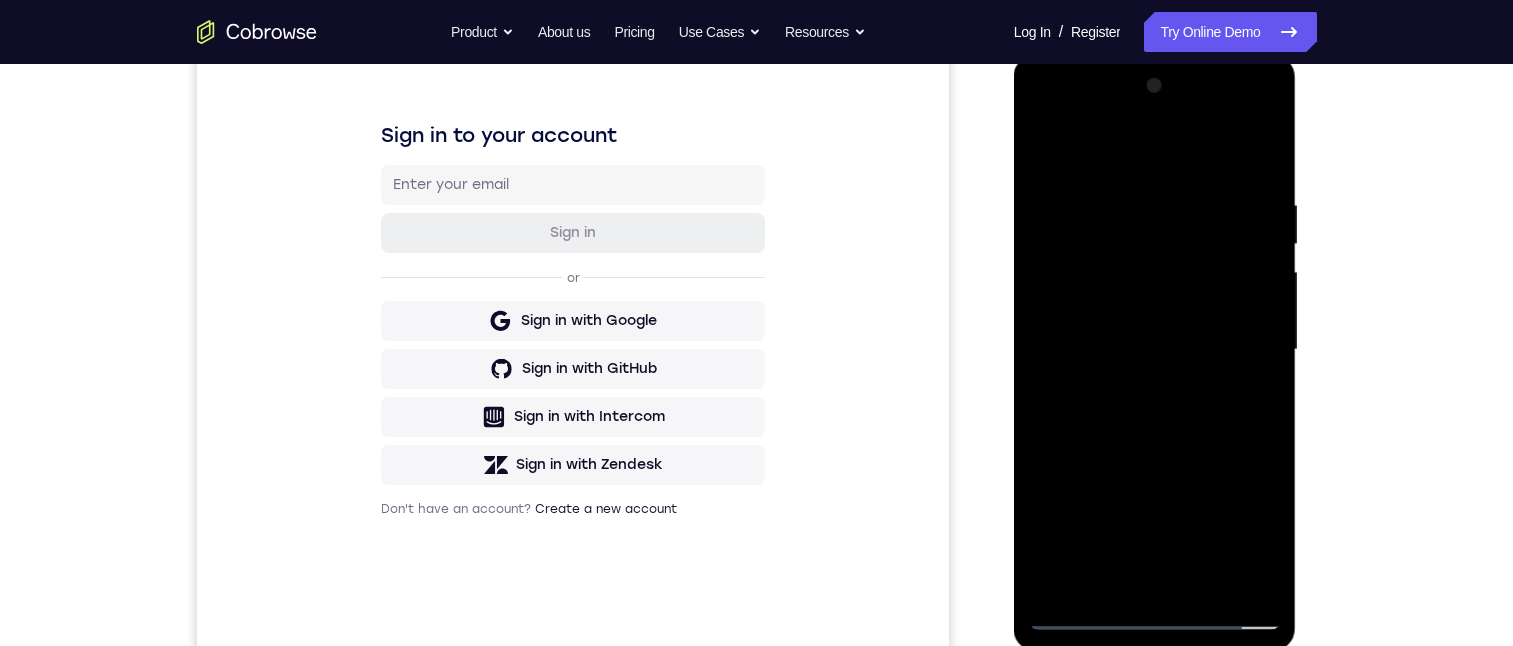 click at bounding box center (1155, 350) 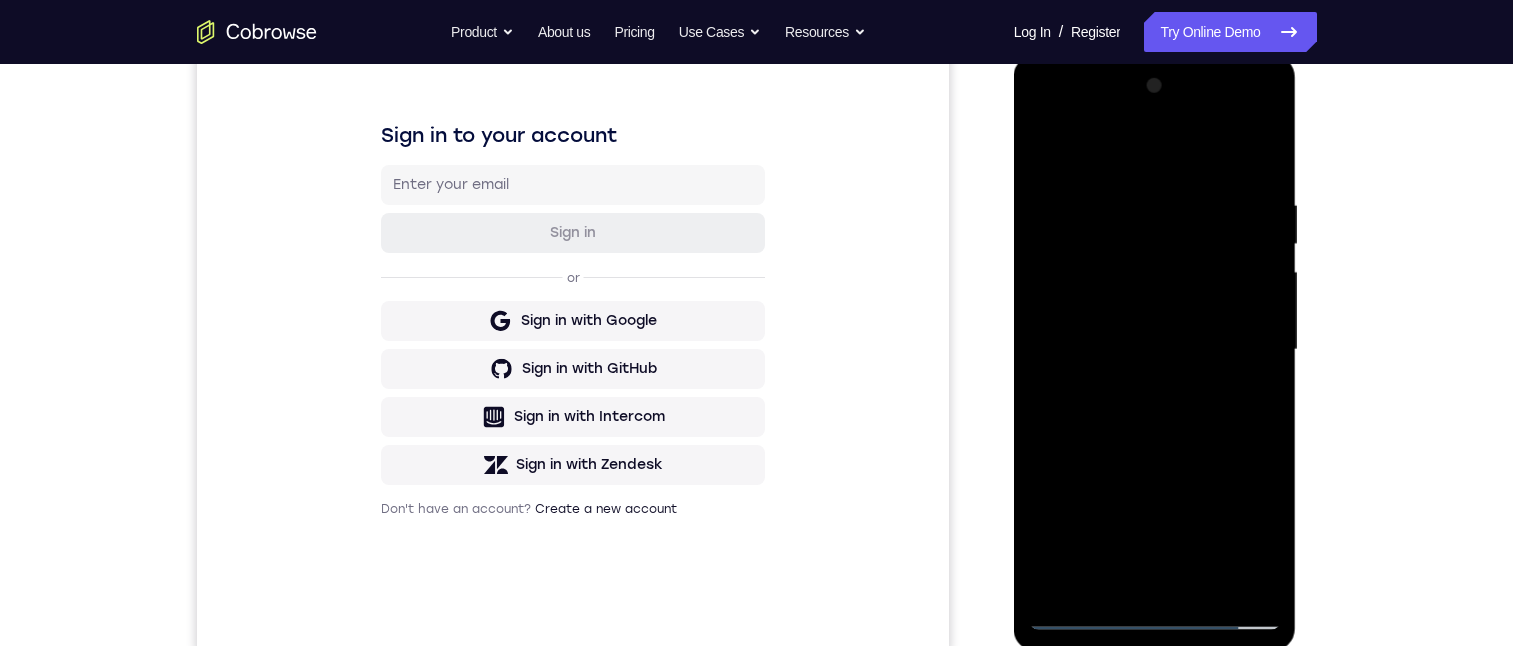 drag, startPoint x: 1263, startPoint y: 444, endPoint x: 1236, endPoint y: 71, distance: 373.97592 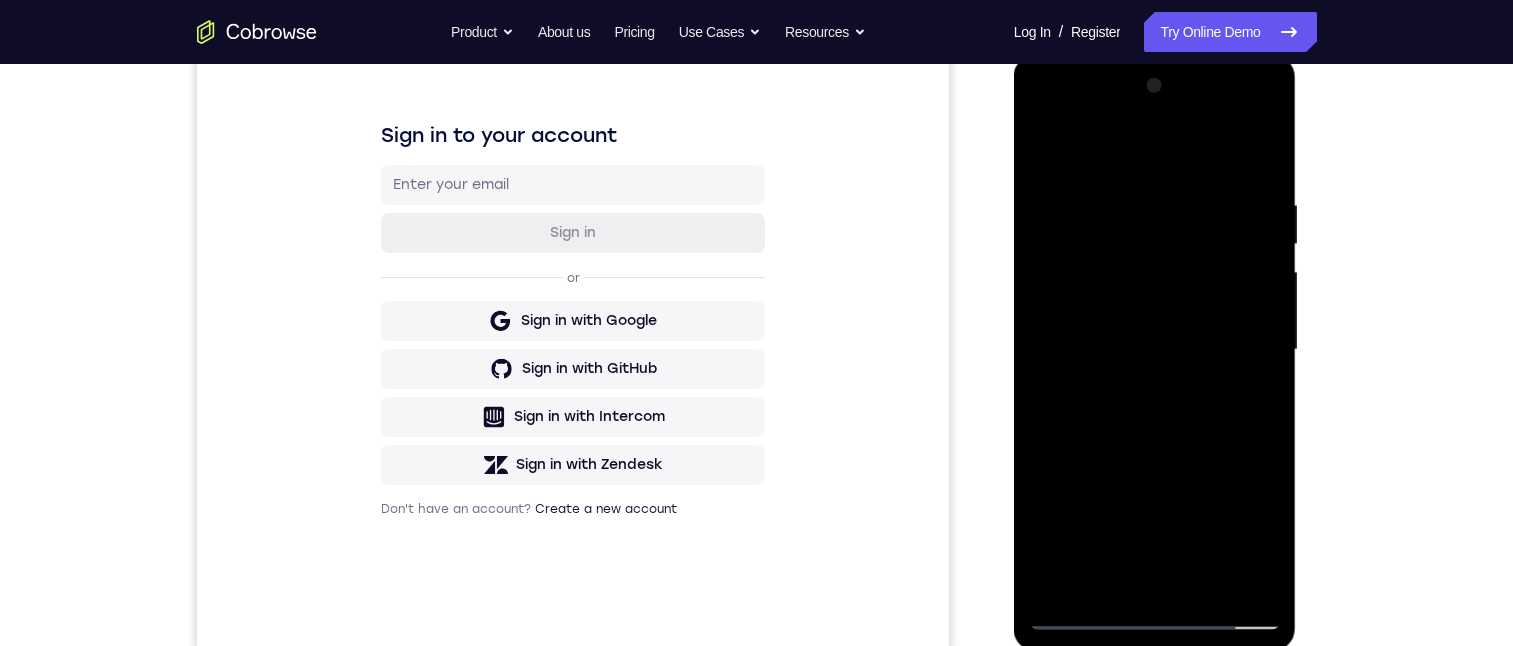 click at bounding box center (1155, 350) 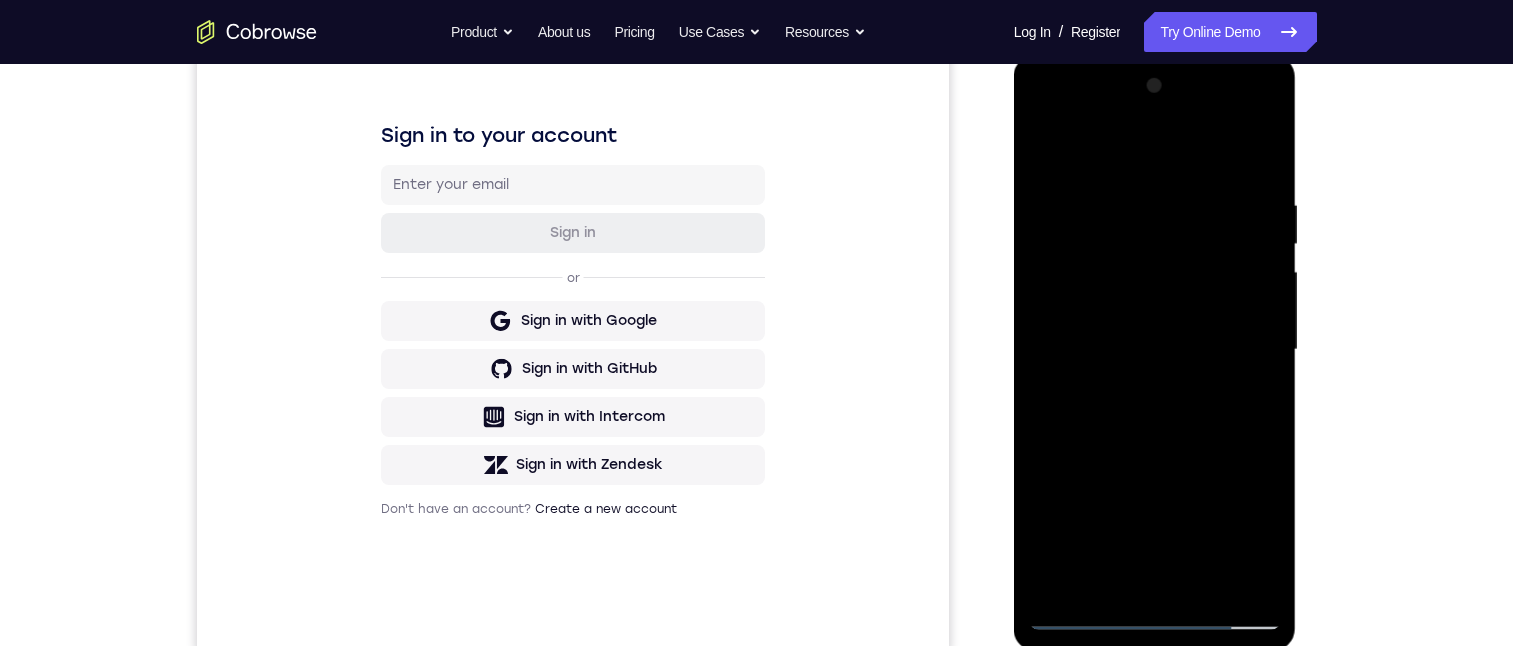 drag, startPoint x: 1276, startPoint y: 479, endPoint x: 1136, endPoint y: -166, distance: 660.0189 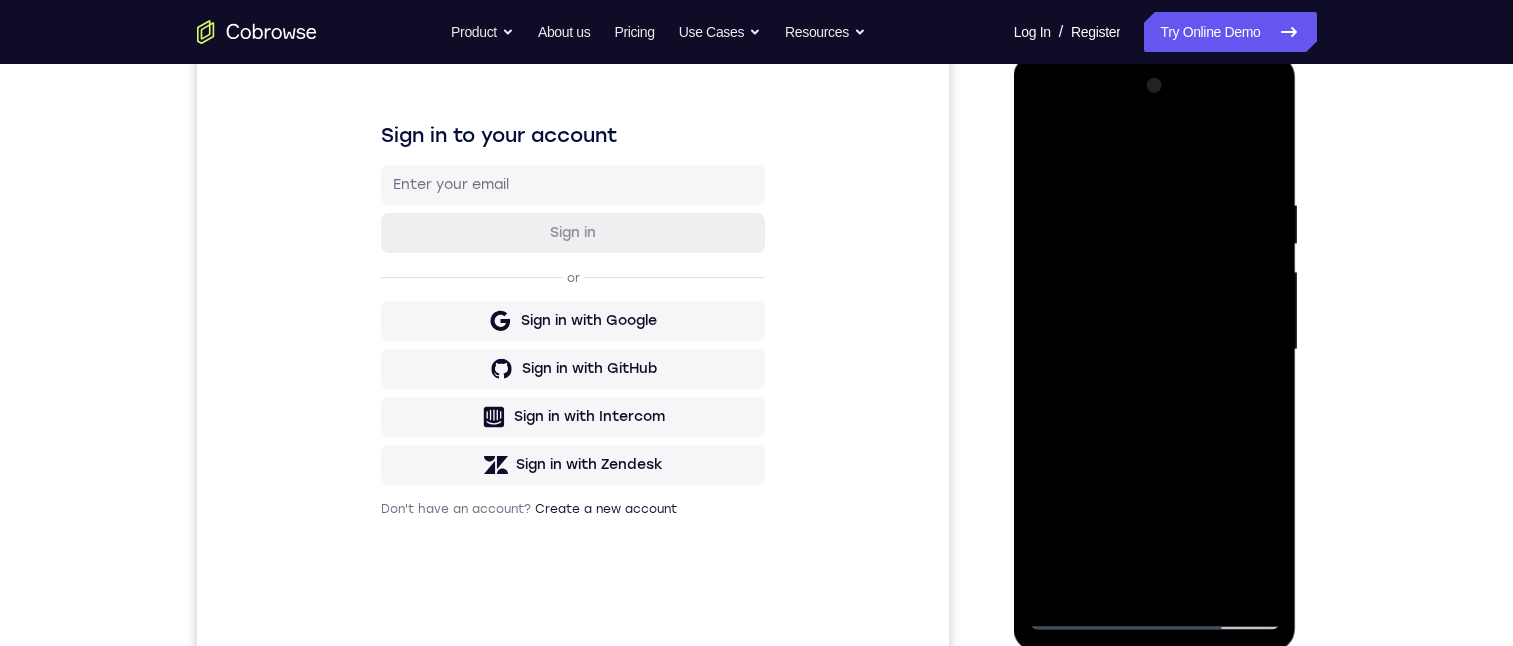 drag, startPoint x: 1268, startPoint y: 523, endPoint x: 1204, endPoint y: 68, distance: 459.47906 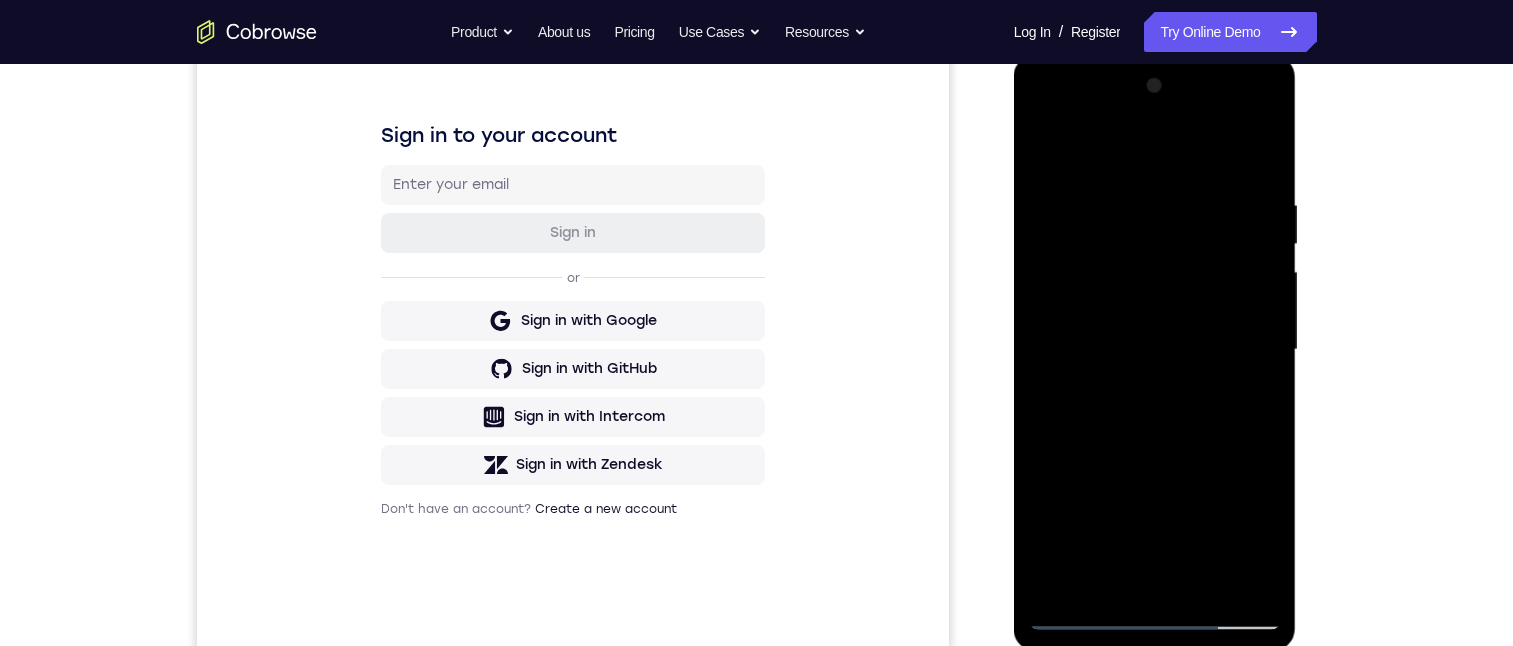 drag, startPoint x: 1270, startPoint y: 521, endPoint x: 1200, endPoint y: 73, distance: 453.43576 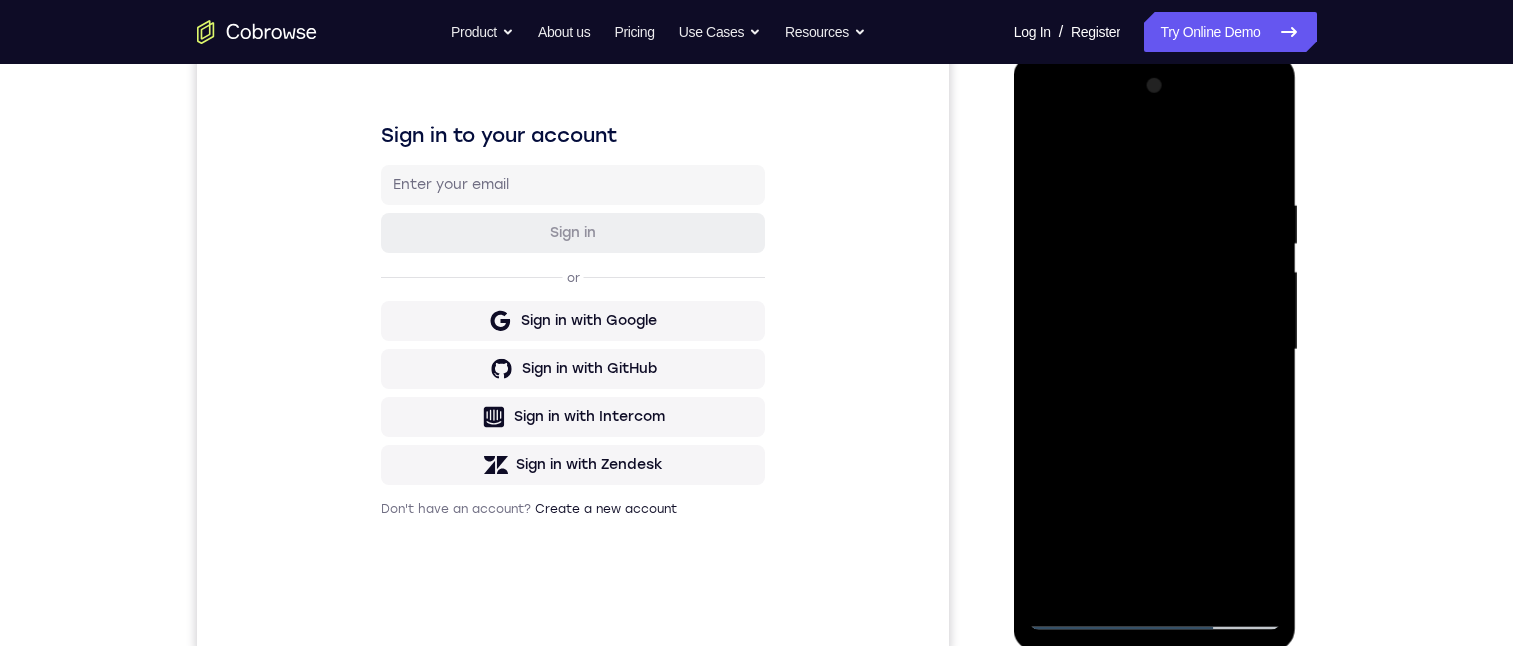 drag, startPoint x: 1249, startPoint y: 500, endPoint x: 1304, endPoint y: -166, distance: 668.26715 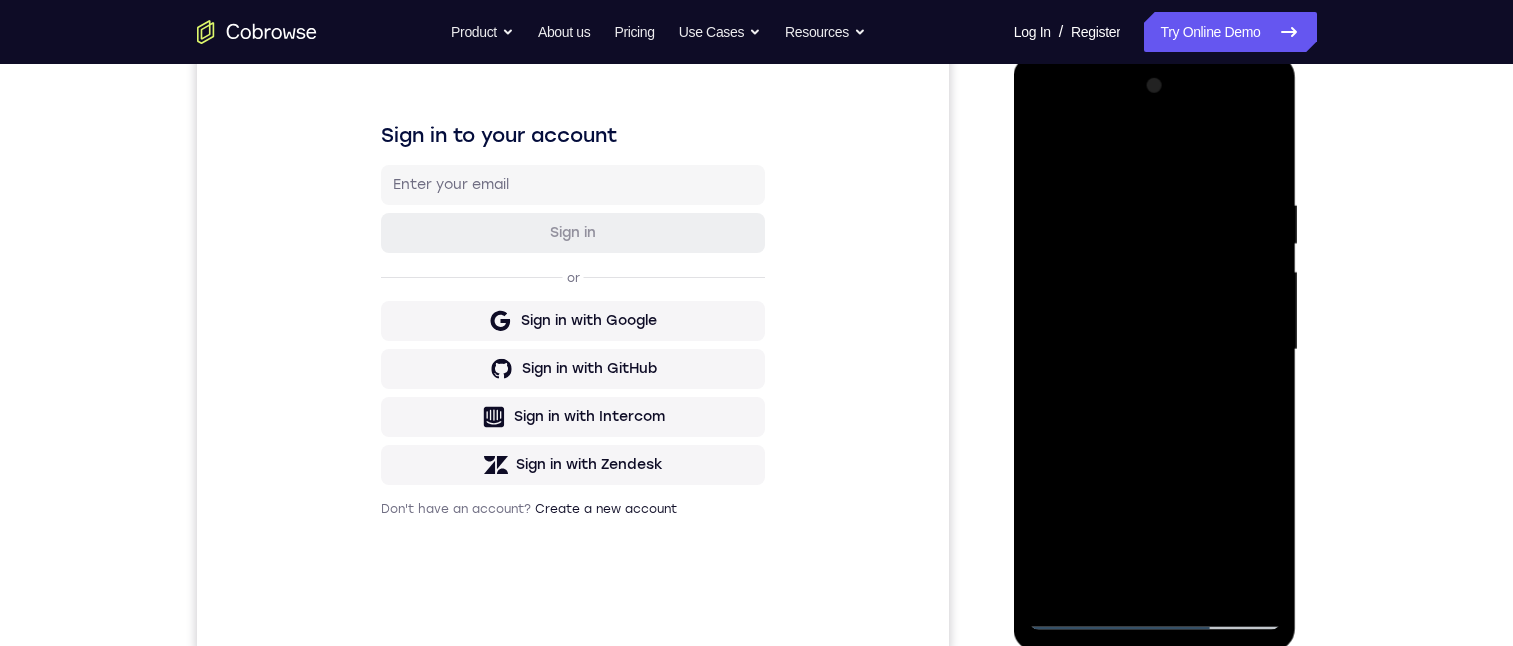drag, startPoint x: 1260, startPoint y: 506, endPoint x: 2077, endPoint y: 71, distance: 925.58844 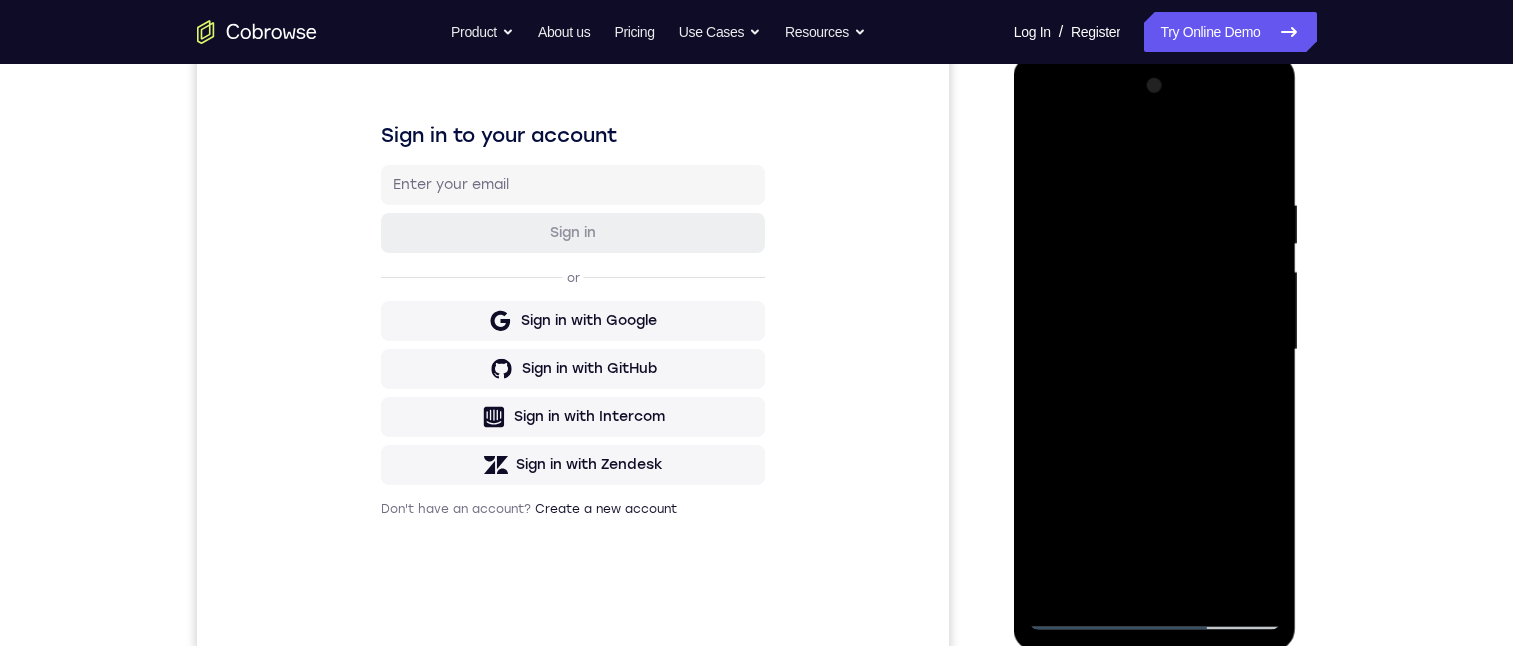 drag, startPoint x: 1227, startPoint y: 525, endPoint x: 1269, endPoint y: 77, distance: 449.96445 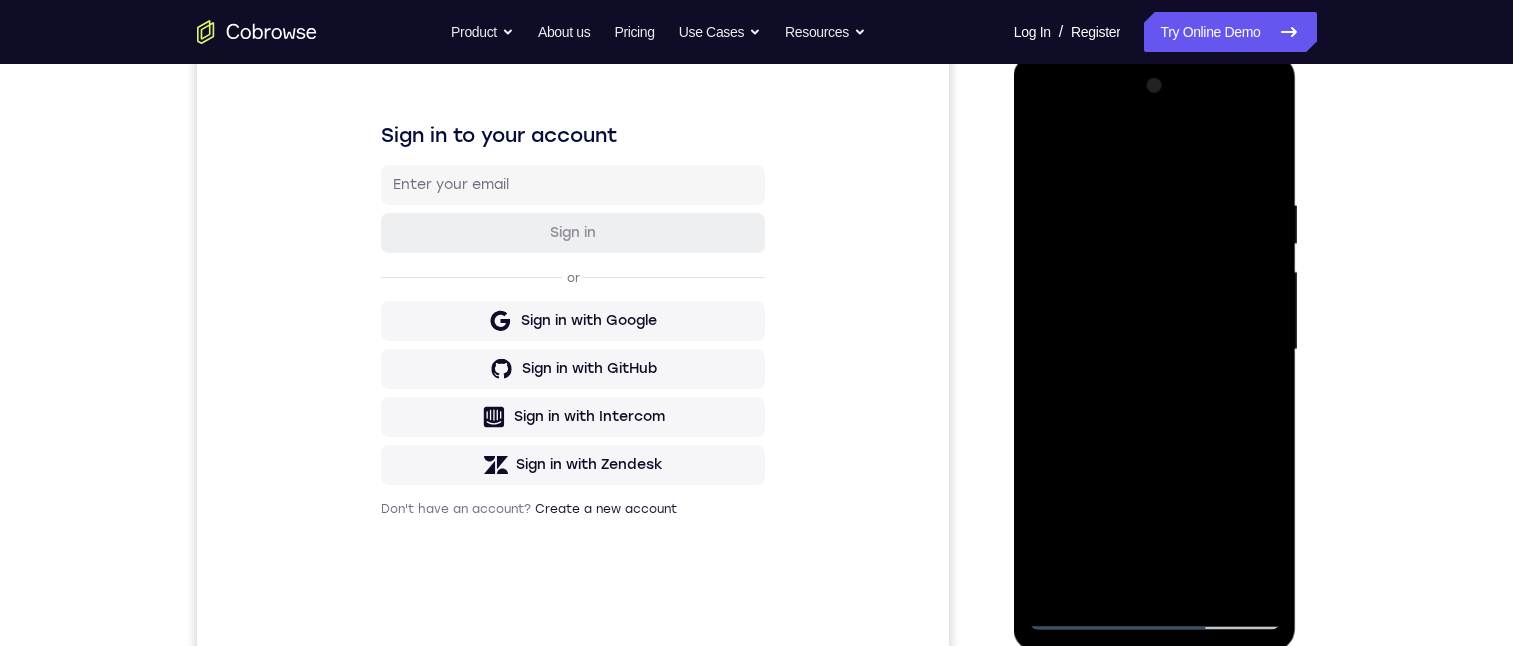 drag, startPoint x: 1300, startPoint y: 241, endPoint x: 284, endPoint y: 179, distance: 1017.88995 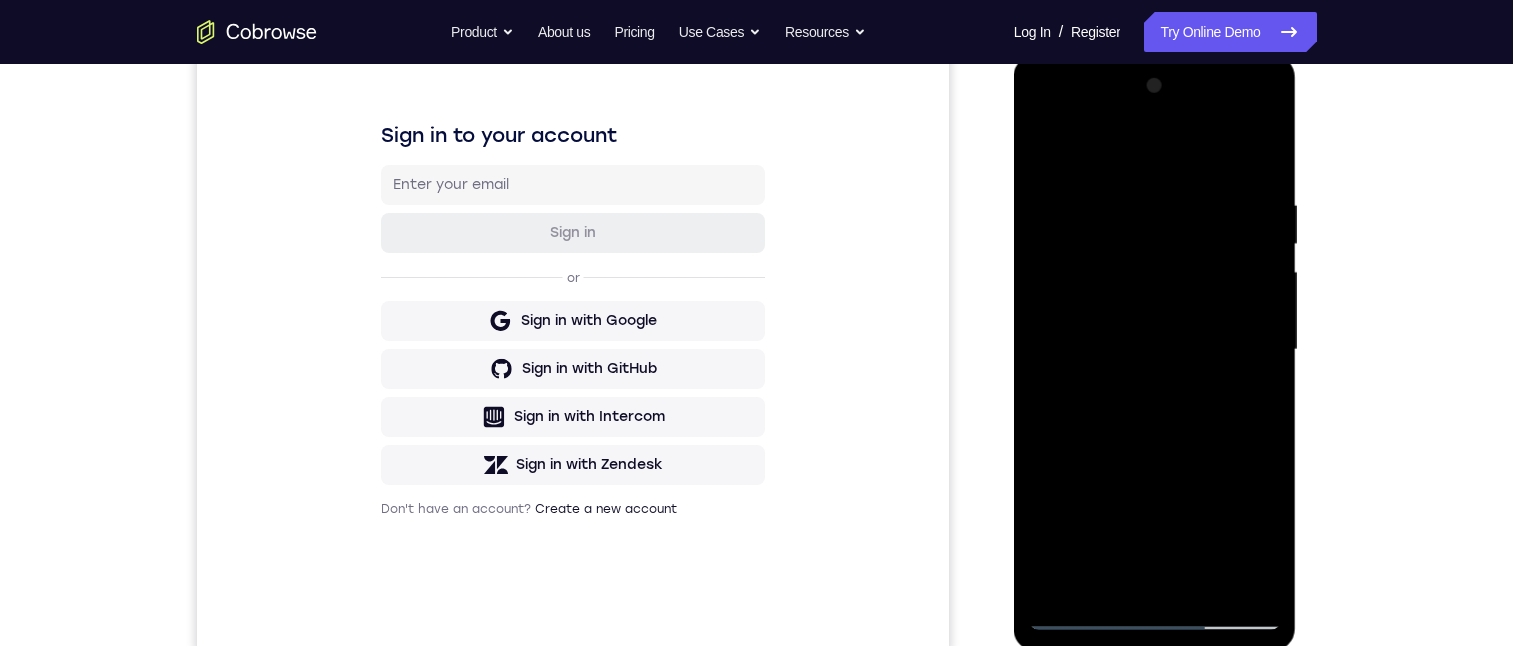 click at bounding box center [1155, 350] 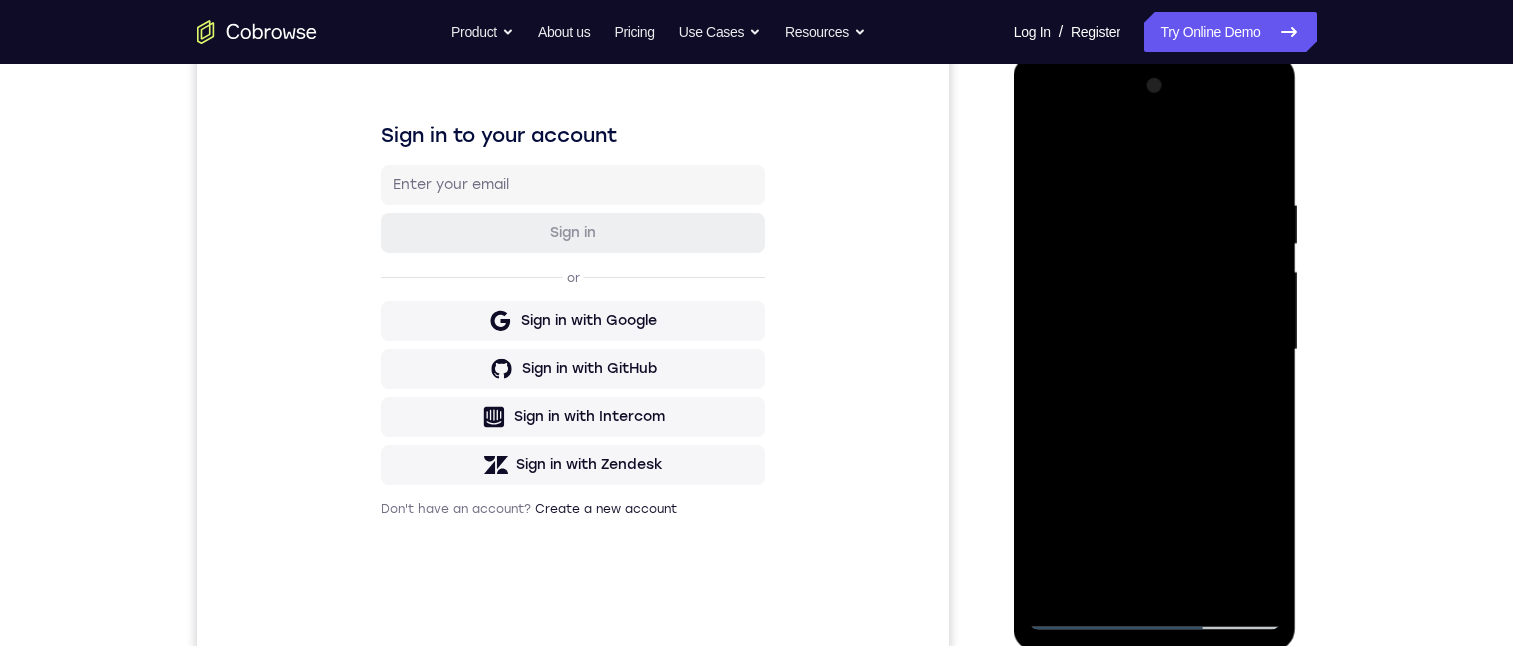 drag, startPoint x: 1213, startPoint y: 552, endPoint x: 1177, endPoint y: -166, distance: 718.9019 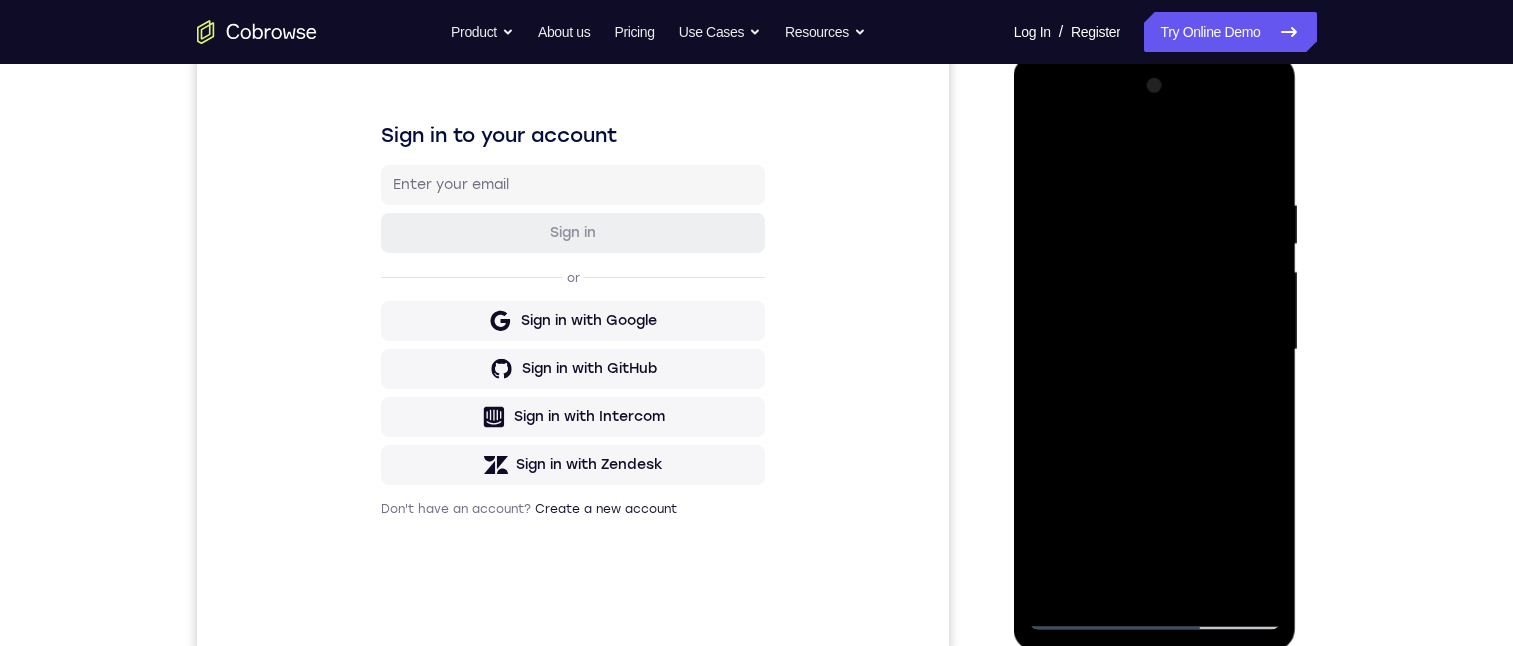 drag, startPoint x: 1232, startPoint y: 539, endPoint x: 1138, endPoint y: 72, distance: 476.36646 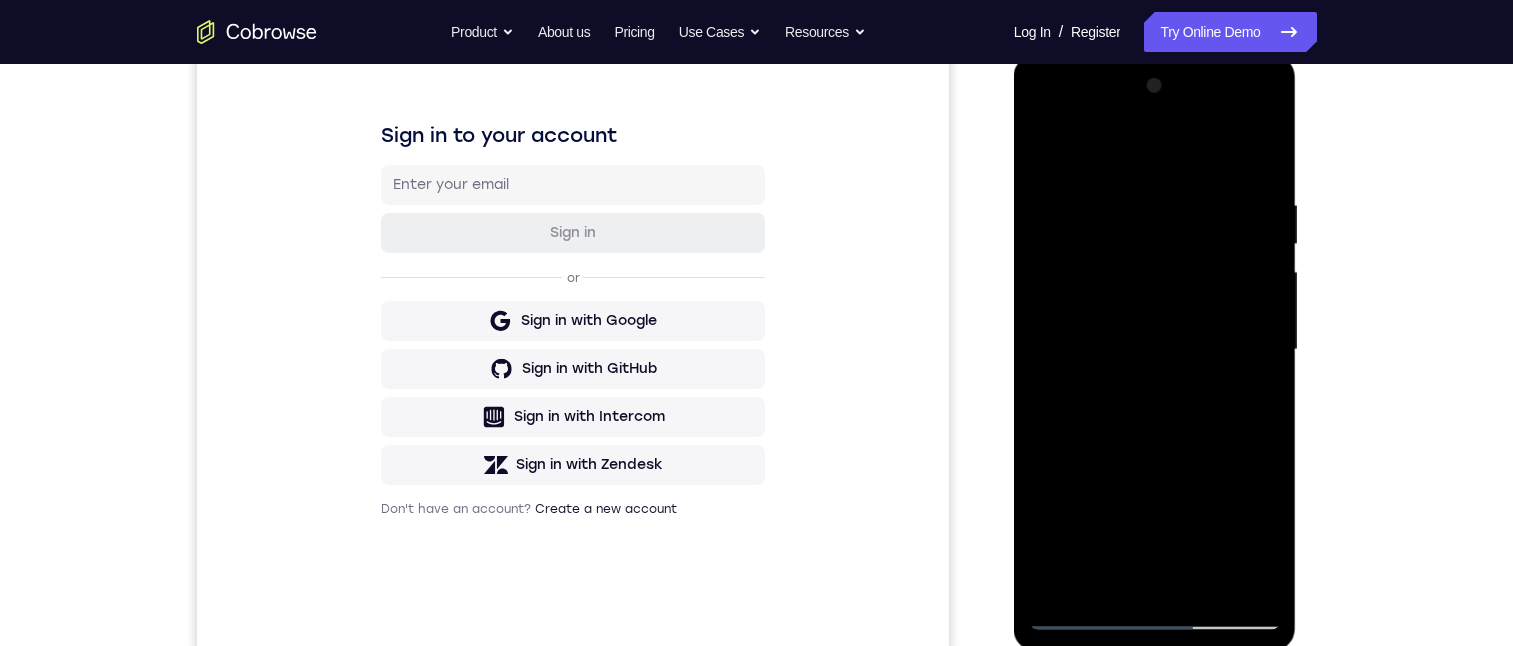 drag, startPoint x: 1252, startPoint y: 507, endPoint x: 1295, endPoint y: -165, distance: 673.3743 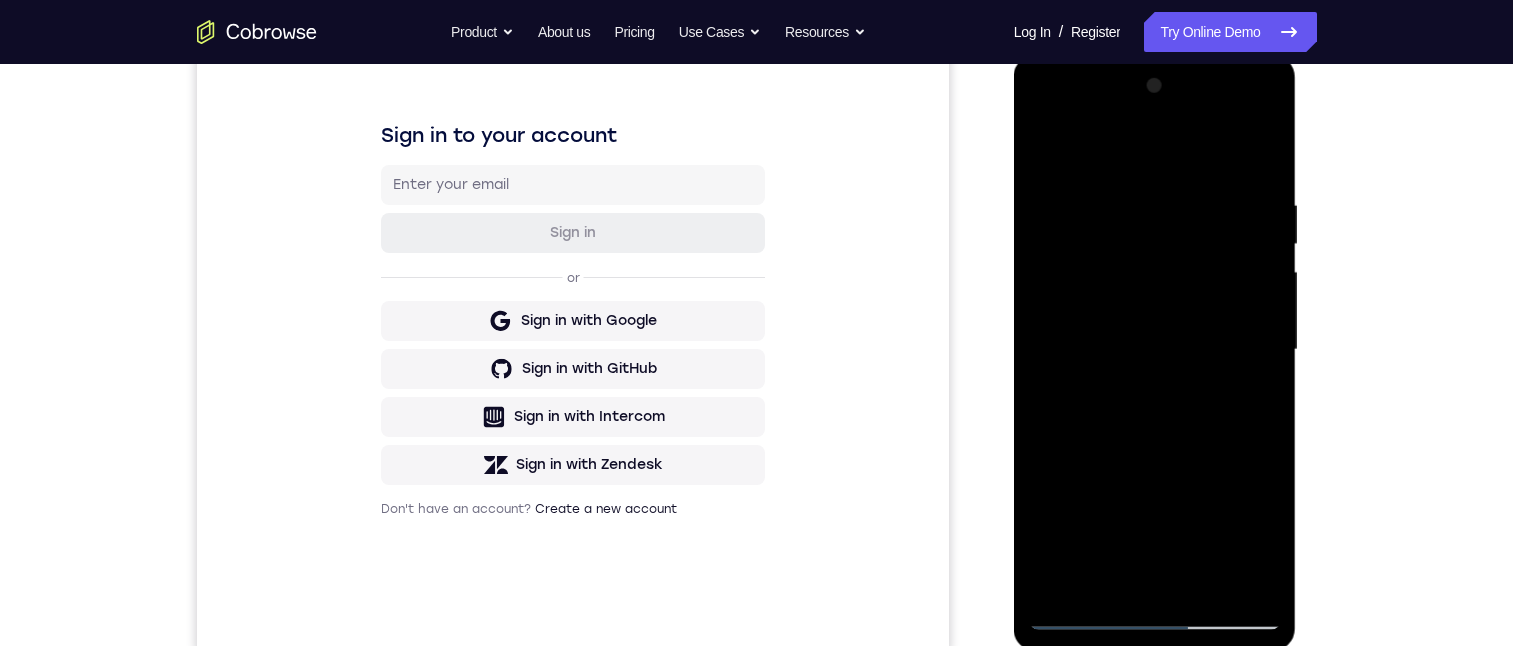 drag, startPoint x: 1218, startPoint y: 399, endPoint x: 2191, endPoint y: 84, distance: 1022.71893 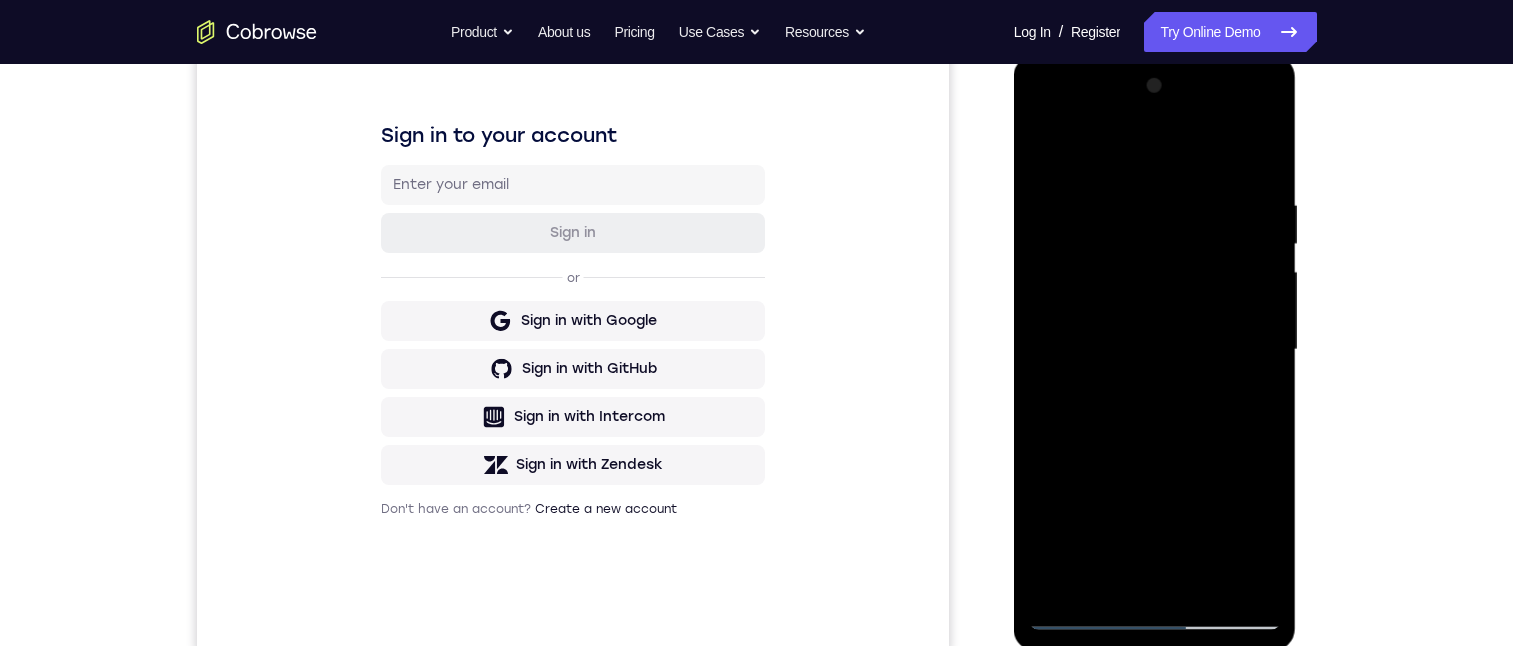 drag, startPoint x: 1225, startPoint y: 445, endPoint x: 1203, endPoint y: 124, distance: 321.75302 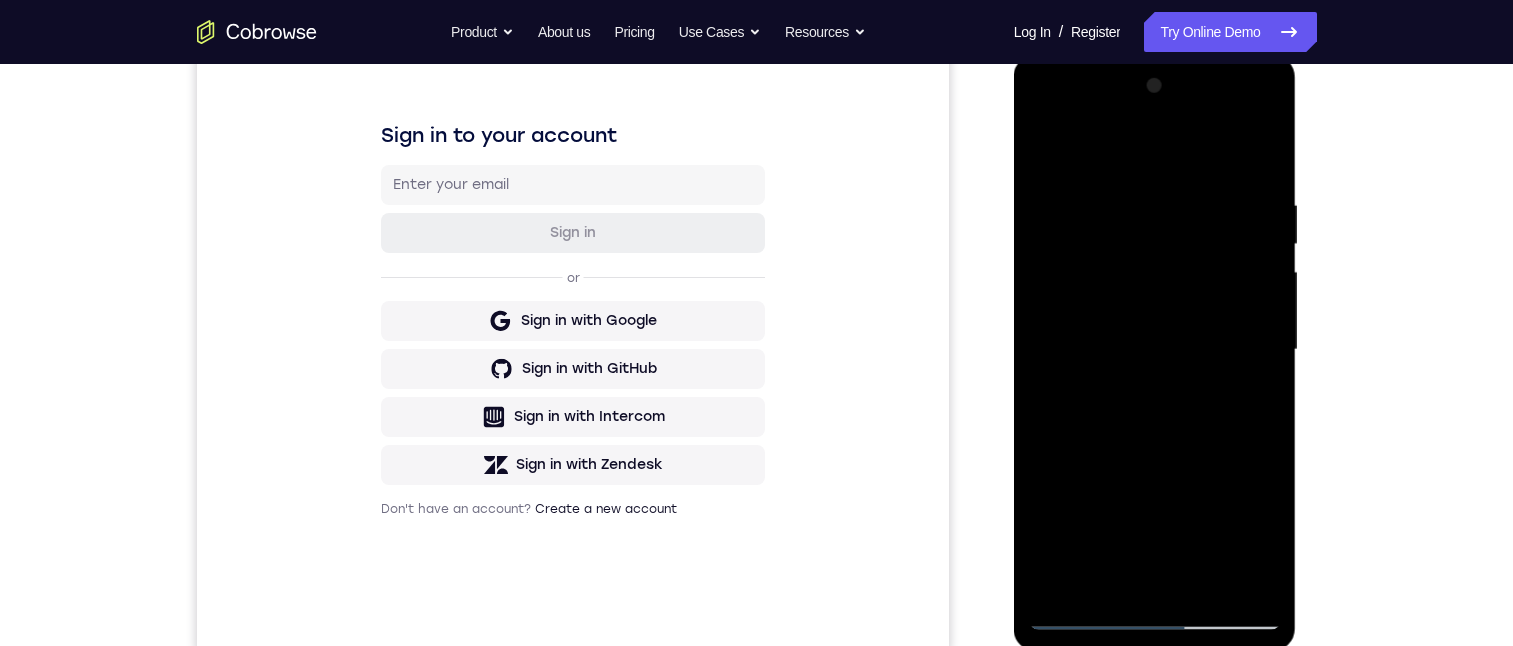 drag, startPoint x: 1216, startPoint y: 461, endPoint x: 1188, endPoint y: 69, distance: 392.99872 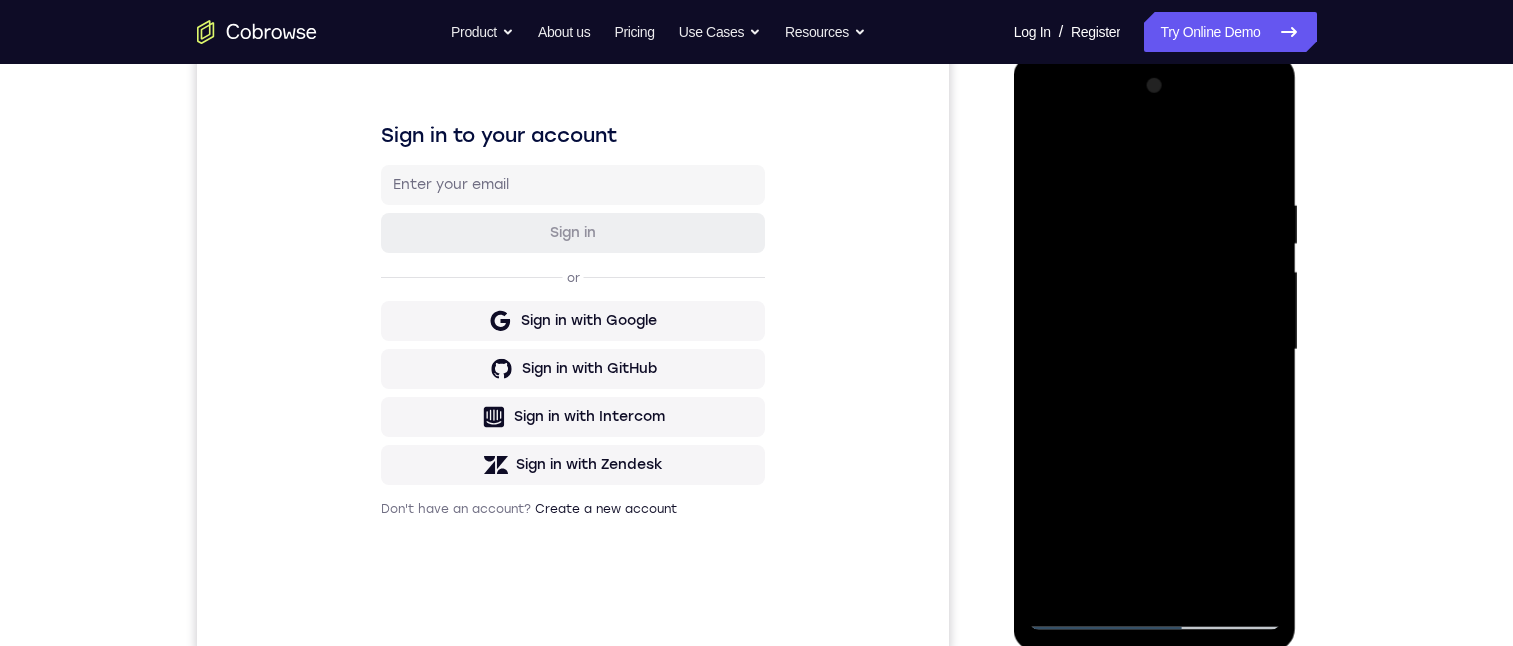 drag, startPoint x: 1200, startPoint y: 395, endPoint x: 2205, endPoint y: 90, distance: 1050.2618 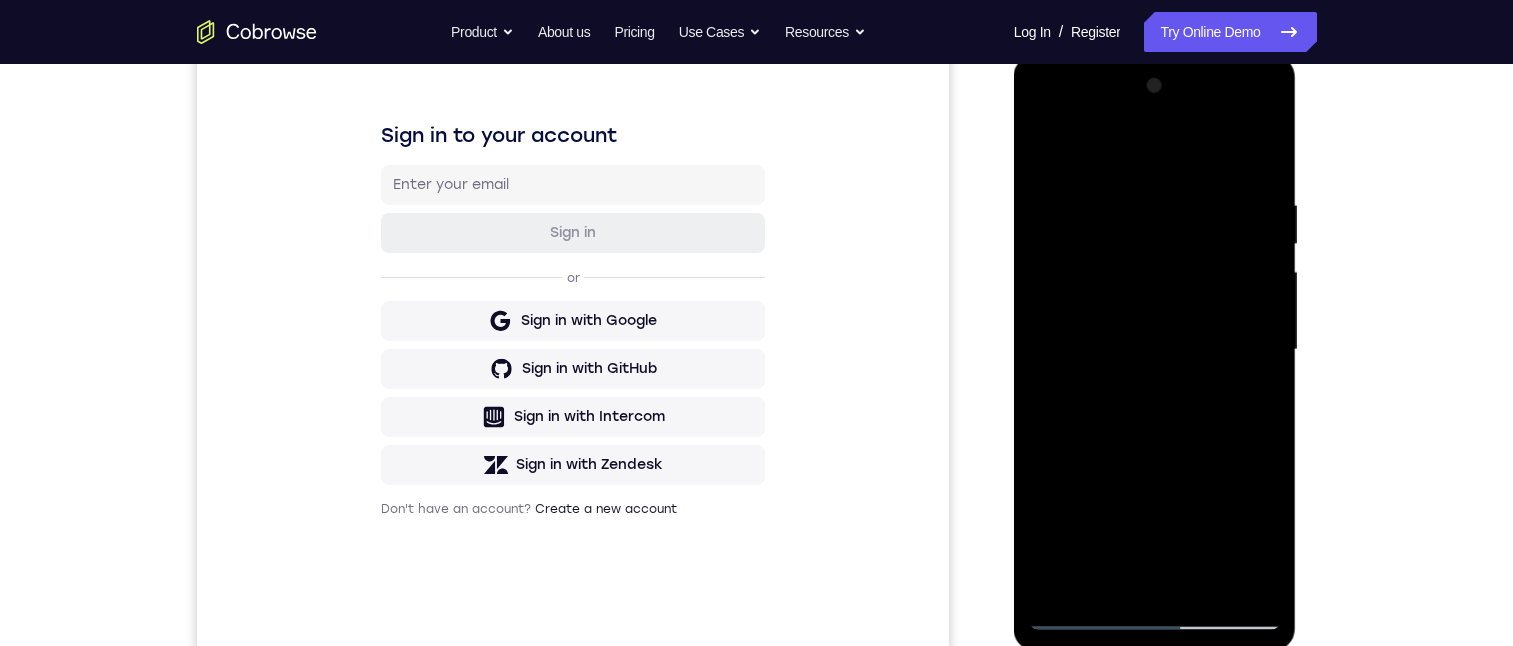 drag, startPoint x: 1171, startPoint y: 551, endPoint x: 1168, endPoint y: 167, distance: 384.01172 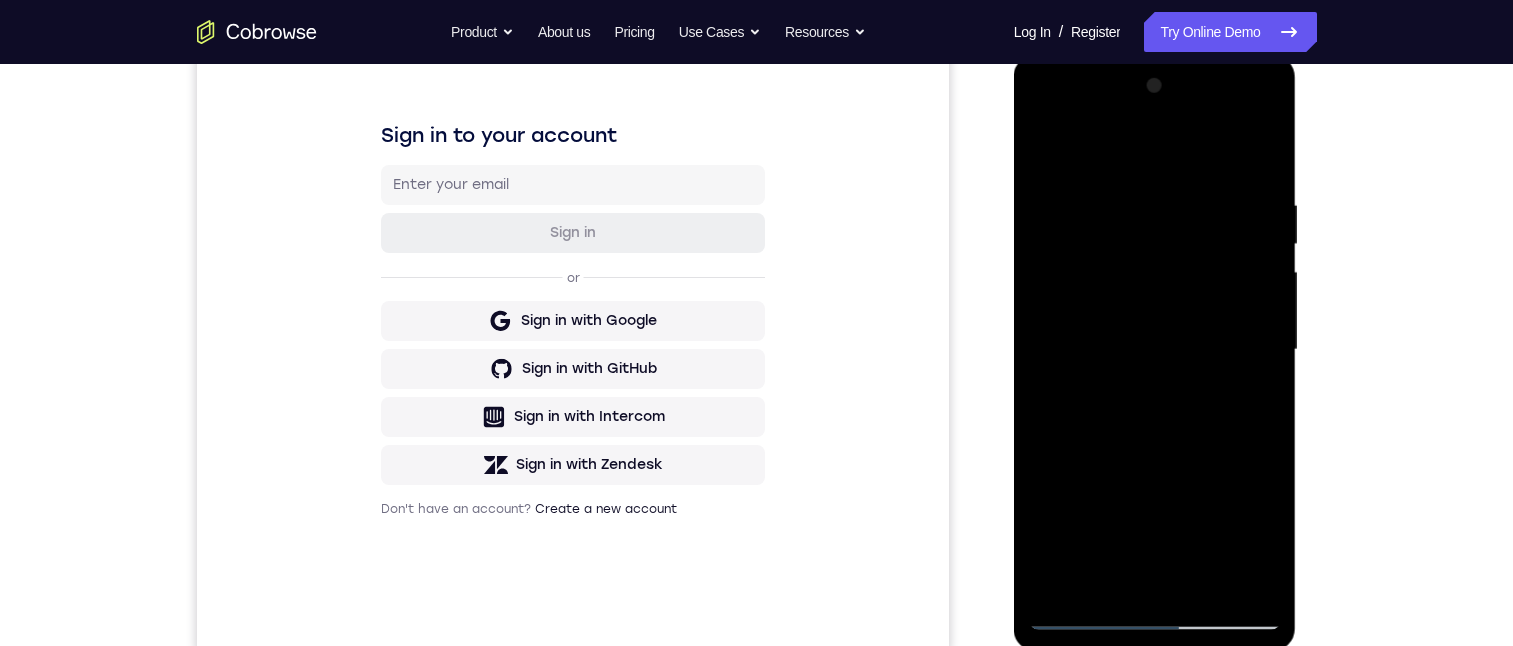 drag, startPoint x: 1198, startPoint y: 287, endPoint x: 1186, endPoint y: 105, distance: 182.39517 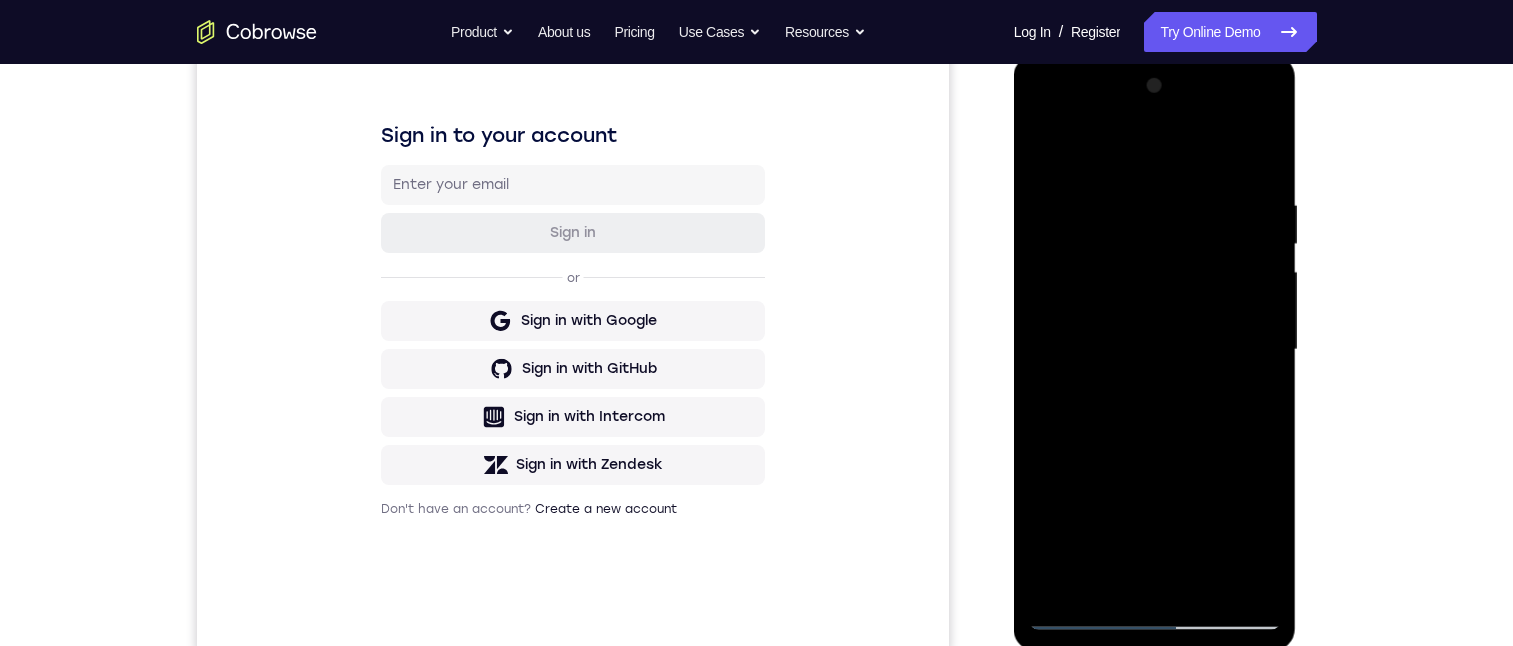 drag, startPoint x: 1175, startPoint y: 335, endPoint x: 1156, endPoint y: 110, distance: 225.8008 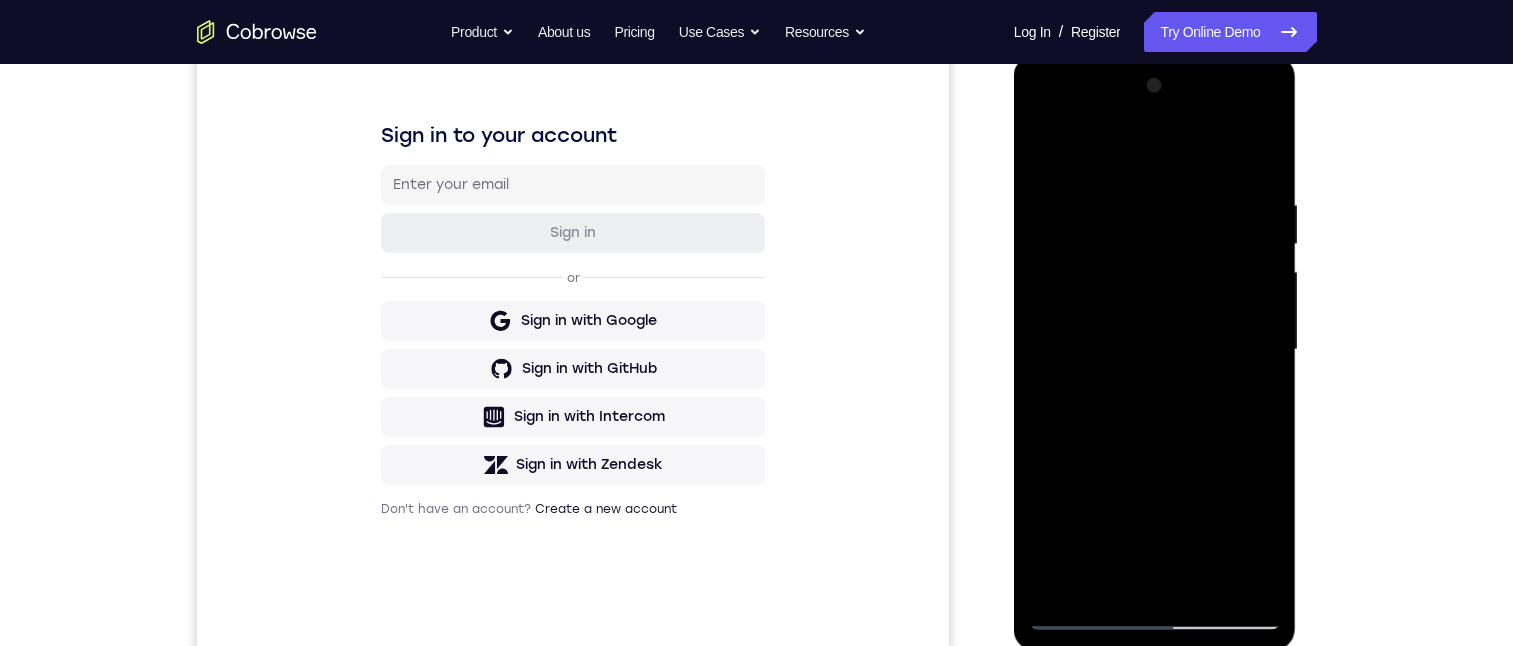 drag, startPoint x: 1175, startPoint y: 392, endPoint x: 1194, endPoint y: 233, distance: 160.1312 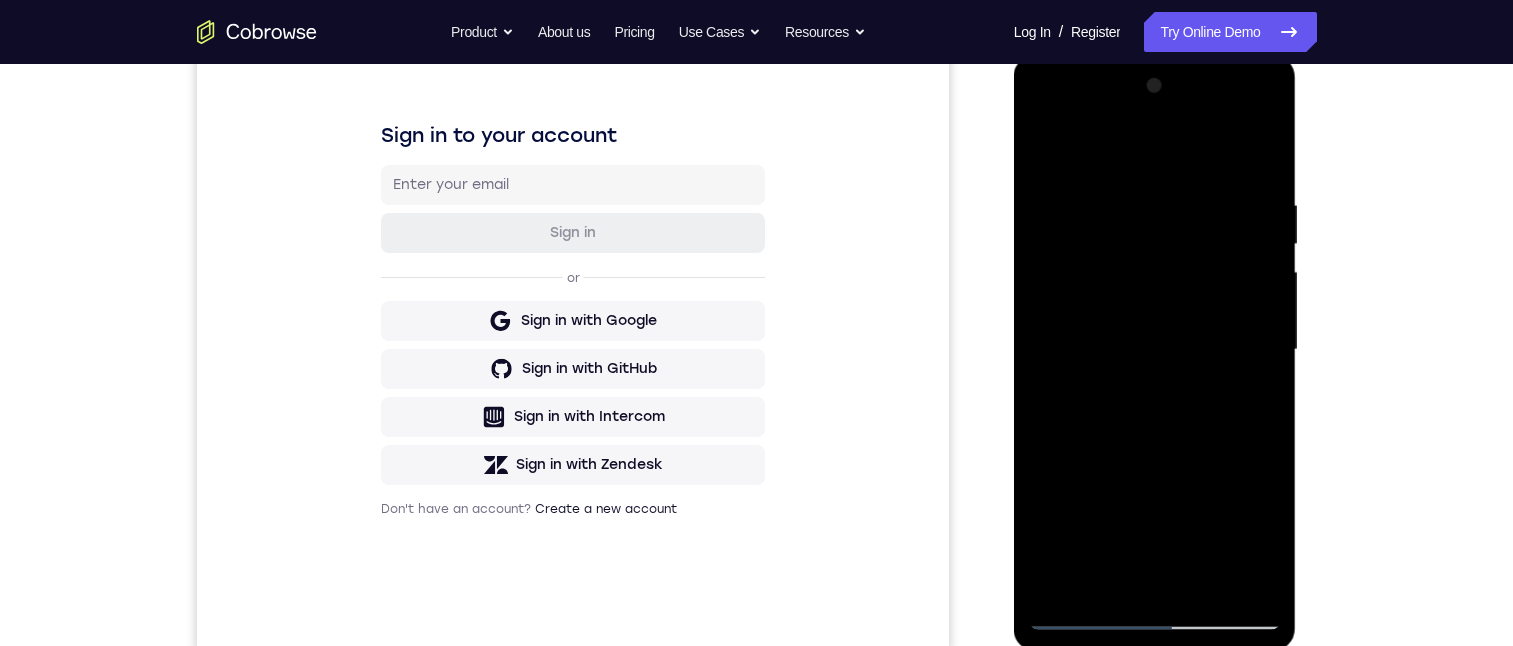 drag, startPoint x: 1199, startPoint y: 542, endPoint x: 1192, endPoint y: 66, distance: 476.05145 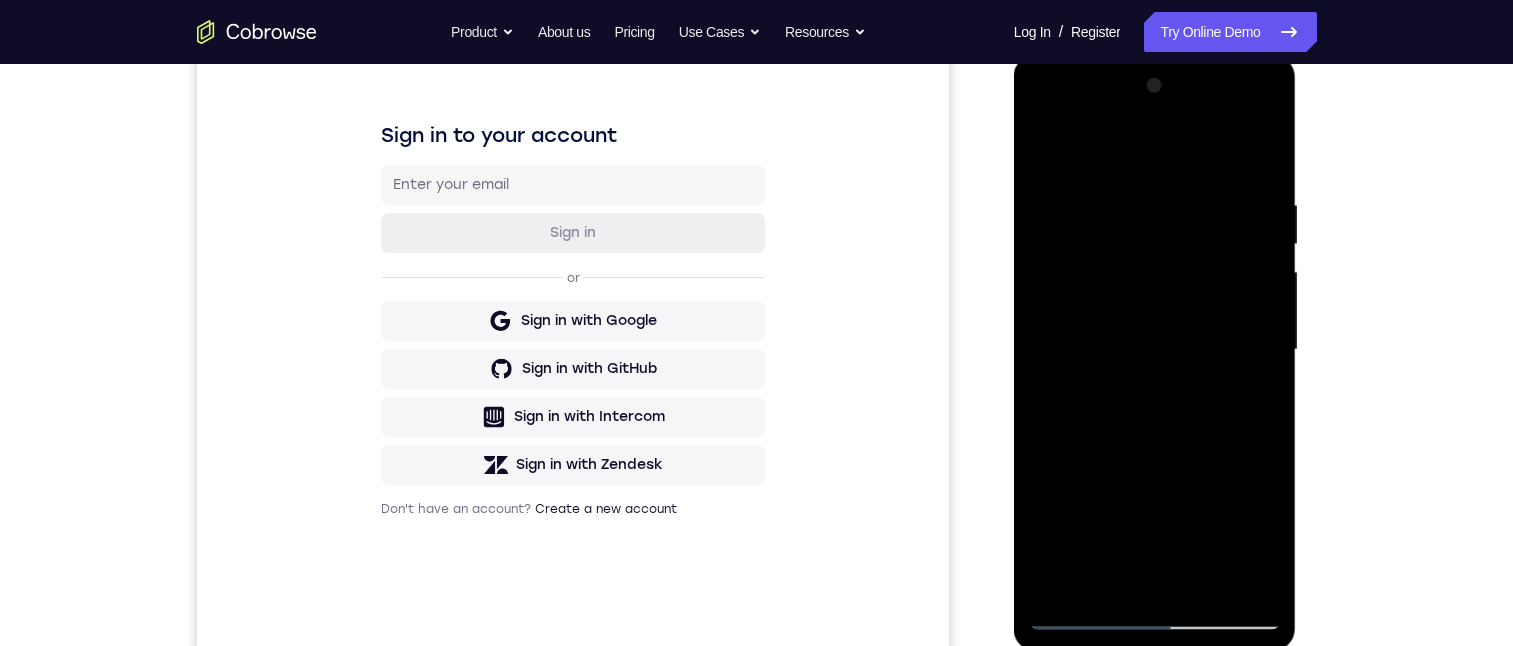 drag, startPoint x: 1211, startPoint y: 419, endPoint x: 1210, endPoint y: 88, distance: 331.0015 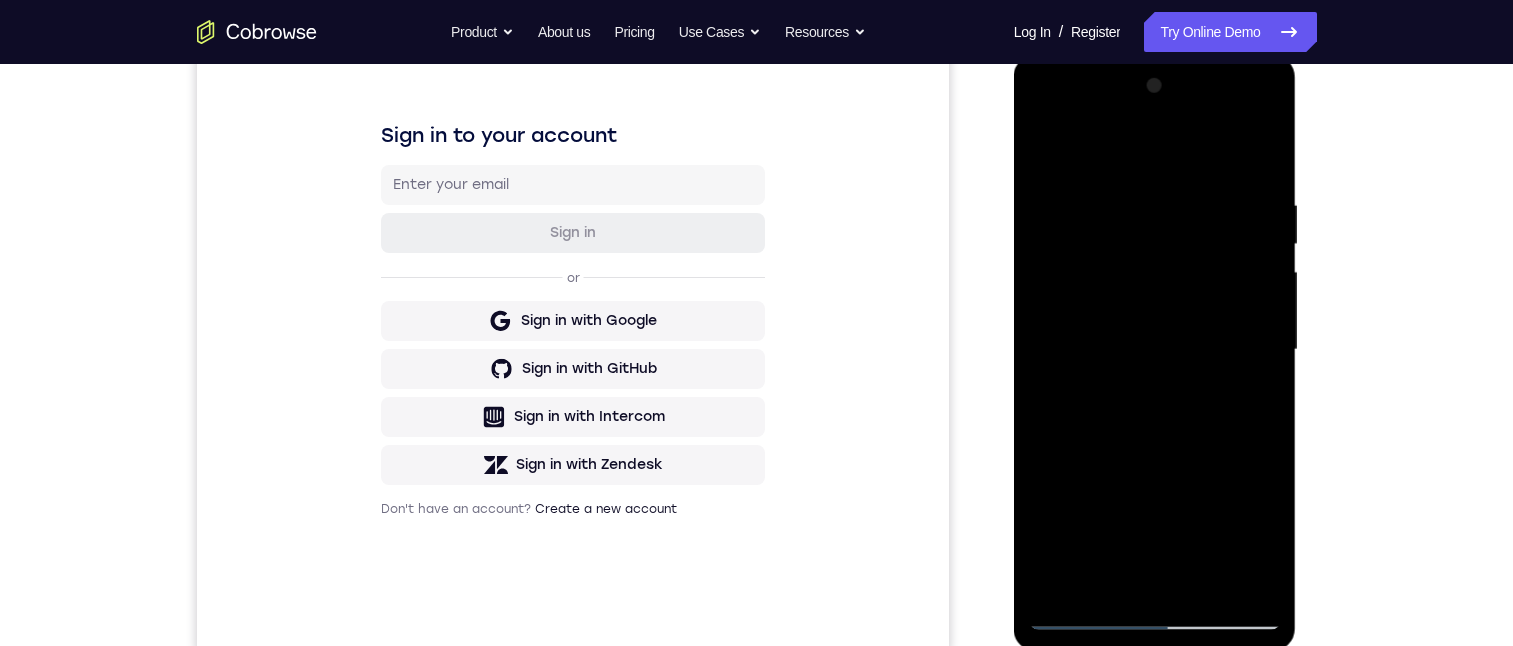 drag, startPoint x: 1198, startPoint y: 457, endPoint x: 1180, endPoint y: 83, distance: 374.4329 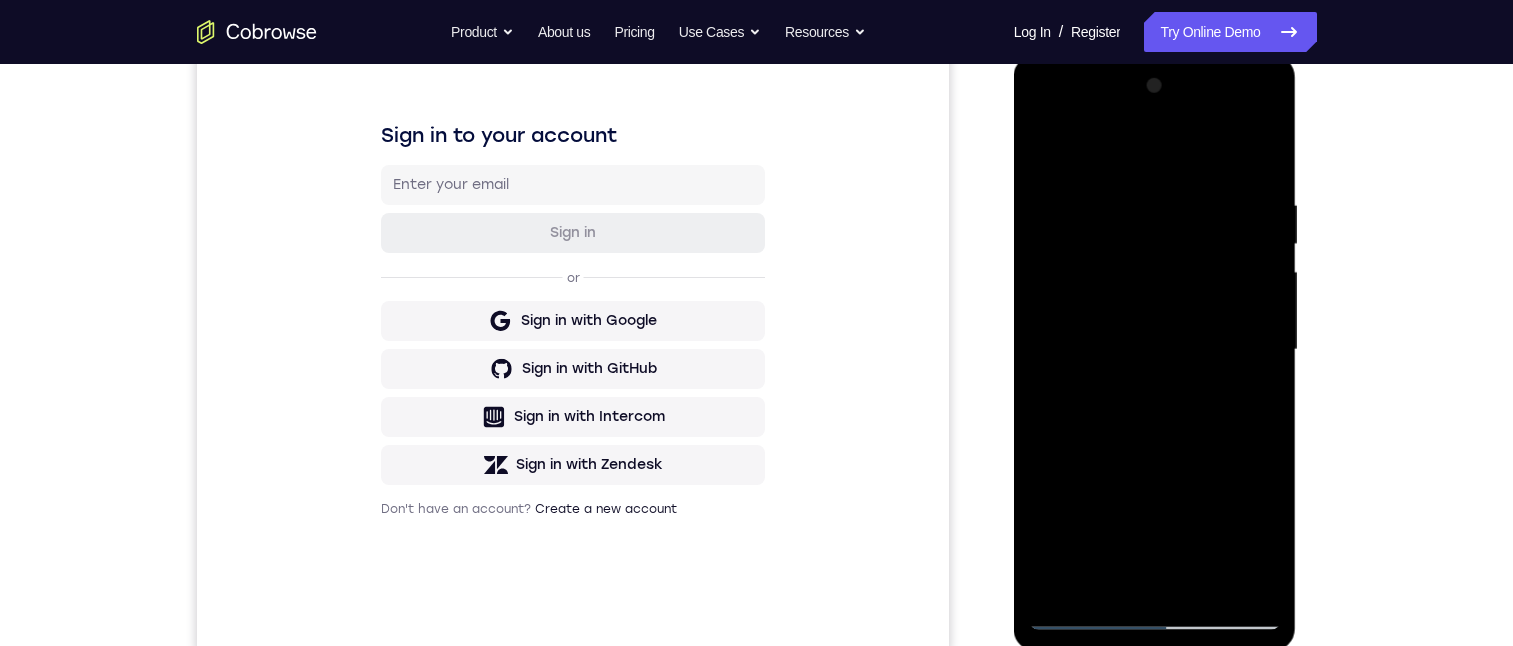 drag, startPoint x: 1210, startPoint y: 505, endPoint x: 1186, endPoint y: 72, distance: 433.6646 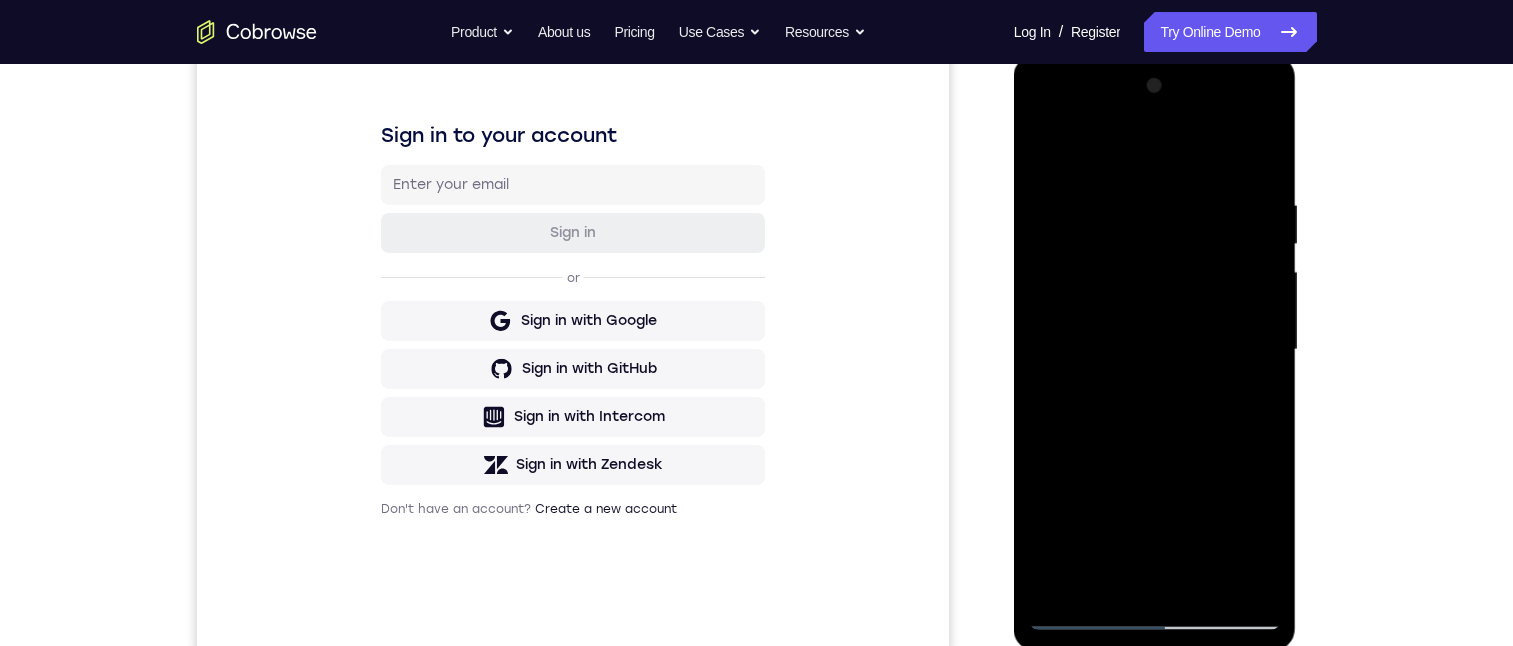 drag, startPoint x: 1171, startPoint y: 507, endPoint x: 1162, endPoint y: 87, distance: 420.0964 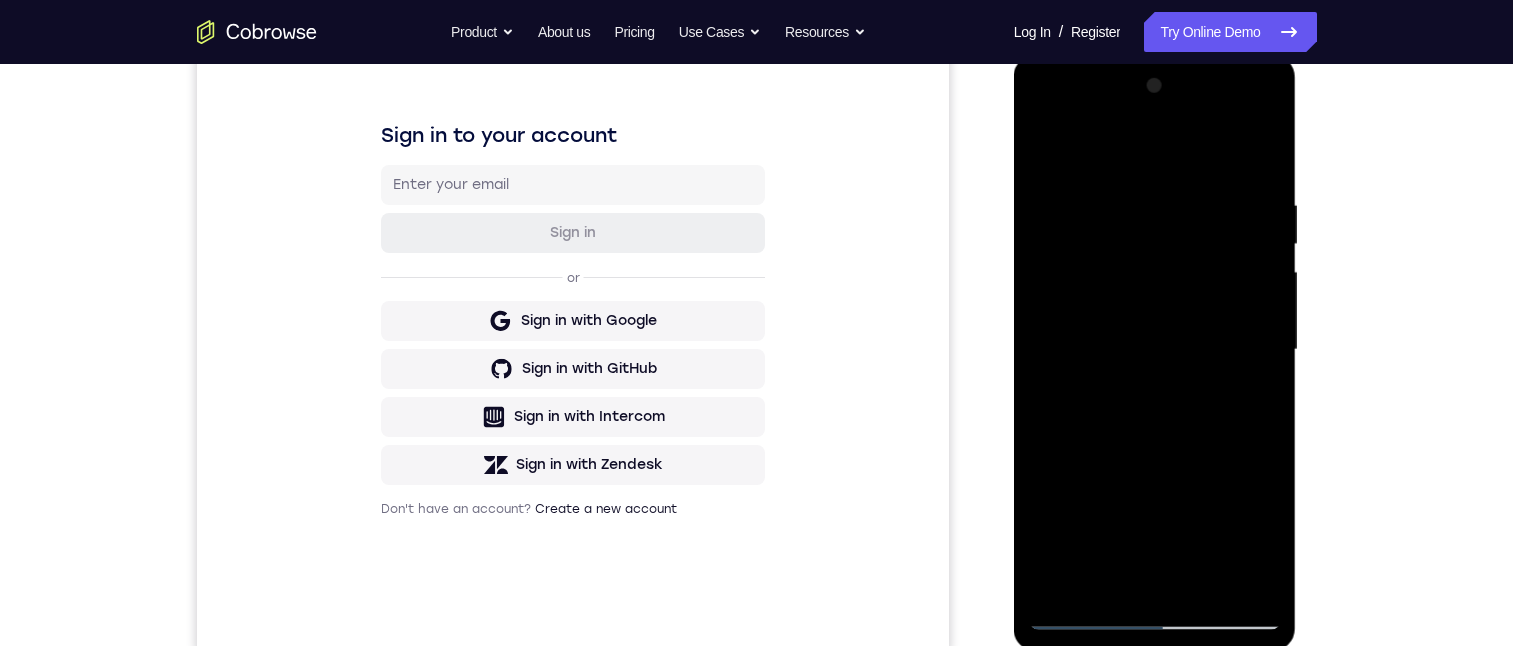 drag, startPoint x: 1146, startPoint y: 575, endPoint x: 1148, endPoint y: 57, distance: 518.00385 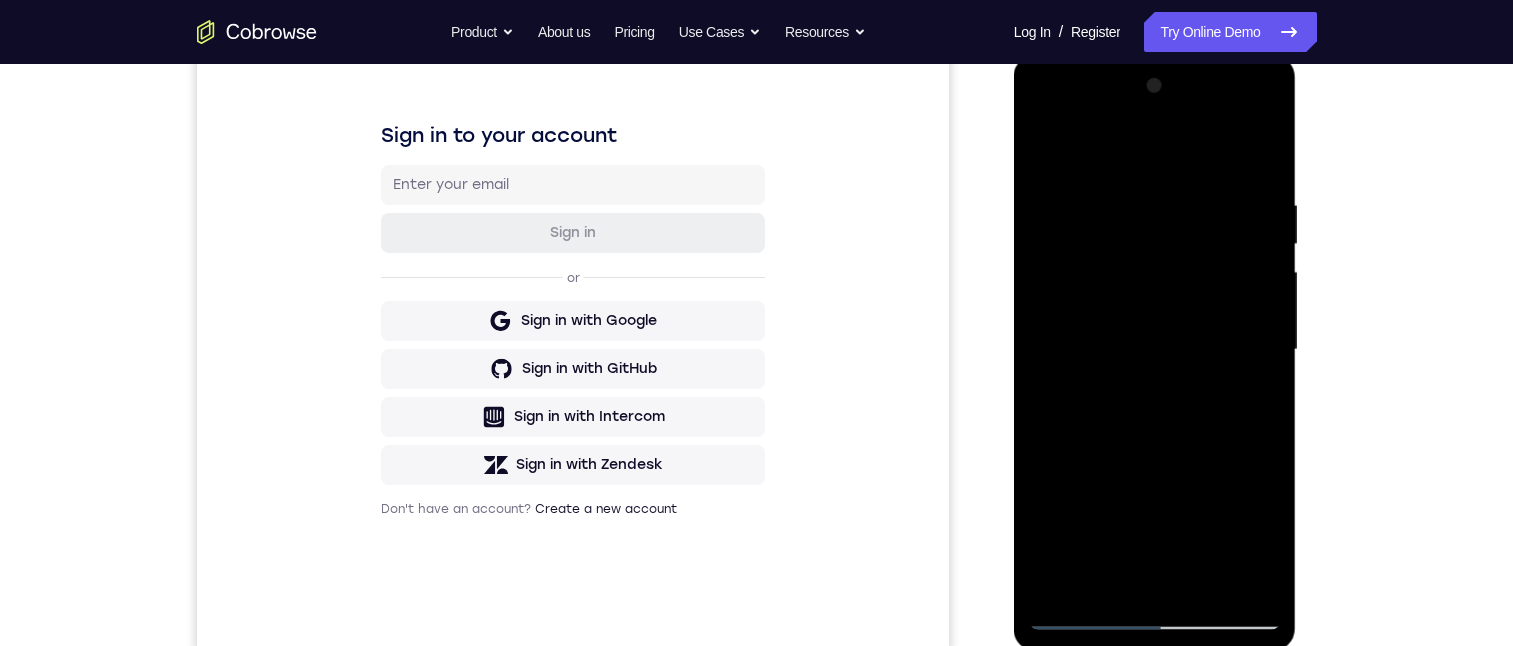 drag, startPoint x: 1168, startPoint y: 556, endPoint x: 1203, endPoint y: -55, distance: 612.00165 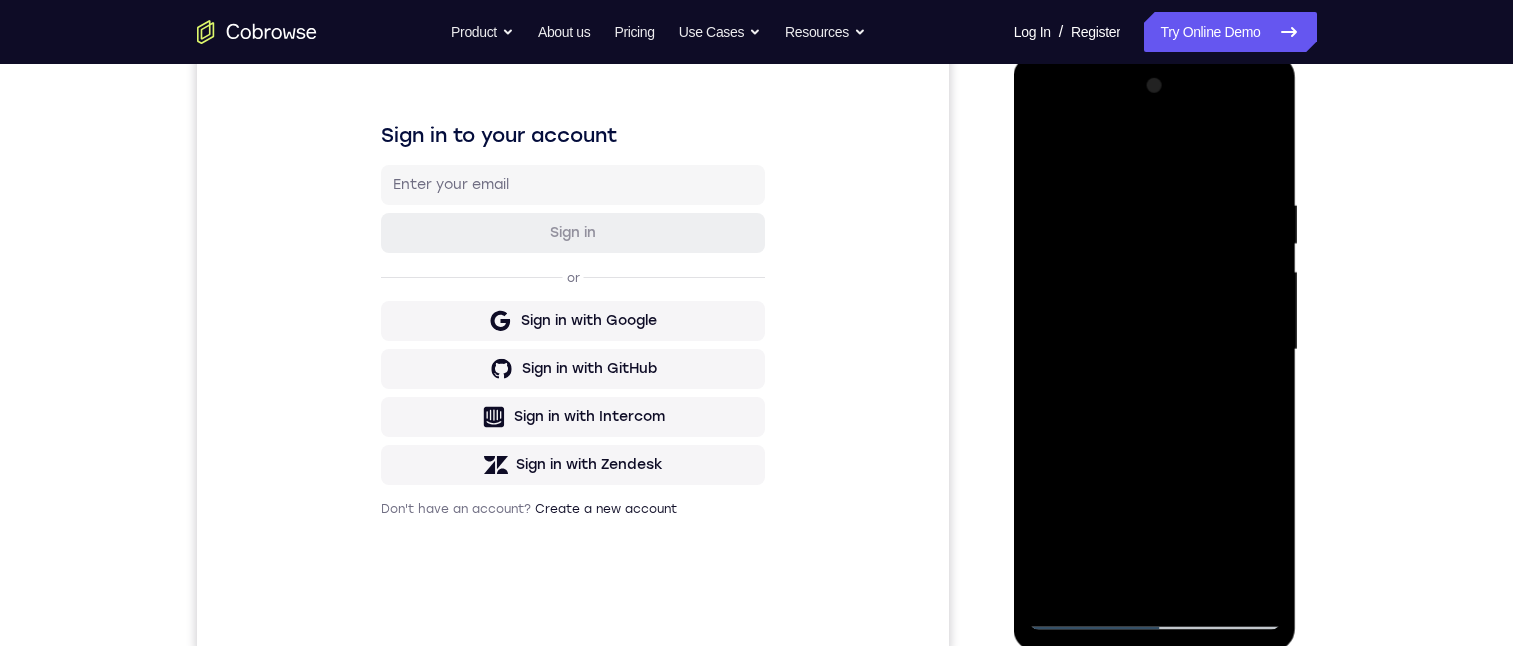 drag, startPoint x: 1197, startPoint y: 487, endPoint x: 1218, endPoint y: -144, distance: 631.34937 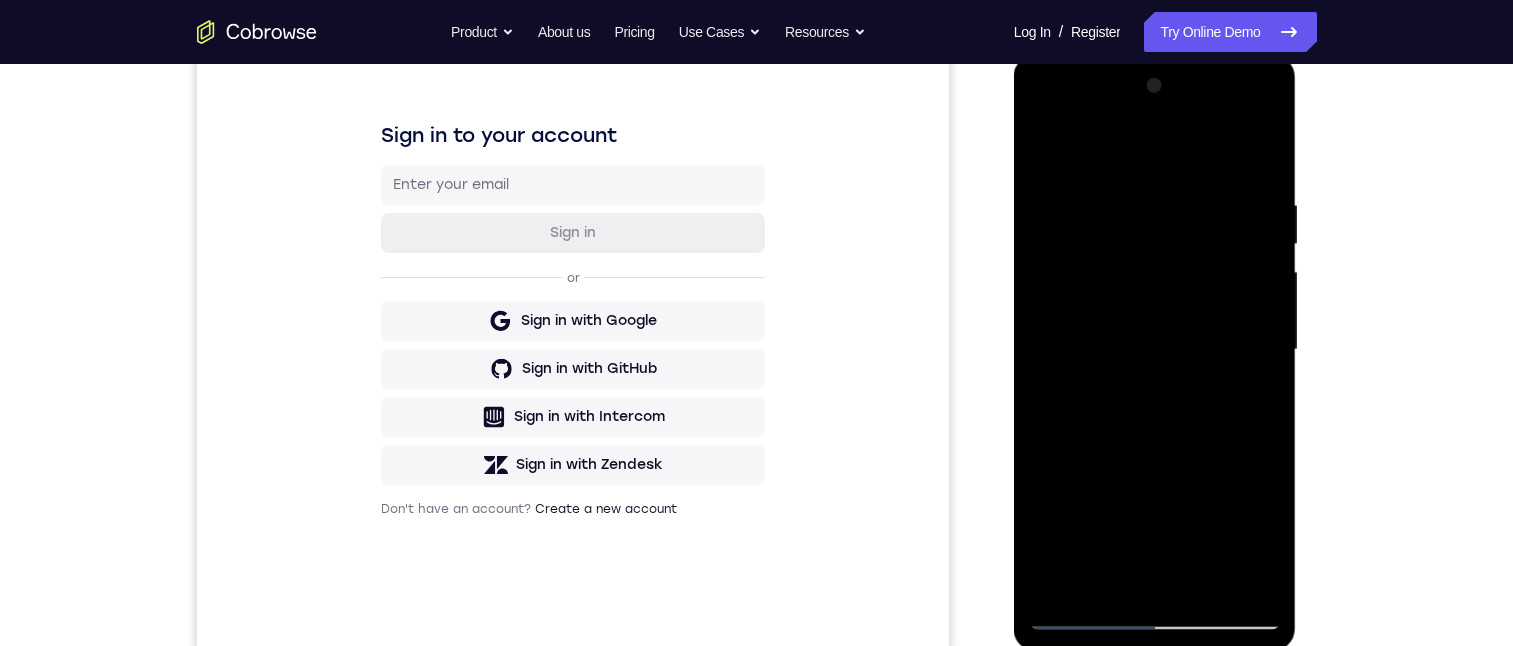 drag, startPoint x: 1184, startPoint y: 483, endPoint x: 1169, endPoint y: 84, distance: 399.28186 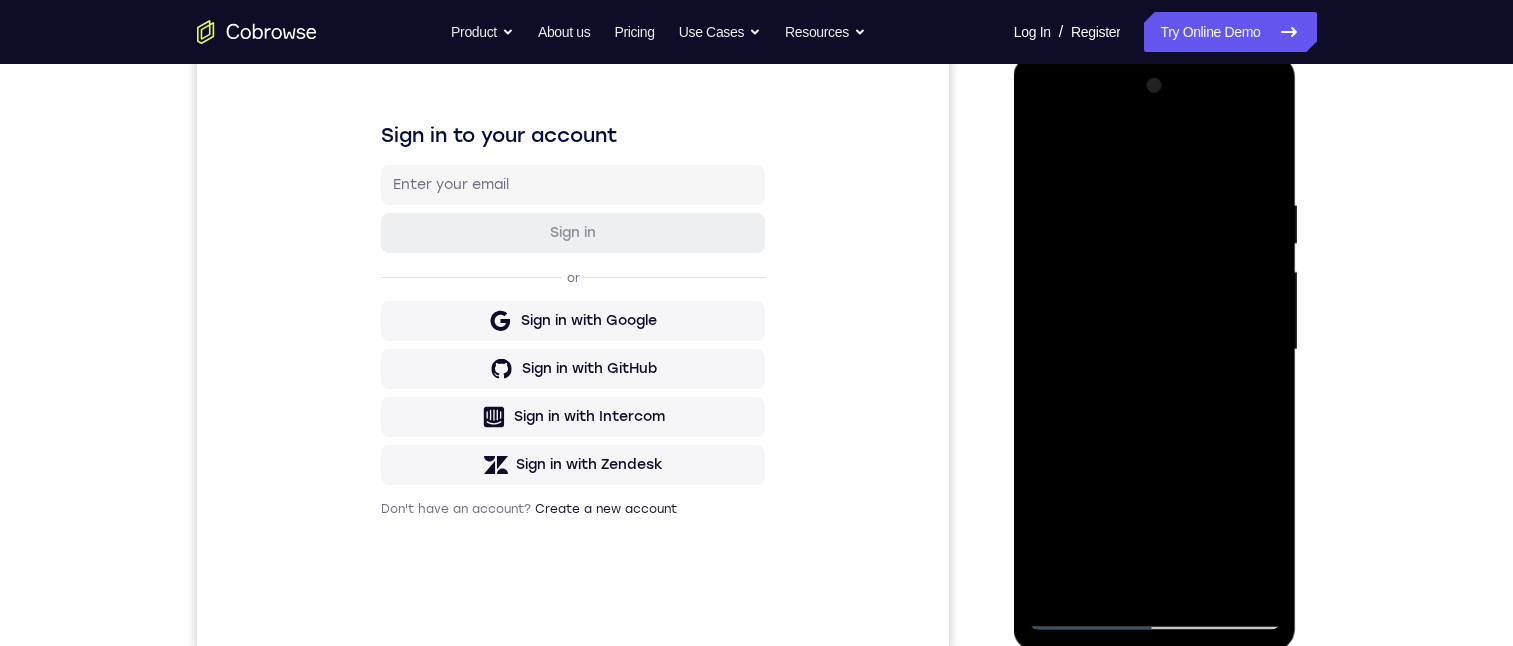 drag, startPoint x: 1198, startPoint y: 478, endPoint x: 1172, endPoint y: 167, distance: 312.08493 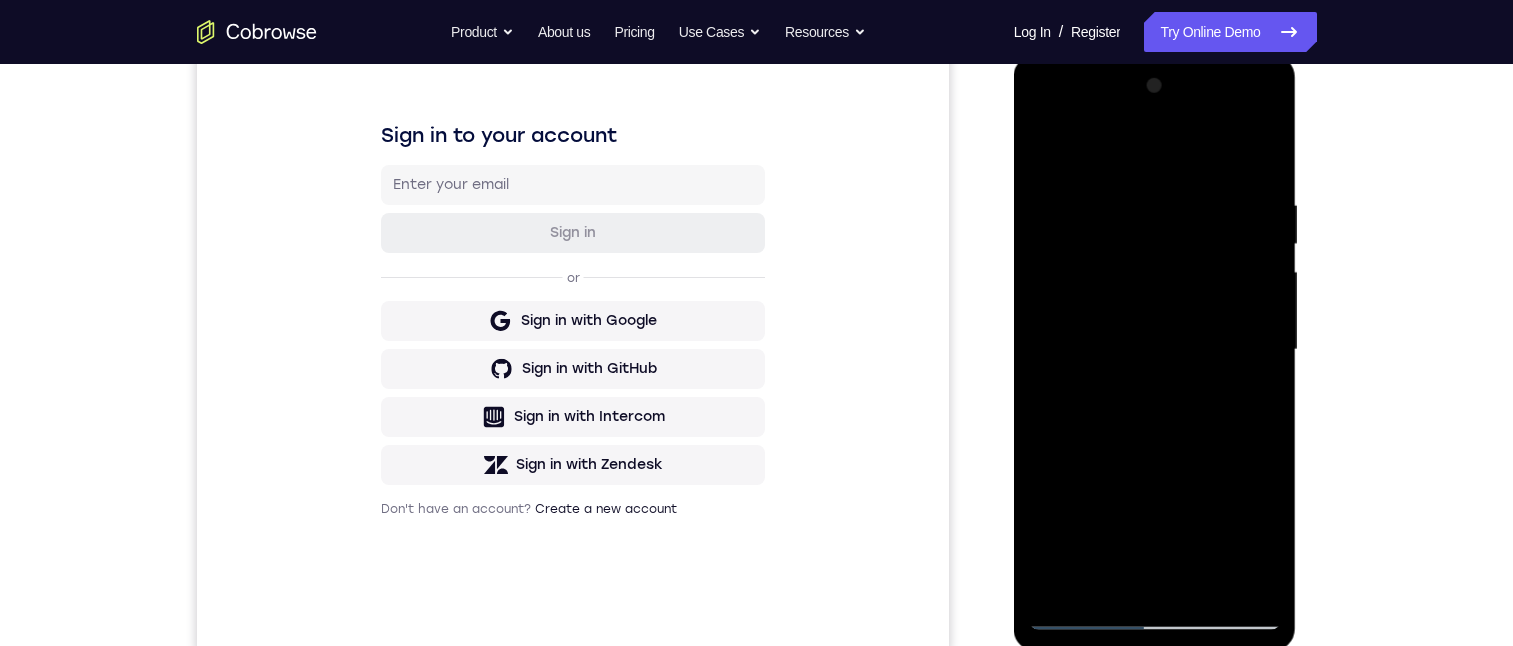 drag, startPoint x: 1188, startPoint y: 509, endPoint x: 1190, endPoint y: 31, distance: 478.00418 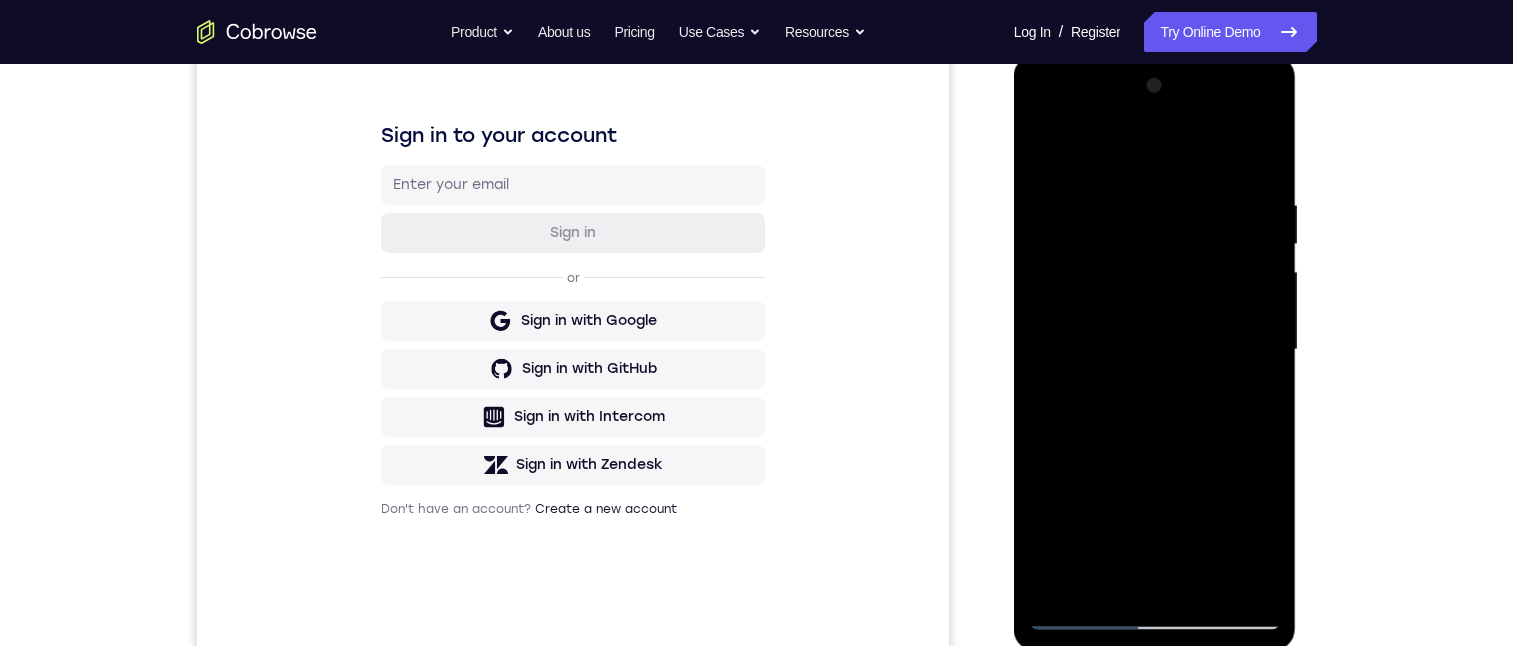drag, startPoint x: 1204, startPoint y: 469, endPoint x: 1201, endPoint y: 191, distance: 278.01617 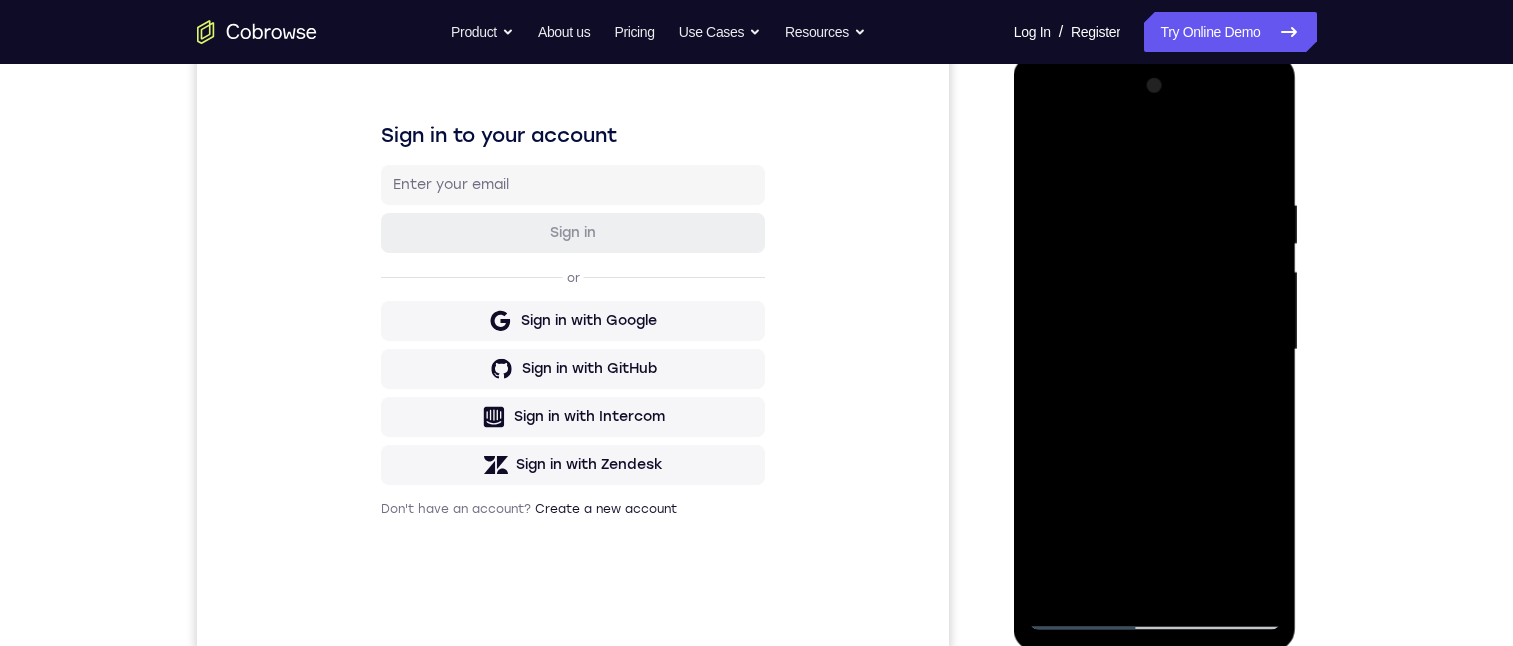 drag, startPoint x: 1182, startPoint y: 481, endPoint x: 1196, endPoint y: 69, distance: 412.2378 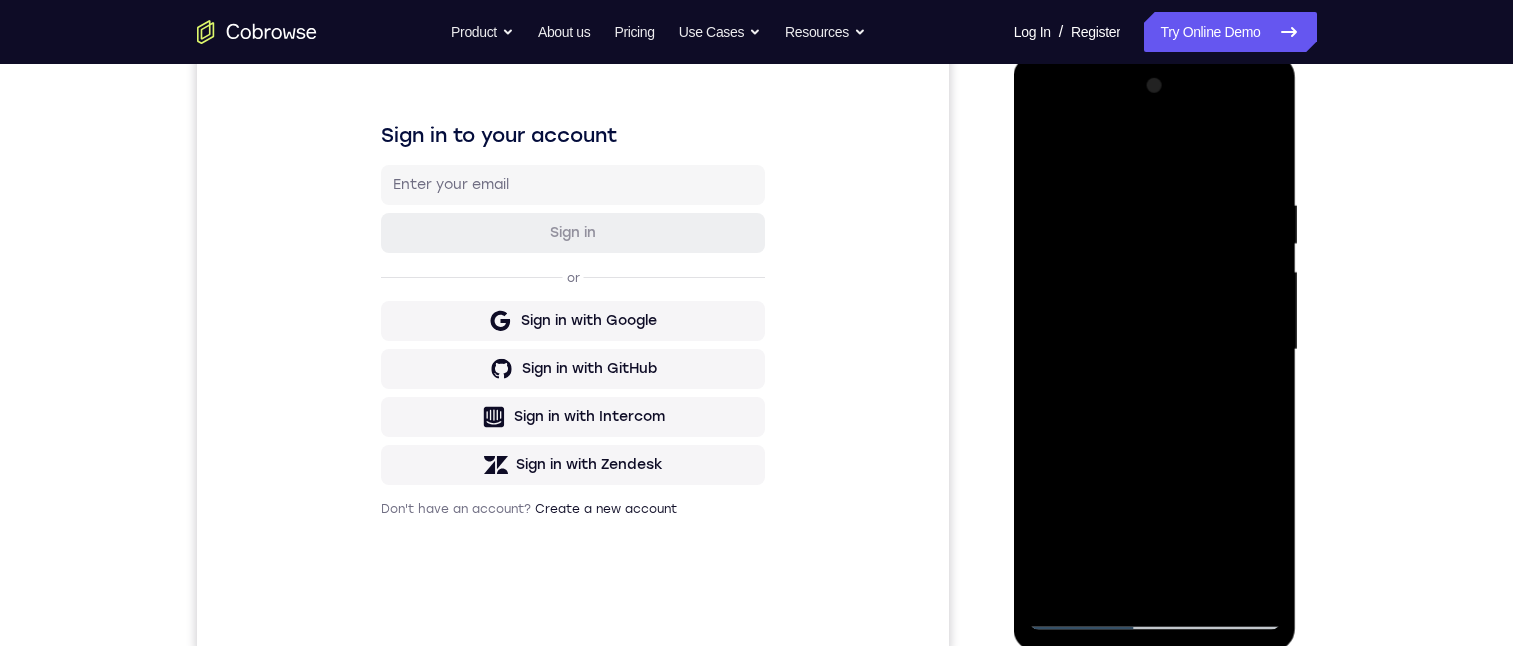 drag, startPoint x: 1193, startPoint y: 327, endPoint x: 1192, endPoint y: 7, distance: 320.00156 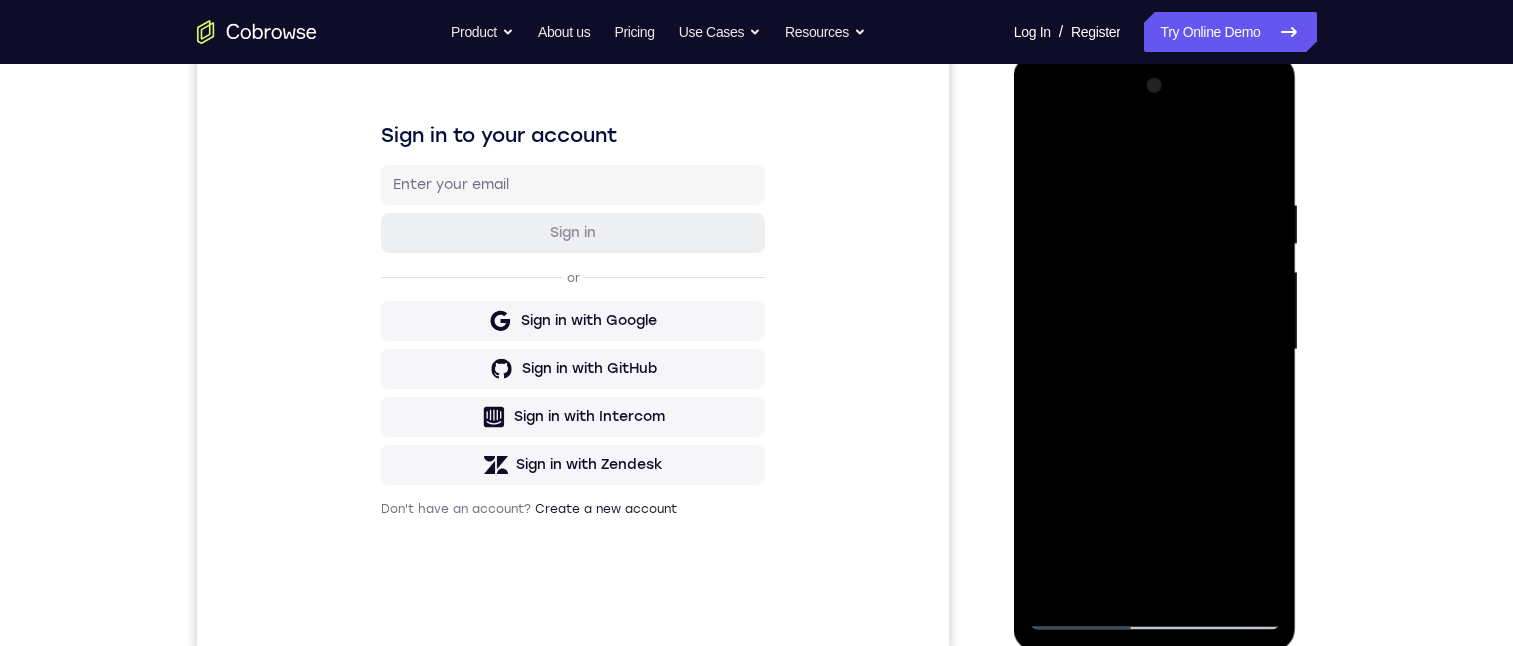 drag, startPoint x: 1196, startPoint y: 426, endPoint x: 1188, endPoint y: -75, distance: 501.06387 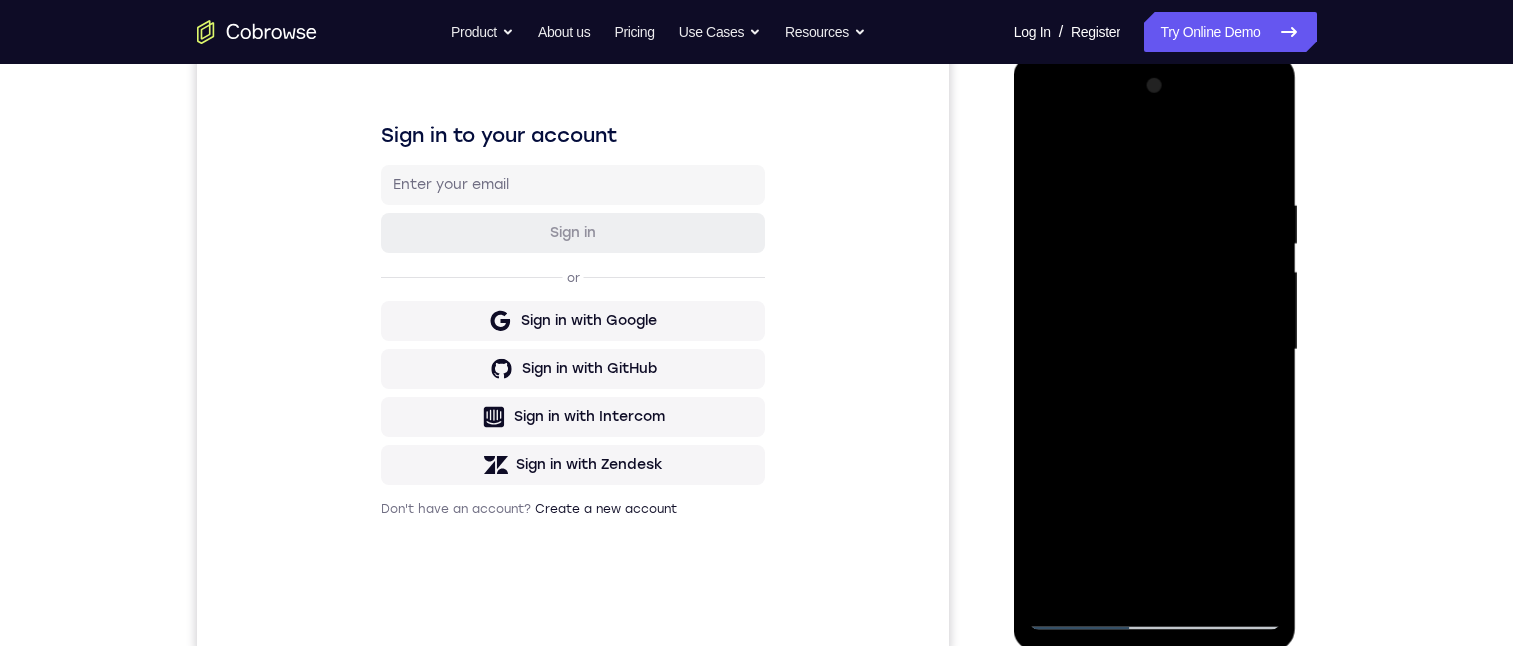 drag, startPoint x: 1208, startPoint y: 530, endPoint x: 1174, endPoint y: 71, distance: 460.25754 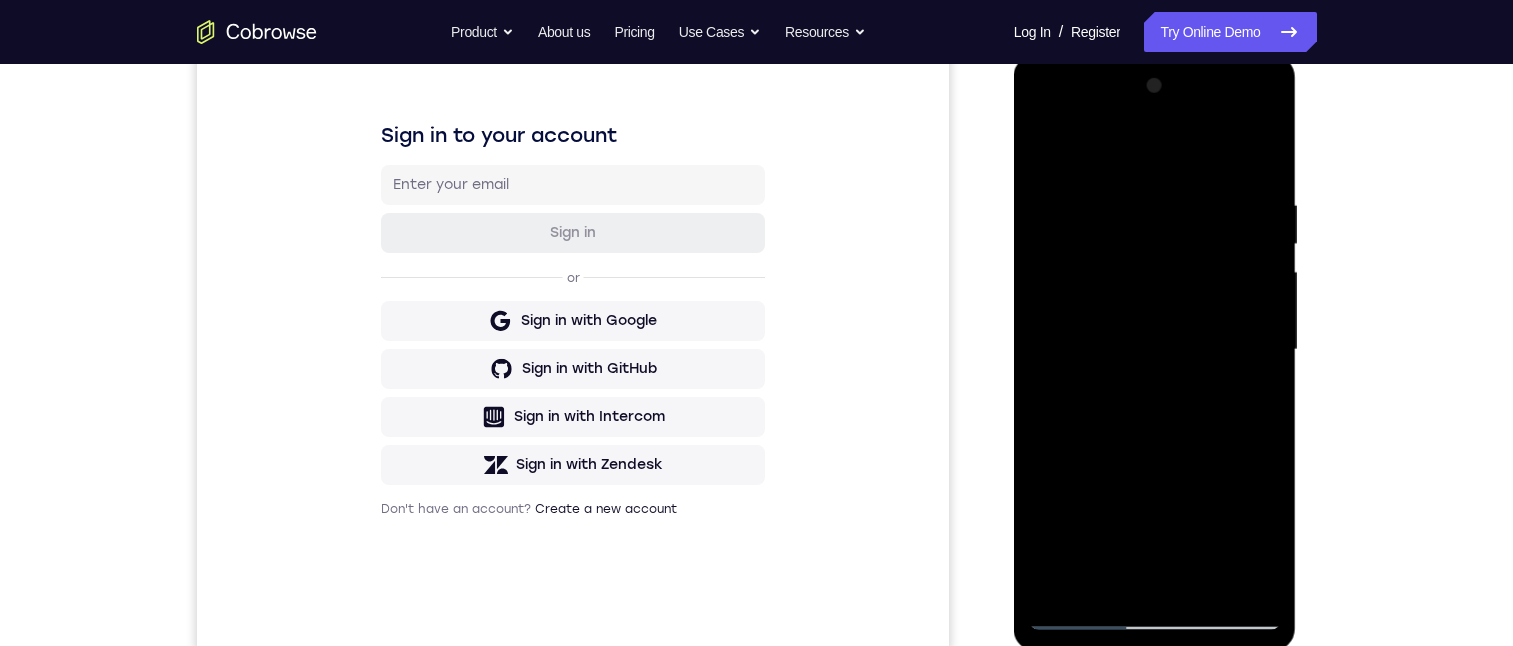 drag, startPoint x: 1197, startPoint y: 483, endPoint x: 1177, endPoint y: 86, distance: 397.50345 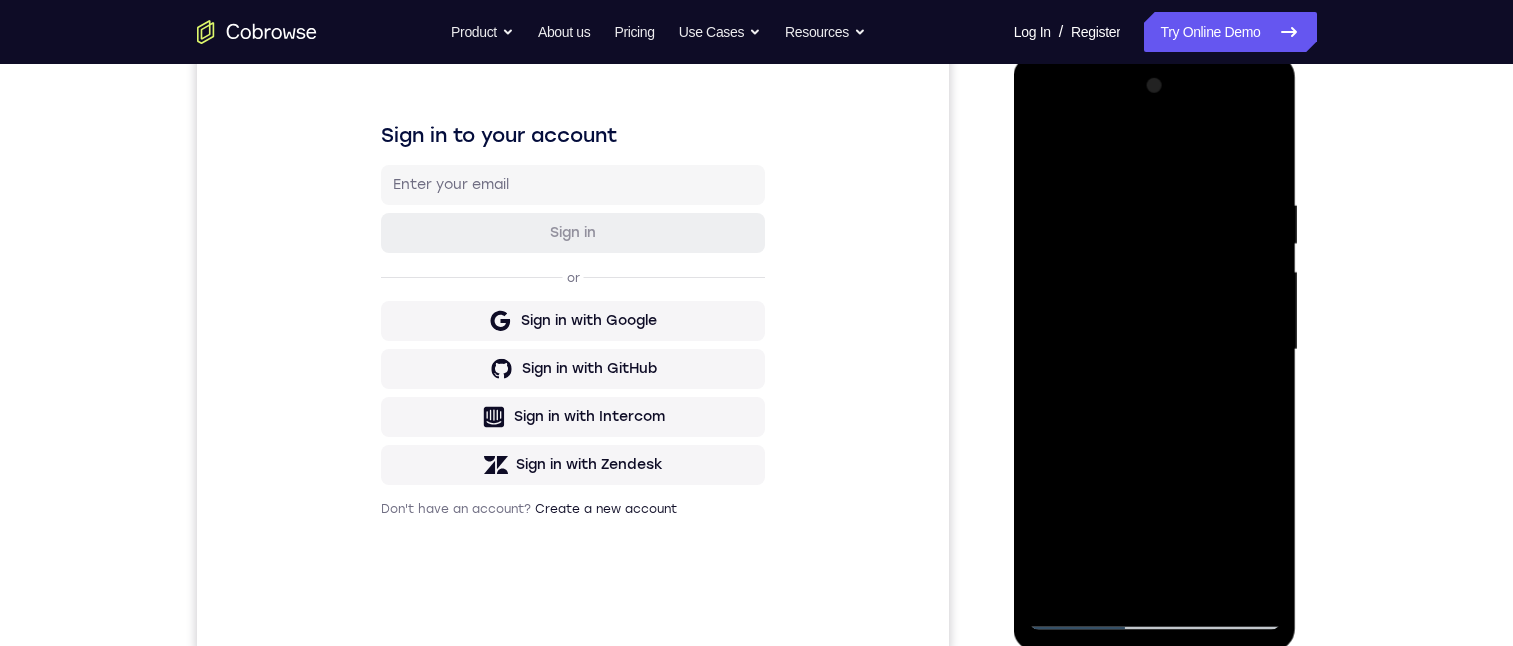 drag, startPoint x: 1184, startPoint y: 388, endPoint x: 1169, endPoint y: 128, distance: 260.43234 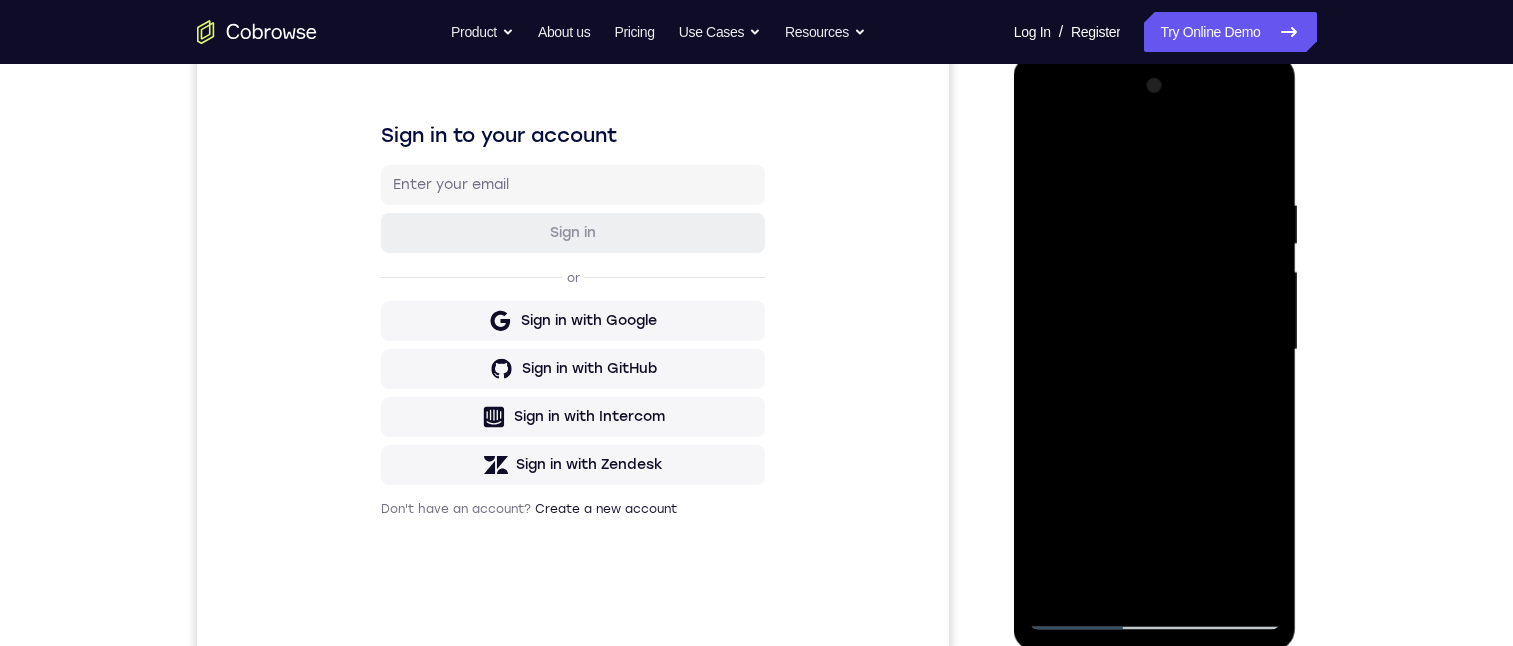 drag, startPoint x: 1270, startPoint y: 440, endPoint x: 1257, endPoint y: 262, distance: 178.47409 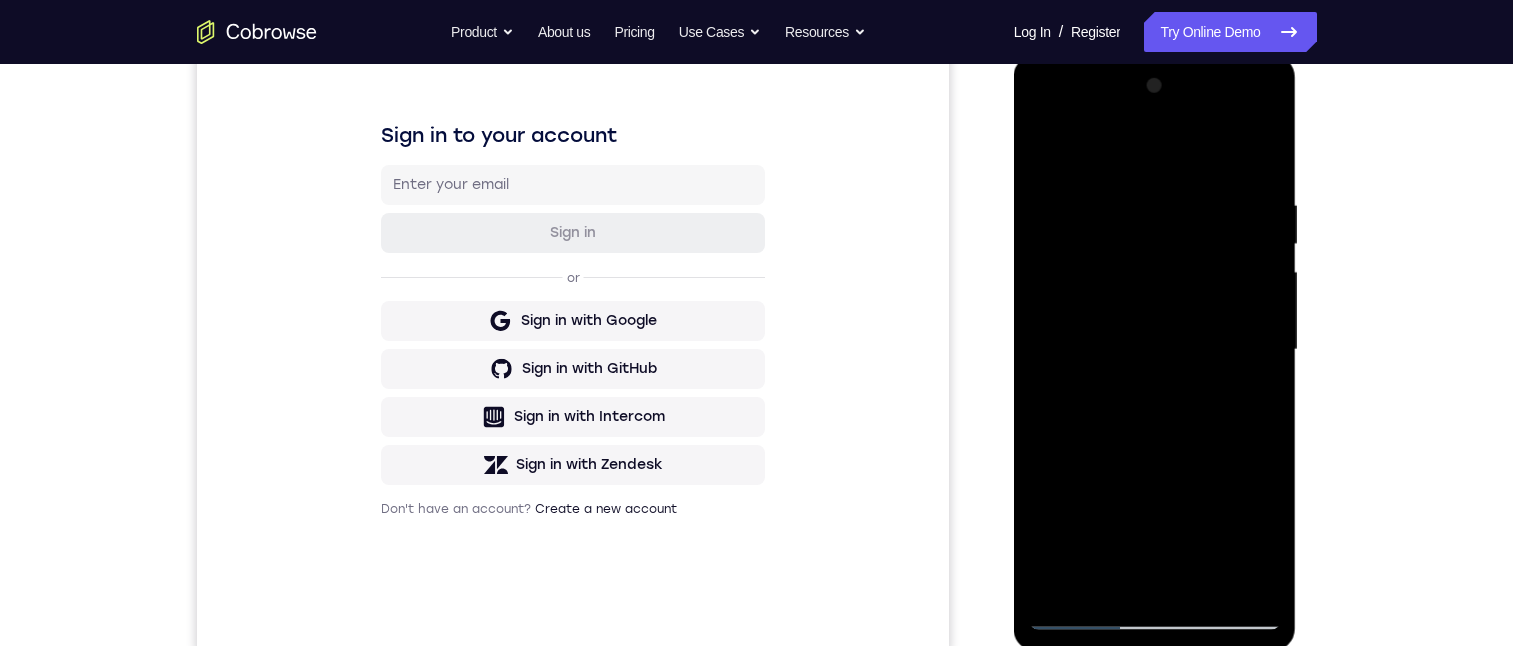click at bounding box center (1155, 350) 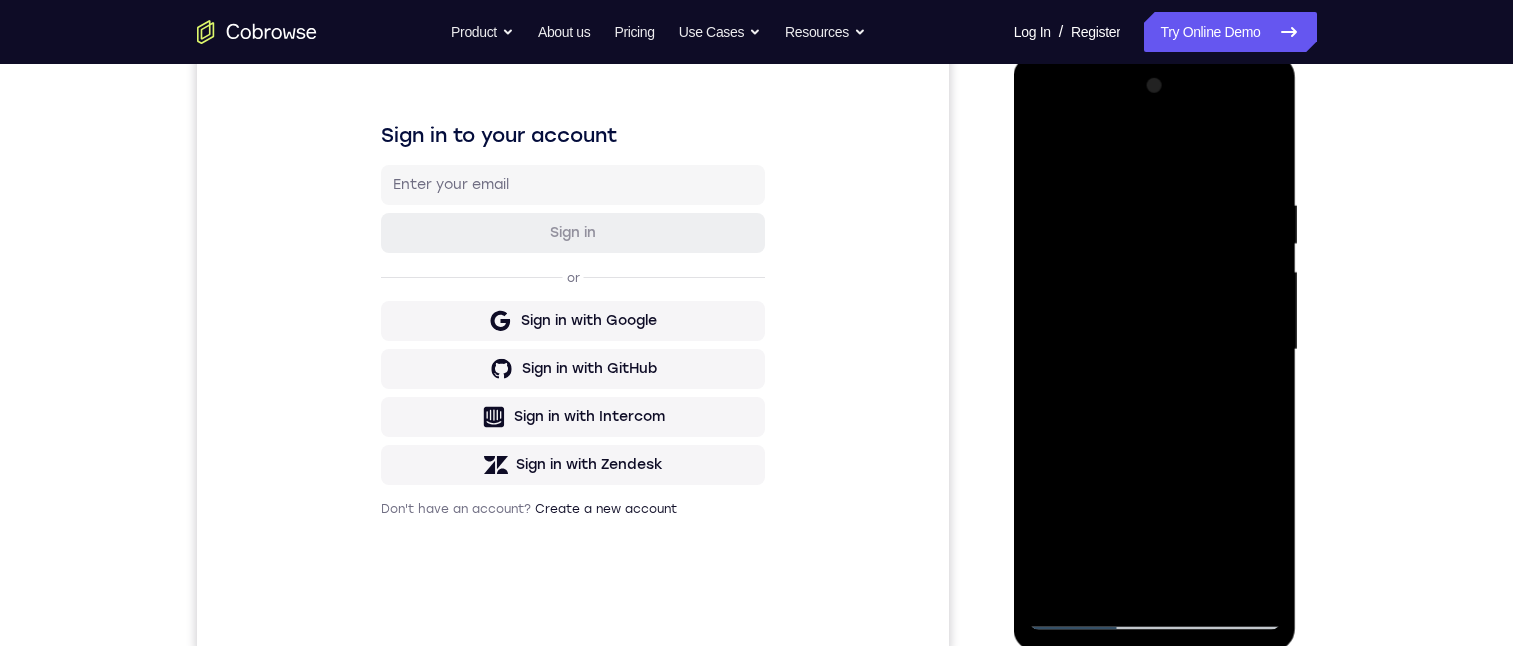 drag, startPoint x: 1268, startPoint y: 539, endPoint x: 1140, endPoint y: -166, distance: 716.52563 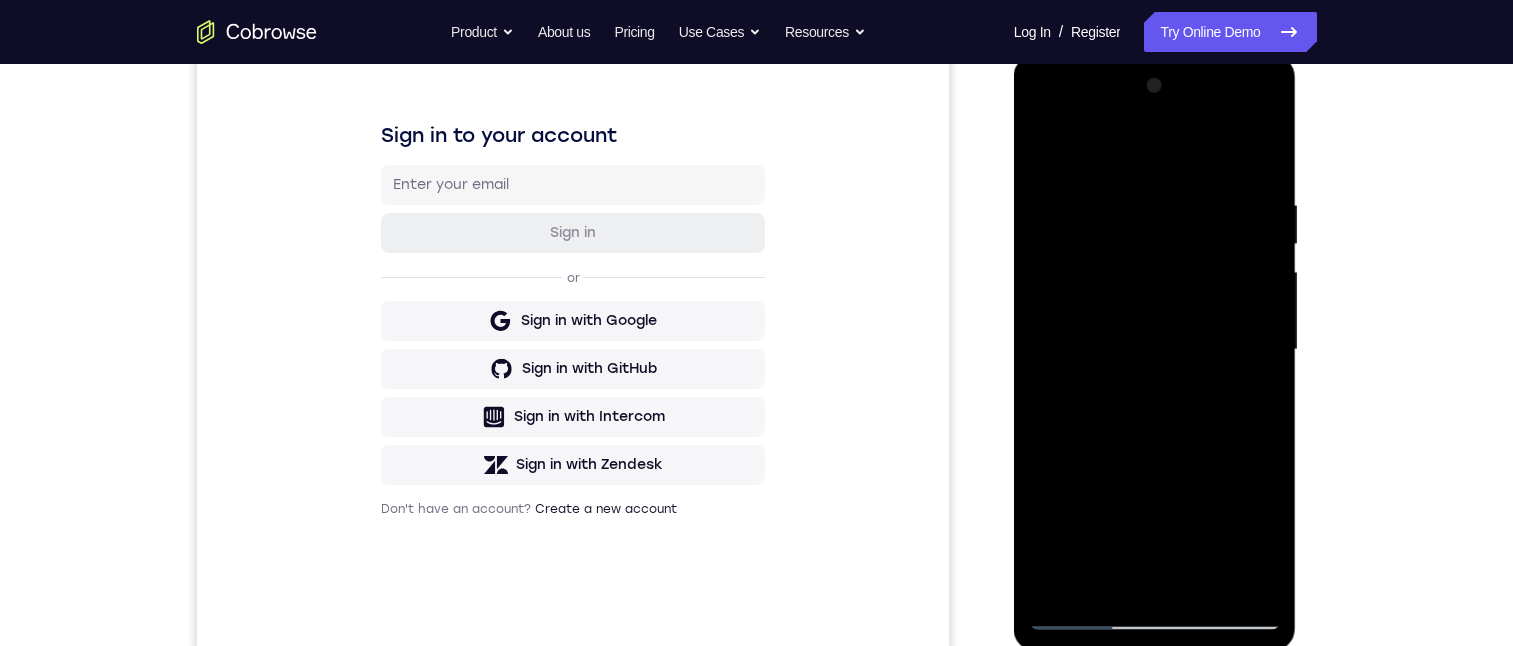 drag, startPoint x: 1213, startPoint y: 510, endPoint x: 1260, endPoint y: 75, distance: 437.5317 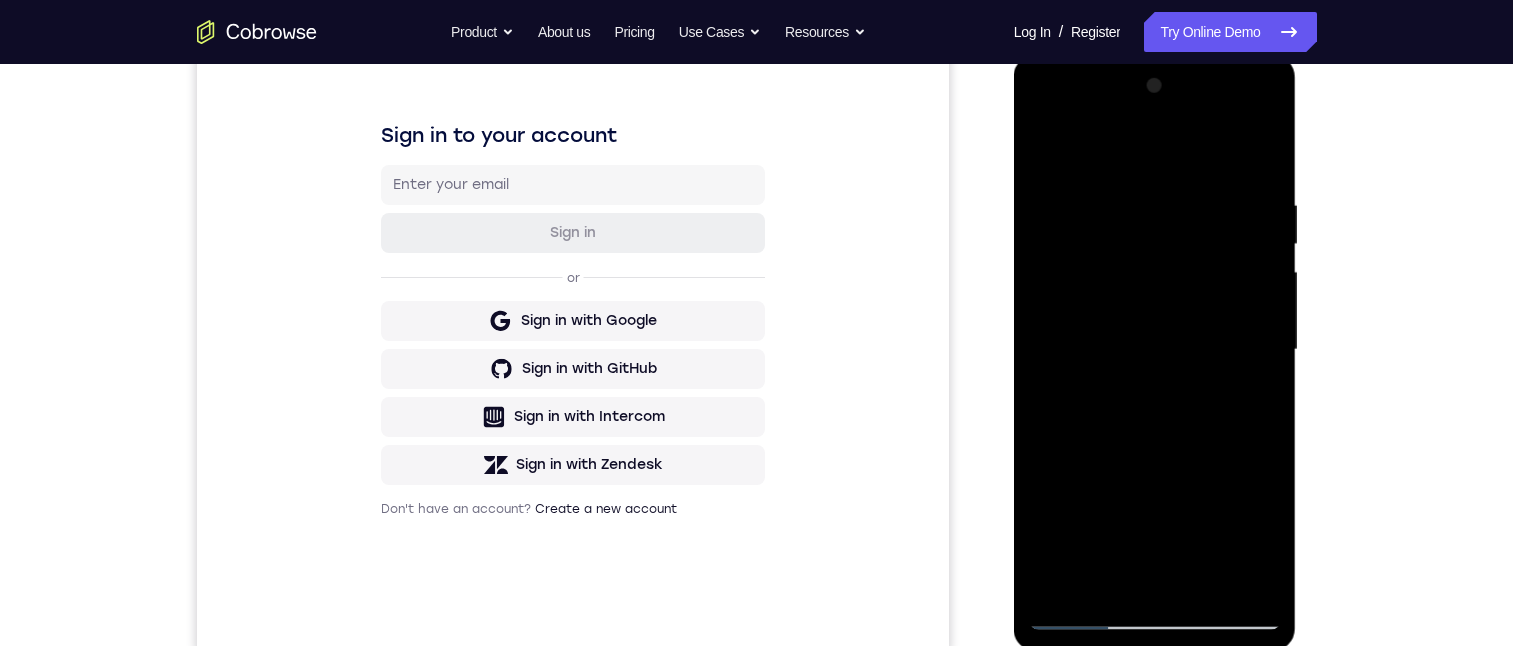 drag, startPoint x: 1183, startPoint y: 529, endPoint x: 1135, endPoint y: 697, distance: 174.72264 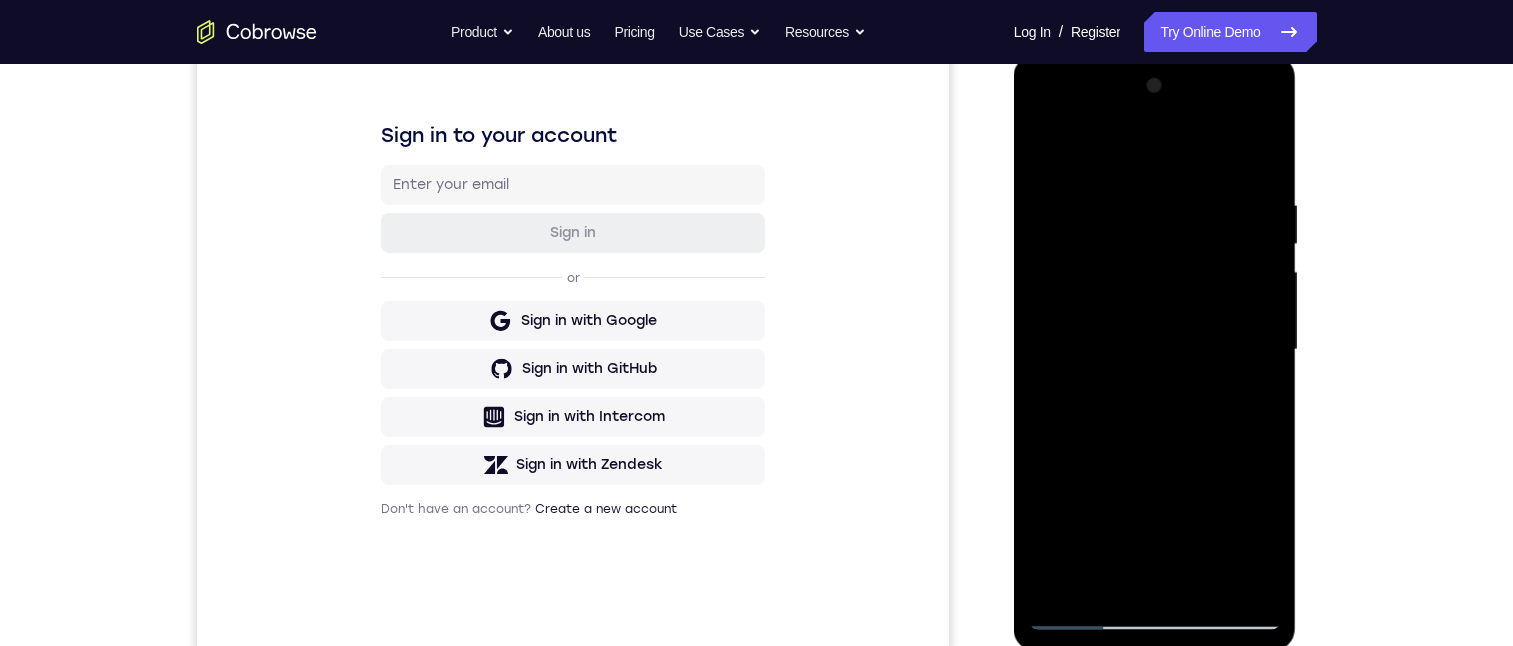 drag, startPoint x: 1180, startPoint y: 544, endPoint x: 1193, endPoint y: -72, distance: 616.13715 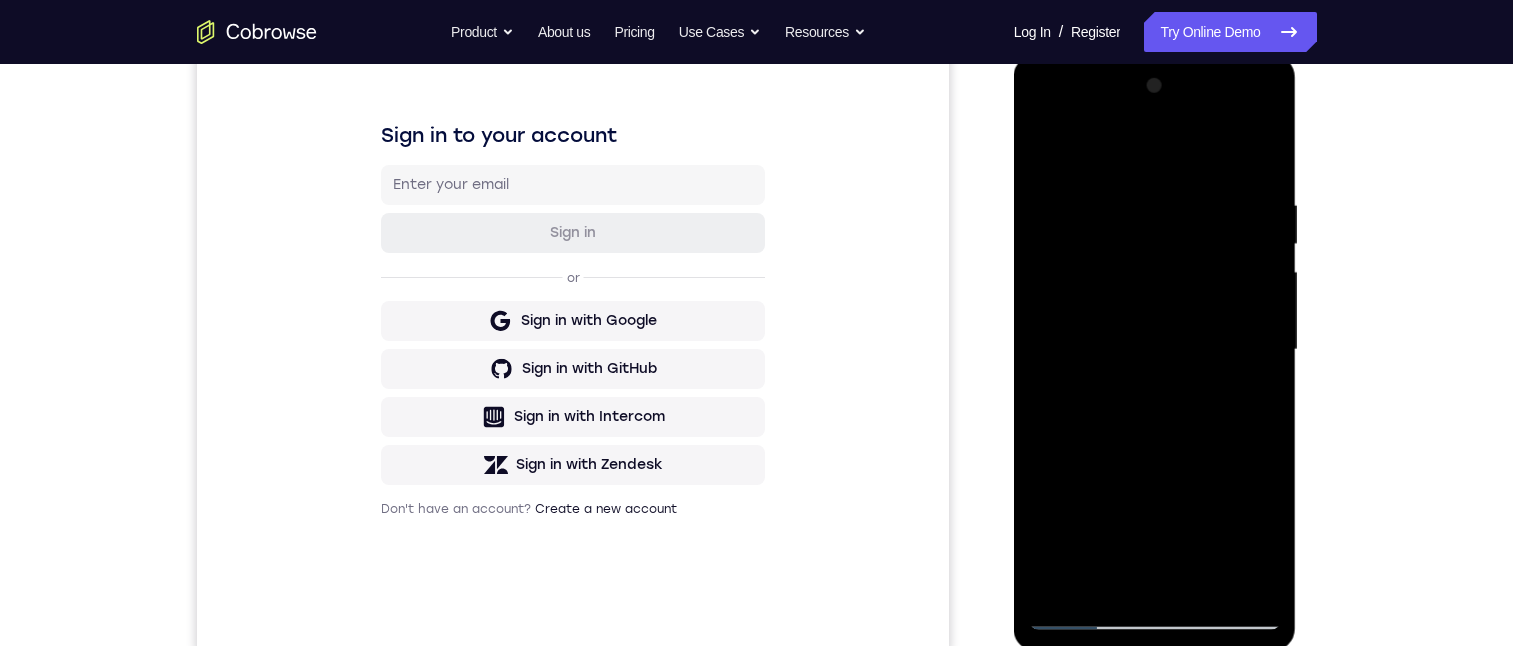 drag, startPoint x: 1189, startPoint y: 193, endPoint x: 1180, endPoint y: -52, distance: 245.16525 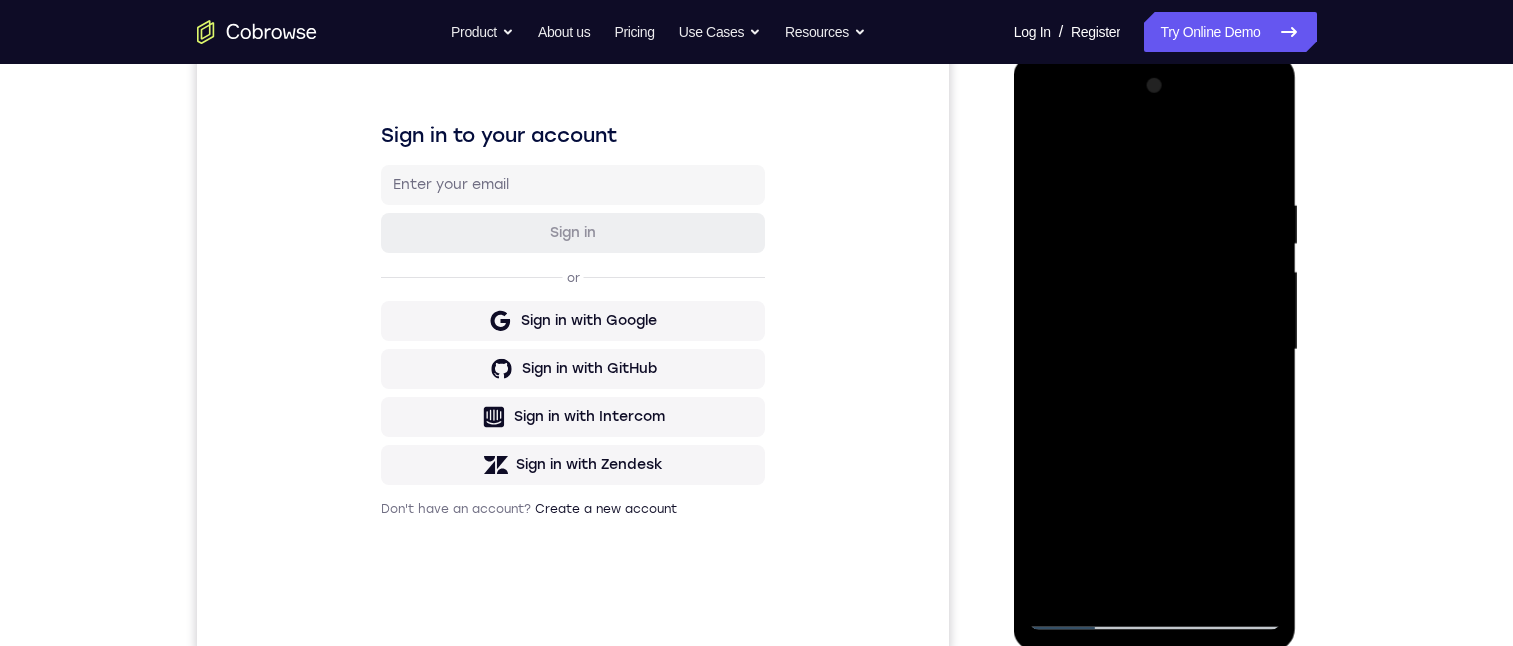 drag, startPoint x: 1208, startPoint y: 326, endPoint x: 1255, endPoint y: 167, distance: 165.80109 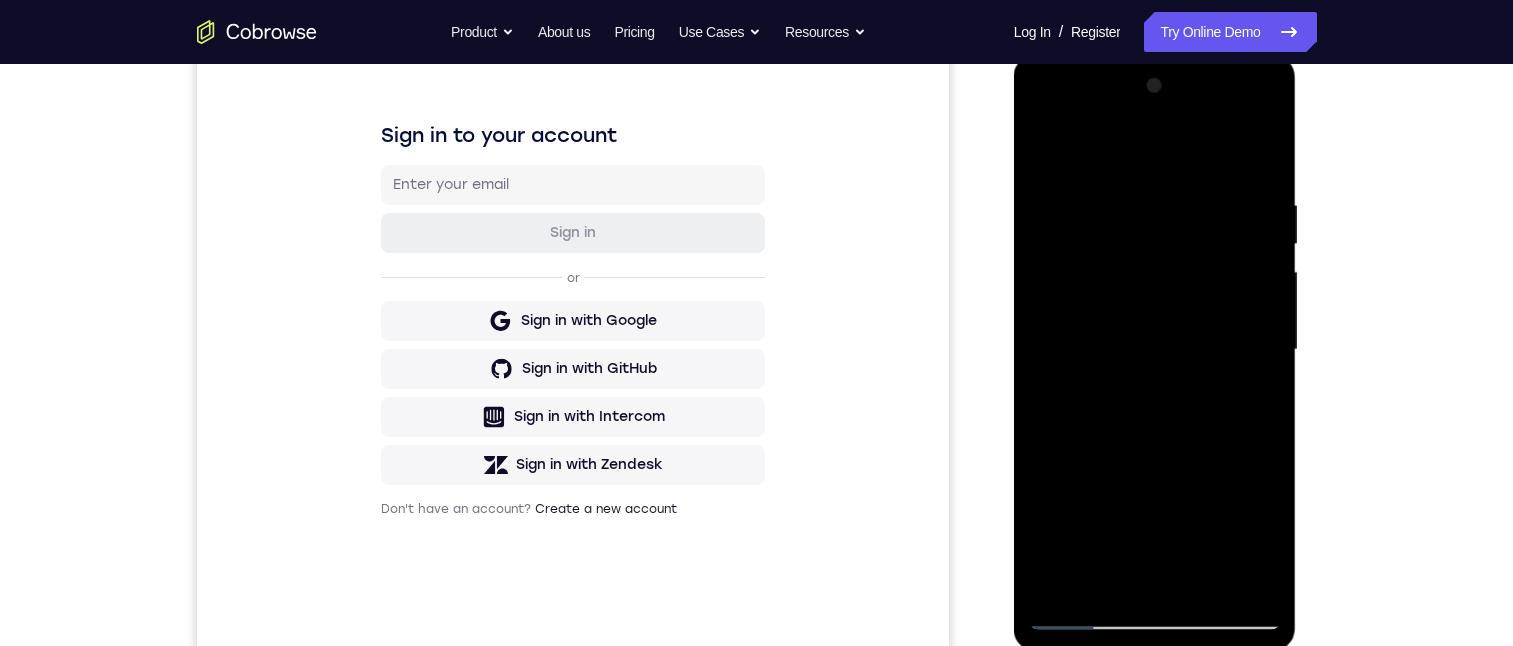 click at bounding box center (1155, 350) 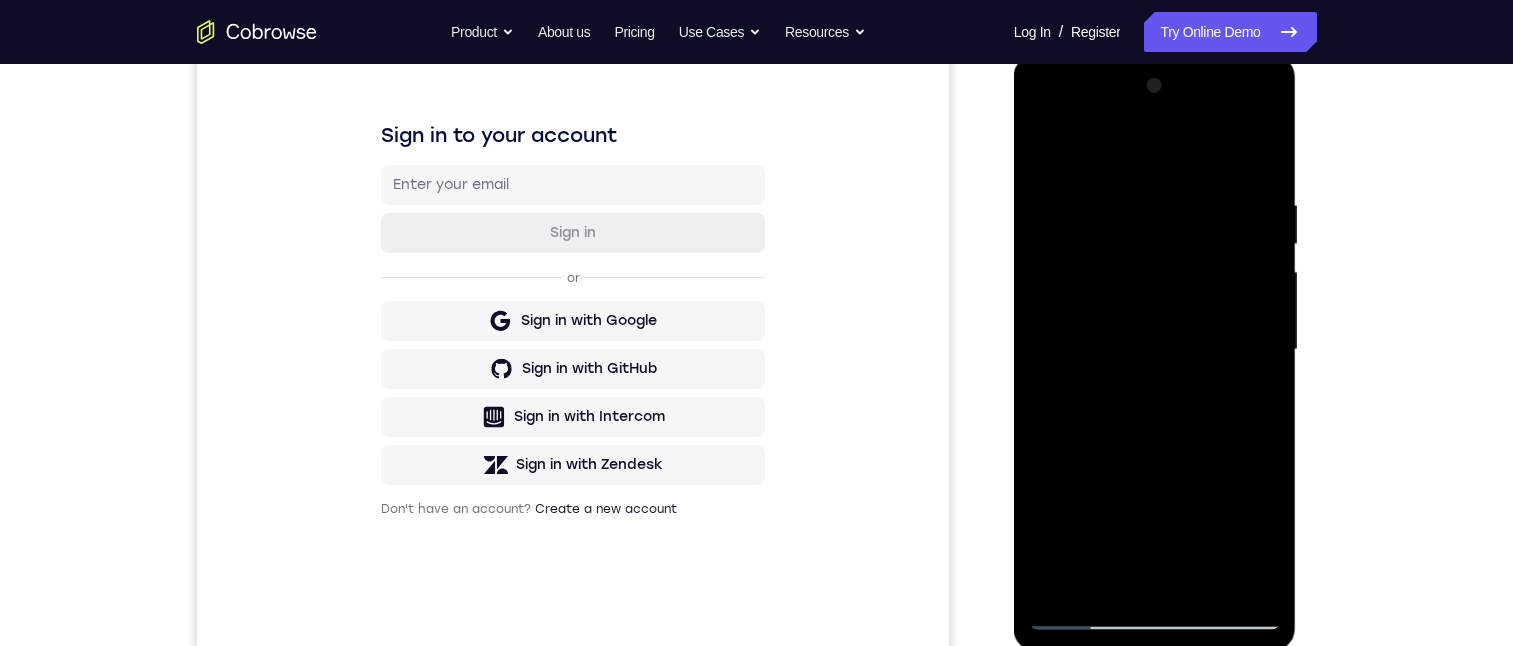 drag, startPoint x: 1172, startPoint y: 493, endPoint x: 1162, endPoint y: 75, distance: 418.1196 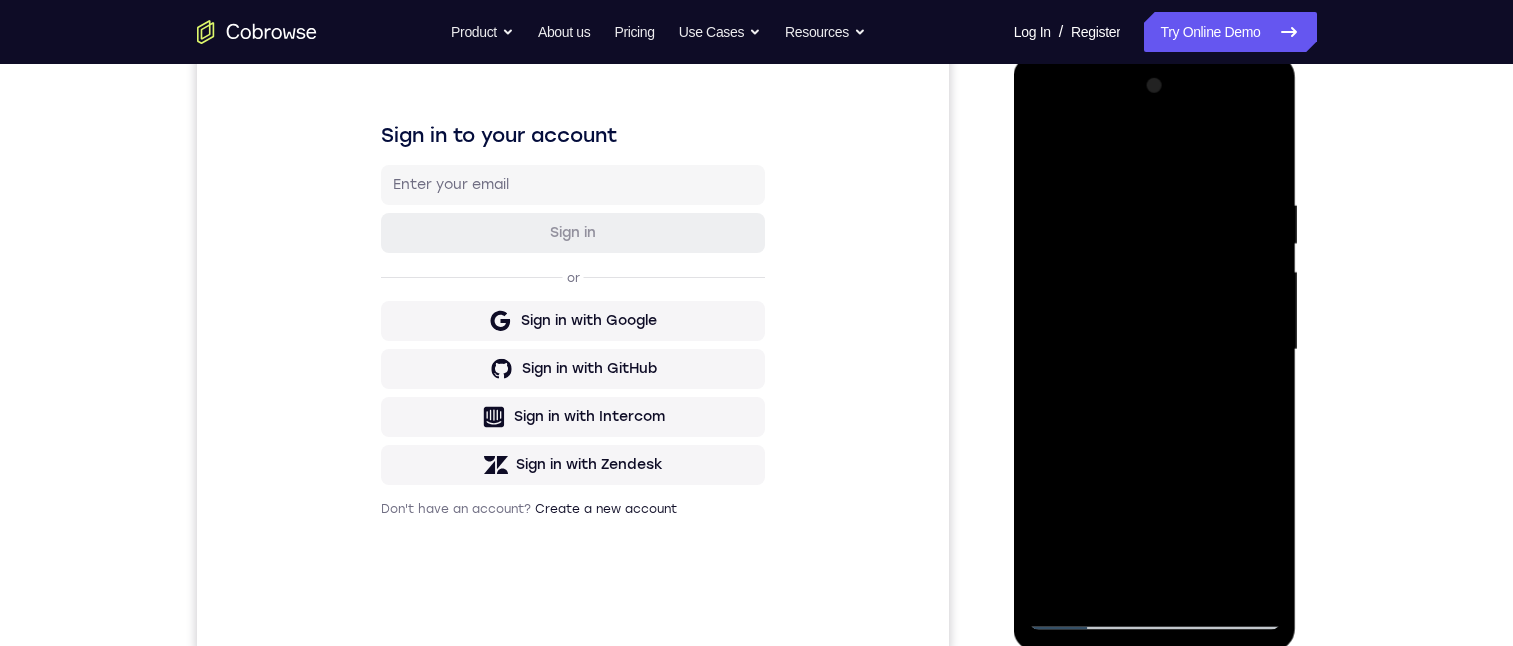 drag, startPoint x: 1158, startPoint y: 378, endPoint x: 1152, endPoint y: -109, distance: 487.03696 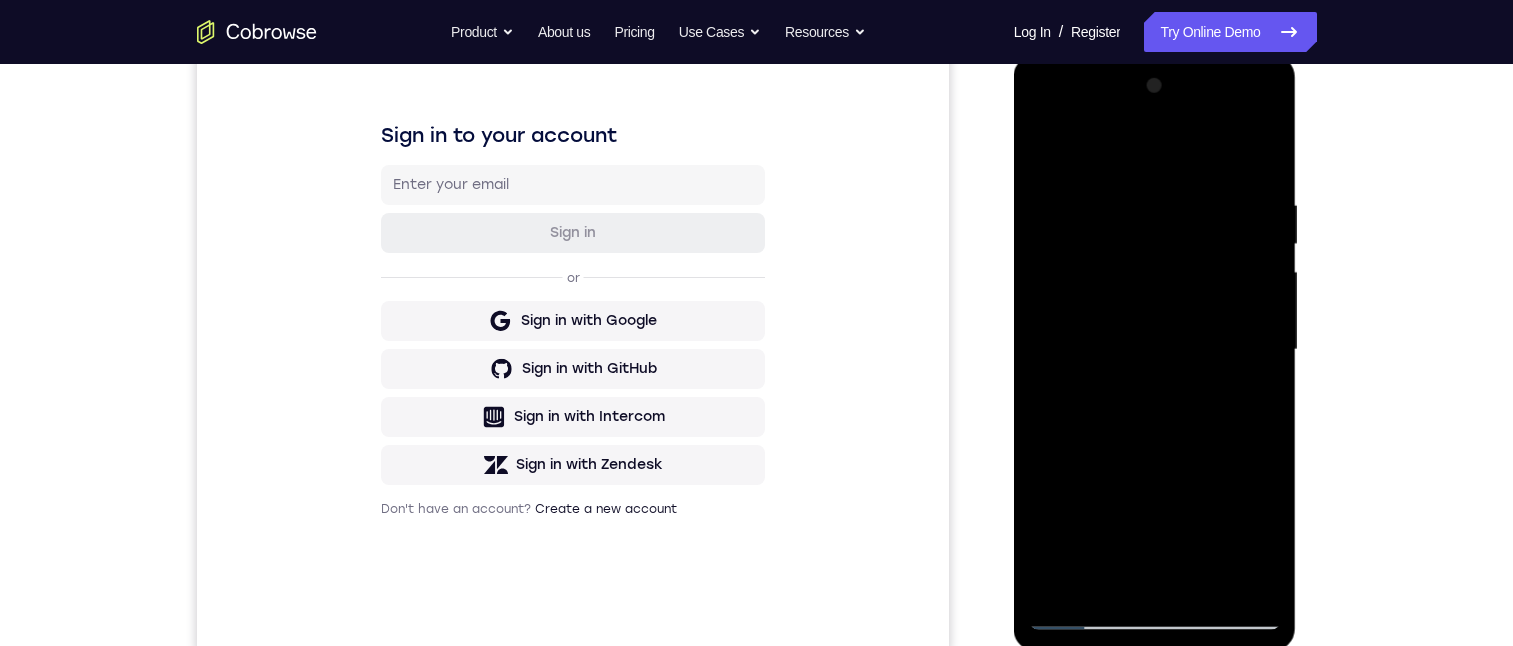 drag, startPoint x: 1204, startPoint y: 378, endPoint x: 1180, endPoint y: 65, distance: 313.9188 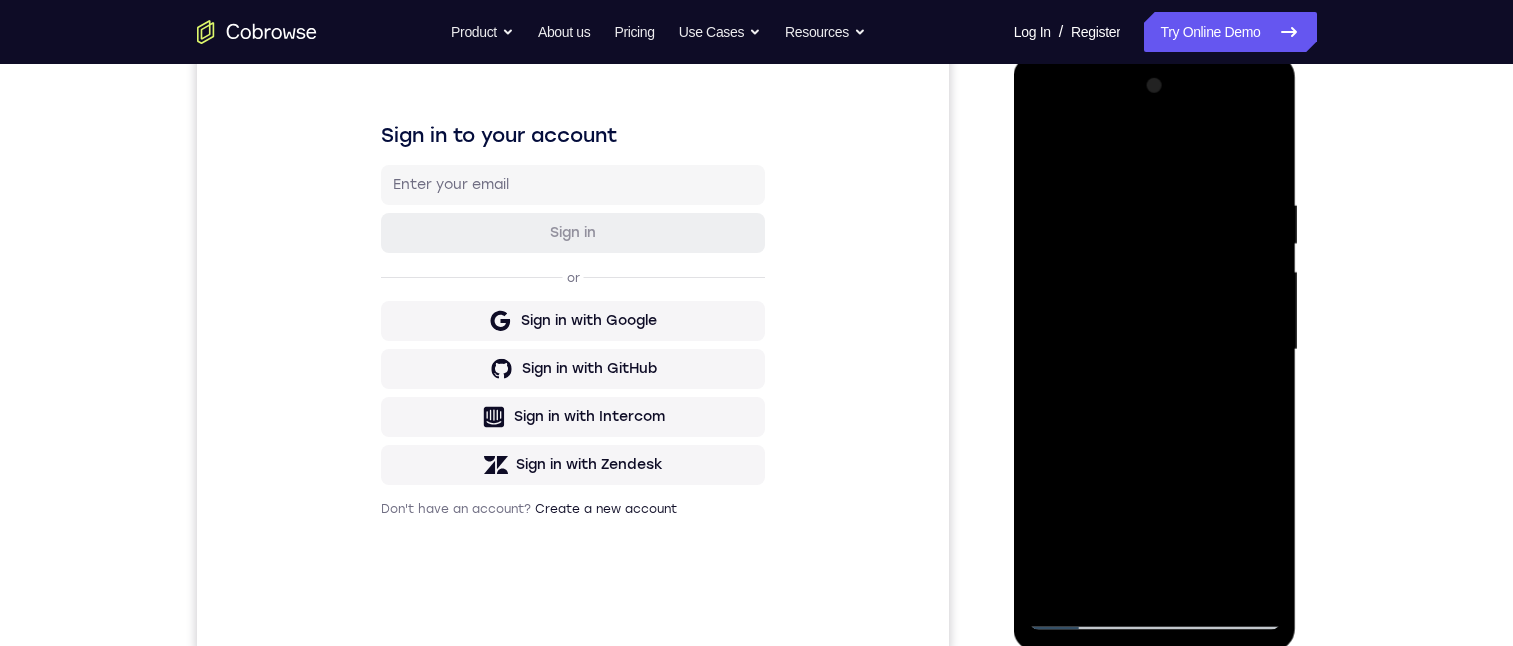 drag, startPoint x: 1179, startPoint y: 379, endPoint x: 1174, endPoint y: 212, distance: 167.07483 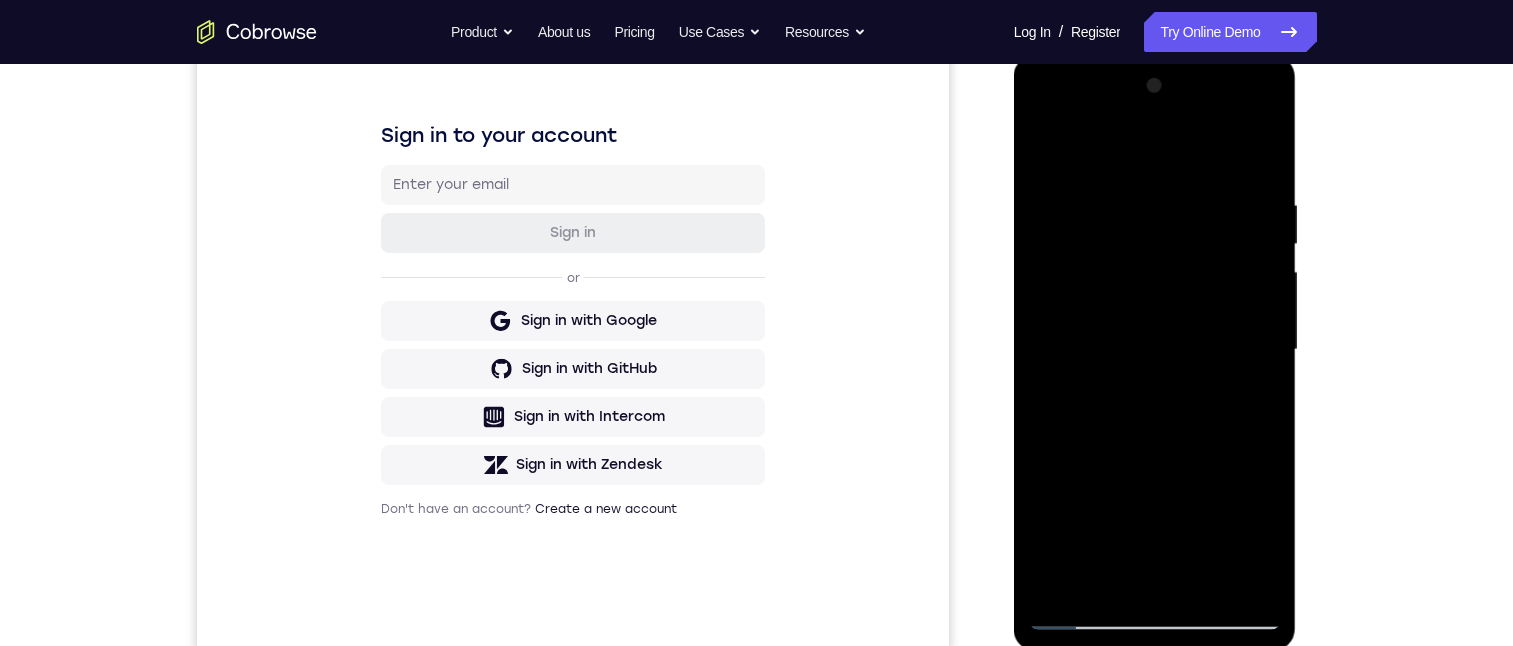 drag, startPoint x: 1182, startPoint y: 319, endPoint x: 1160, endPoint y: 140, distance: 180.3469 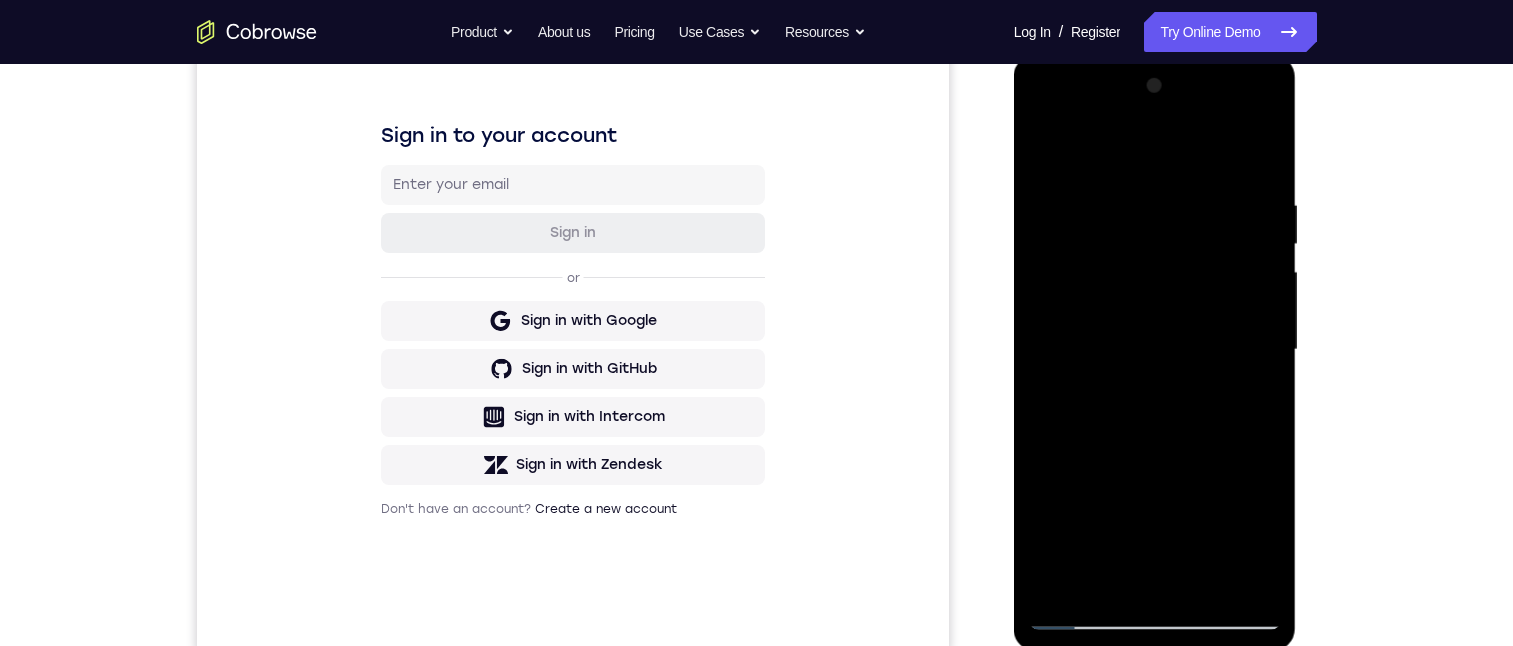 drag, startPoint x: 1185, startPoint y: 428, endPoint x: 1185, endPoint y: 231, distance: 197 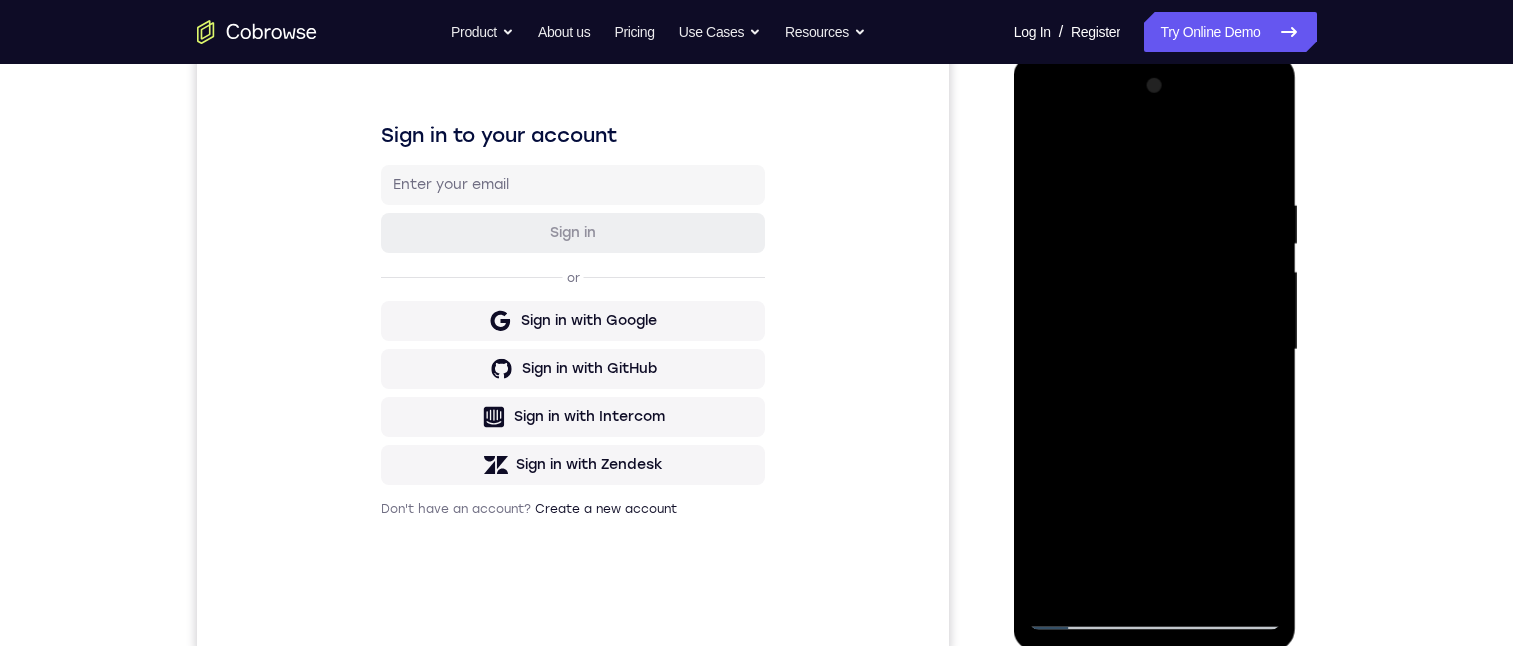 drag, startPoint x: 1182, startPoint y: 466, endPoint x: 1138, endPoint y: 68, distance: 400.42477 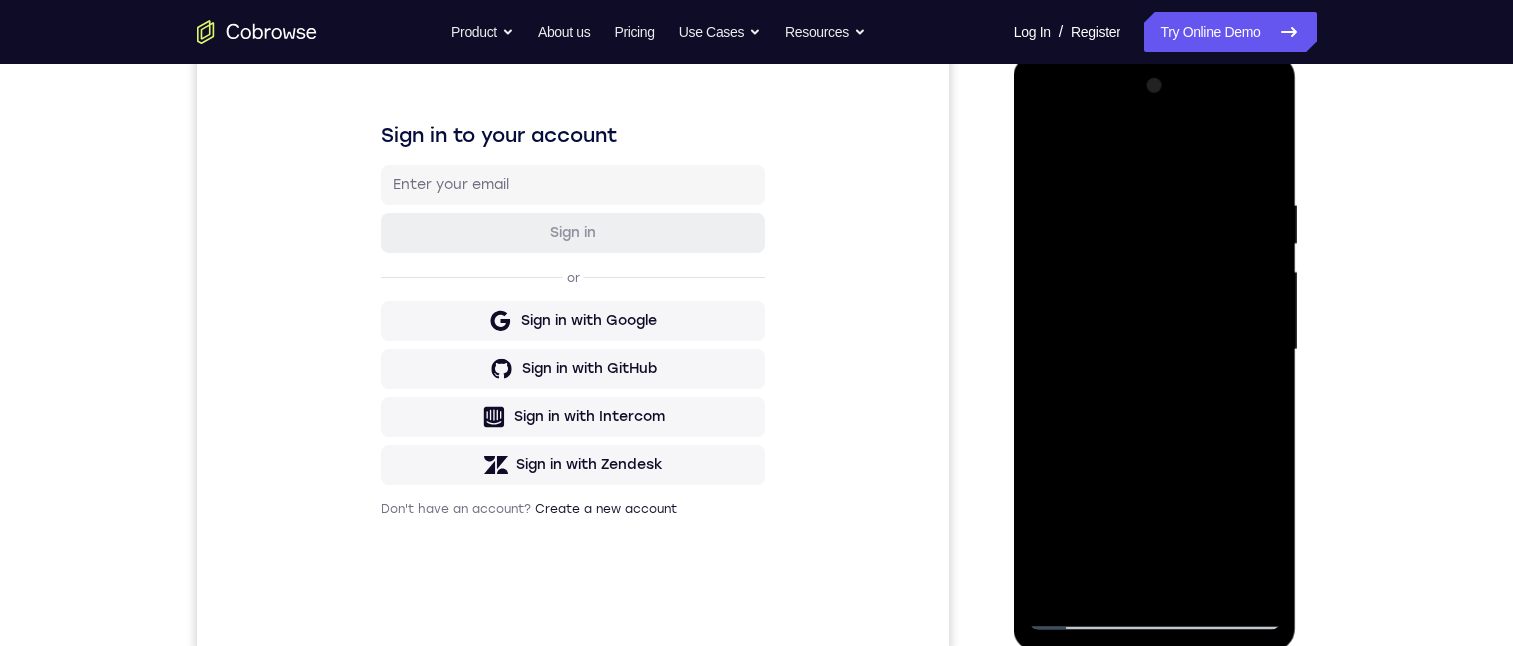 drag, startPoint x: 1188, startPoint y: 442, endPoint x: 1146, endPoint y: 119, distance: 325.7192 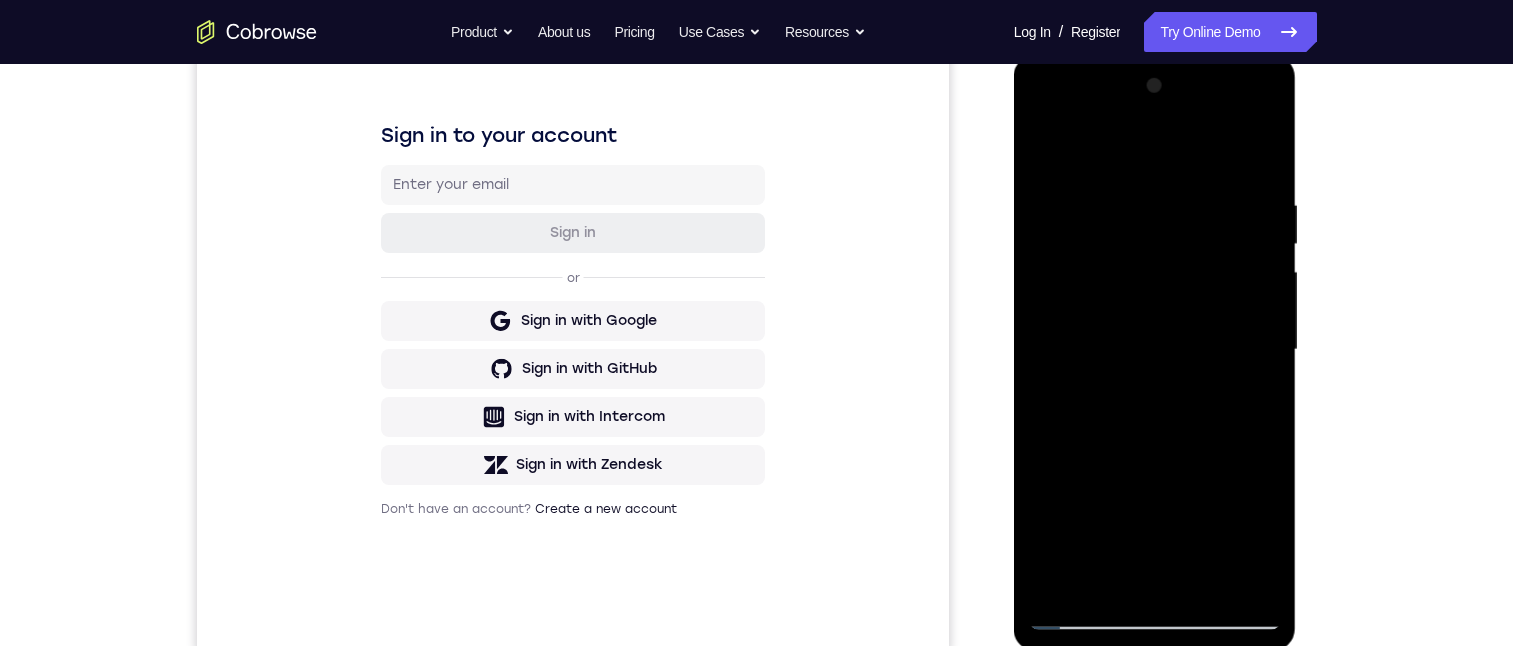 drag, startPoint x: 1212, startPoint y: 475, endPoint x: 1200, endPoint y: 211, distance: 264.27258 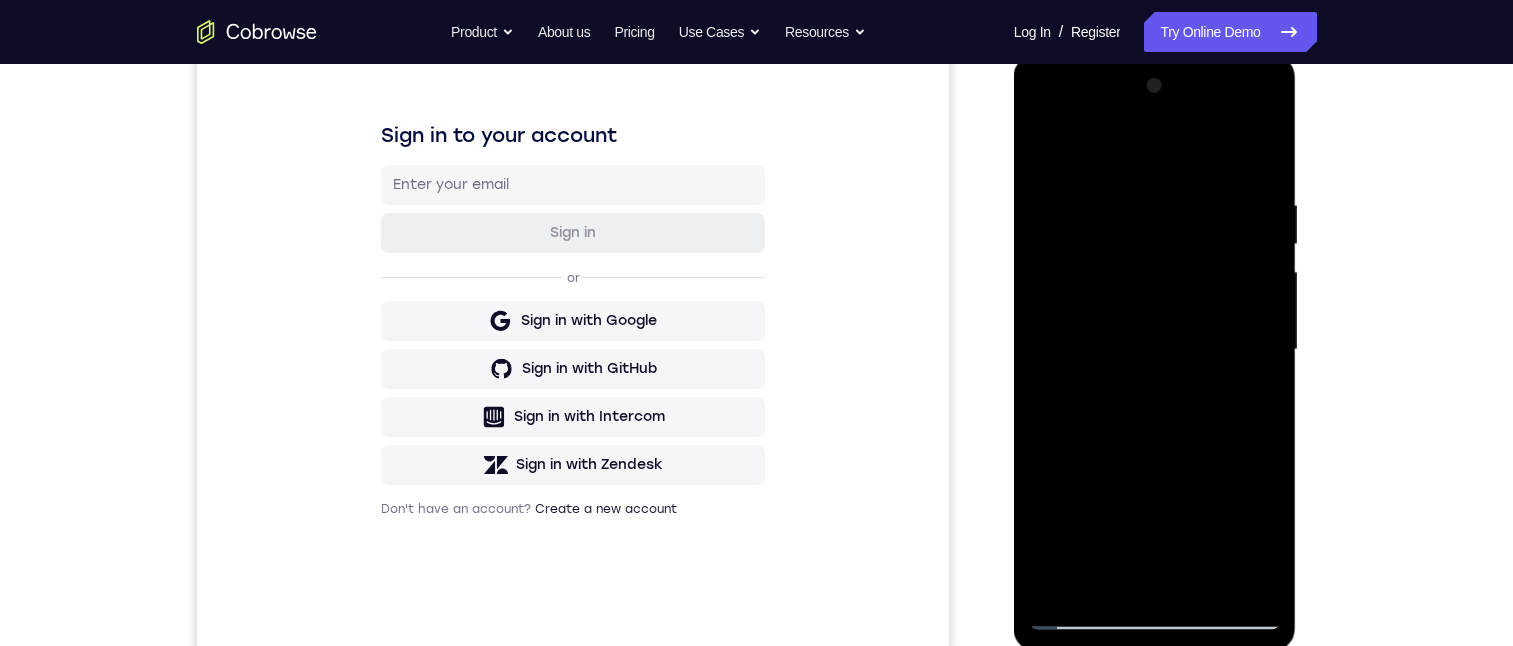 drag, startPoint x: 1209, startPoint y: 460, endPoint x: 1177, endPoint y: 129, distance: 332.54324 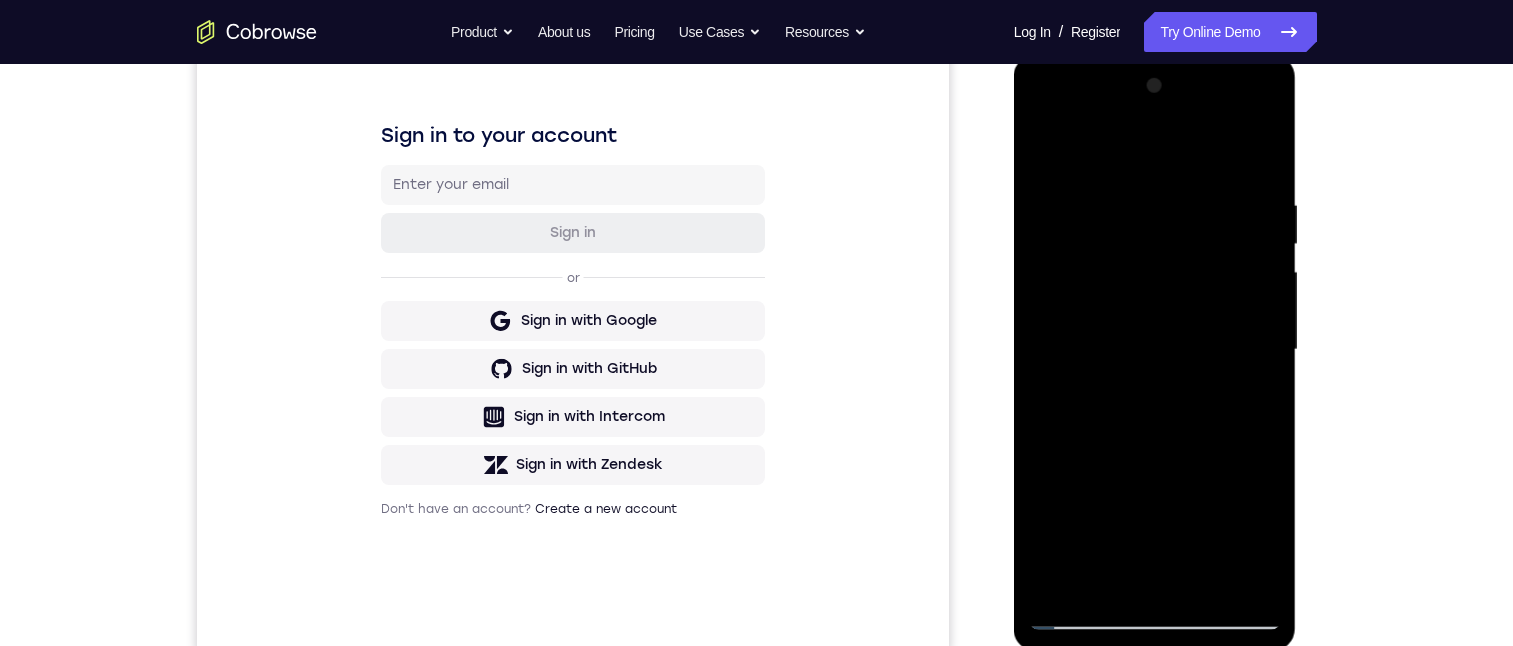 drag, startPoint x: 1181, startPoint y: 472, endPoint x: 1178, endPoint y: 166, distance: 306.0147 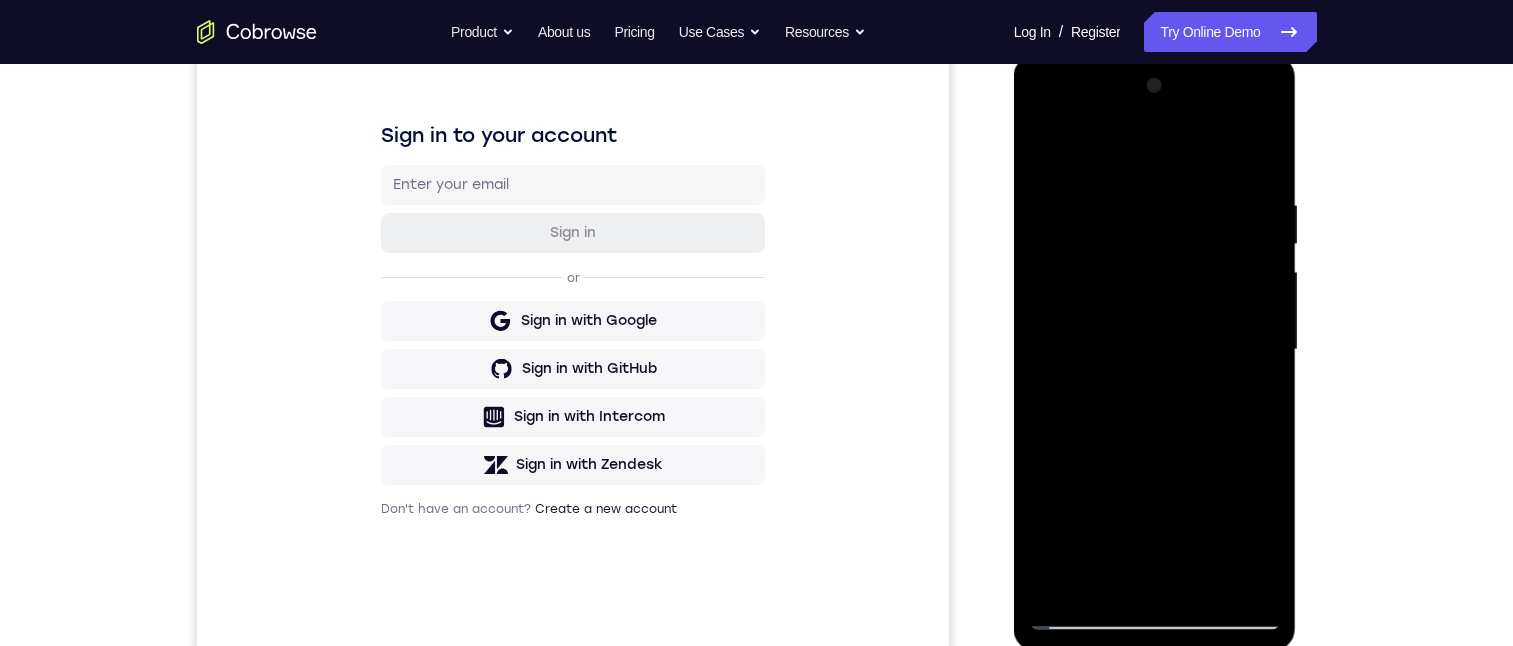 drag, startPoint x: 1209, startPoint y: 467, endPoint x: 1192, endPoint y: 223, distance: 244.59149 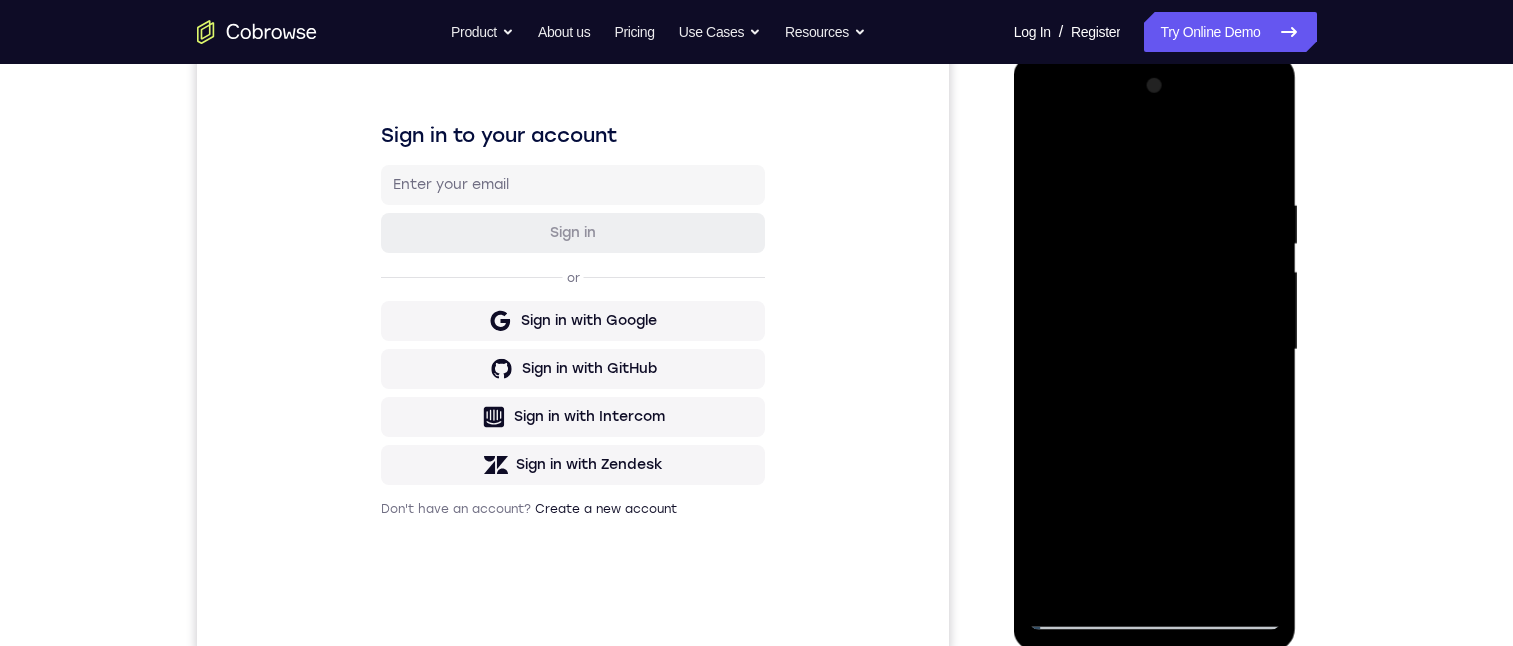 drag, startPoint x: 1228, startPoint y: 463, endPoint x: 1150, endPoint y: -44, distance: 512.9649 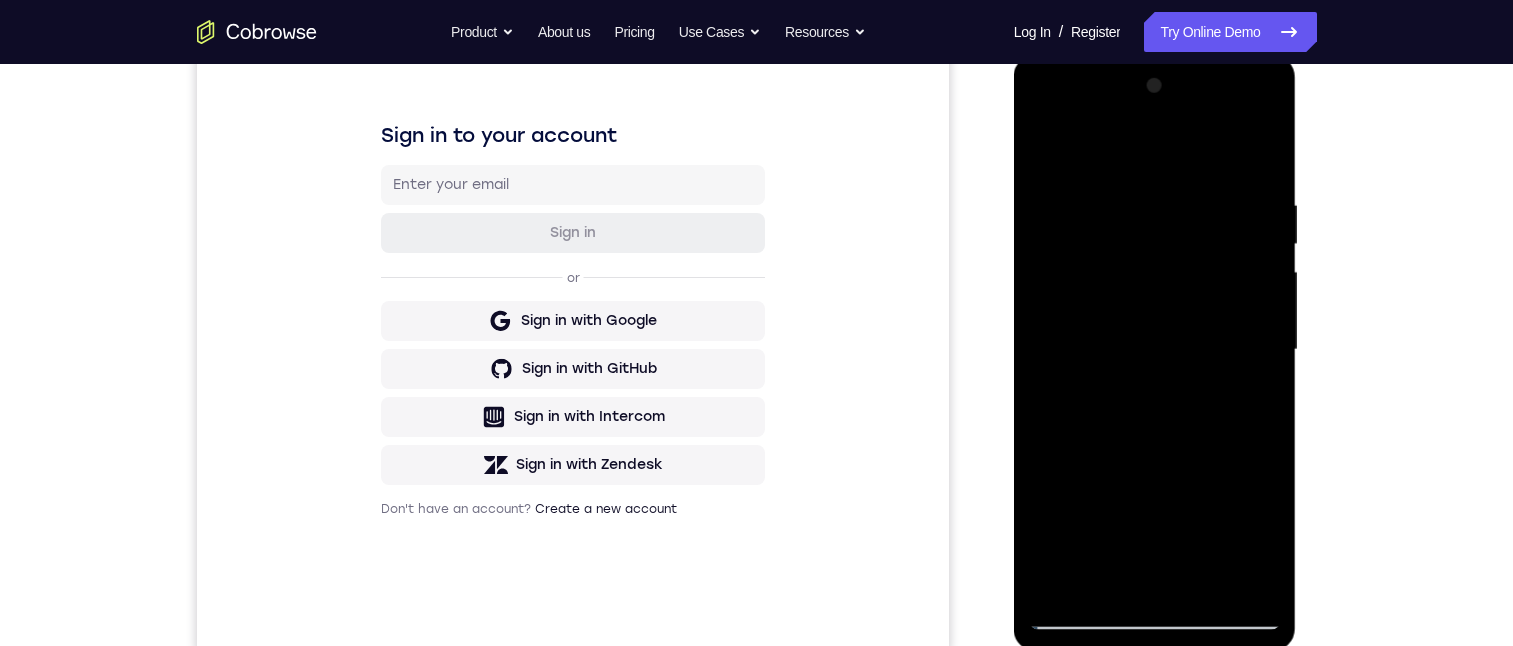 drag, startPoint x: 1219, startPoint y: 434, endPoint x: 1168, endPoint y: 81, distance: 356.6651 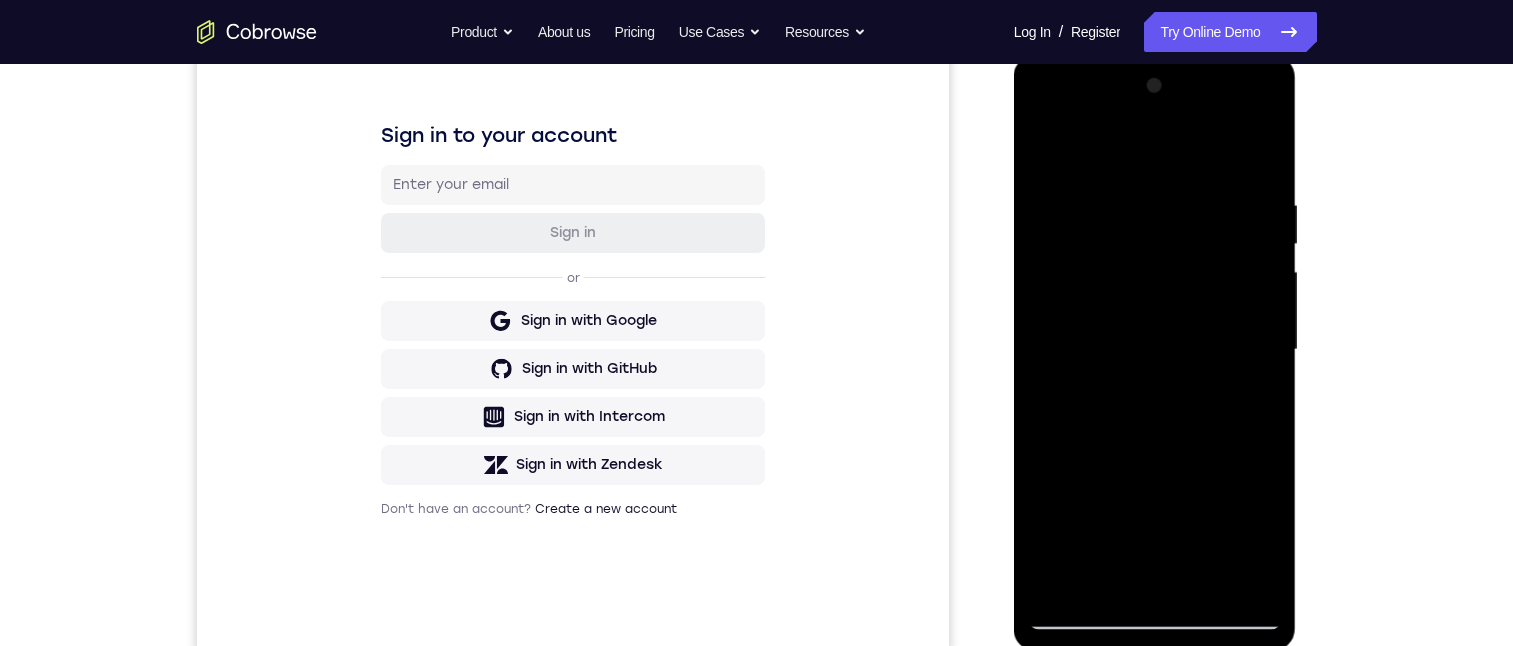 drag, startPoint x: 1193, startPoint y: 390, endPoint x: 1184, endPoint y: 178, distance: 212.19095 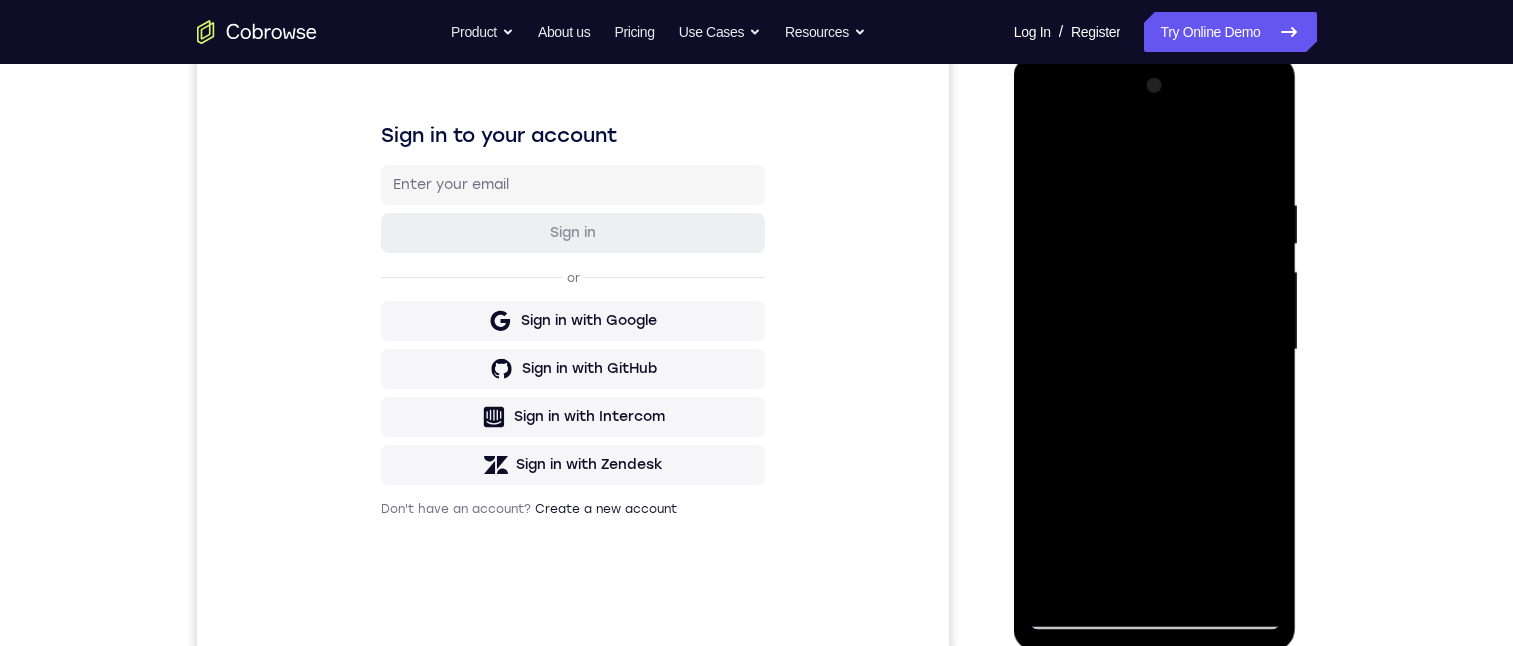 drag, startPoint x: 1214, startPoint y: 429, endPoint x: 1188, endPoint y: 195, distance: 235.44002 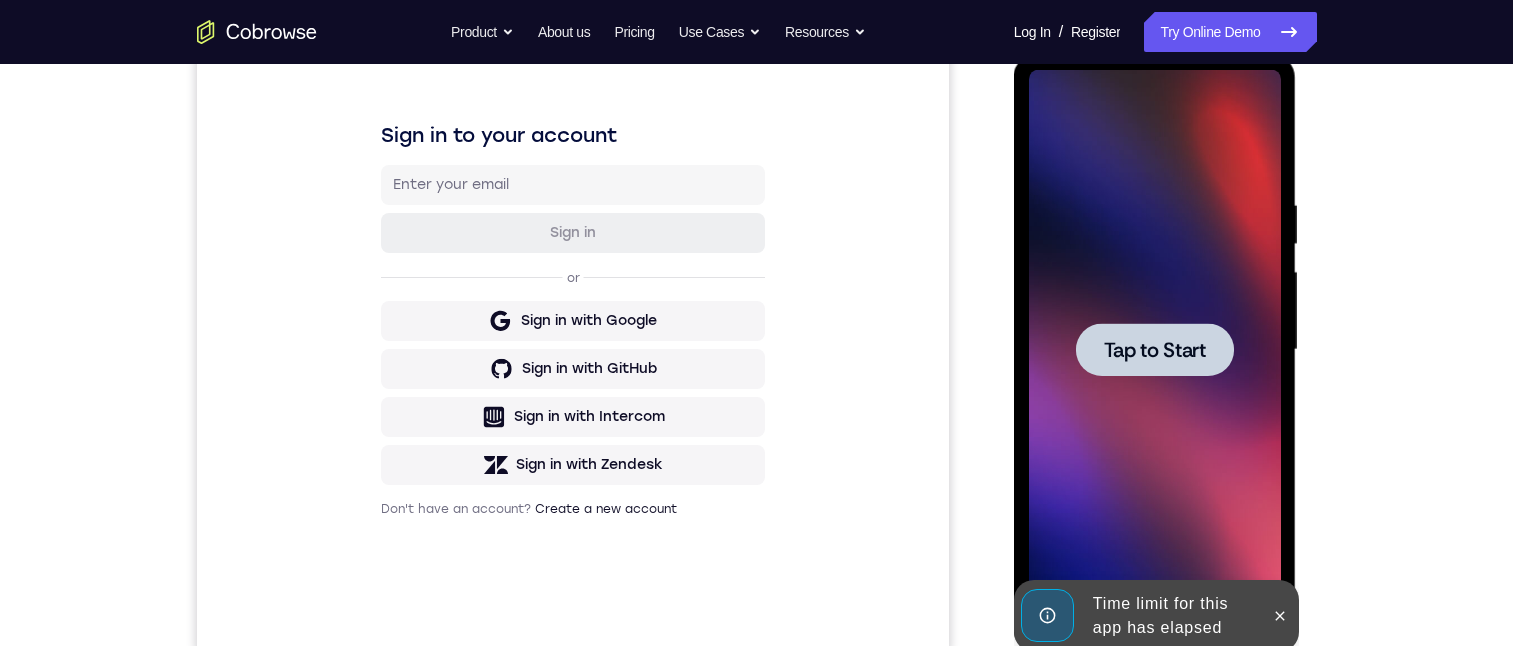 click on "Tap to Start" at bounding box center [1155, 350] 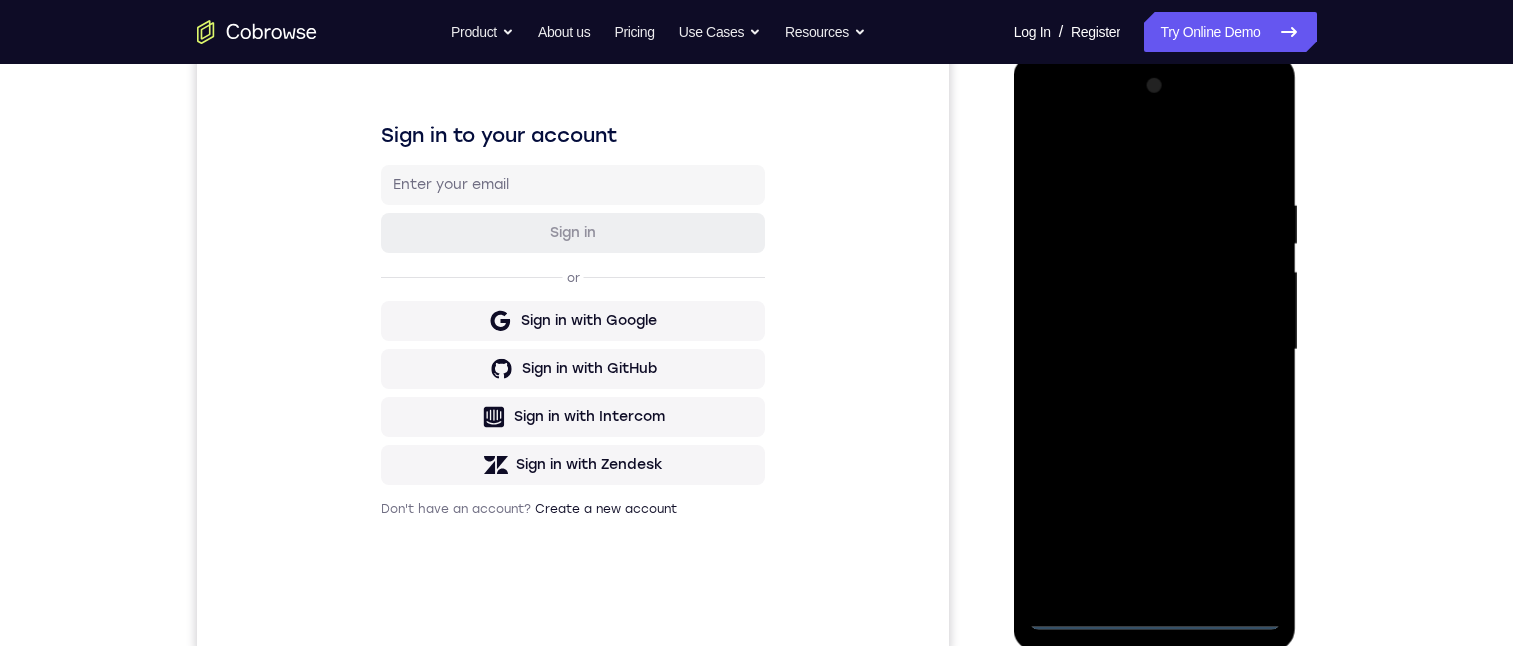 click at bounding box center [1155, 350] 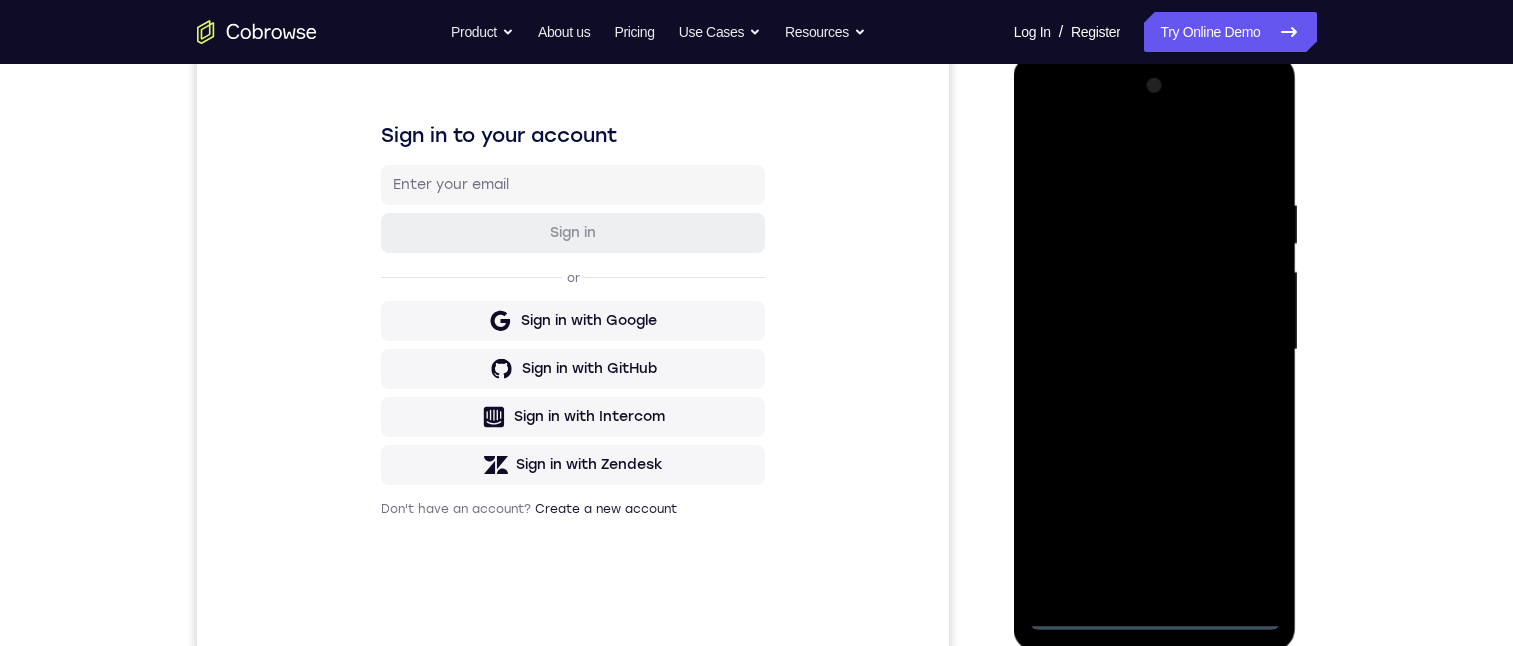 click at bounding box center (1155, 350) 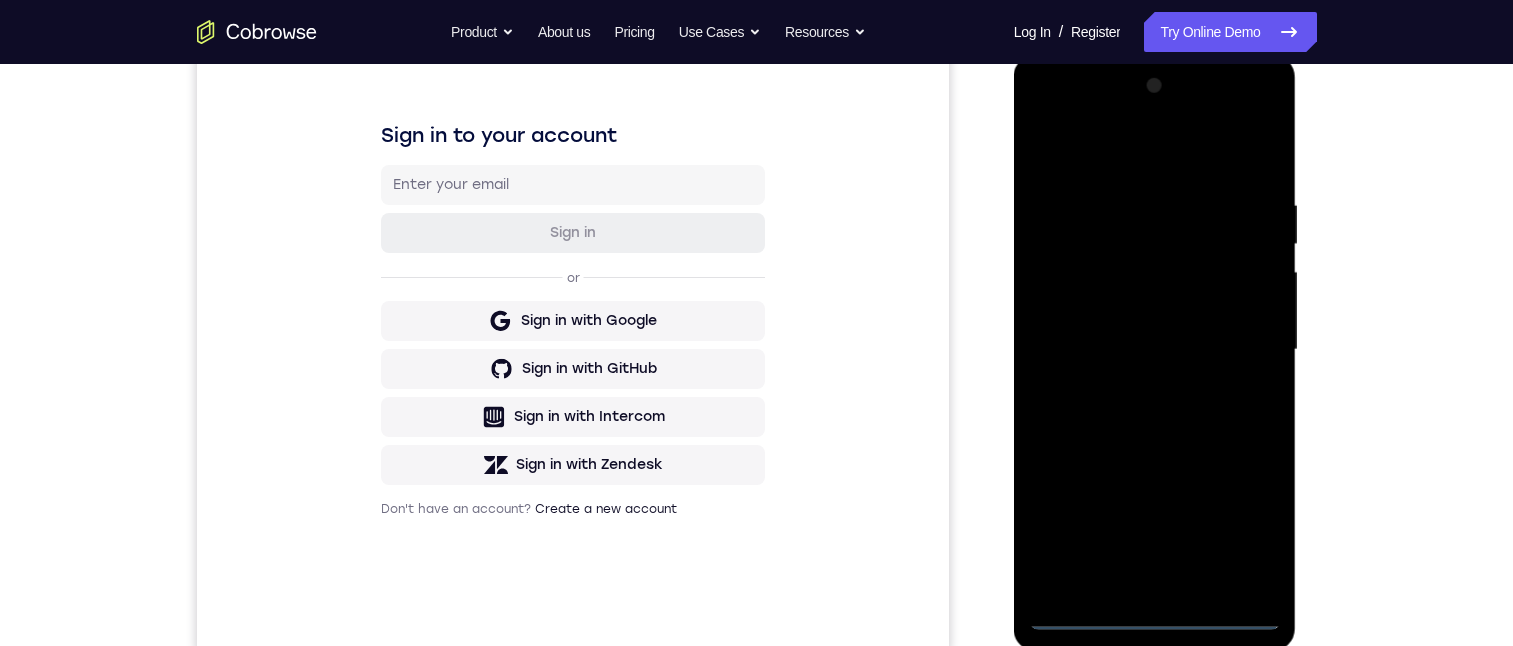 click at bounding box center [1155, 350] 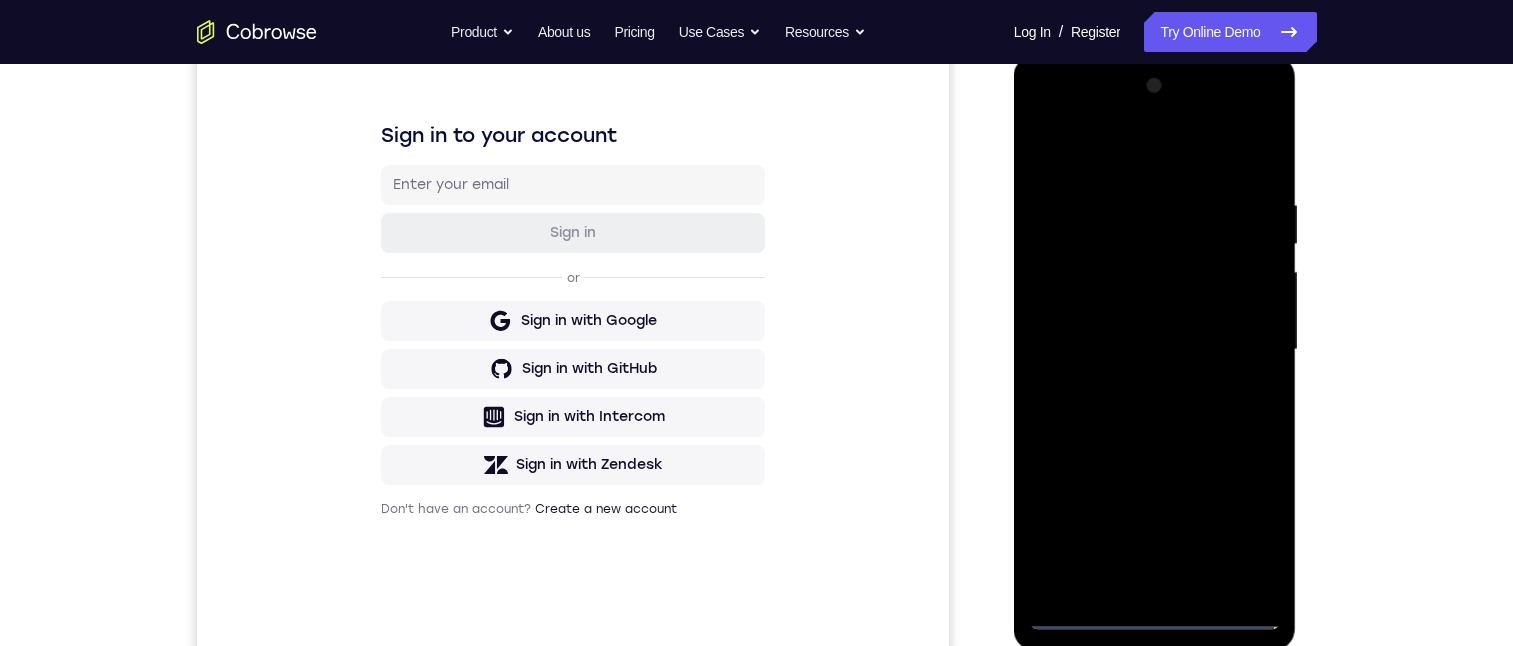 click at bounding box center [1155, 350] 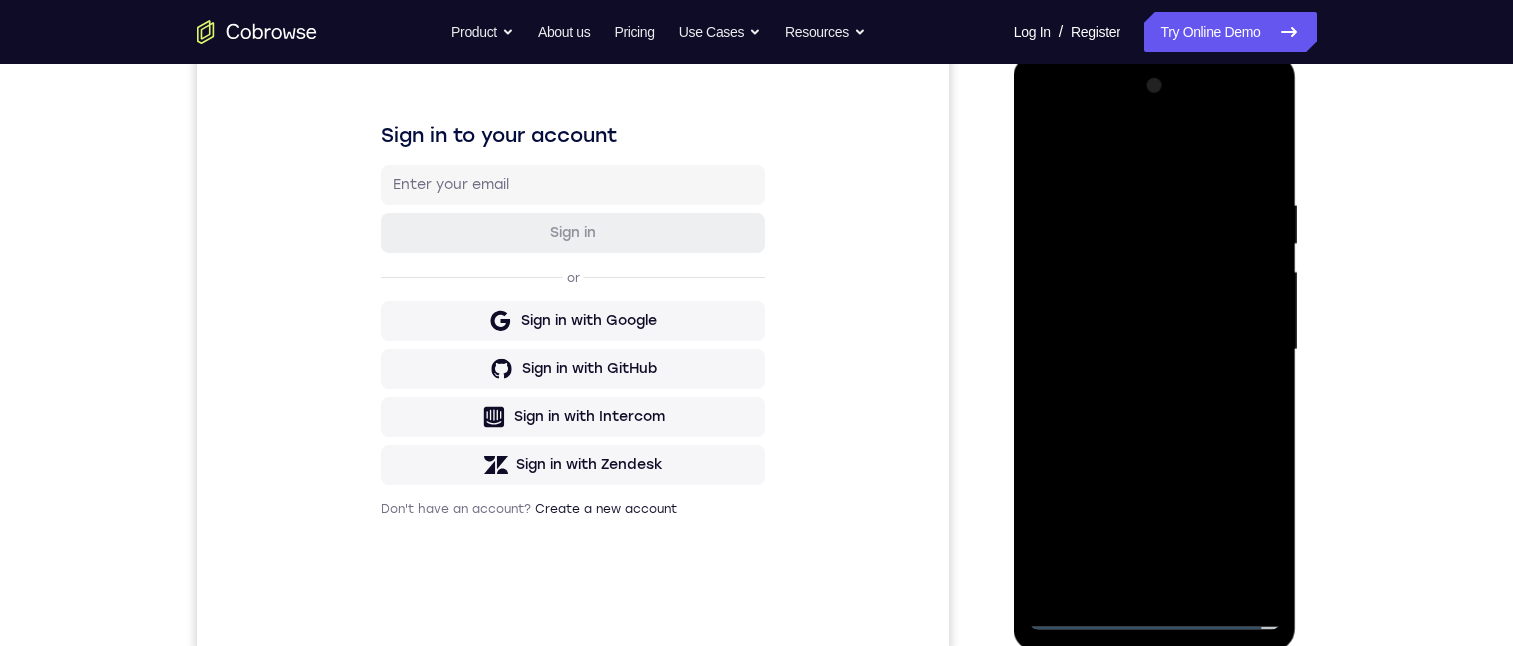 click at bounding box center [1155, 350] 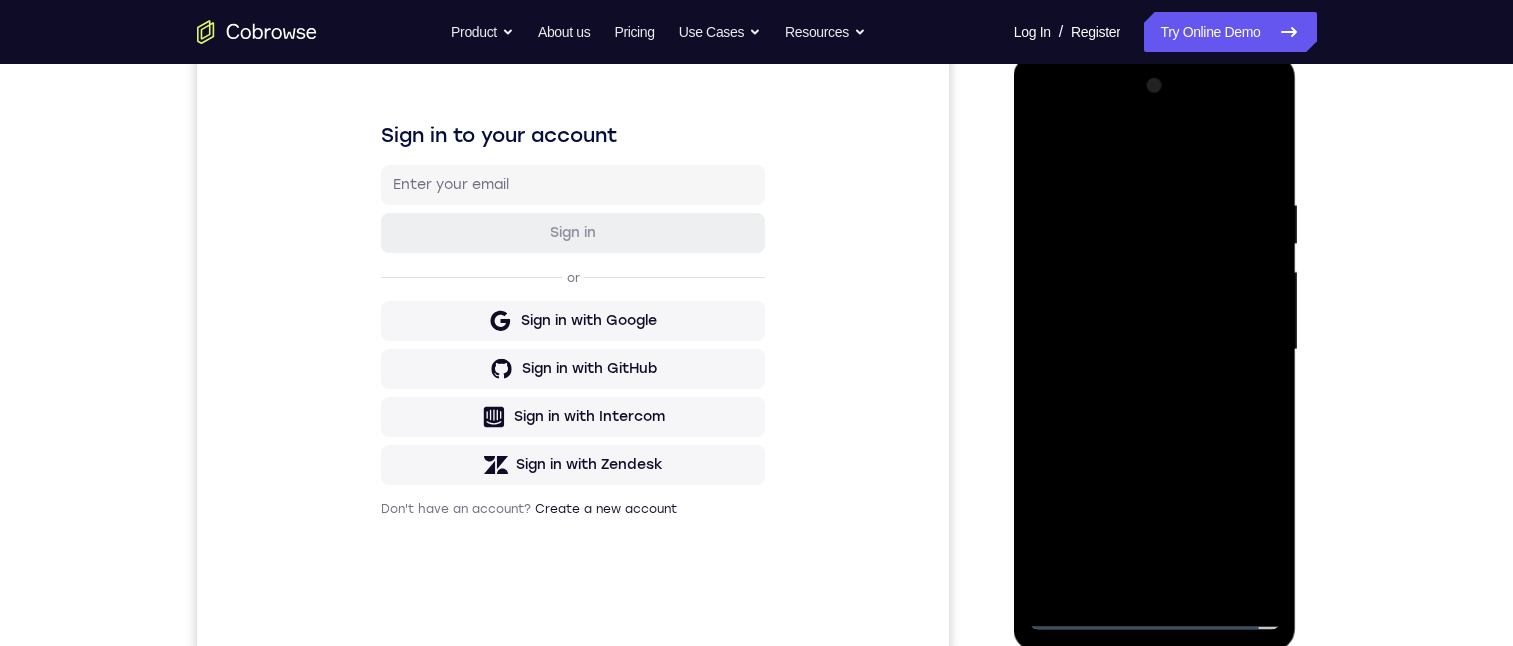 drag, startPoint x: 1275, startPoint y: 527, endPoint x: 1272, endPoint y: -166, distance: 693.0065 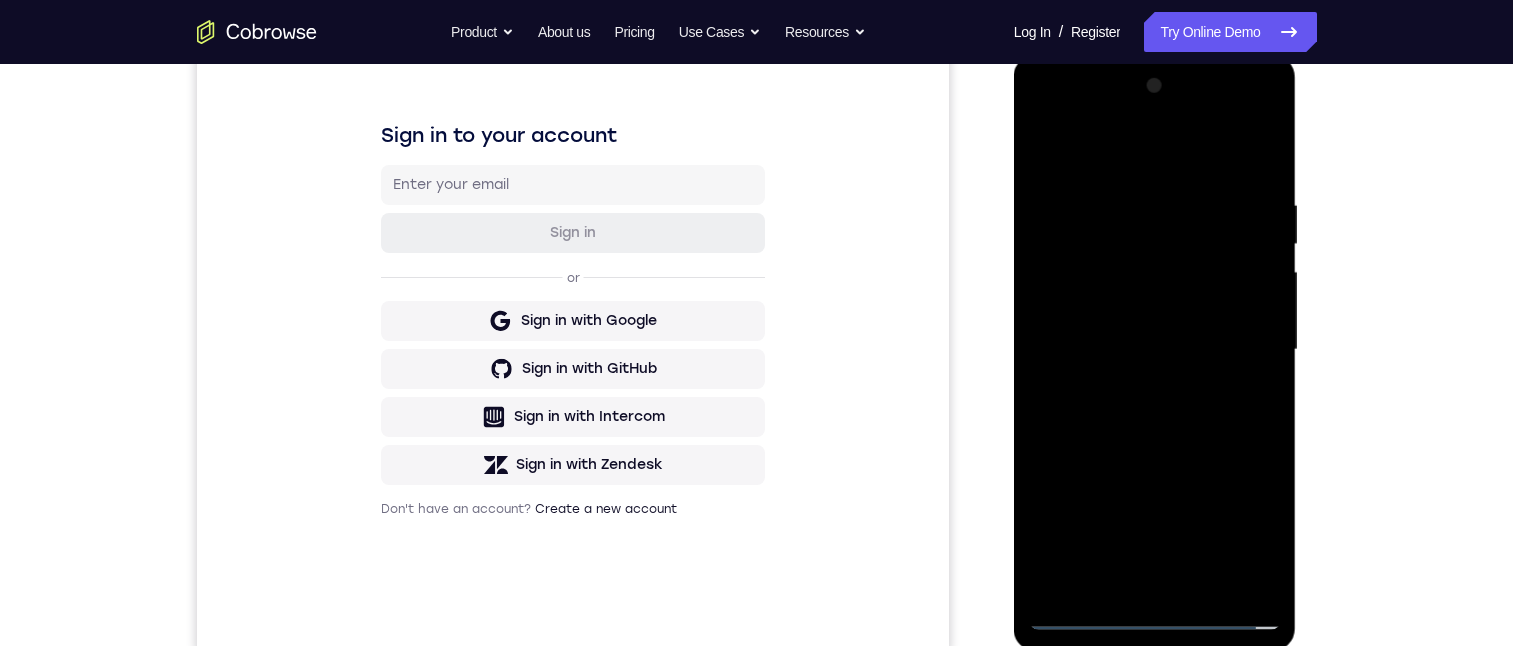 click at bounding box center (1155, 350) 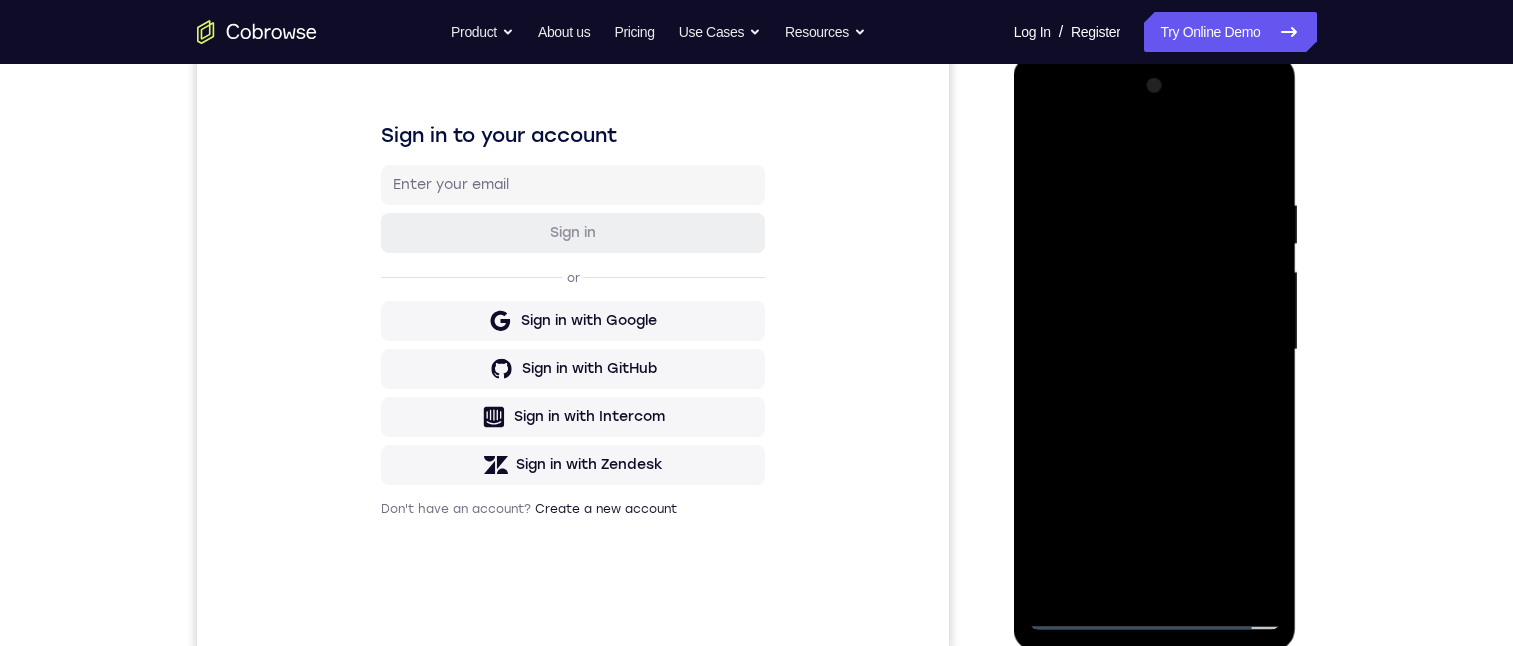 drag, startPoint x: 1268, startPoint y: 223, endPoint x: 1240, endPoint y: 580, distance: 358.09634 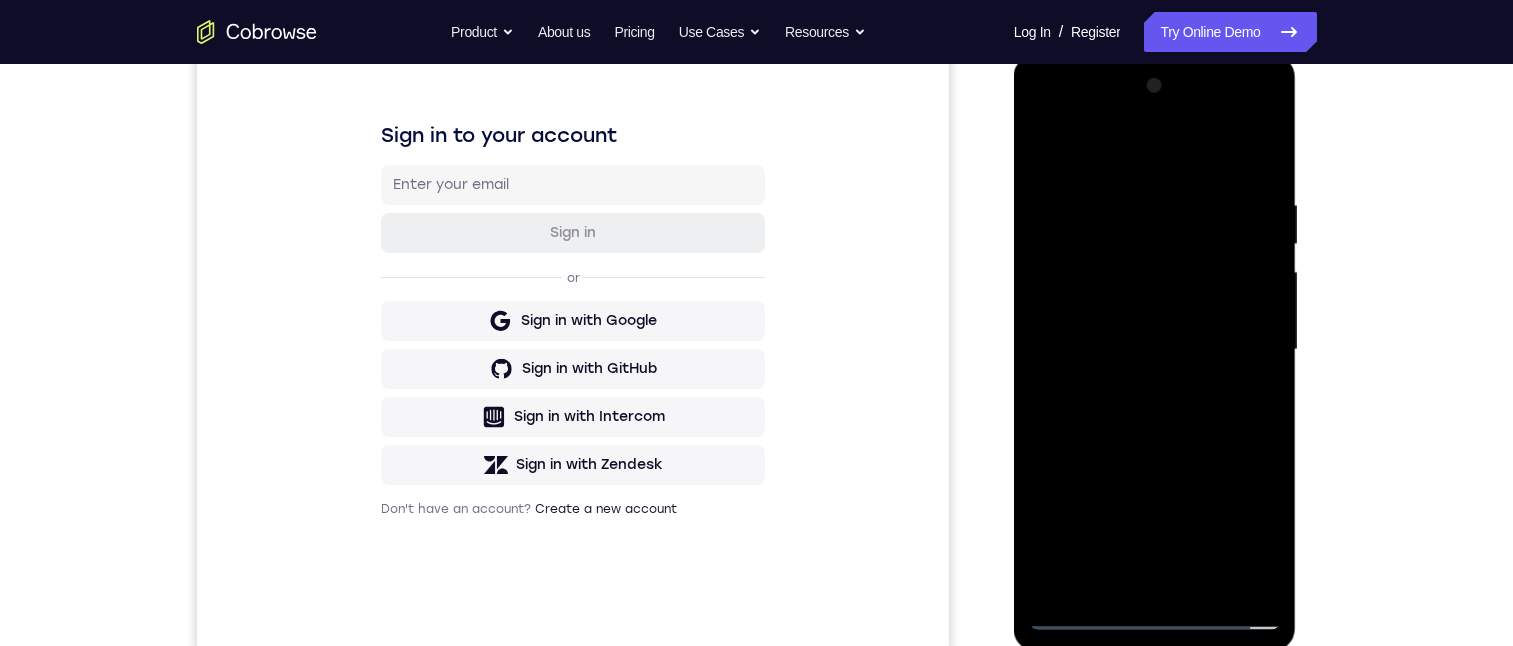 drag, startPoint x: 1237, startPoint y: 259, endPoint x: 1256, endPoint y: 641, distance: 382.47223 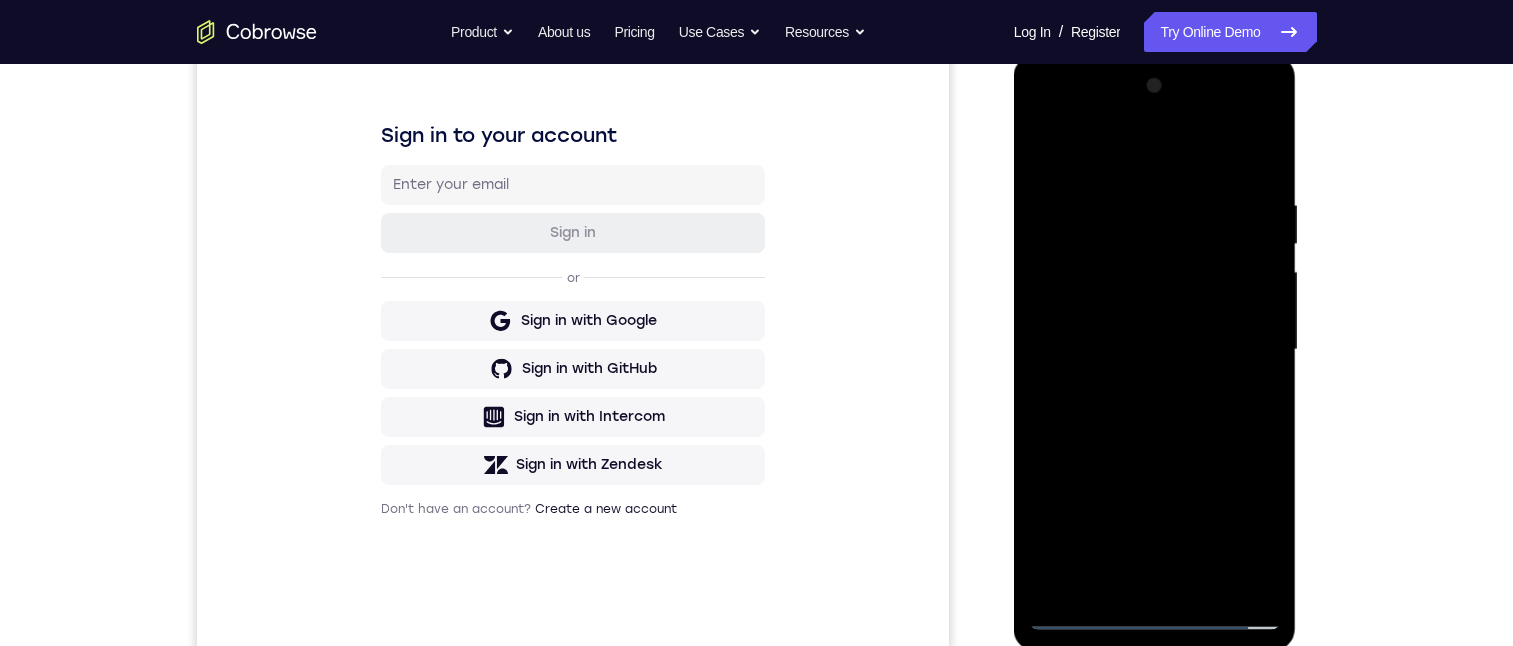 drag, startPoint x: 1212, startPoint y: 315, endPoint x: 1189, endPoint y: 697, distance: 382.69177 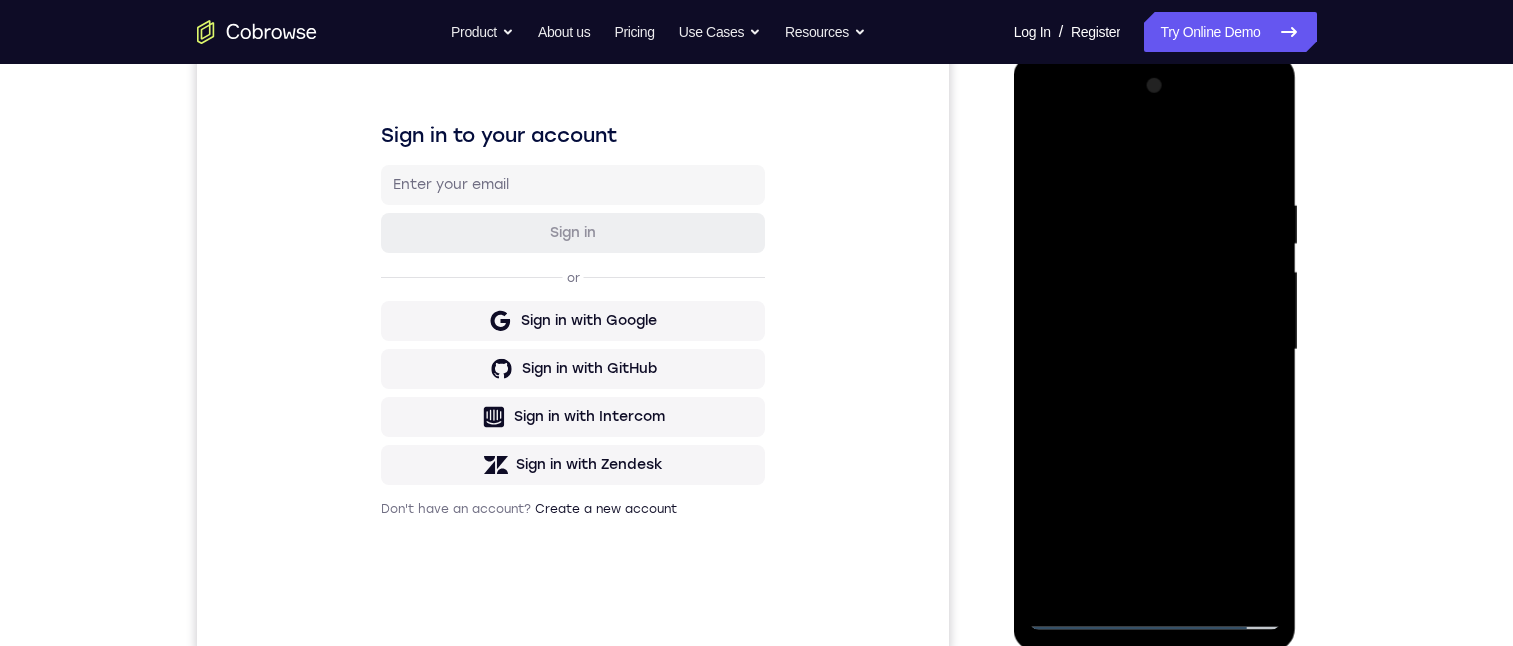 click at bounding box center [1155, 350] 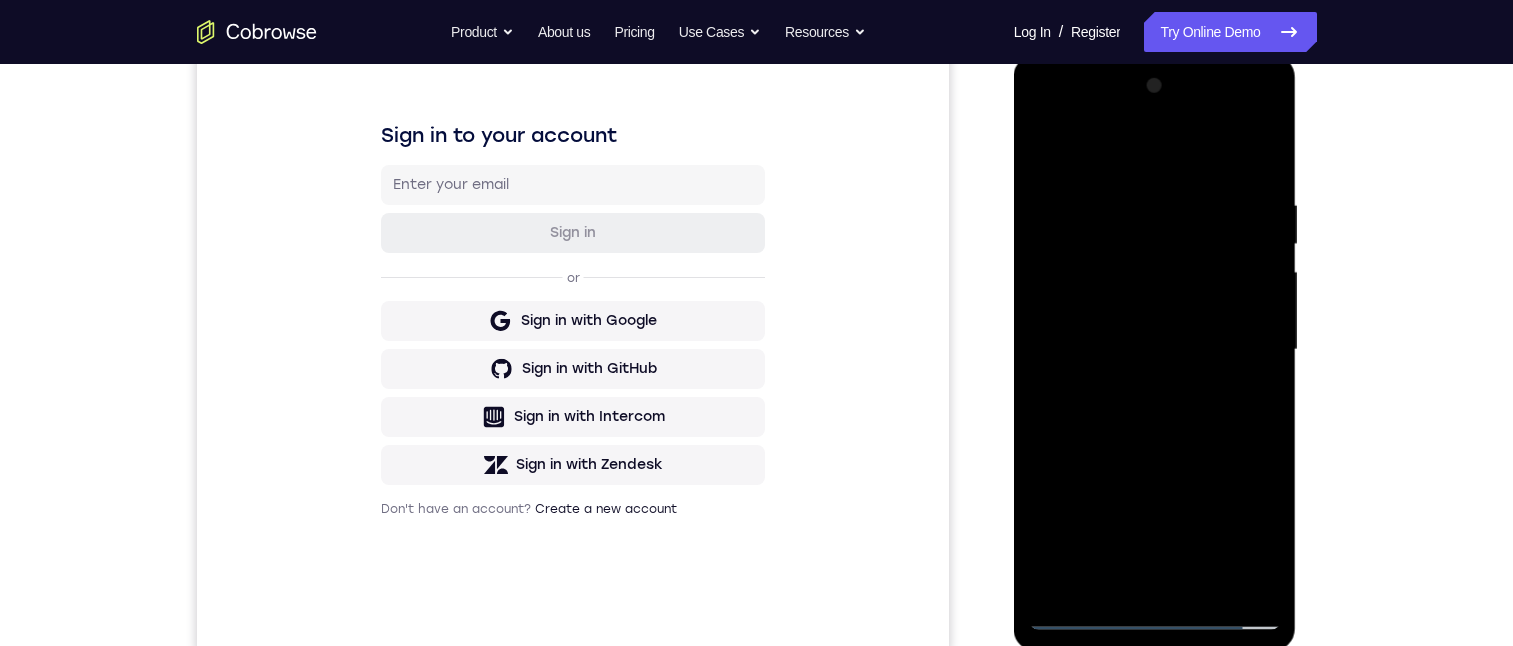 drag, startPoint x: 1279, startPoint y: 499, endPoint x: 1488, endPoint y: -166, distance: 697.0696 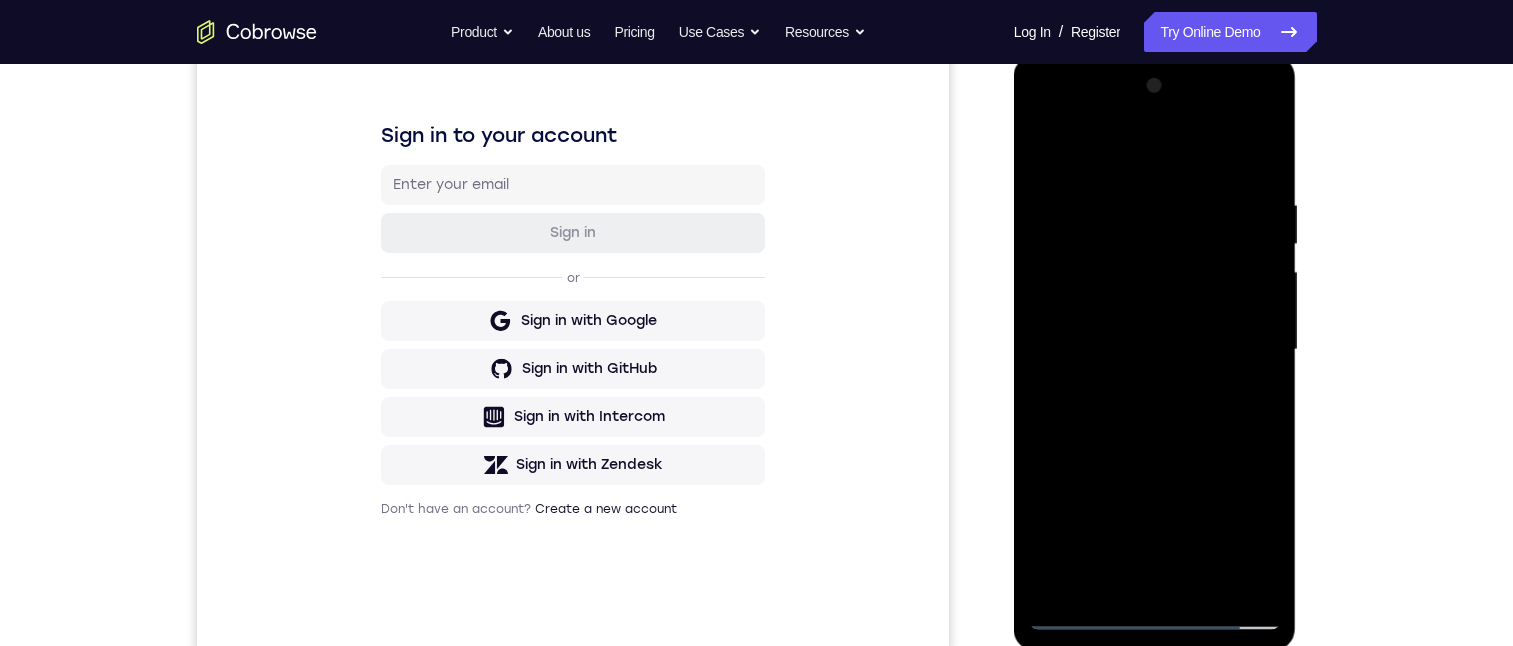 drag, startPoint x: 1200, startPoint y: 510, endPoint x: 1284, endPoint y: 68, distance: 449.9111 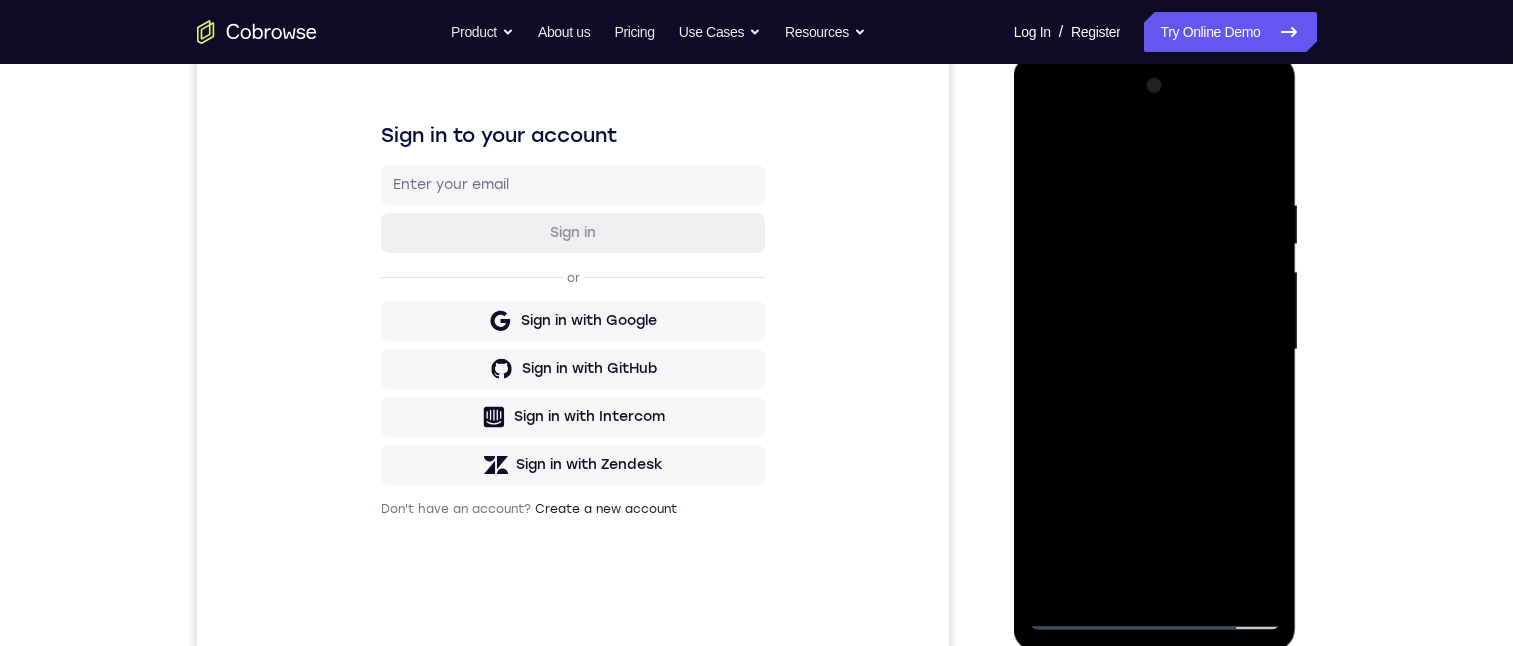 drag, startPoint x: 1180, startPoint y: 497, endPoint x: 1226, endPoint y: -166, distance: 664.5939 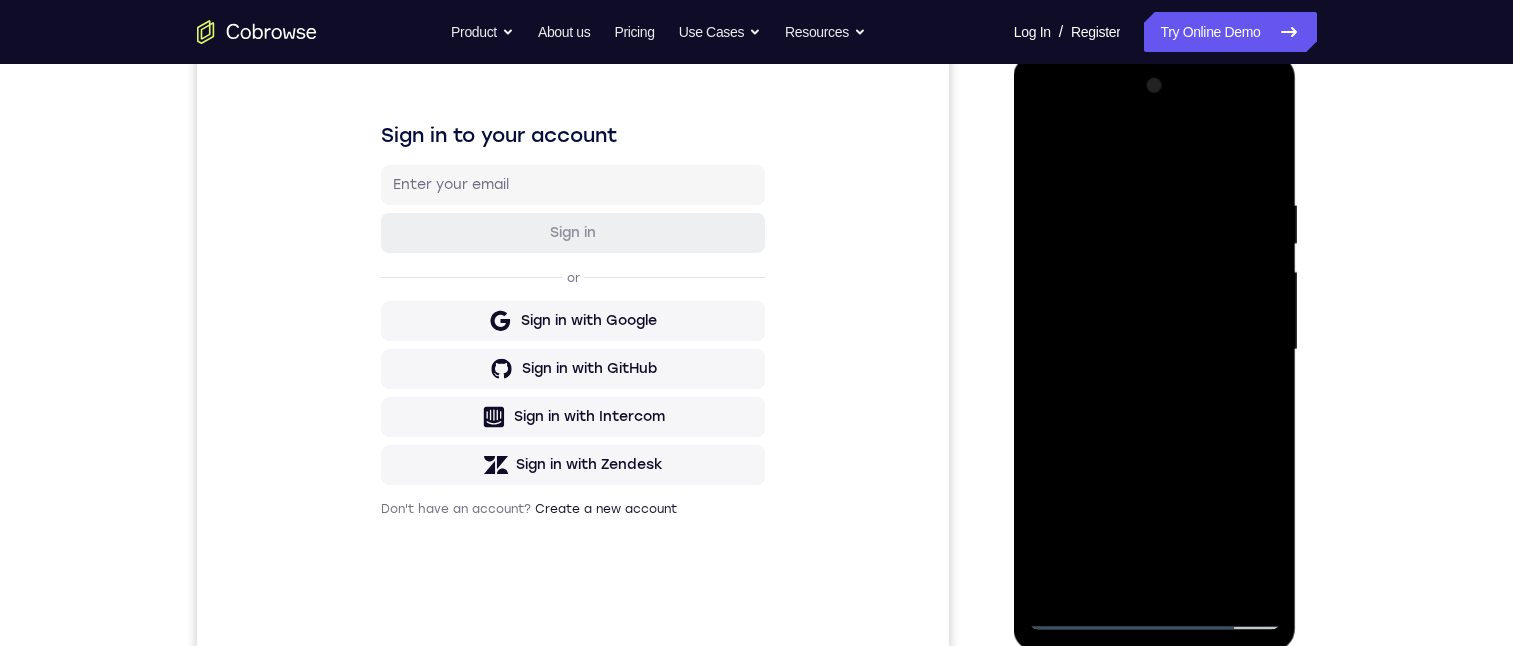drag, startPoint x: 1160, startPoint y: 449, endPoint x: 1124, endPoint y: 64, distance: 386.67944 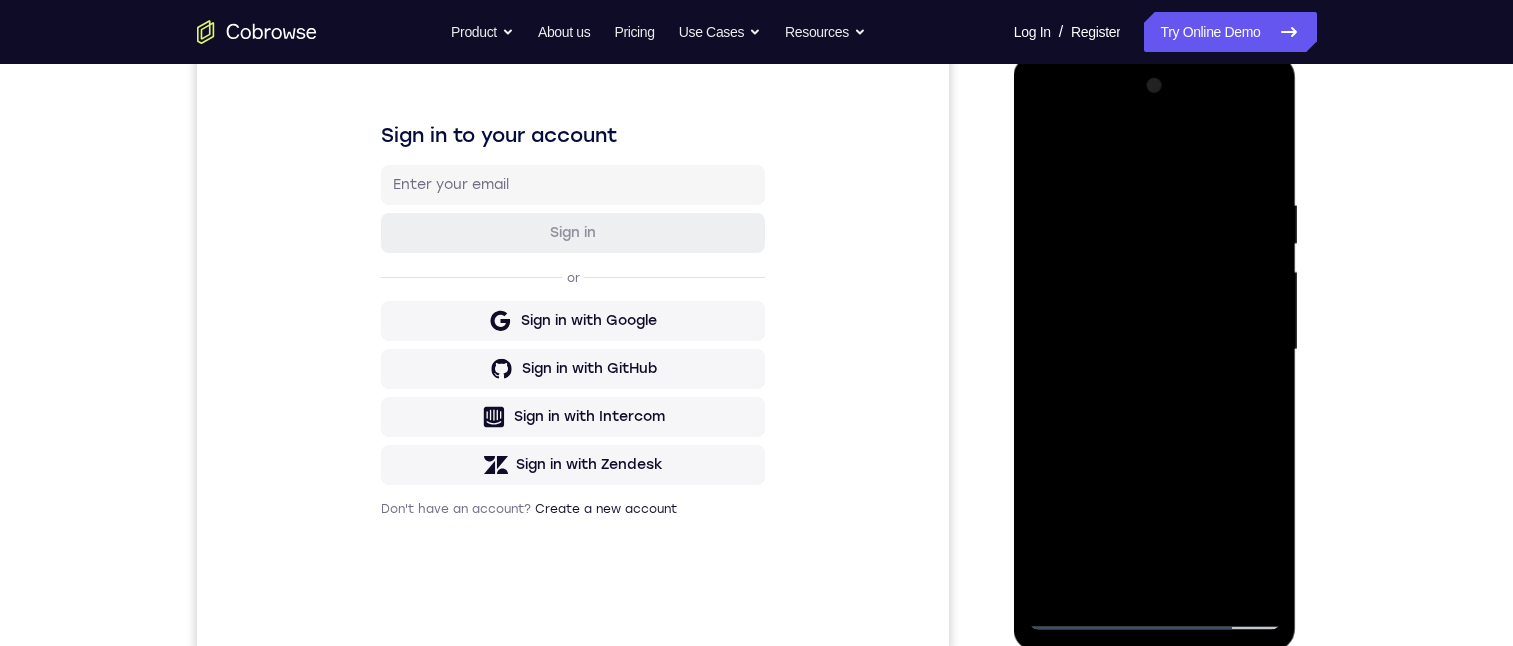 drag, startPoint x: 1144, startPoint y: 323, endPoint x: 1208, endPoint y: 70, distance: 260.96936 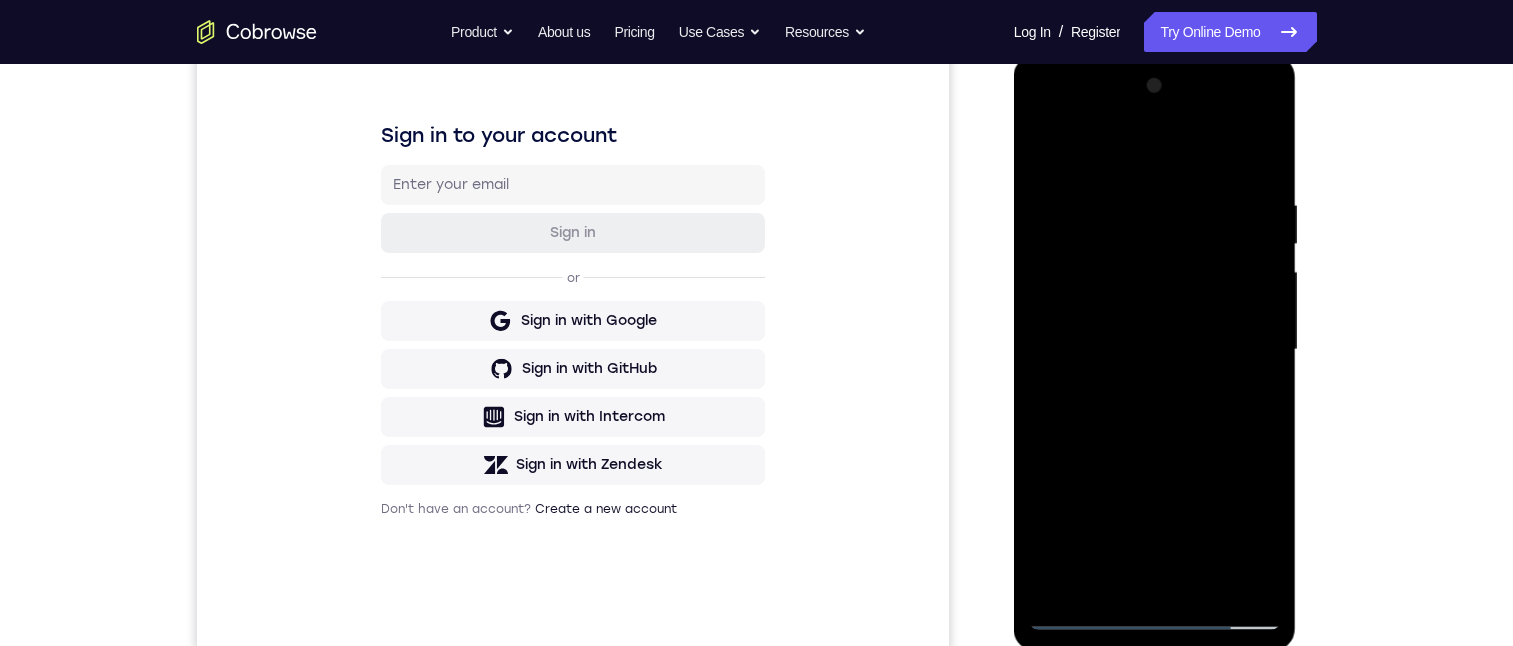 drag, startPoint x: 1185, startPoint y: 504, endPoint x: 1264, endPoint y: 73, distance: 438.18033 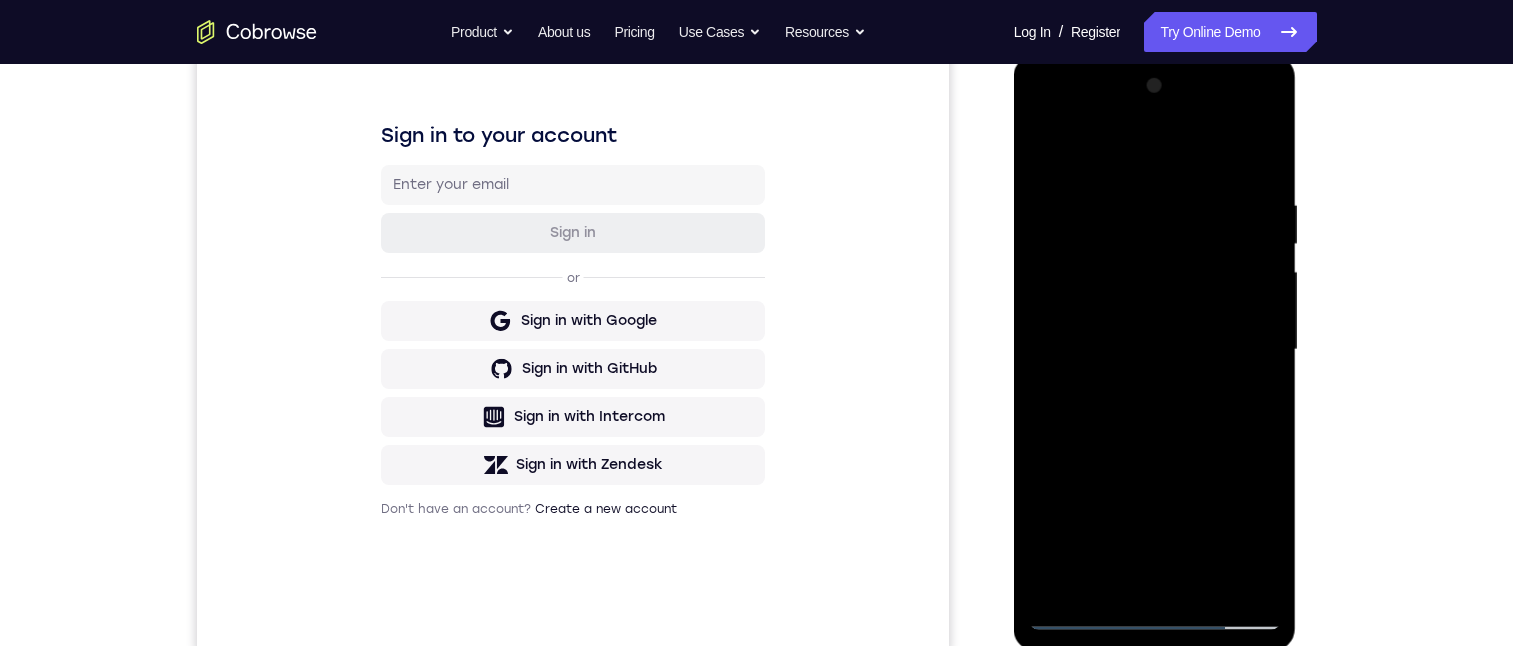 drag, startPoint x: 1198, startPoint y: 466, endPoint x: 1156, endPoint y: 88, distance: 380.32617 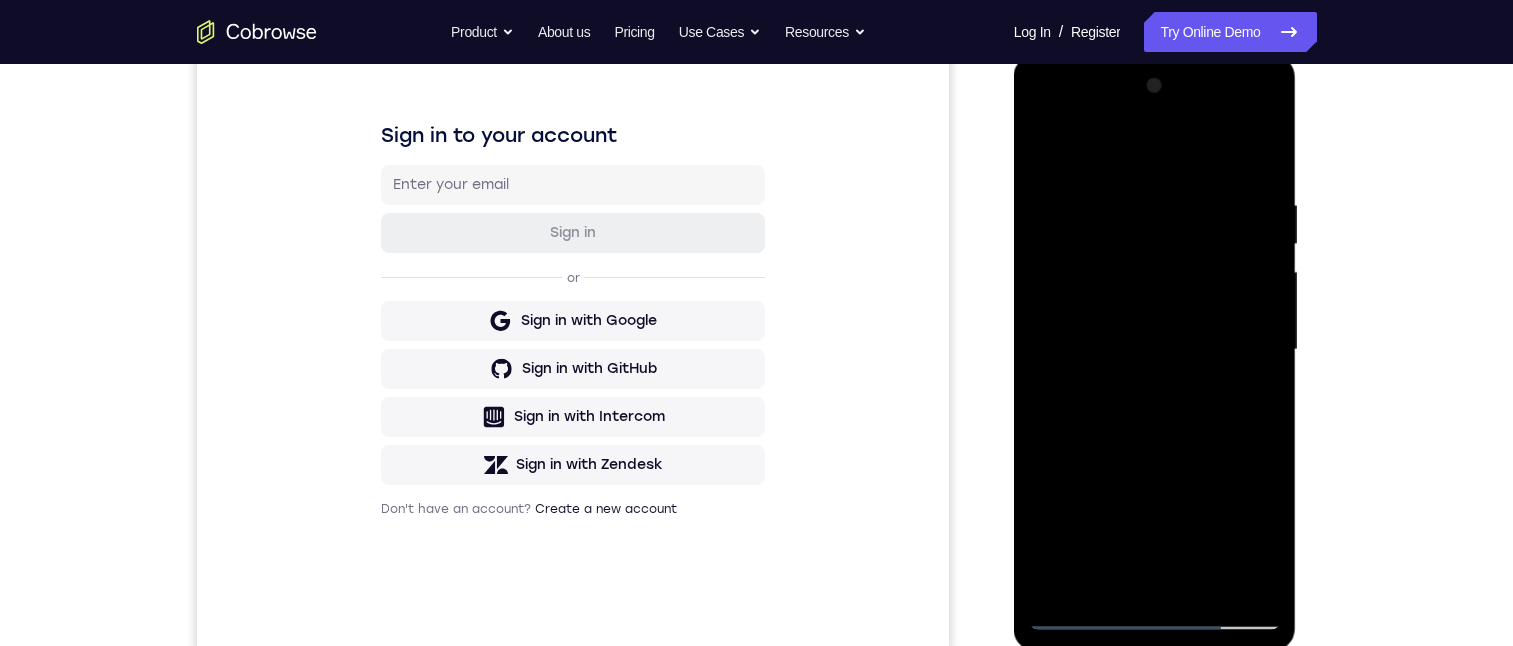 drag, startPoint x: 1176, startPoint y: 391, endPoint x: 1188, endPoint y: 71, distance: 320.2249 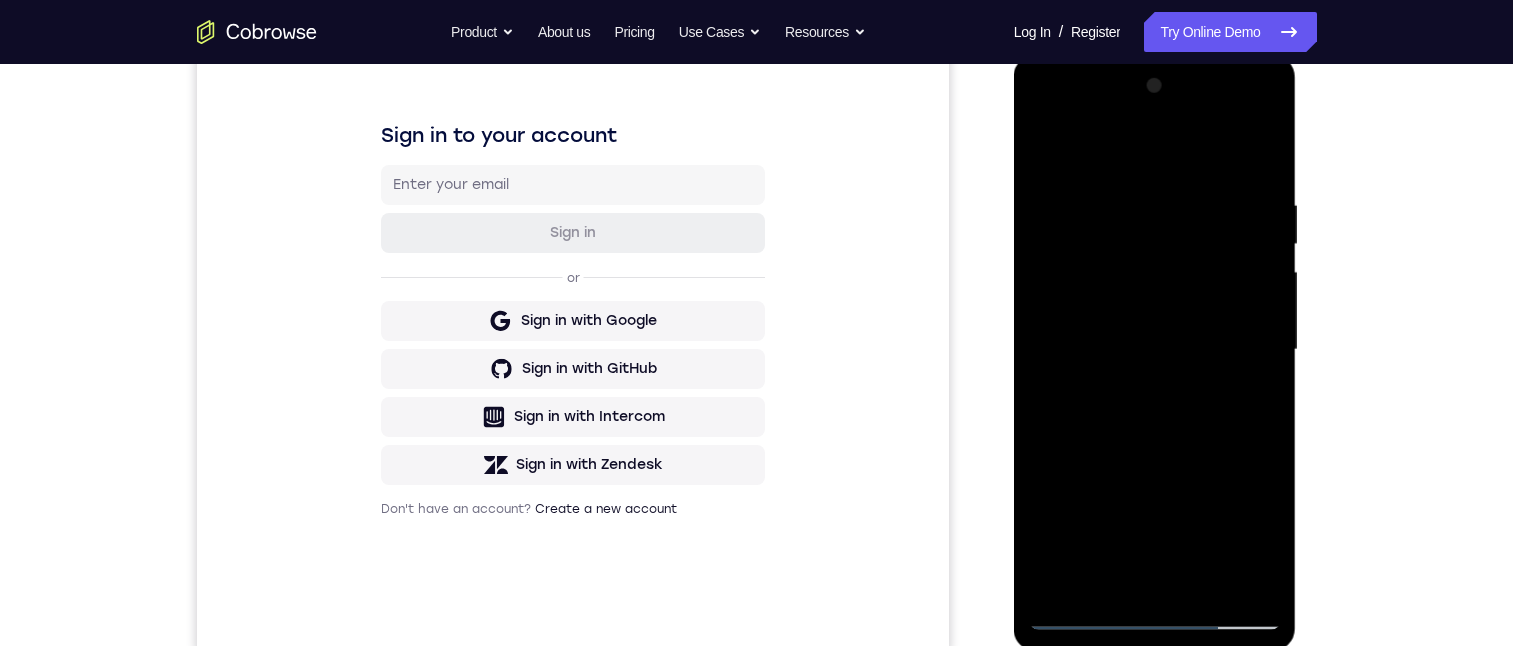 drag, startPoint x: 1212, startPoint y: 396, endPoint x: 1204, endPoint y: 26, distance: 370.0865 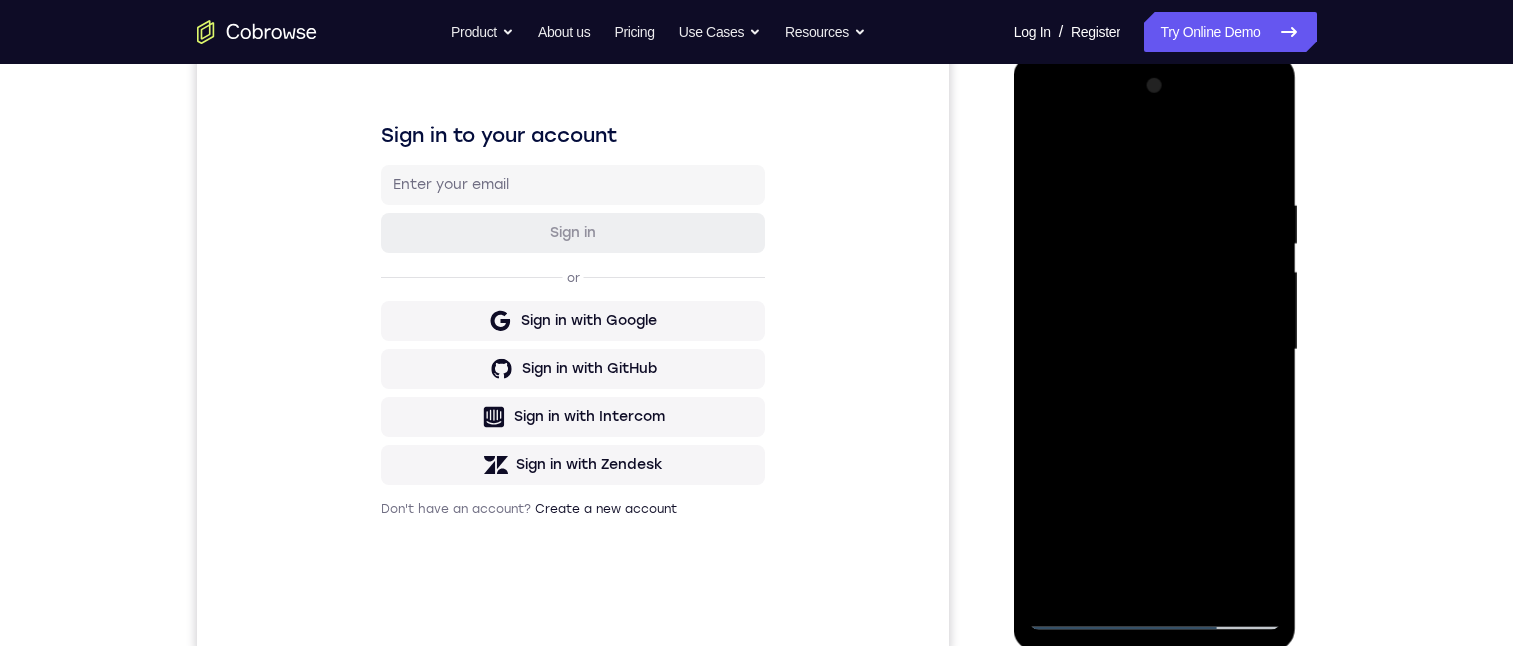 drag, startPoint x: 1214, startPoint y: 292, endPoint x: 1205, endPoint y: 78, distance: 214.18916 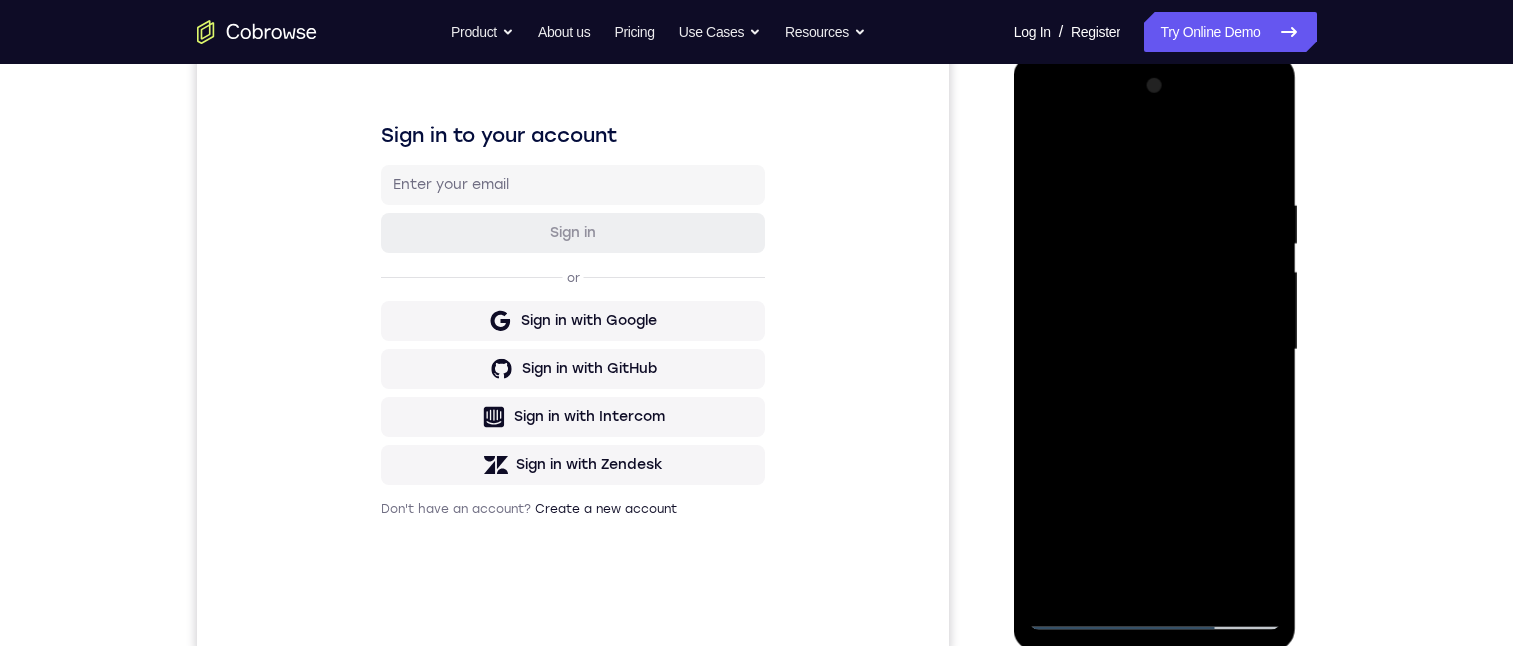 drag, startPoint x: 1180, startPoint y: 278, endPoint x: 1150, endPoint y: 65, distance: 215.1023 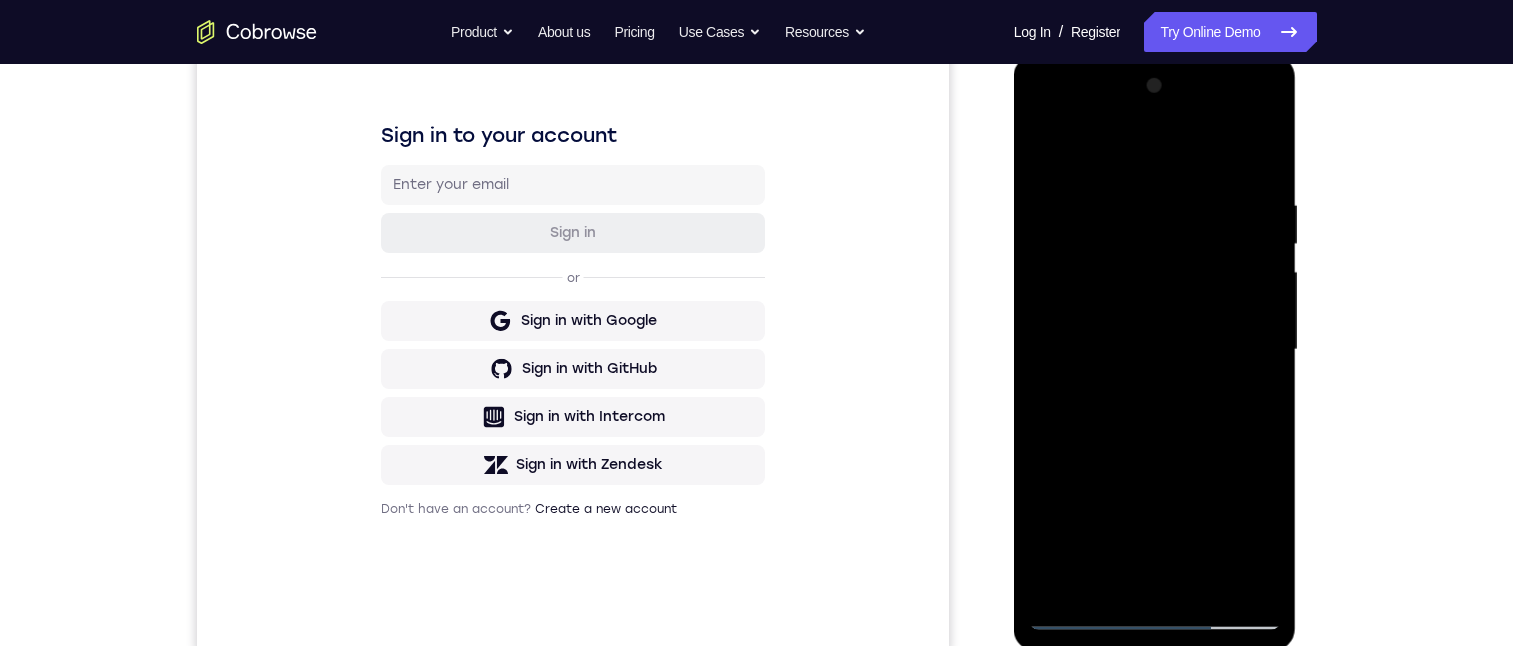 drag, startPoint x: 1182, startPoint y: 250, endPoint x: 1158, endPoint y: 41, distance: 210.37347 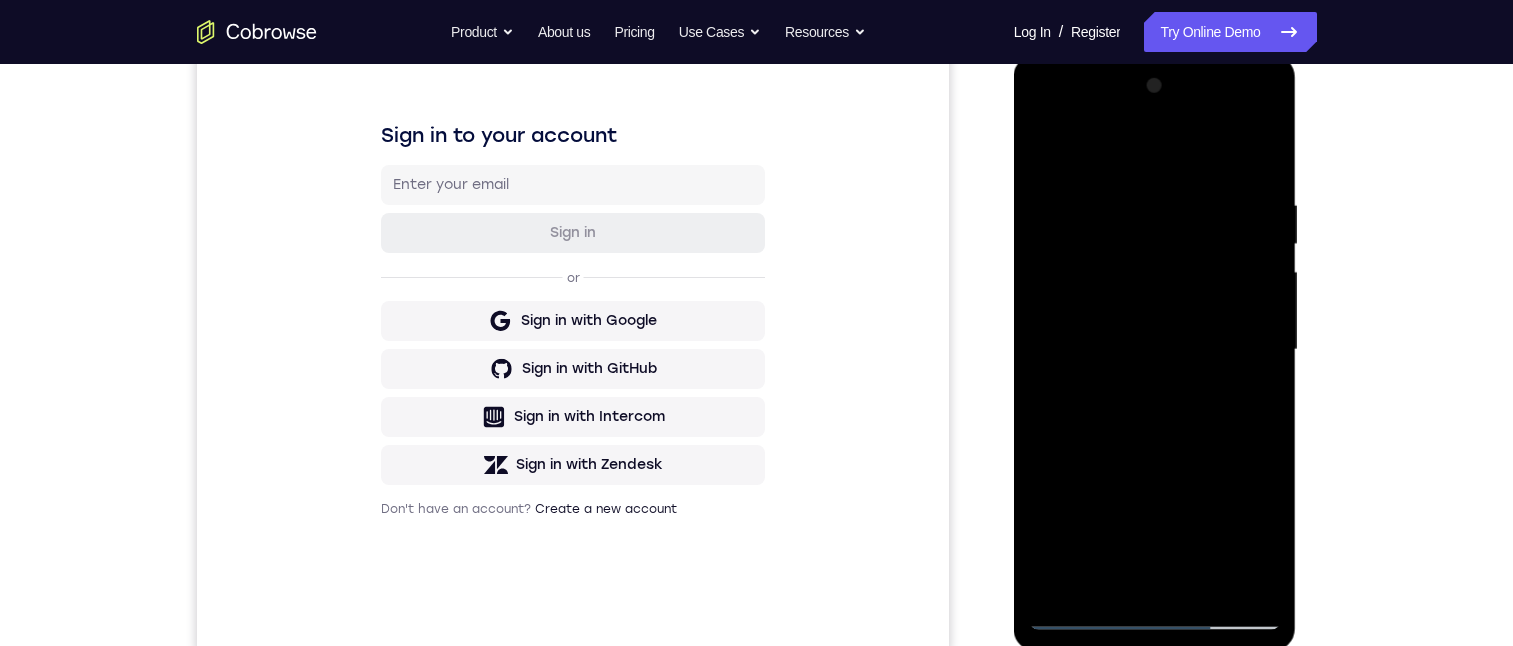 drag, startPoint x: 1184, startPoint y: 430, endPoint x: 1180, endPoint y: 19, distance: 411.01947 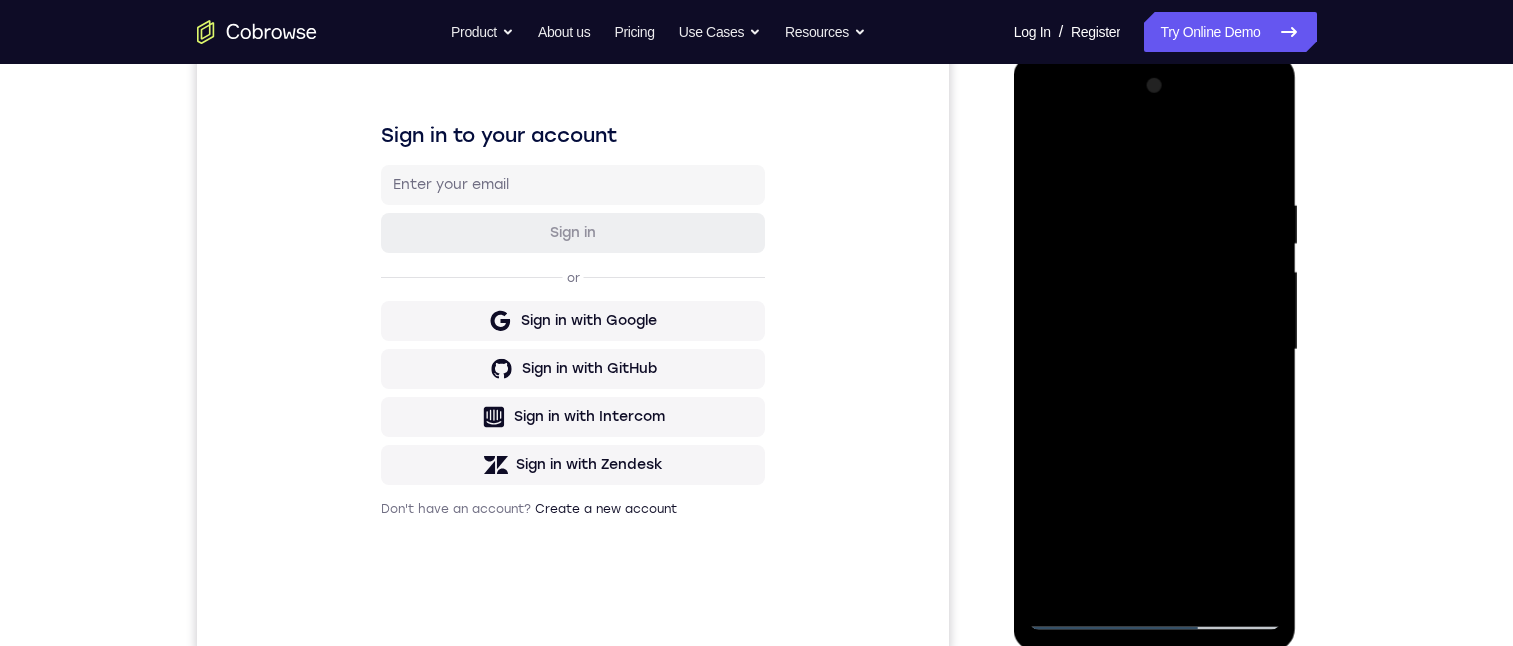 drag, startPoint x: 1179, startPoint y: 423, endPoint x: 1153, endPoint y: 215, distance: 209.6187 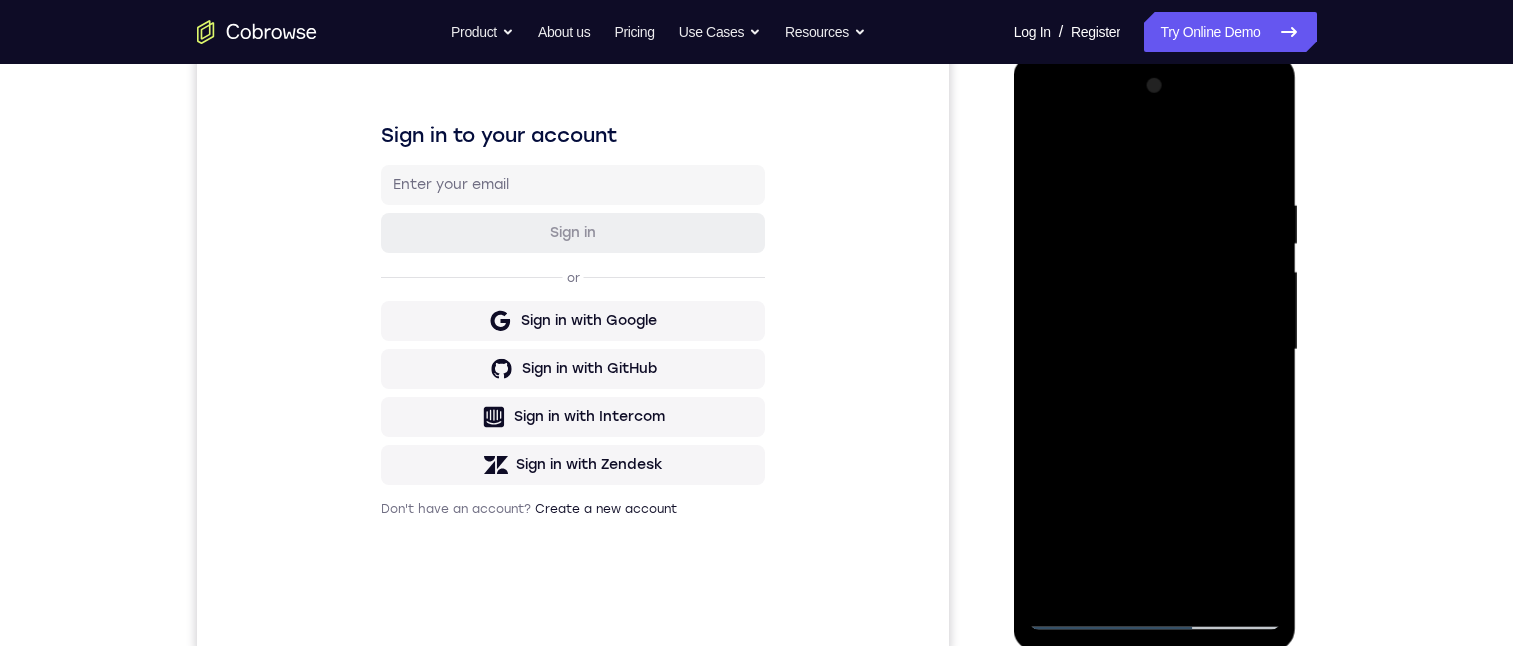 drag, startPoint x: 1183, startPoint y: 493, endPoint x: 1155, endPoint y: 107, distance: 387.01422 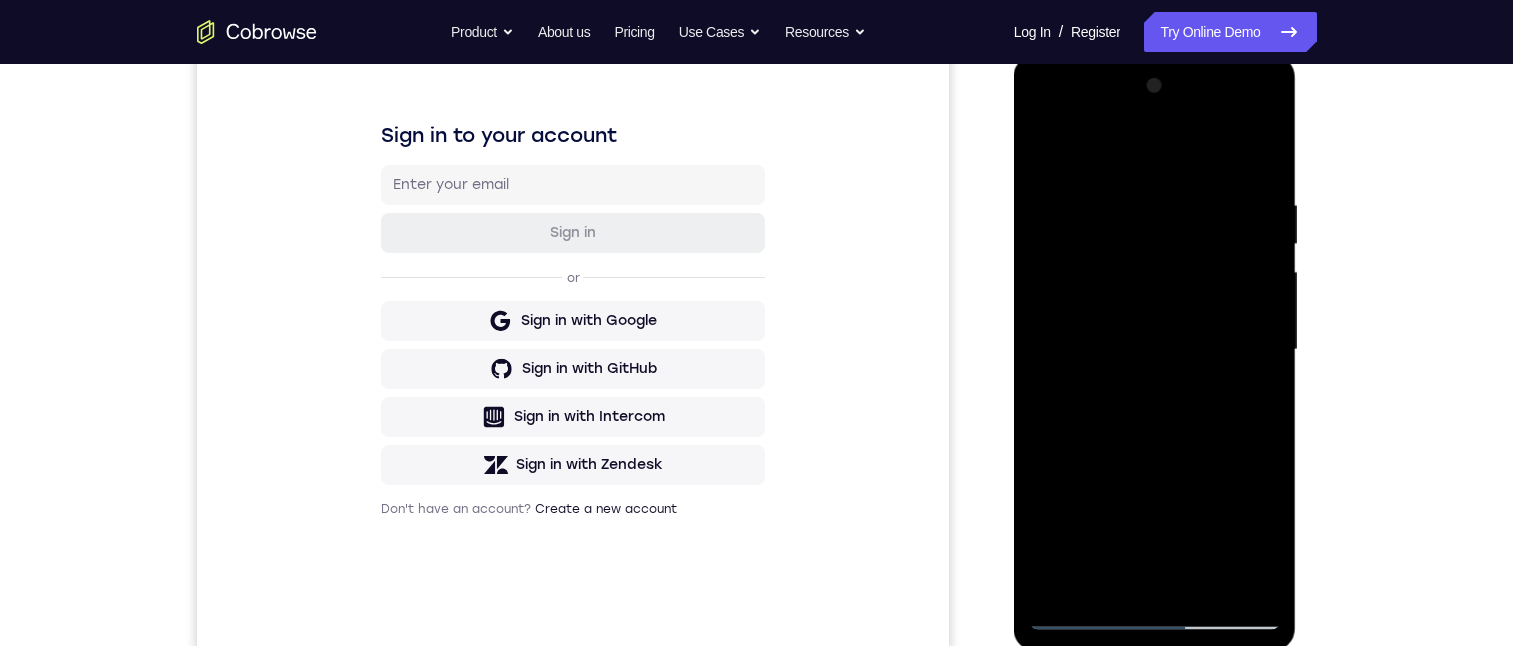 drag, startPoint x: 1213, startPoint y: 485, endPoint x: 1211, endPoint y: 185, distance: 300.00665 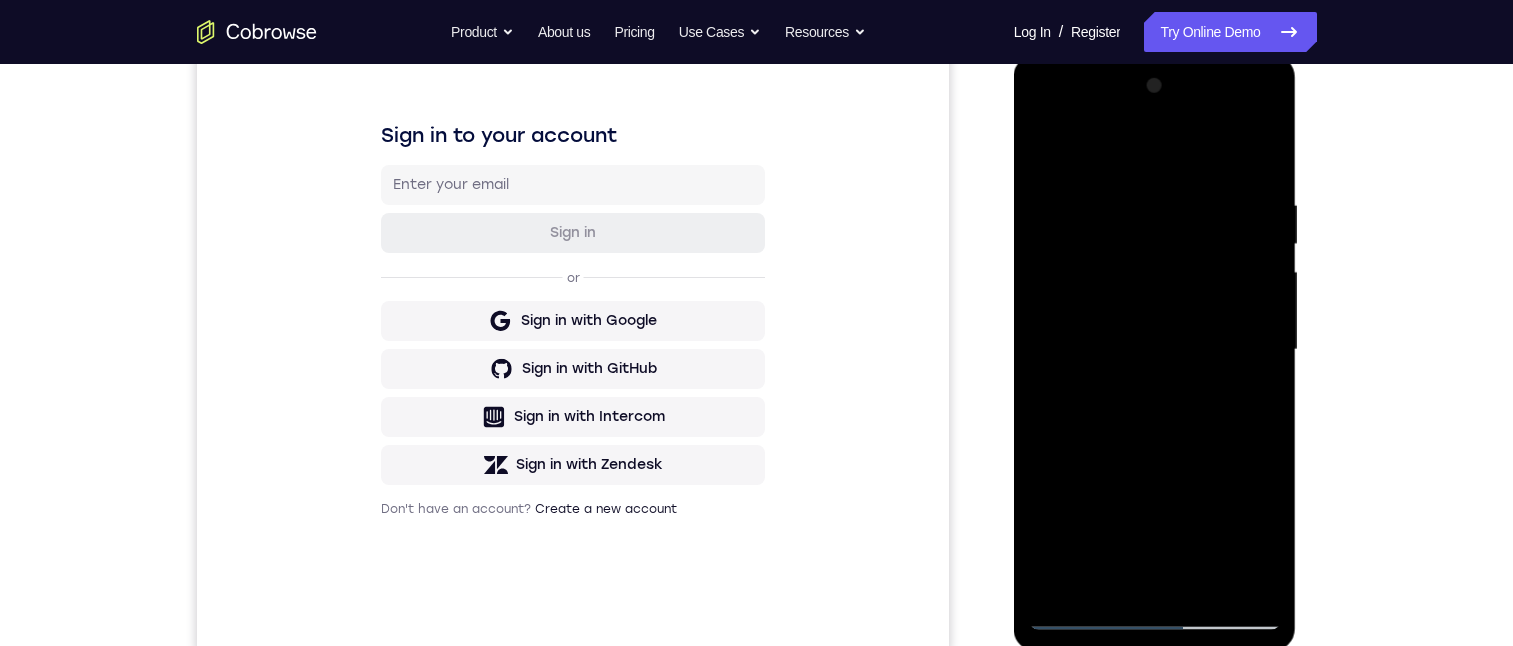 drag, startPoint x: 1204, startPoint y: 419, endPoint x: 1204, endPoint y: 65, distance: 354 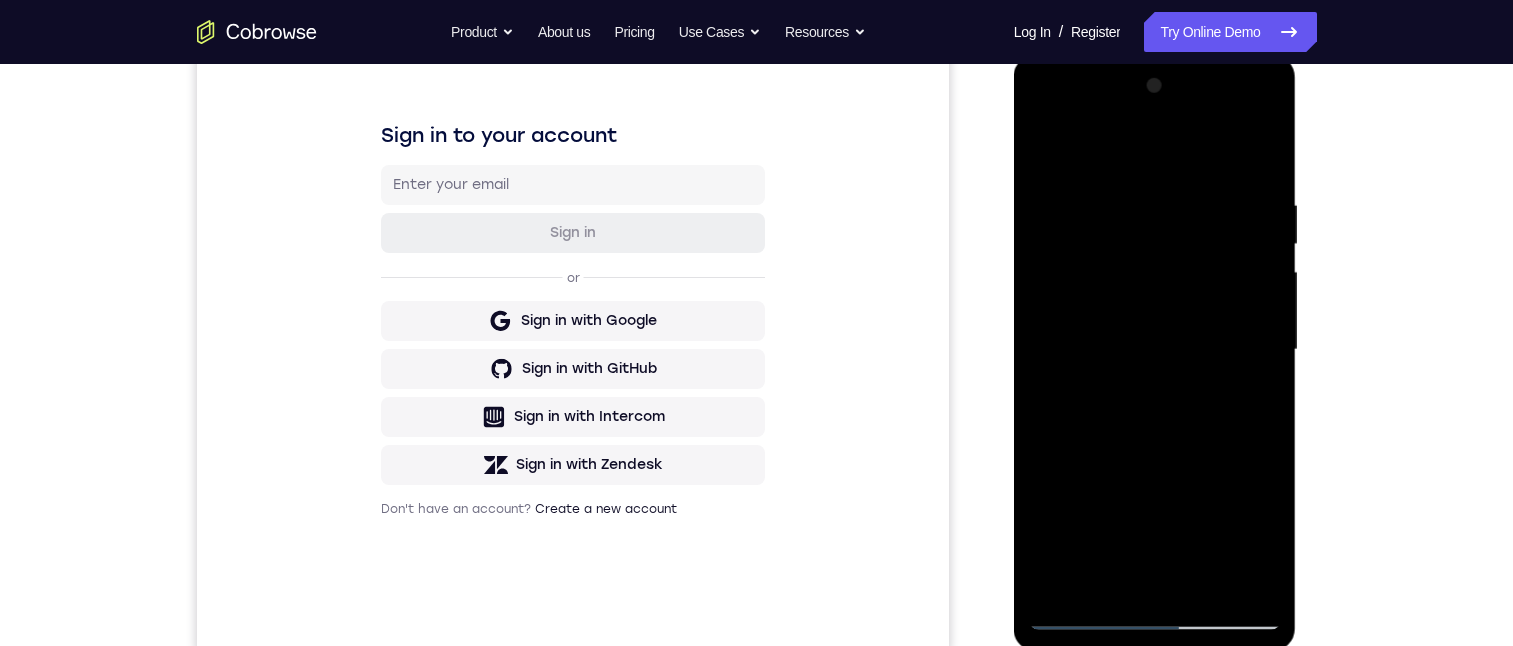 drag, startPoint x: 1192, startPoint y: 451, endPoint x: 1188, endPoint y: 254, distance: 197.0406 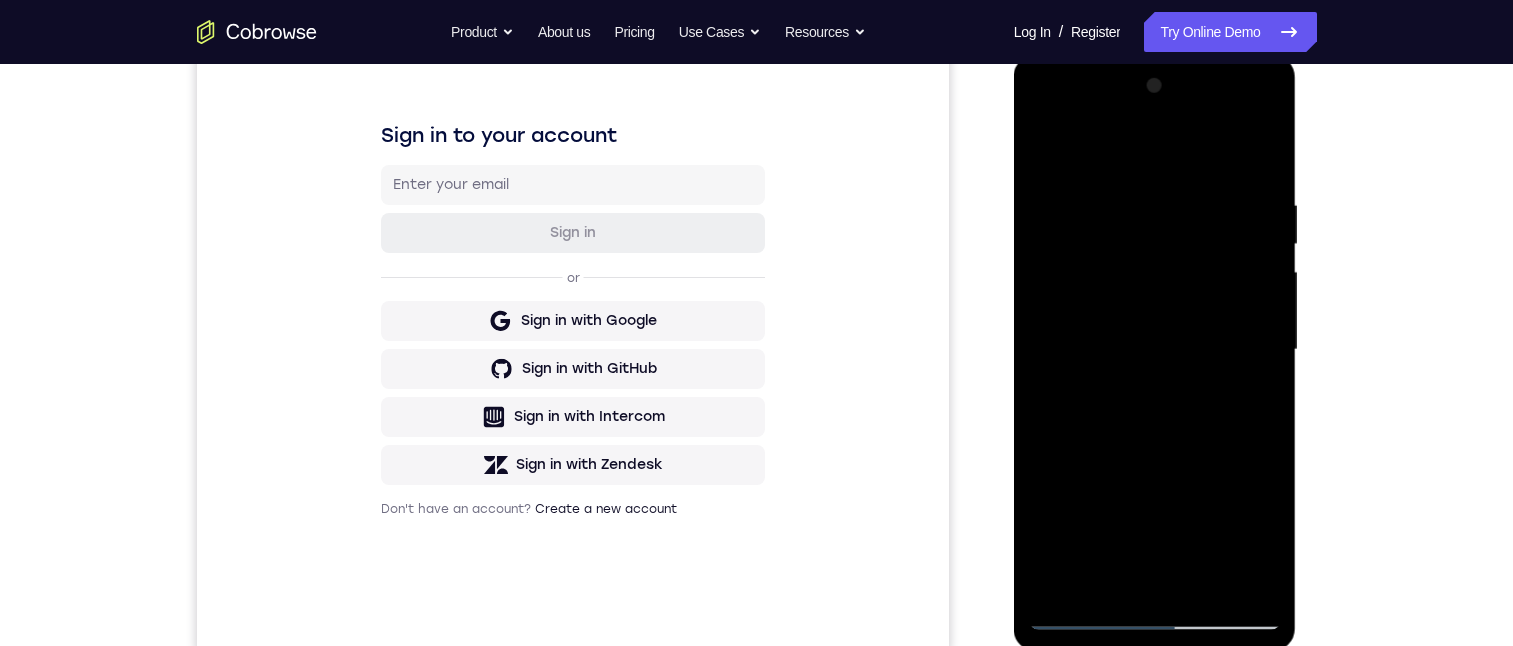 drag, startPoint x: 1190, startPoint y: 477, endPoint x: 1158, endPoint y: -40, distance: 517.9894 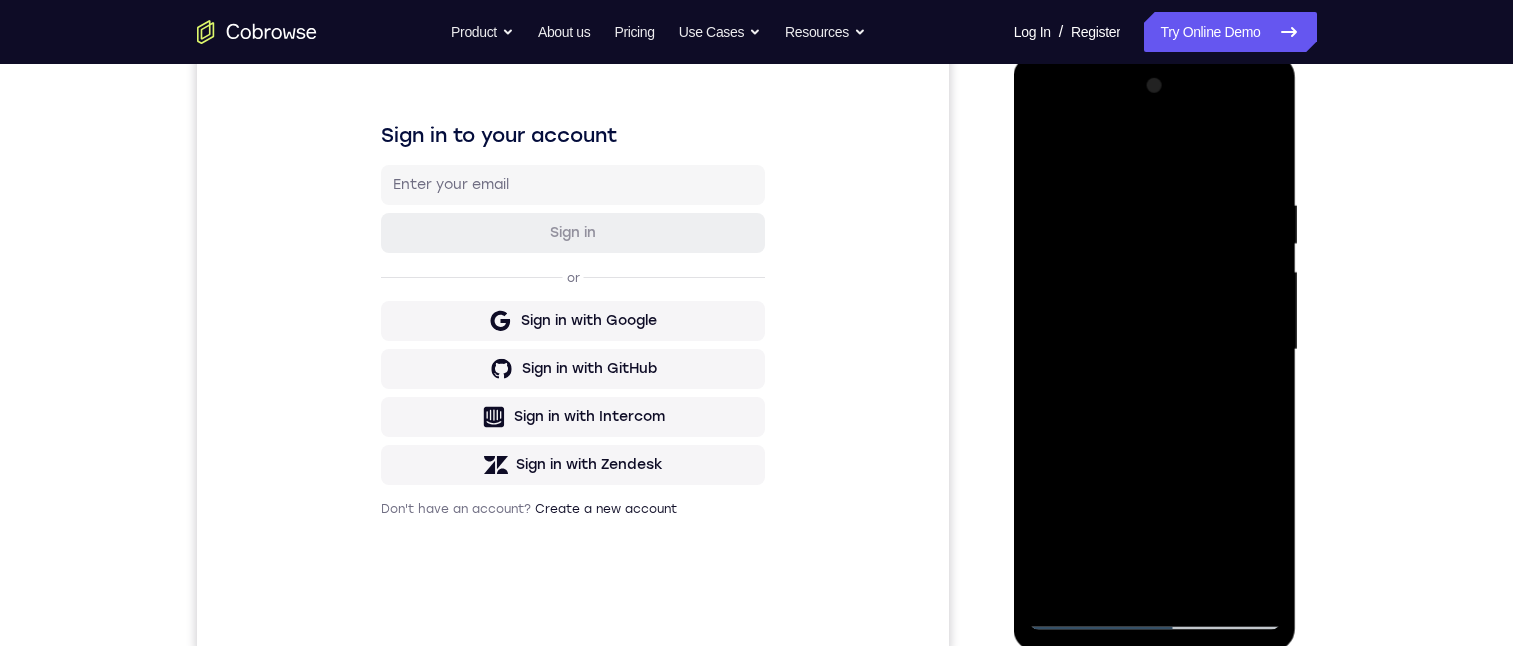 drag, startPoint x: 1191, startPoint y: 463, endPoint x: 1157, endPoint y: 78, distance: 386.49838 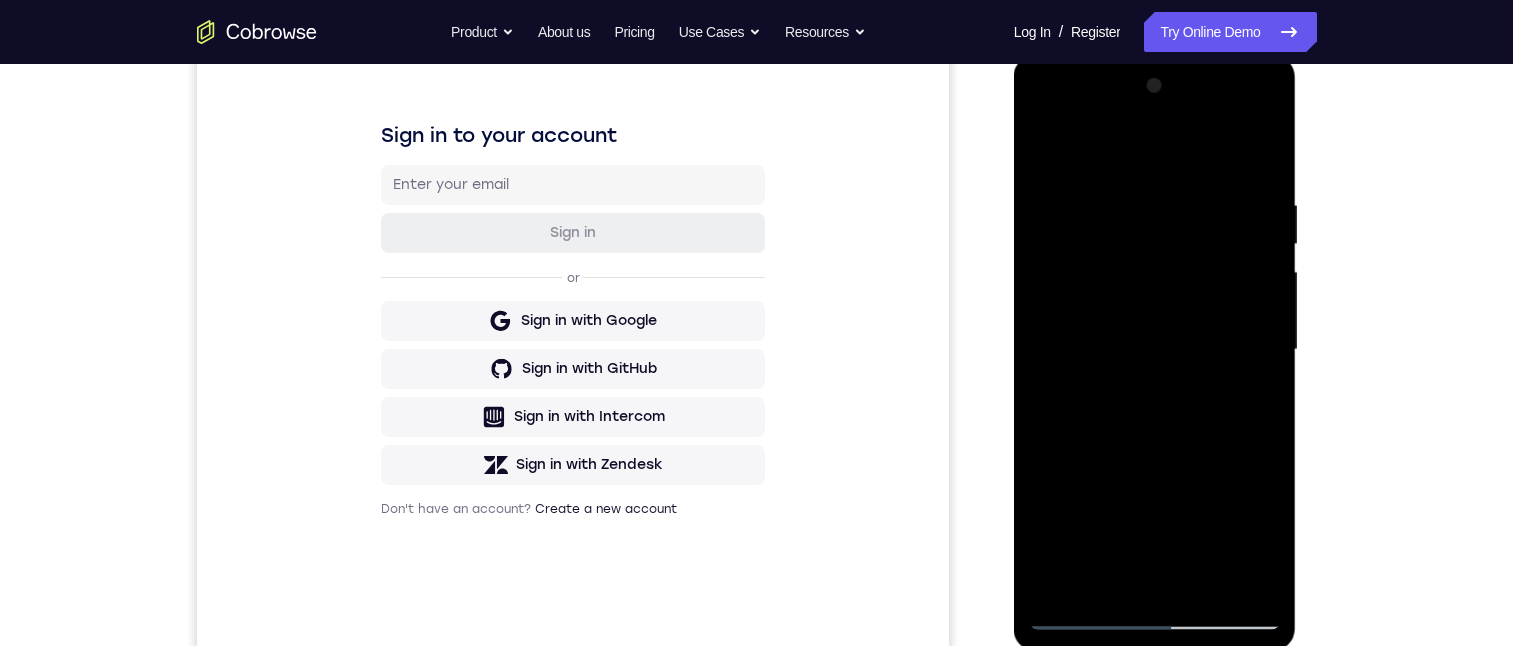 drag, startPoint x: 1128, startPoint y: 201, endPoint x: 1130, endPoint y: 275, distance: 74.02702 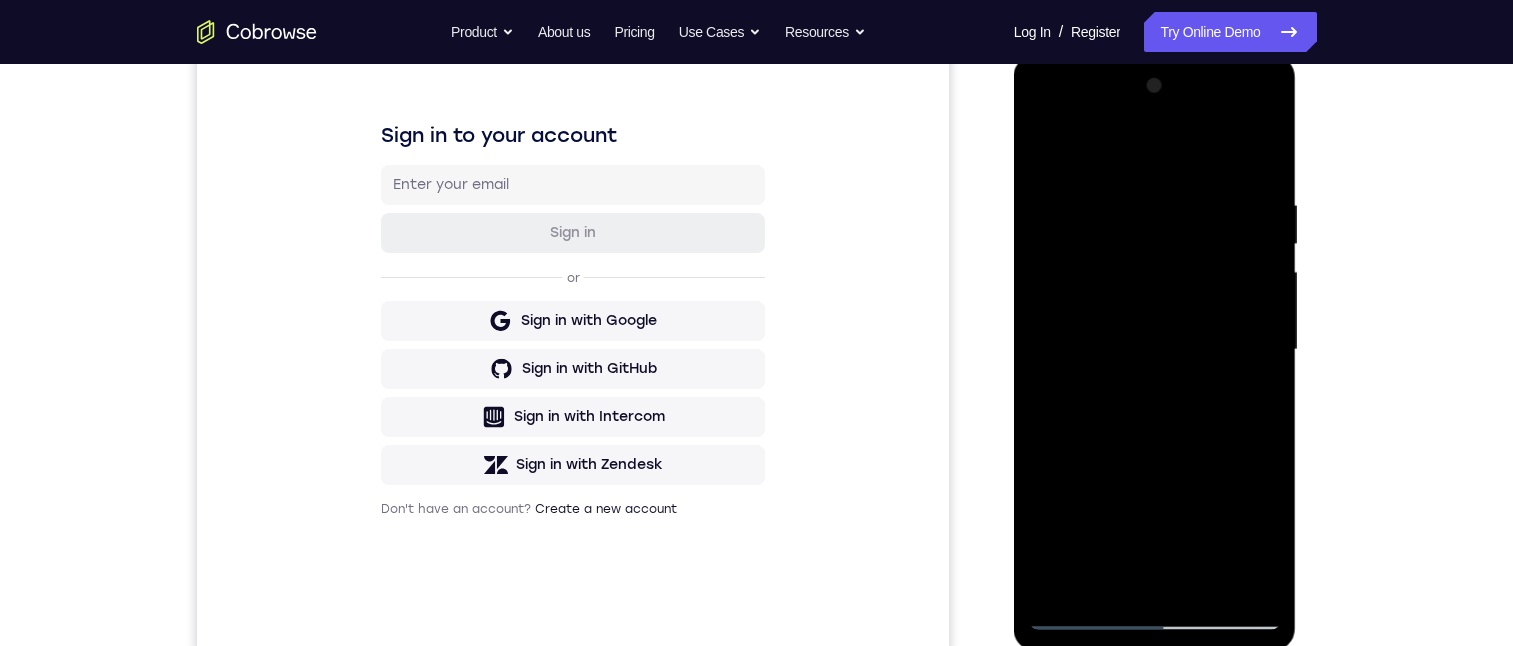 drag, startPoint x: 1193, startPoint y: 435, endPoint x: 1211, endPoint y: 346, distance: 90.80198 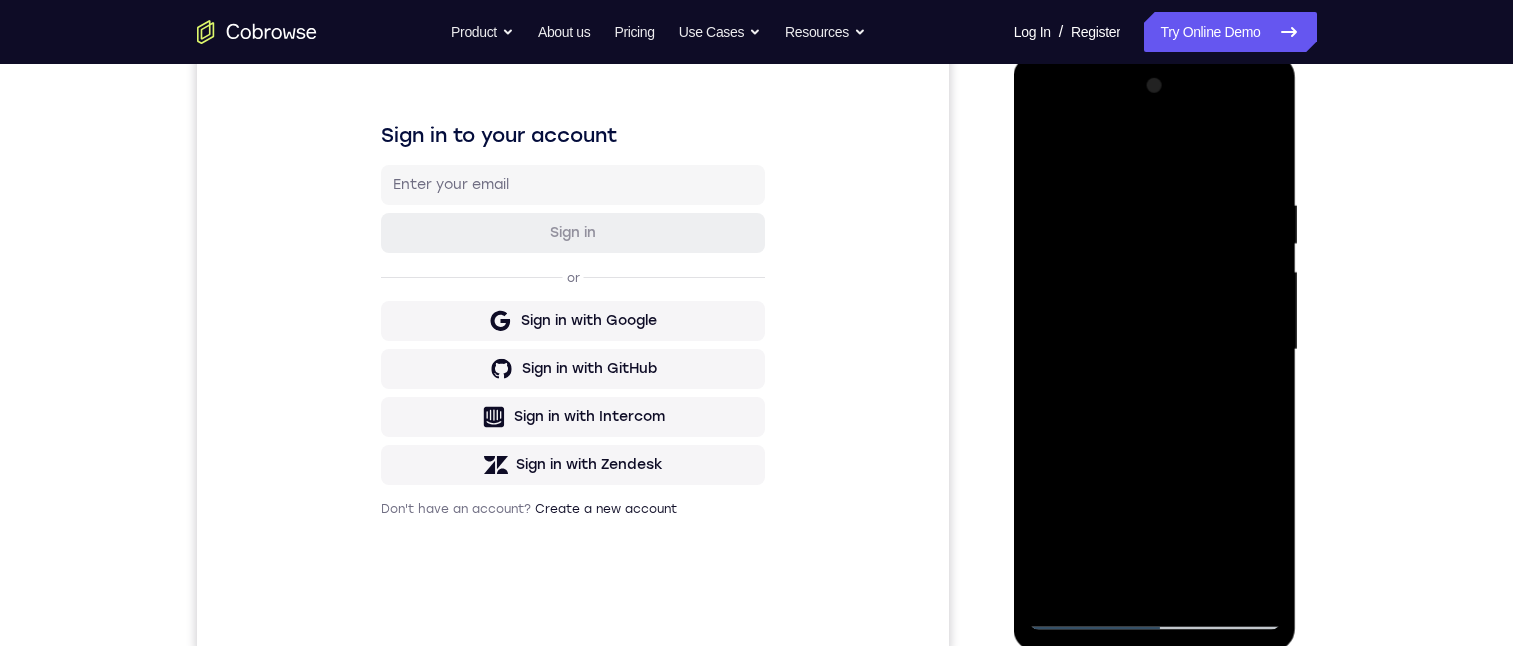 drag, startPoint x: 1222, startPoint y: 524, endPoint x: 2188, endPoint y: 56, distance: 1073.3965 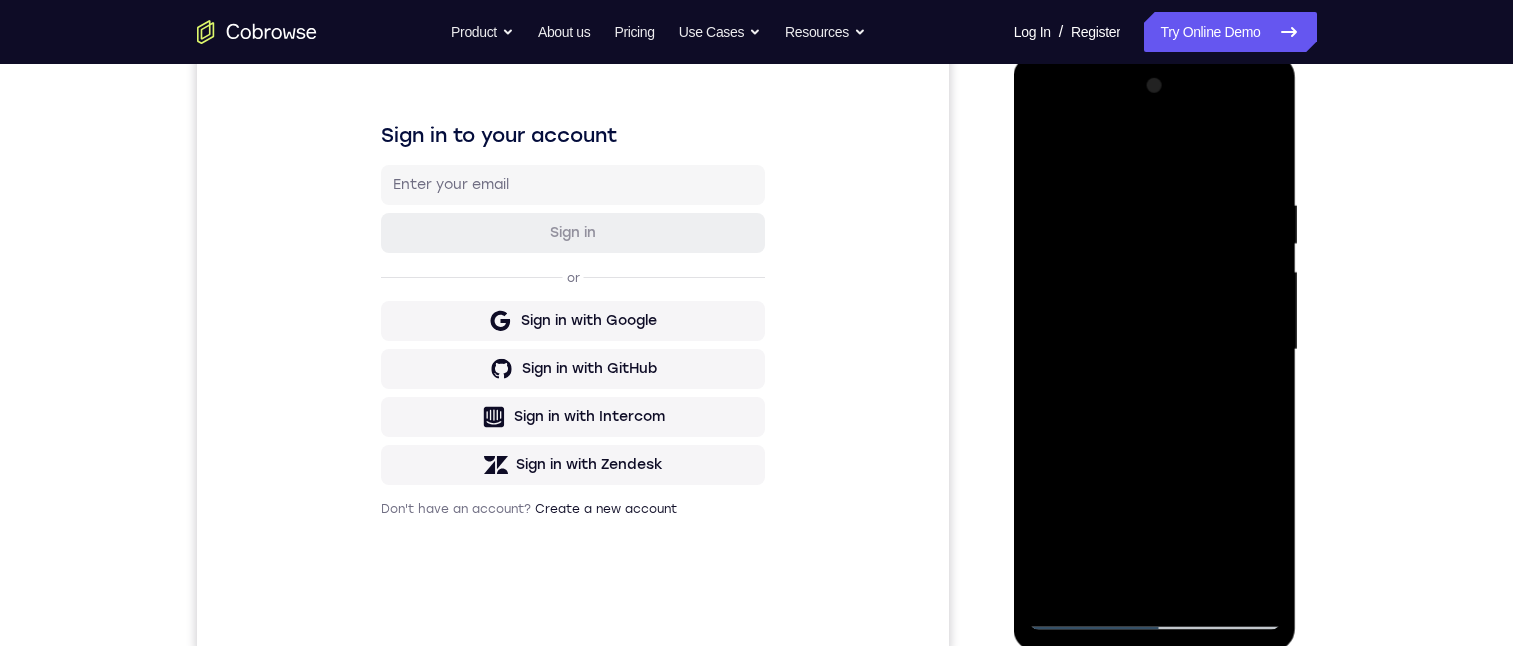 drag, startPoint x: 1159, startPoint y: 479, endPoint x: 1158, endPoint y: 236, distance: 243.00206 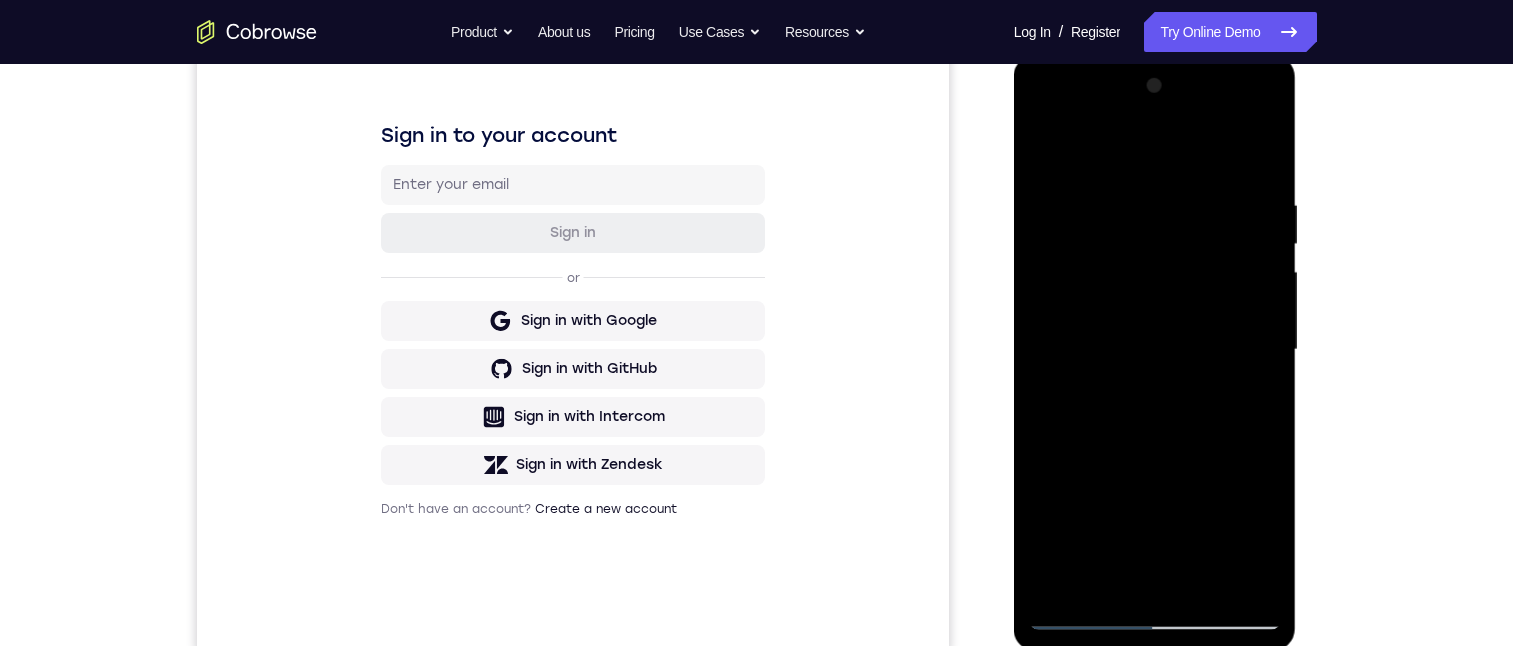 drag, startPoint x: 1196, startPoint y: 427, endPoint x: 1164, endPoint y: 29, distance: 399.28436 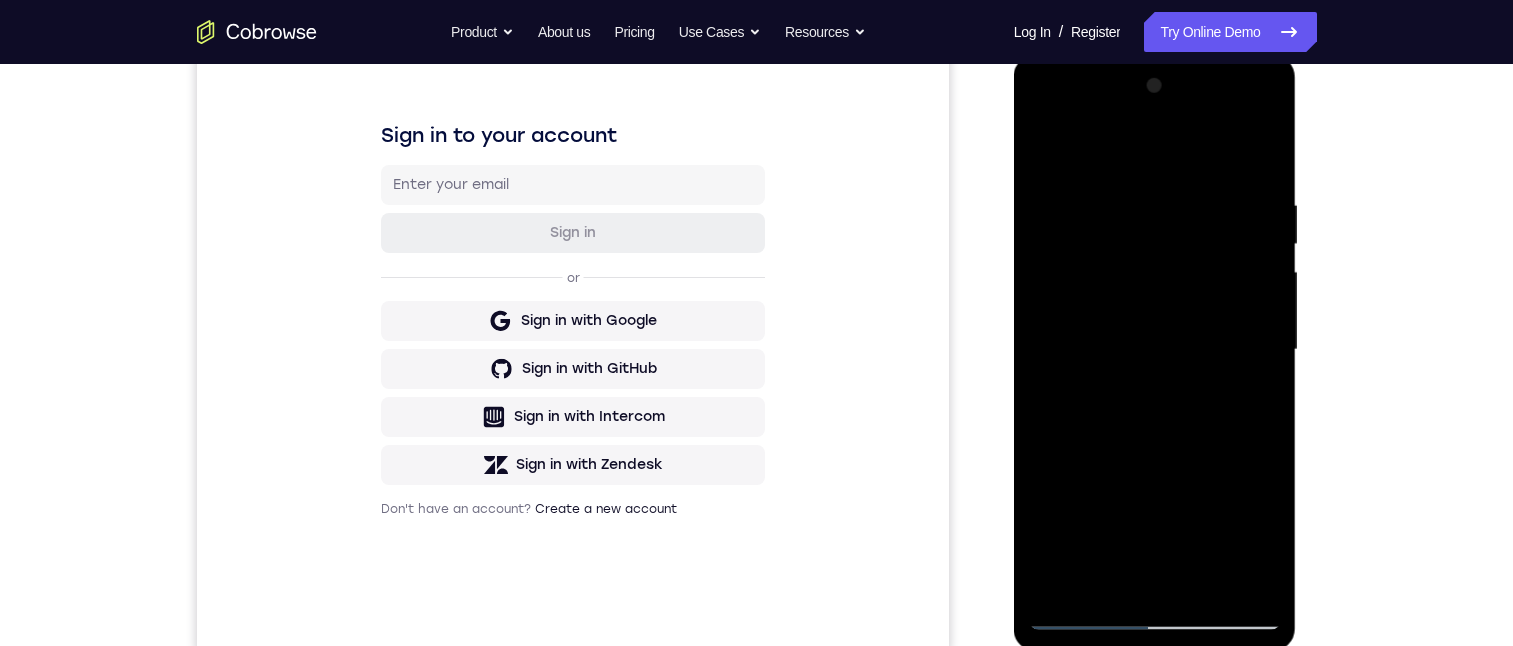 drag, startPoint x: 1191, startPoint y: 375, endPoint x: 1191, endPoint y: 213, distance: 162 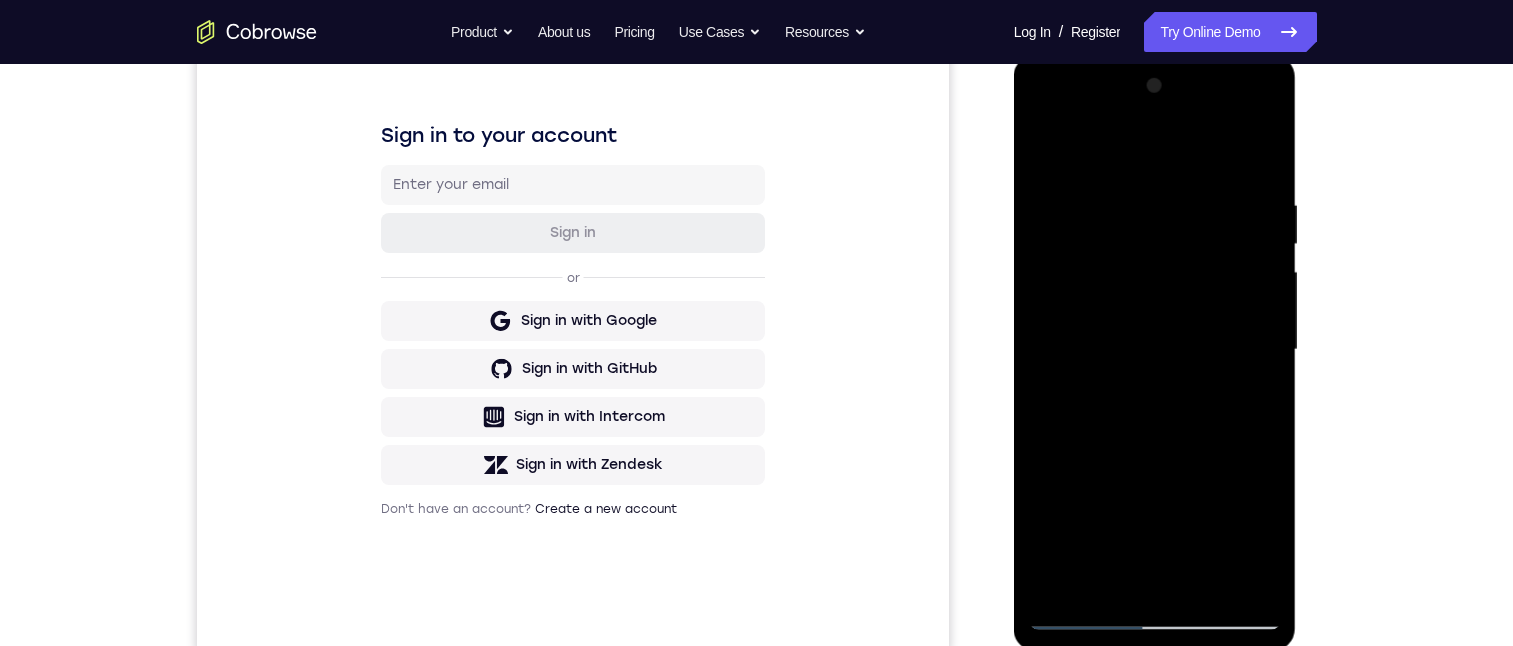 drag, startPoint x: 1191, startPoint y: 467, endPoint x: 1202, endPoint y: 283, distance: 184.3285 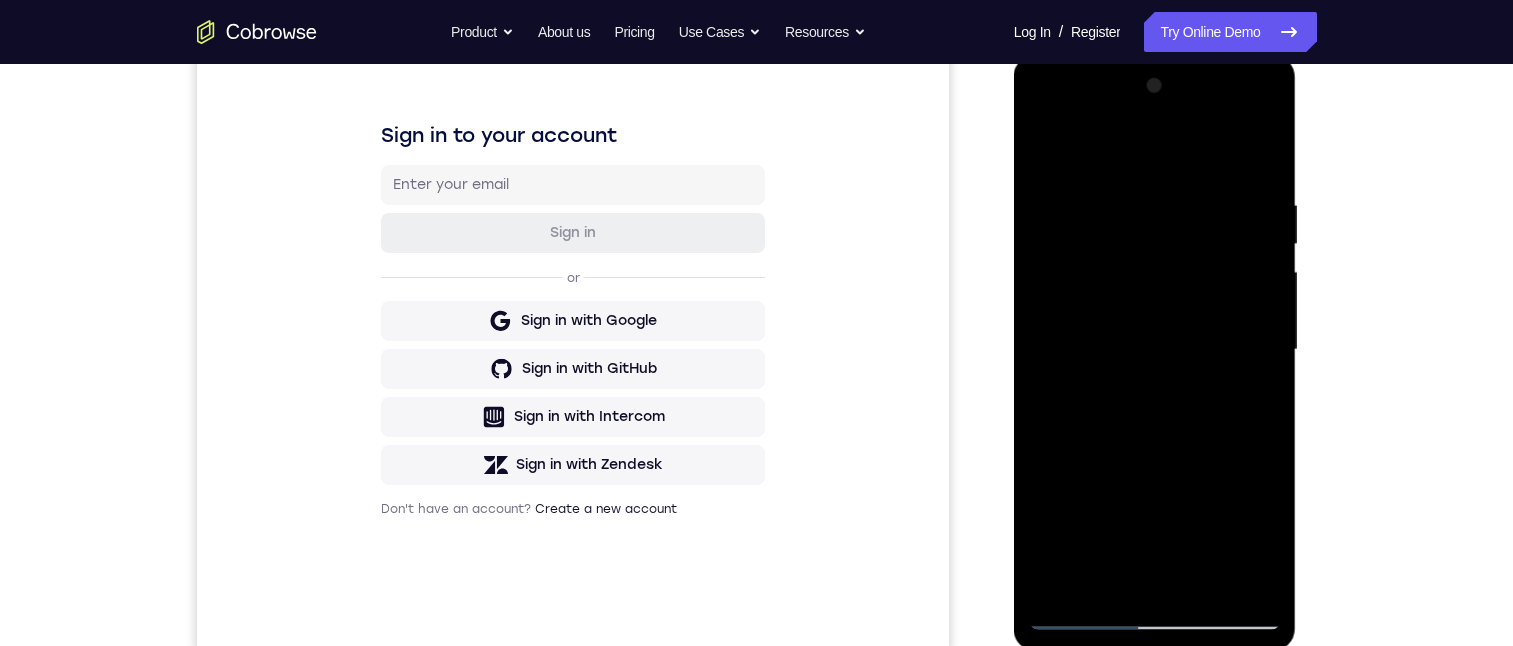 drag, startPoint x: 1216, startPoint y: 479, endPoint x: 1215, endPoint y: 331, distance: 148.00337 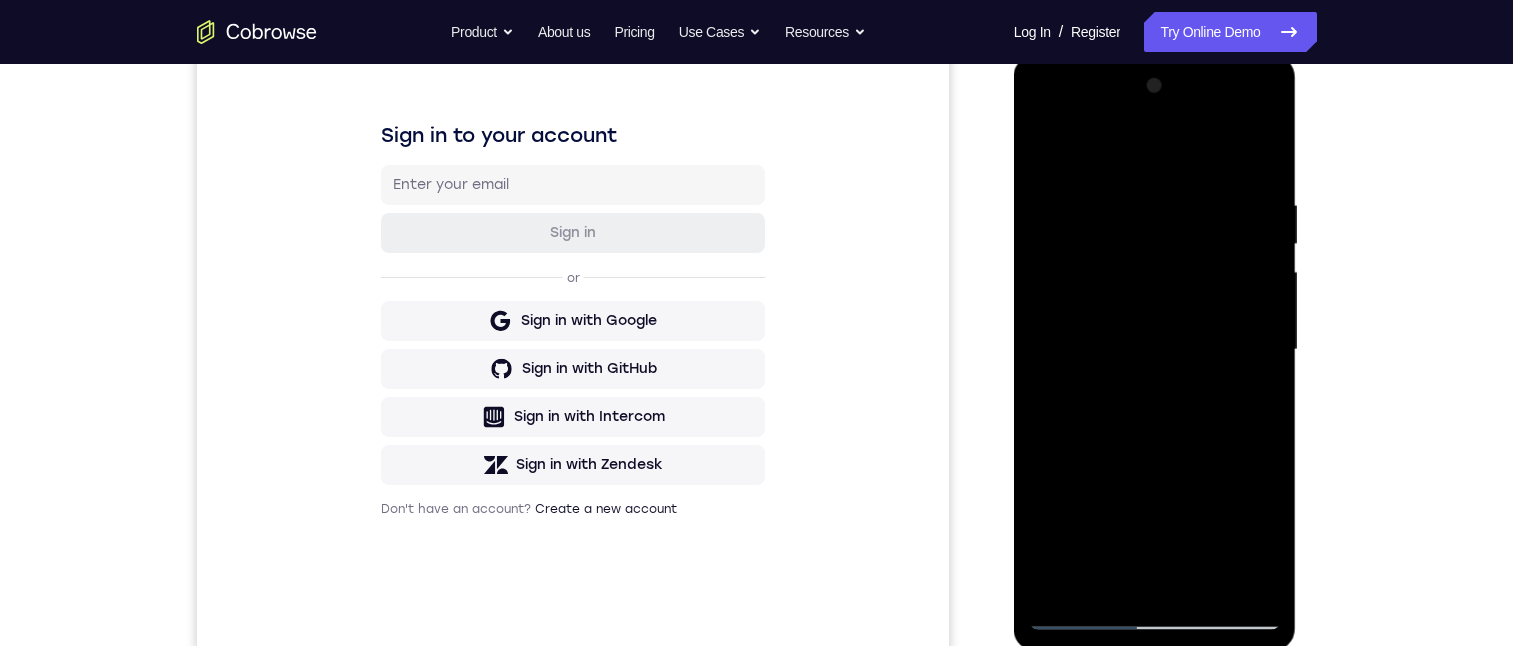 drag, startPoint x: 1212, startPoint y: 427, endPoint x: 1193, endPoint y: 189, distance: 238.7572 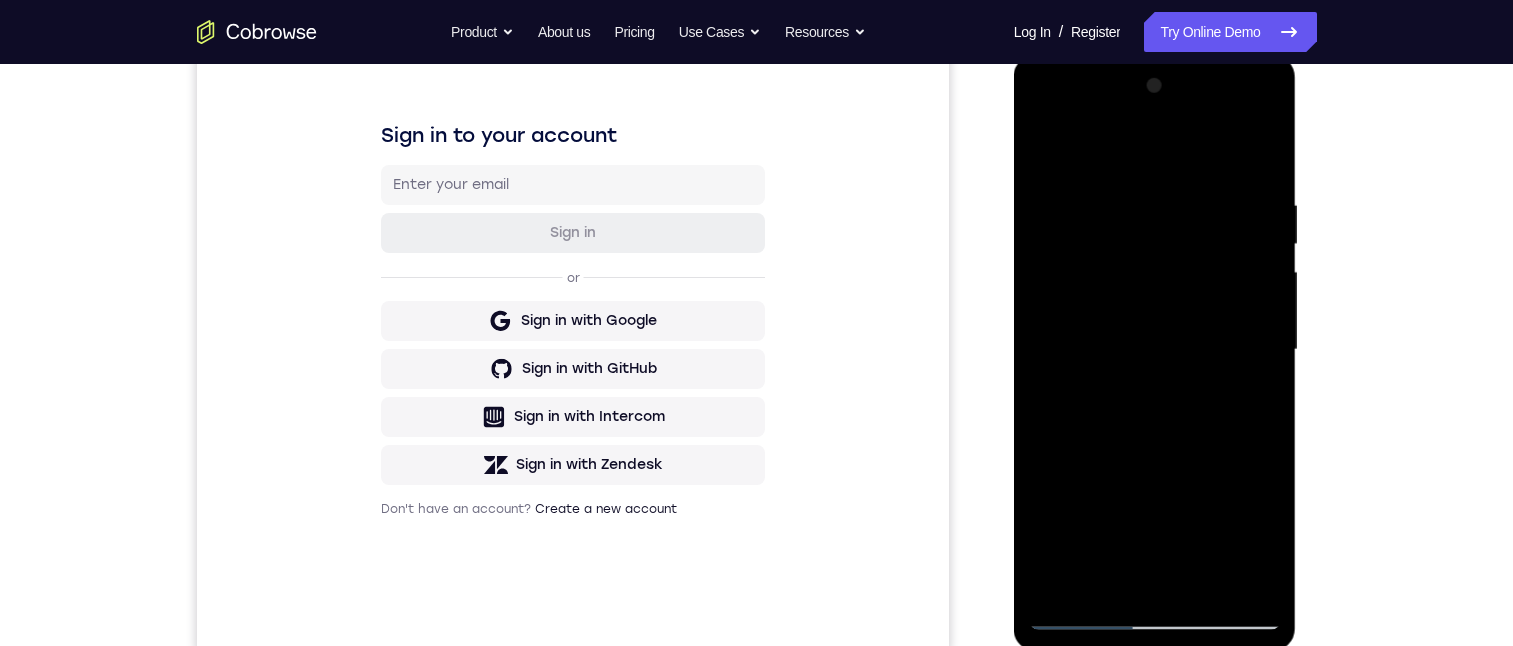 drag, startPoint x: 1201, startPoint y: 203, endPoint x: 1199, endPoint y: 65, distance: 138.0145 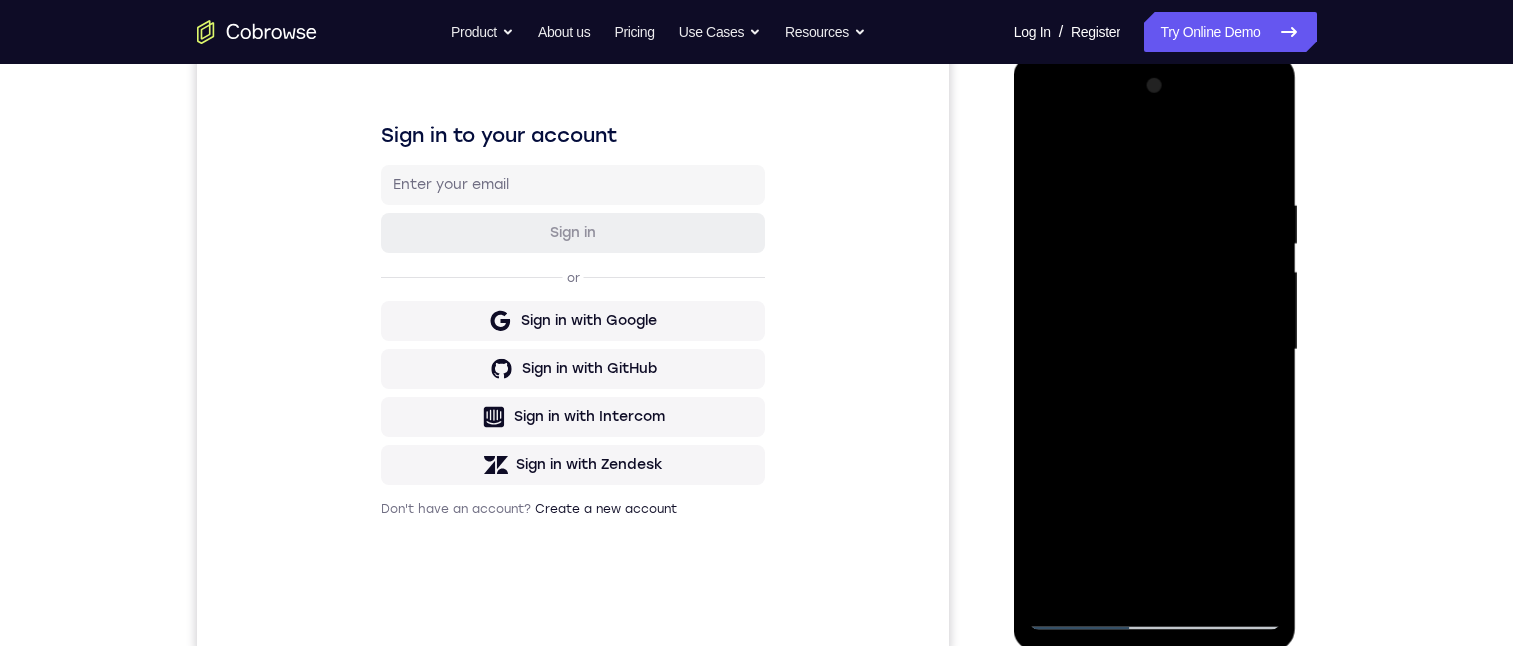 drag, startPoint x: 1192, startPoint y: 395, endPoint x: 1181, endPoint y: 257, distance: 138.43771 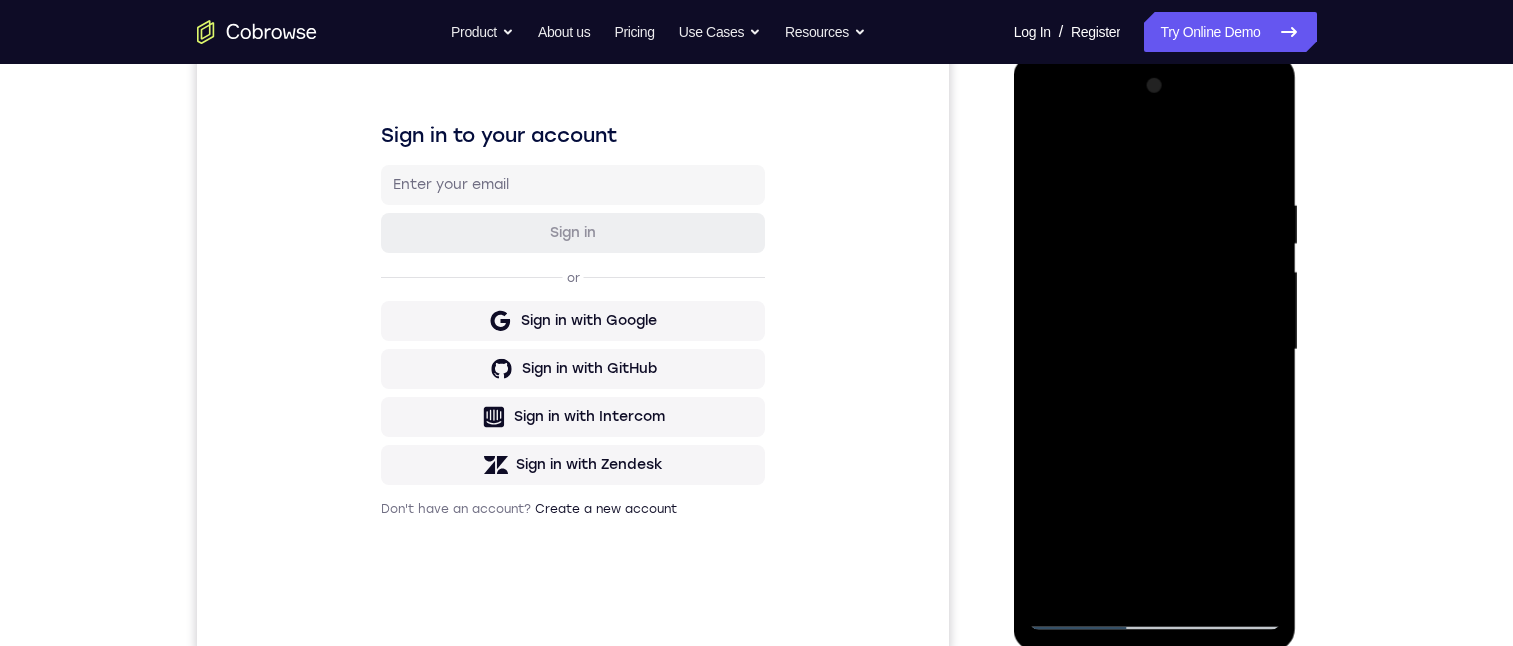 drag, startPoint x: 1200, startPoint y: 432, endPoint x: 1209, endPoint y: 363, distance: 69.58448 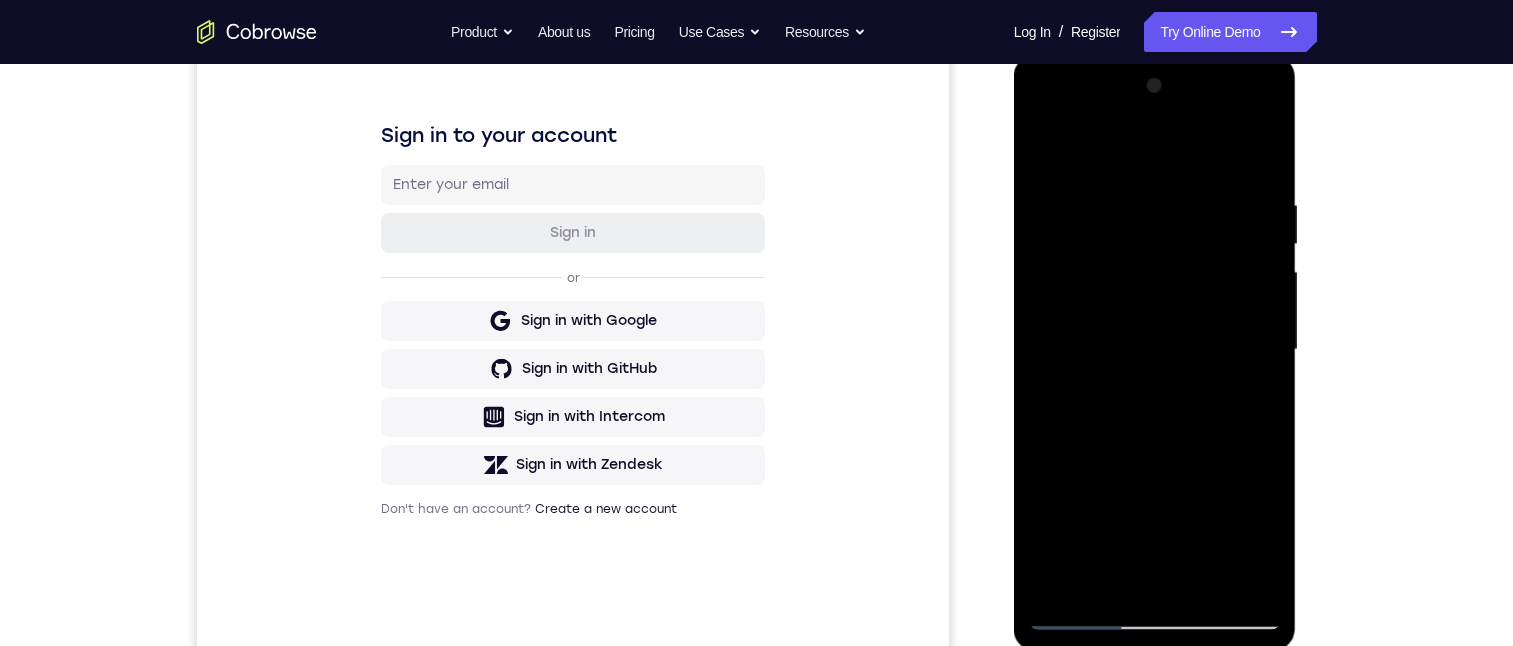 drag, startPoint x: 1210, startPoint y: 355, endPoint x: 1203, endPoint y: 123, distance: 232.10558 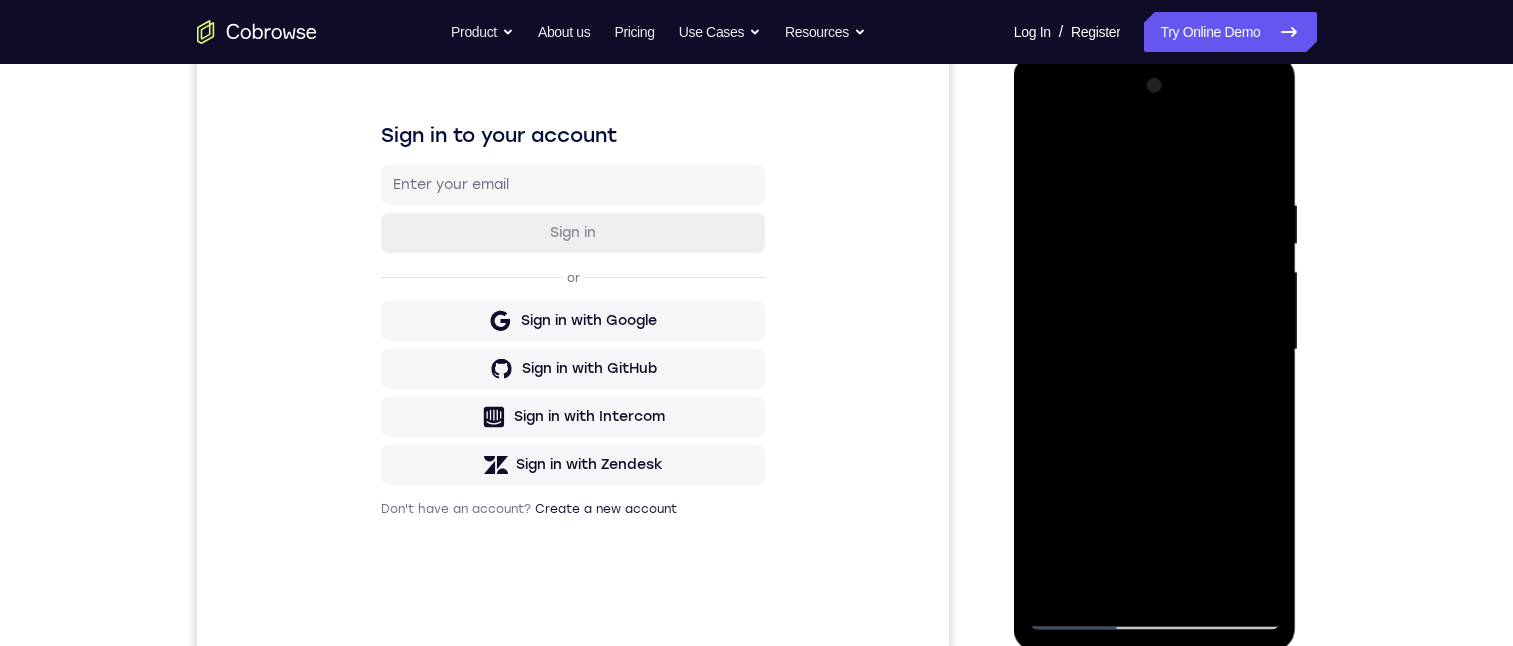 drag, startPoint x: 1232, startPoint y: 400, endPoint x: 1218, endPoint y: 7, distance: 393.2493 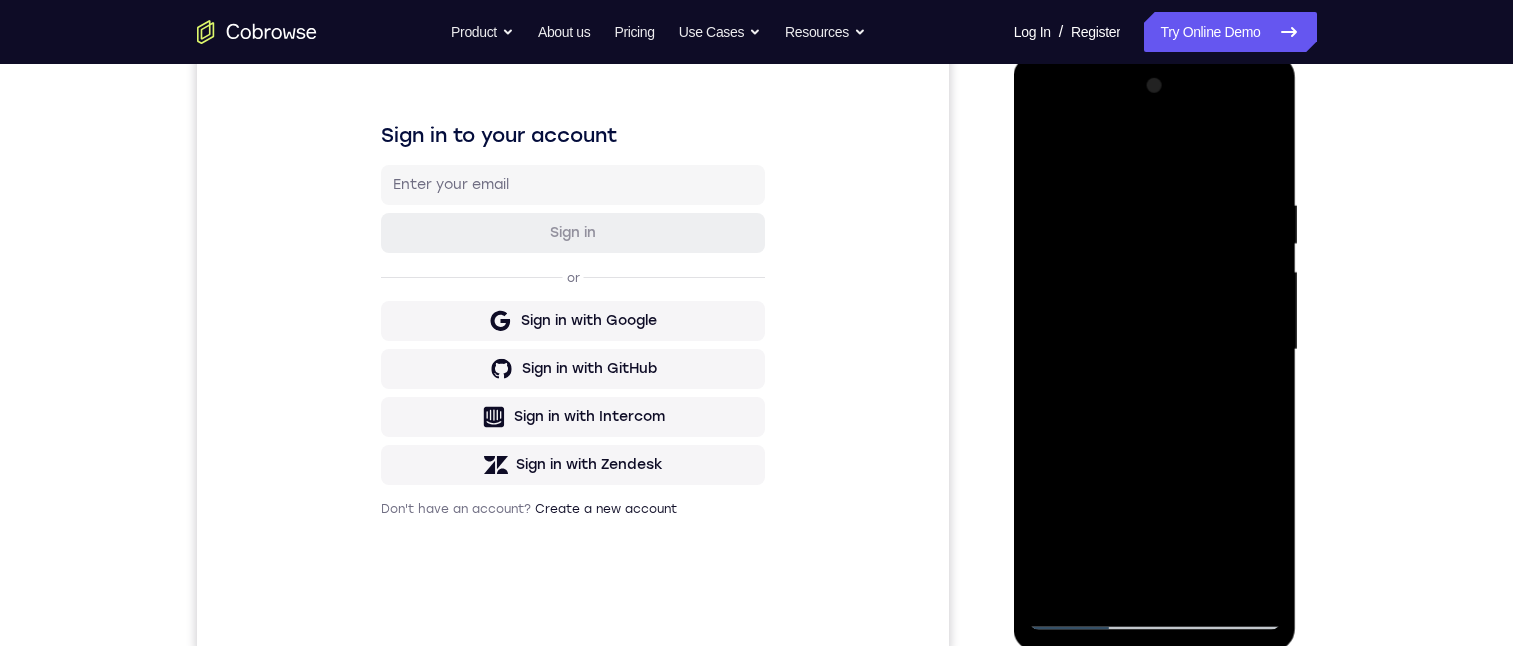 drag, startPoint x: 1197, startPoint y: 434, endPoint x: 1188, endPoint y: 213, distance: 221.18318 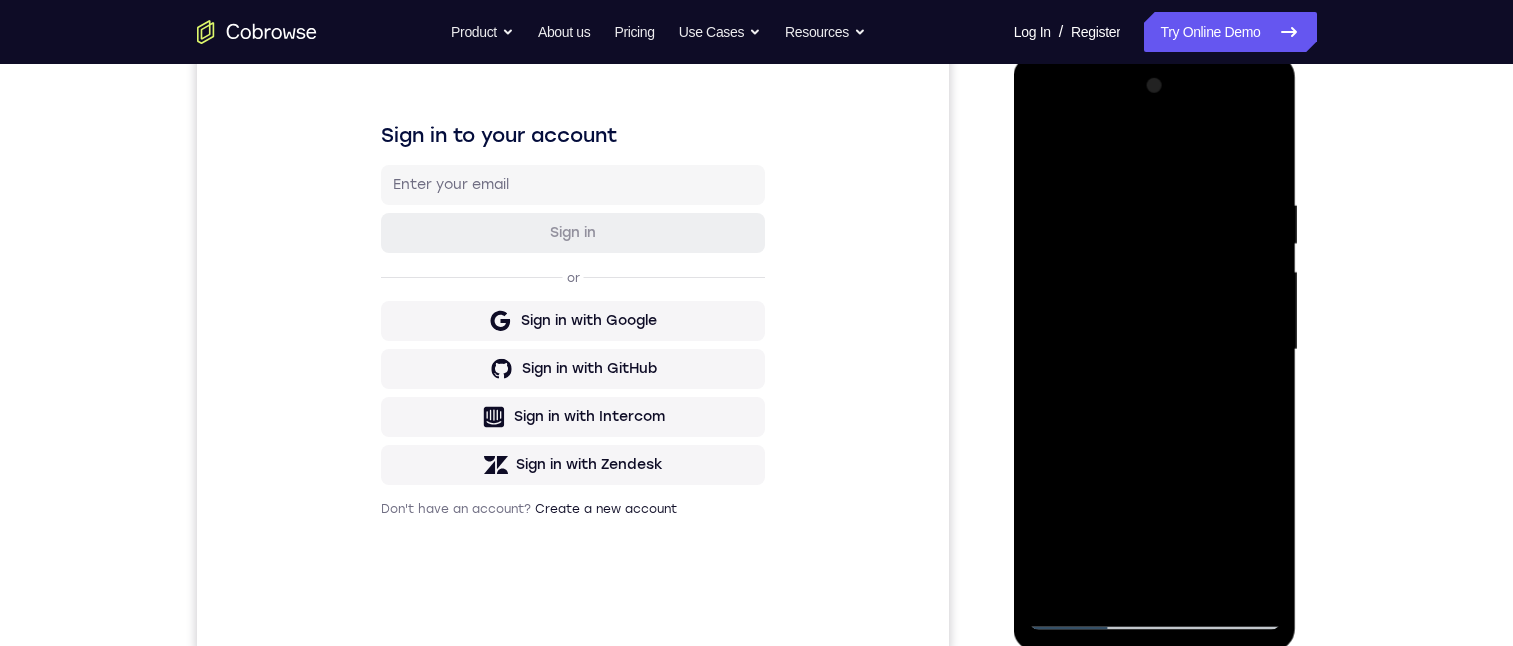 drag, startPoint x: 1168, startPoint y: 426, endPoint x: 1144, endPoint y: 236, distance: 191.5098 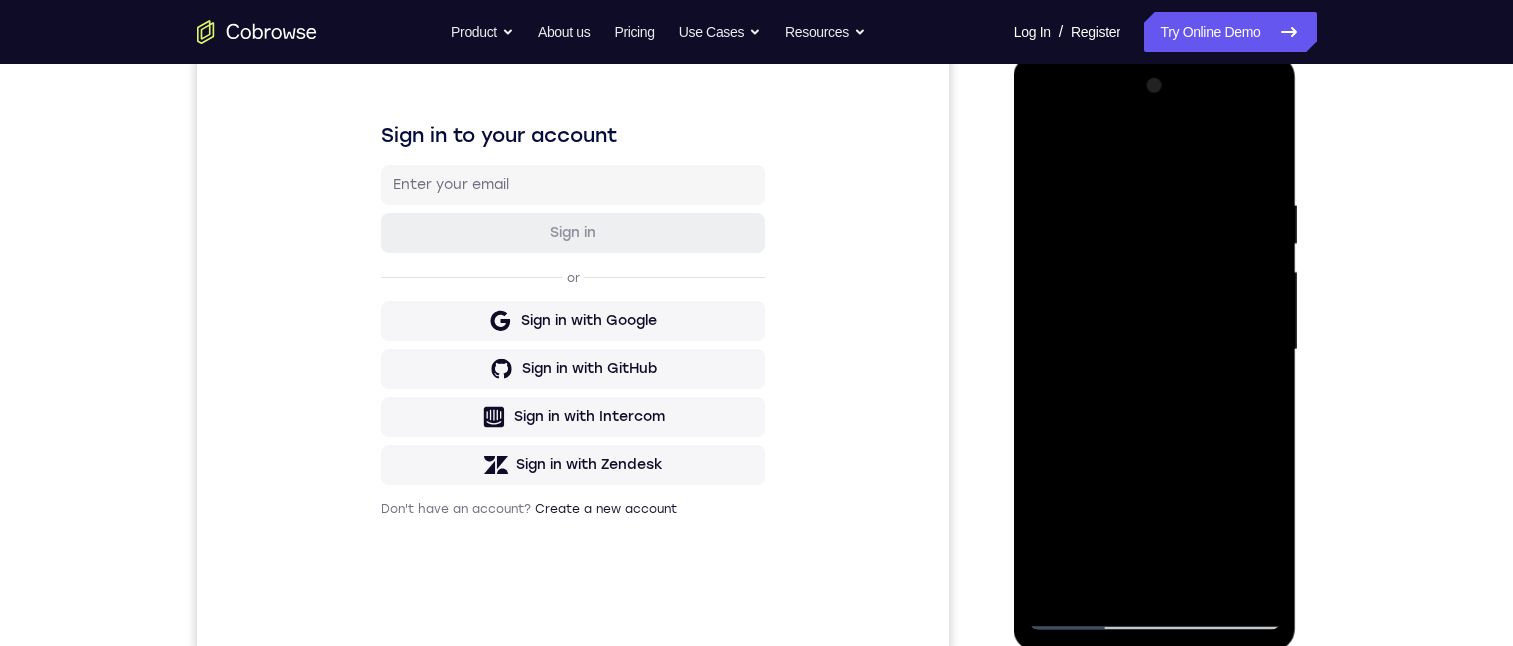 click at bounding box center (1155, 350) 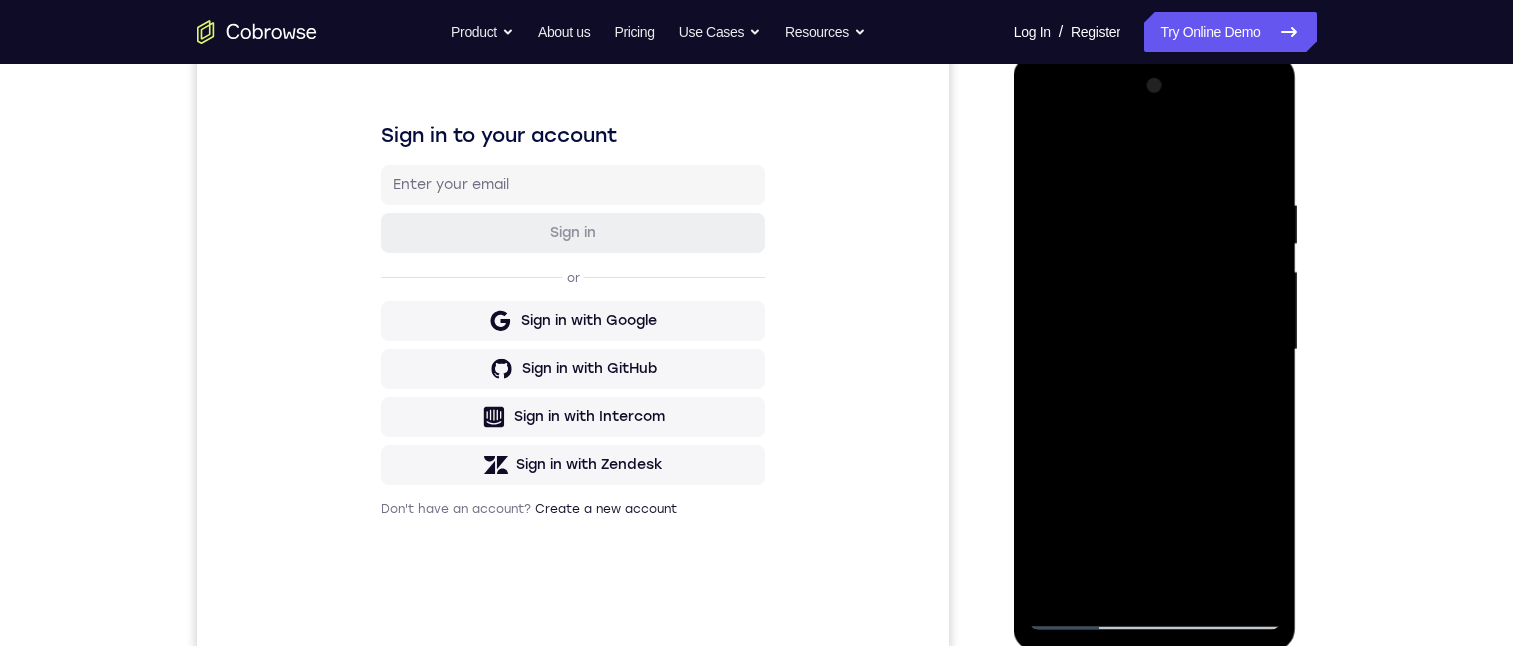 drag, startPoint x: 1189, startPoint y: 407, endPoint x: 1176, endPoint y: 210, distance: 197.42847 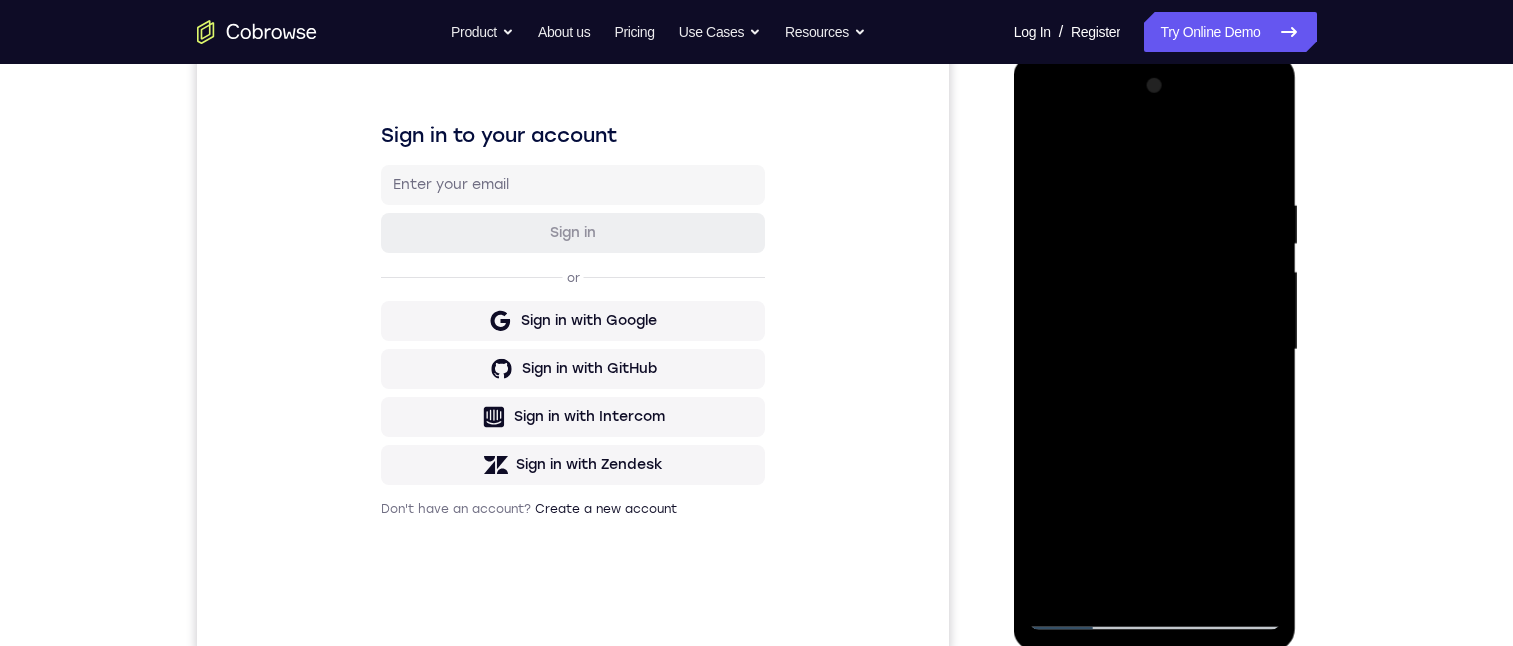 drag, startPoint x: 1204, startPoint y: 423, endPoint x: 1179, endPoint y: 131, distance: 293.06824 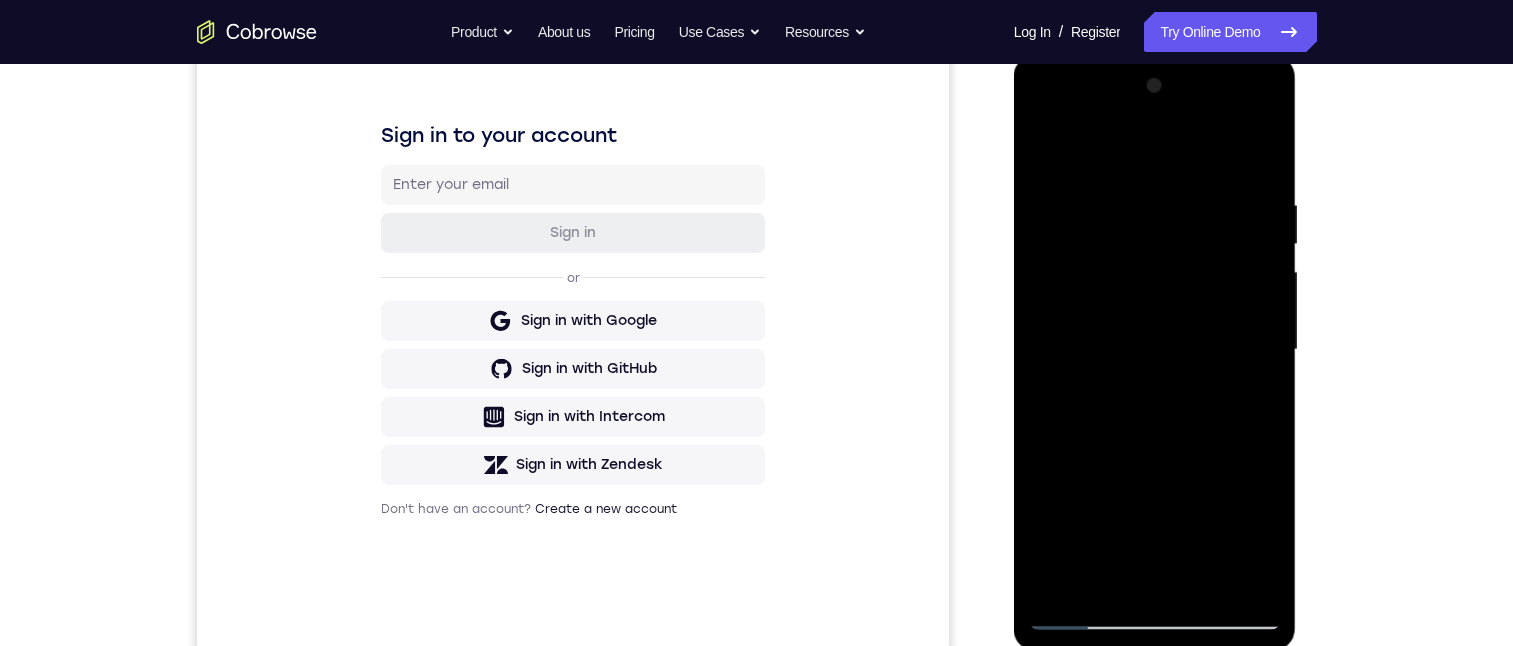 drag, startPoint x: 1169, startPoint y: 468, endPoint x: 1150, endPoint y: 109, distance: 359.50244 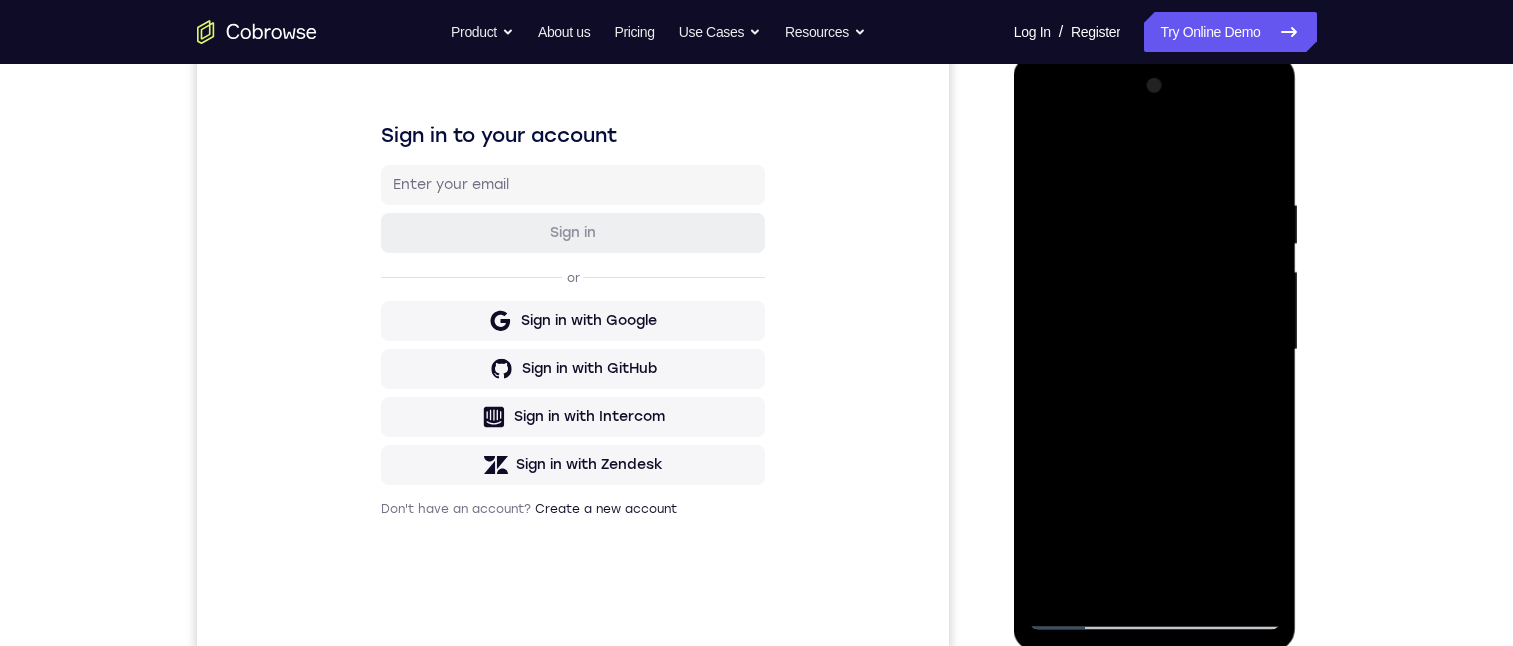 drag, startPoint x: 1160, startPoint y: 431, endPoint x: 1162, endPoint y: 70, distance: 361.00555 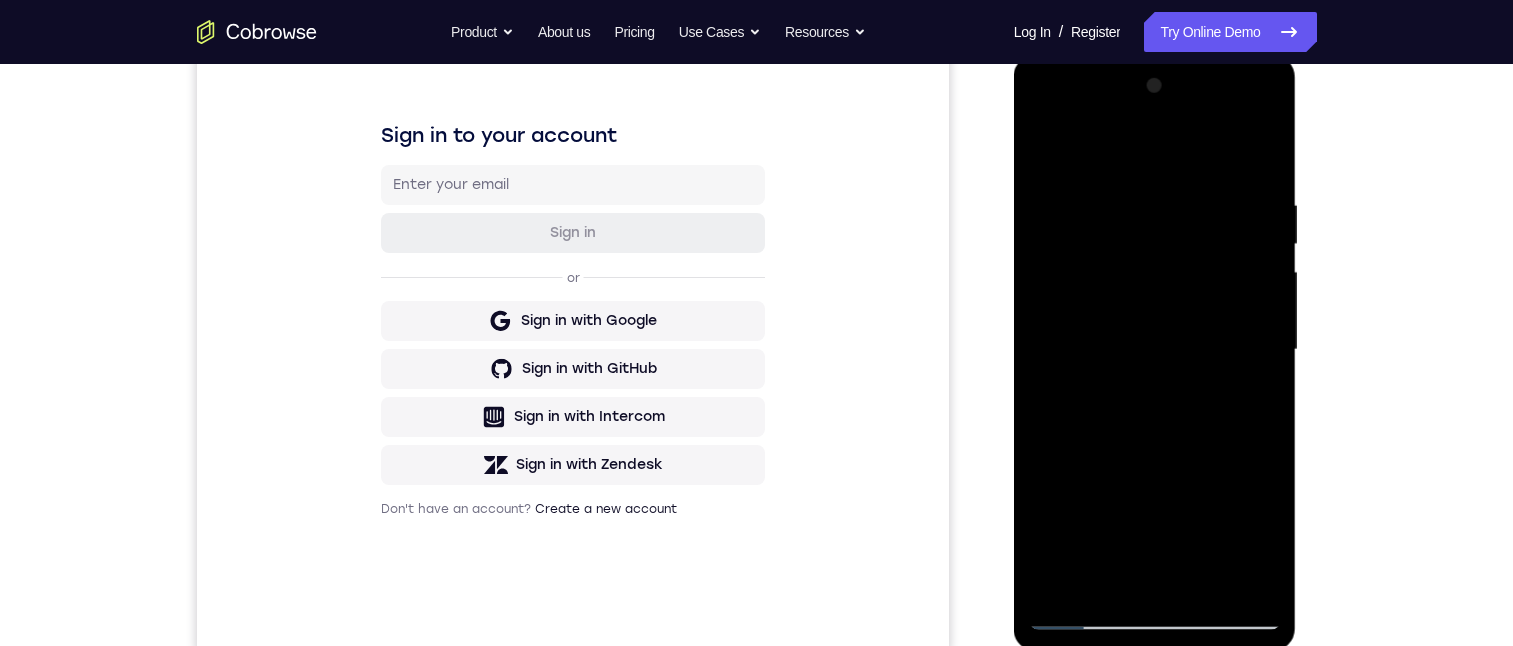 drag, startPoint x: 1202, startPoint y: 459, endPoint x: 1180, endPoint y: 28, distance: 431.56113 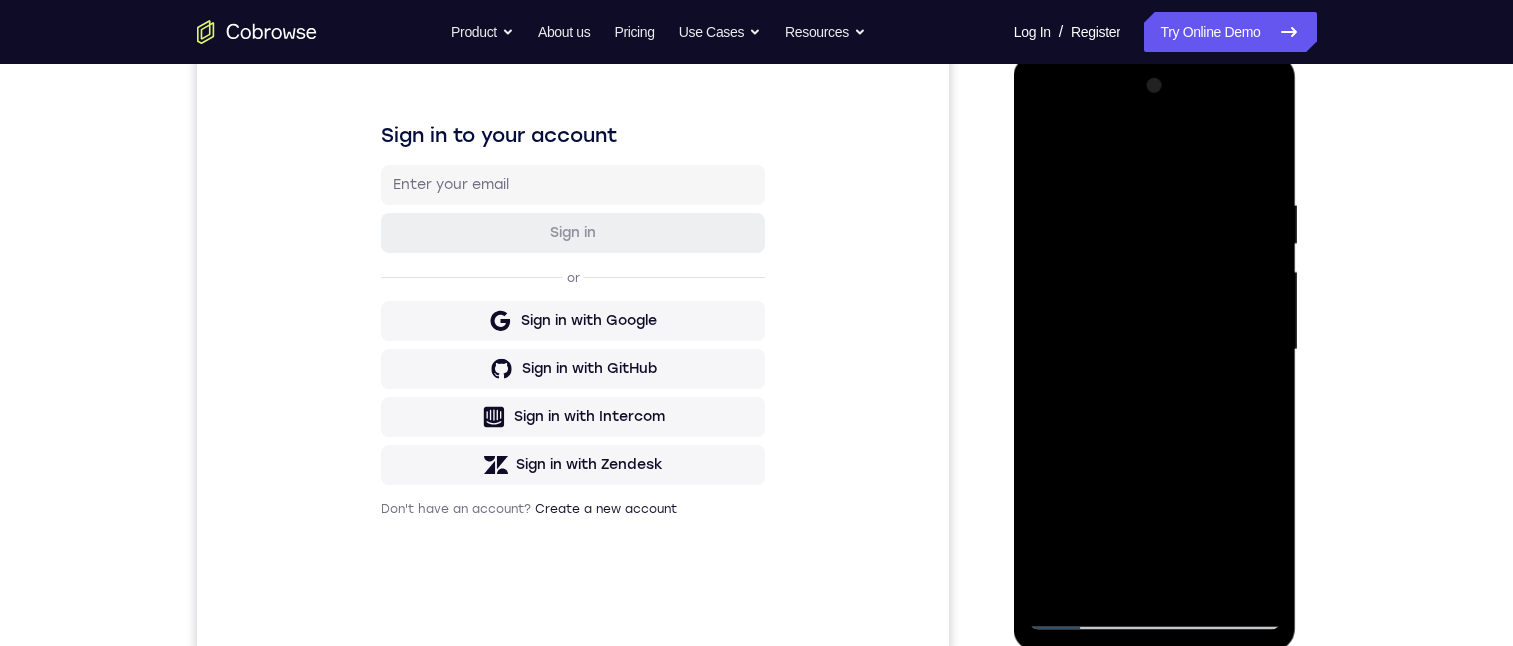drag, startPoint x: 1192, startPoint y: 425, endPoint x: 1195, endPoint y: 91, distance: 334.01346 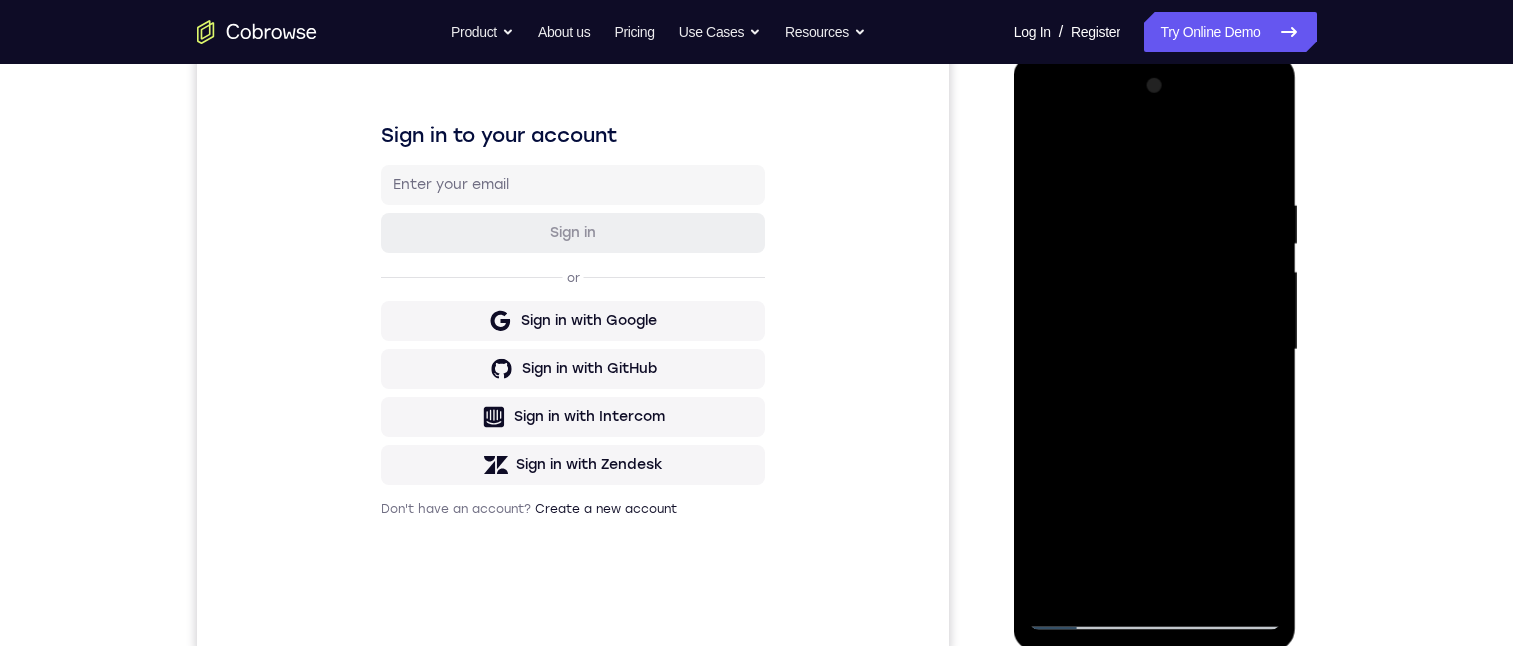 drag, startPoint x: 1210, startPoint y: 521, endPoint x: 1204, endPoint y: 379, distance: 142.12671 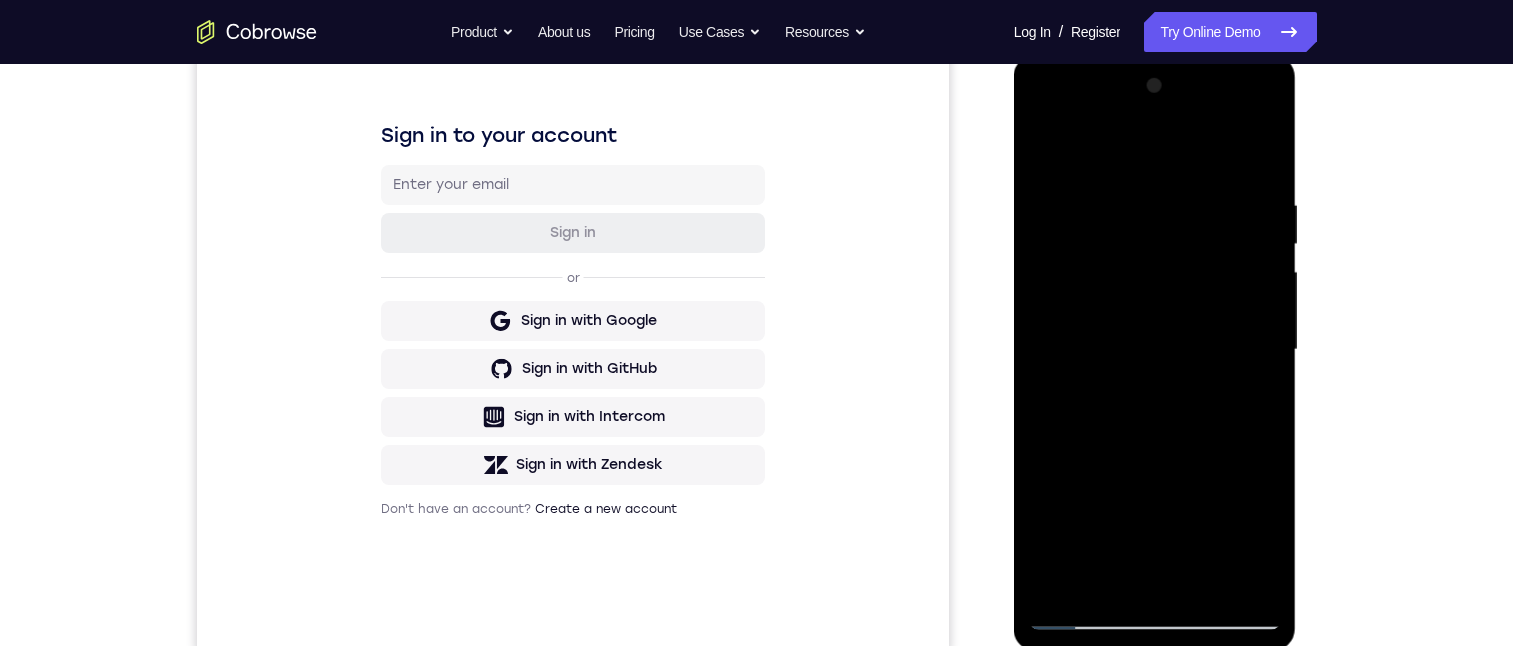 drag, startPoint x: 1217, startPoint y: 516, endPoint x: 1207, endPoint y: 67, distance: 449.11136 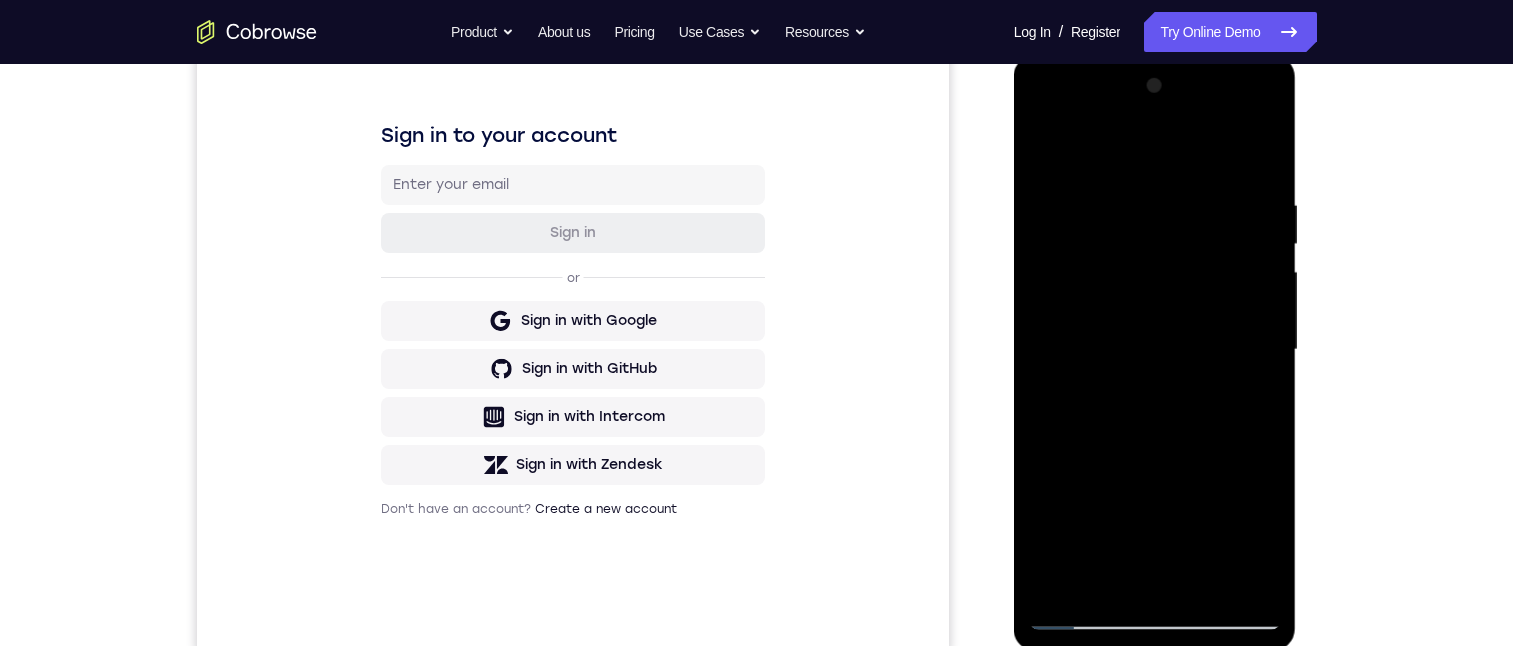 drag, startPoint x: 1209, startPoint y: 495, endPoint x: 1213, endPoint y: 68, distance: 427.01874 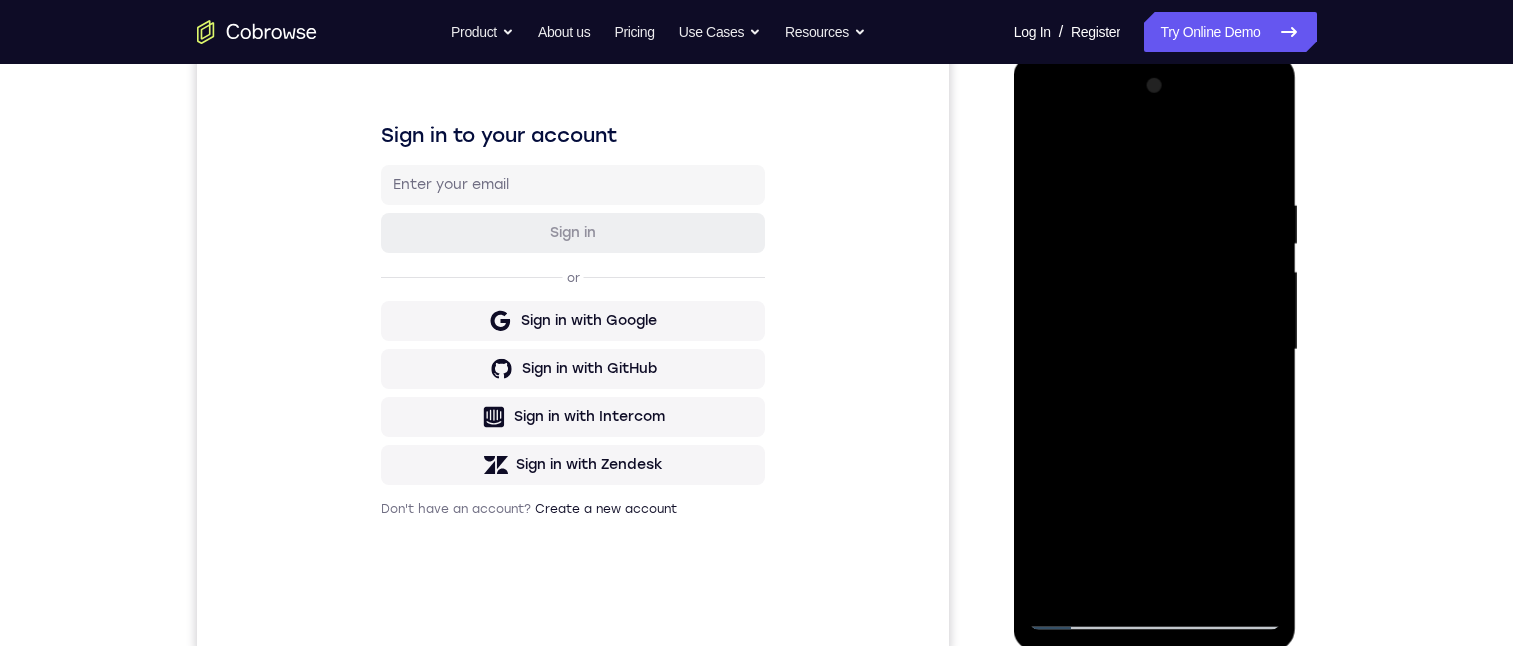 drag, startPoint x: 1209, startPoint y: 438, endPoint x: 1180, endPoint y: 227, distance: 212.98357 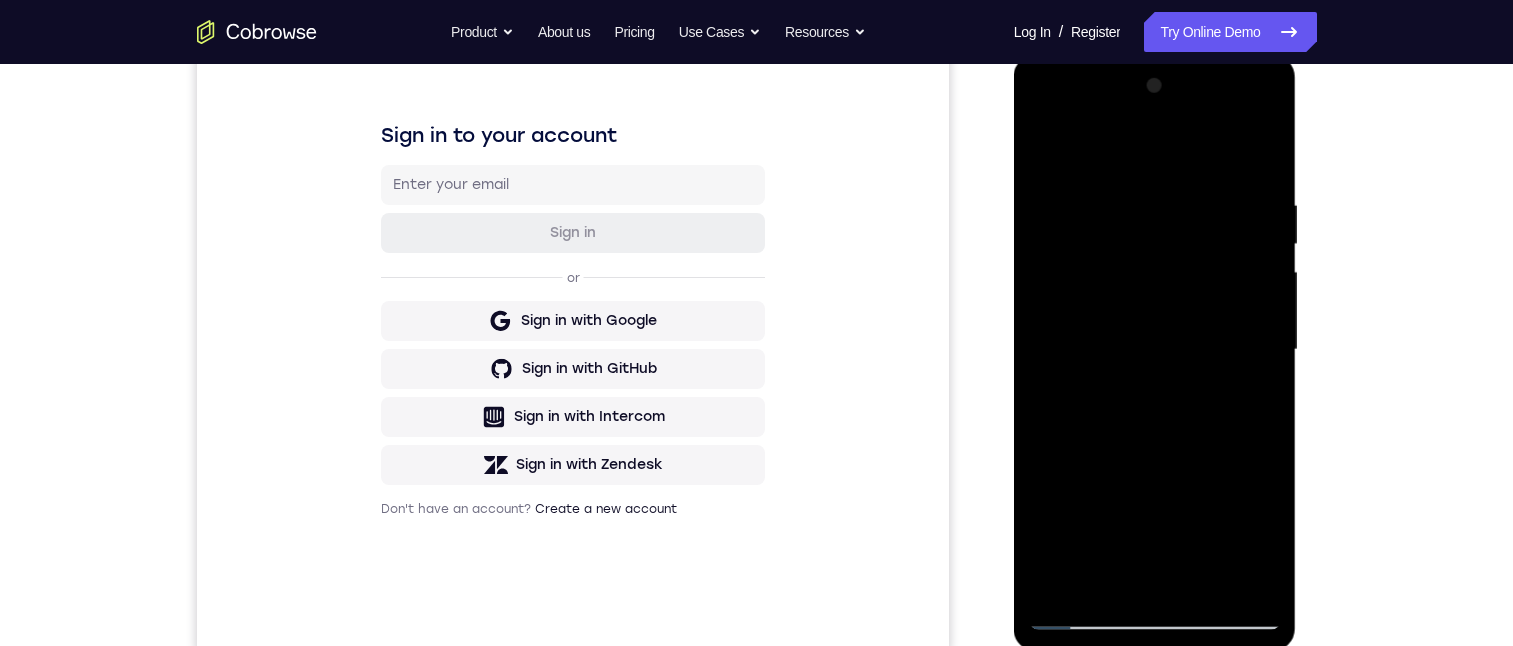 drag, startPoint x: 1204, startPoint y: 464, endPoint x: 1209, endPoint y: 151, distance: 313.03995 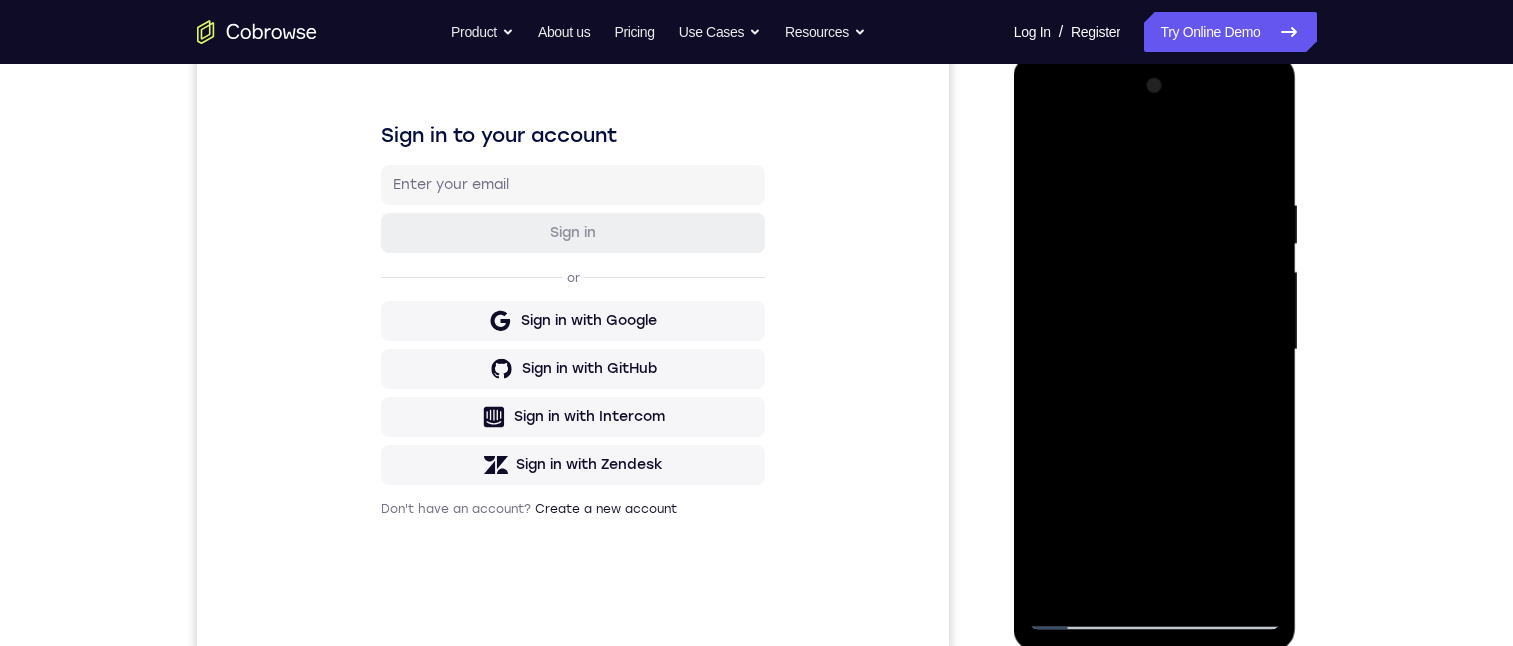 drag, startPoint x: 1191, startPoint y: 503, endPoint x: 1172, endPoint y: 130, distance: 373.4836 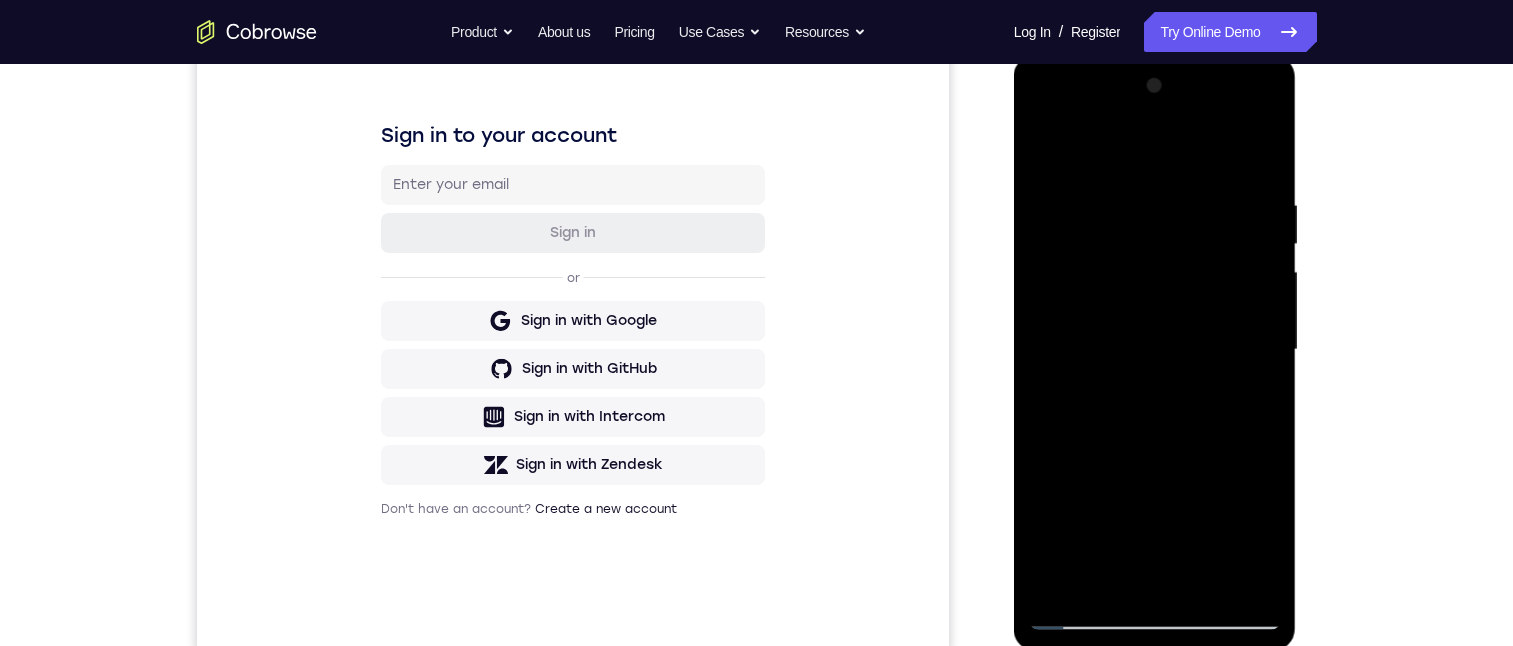 drag, startPoint x: 1182, startPoint y: 335, endPoint x: 1176, endPoint y: 308, distance: 27.658634 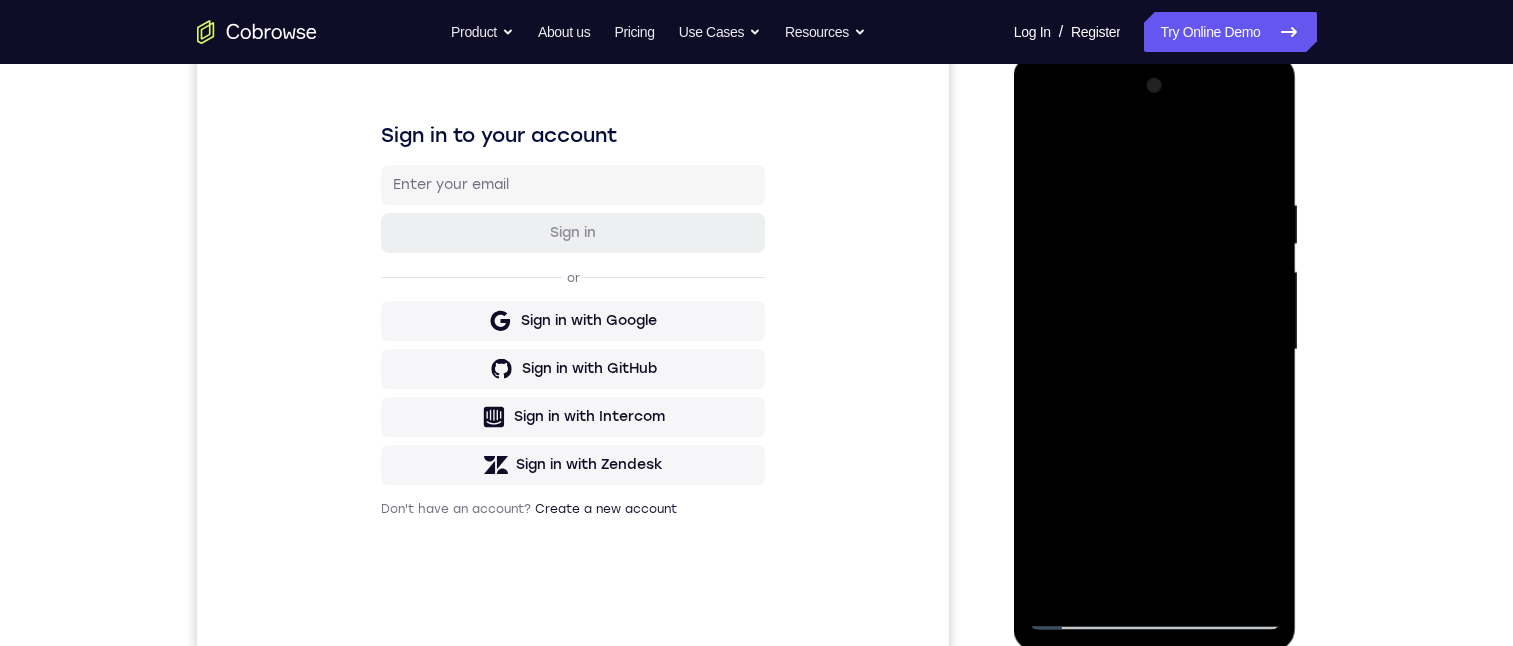 drag, startPoint x: 1196, startPoint y: 414, endPoint x: 1168, endPoint y: 62, distance: 353.11188 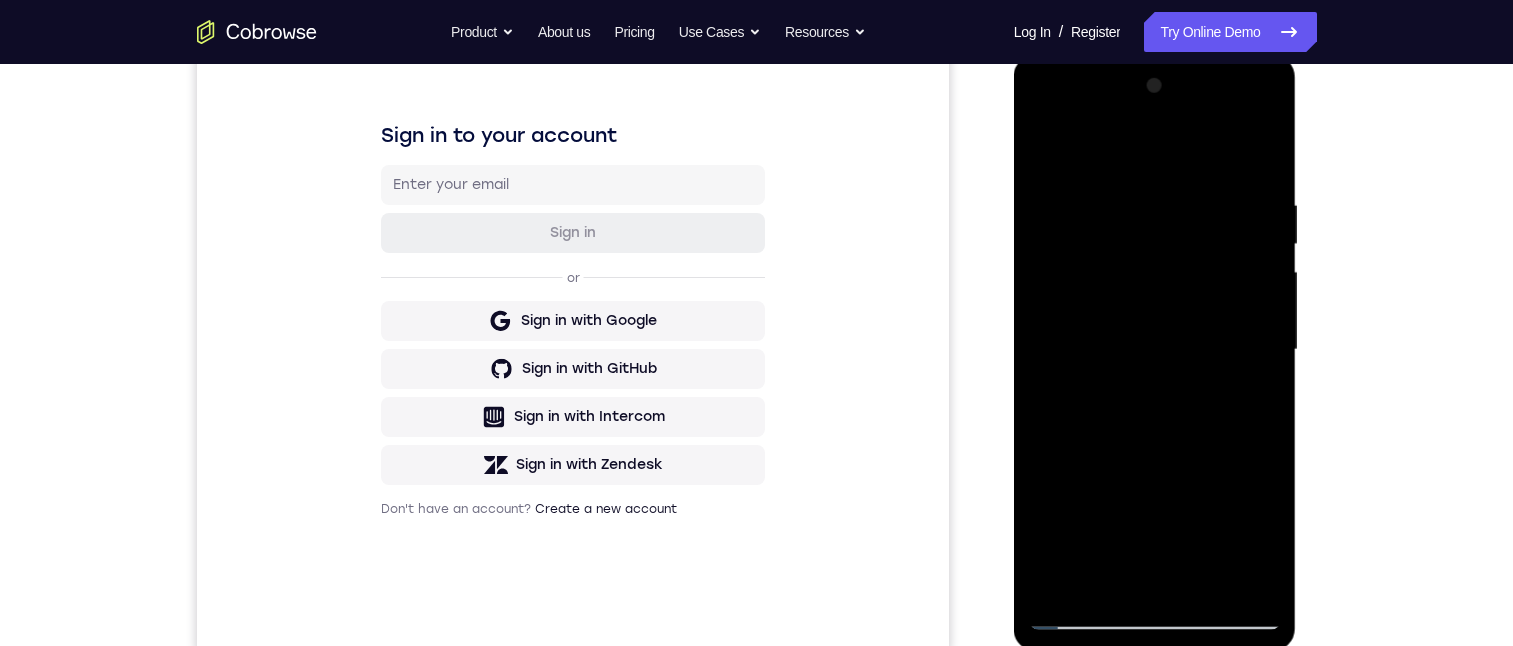 drag, startPoint x: 1189, startPoint y: 503, endPoint x: 2200, endPoint y: 114, distance: 1083.2552 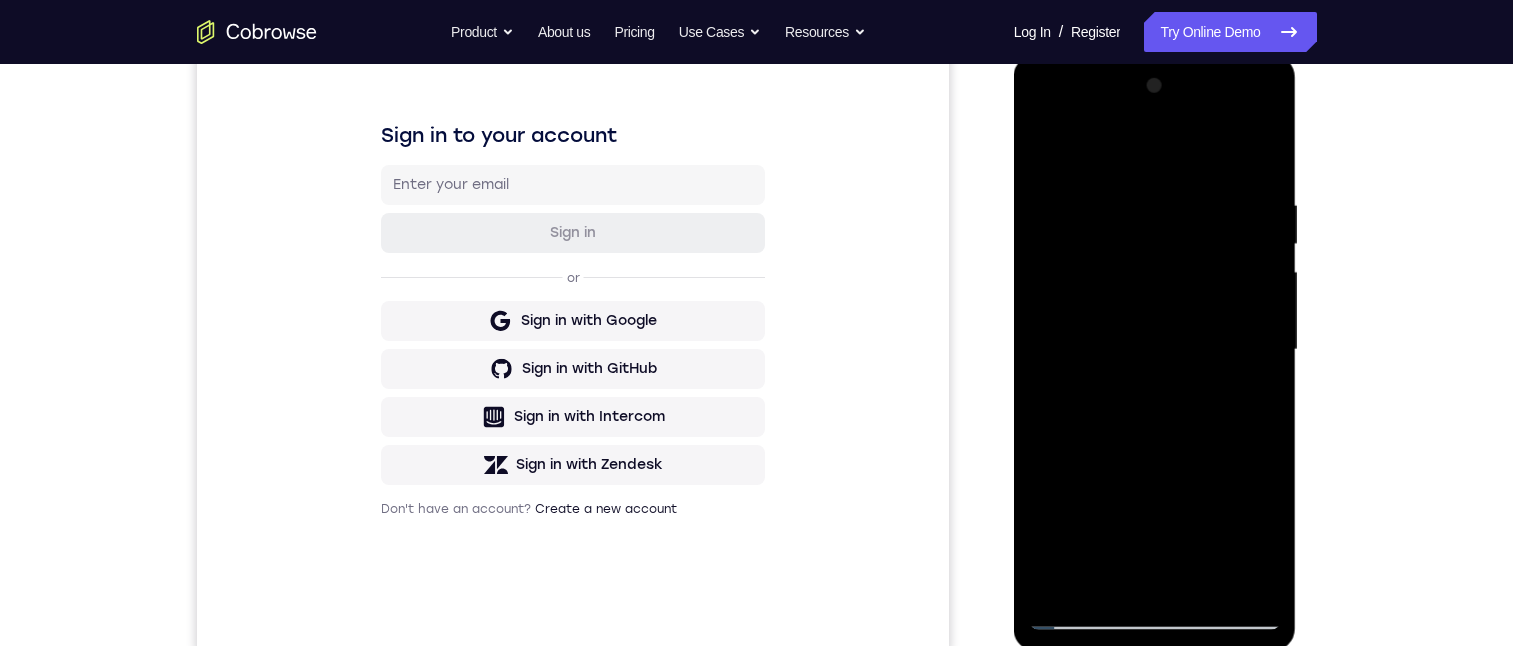 drag, startPoint x: 1189, startPoint y: 471, endPoint x: 1191, endPoint y: 219, distance: 252.00793 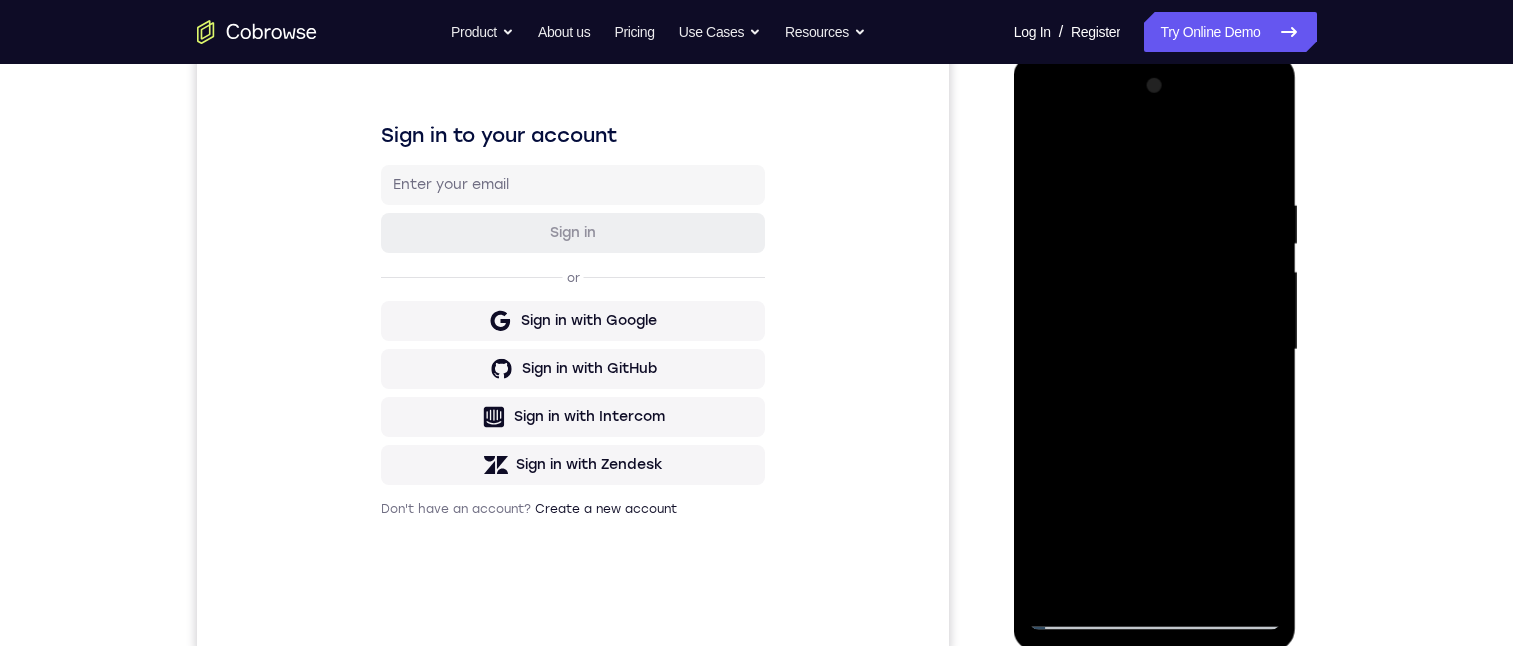 drag, startPoint x: 1204, startPoint y: 489, endPoint x: 1191, endPoint y: 102, distance: 387.2183 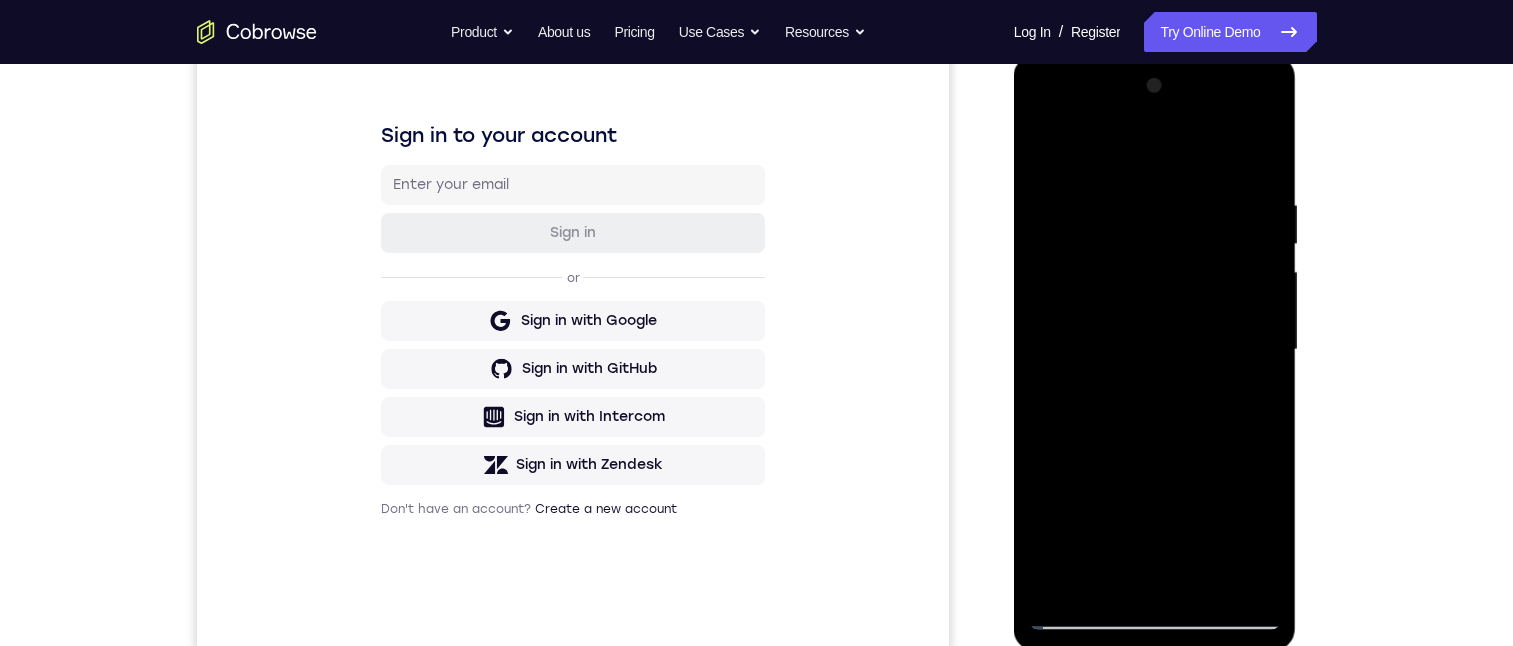 drag, startPoint x: 1194, startPoint y: 408, endPoint x: 1191, endPoint y: 132, distance: 276.0163 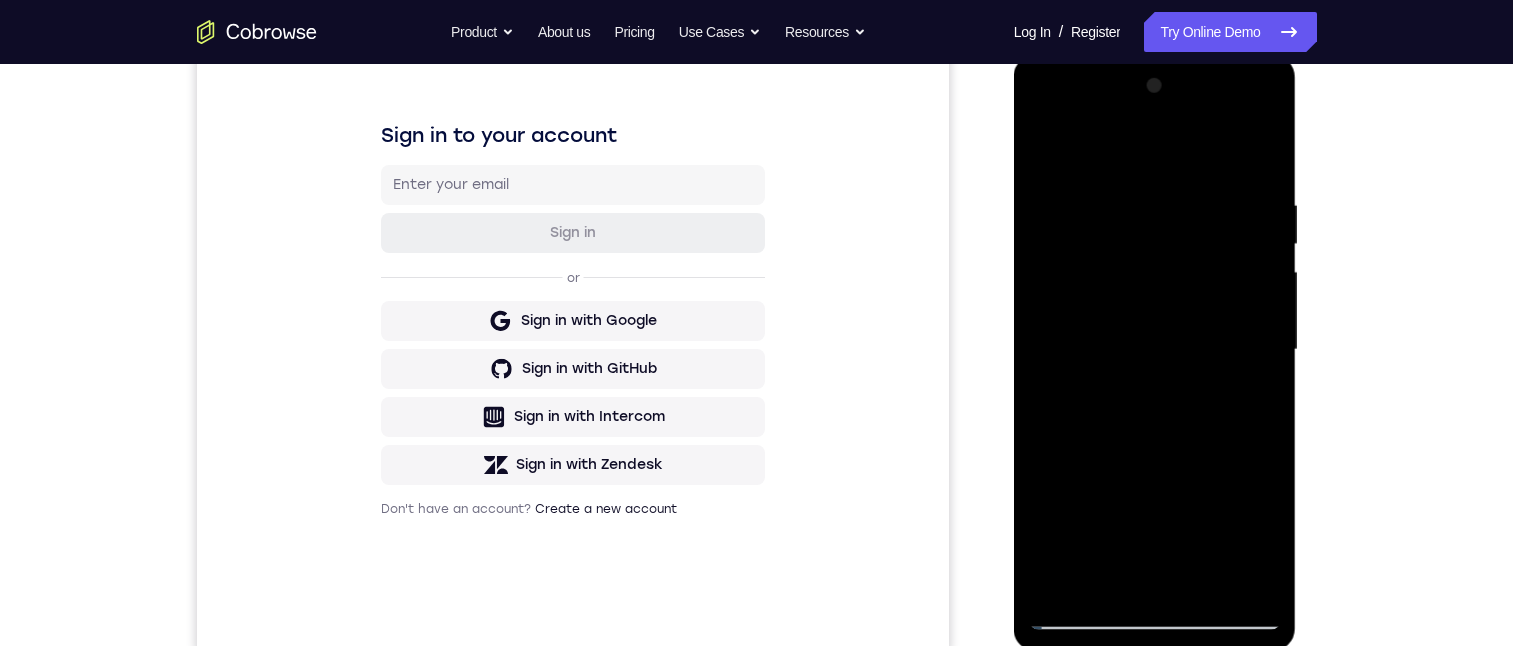 drag, startPoint x: 1167, startPoint y: 466, endPoint x: 1176, endPoint y: 147, distance: 319.12692 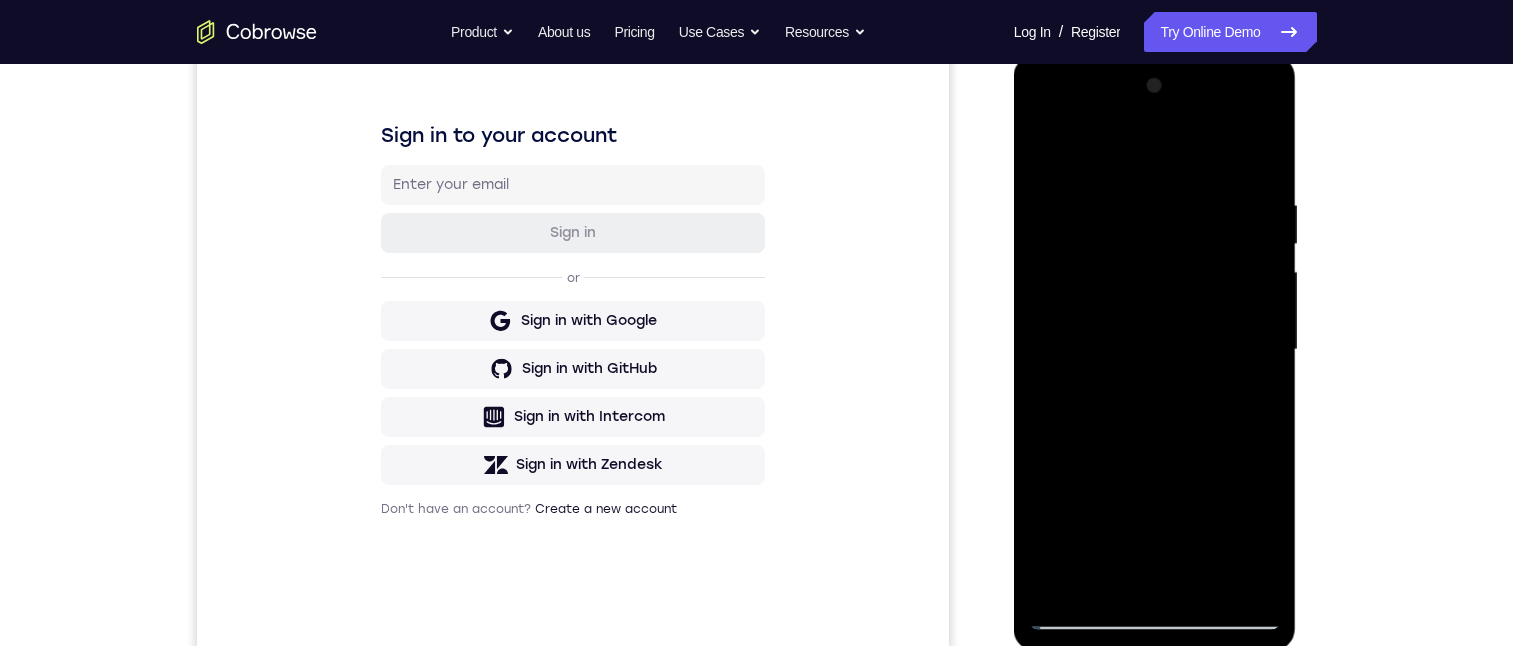 drag, startPoint x: 1168, startPoint y: 435, endPoint x: 1176, endPoint y: 150, distance: 285.11224 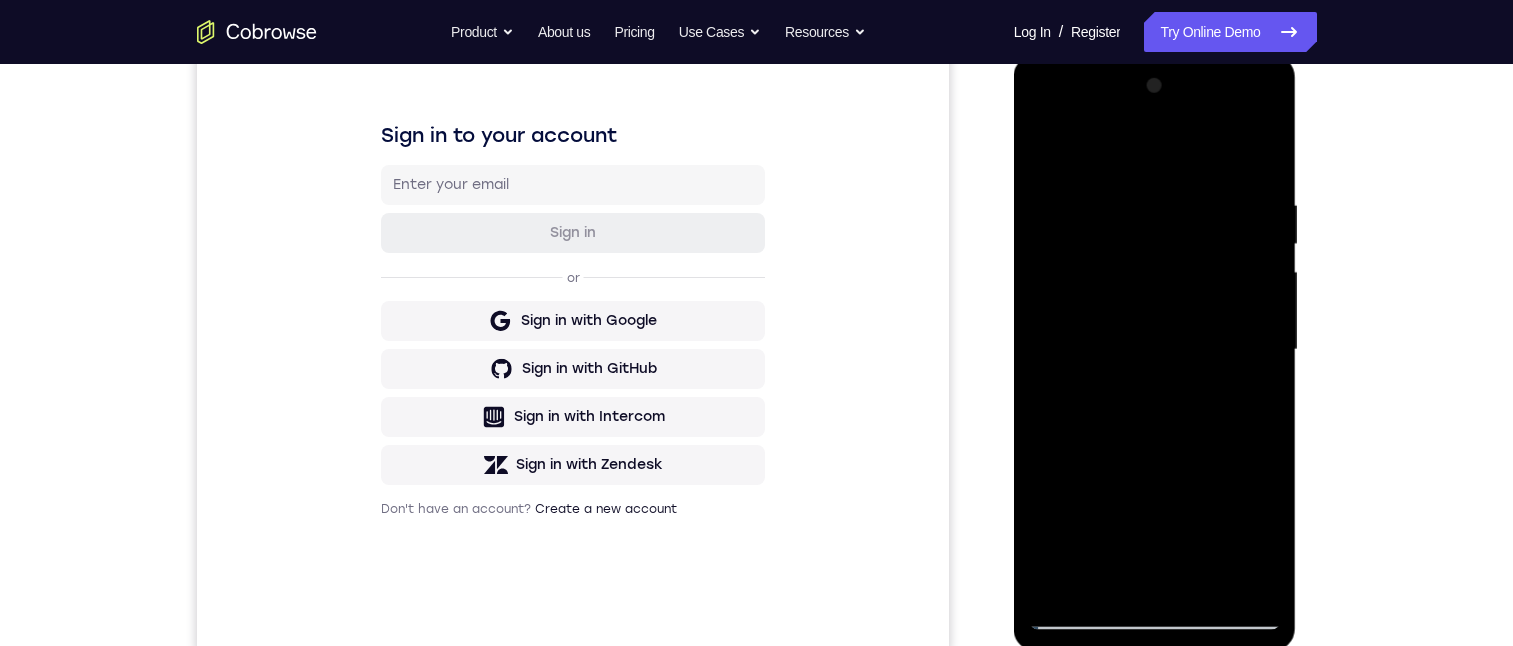 drag, startPoint x: 1188, startPoint y: 475, endPoint x: 1177, endPoint y: 117, distance: 358.16895 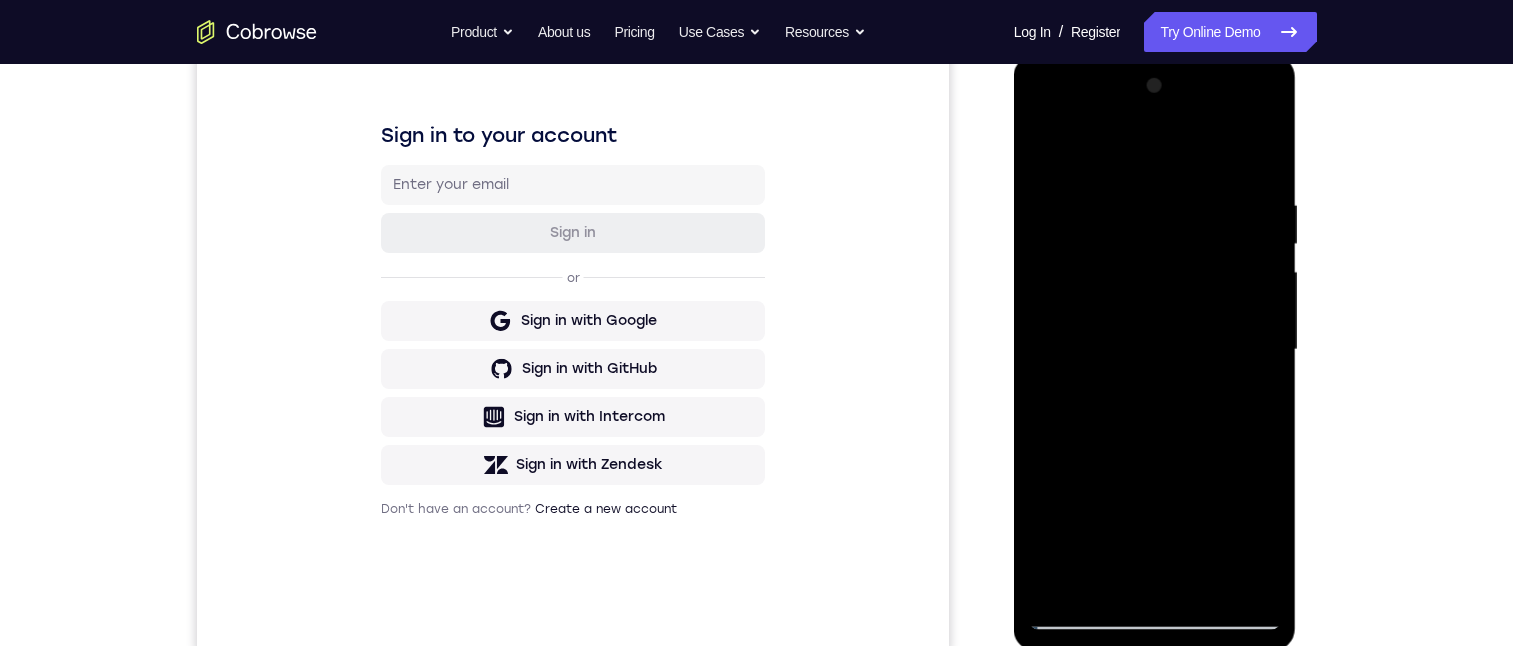 drag, startPoint x: 1173, startPoint y: 462, endPoint x: 1156, endPoint y: 192, distance: 270.53467 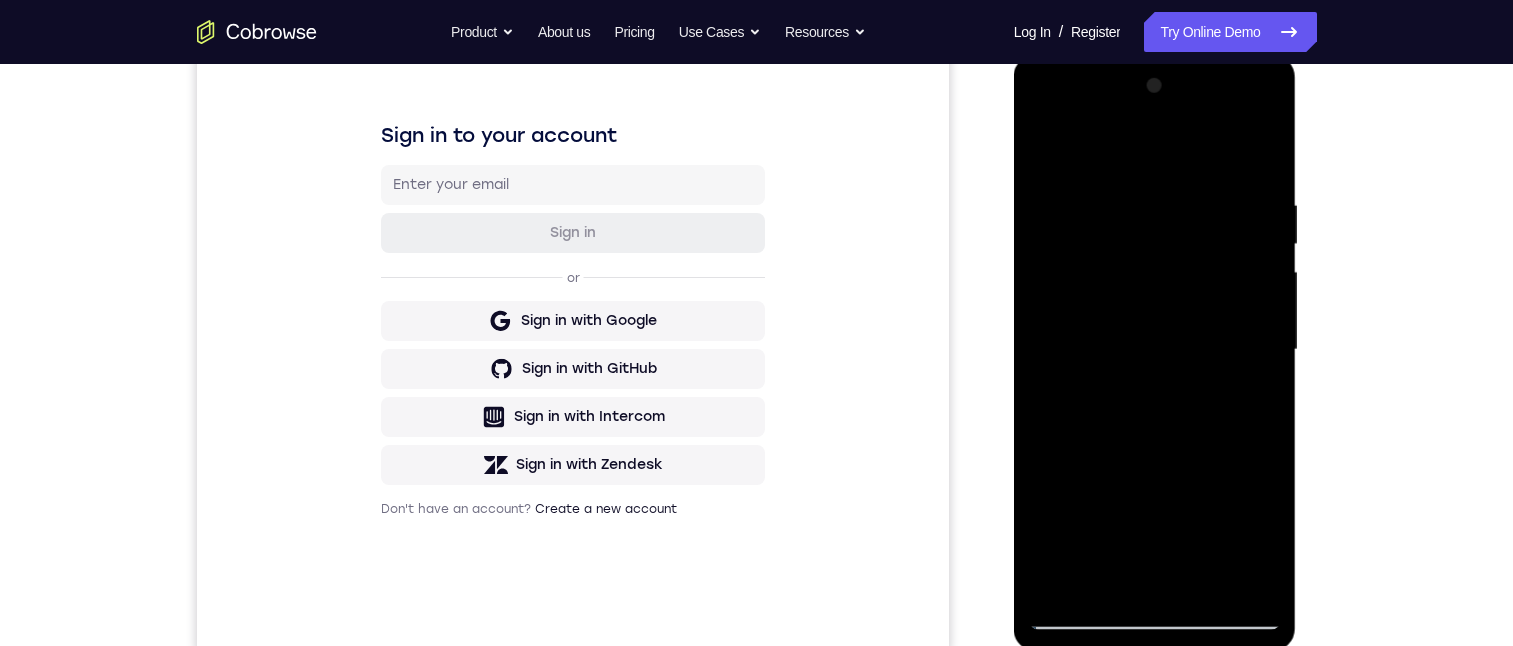 drag, startPoint x: 1169, startPoint y: 470, endPoint x: 1160, endPoint y: 124, distance: 346.11703 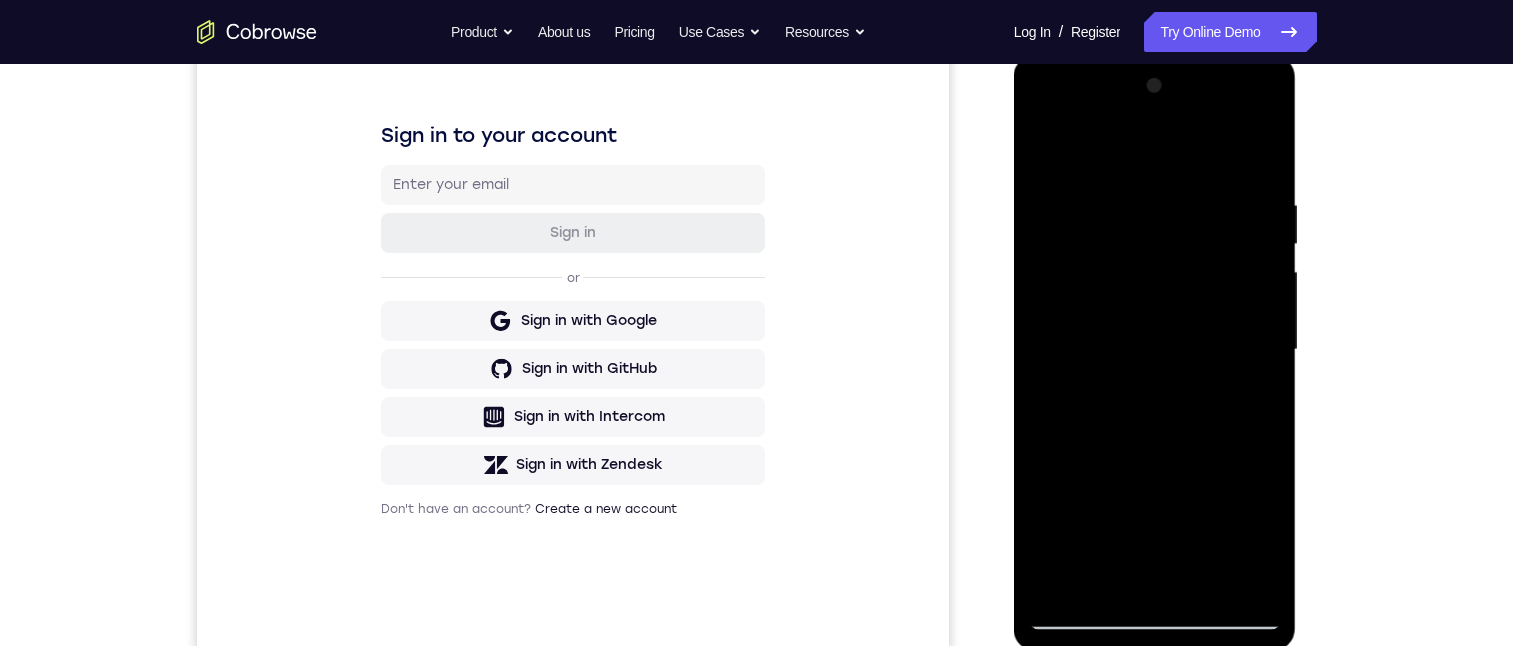 drag, startPoint x: 1192, startPoint y: 446, endPoint x: 1172, endPoint y: 119, distance: 327.61105 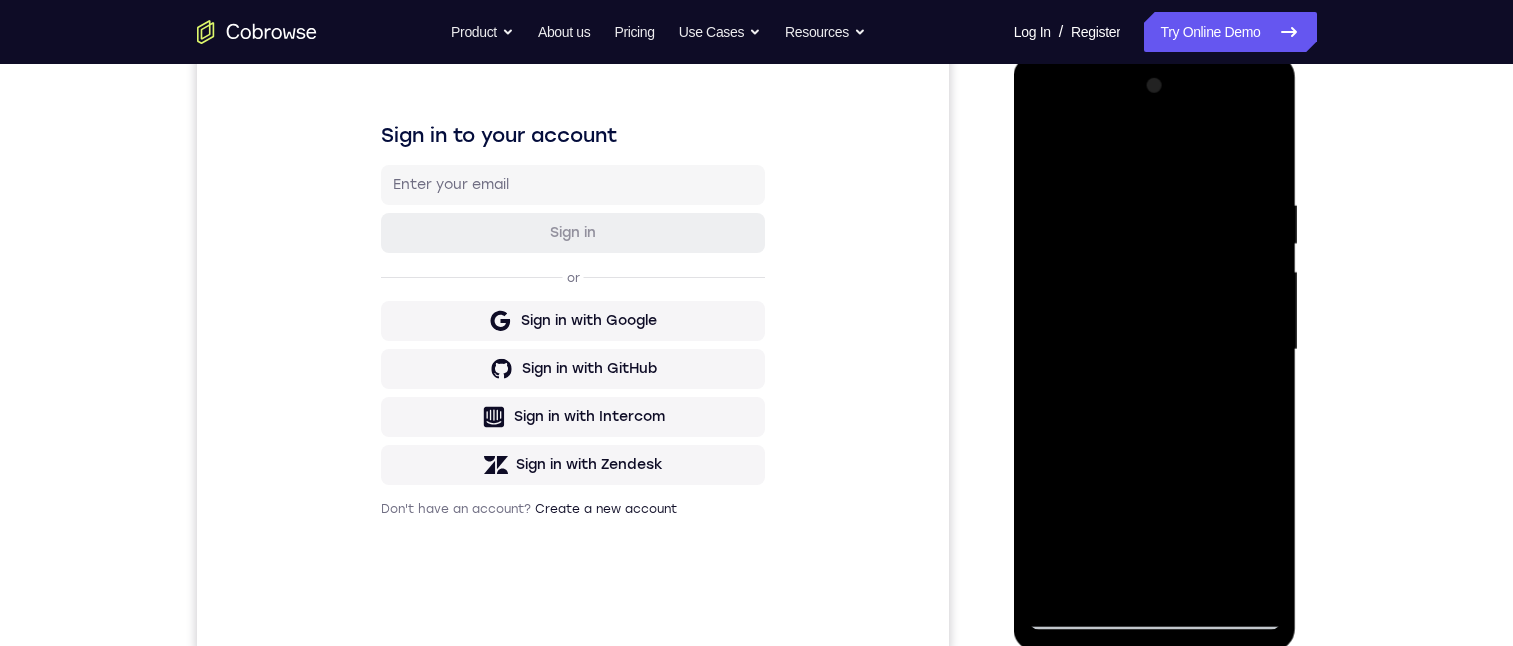 drag, startPoint x: 1183, startPoint y: 482, endPoint x: 1167, endPoint y: 120, distance: 362.35342 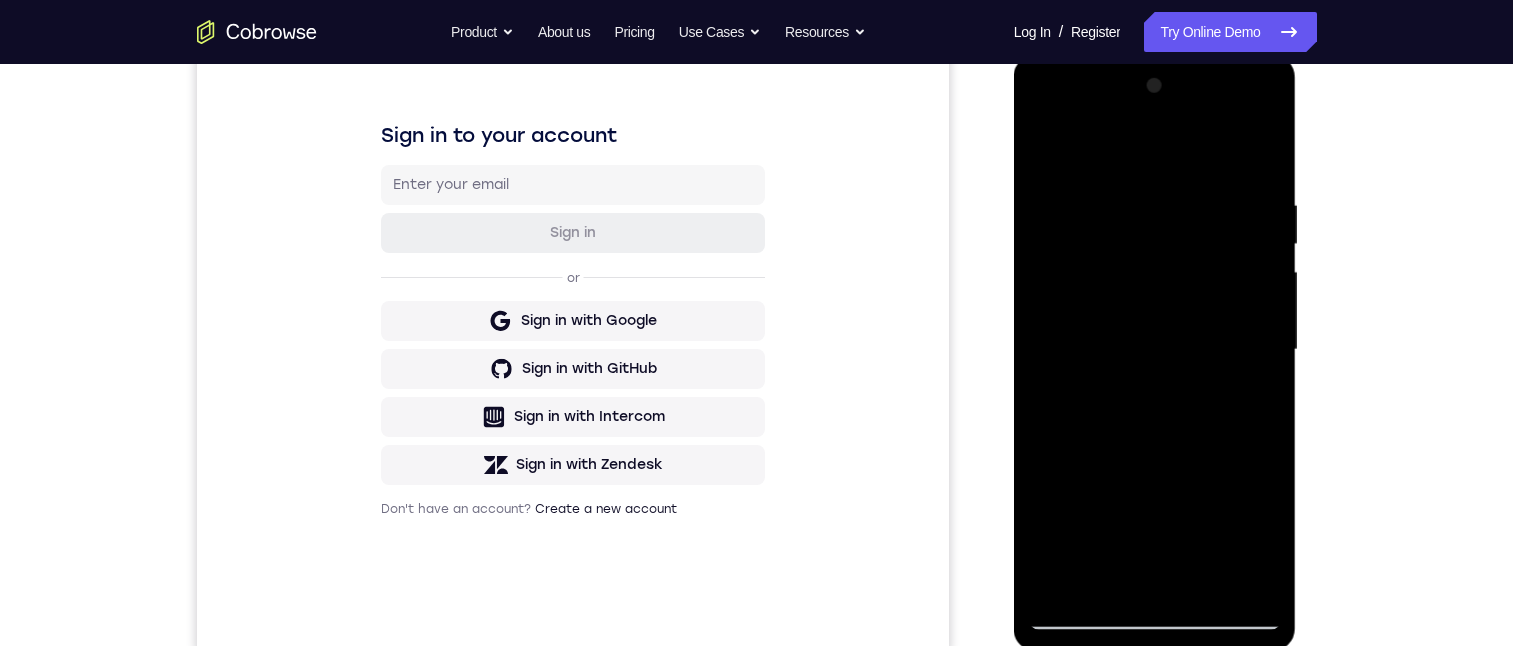 drag, startPoint x: 1174, startPoint y: 412, endPoint x: 1171, endPoint y: 117, distance: 295.01526 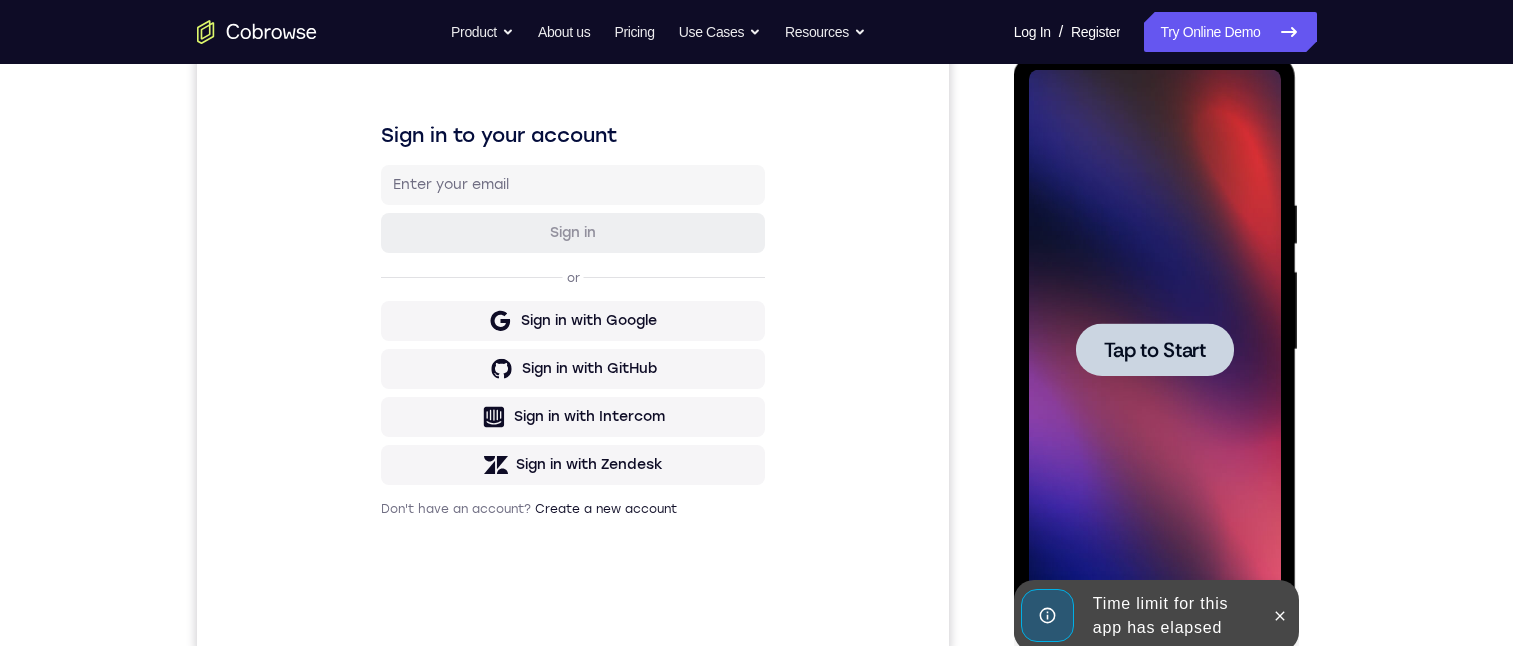 drag, startPoint x: 1187, startPoint y: 470, endPoint x: 1190, endPoint y: 246, distance: 224.0201 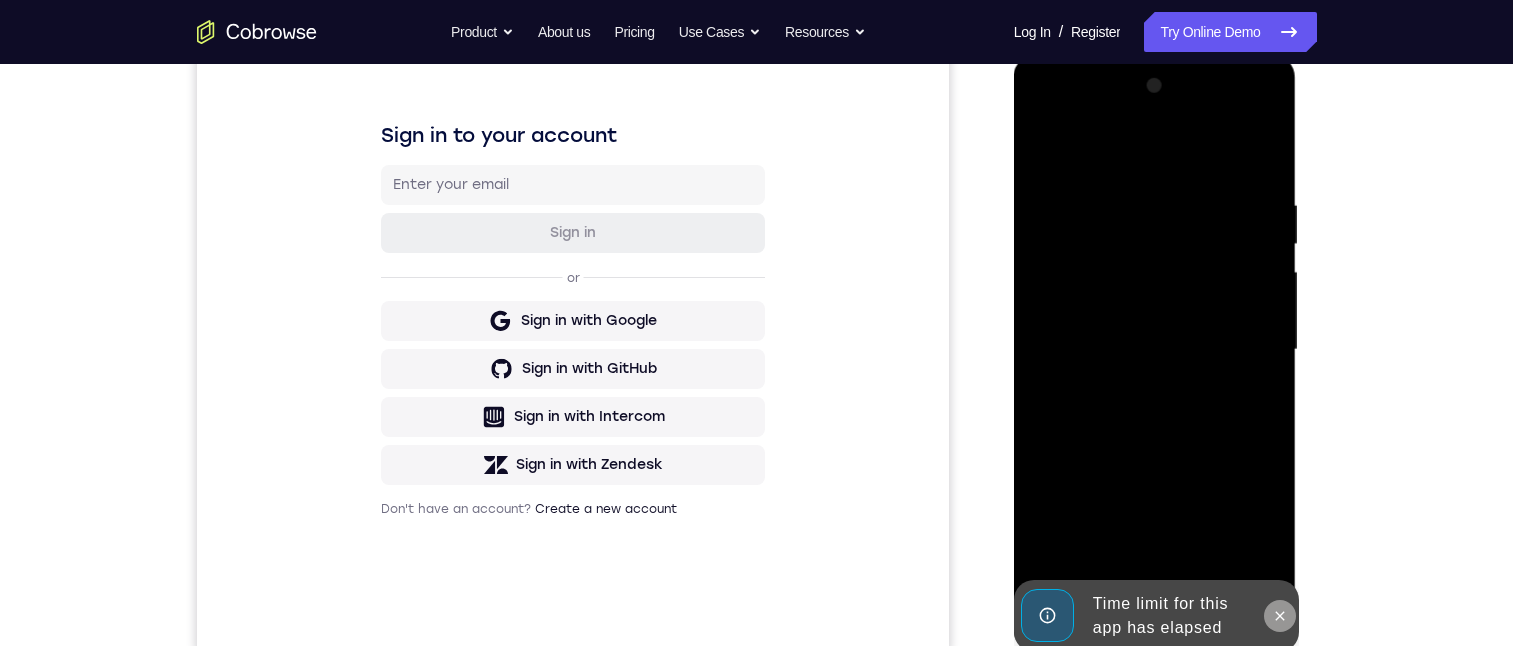 click 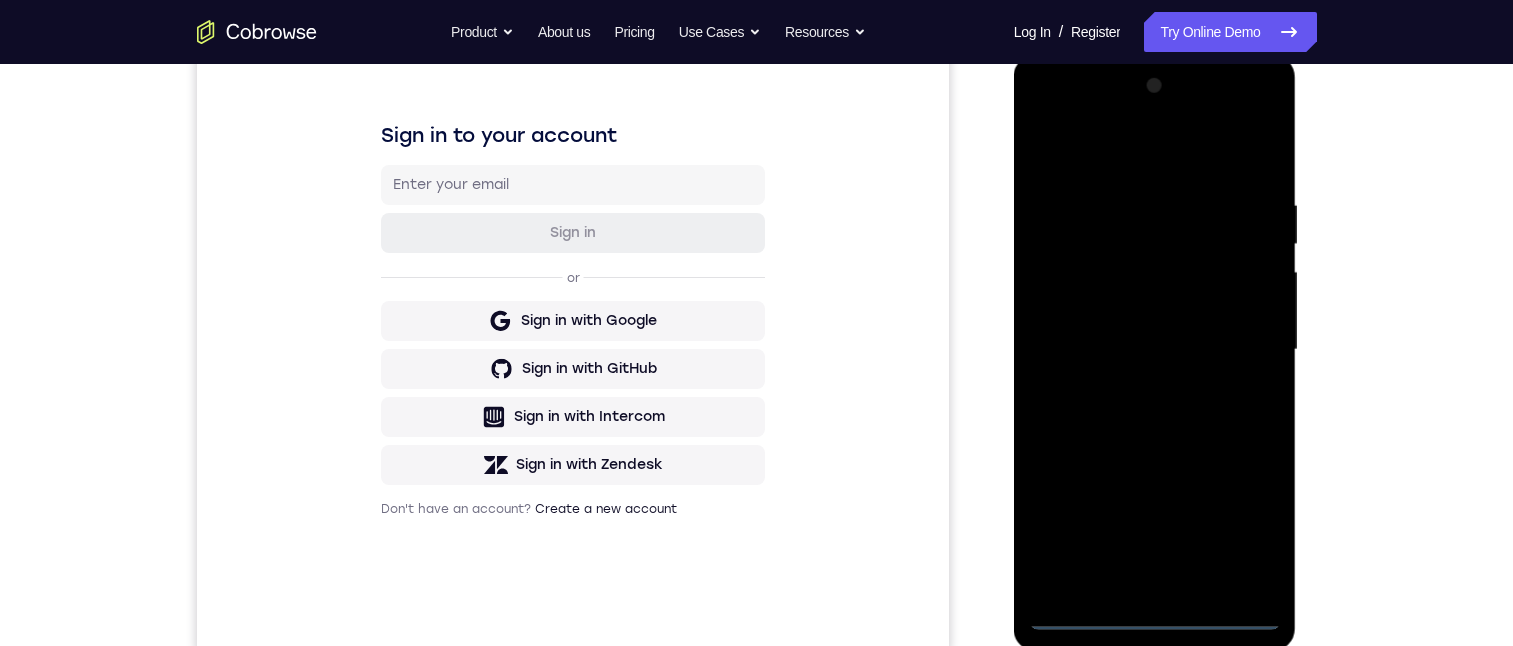 click at bounding box center [1155, 350] 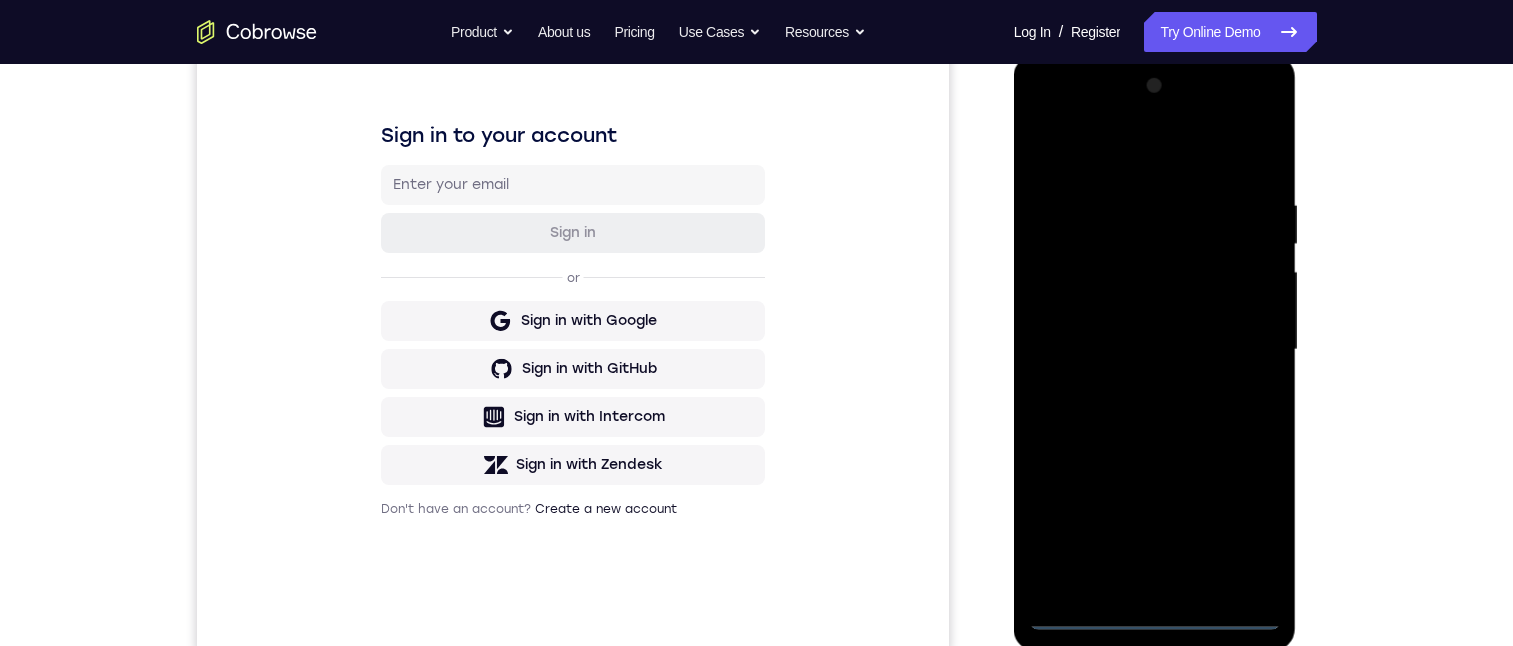 click at bounding box center (1155, 350) 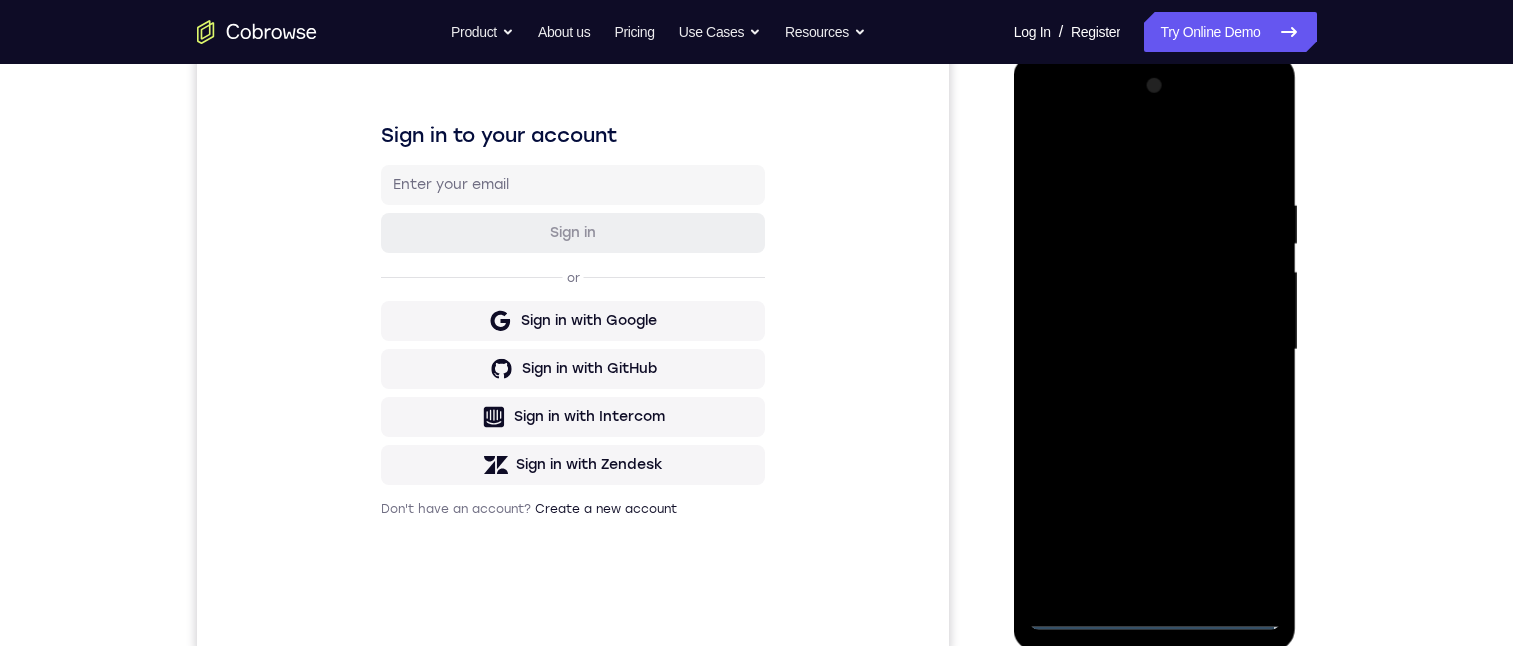 click at bounding box center (1155, 350) 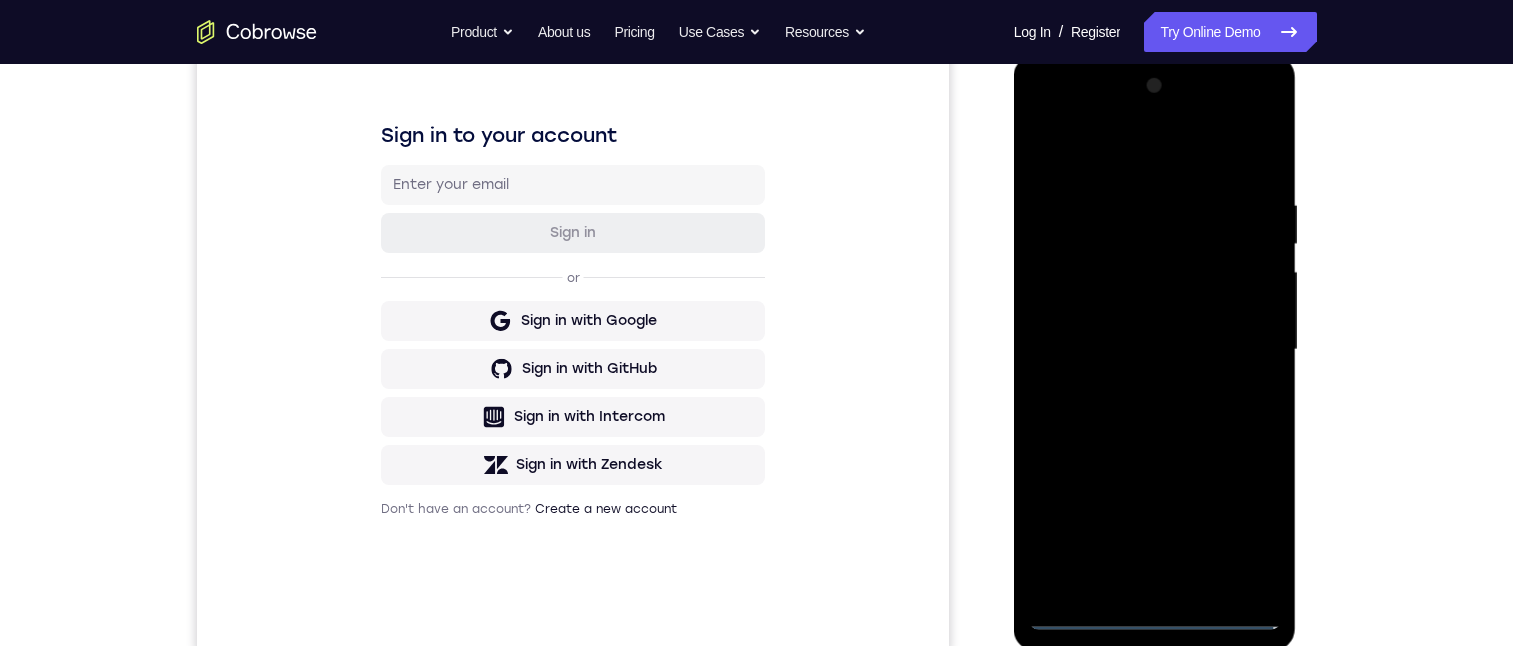 click at bounding box center [1155, 350] 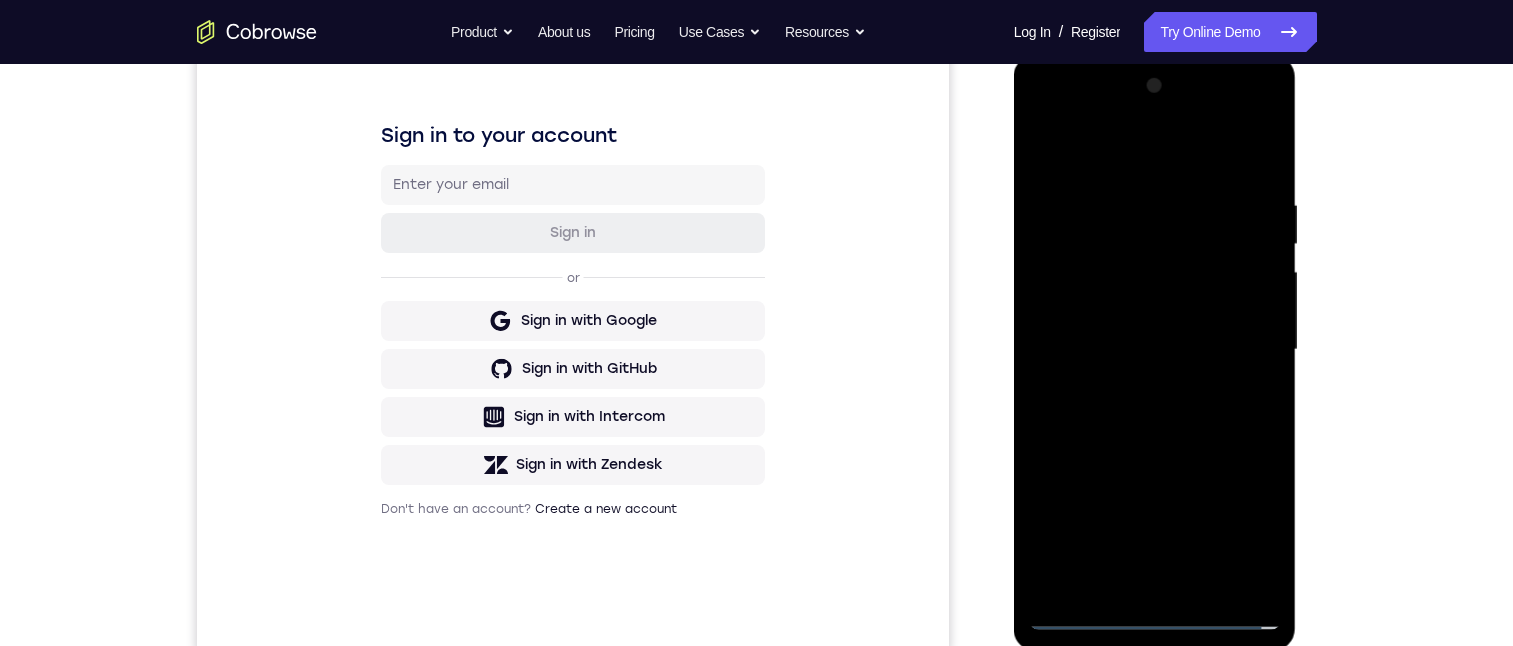 click at bounding box center [1155, 350] 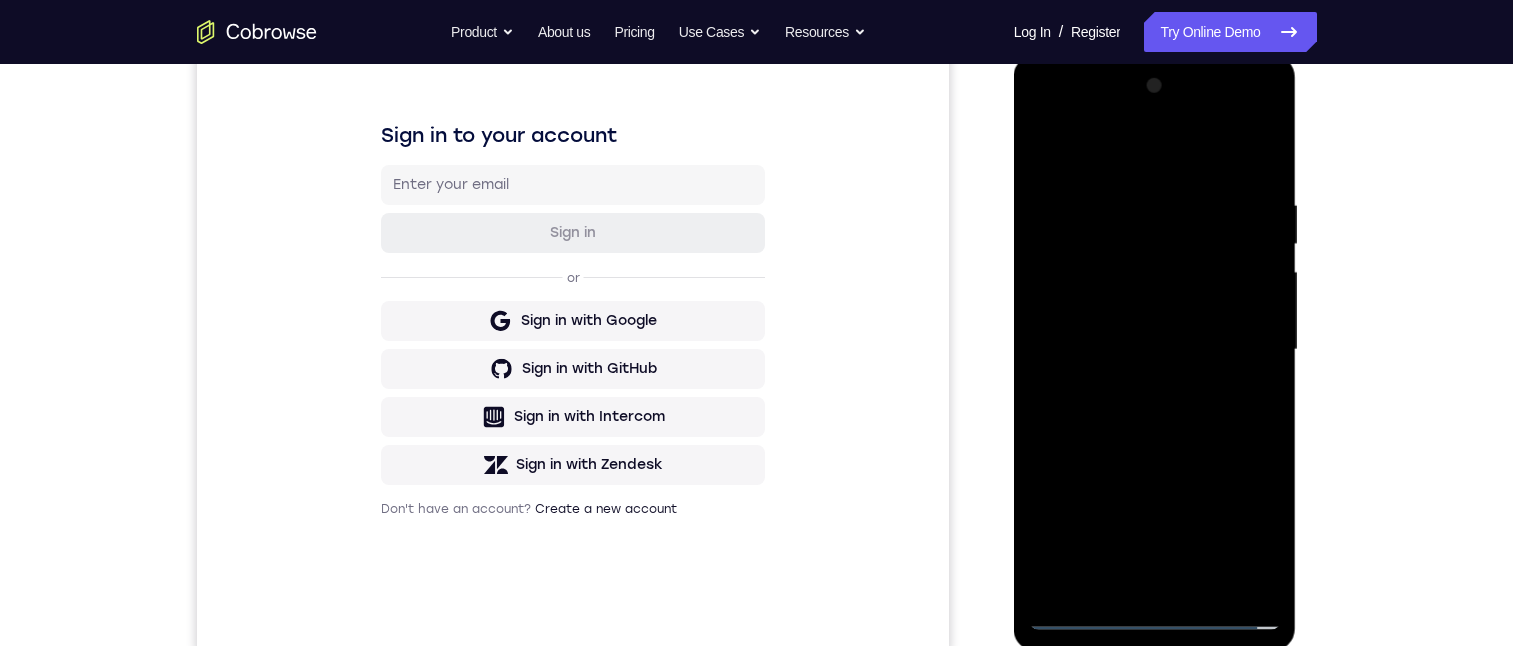 drag, startPoint x: 1276, startPoint y: 439, endPoint x: 1253, endPoint y: 33, distance: 406.65097 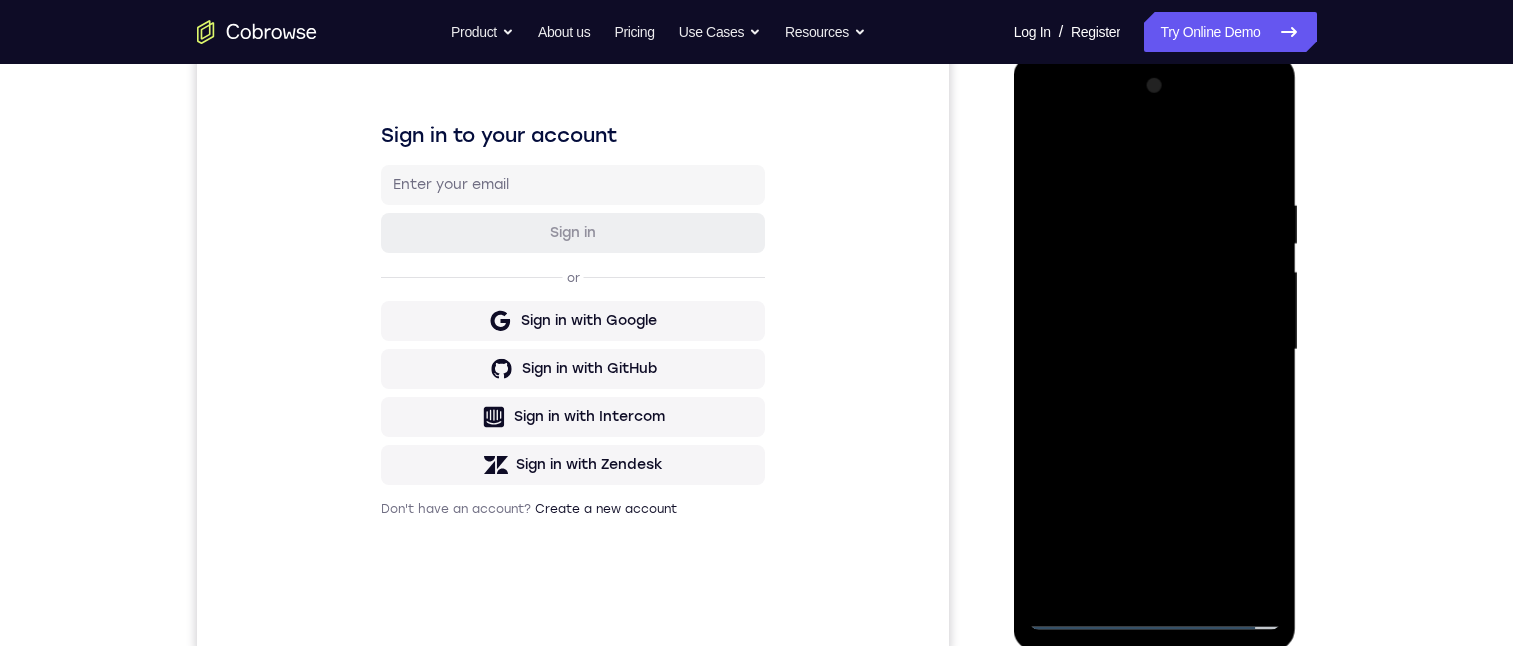 drag, startPoint x: 1250, startPoint y: 495, endPoint x: 1263, endPoint y: 159, distance: 336.2514 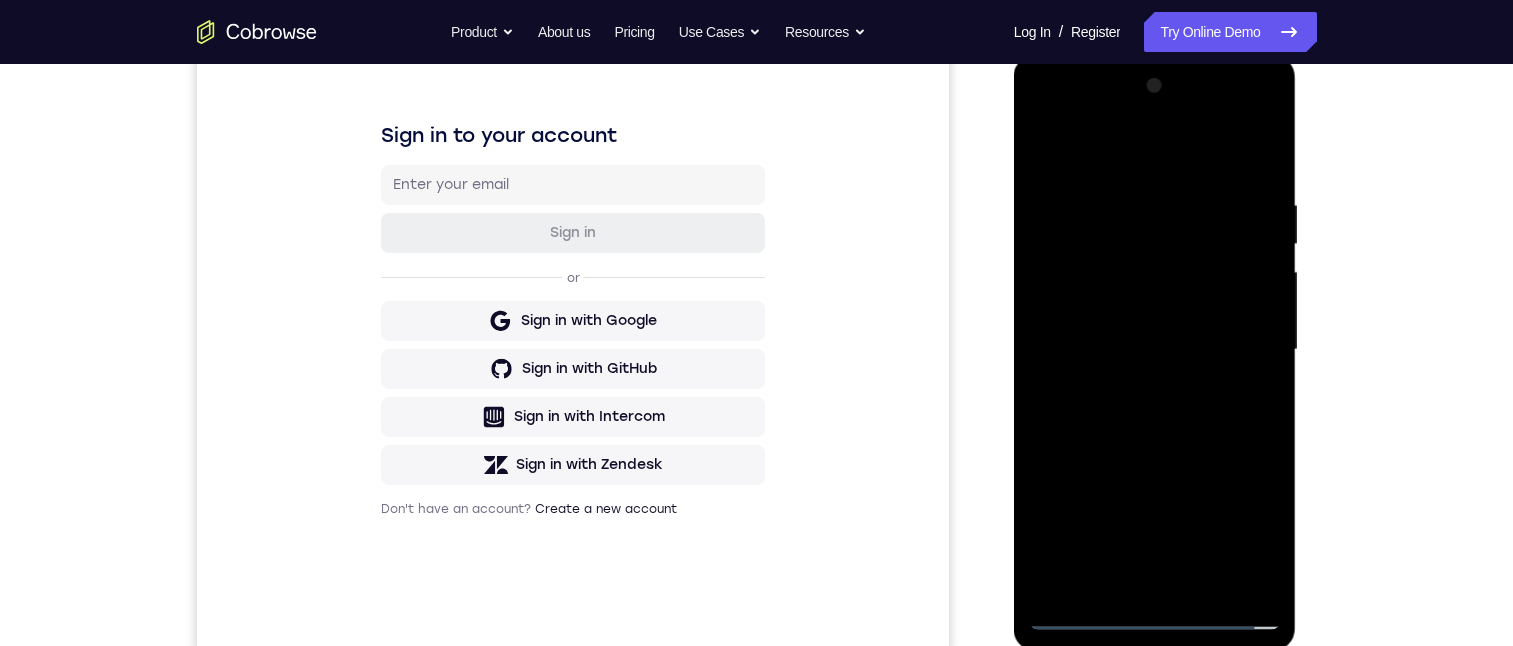 click at bounding box center [1155, 350] 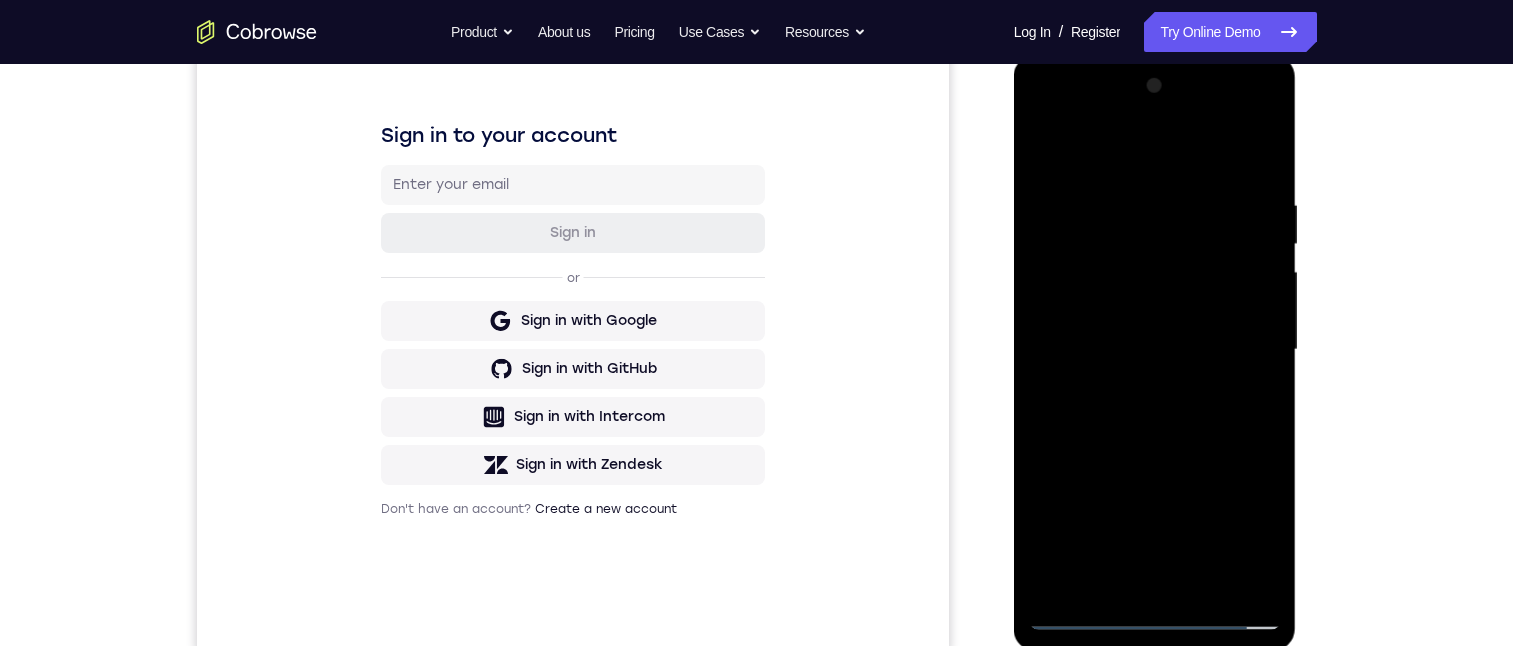 drag, startPoint x: 1276, startPoint y: 471, endPoint x: 1273, endPoint y: 513, distance: 42.107006 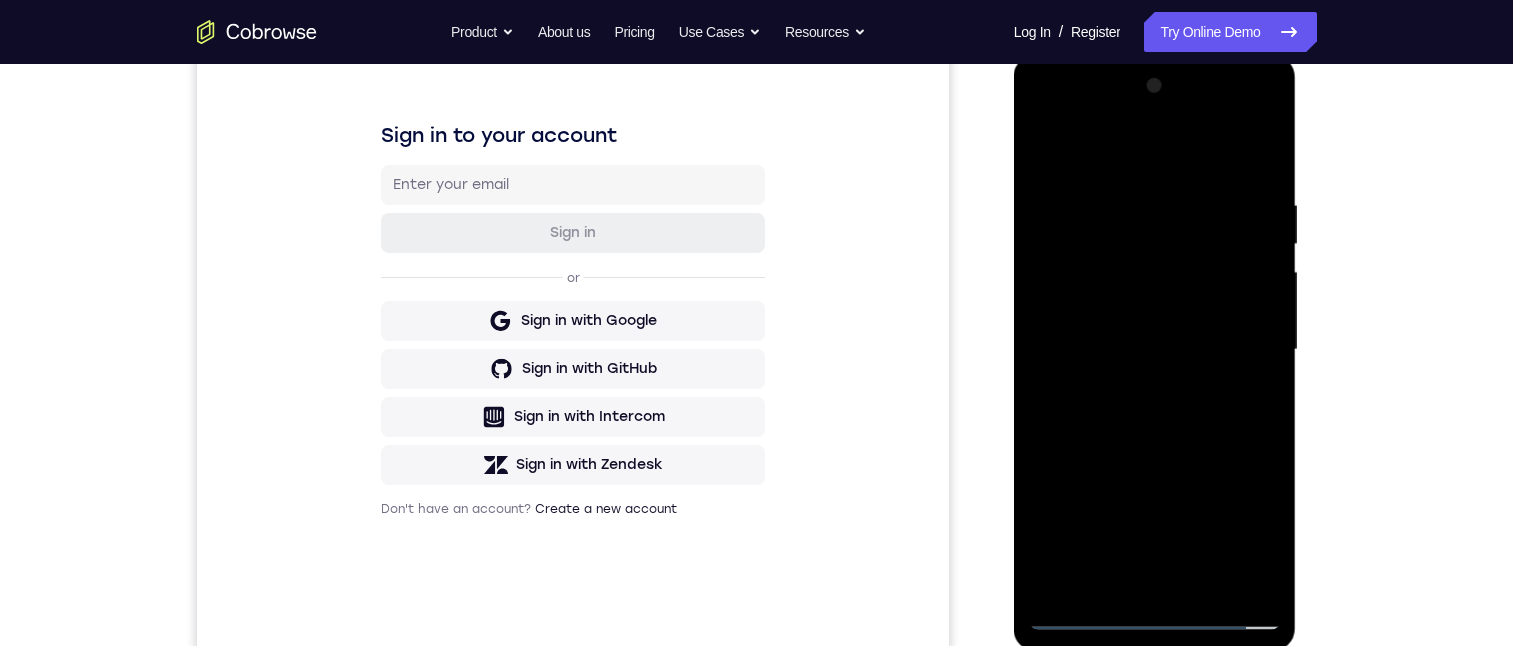 click at bounding box center [1155, 350] 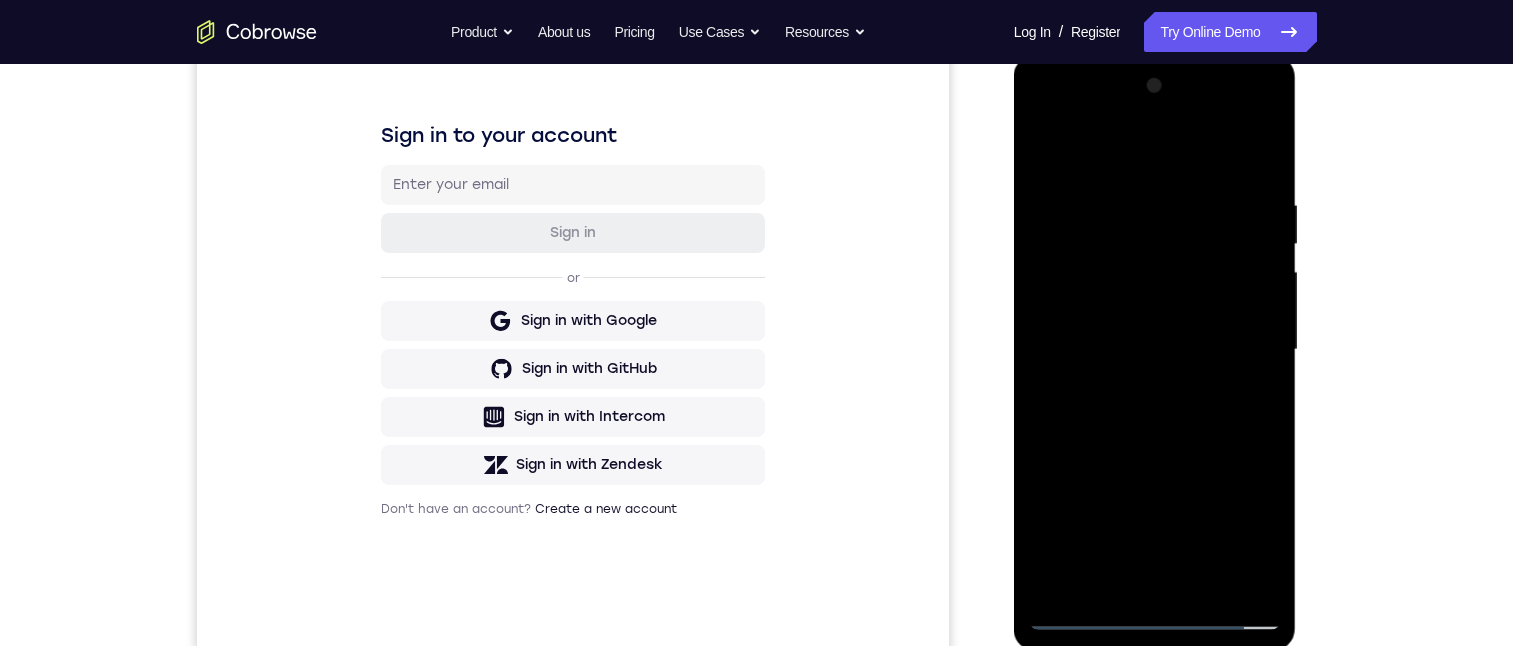 click at bounding box center (1155, 350) 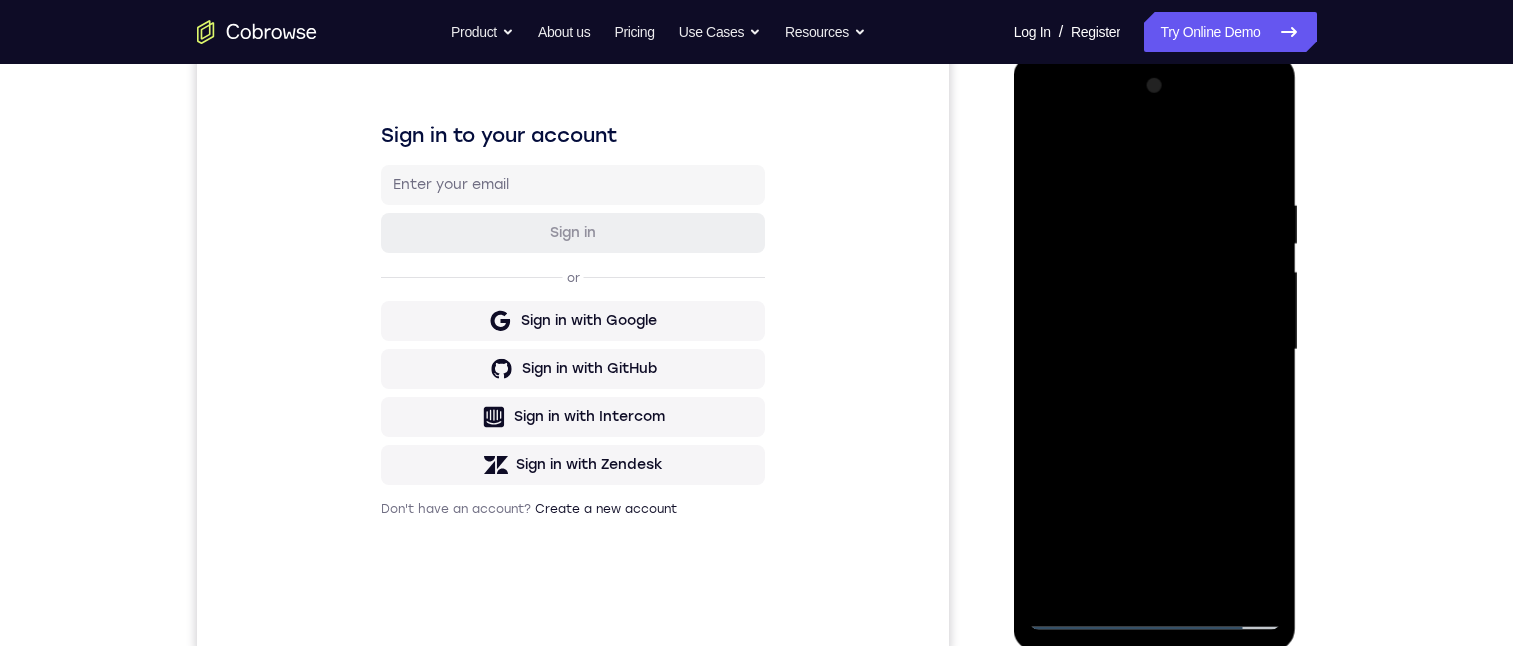 click at bounding box center (1155, 350) 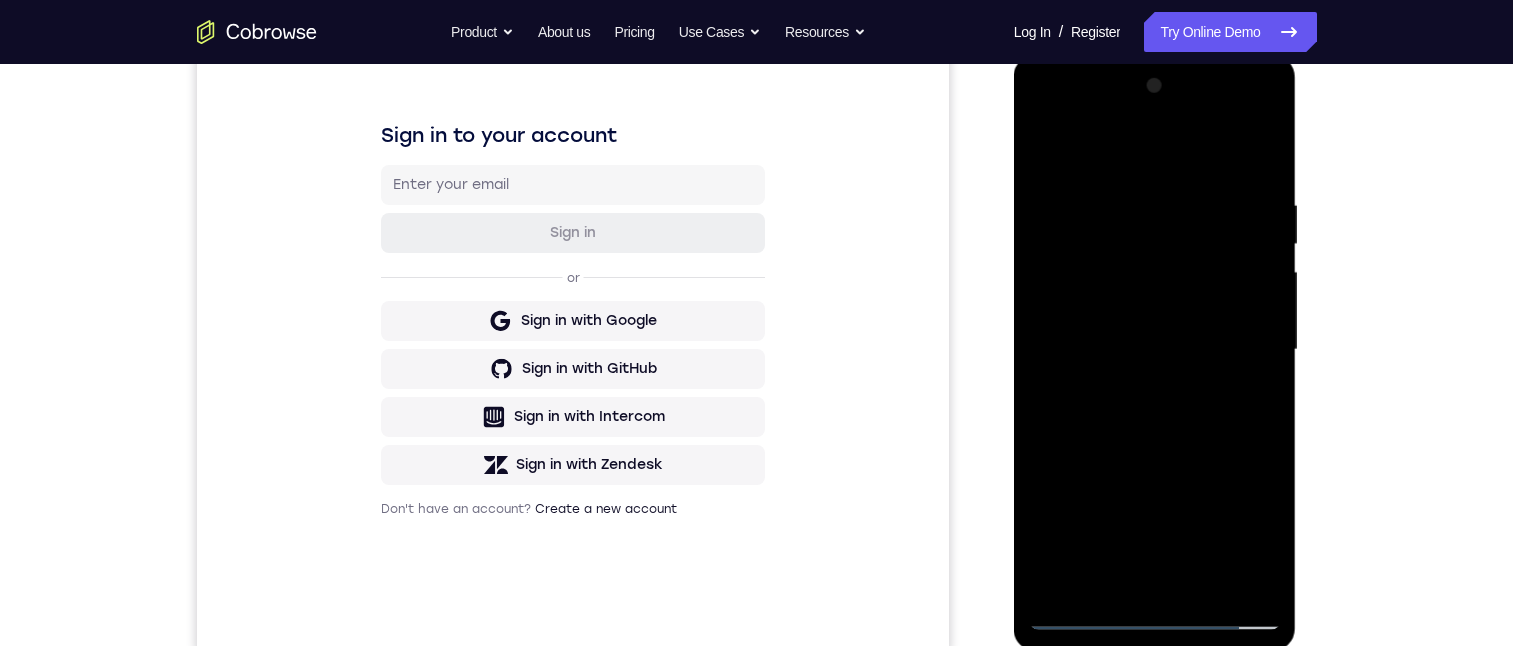 drag, startPoint x: 1271, startPoint y: 512, endPoint x: 1220, endPoint y: 76, distance: 438.97266 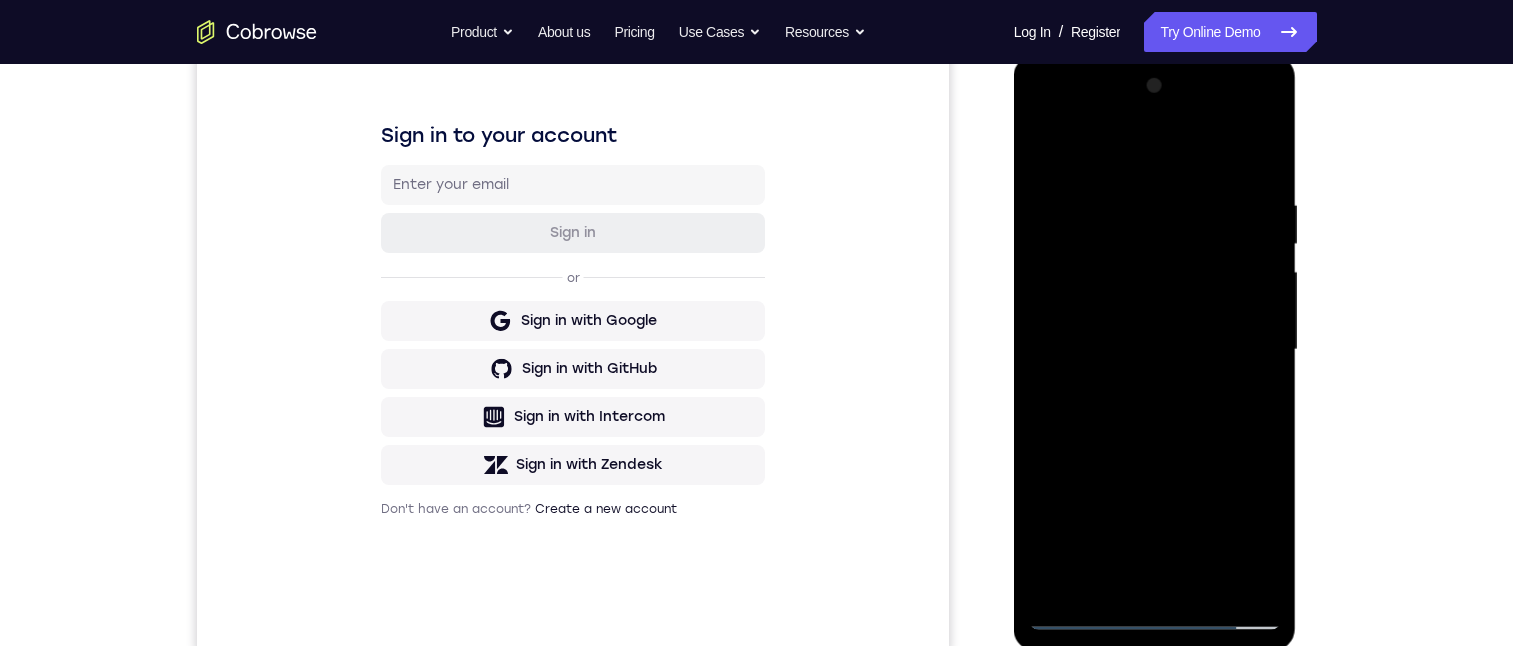 drag, startPoint x: 1271, startPoint y: 523, endPoint x: 1293, endPoint y: 391, distance: 133.82077 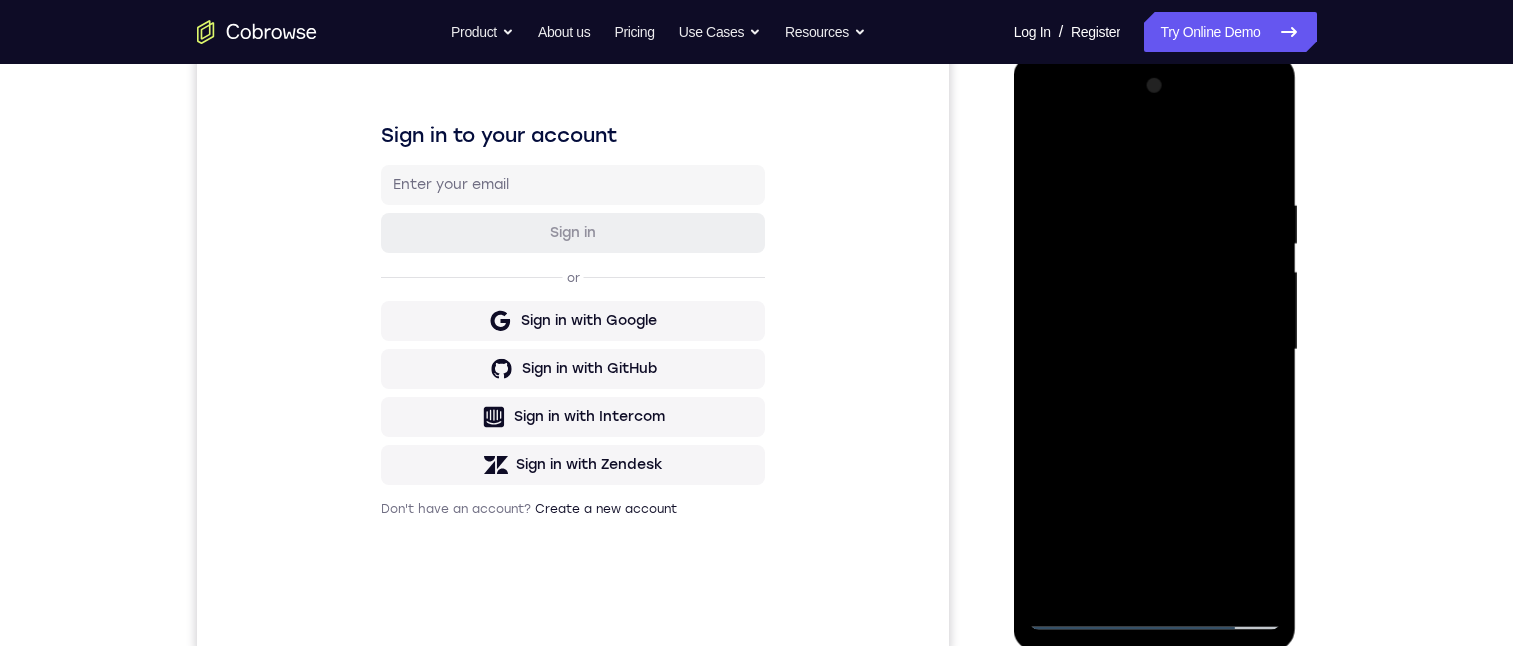 drag, startPoint x: 1269, startPoint y: 531, endPoint x: 1531, endPoint y: -166, distance: 744.616 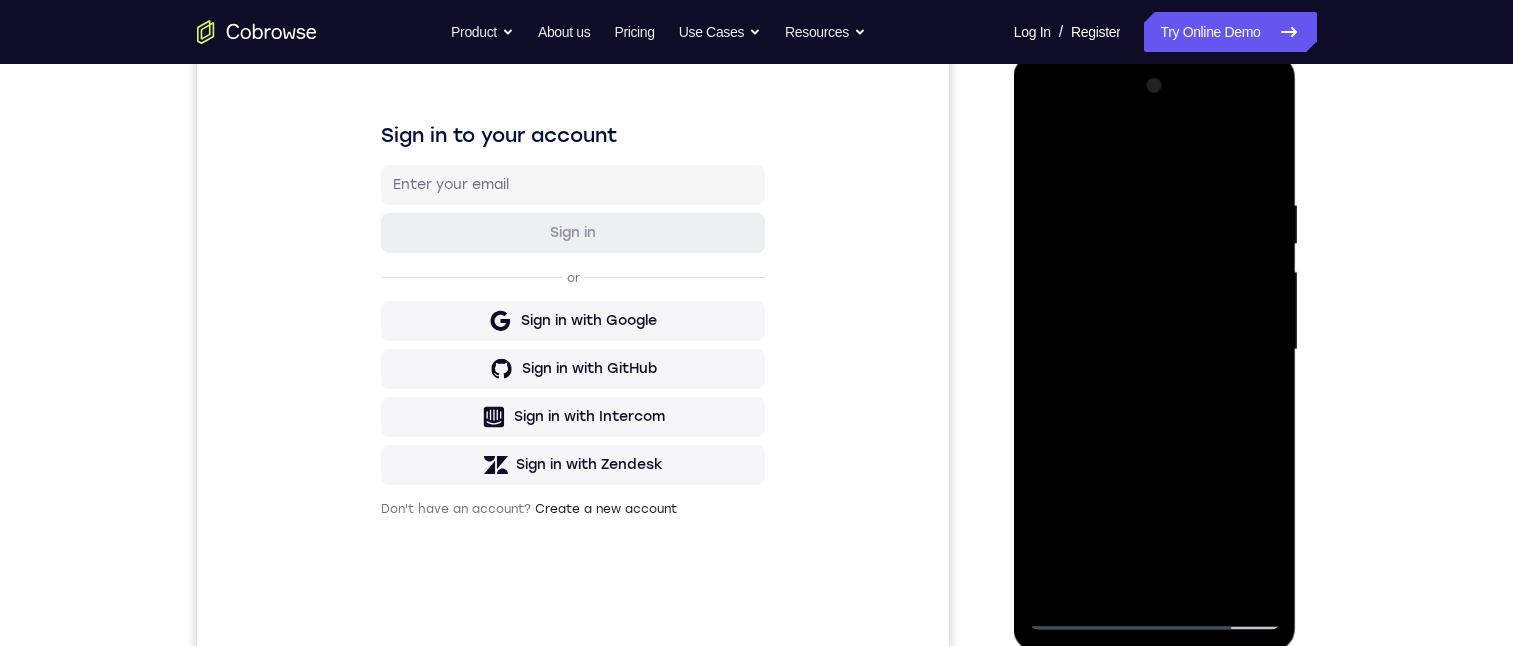 drag, startPoint x: 1201, startPoint y: 568, endPoint x: 1431, endPoint y: -166, distance: 769.1918 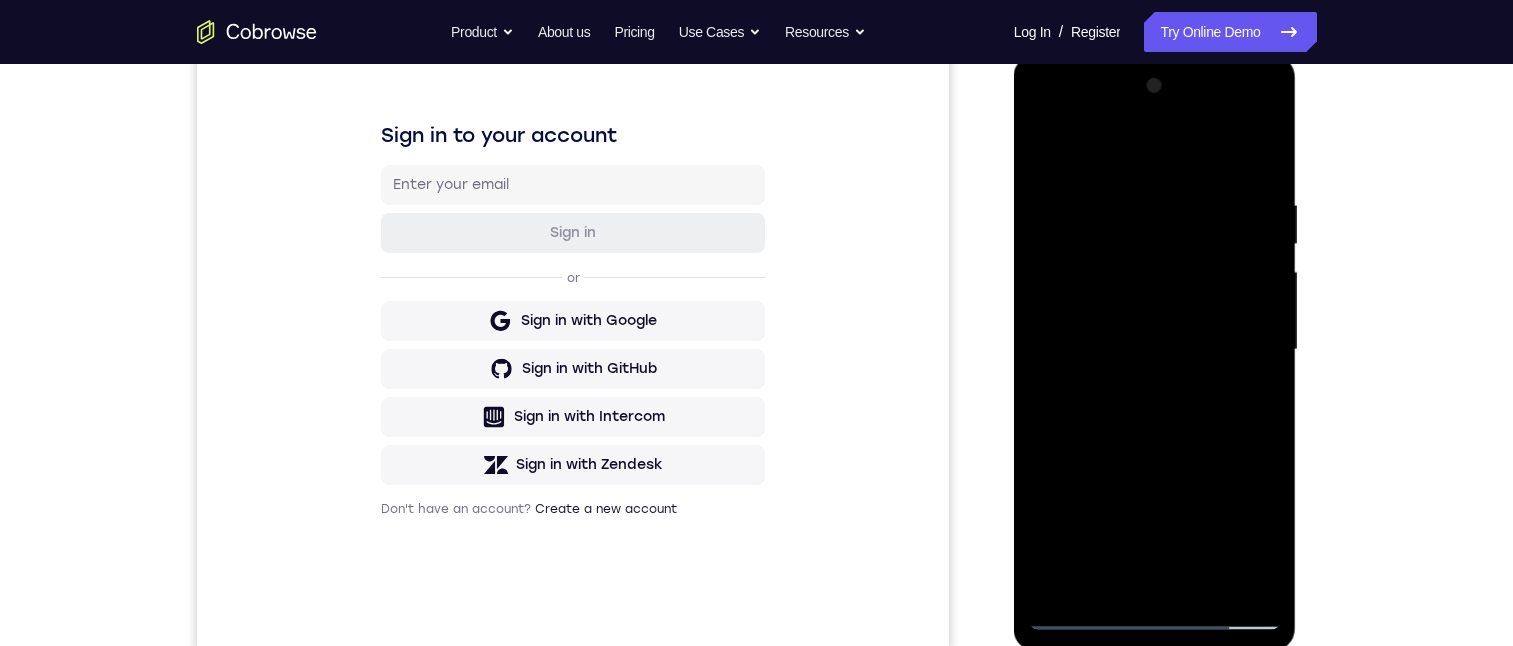 drag, startPoint x: 1182, startPoint y: 576, endPoint x: 1292, endPoint y: 402, distance: 205.85432 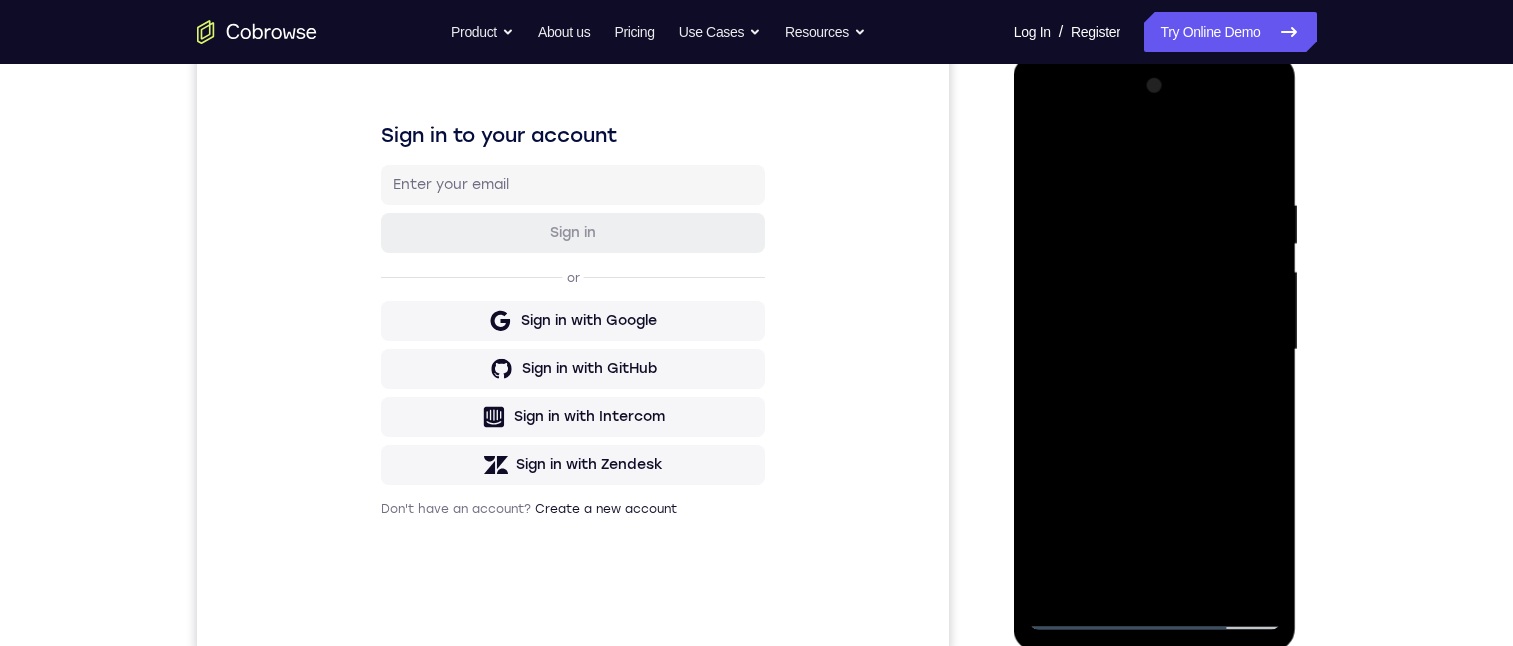 drag, startPoint x: 1159, startPoint y: 542, endPoint x: 1294, endPoint y: 548, distance: 135.13327 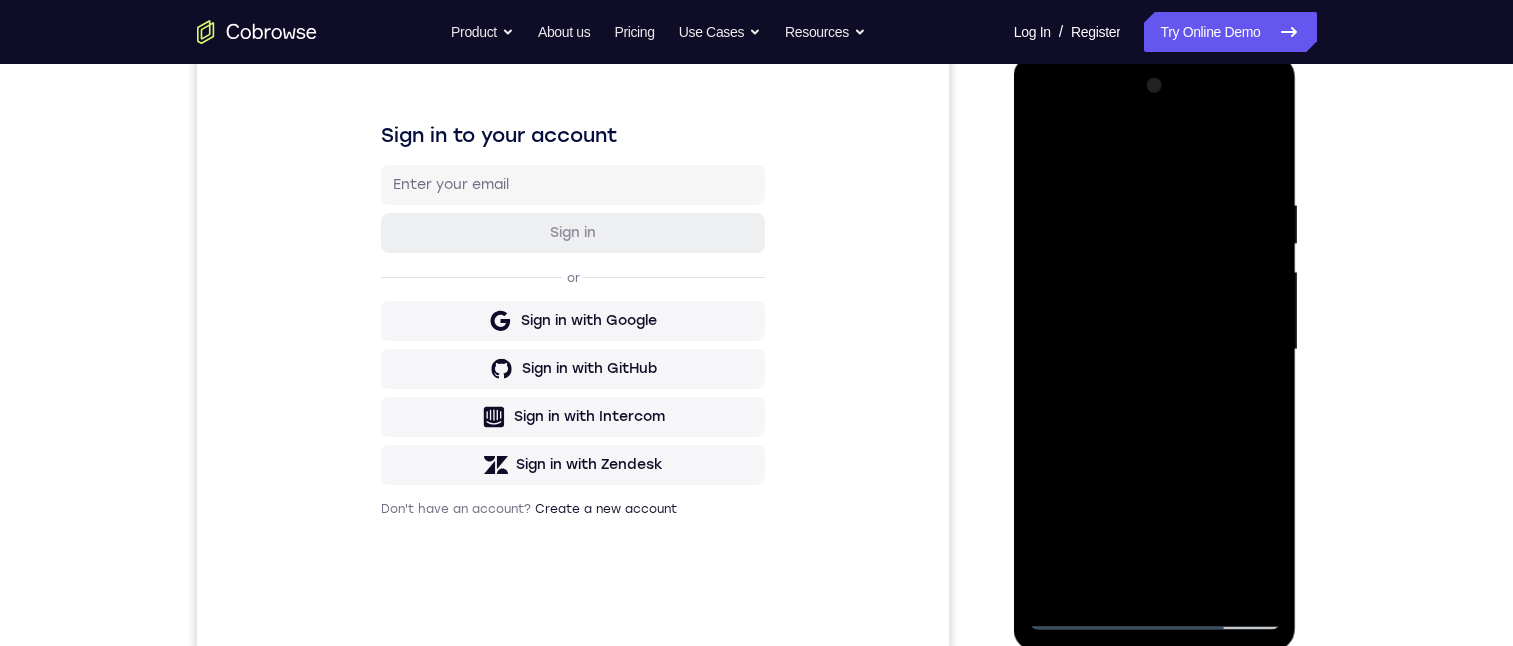 drag, startPoint x: 1226, startPoint y: 399, endPoint x: 1295, endPoint y: 488, distance: 112.61439 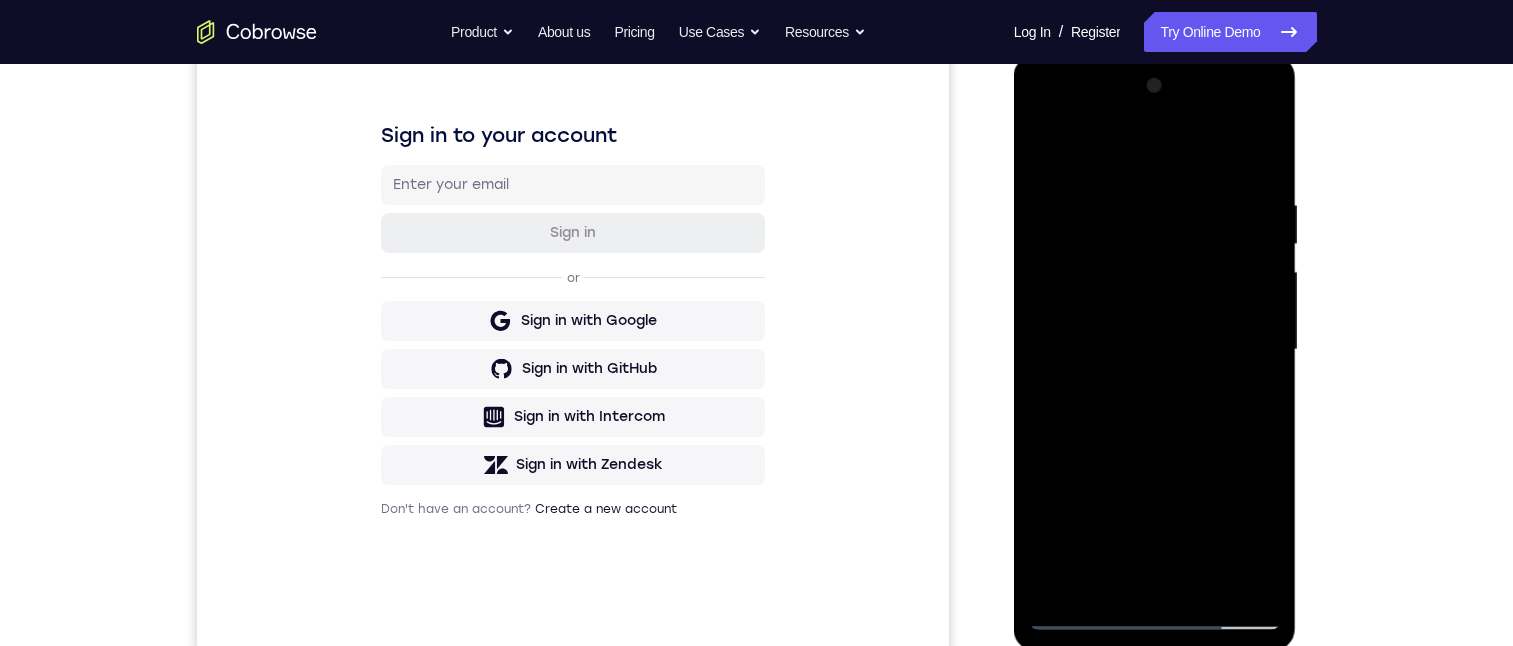 drag, startPoint x: 1168, startPoint y: 558, endPoint x: 1297, endPoint y: 101, distance: 474.85788 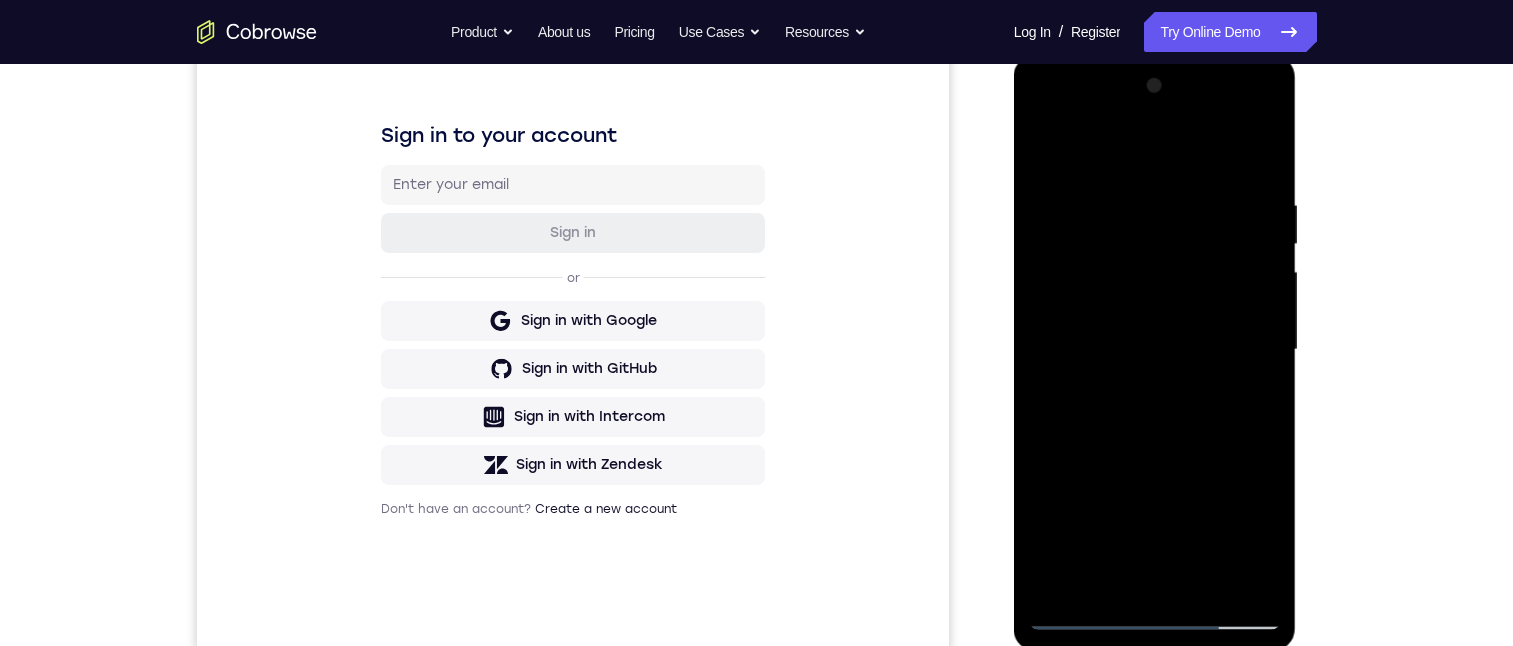 drag, startPoint x: 1175, startPoint y: 500, endPoint x: 1265, endPoint y: 67, distance: 442.25446 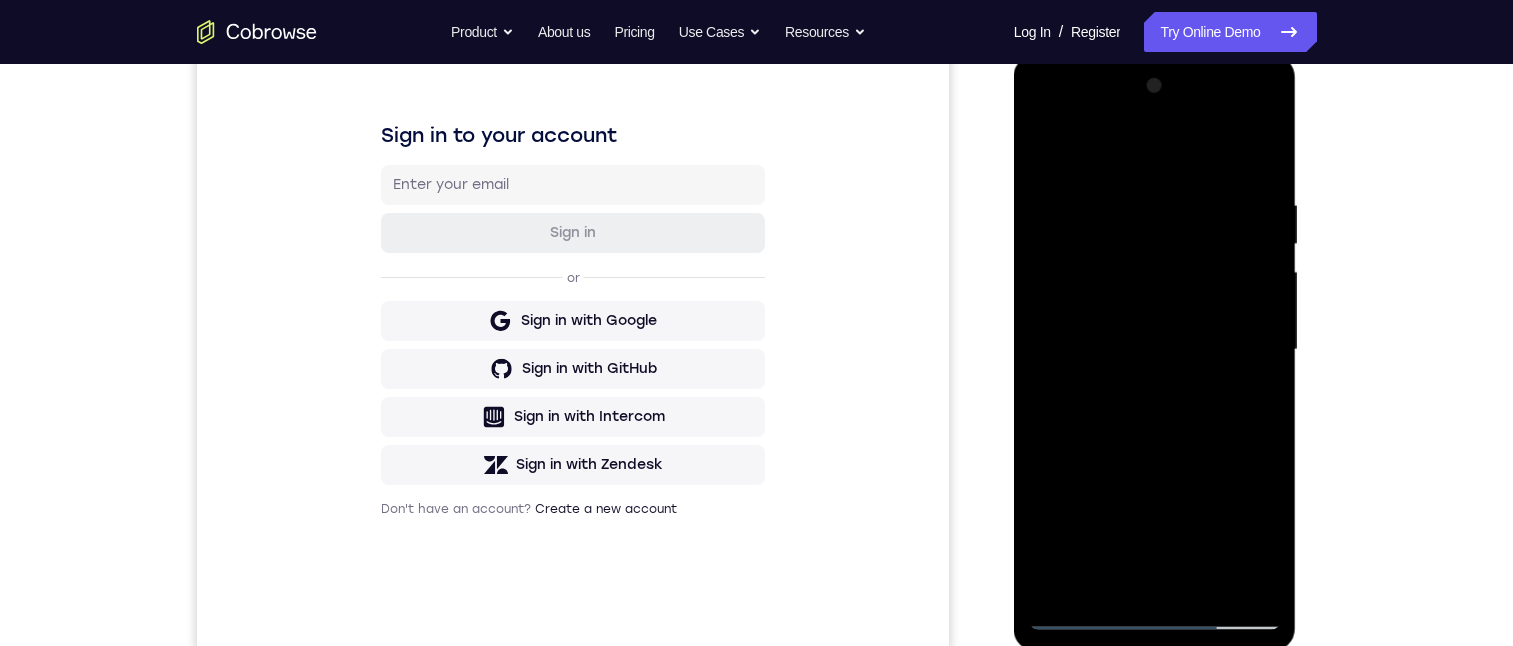 drag, startPoint x: 1172, startPoint y: 499, endPoint x: 1207, endPoint y: 64, distance: 436.40576 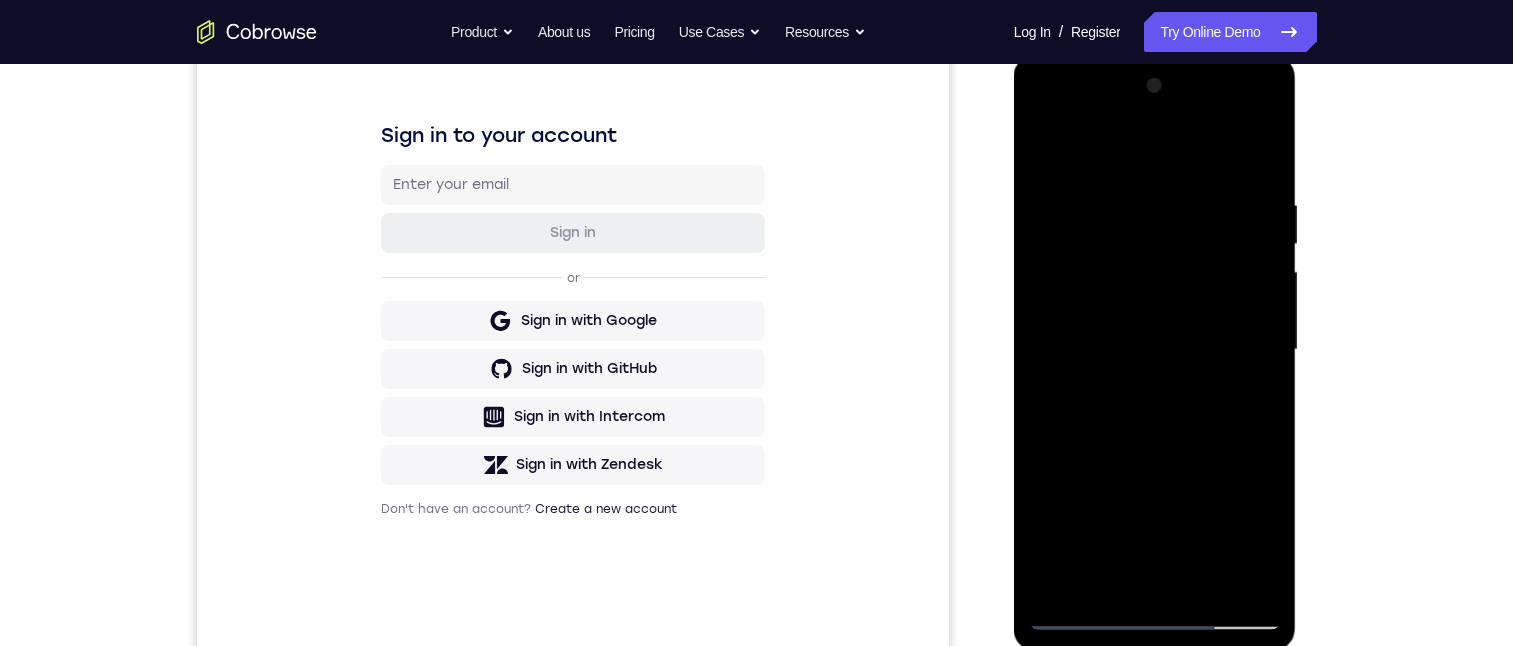 drag, startPoint x: 1186, startPoint y: 463, endPoint x: 1219, endPoint y: 67, distance: 397.37262 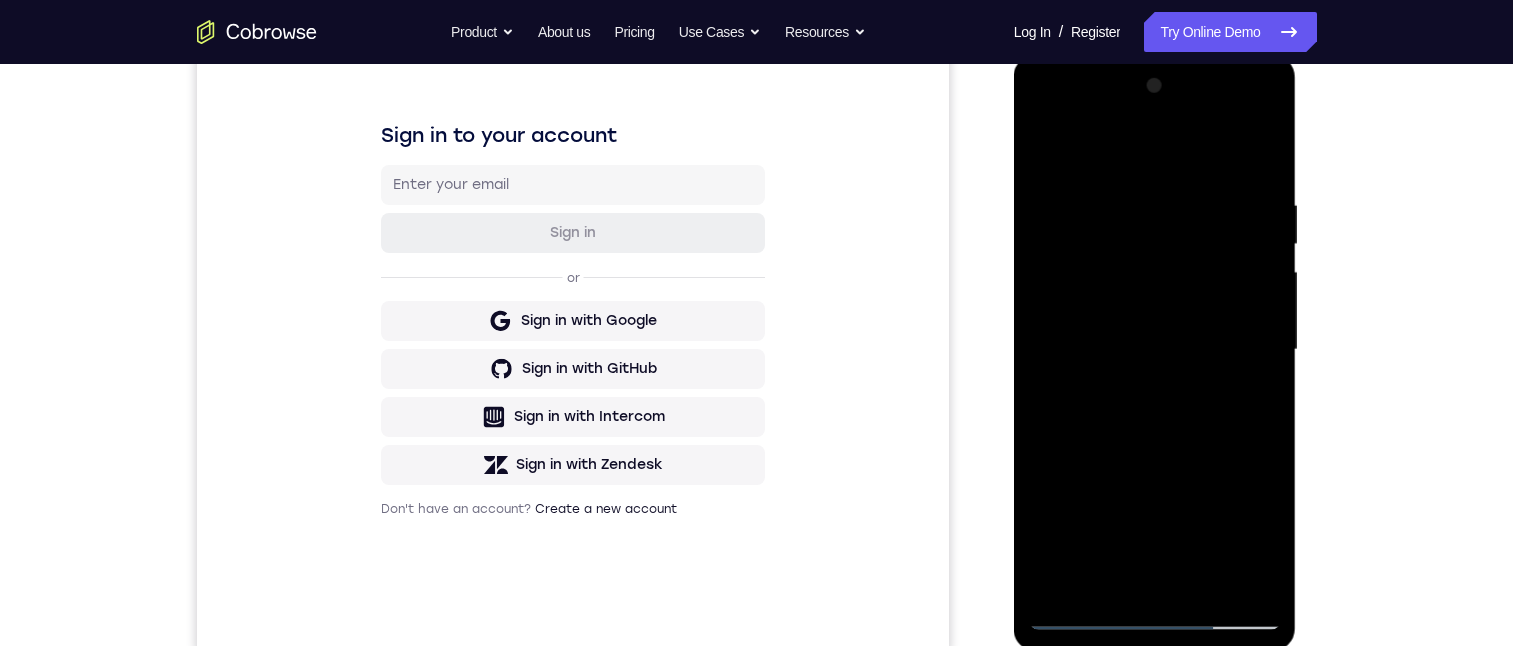 drag, startPoint x: 1156, startPoint y: 455, endPoint x: 1182, endPoint y: 71, distance: 384.8792 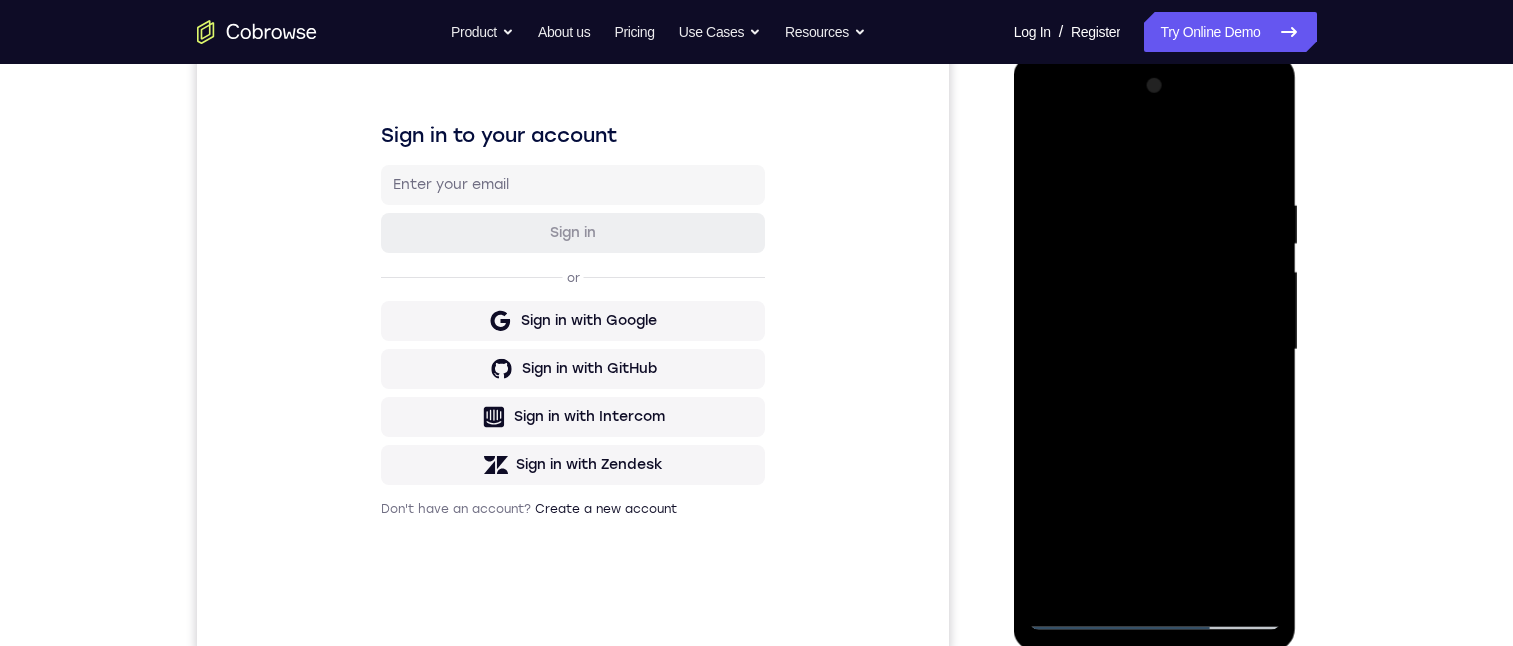drag, startPoint x: 1175, startPoint y: 426, endPoint x: 1216, endPoint y: 80, distance: 348.42072 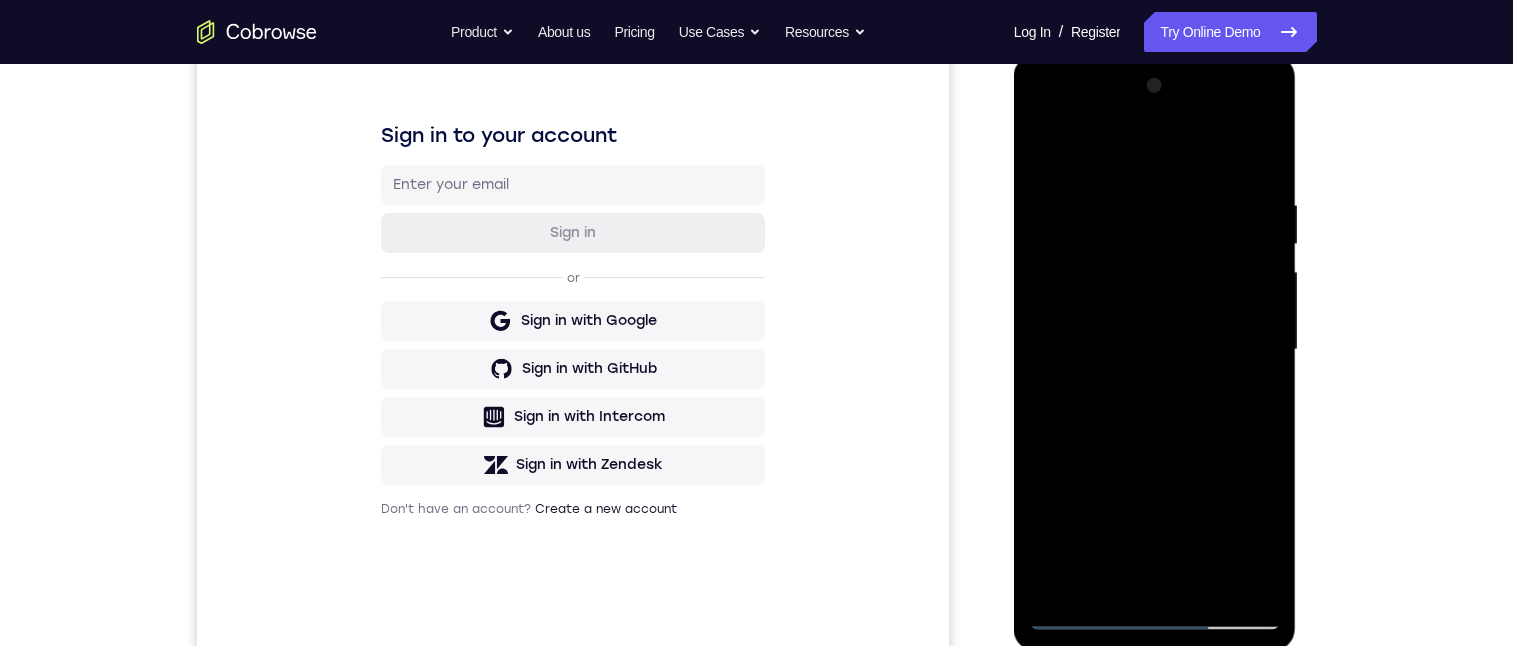drag, startPoint x: 1216, startPoint y: 322, endPoint x: 1252, endPoint y: 136, distance: 189.45184 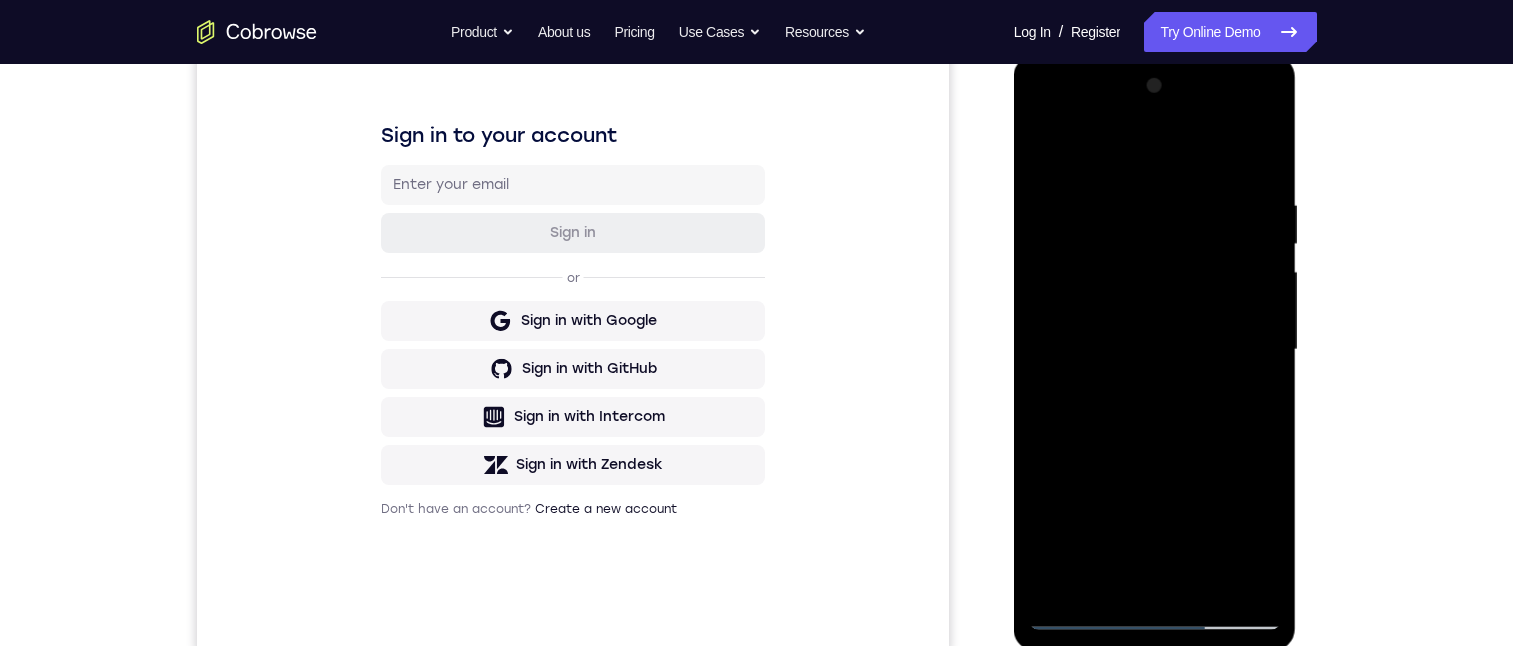 drag, startPoint x: 1204, startPoint y: 450, endPoint x: 1228, endPoint y: 126, distance: 324.88766 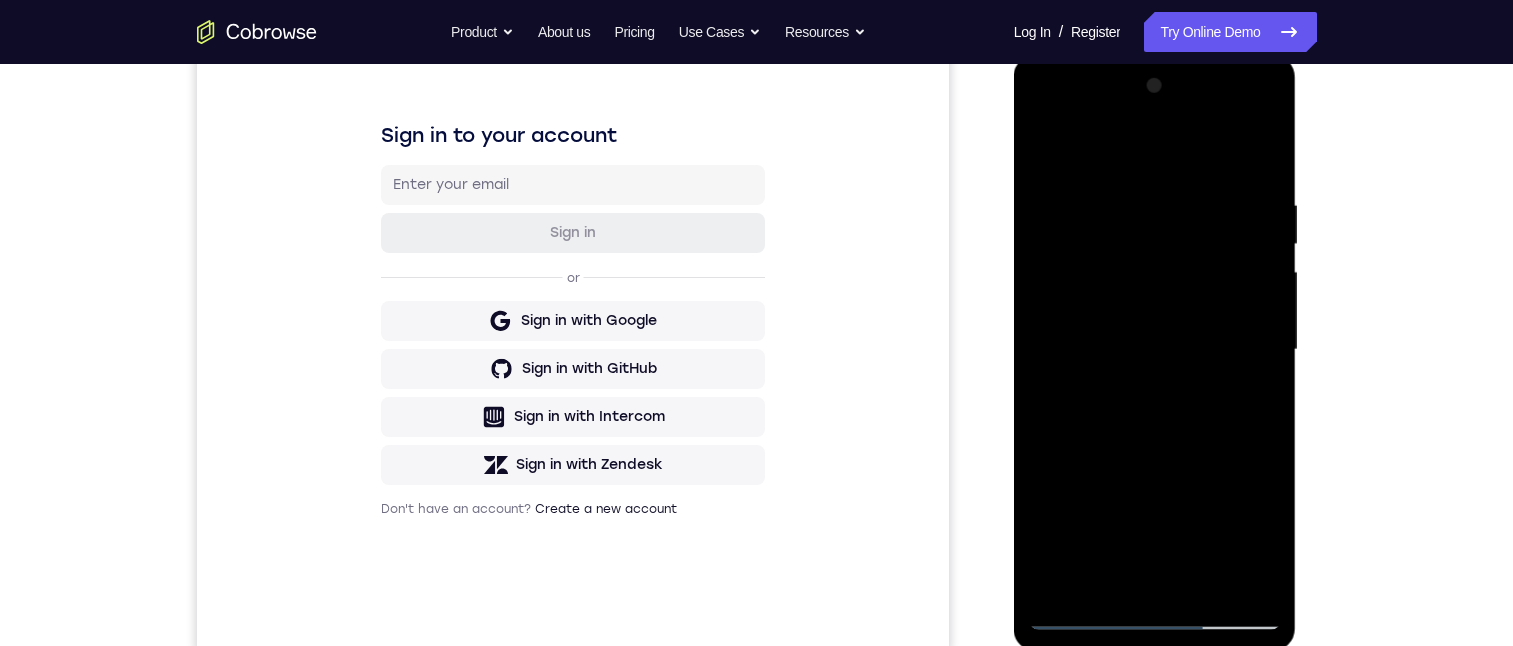 drag, startPoint x: 1192, startPoint y: 451, endPoint x: 1197, endPoint y: 256, distance: 195.06409 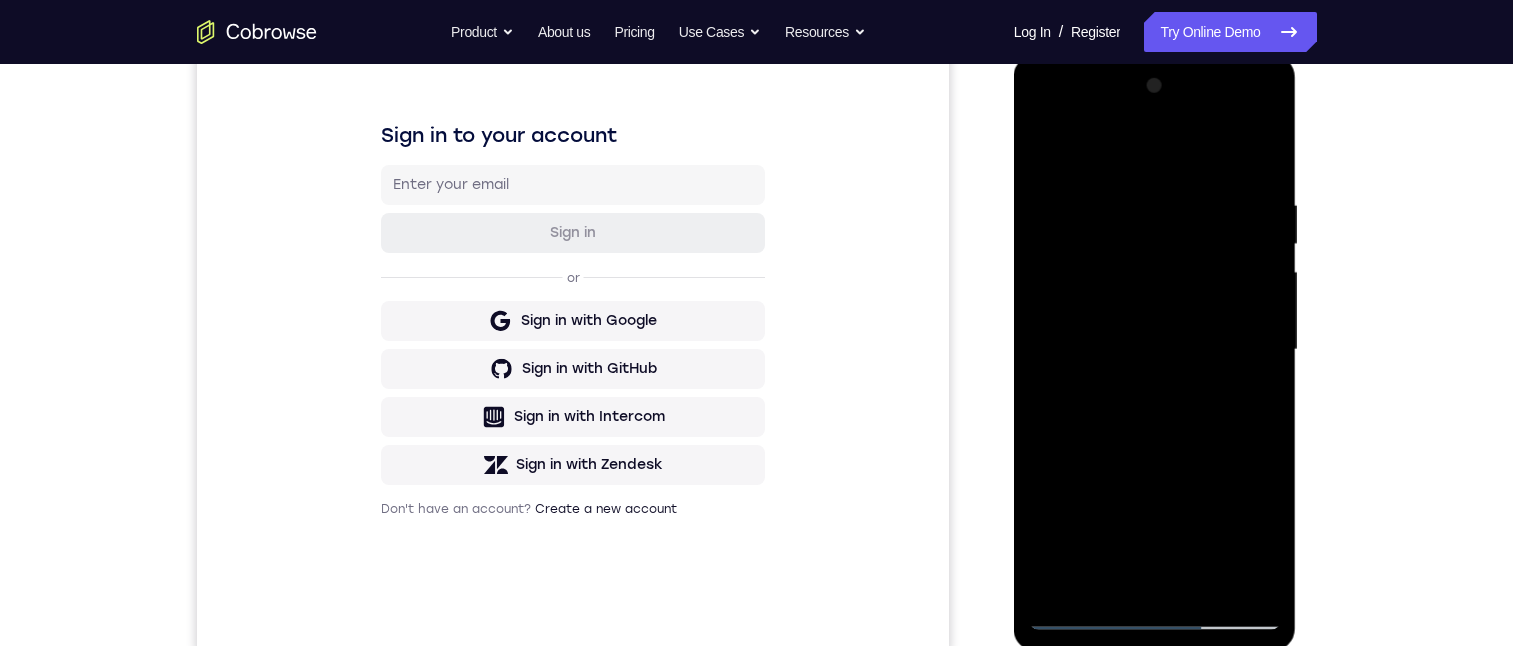 drag, startPoint x: 1201, startPoint y: 419, endPoint x: 1203, endPoint y: 244, distance: 175.01143 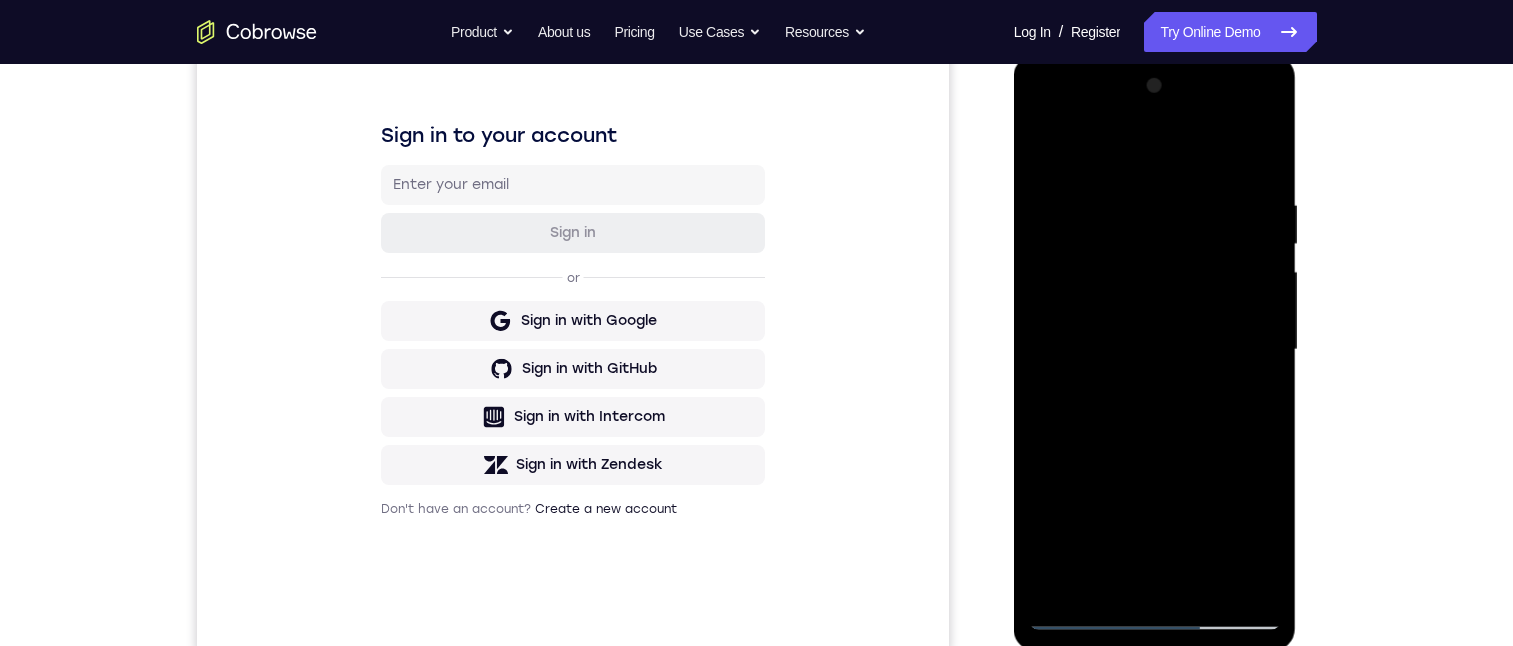 drag, startPoint x: 1199, startPoint y: 463, endPoint x: 1216, endPoint y: 172, distance: 291.49615 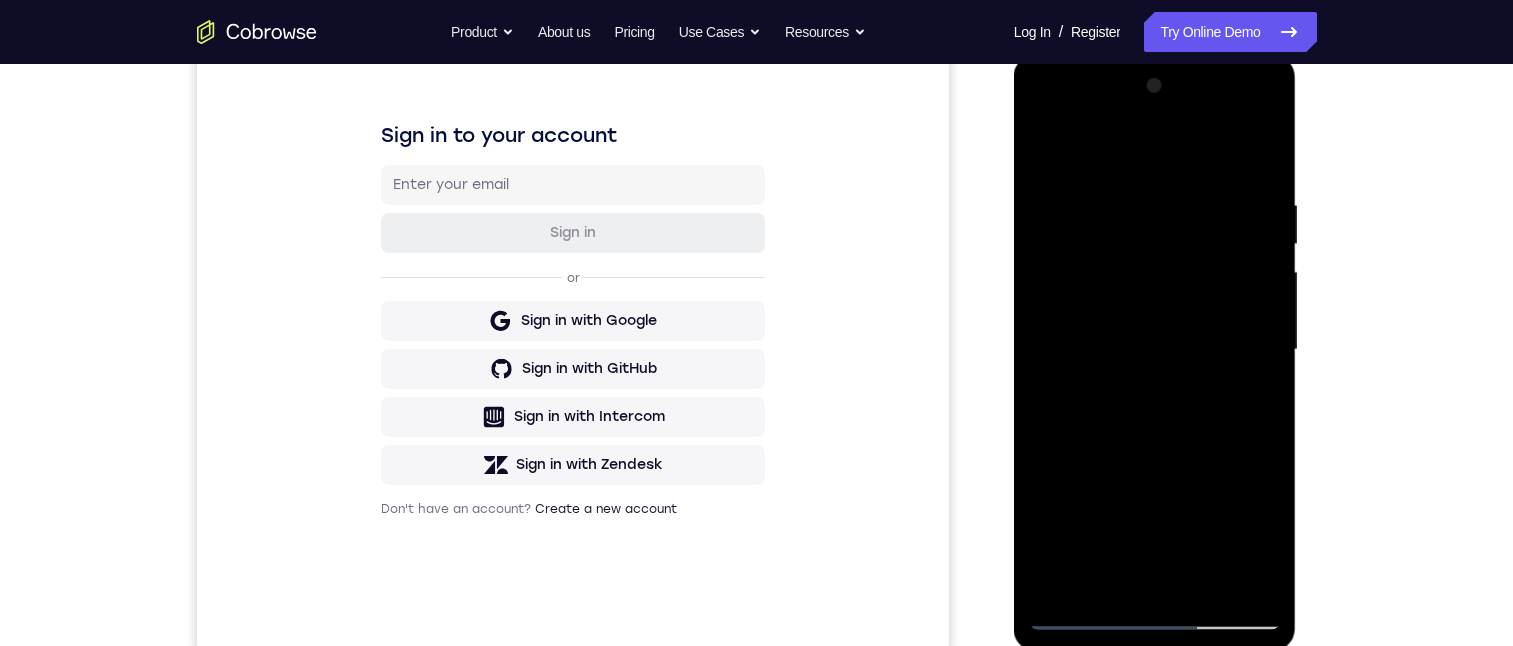 drag, startPoint x: 1186, startPoint y: 527, endPoint x: 1196, endPoint y: 269, distance: 258.19373 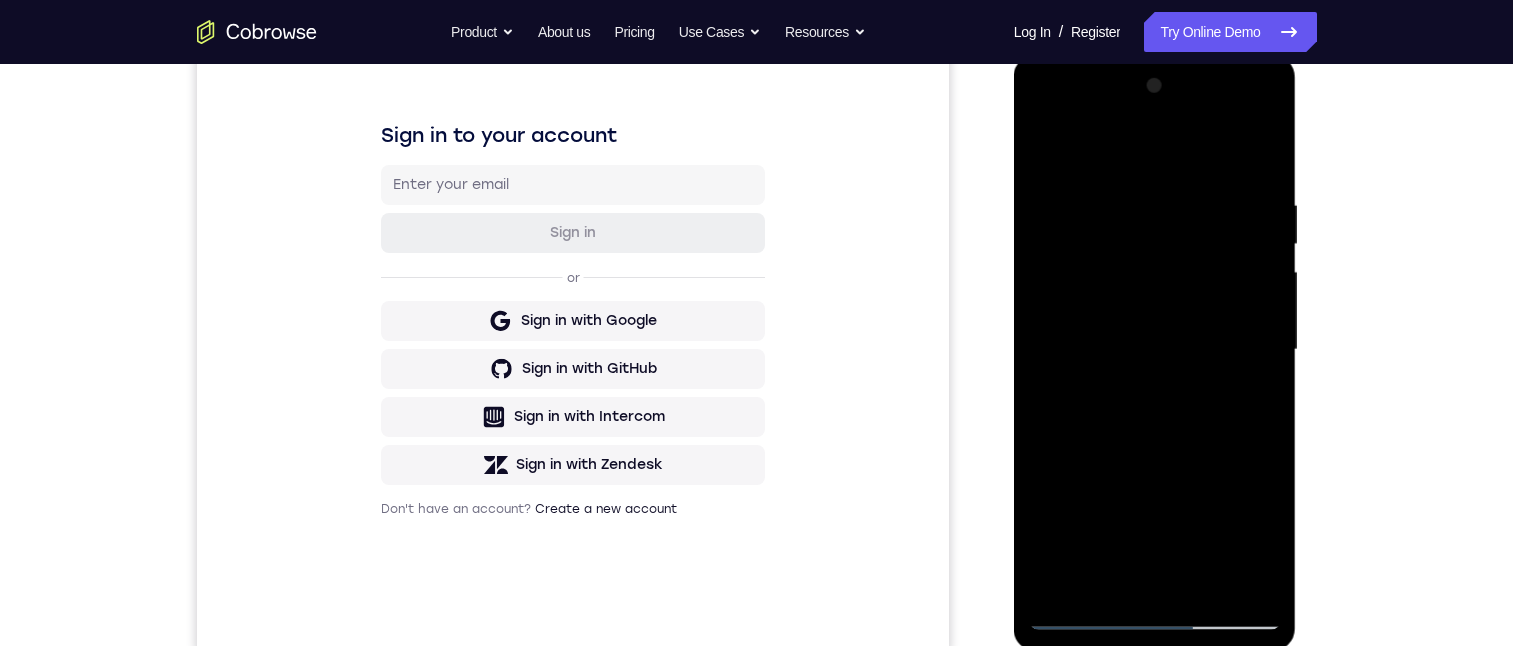 drag, startPoint x: 1195, startPoint y: 480, endPoint x: 1202, endPoint y: 287, distance: 193.1269 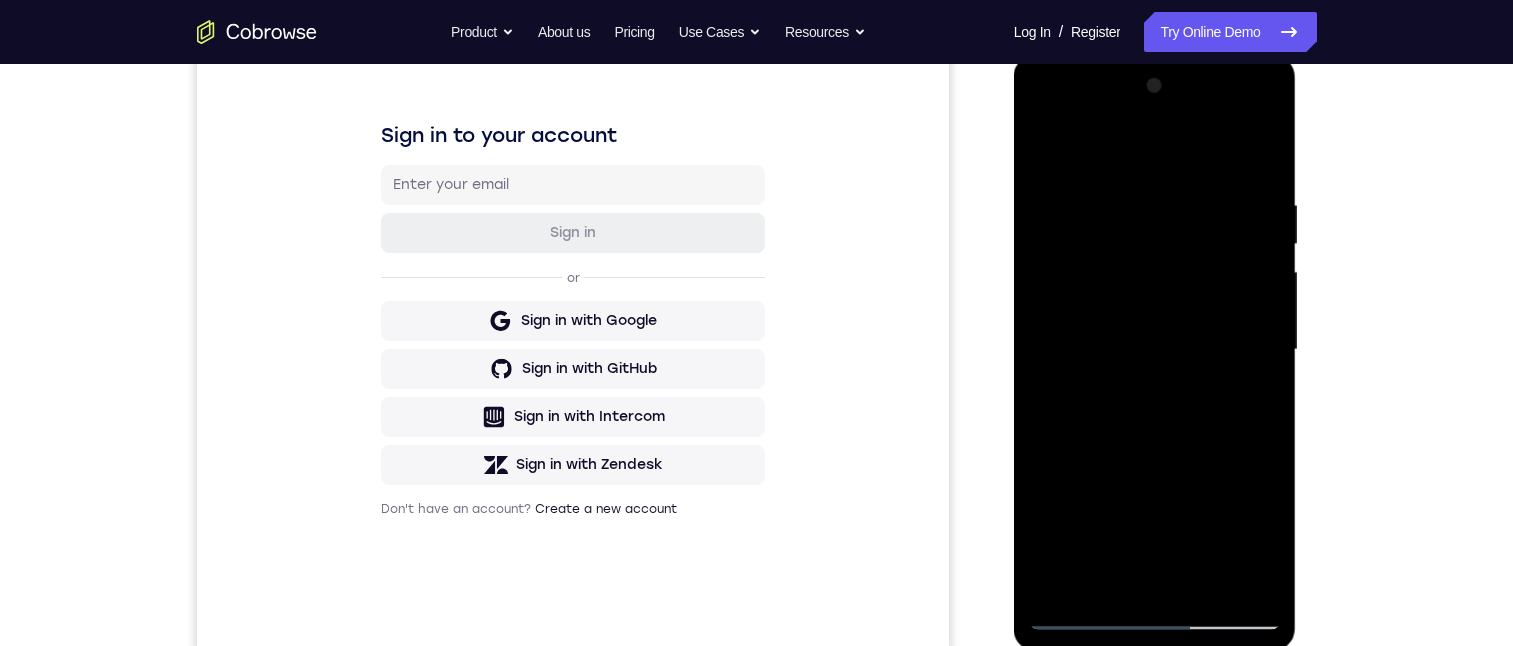 drag, startPoint x: 1173, startPoint y: 492, endPoint x: 1175, endPoint y: 193, distance: 299.00668 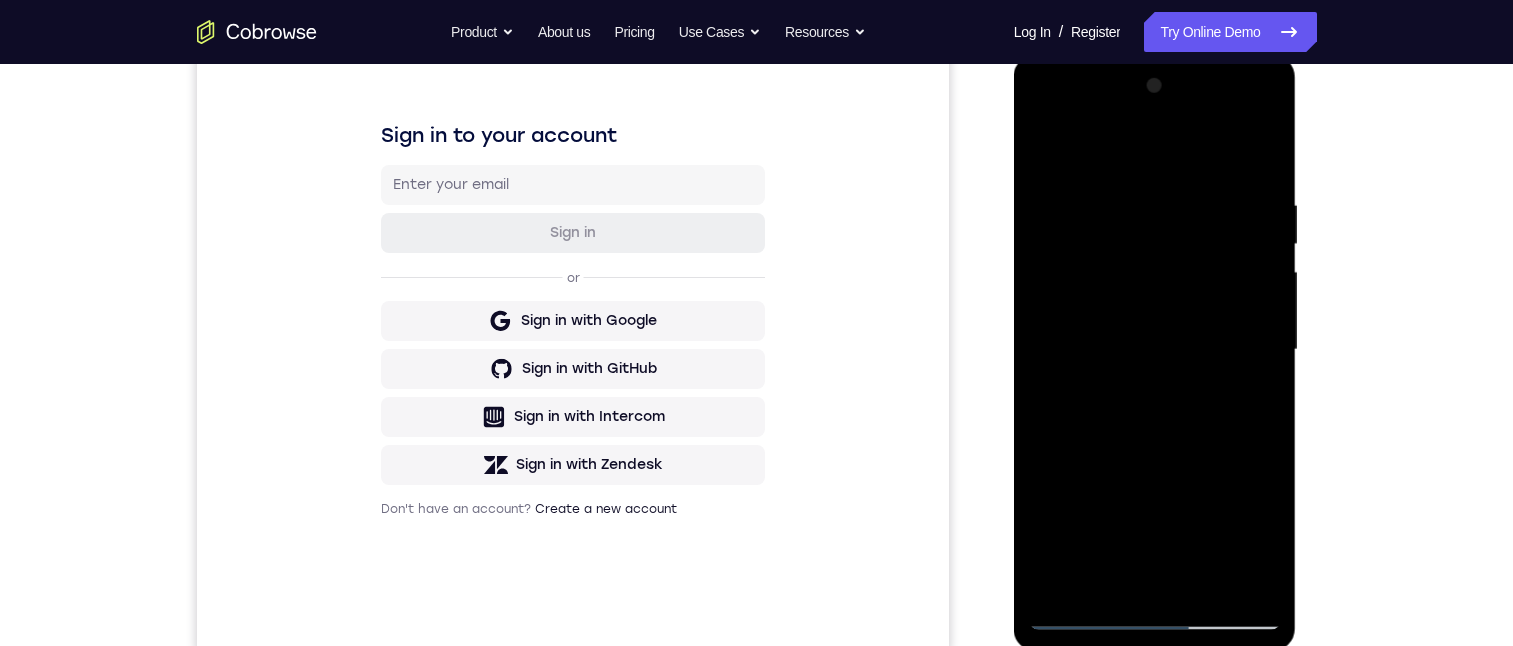 drag, startPoint x: 1197, startPoint y: 496, endPoint x: 1189, endPoint y: 316, distance: 180.17769 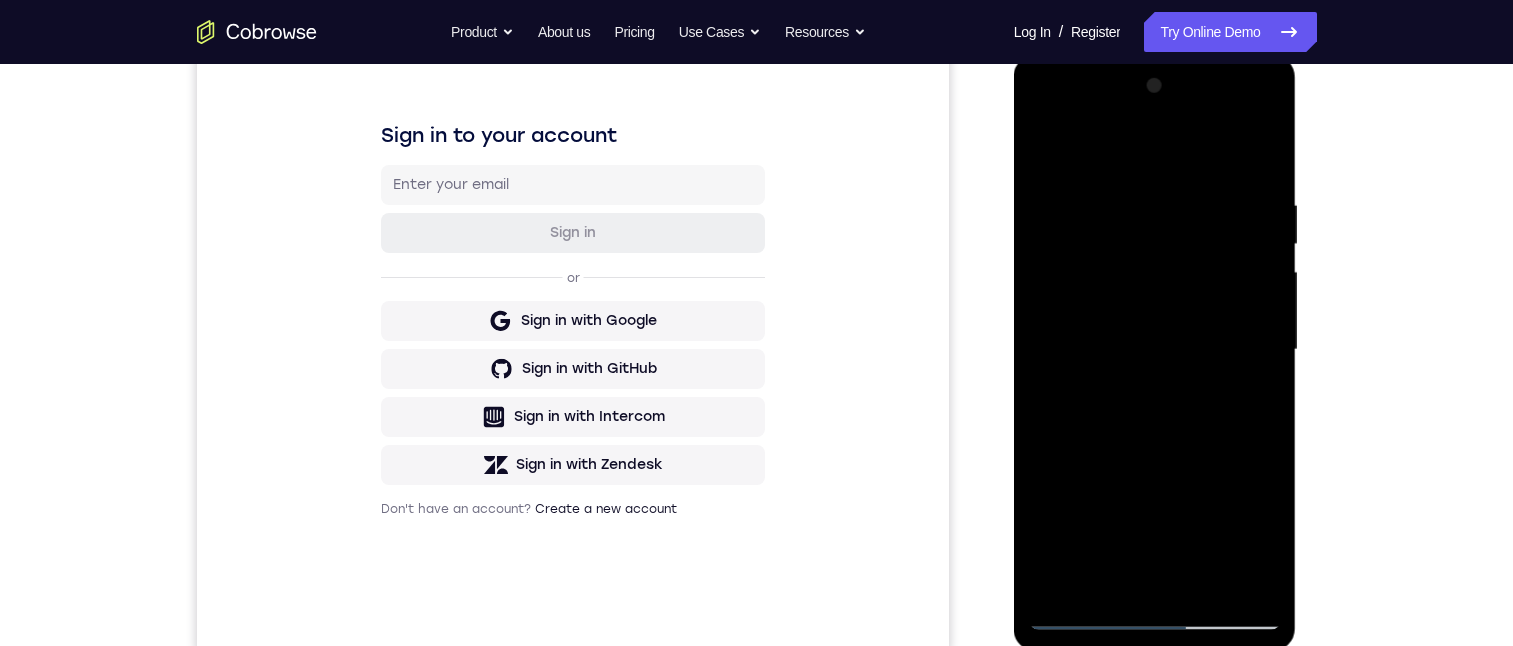 drag, startPoint x: 1205, startPoint y: 427, endPoint x: 1202, endPoint y: 138, distance: 289.01556 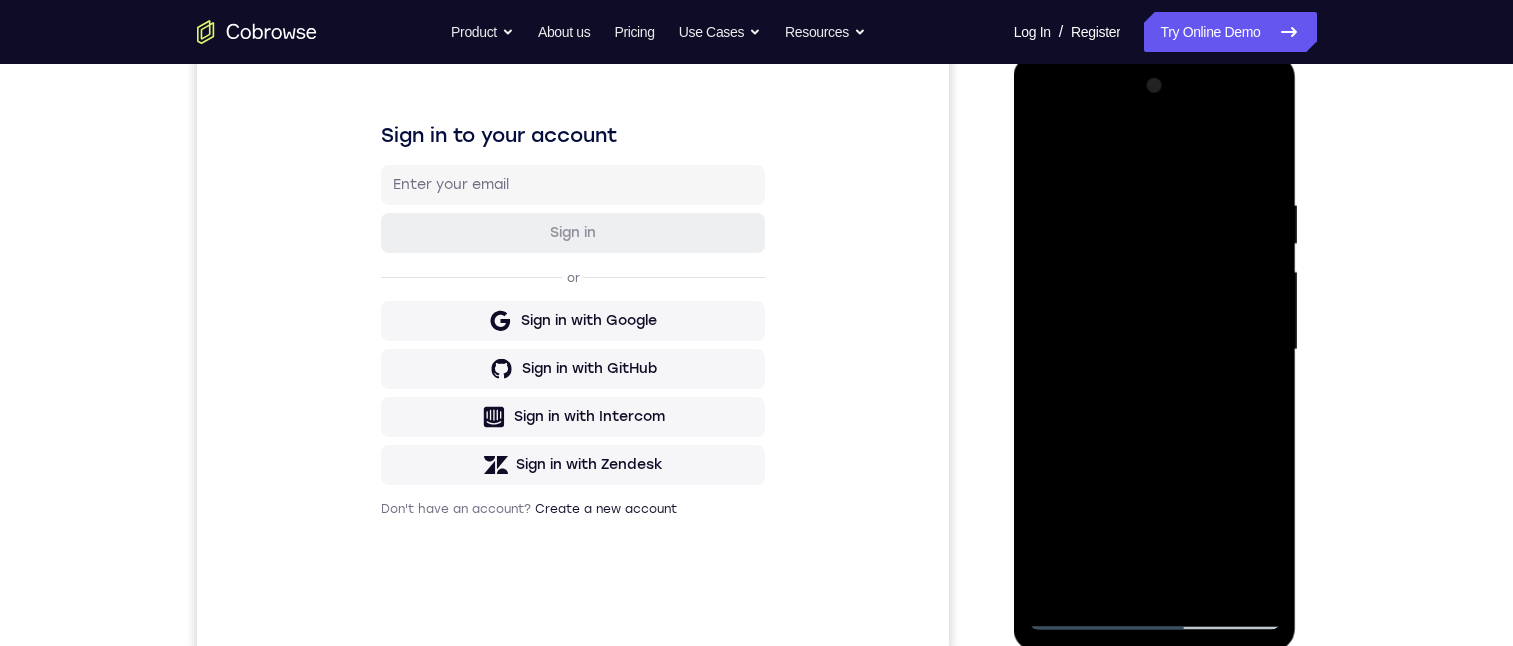 drag, startPoint x: 1209, startPoint y: 398, endPoint x: 1212, endPoint y: 217, distance: 181.02486 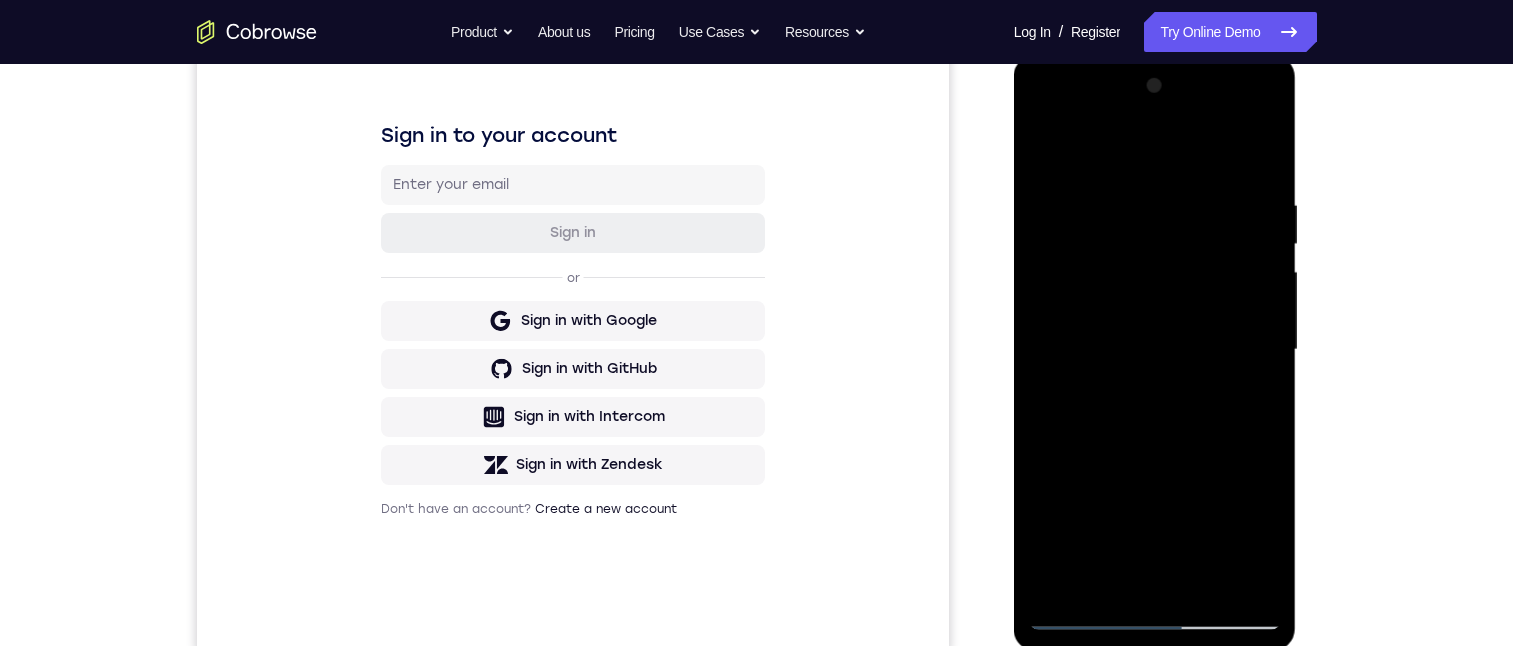 drag, startPoint x: 1201, startPoint y: 465, endPoint x: 1204, endPoint y: 153, distance: 312.01443 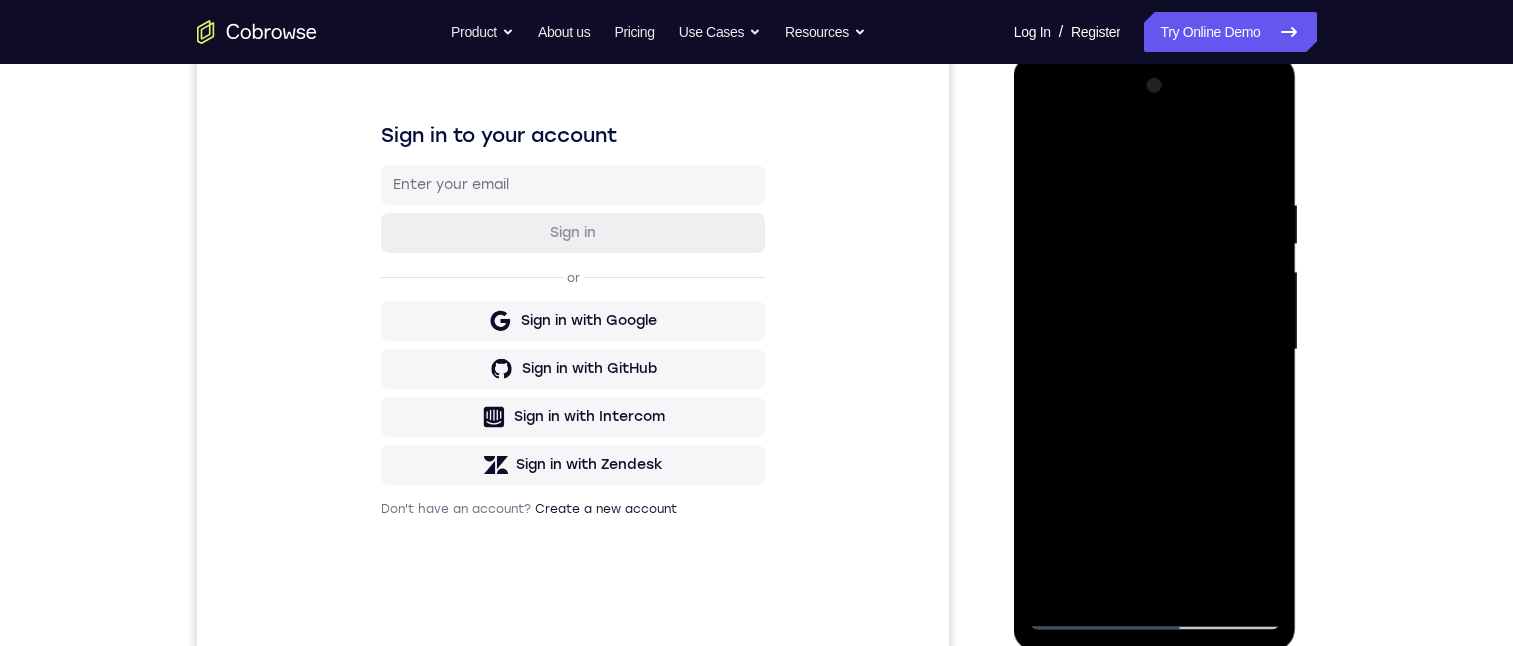 drag, startPoint x: 1200, startPoint y: 440, endPoint x: 1220, endPoint y: 219, distance: 221.90314 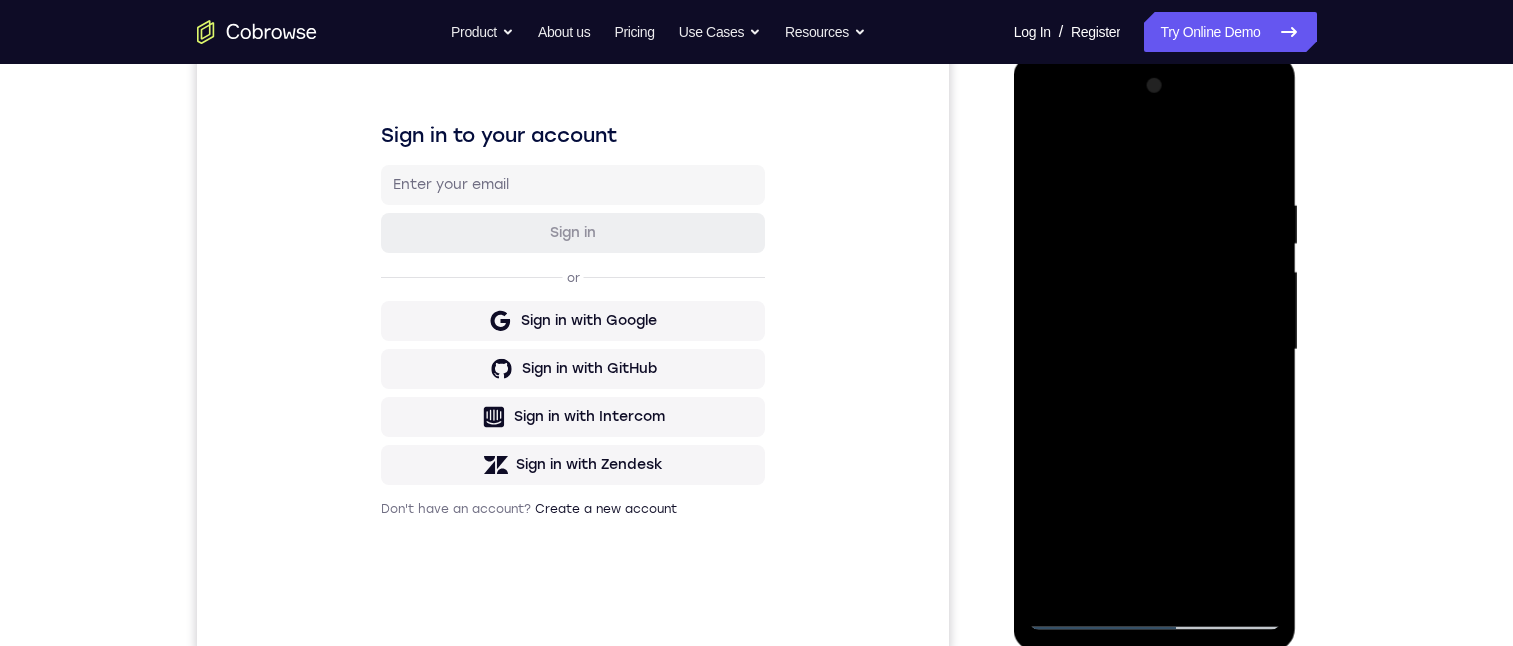 drag, startPoint x: 1193, startPoint y: 501, endPoint x: 1196, endPoint y: 228, distance: 273.01648 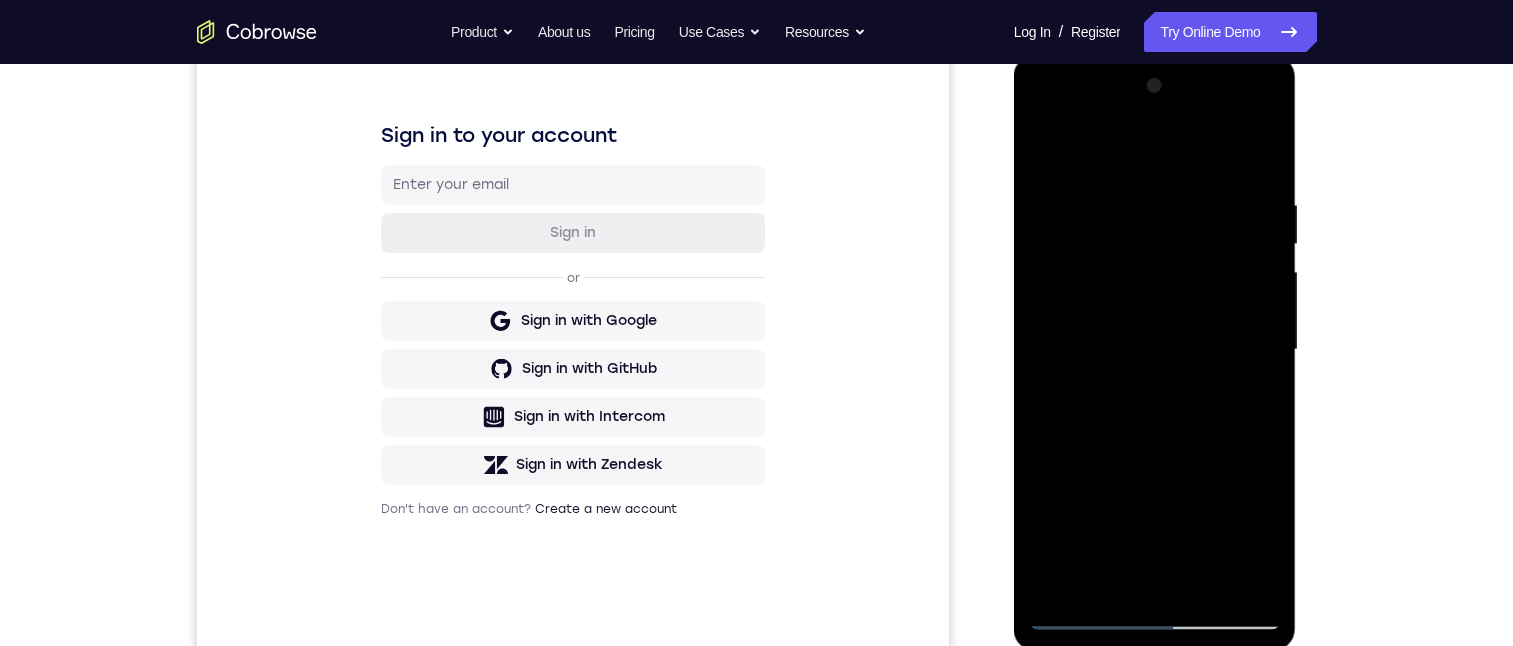 drag, startPoint x: 1169, startPoint y: 438, endPoint x: 1197, endPoint y: 154, distance: 285.37695 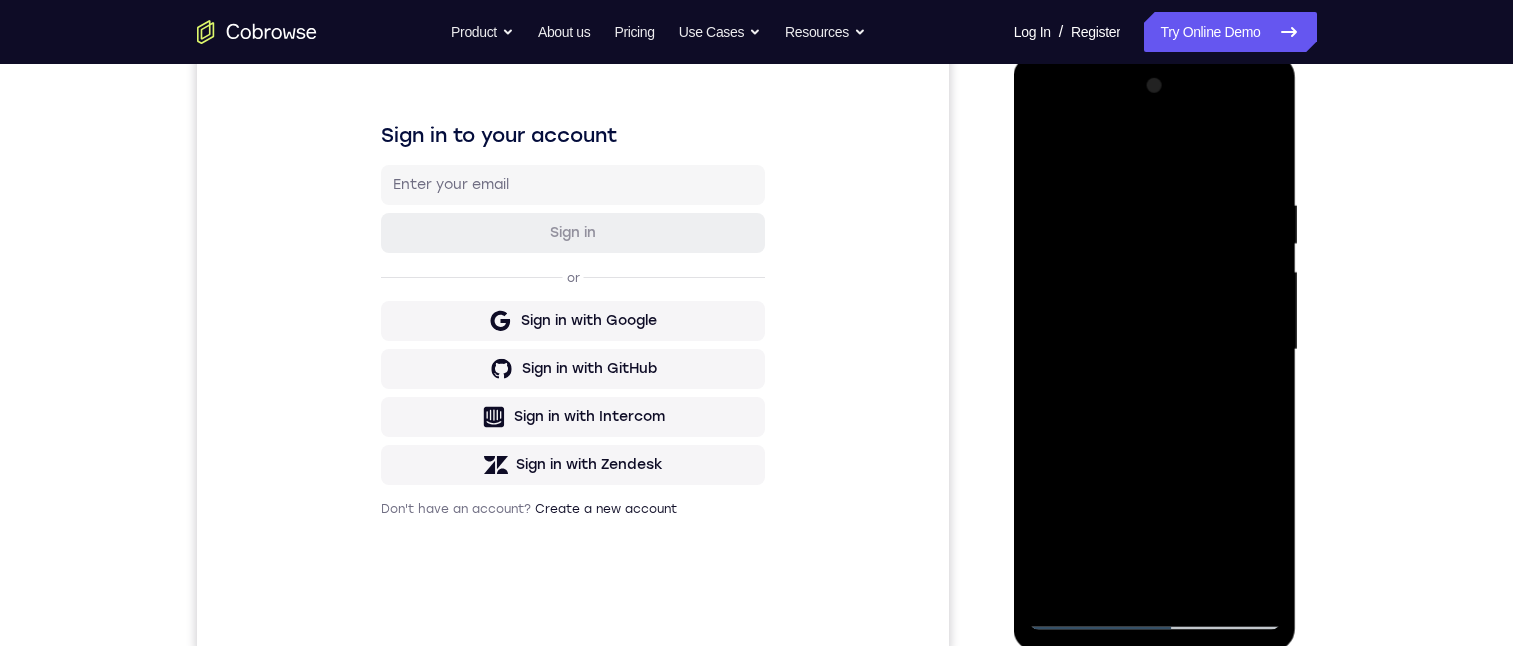 drag, startPoint x: 1192, startPoint y: 519, endPoint x: 1227, endPoint y: 259, distance: 262.34518 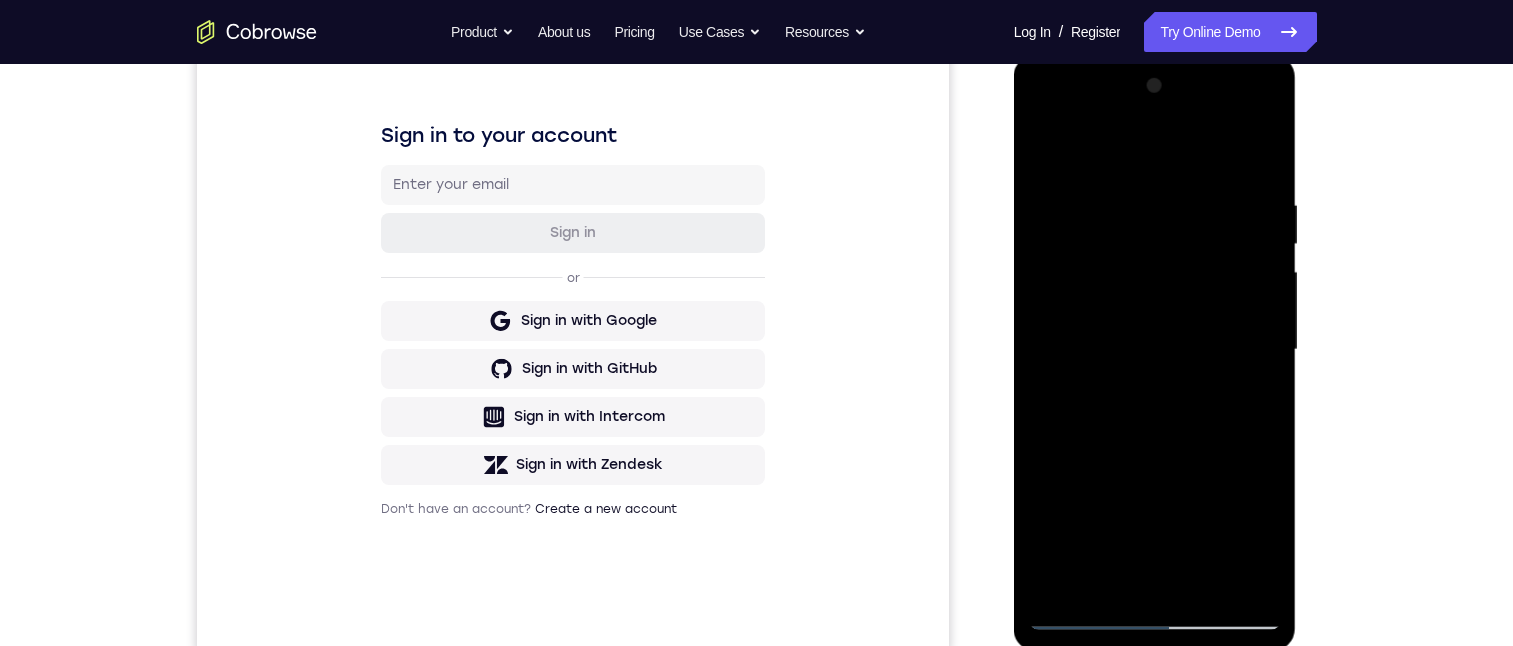 drag, startPoint x: 1204, startPoint y: 463, endPoint x: 1199, endPoint y: 294, distance: 169.07394 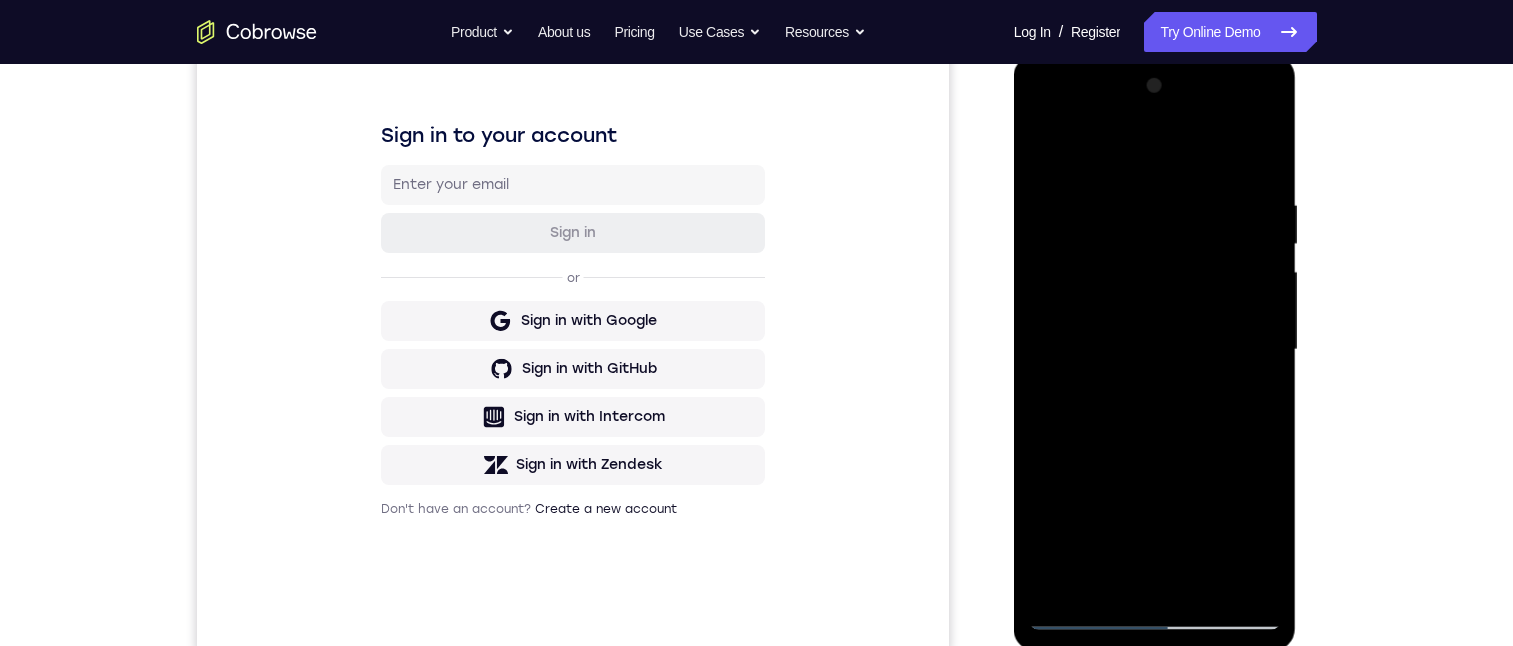 drag, startPoint x: 1207, startPoint y: 487, endPoint x: 1204, endPoint y: 327, distance: 160.02812 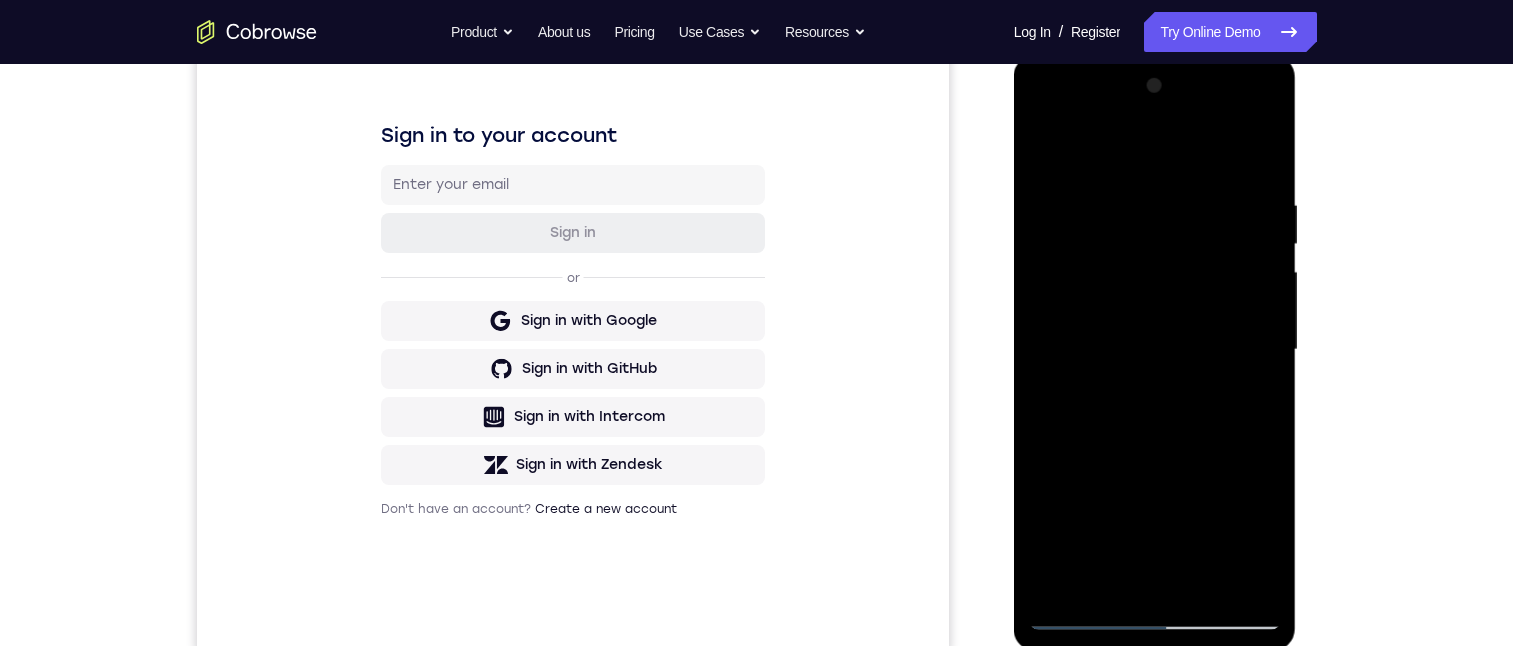 drag, startPoint x: 1201, startPoint y: 523, endPoint x: 1220, endPoint y: 259, distance: 264.68283 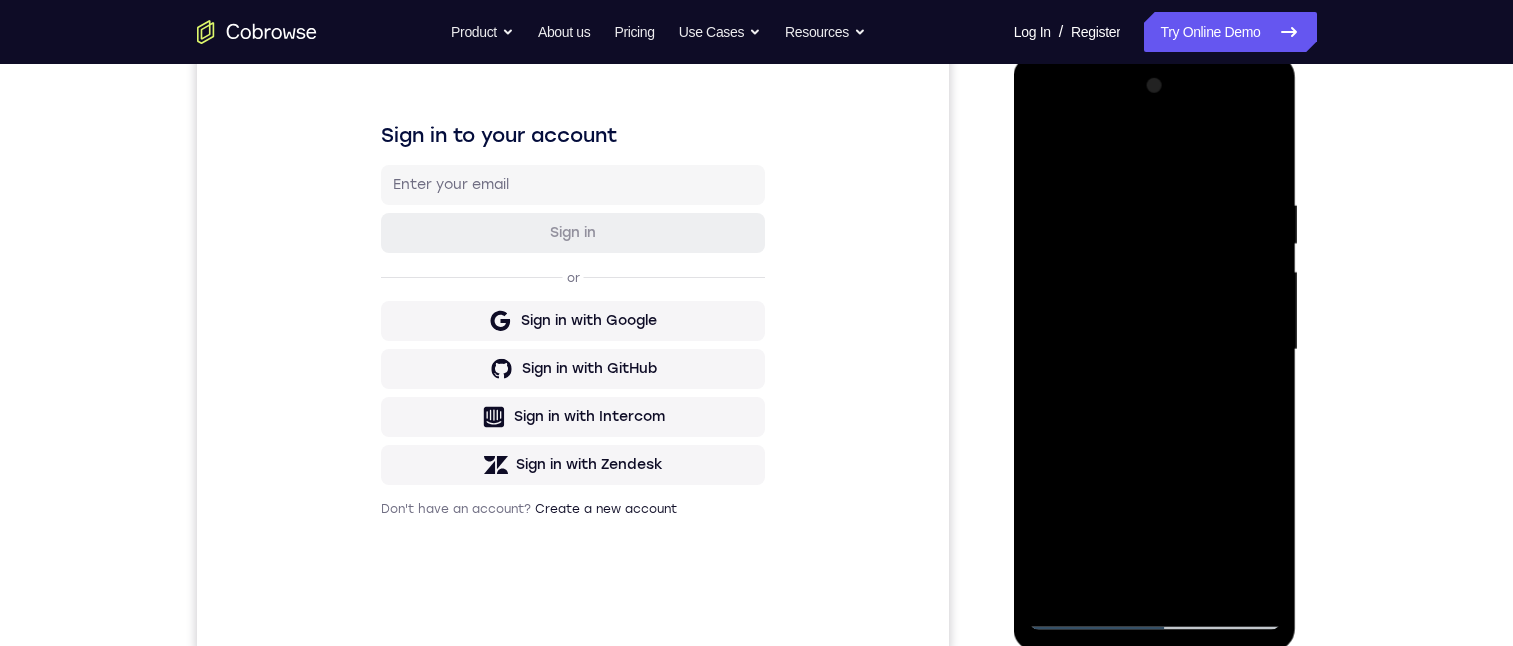drag, startPoint x: 1172, startPoint y: 527, endPoint x: 1193, endPoint y: 339, distance: 189.16924 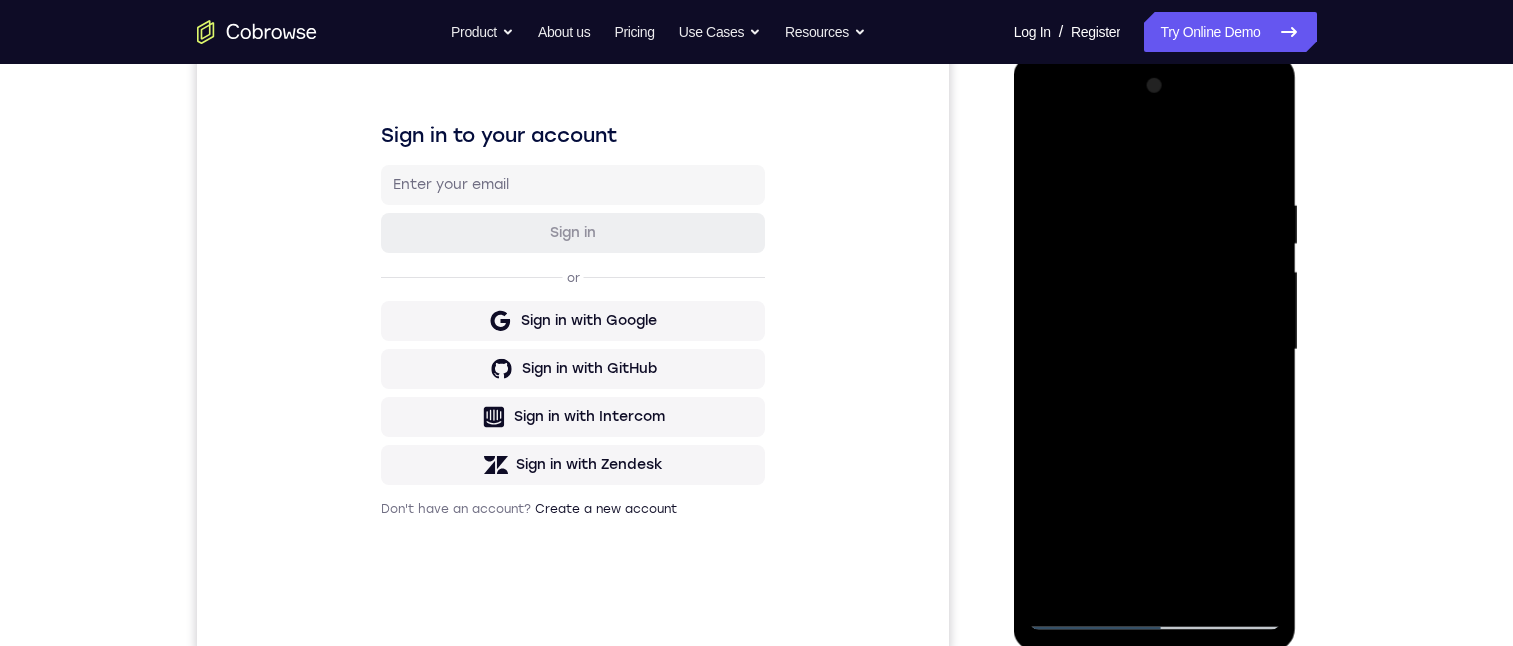 drag, startPoint x: 1200, startPoint y: 519, endPoint x: 1199, endPoint y: 217, distance: 302.00165 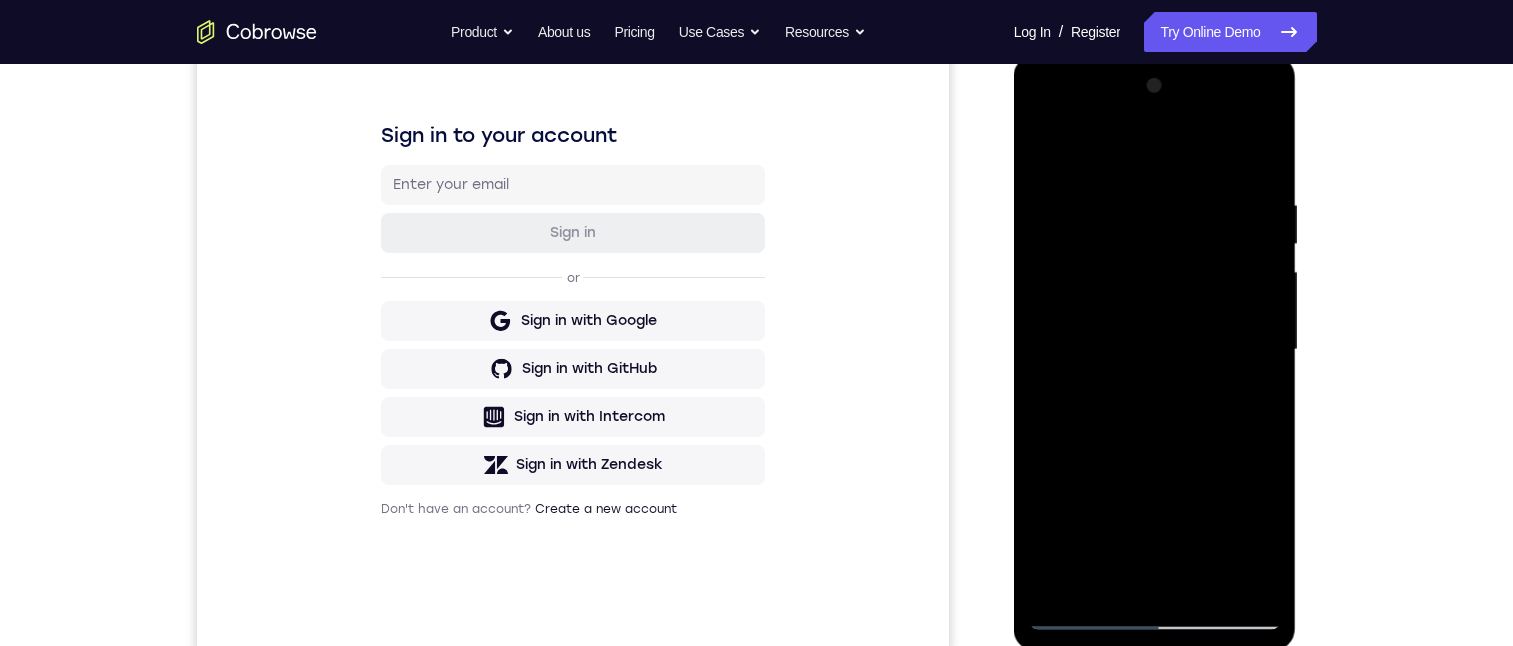 drag, startPoint x: 1208, startPoint y: 421, endPoint x: 1244, endPoint y: 119, distance: 304.13812 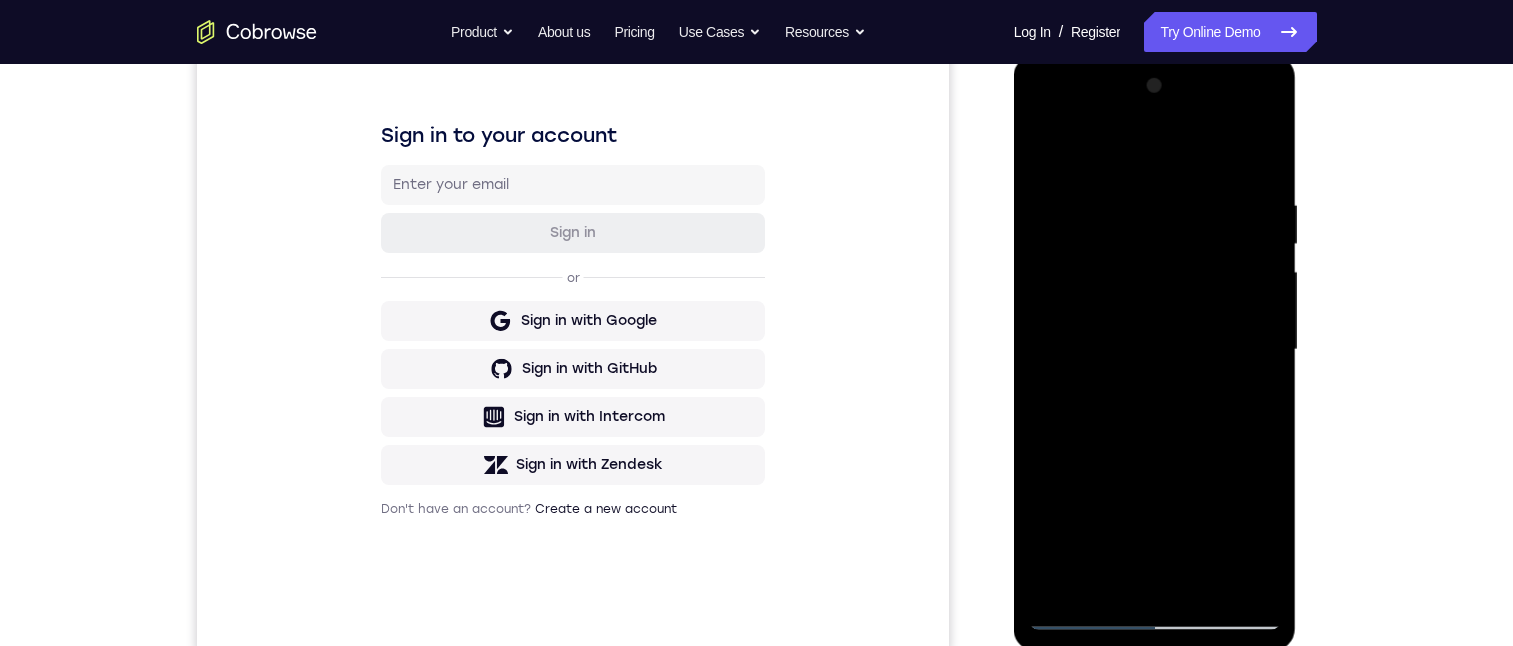 drag, startPoint x: 1202, startPoint y: 463, endPoint x: 1194, endPoint y: 64, distance: 399.0802 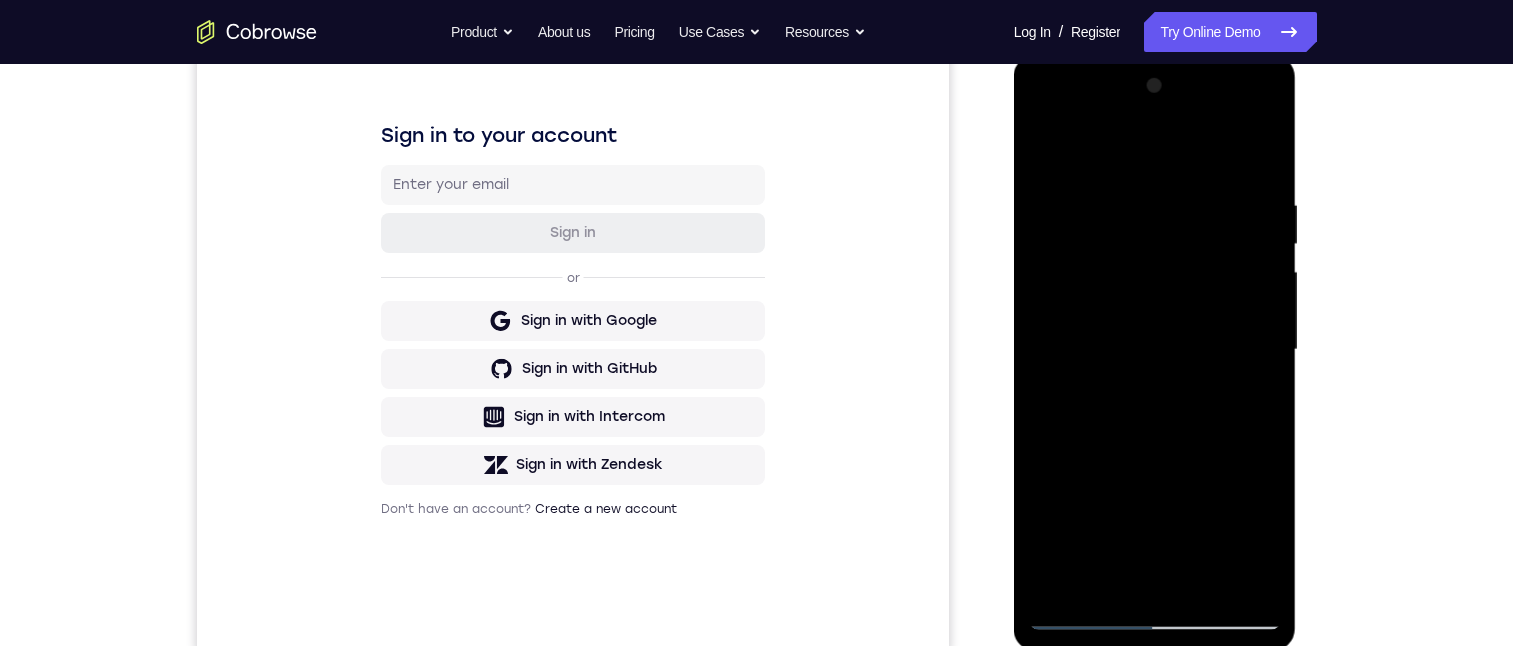 drag, startPoint x: 1170, startPoint y: 430, endPoint x: 1159, endPoint y: 66, distance: 364.16617 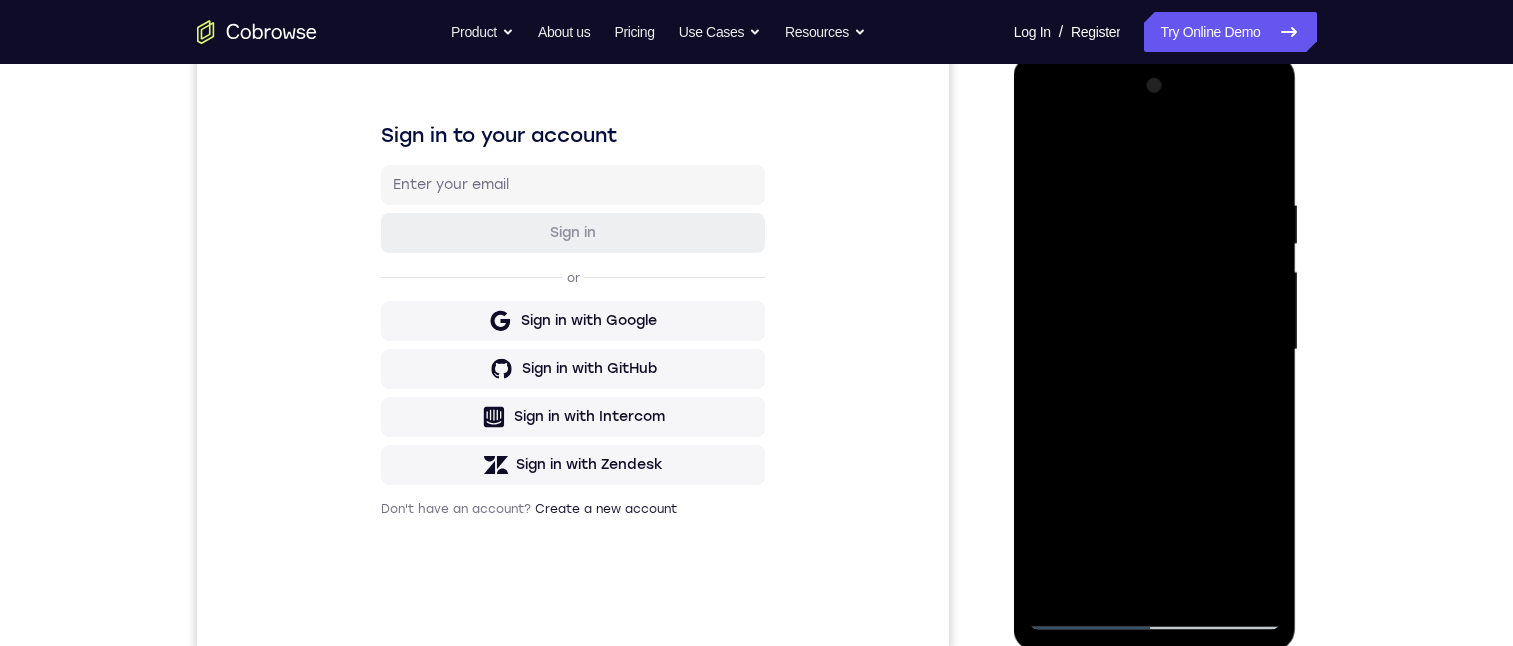 drag, startPoint x: 1191, startPoint y: 359, endPoint x: 1211, endPoint y: -80, distance: 439.45535 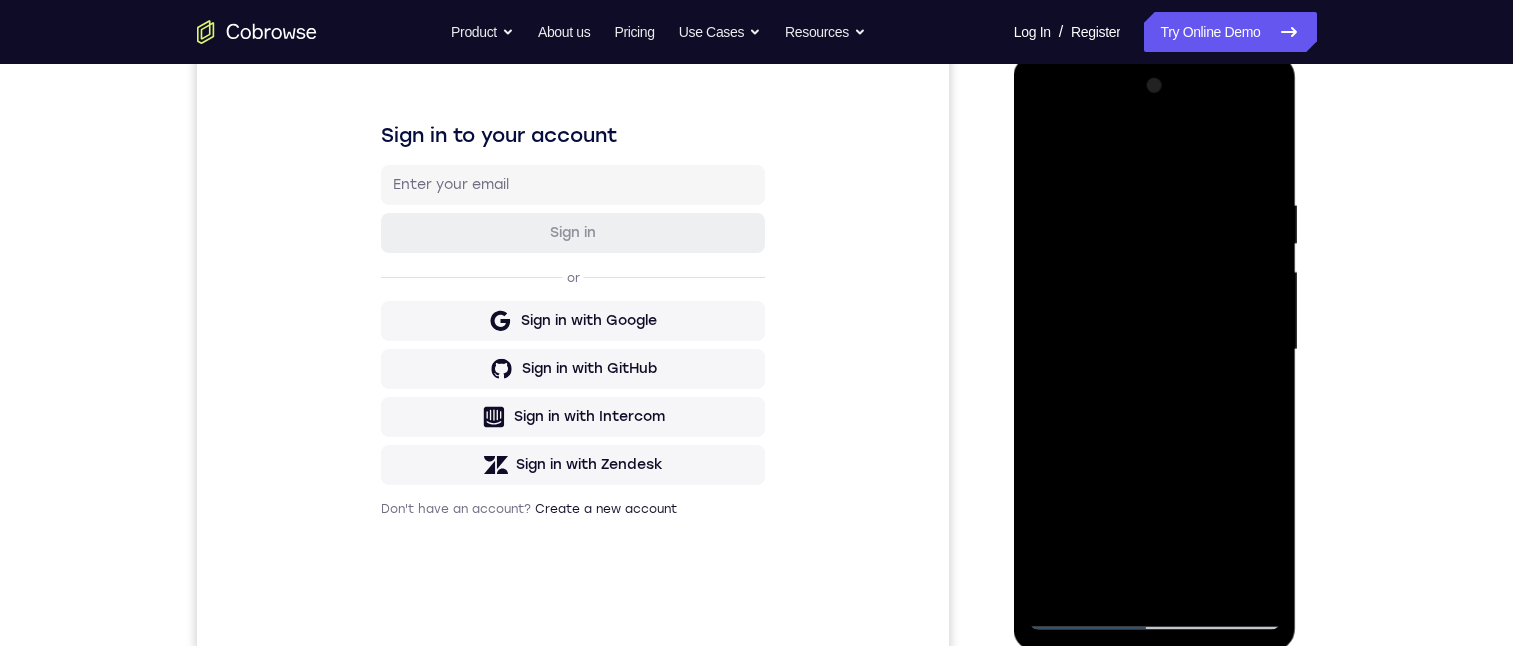 drag, startPoint x: 1180, startPoint y: 258, endPoint x: 1156, endPoint y: -36, distance: 294.97797 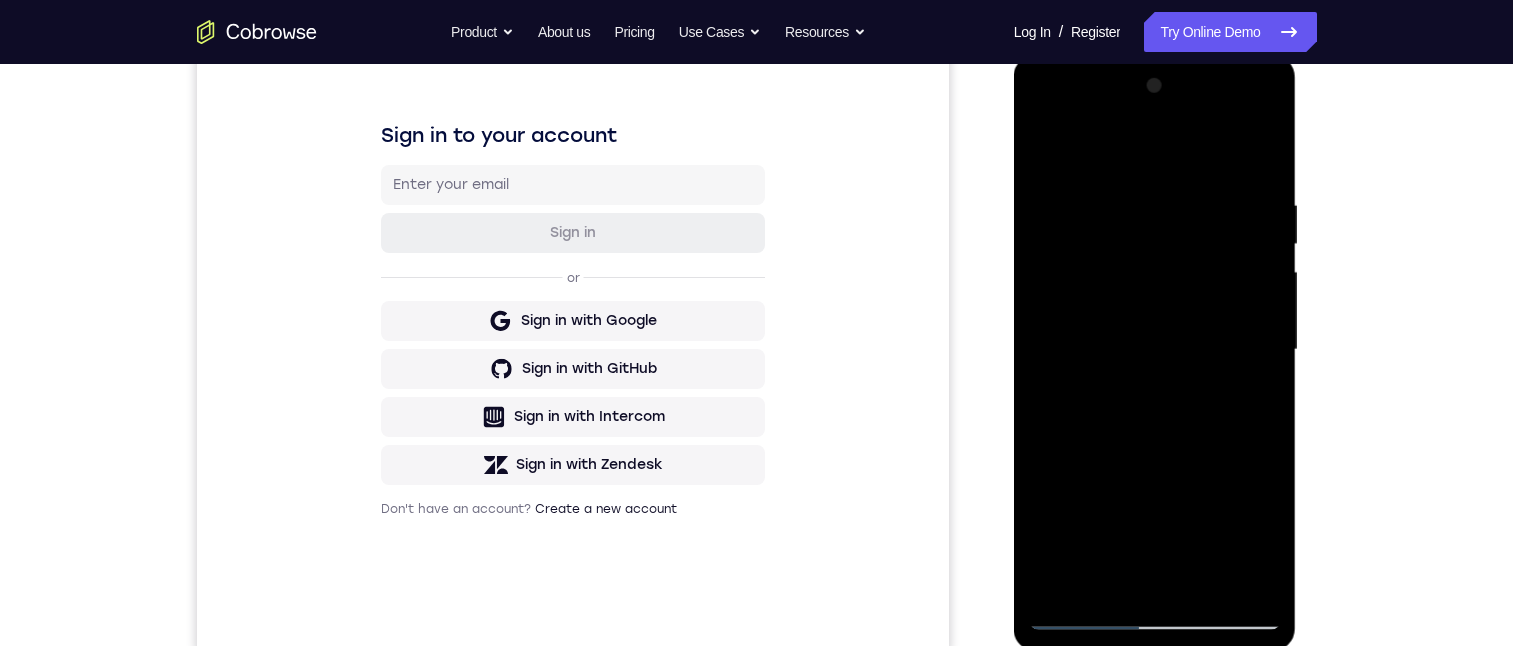 drag, startPoint x: 1193, startPoint y: 424, endPoint x: 1160, endPoint y: -141, distance: 565.9629 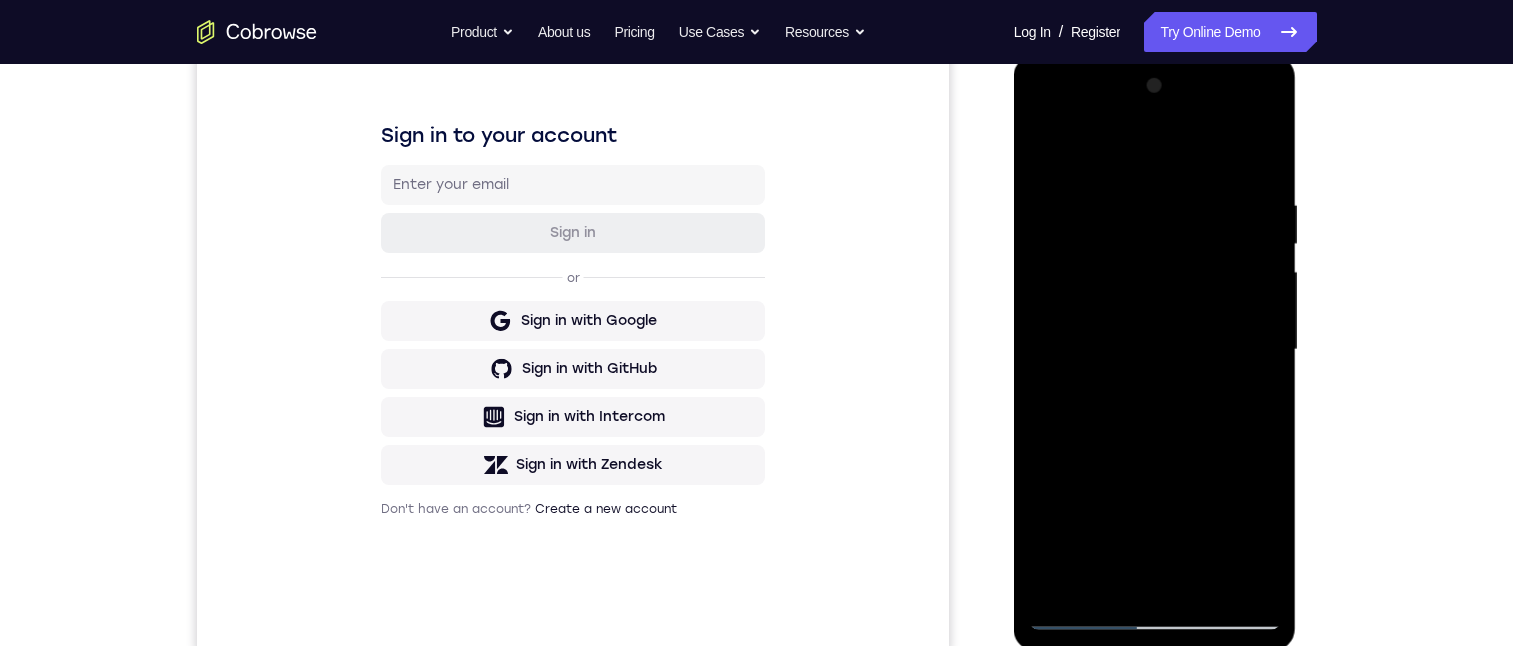 drag, startPoint x: 1180, startPoint y: 330, endPoint x: 1172, endPoint y: 183, distance: 147.21753 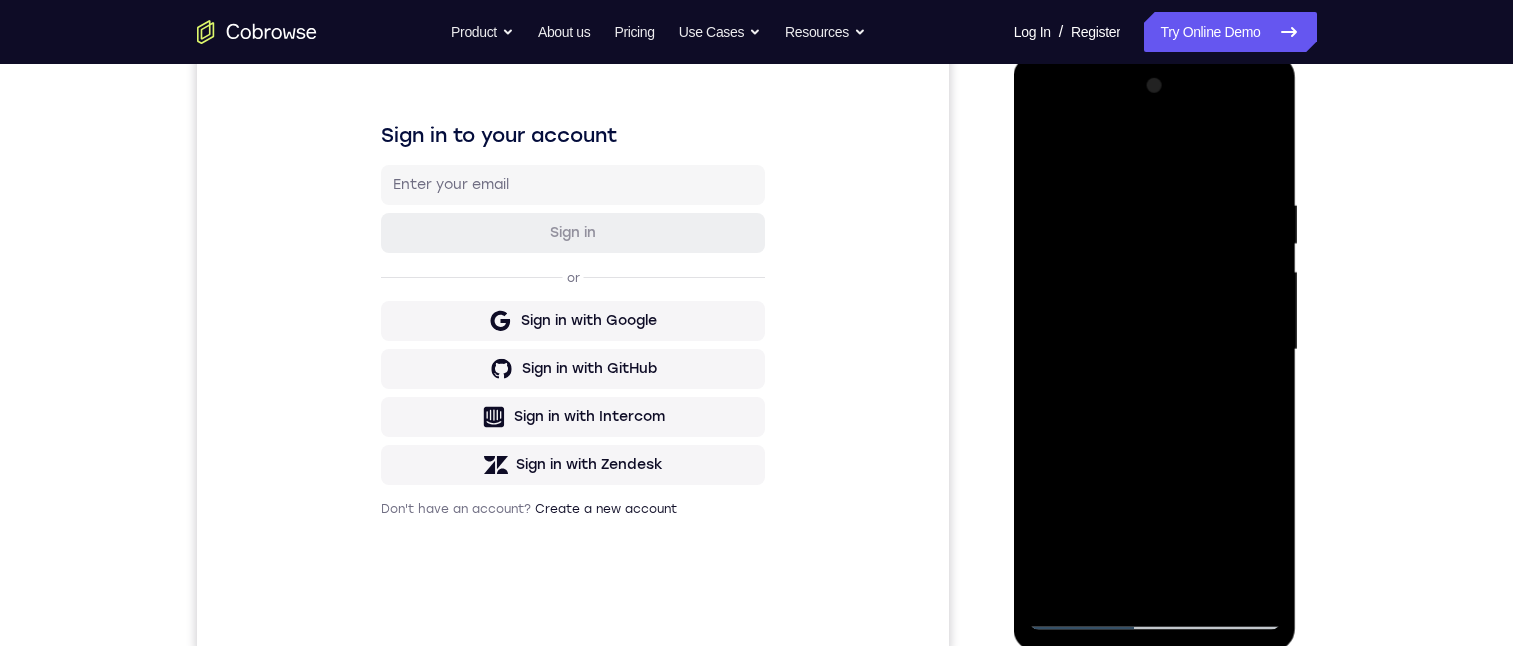 drag, startPoint x: 1183, startPoint y: 483, endPoint x: 1124, endPoint y: -45, distance: 531.2862 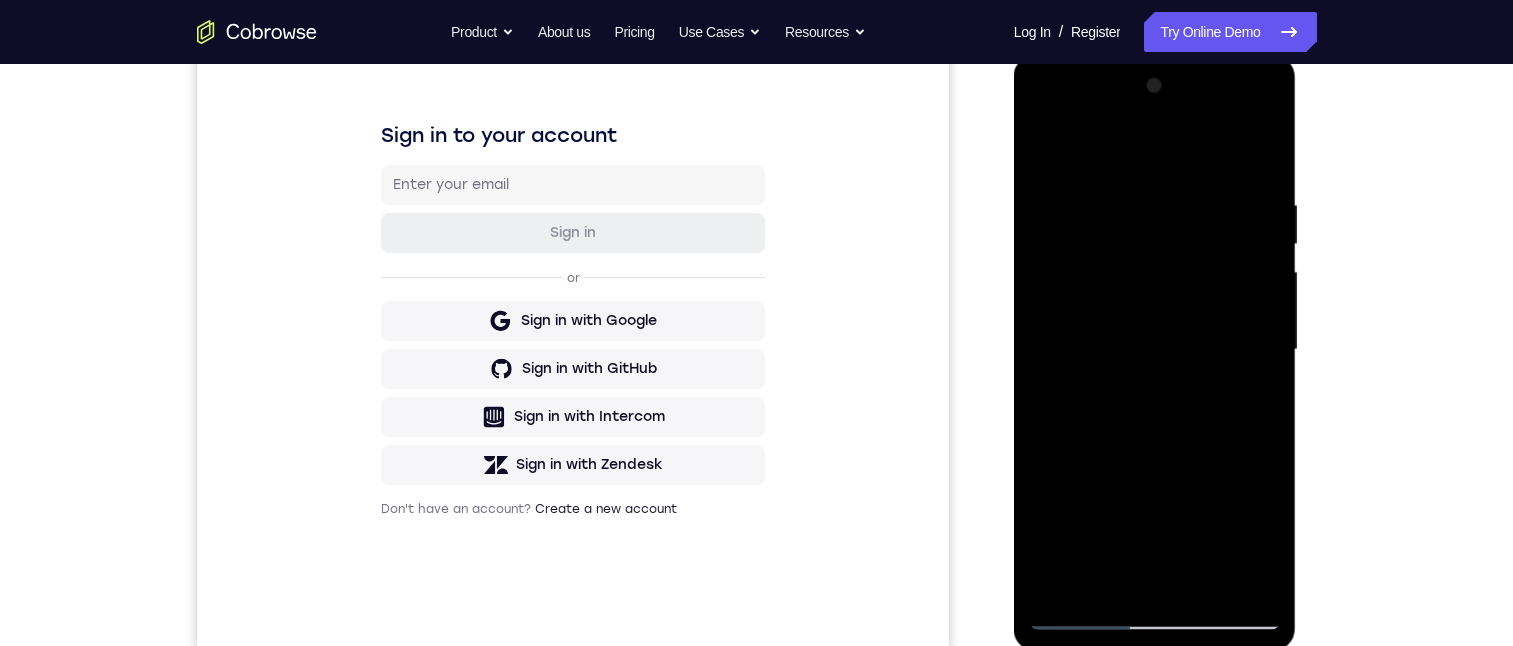 drag, startPoint x: 1208, startPoint y: 230, endPoint x: 1099, endPoint y: -166, distance: 410.72742 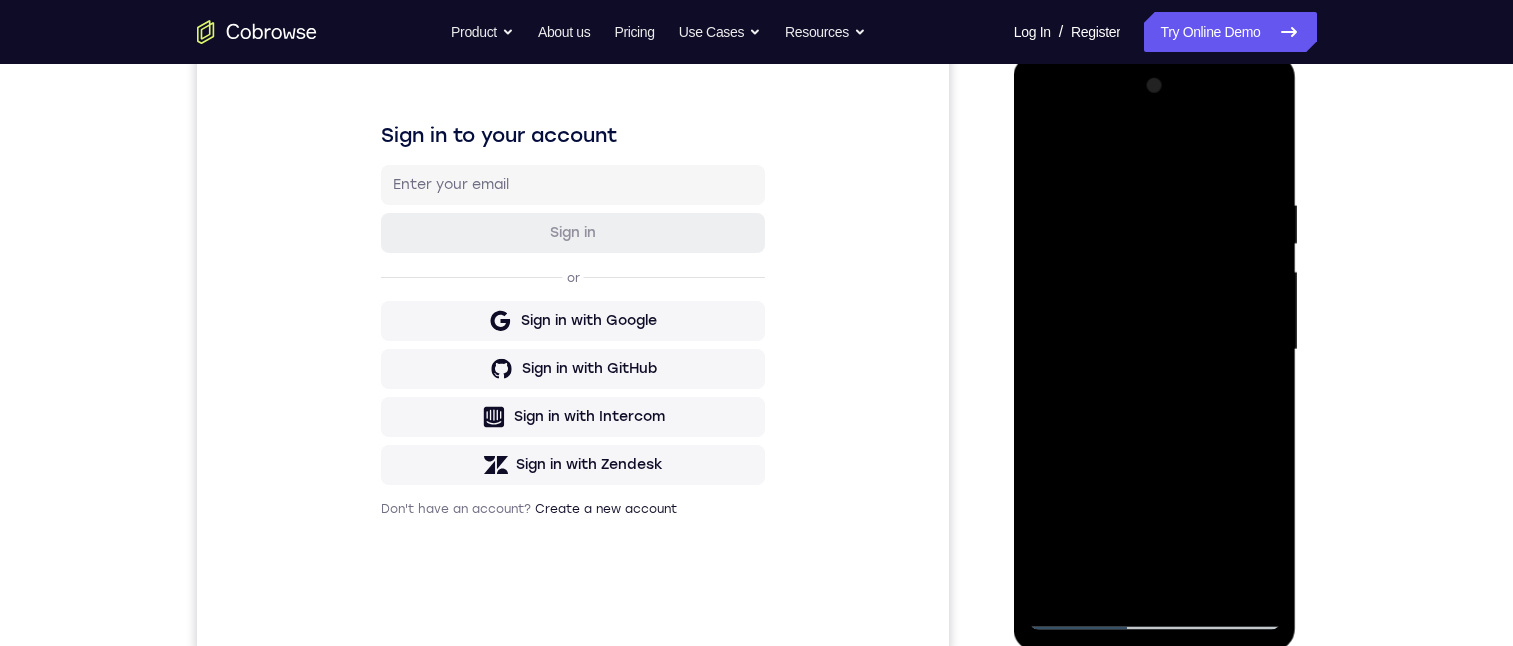 drag, startPoint x: 1202, startPoint y: 373, endPoint x: 1170, endPoint y: -31, distance: 405.26535 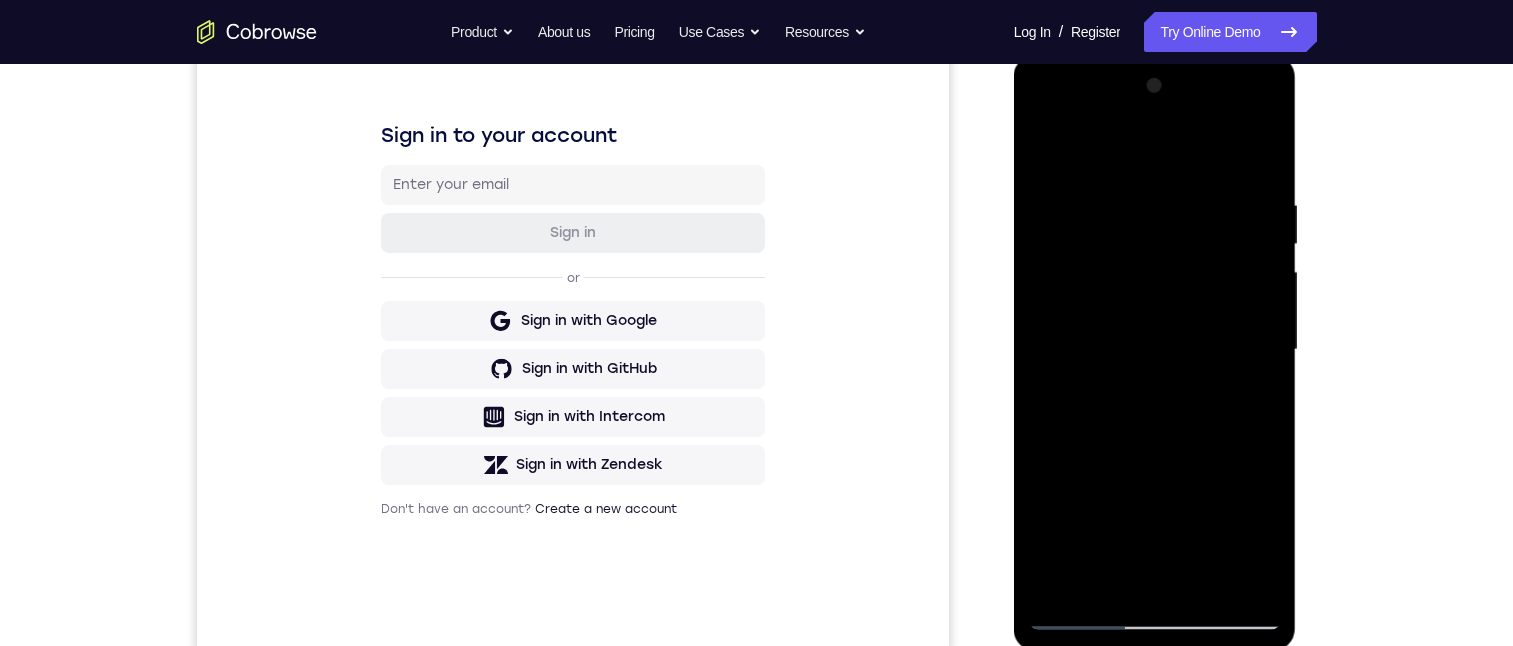 drag, startPoint x: 1202, startPoint y: 395, endPoint x: 2194, endPoint y: 109, distance: 1032.4049 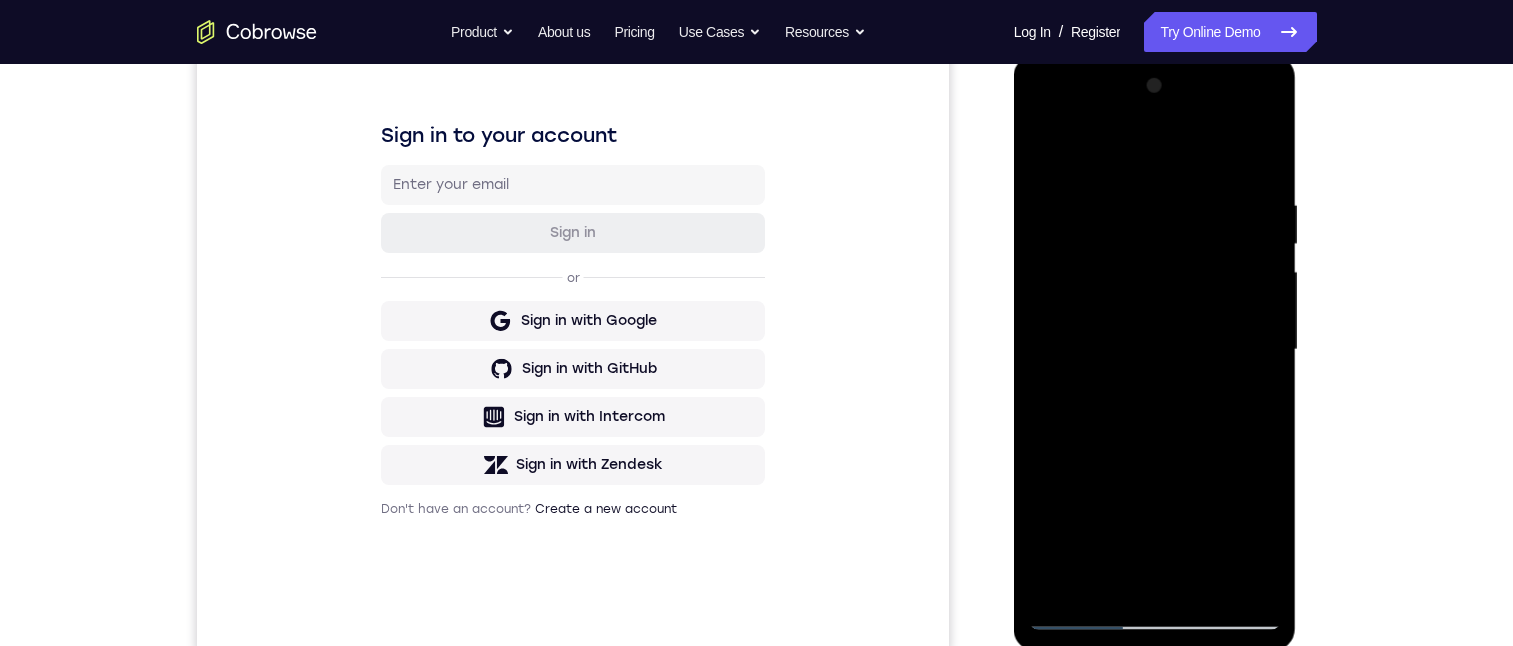 drag, startPoint x: 1198, startPoint y: 402, endPoint x: 2177, endPoint y: 68, distance: 1034.4066 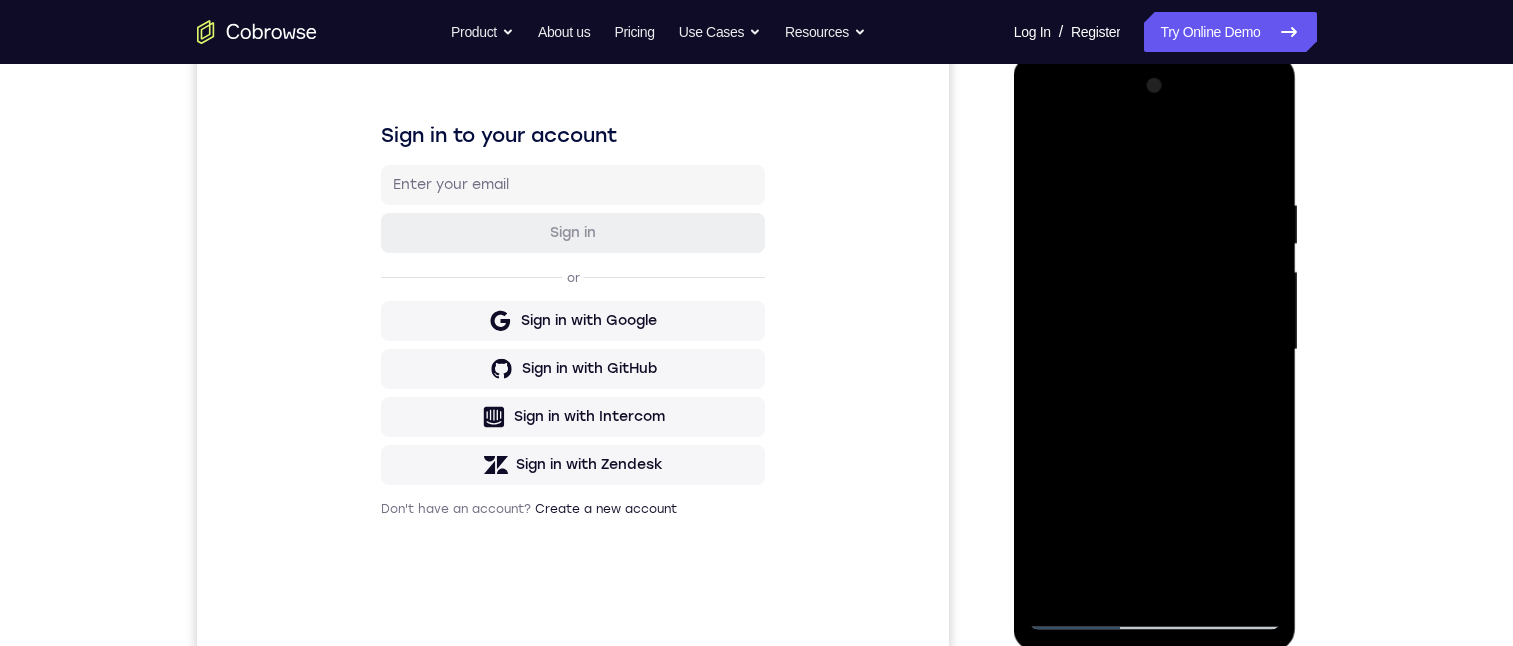 drag, startPoint x: 1176, startPoint y: 396, endPoint x: 1127, endPoint y: -61, distance: 459.61942 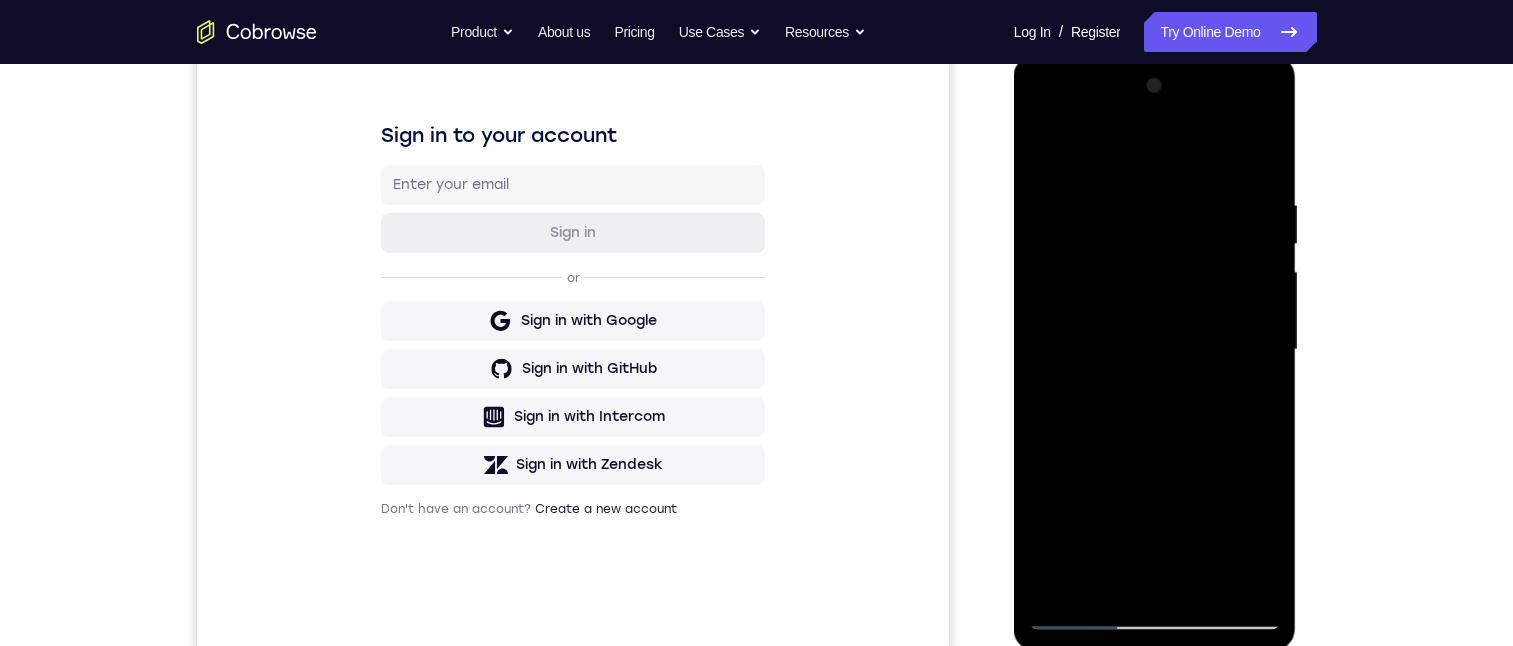 drag, startPoint x: 1142, startPoint y: 338, endPoint x: 1132, endPoint y: 190, distance: 148.33745 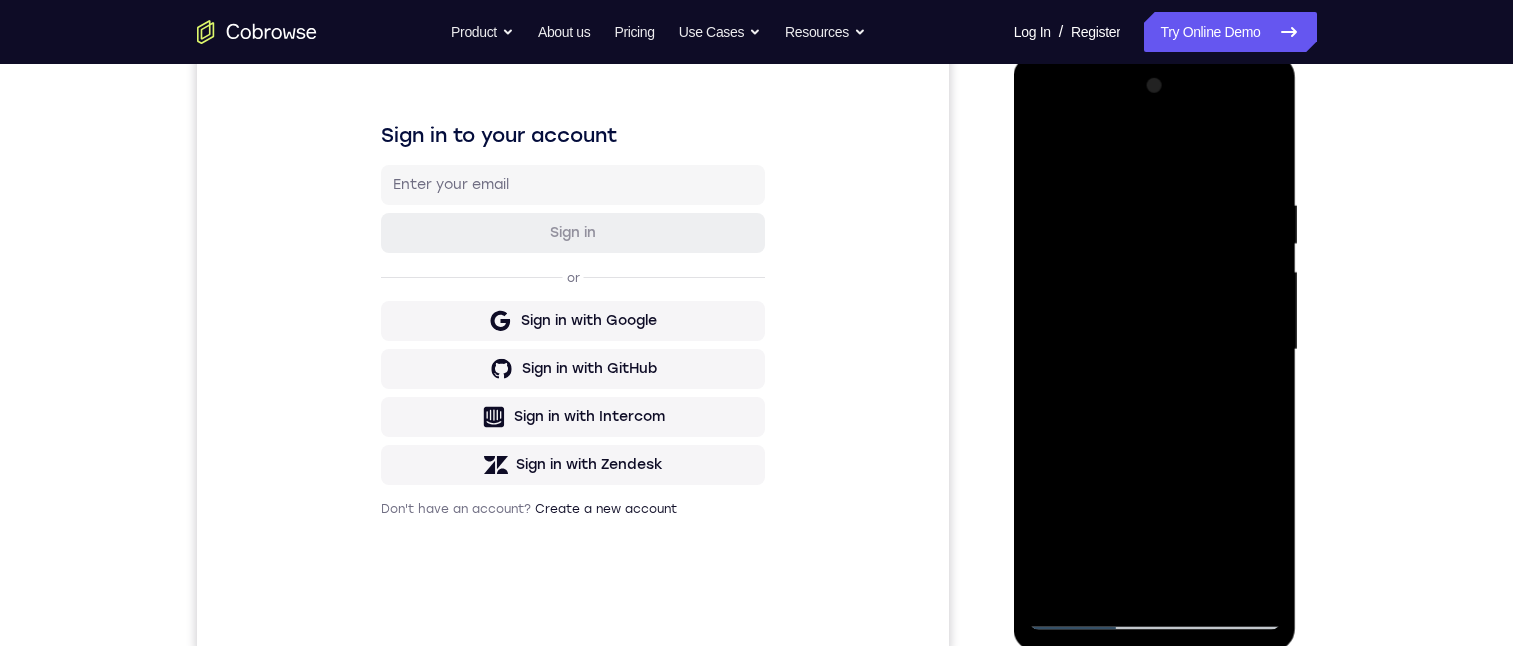 drag, startPoint x: 1144, startPoint y: 423, endPoint x: 1116, endPoint y: -44, distance: 467.83865 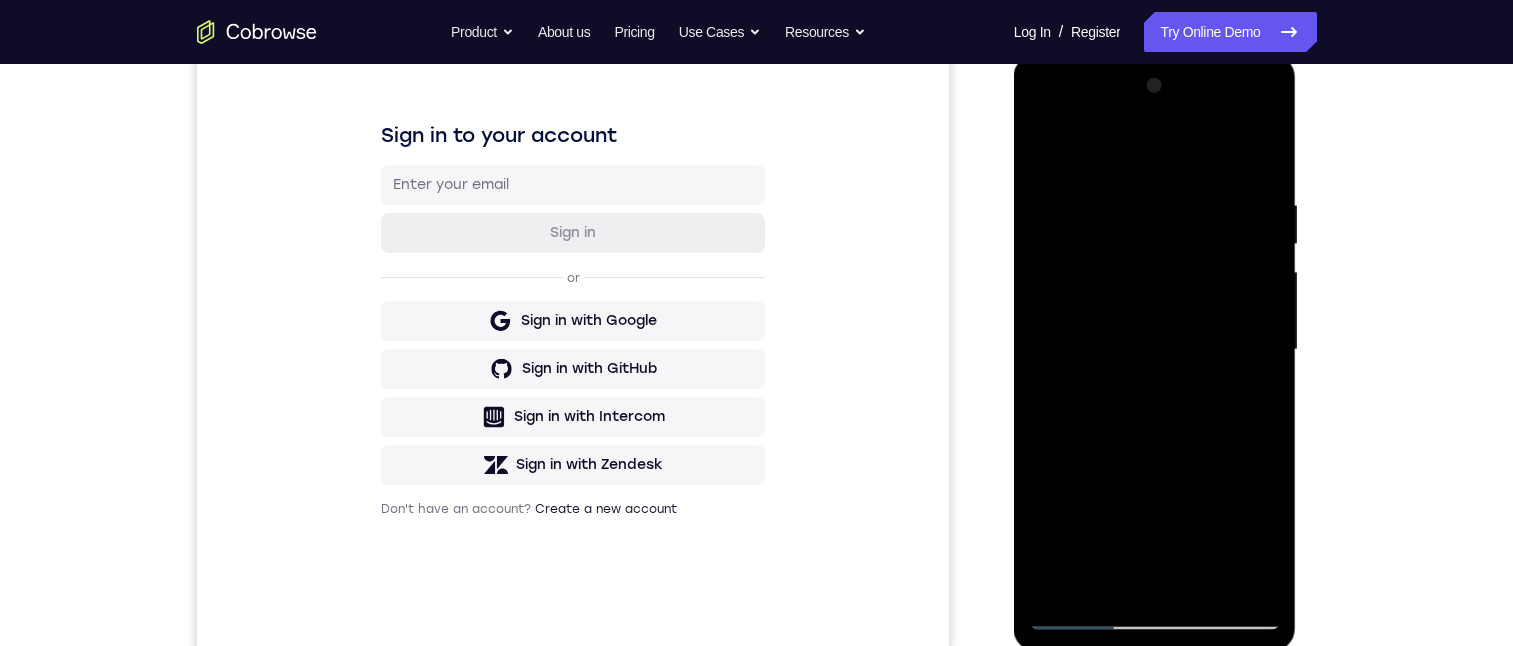 drag, startPoint x: 1196, startPoint y: 417, endPoint x: 1184, endPoint y: 132, distance: 285.25253 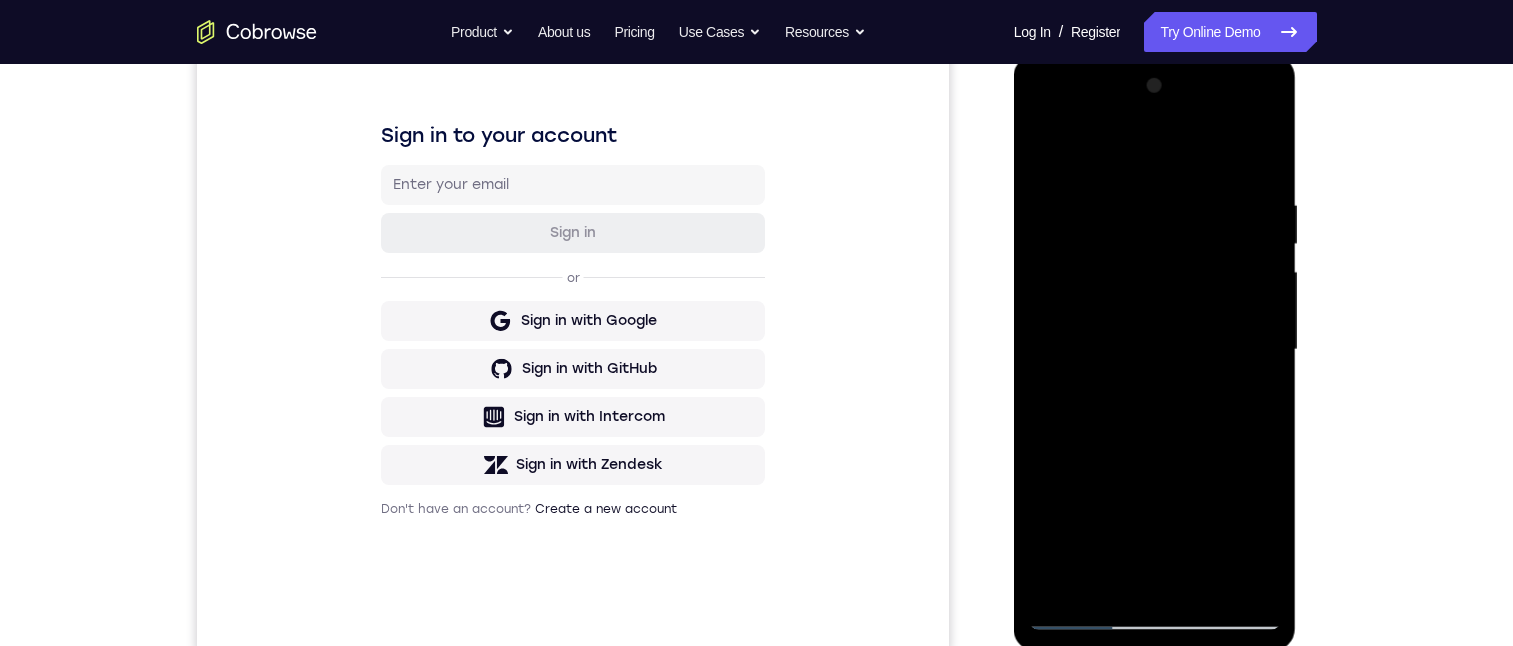 drag, startPoint x: 1216, startPoint y: 463, endPoint x: 1174, endPoint y: 202, distance: 264.35773 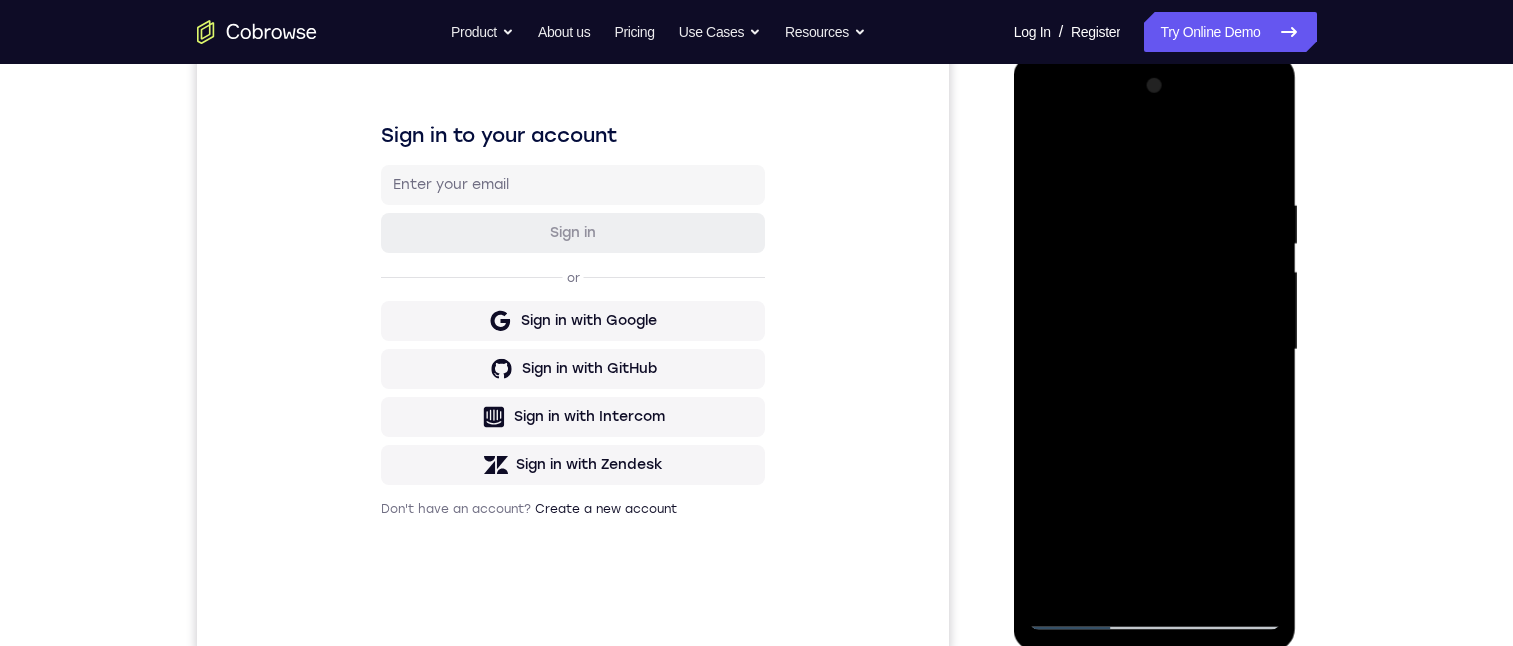 drag, startPoint x: 1192, startPoint y: 398, endPoint x: 1184, endPoint y: 187, distance: 211.15161 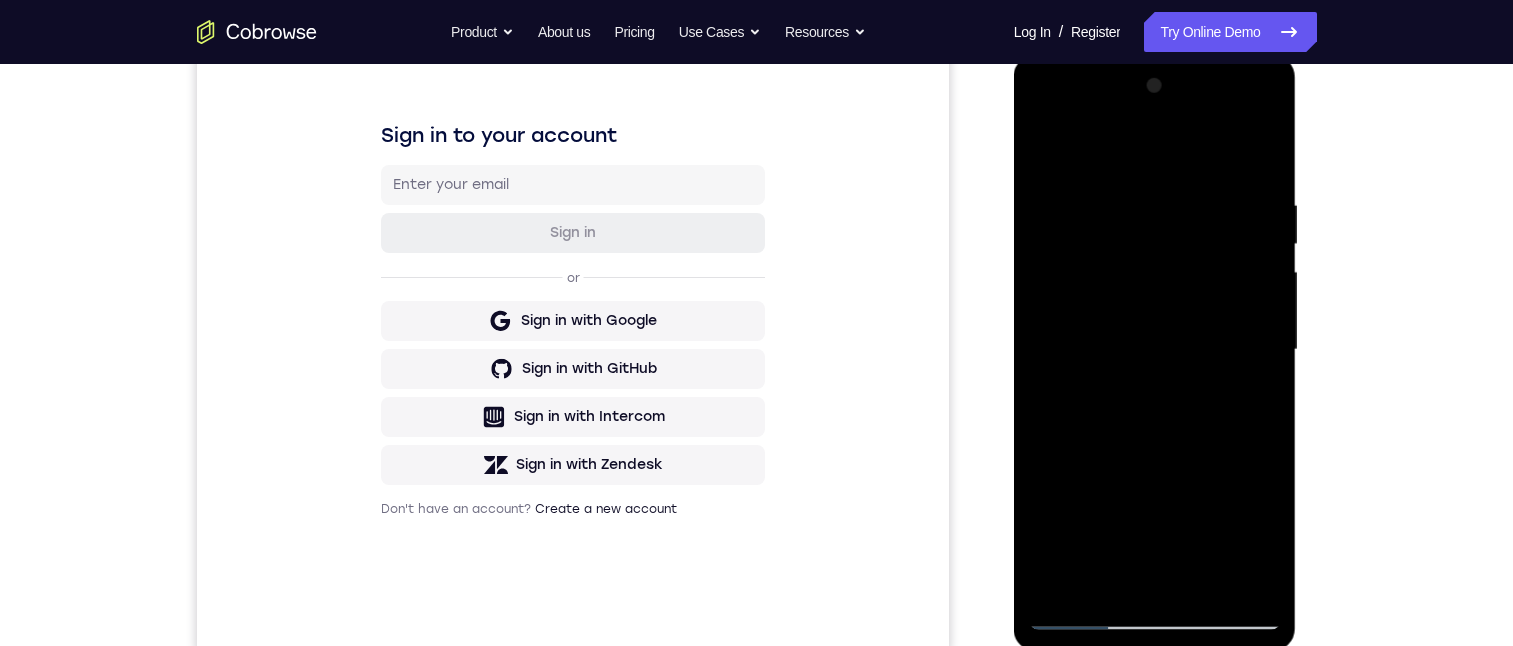 drag, startPoint x: 1176, startPoint y: 434, endPoint x: 1140, endPoint y: -19, distance: 454.42822 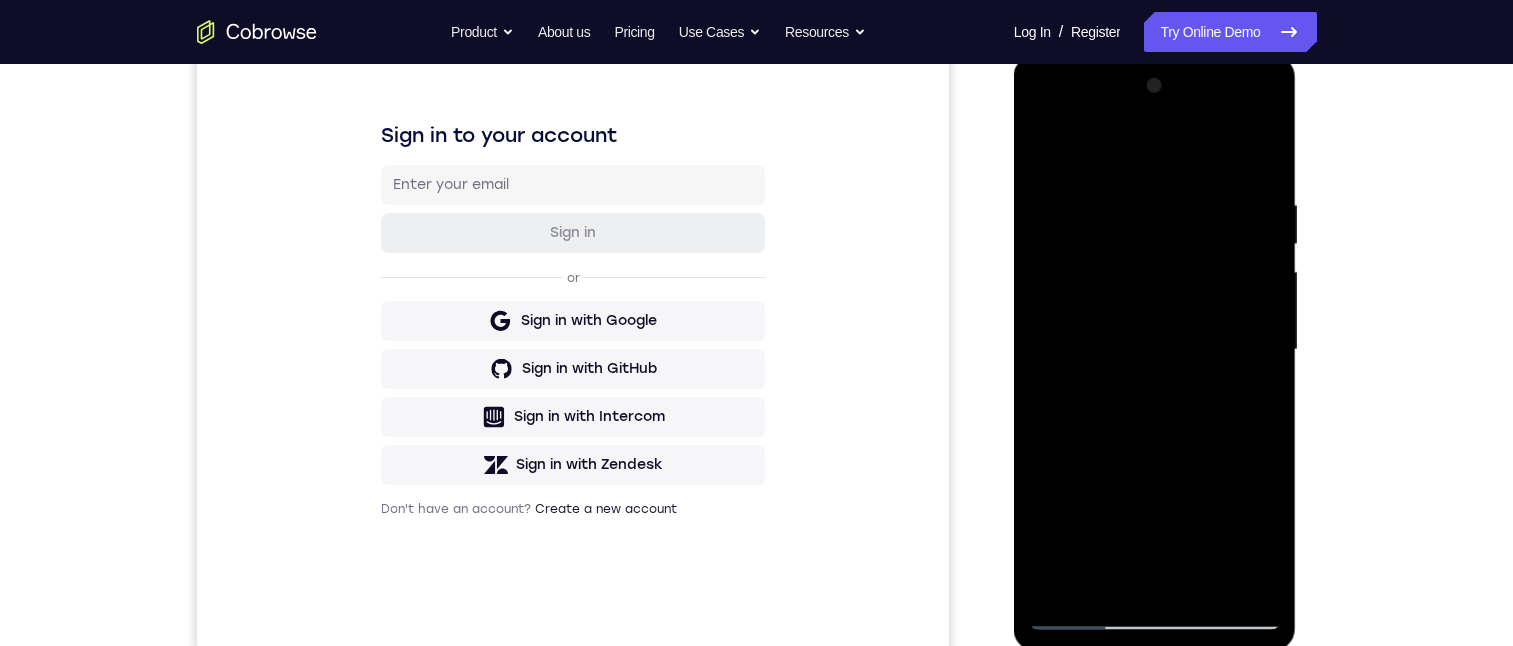 drag, startPoint x: 1196, startPoint y: 386, endPoint x: 1184, endPoint y: 115, distance: 271.26556 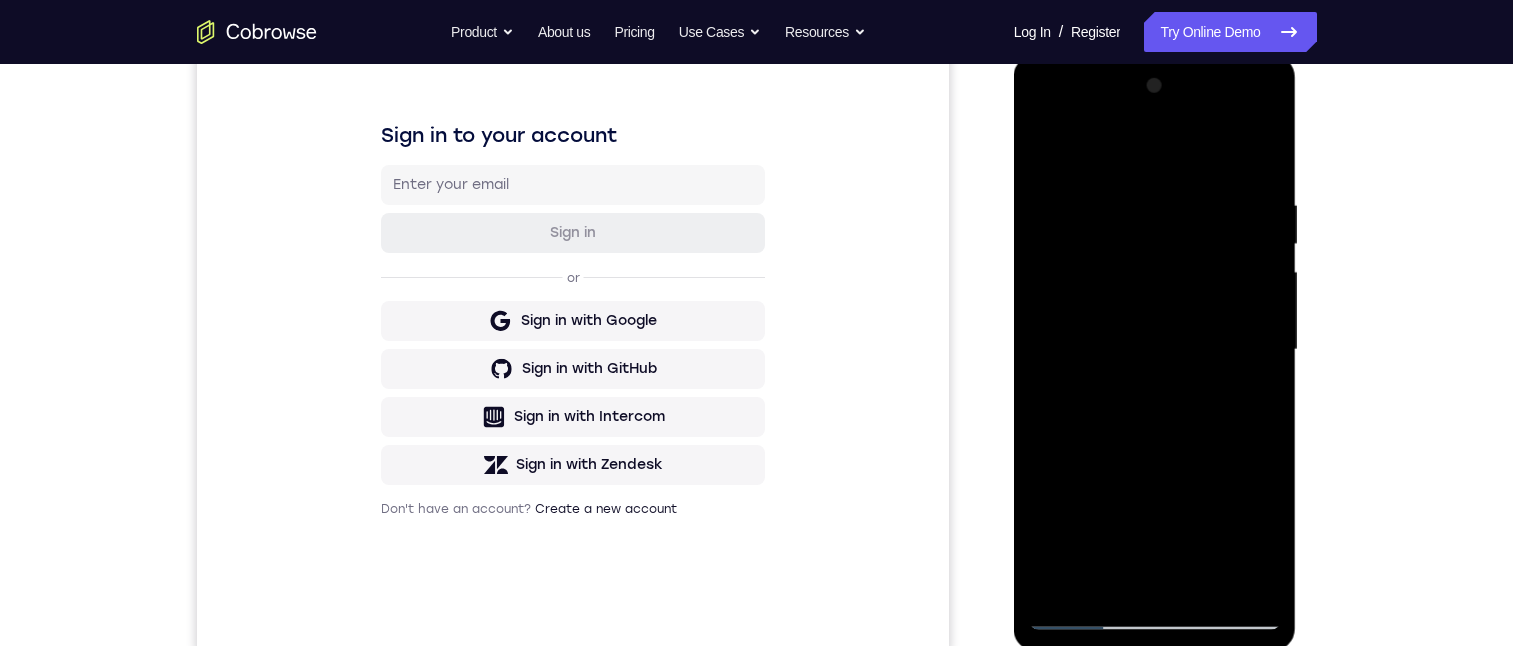 click at bounding box center (1155, 350) 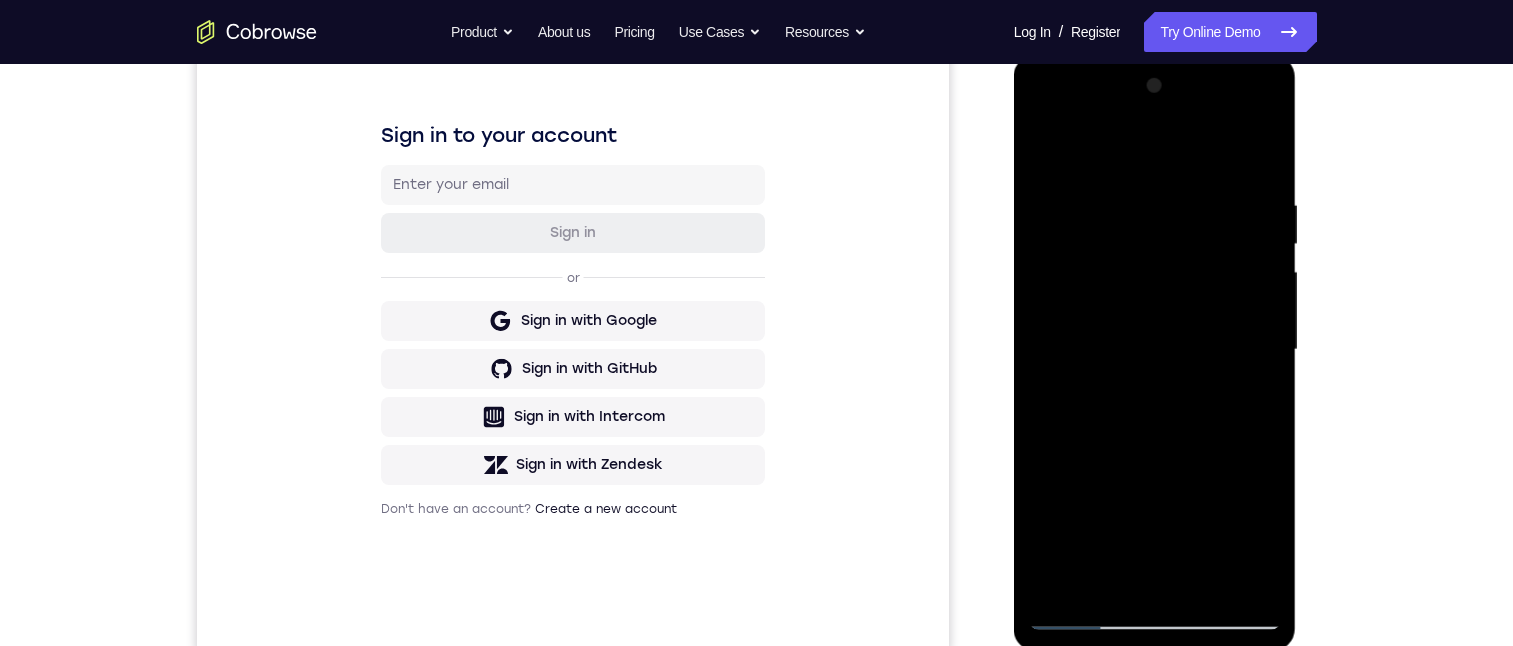 click at bounding box center (1155, 350) 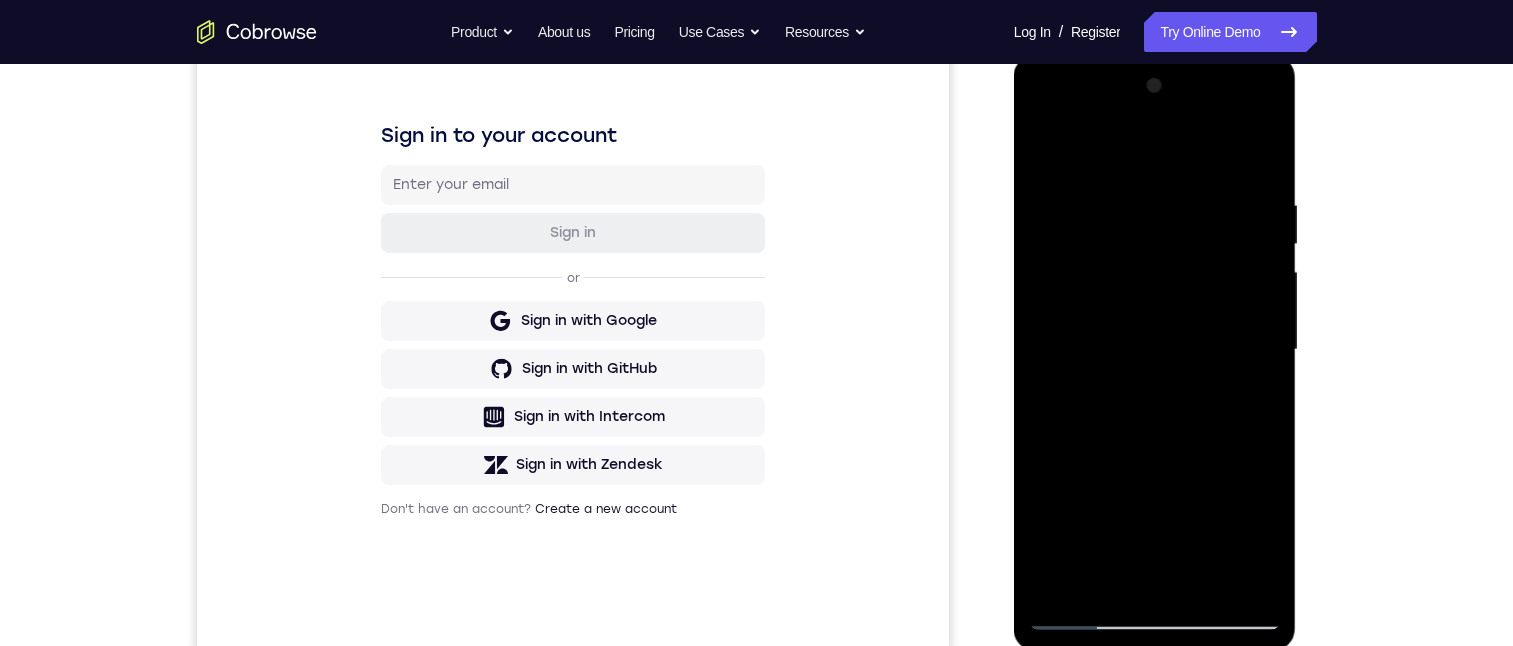 drag, startPoint x: 1271, startPoint y: 468, endPoint x: 1238, endPoint y: -166, distance: 634.8583 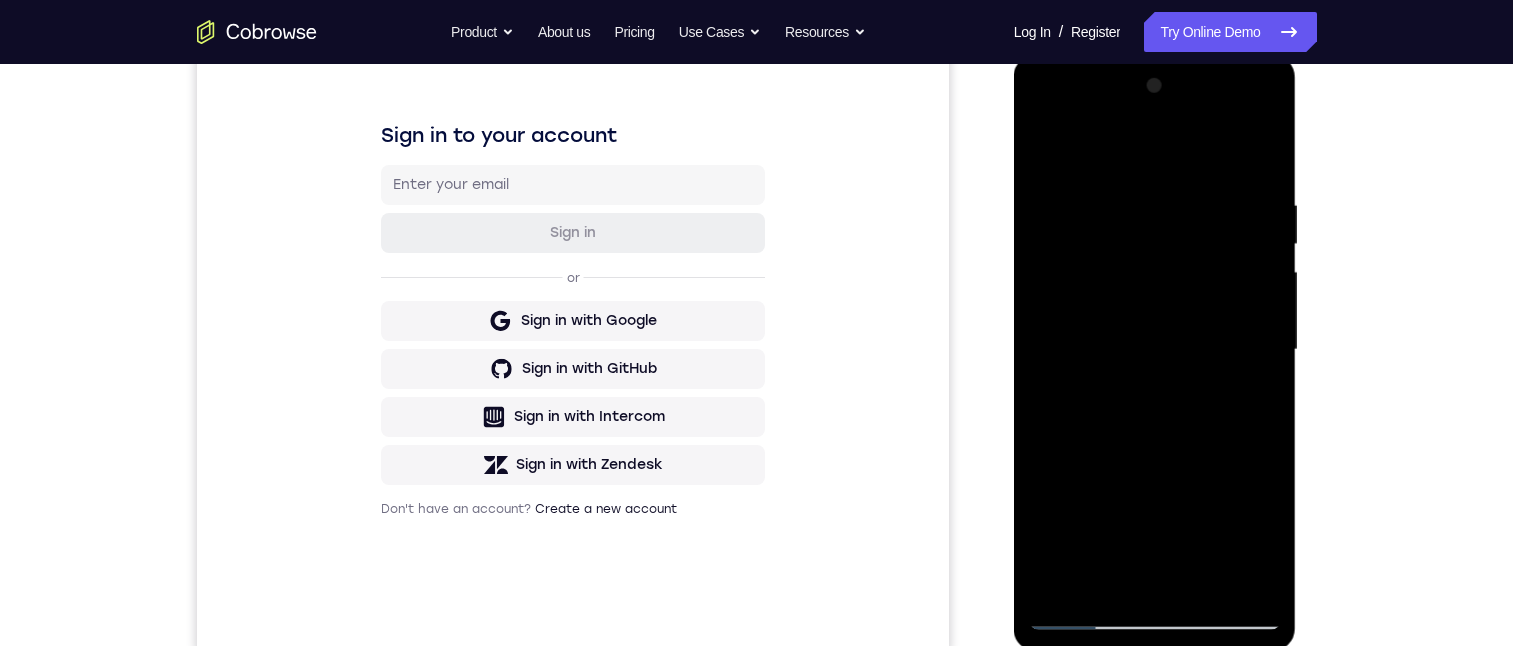 drag, startPoint x: 1248, startPoint y: 483, endPoint x: 1244, endPoint y: 63, distance: 420.01904 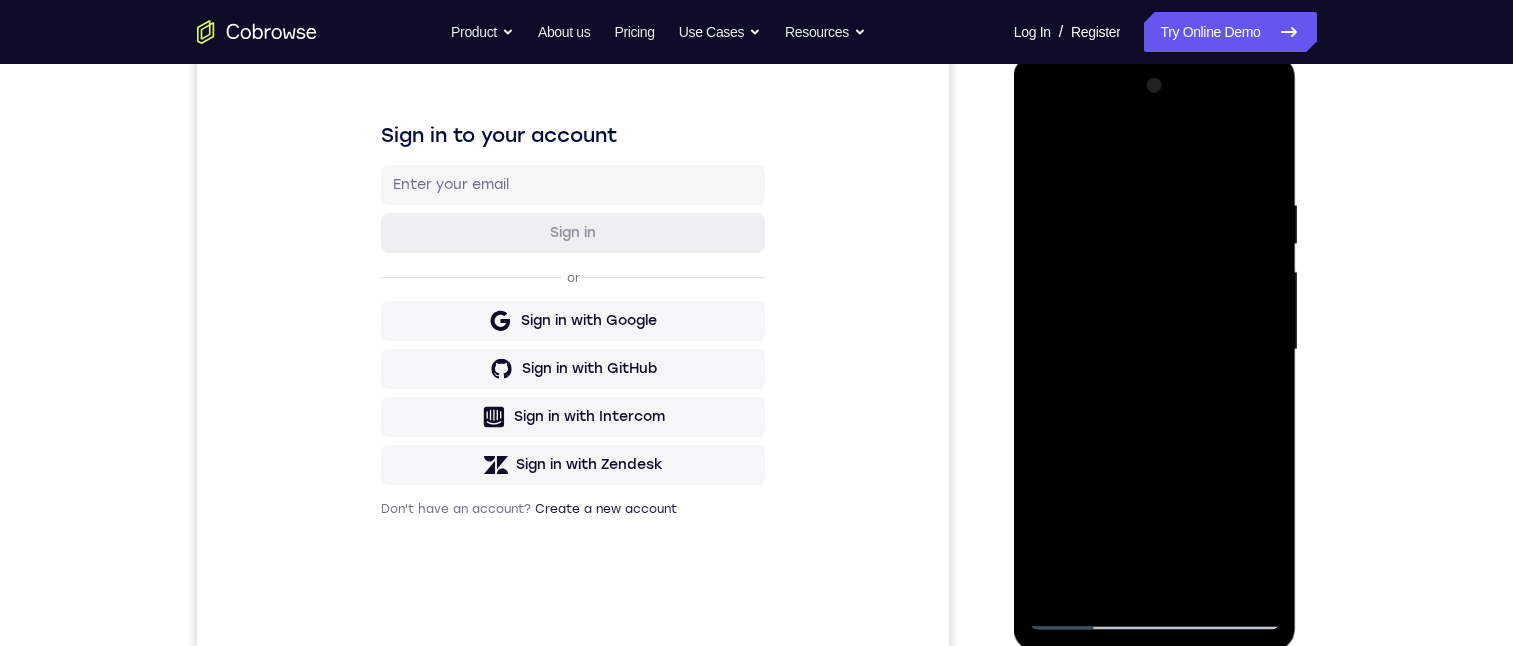 drag, startPoint x: 1204, startPoint y: 449, endPoint x: 1250, endPoint y: 78, distance: 373.84088 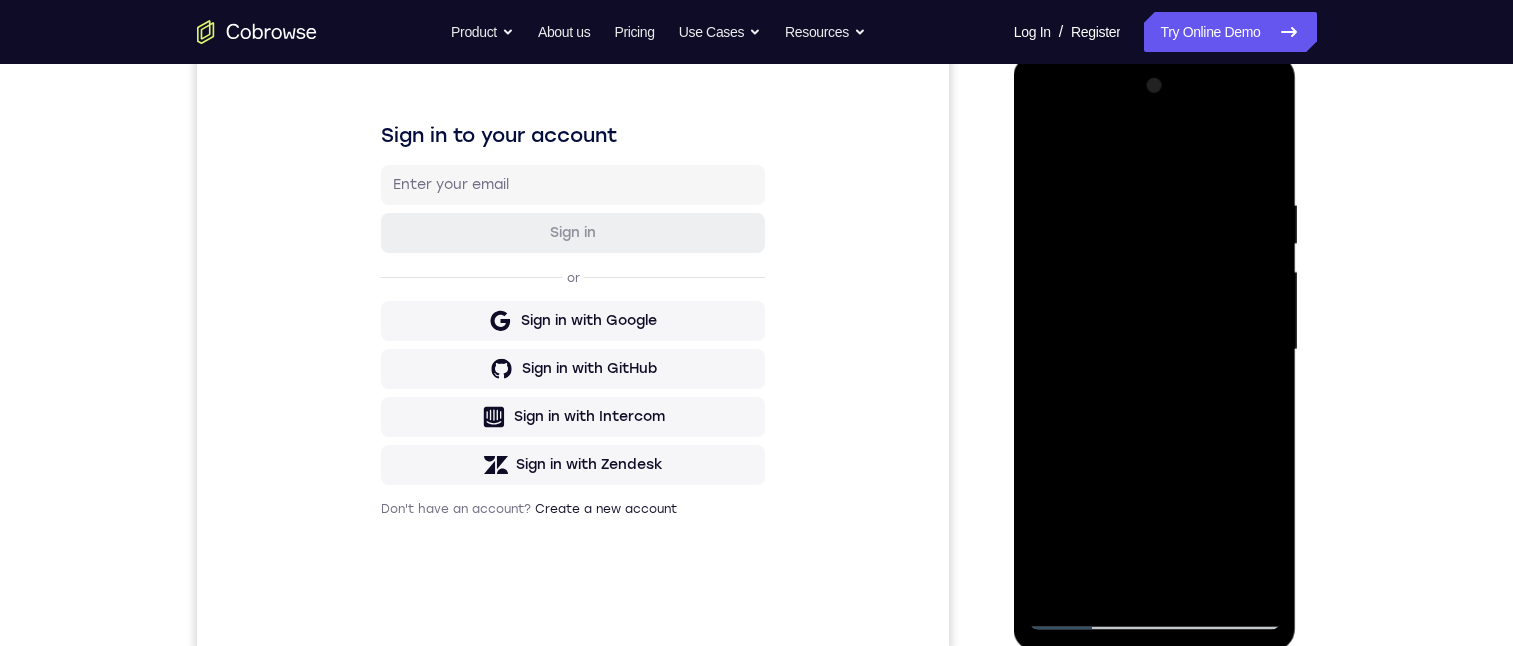 drag, startPoint x: 1201, startPoint y: 514, endPoint x: 1207, endPoint y: -166, distance: 680.0265 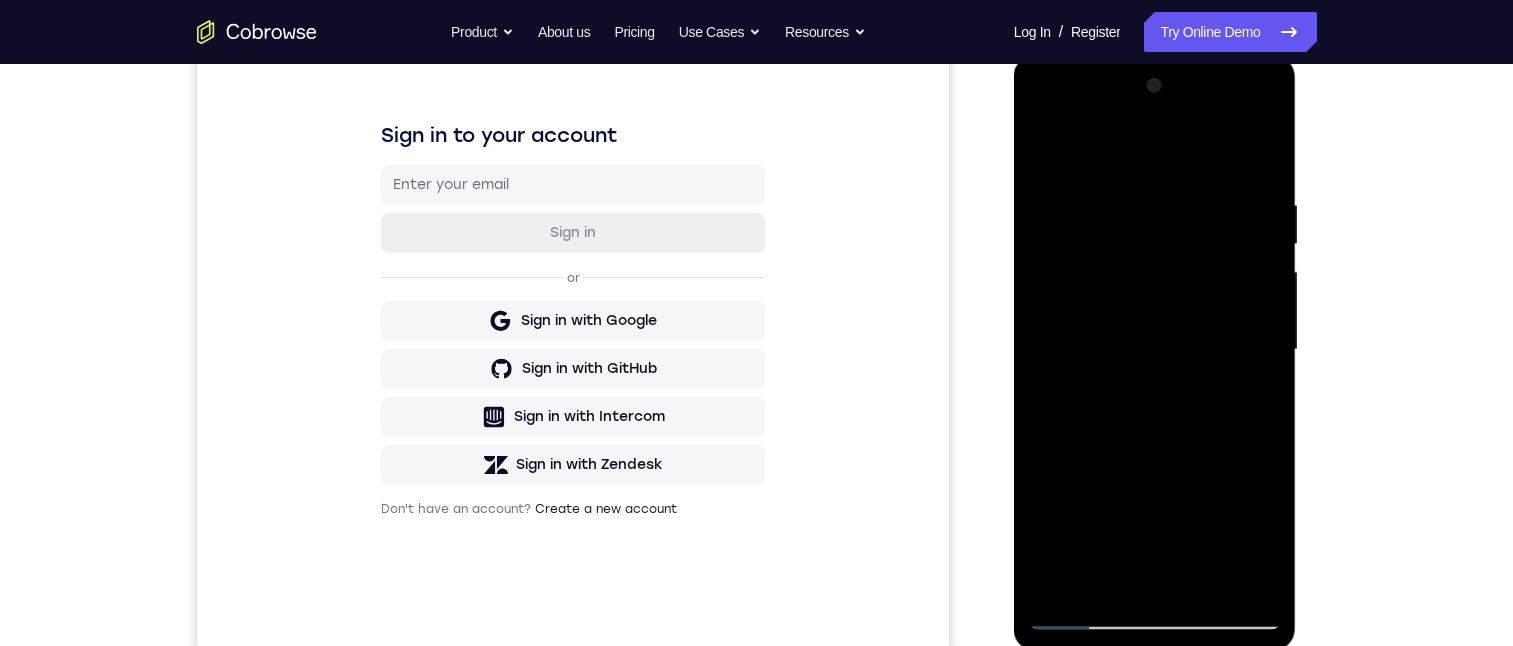 drag, startPoint x: 1185, startPoint y: 531, endPoint x: 1294, endPoint y: 142, distance: 403.98267 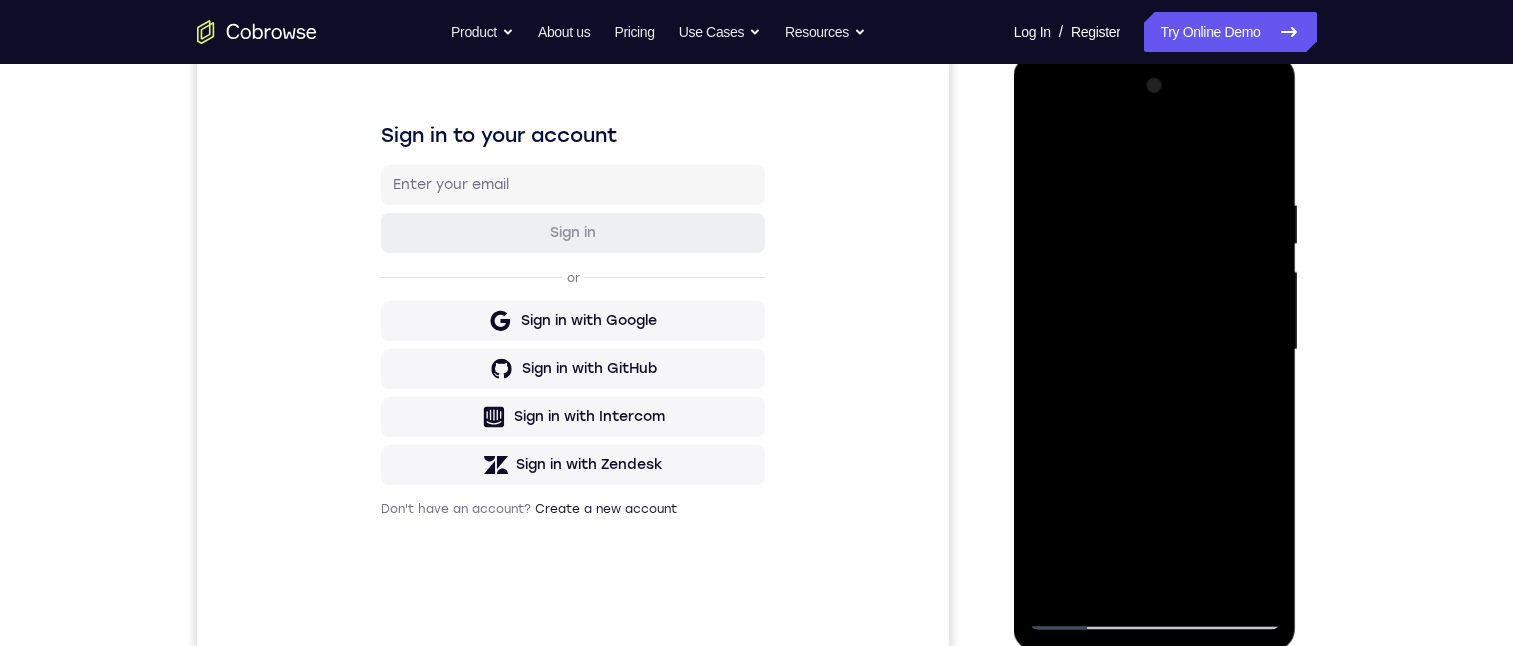 drag, startPoint x: 1206, startPoint y: 531, endPoint x: 1291, endPoint y: 239, distance: 304.12006 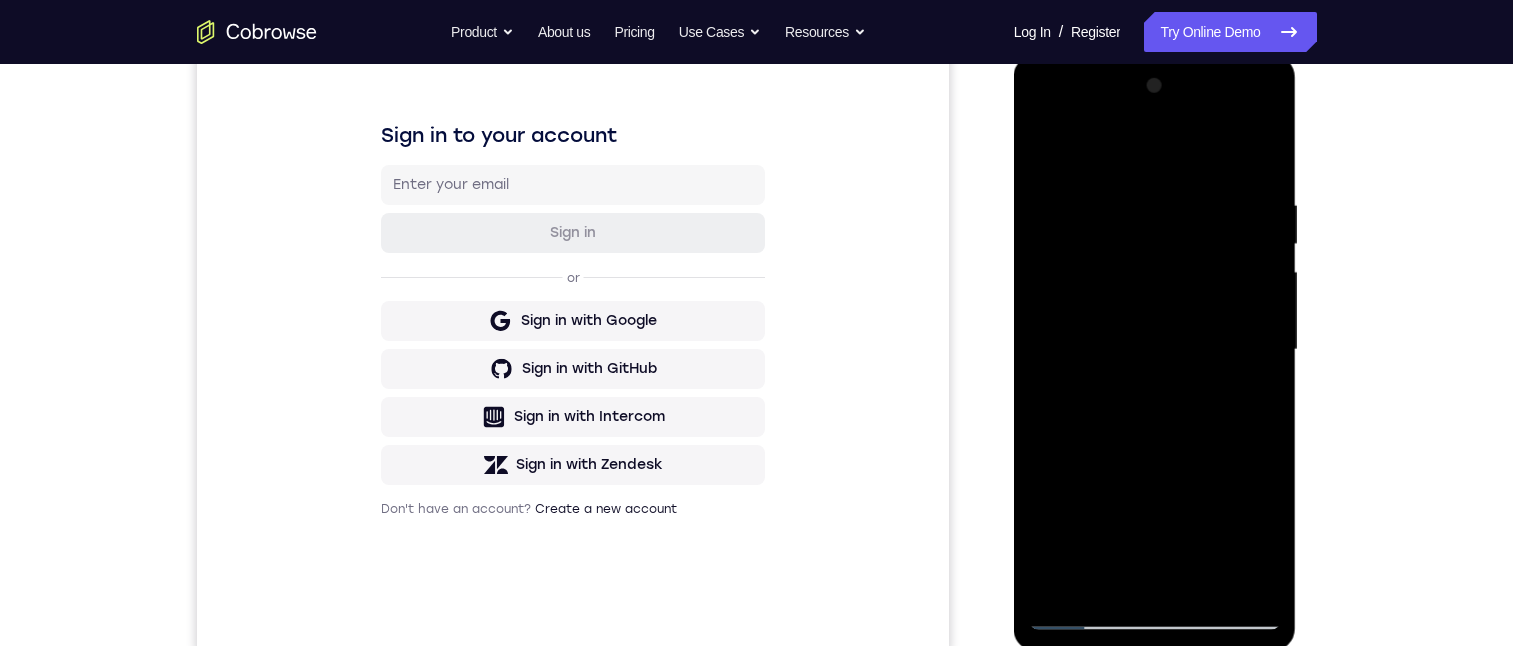drag, startPoint x: 1217, startPoint y: 547, endPoint x: 1146, endPoint y: 69, distance: 483.24423 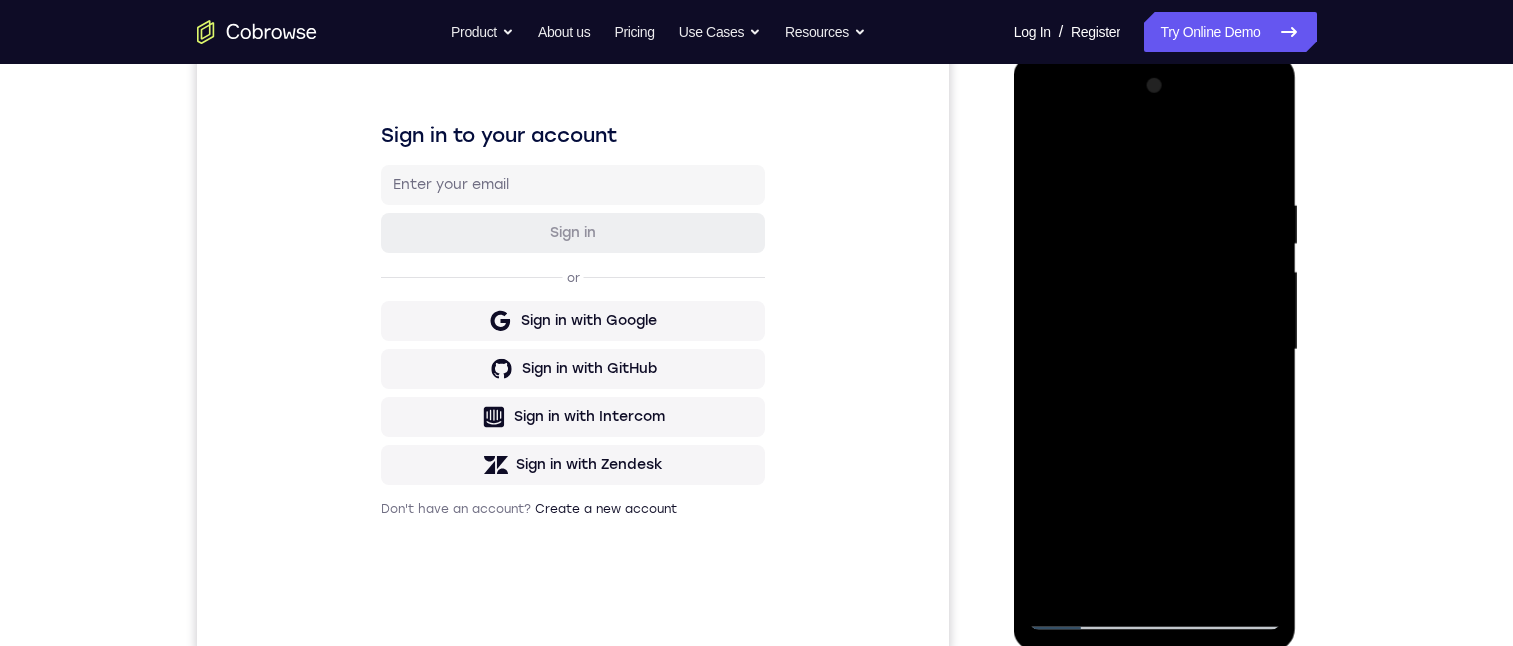 drag, startPoint x: 1228, startPoint y: 562, endPoint x: 2240, endPoint y: 57, distance: 1131.0035 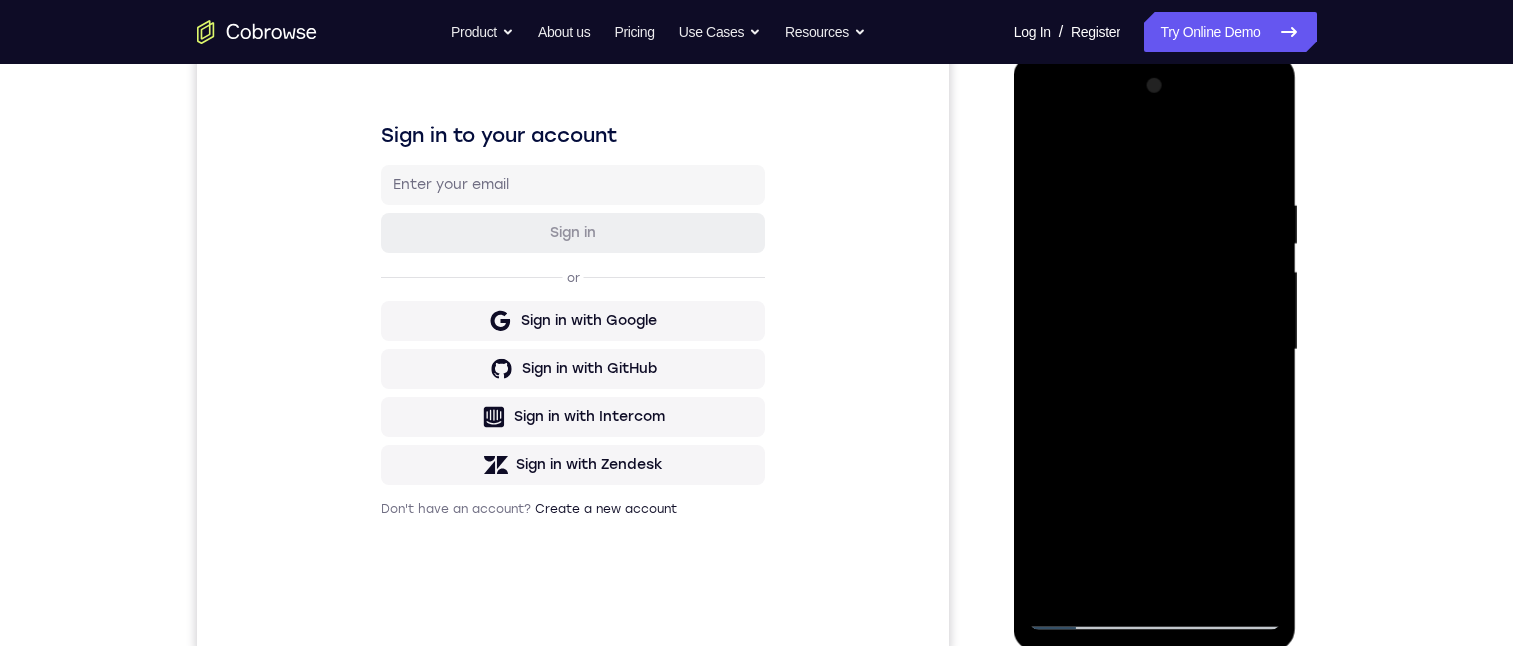 drag, startPoint x: 1228, startPoint y: 434, endPoint x: 1221, endPoint y: -57, distance: 491.0499 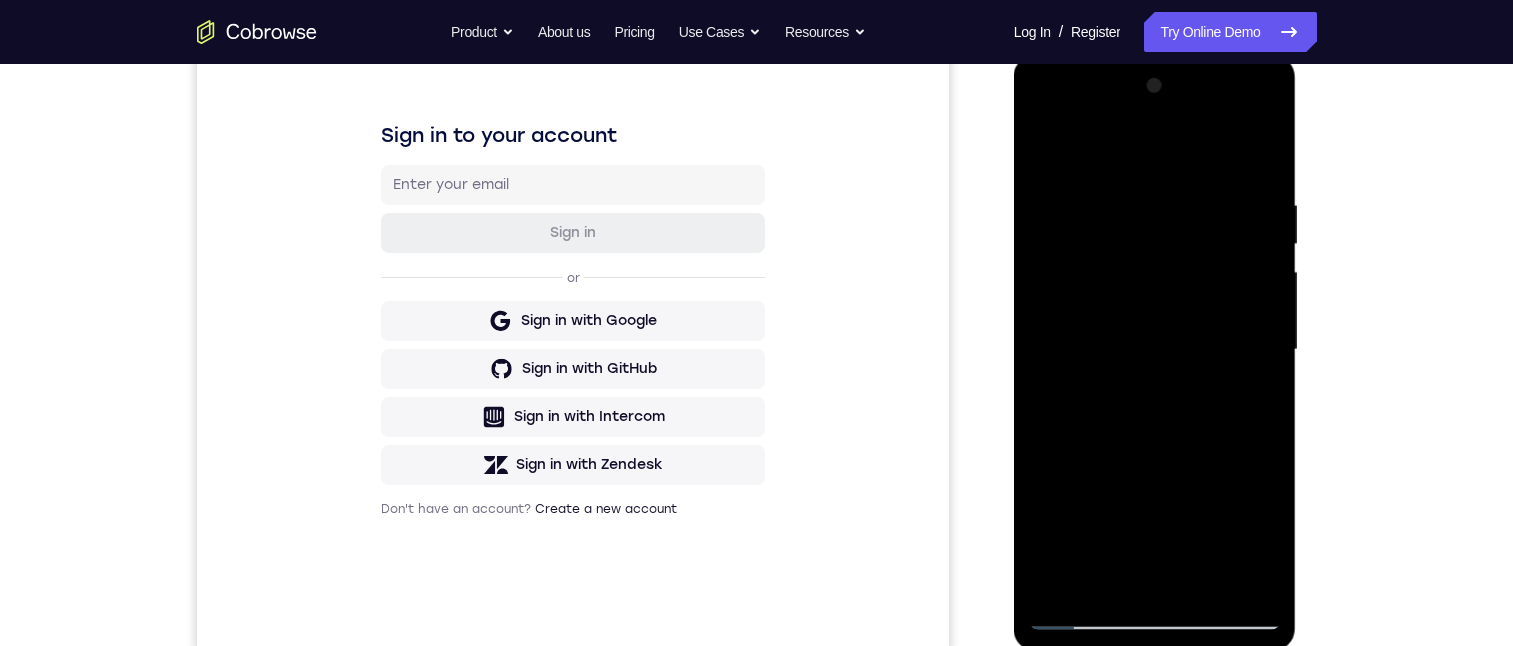 drag, startPoint x: 1223, startPoint y: 464, endPoint x: 1220, endPoint y: 211, distance: 253.01779 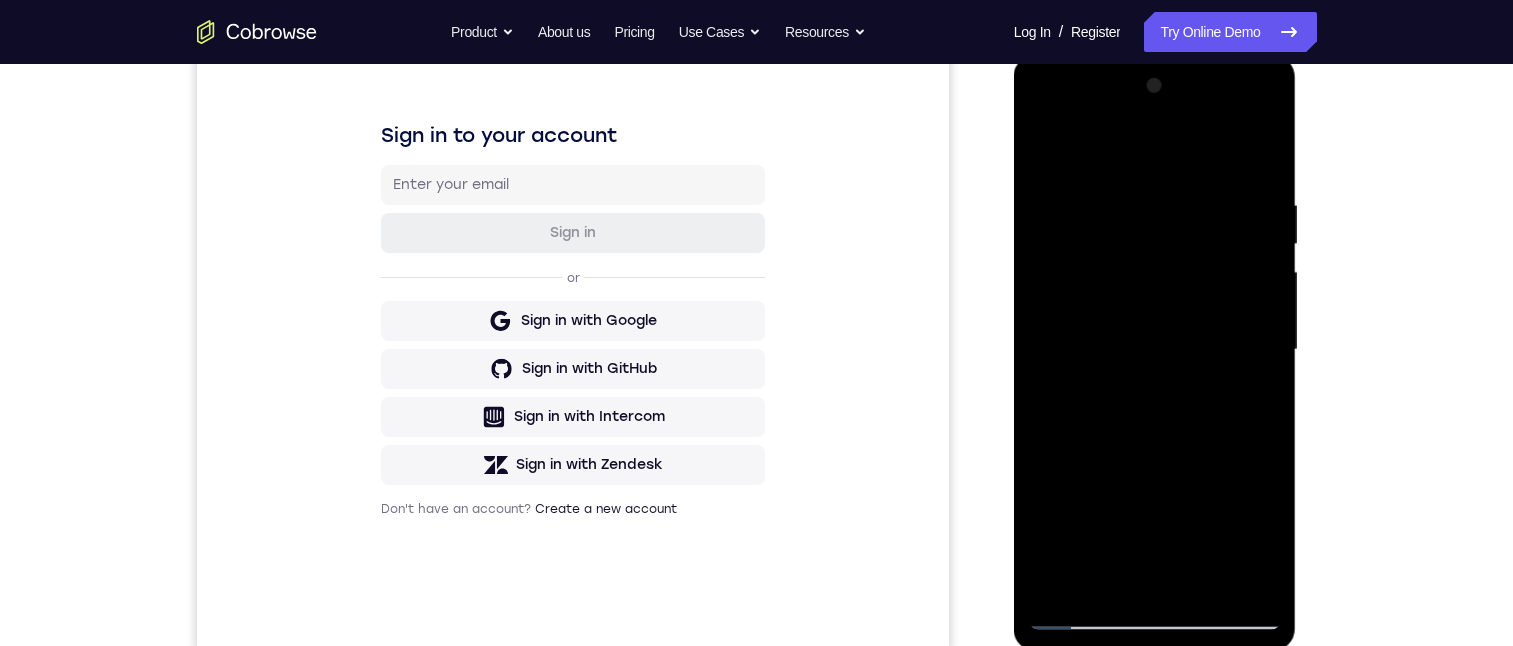 drag, startPoint x: 2363, startPoint y: 335, endPoint x: 1238, endPoint y: 271, distance: 1126.819 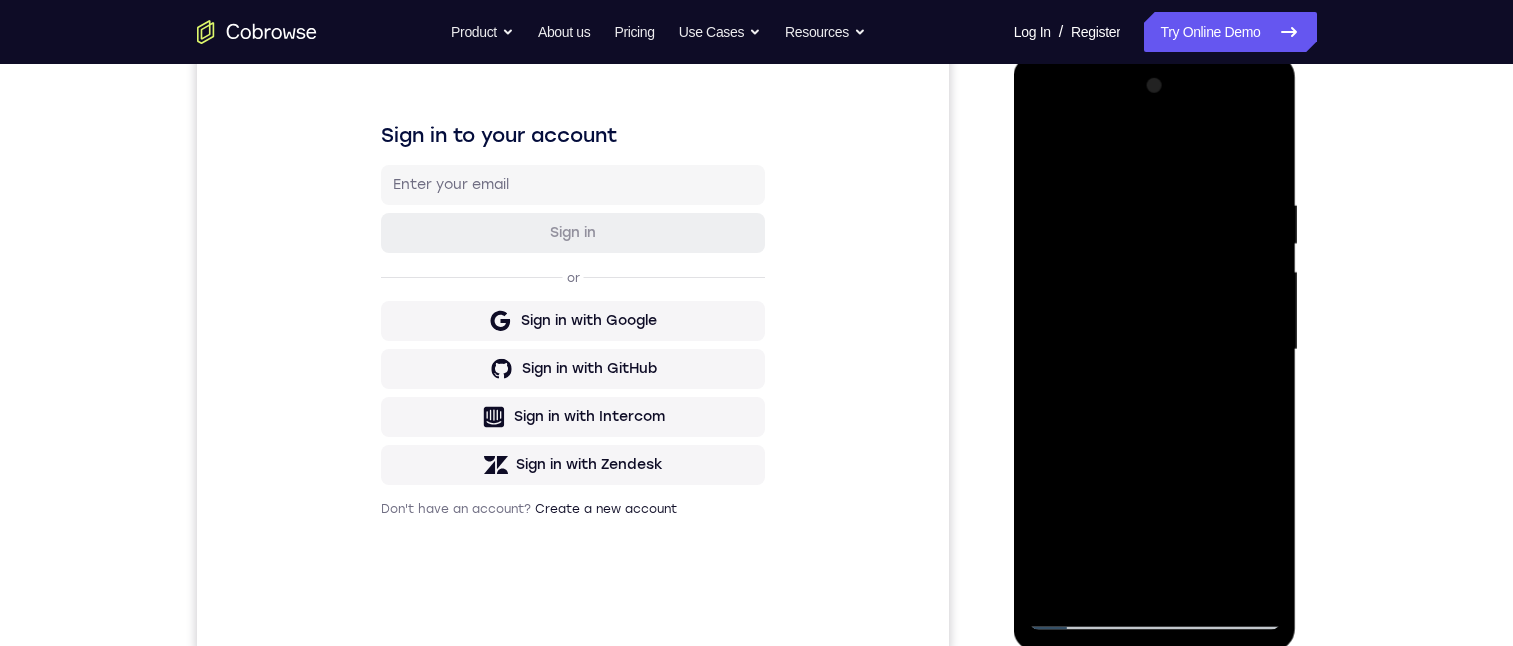 drag, startPoint x: 1198, startPoint y: 445, endPoint x: 1224, endPoint y: -9, distance: 454.7439 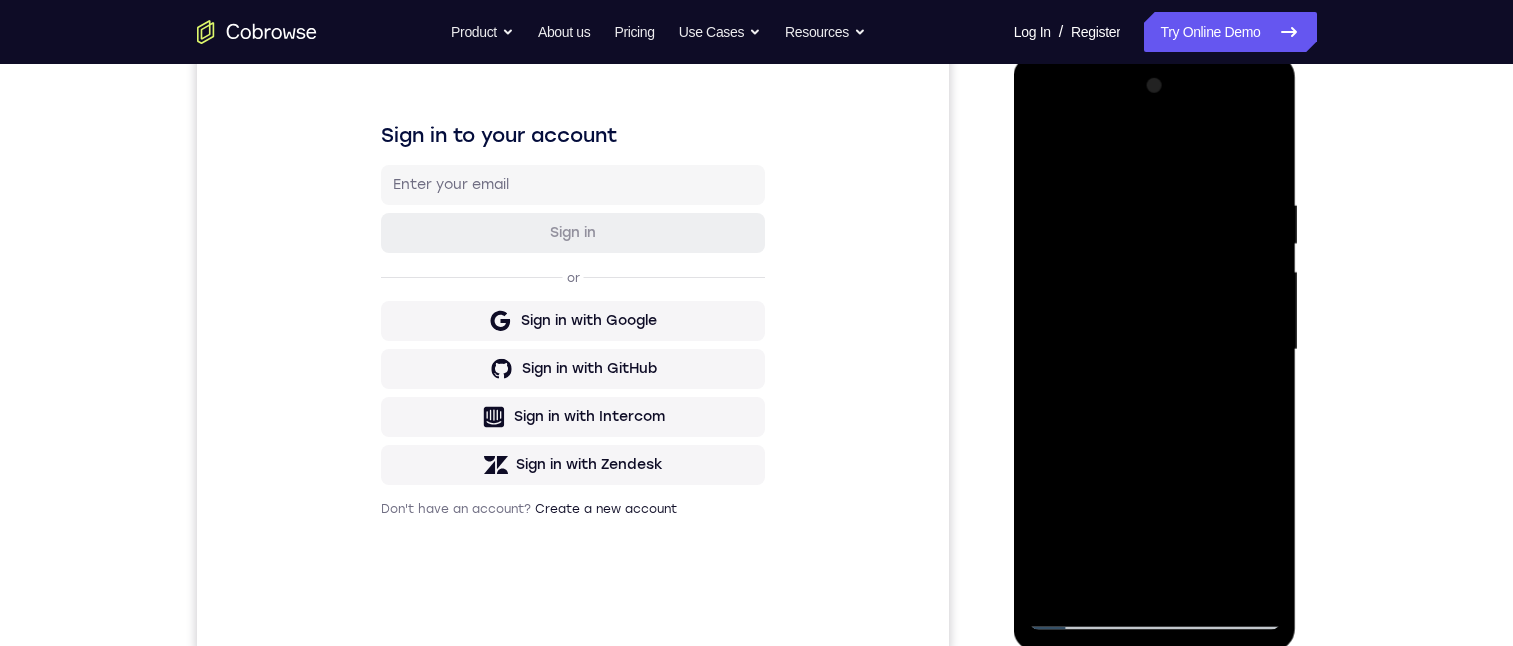 drag, startPoint x: 1220, startPoint y: 324, endPoint x: 1217, endPoint y: 75, distance: 249.01807 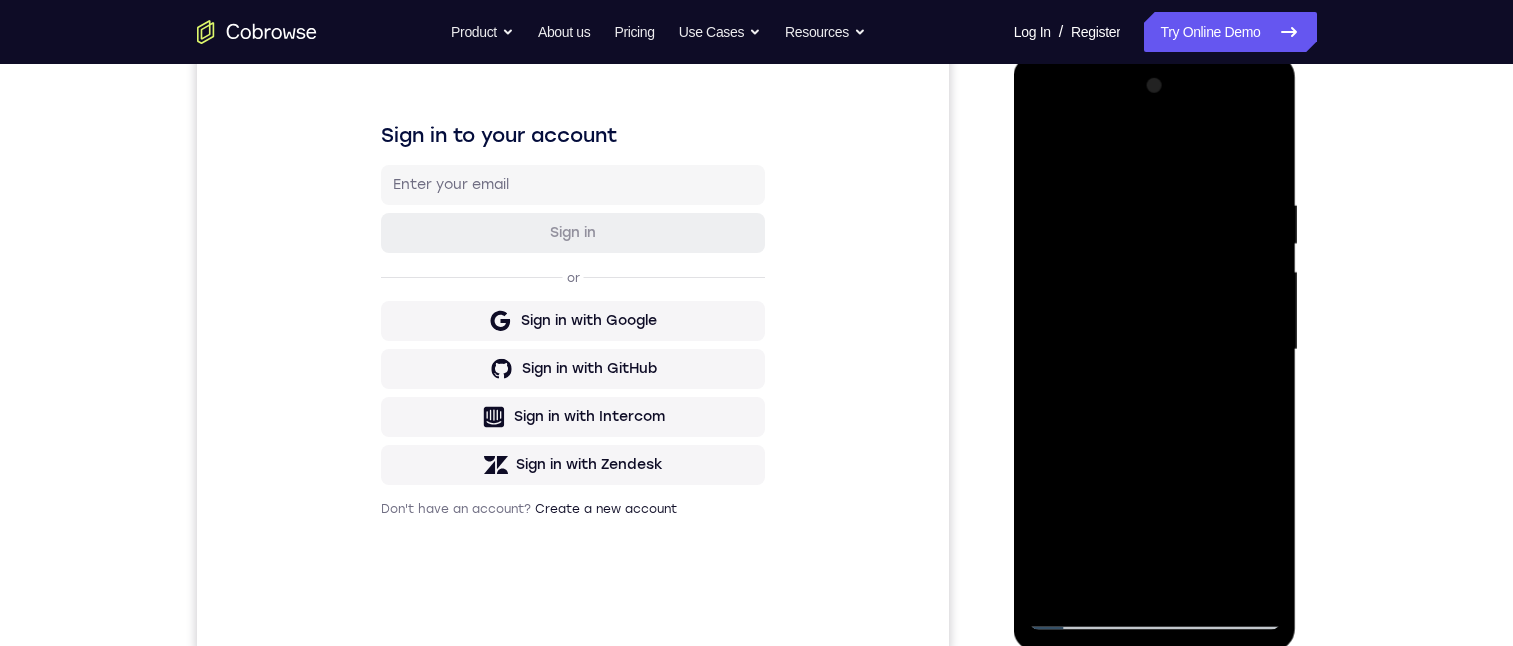 drag, startPoint x: 1180, startPoint y: 435, endPoint x: 1170, endPoint y: 364, distance: 71.70077 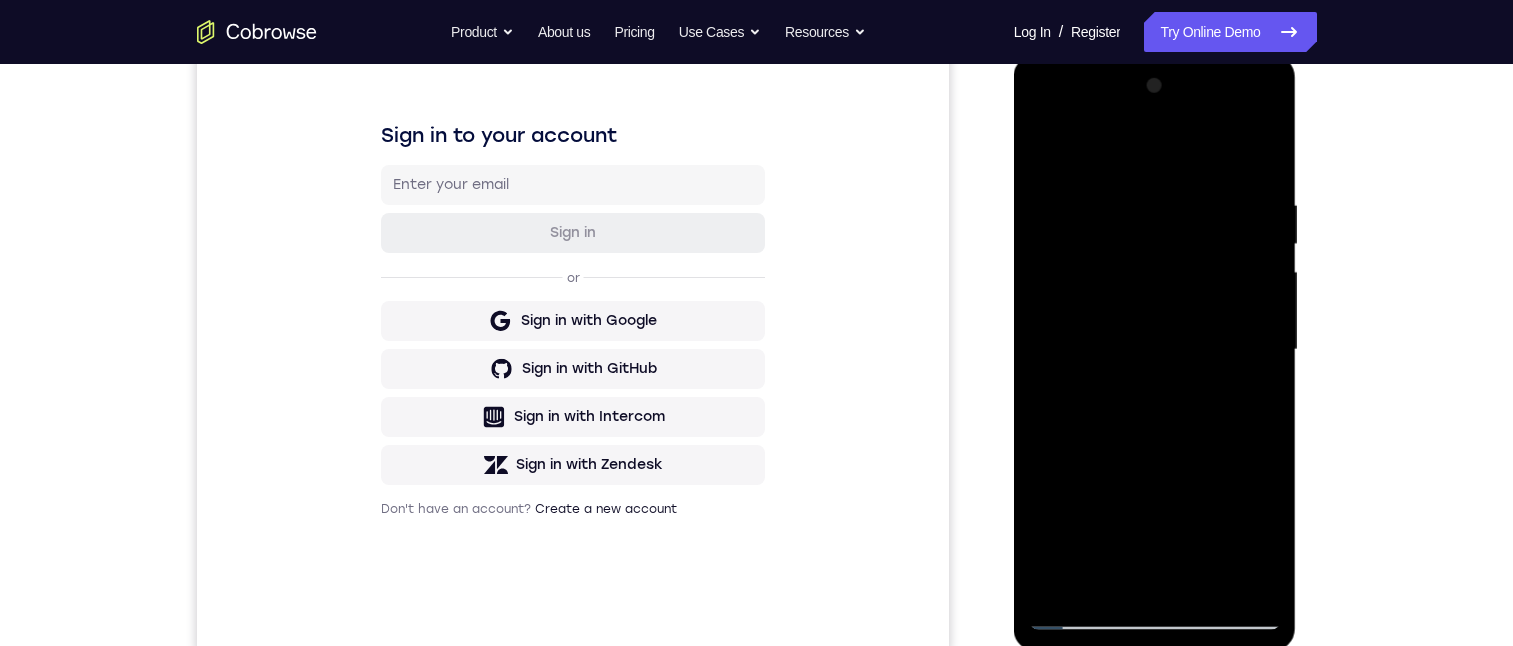 drag, startPoint x: 1152, startPoint y: 503, endPoint x: 1112, endPoint y: 82, distance: 422.89597 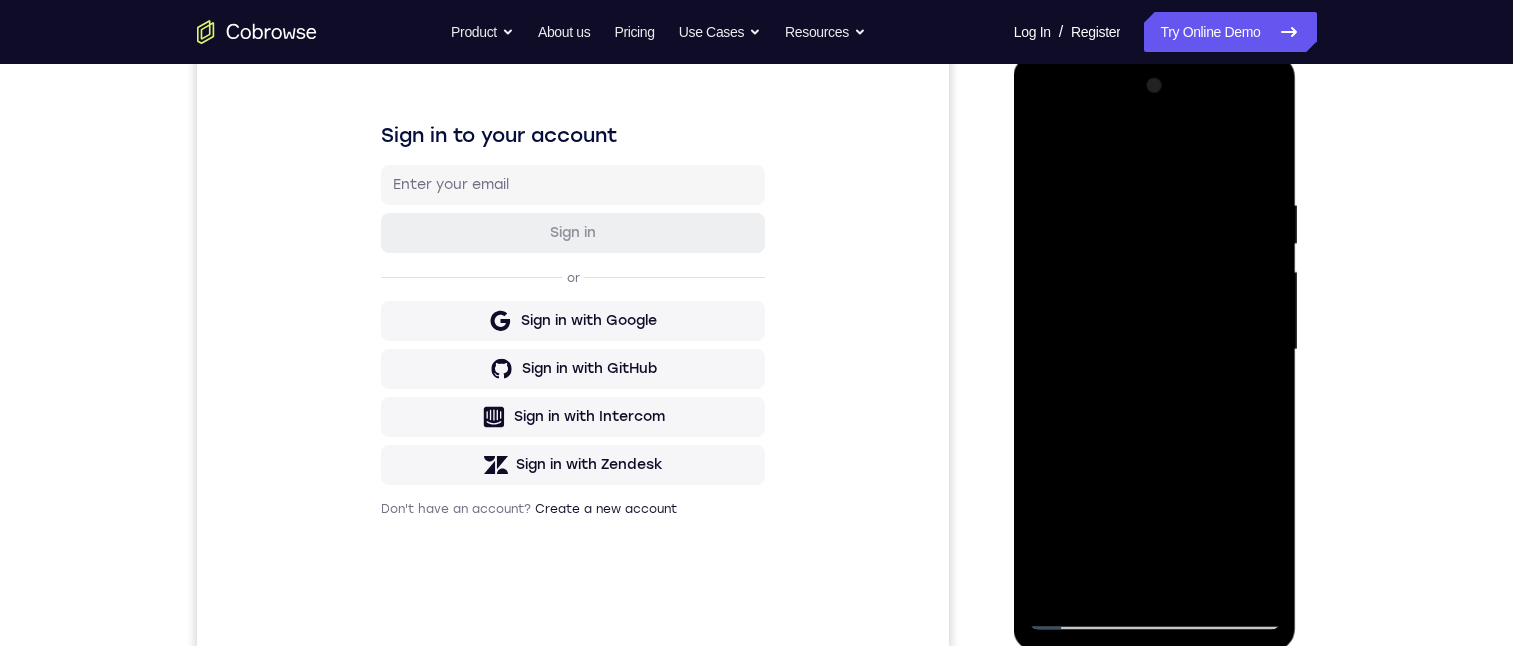 drag, startPoint x: 1192, startPoint y: 531, endPoint x: 1123, endPoint y: 80, distance: 456.24774 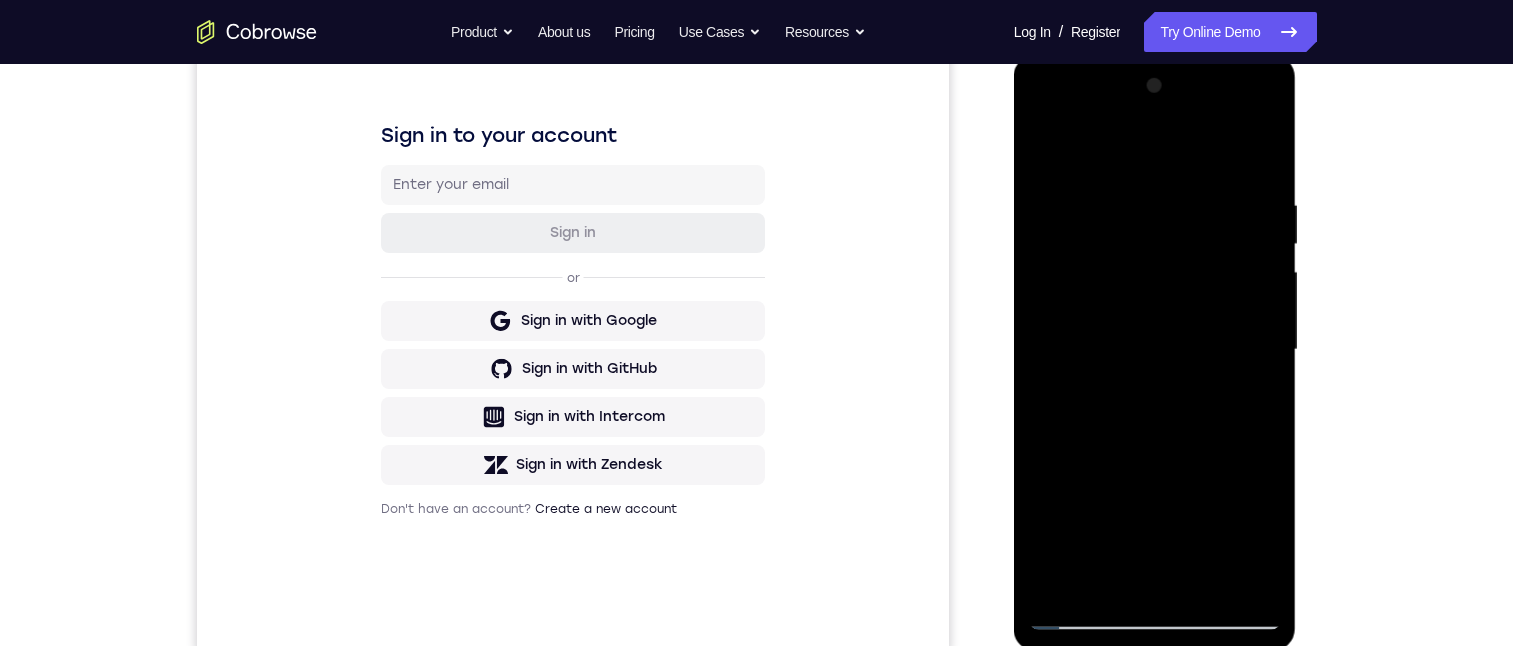 drag, startPoint x: 1194, startPoint y: 503, endPoint x: 1124, endPoint y: 67, distance: 441.58353 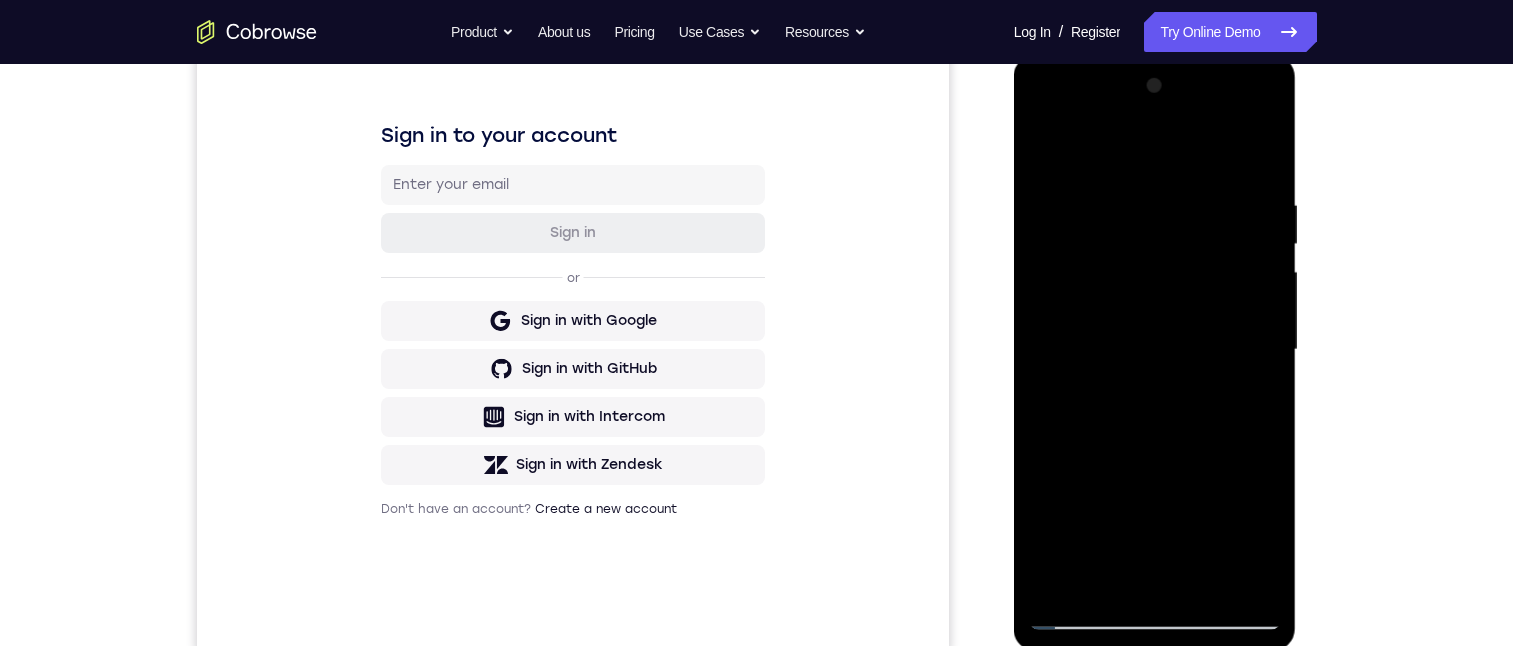 drag, startPoint x: 1195, startPoint y: 482, endPoint x: 1164, endPoint y: 35, distance: 448.07367 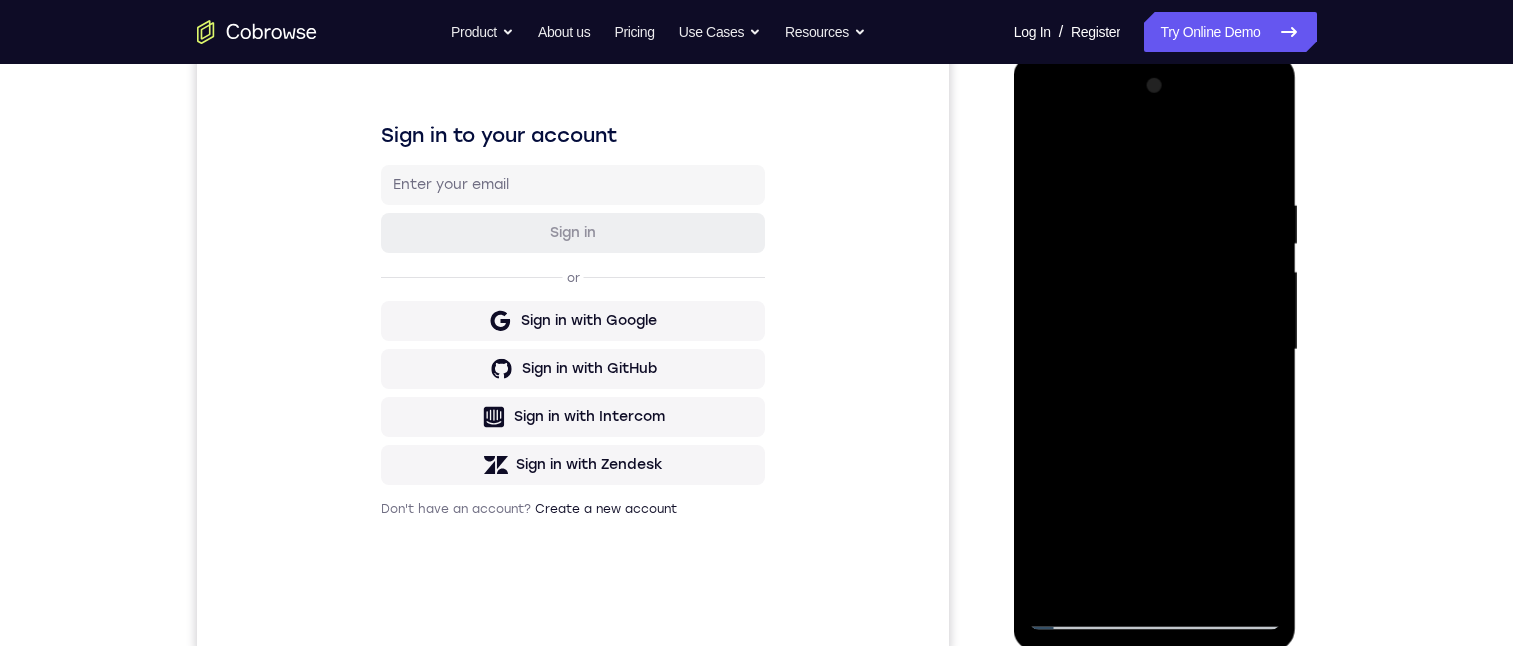 drag, startPoint x: 1183, startPoint y: 452, endPoint x: 1202, endPoint y: 71, distance: 381.47345 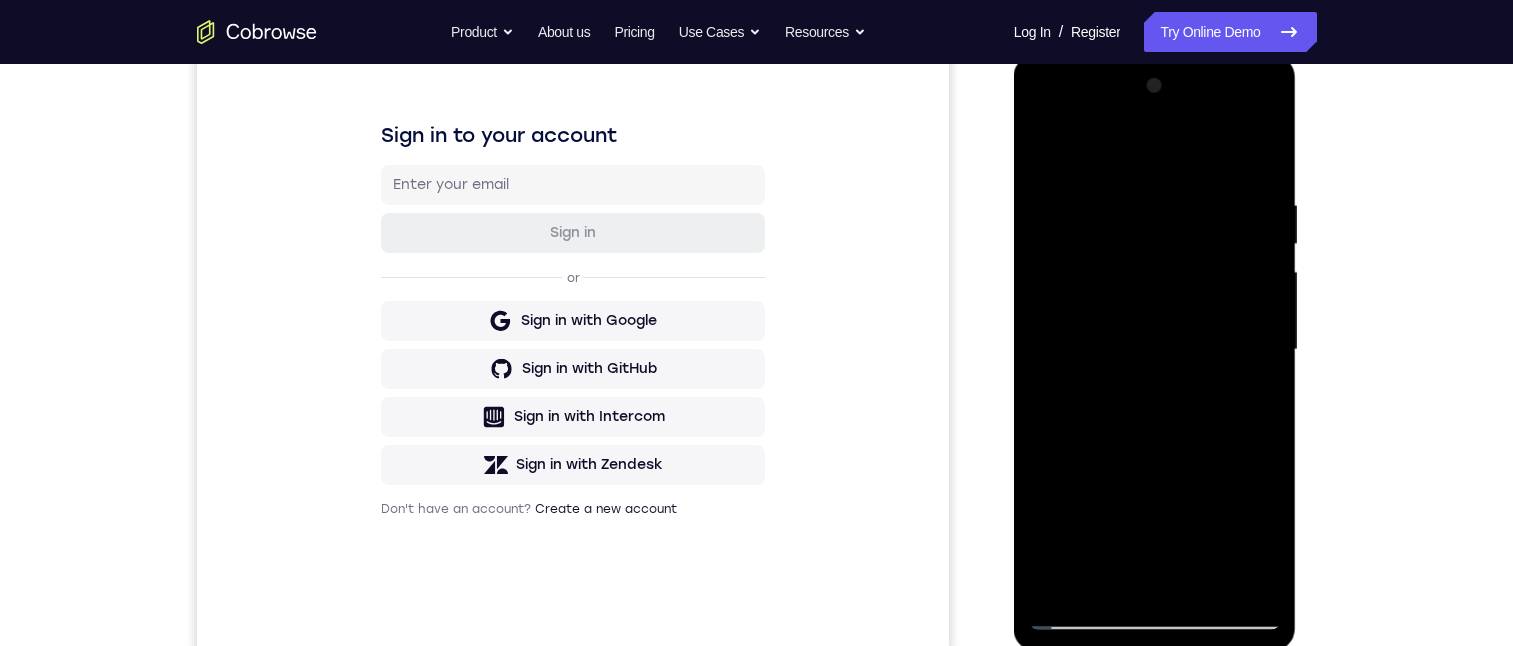 drag, startPoint x: 1206, startPoint y: 505, endPoint x: 1173, endPoint y: 73, distance: 433.25858 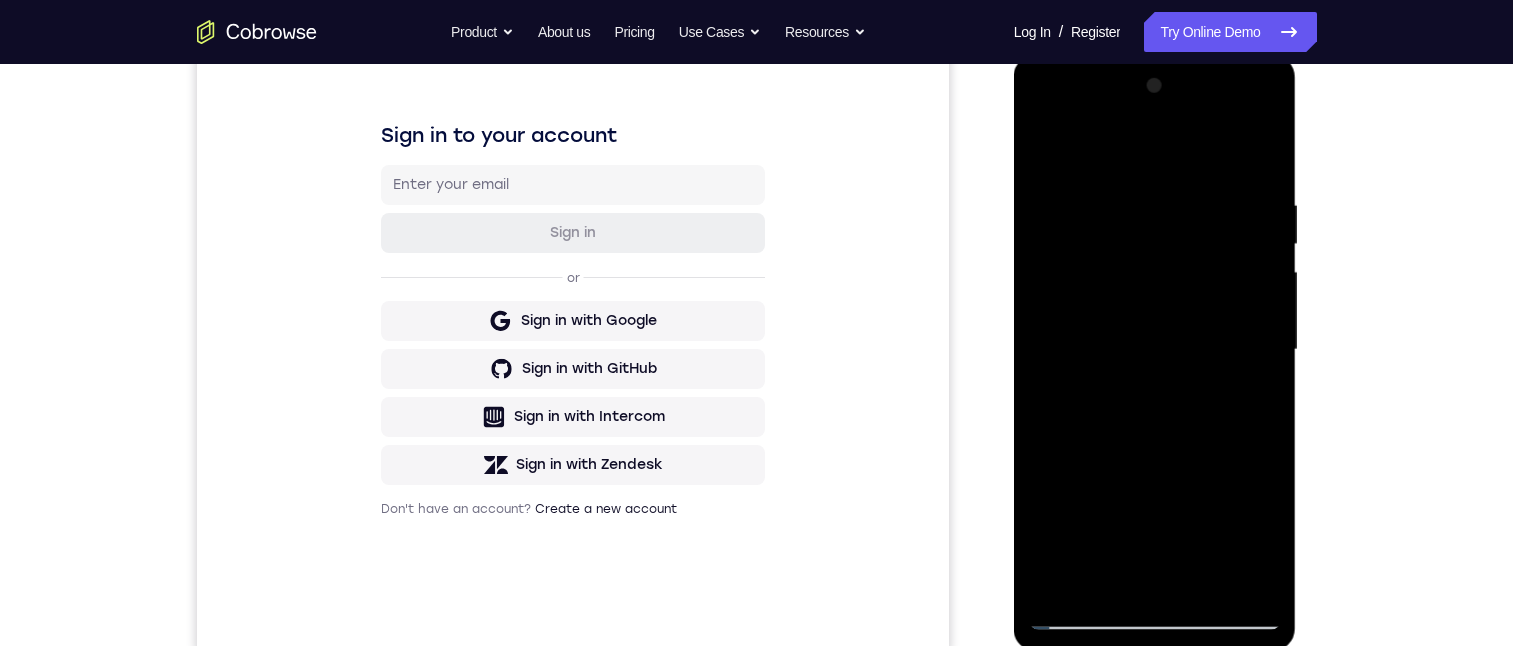 drag, startPoint x: 1185, startPoint y: 496, endPoint x: 2196, endPoint y: 78, distance: 1094.0042 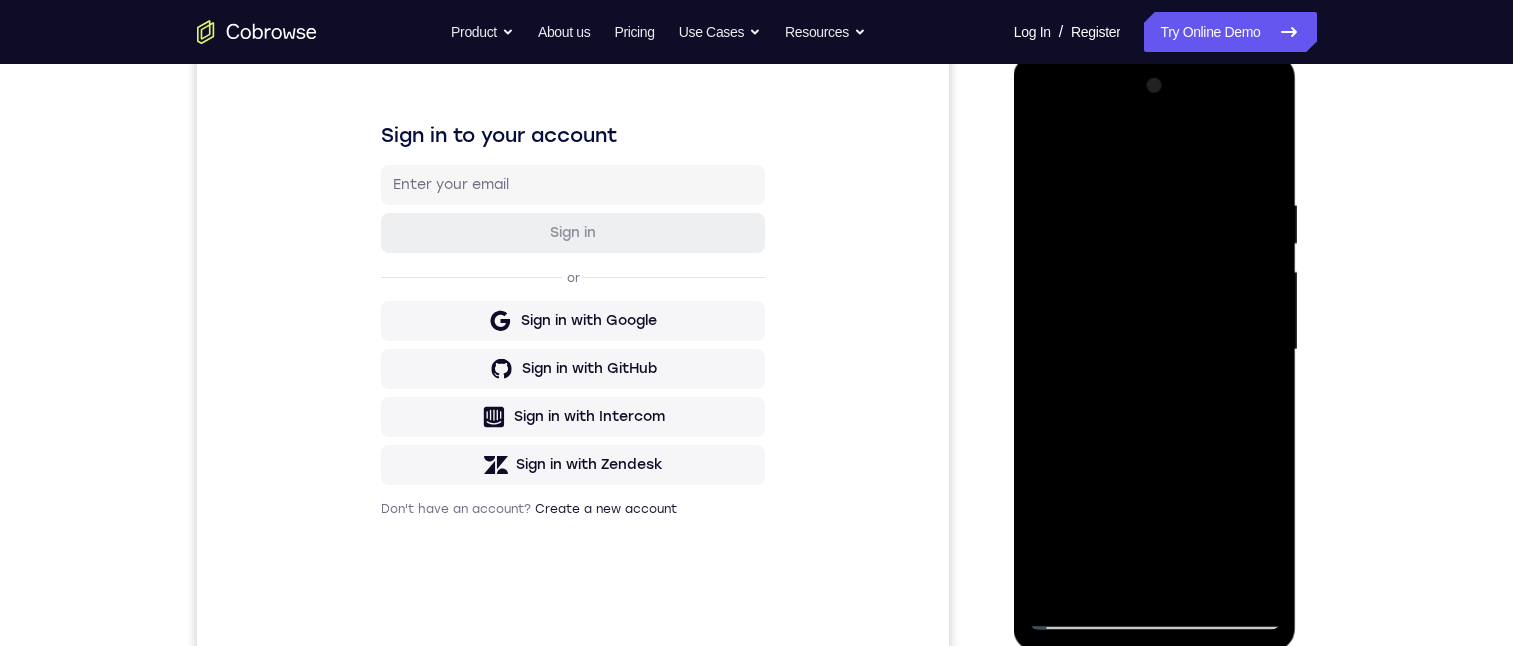 drag, startPoint x: 1212, startPoint y: 421, endPoint x: 1187, endPoint y: 286, distance: 137.2953 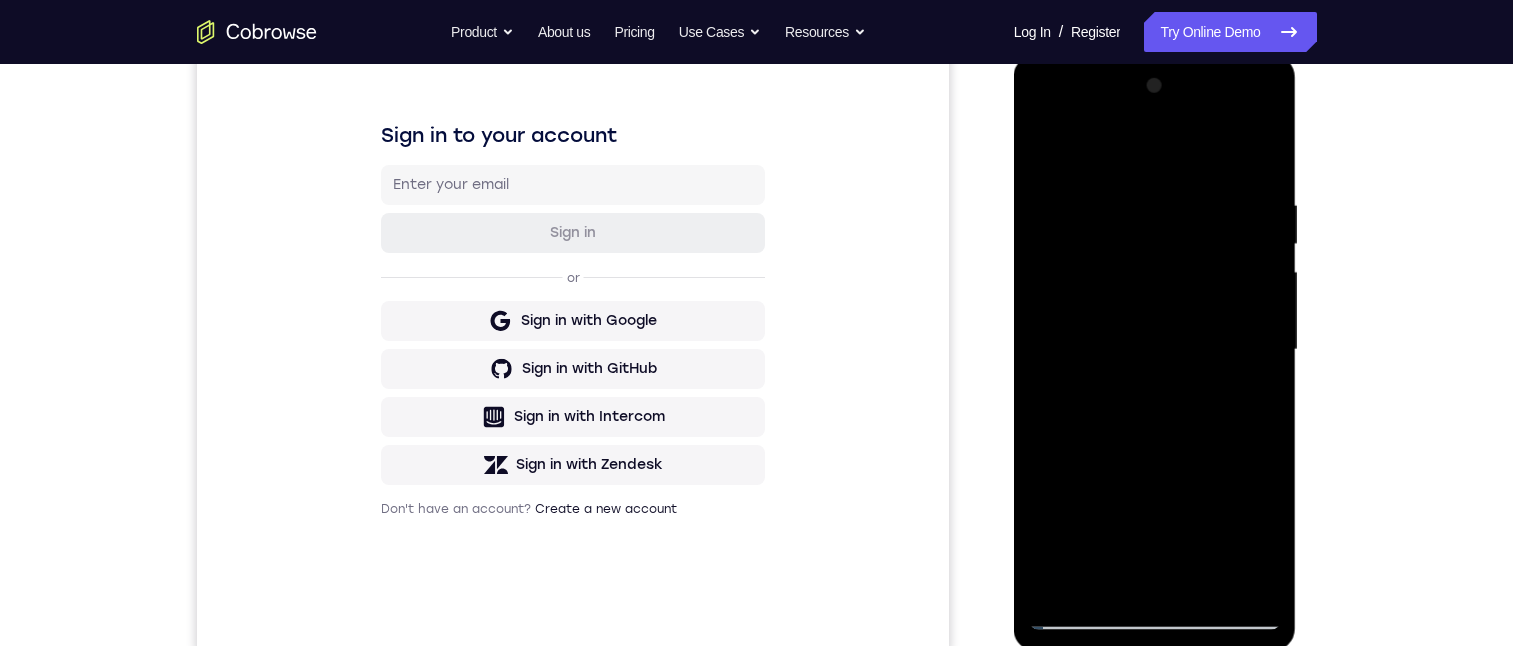 drag, startPoint x: 1180, startPoint y: 361, endPoint x: 1097, endPoint y: -111, distance: 479.2421 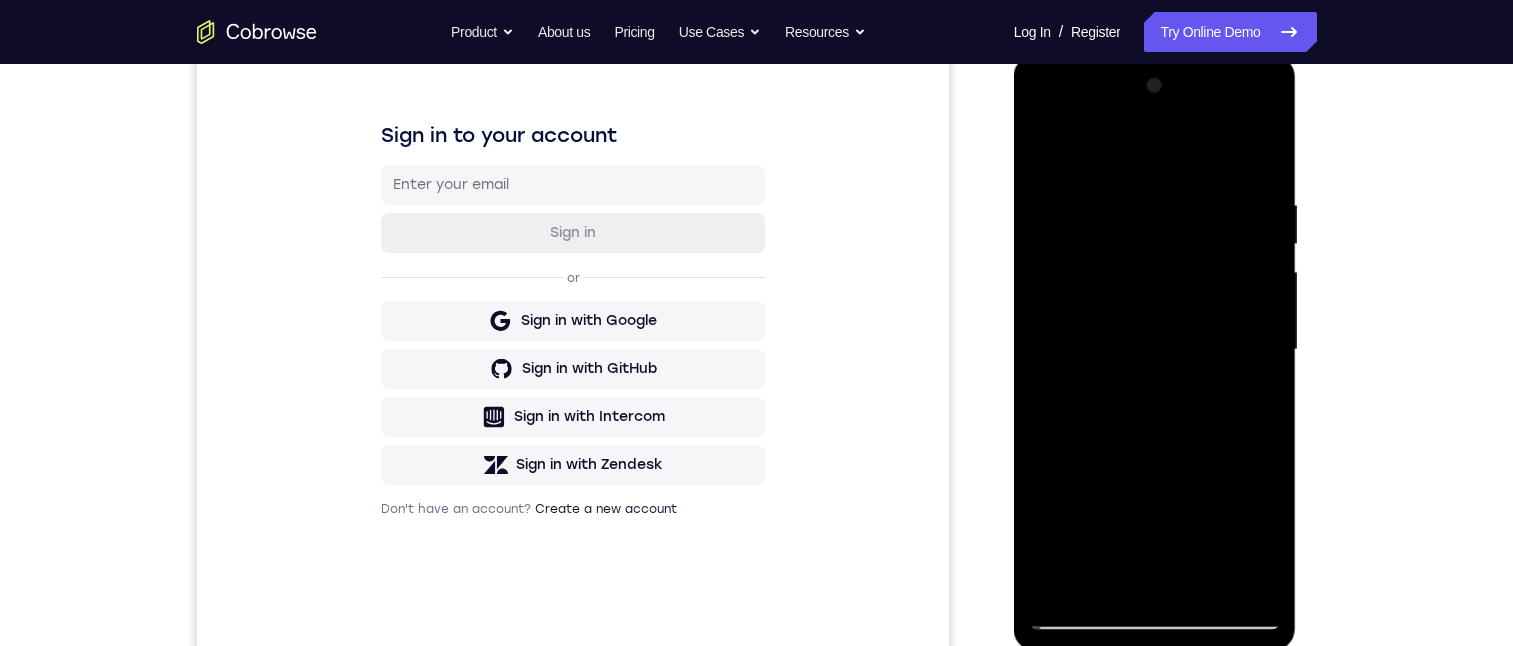drag, startPoint x: 1206, startPoint y: 519, endPoint x: 1154, endPoint y: 91, distance: 431.1473 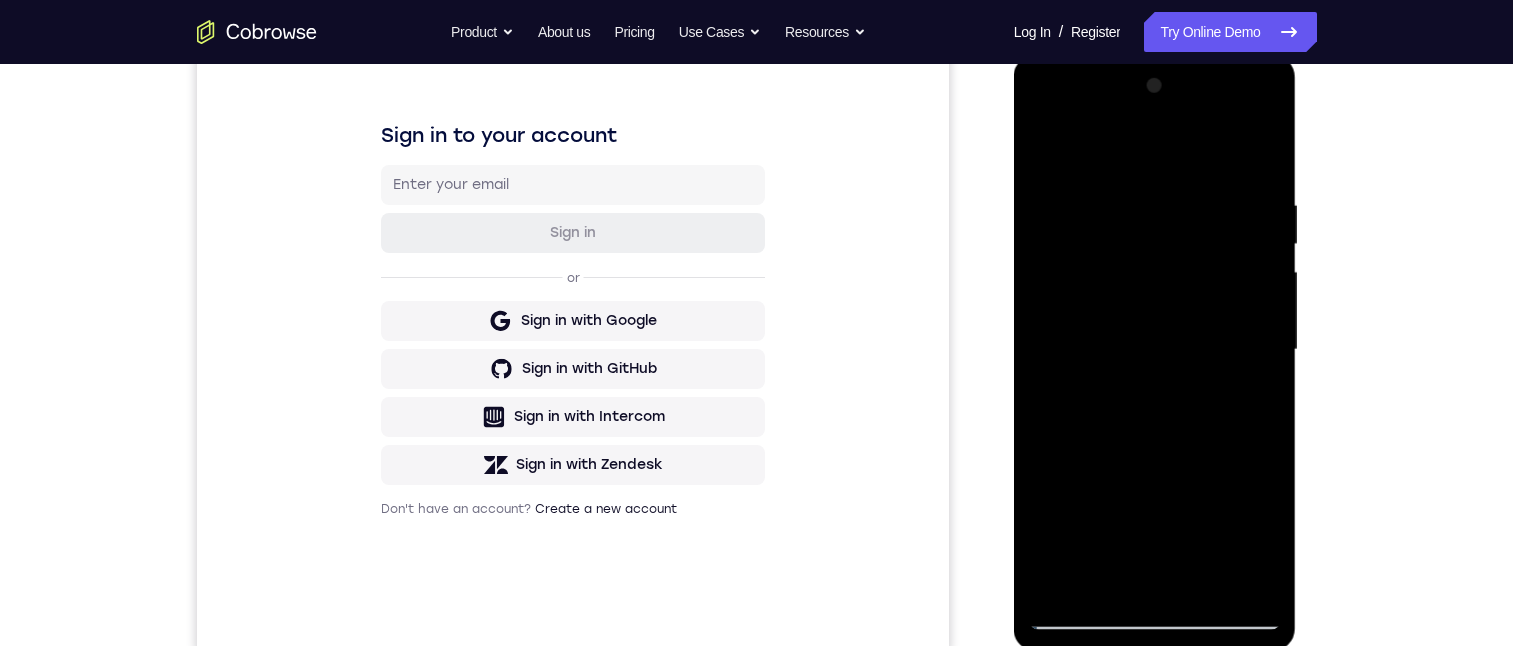 drag, startPoint x: 1195, startPoint y: 374, endPoint x: 1144, endPoint y: 252, distance: 132.23087 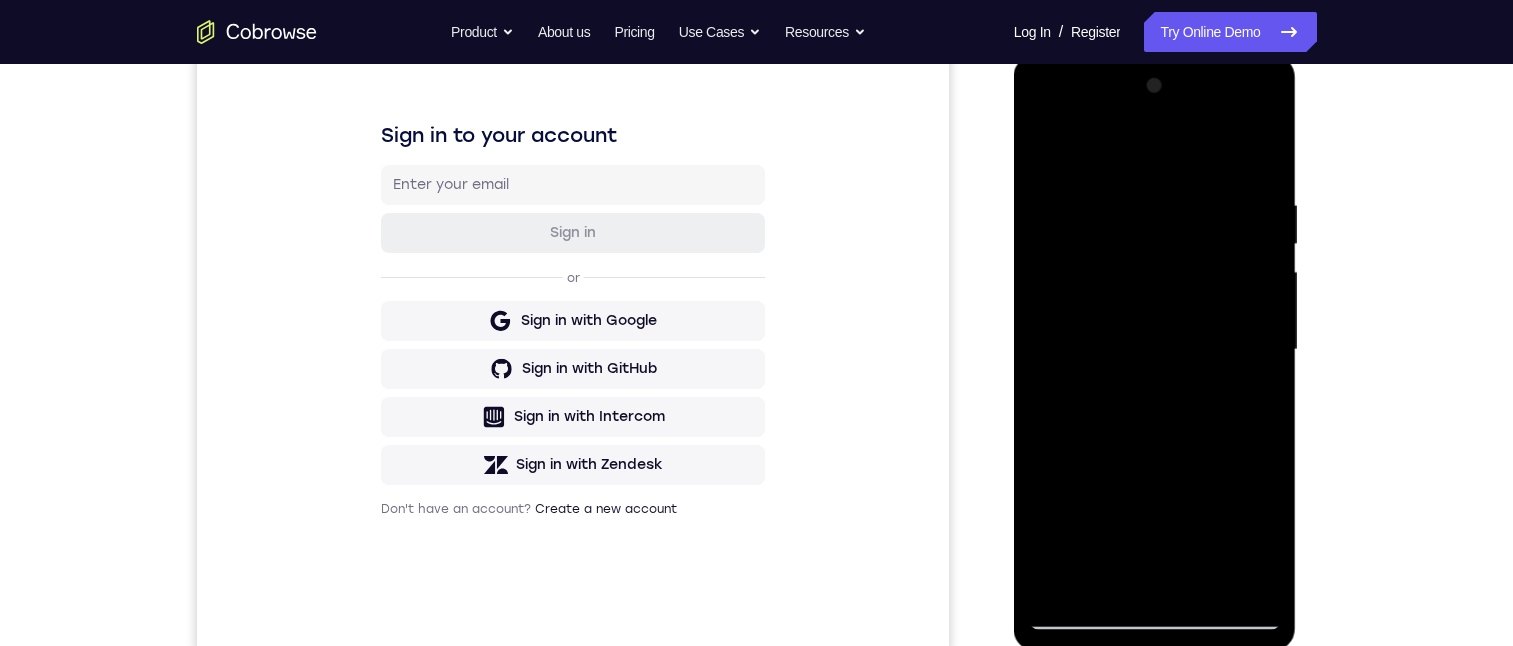 drag, startPoint x: 1192, startPoint y: 424, endPoint x: 1180, endPoint y: -37, distance: 461.15616 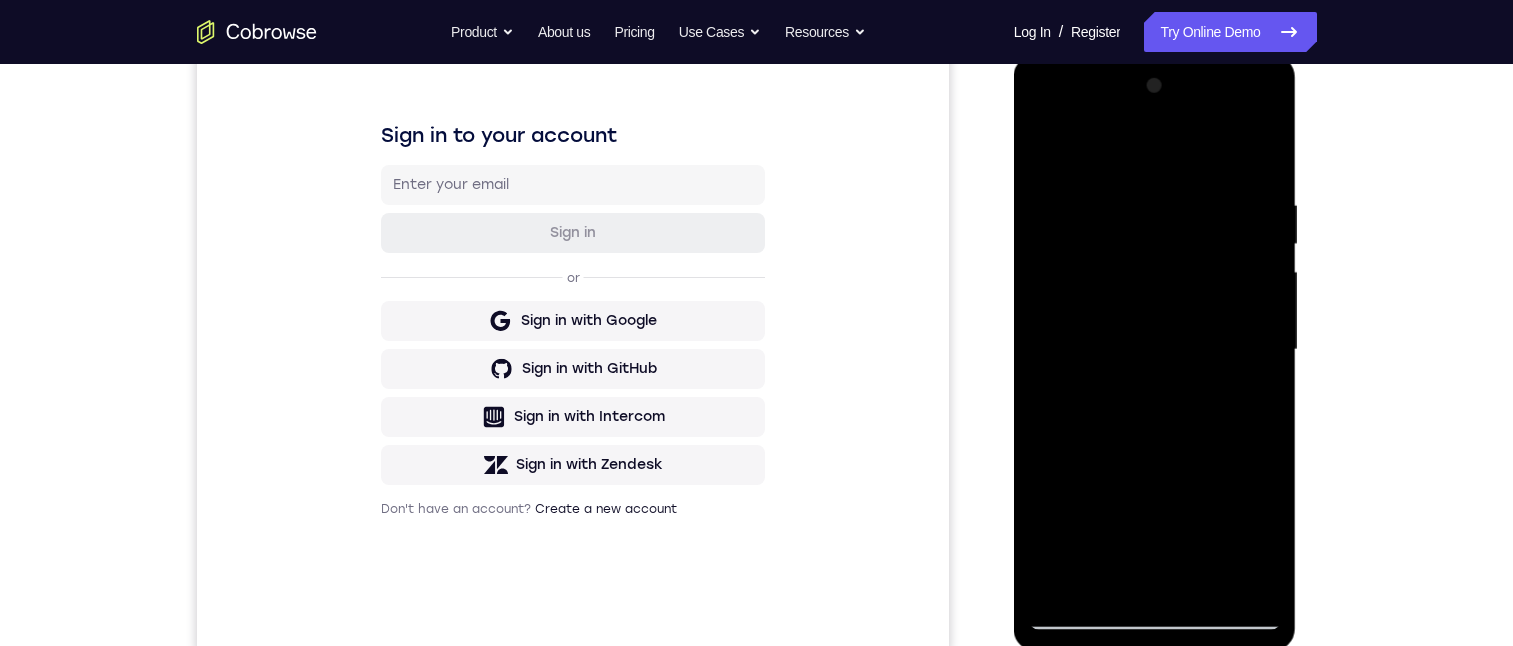 drag, startPoint x: 1136, startPoint y: 278, endPoint x: 1136, endPoint y: 80, distance: 198 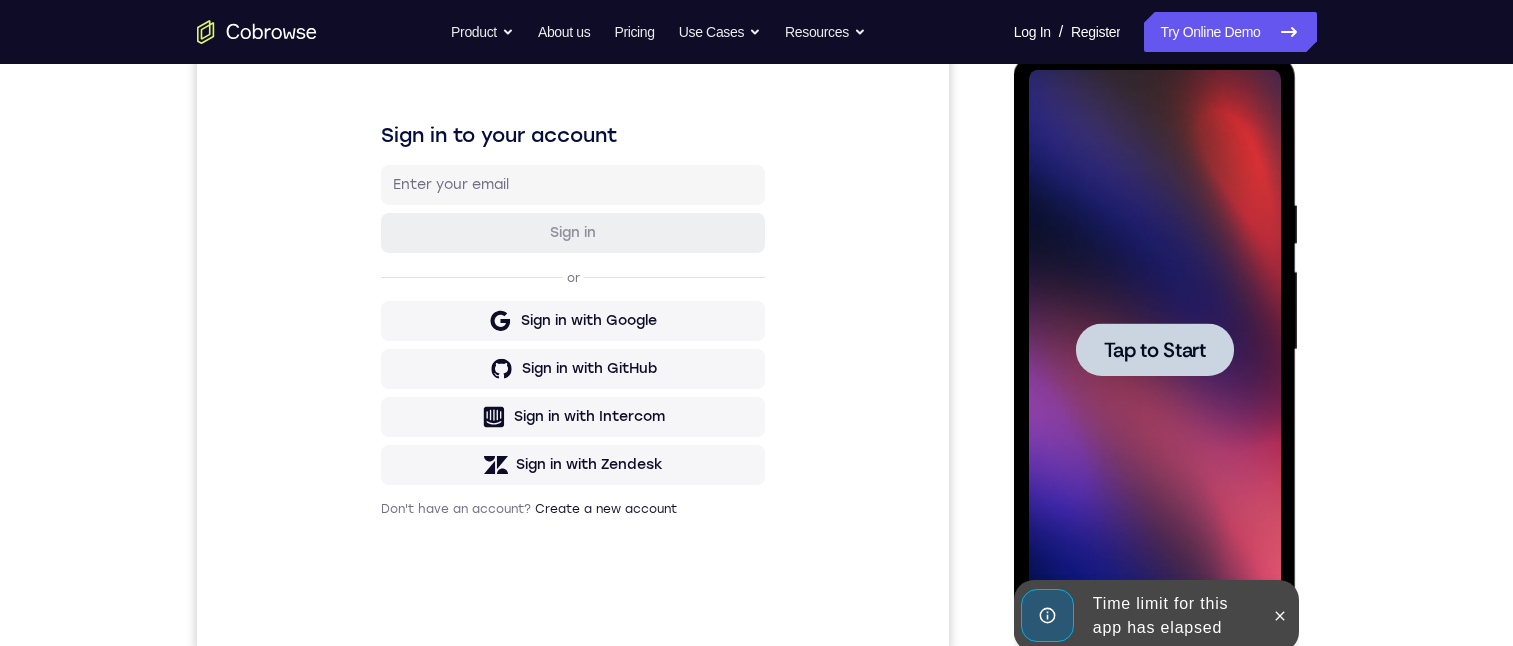 click on "Tap to Start" at bounding box center (1155, 350) 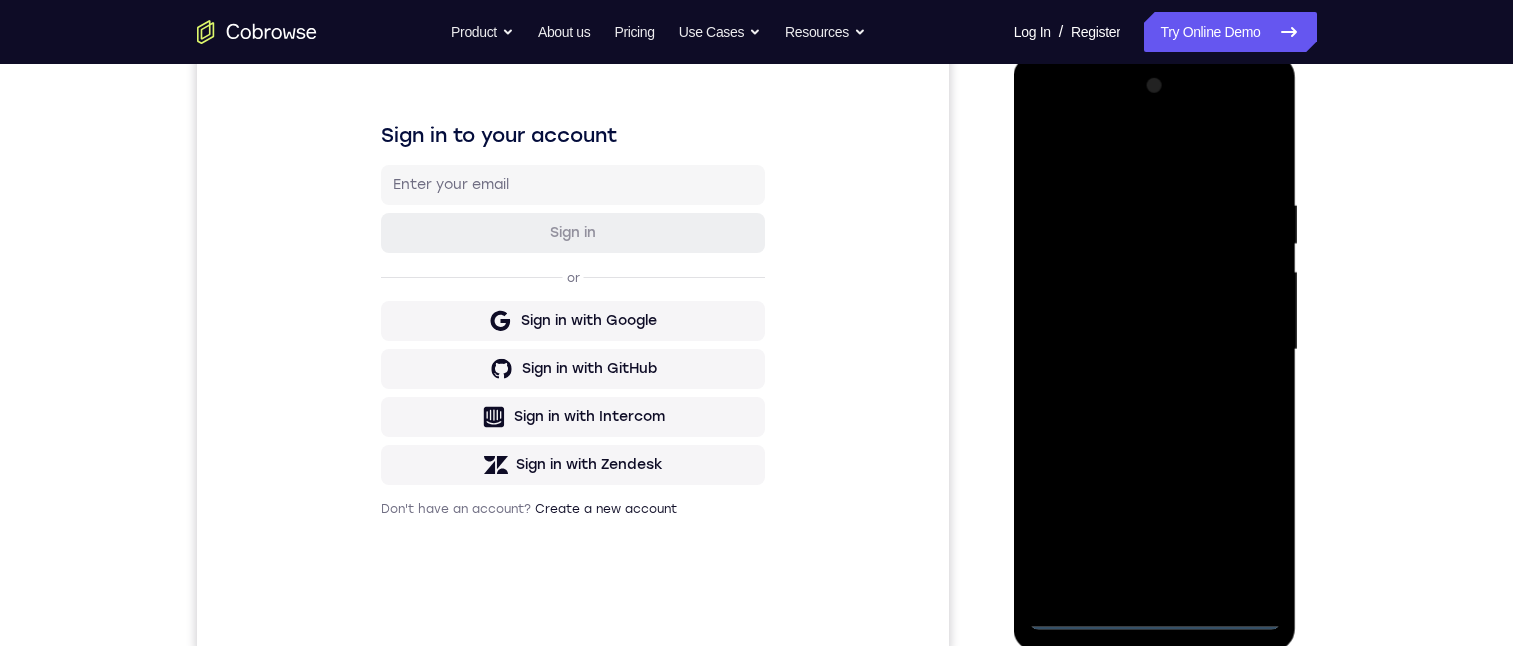 click at bounding box center (1155, 350) 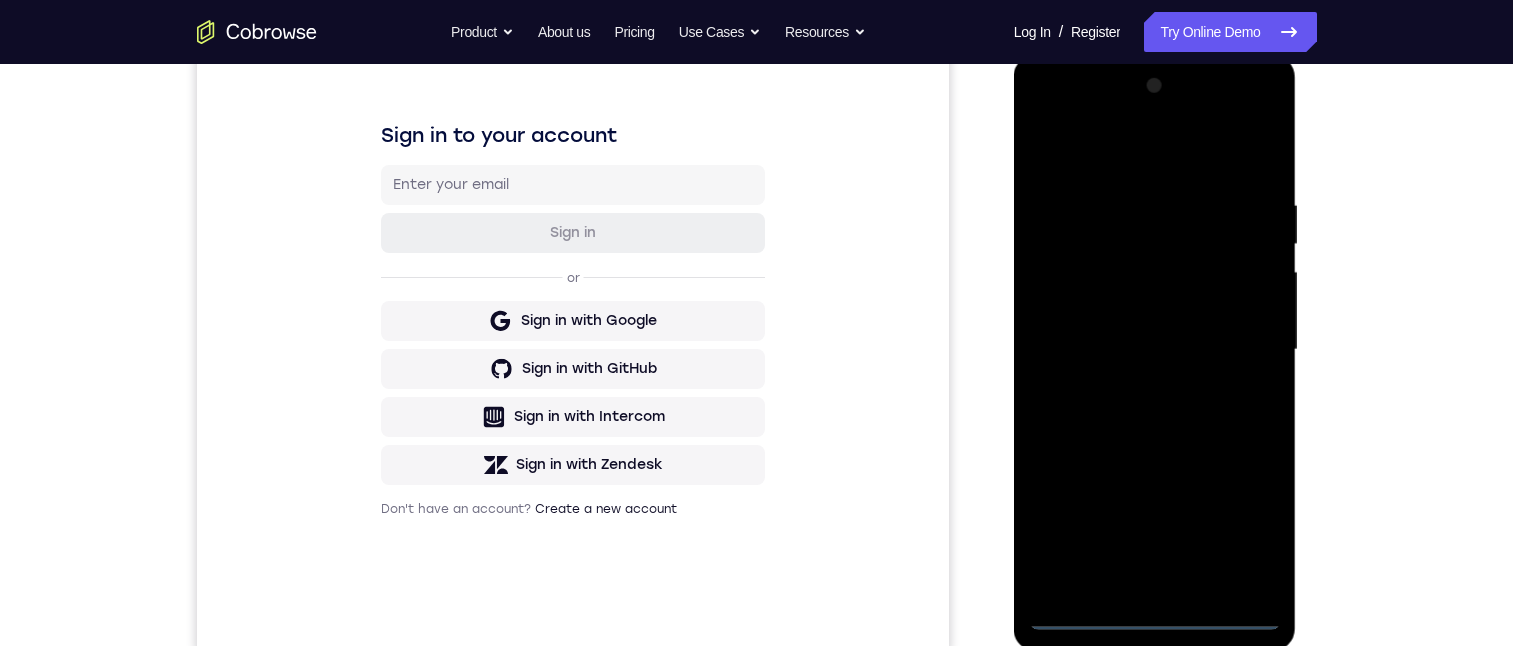click at bounding box center (1155, 350) 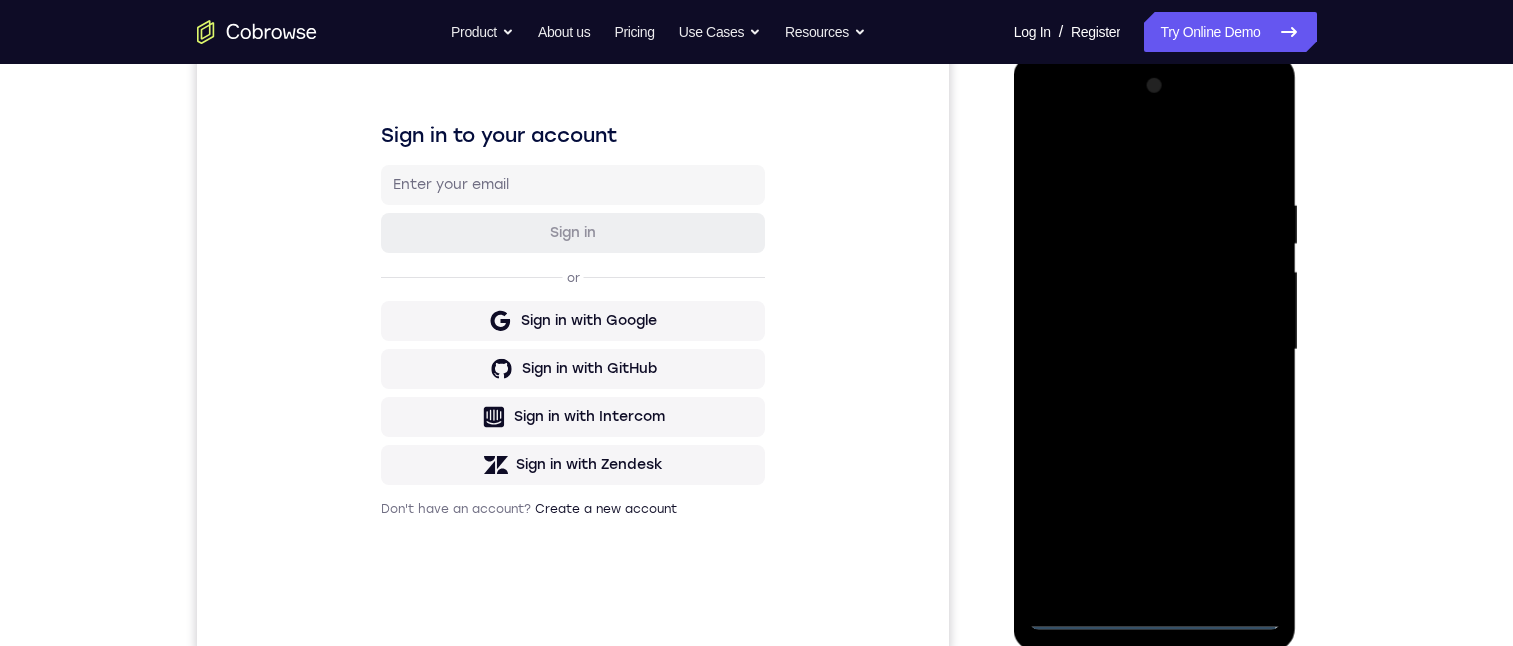 click at bounding box center (1155, 350) 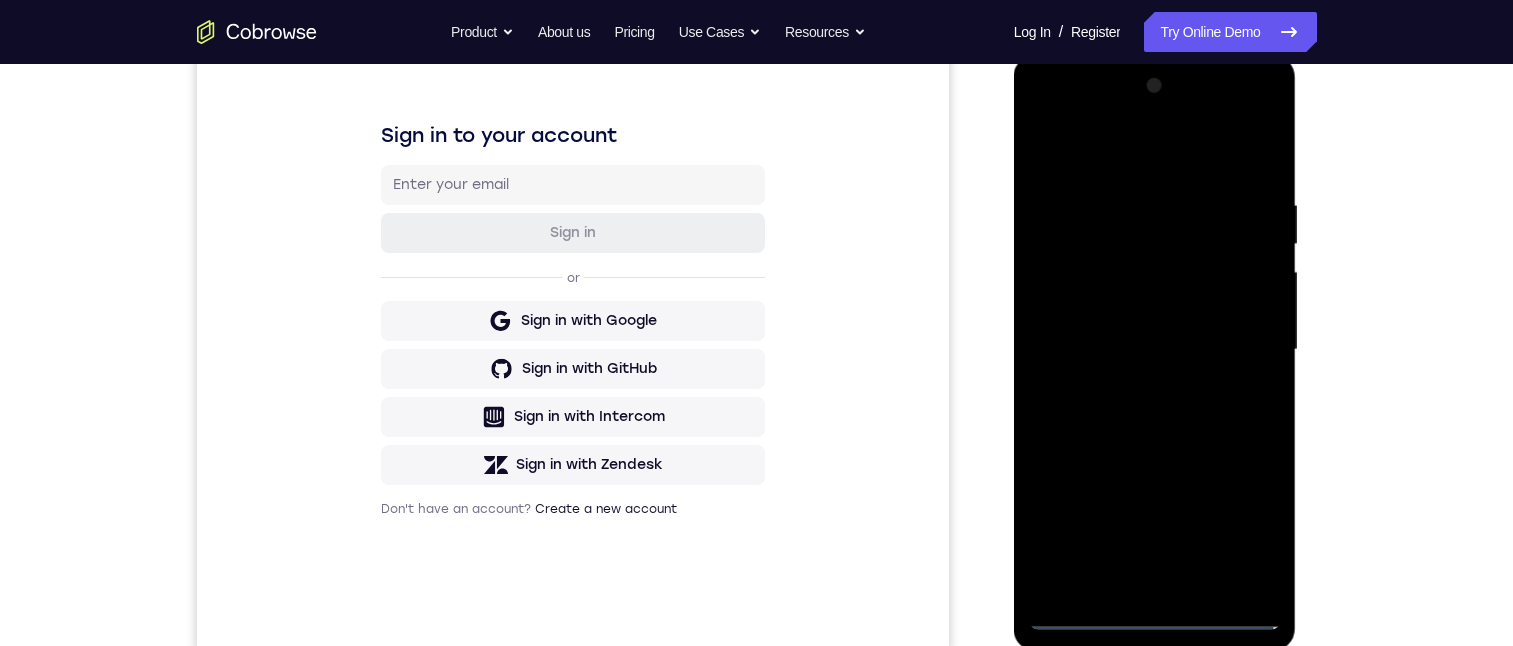 click at bounding box center [1155, 350] 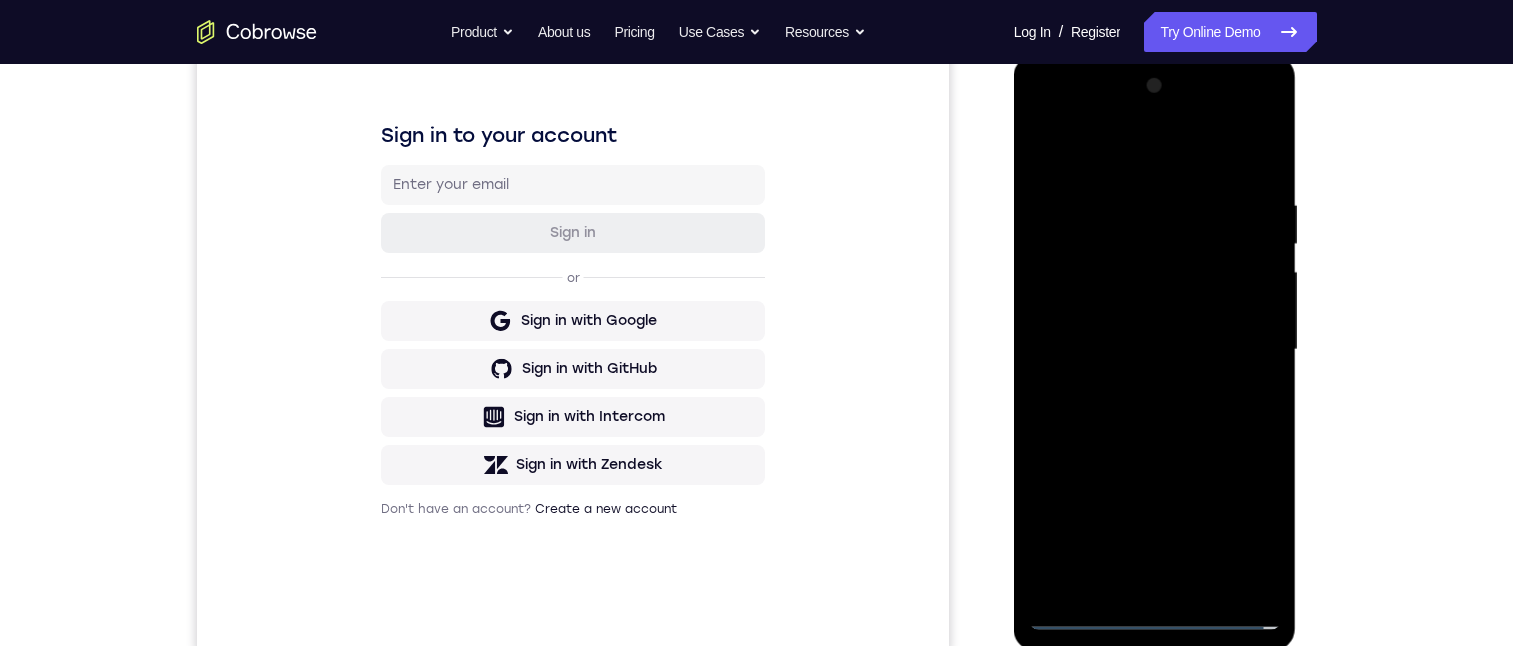 click at bounding box center [1155, 350] 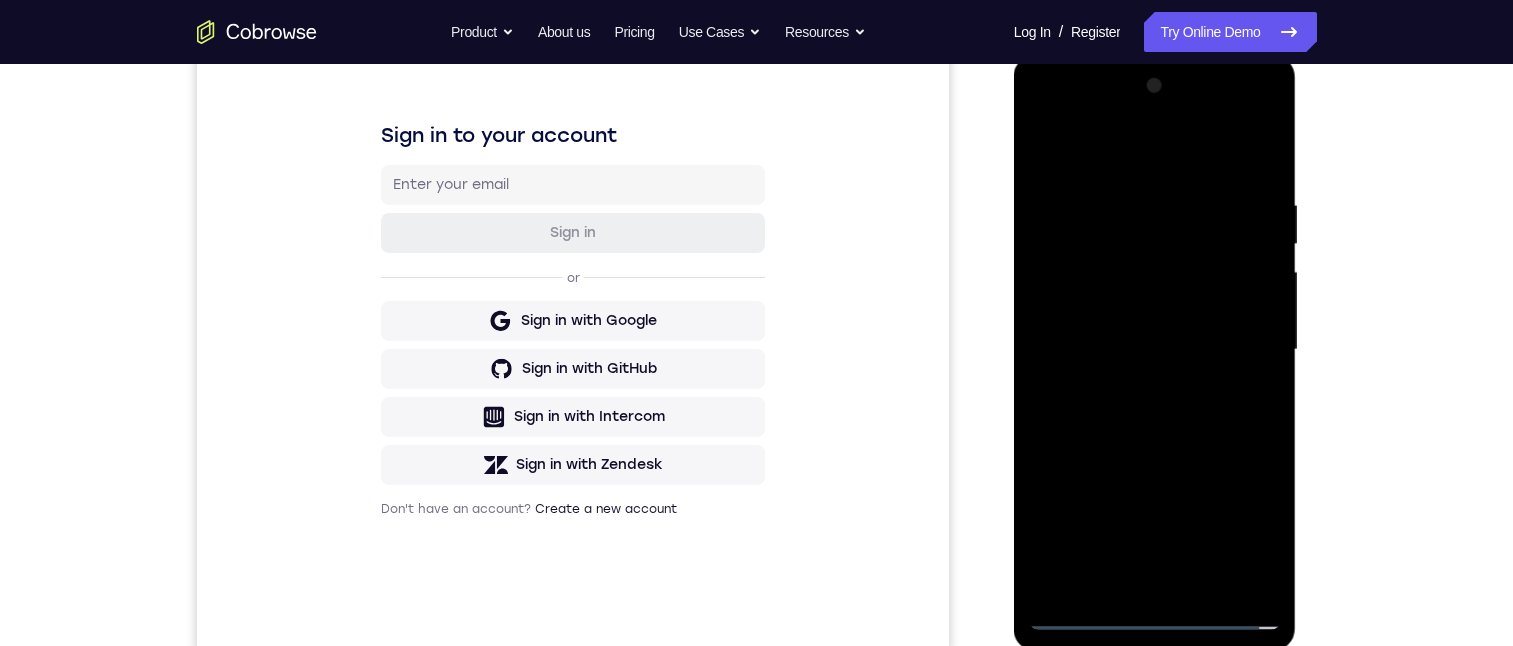 drag, startPoint x: 1271, startPoint y: 450, endPoint x: 1228, endPoint y: -166, distance: 617.49896 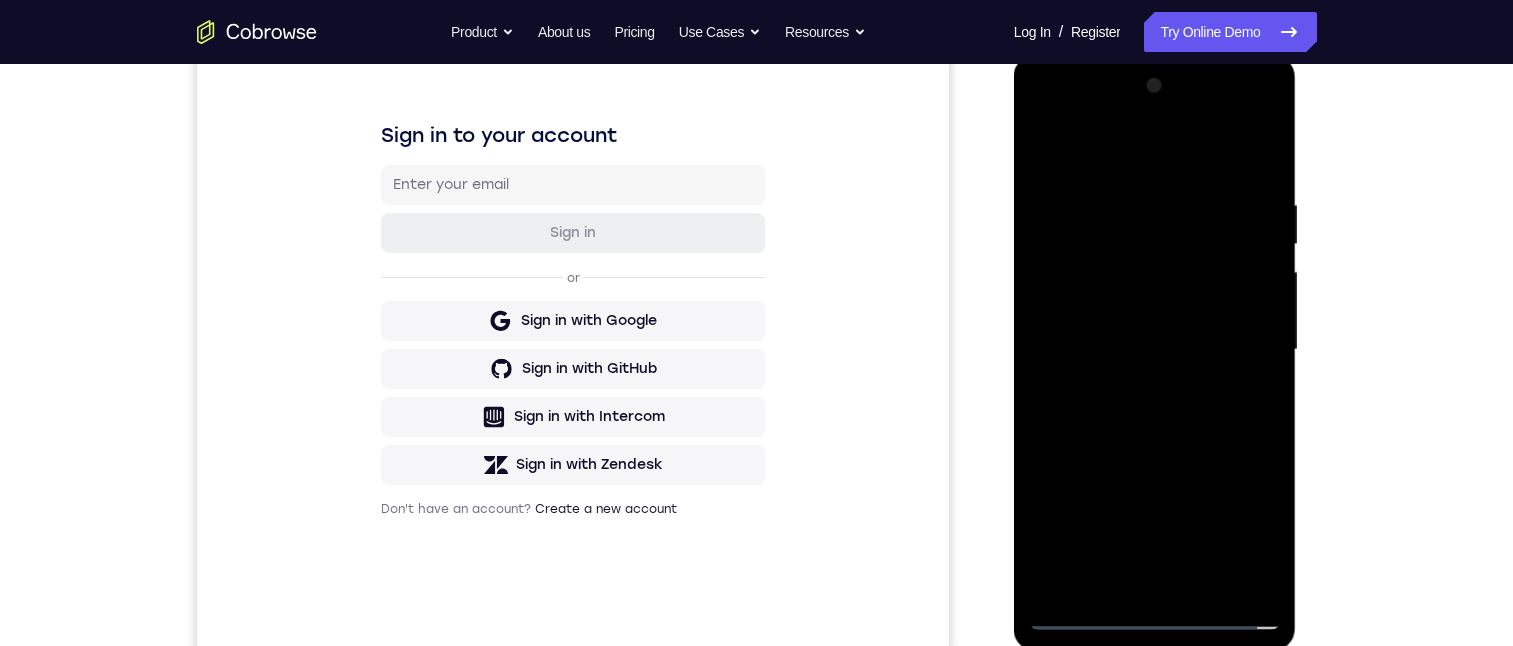 click at bounding box center (1155, 350) 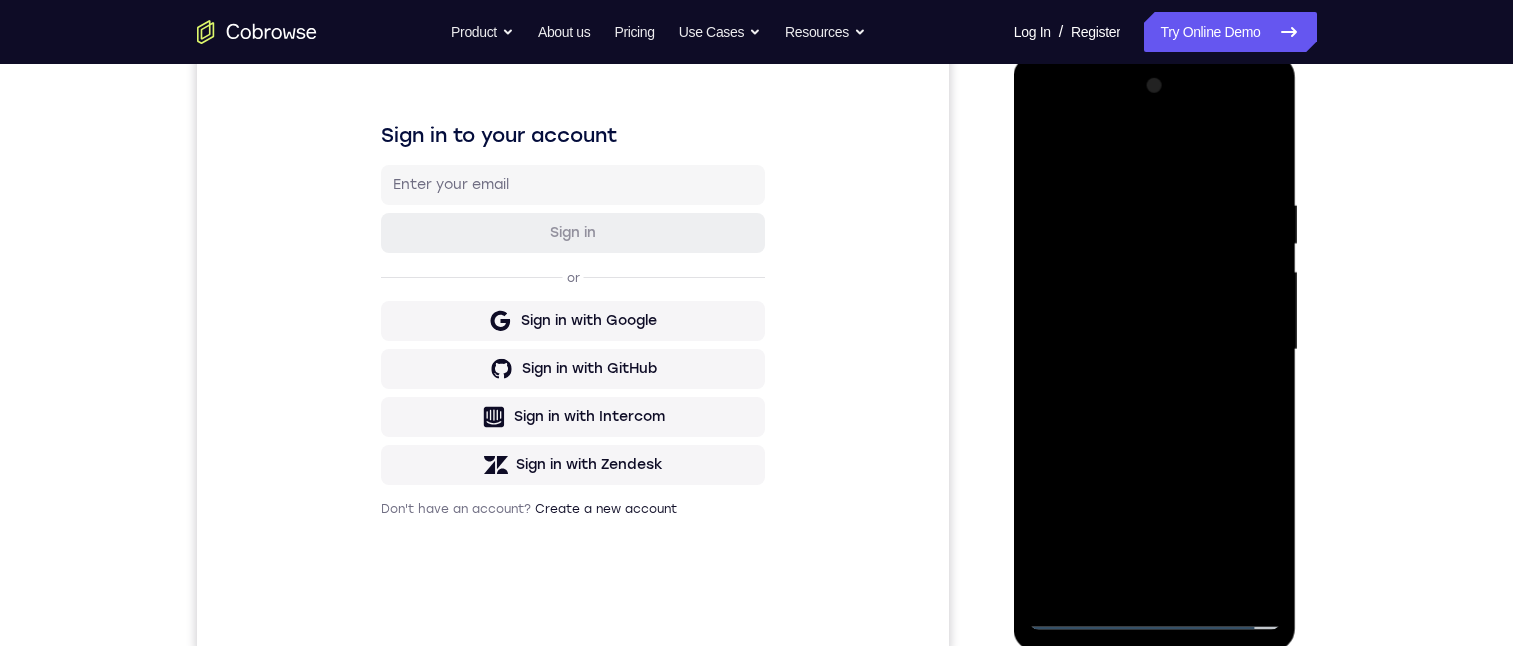 drag, startPoint x: 1252, startPoint y: 503, endPoint x: 1238, endPoint y: 77, distance: 426.22998 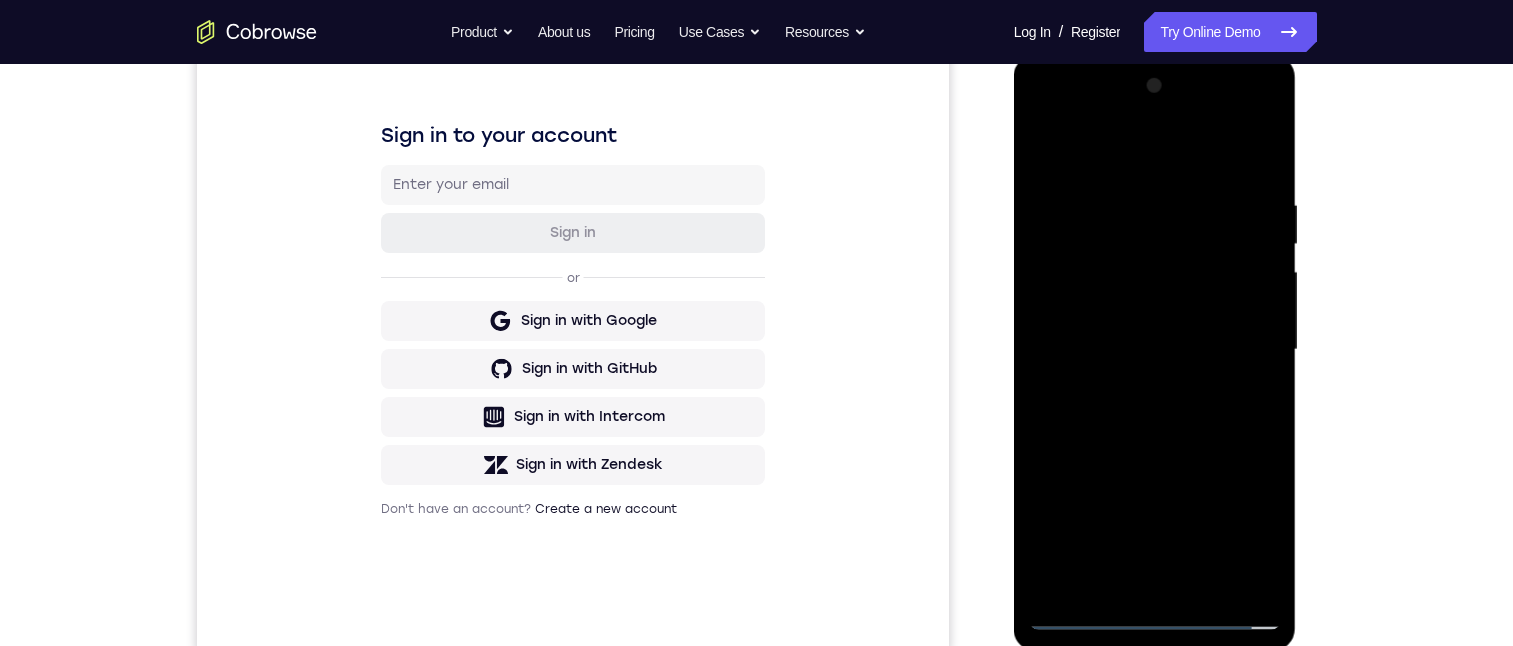 drag, startPoint x: 1187, startPoint y: 543, endPoint x: 1218, endPoint y: 65, distance: 479.00418 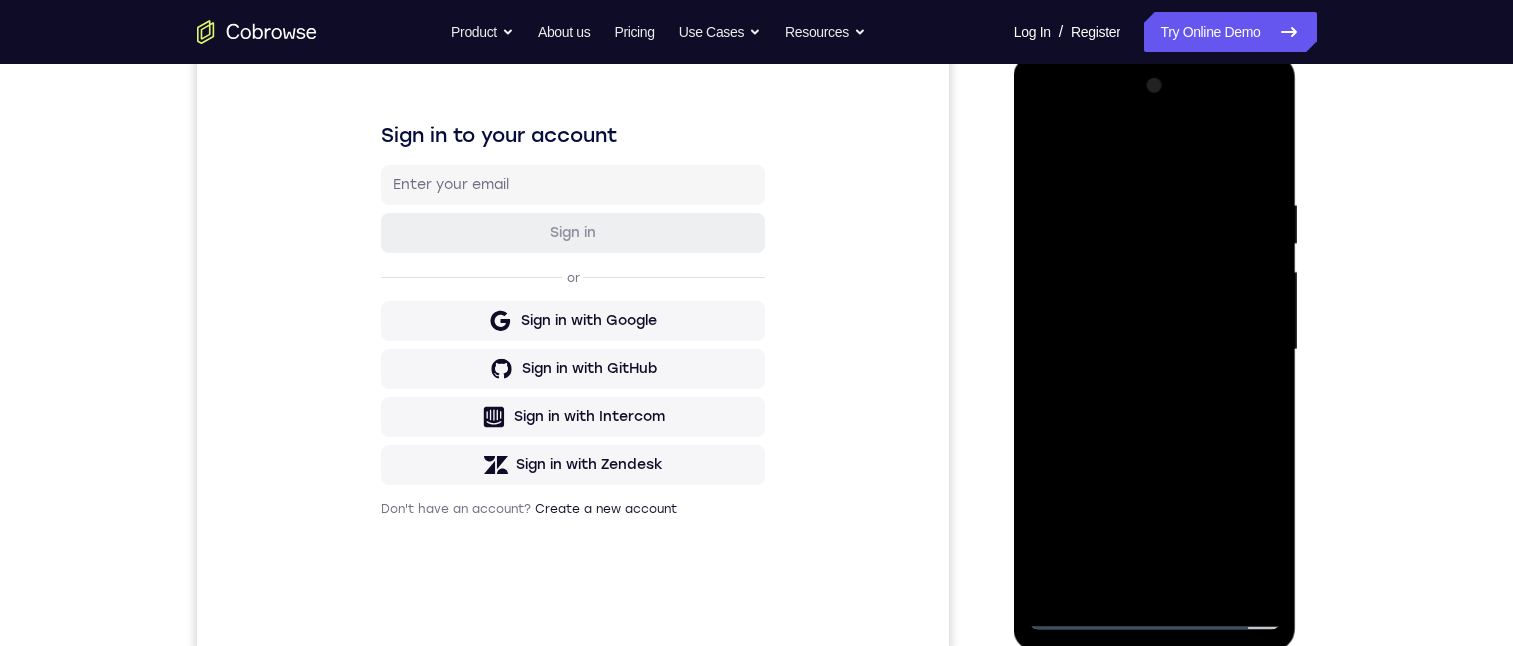 drag, startPoint x: 1193, startPoint y: 570, endPoint x: 1235, endPoint y: 76, distance: 495.7822 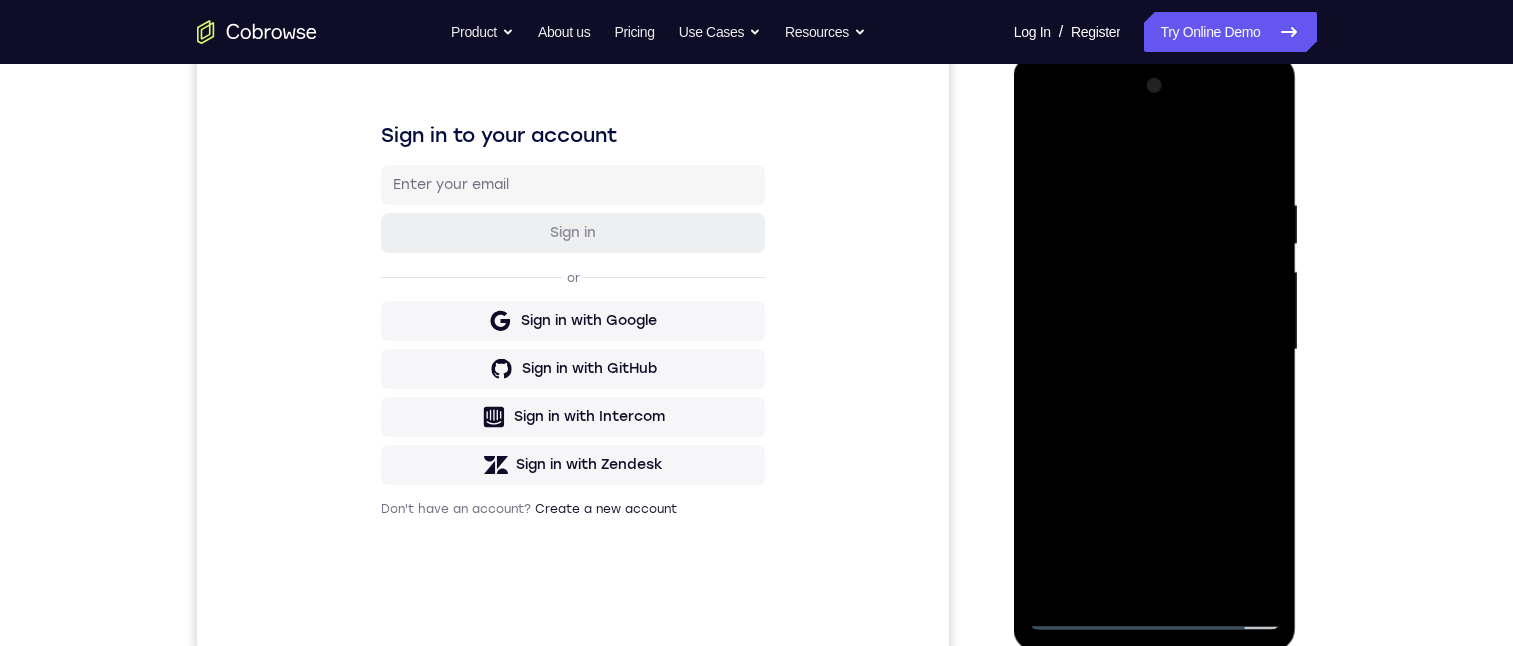drag, startPoint x: 1207, startPoint y: 515, endPoint x: 1139, endPoint y: 87, distance: 433.3682 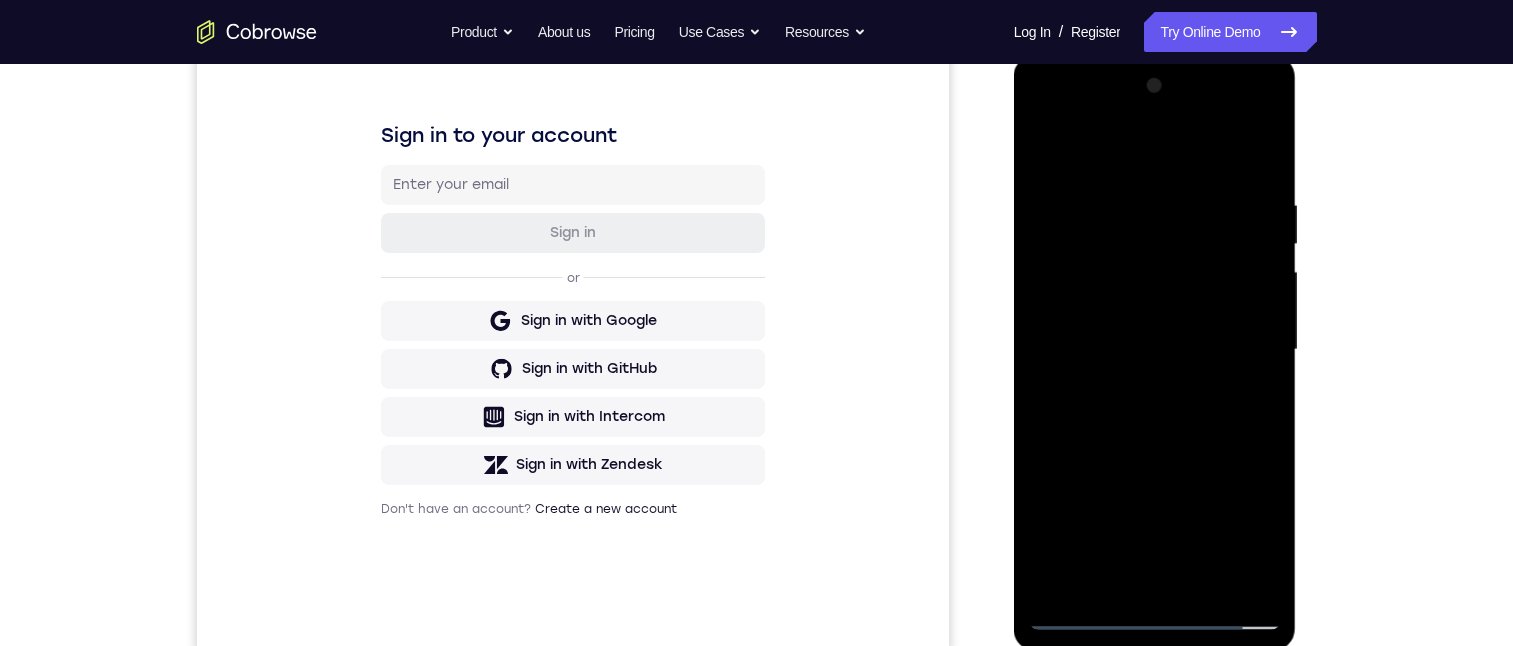 drag, startPoint x: 1196, startPoint y: 552, endPoint x: 1171, endPoint y: 71, distance: 481.64926 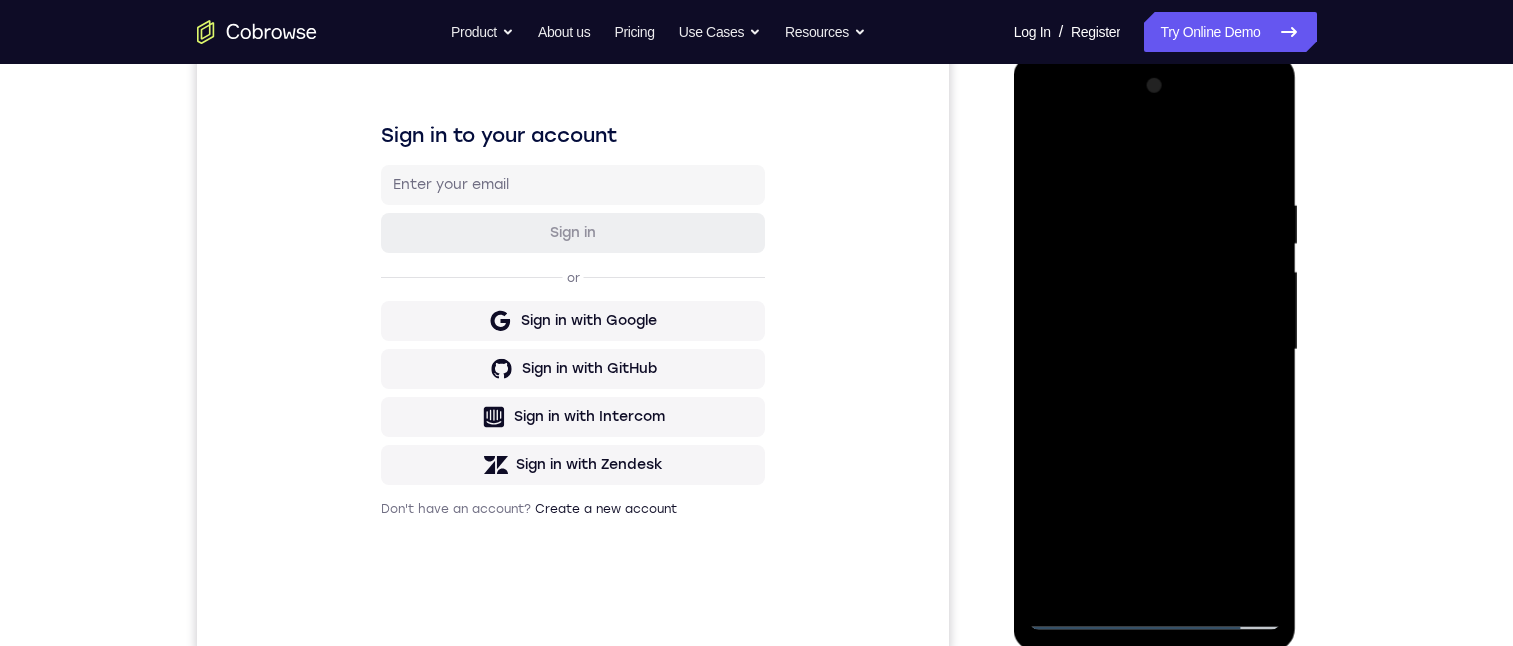 drag, startPoint x: 1224, startPoint y: 559, endPoint x: 1213, endPoint y: 68, distance: 491.1232 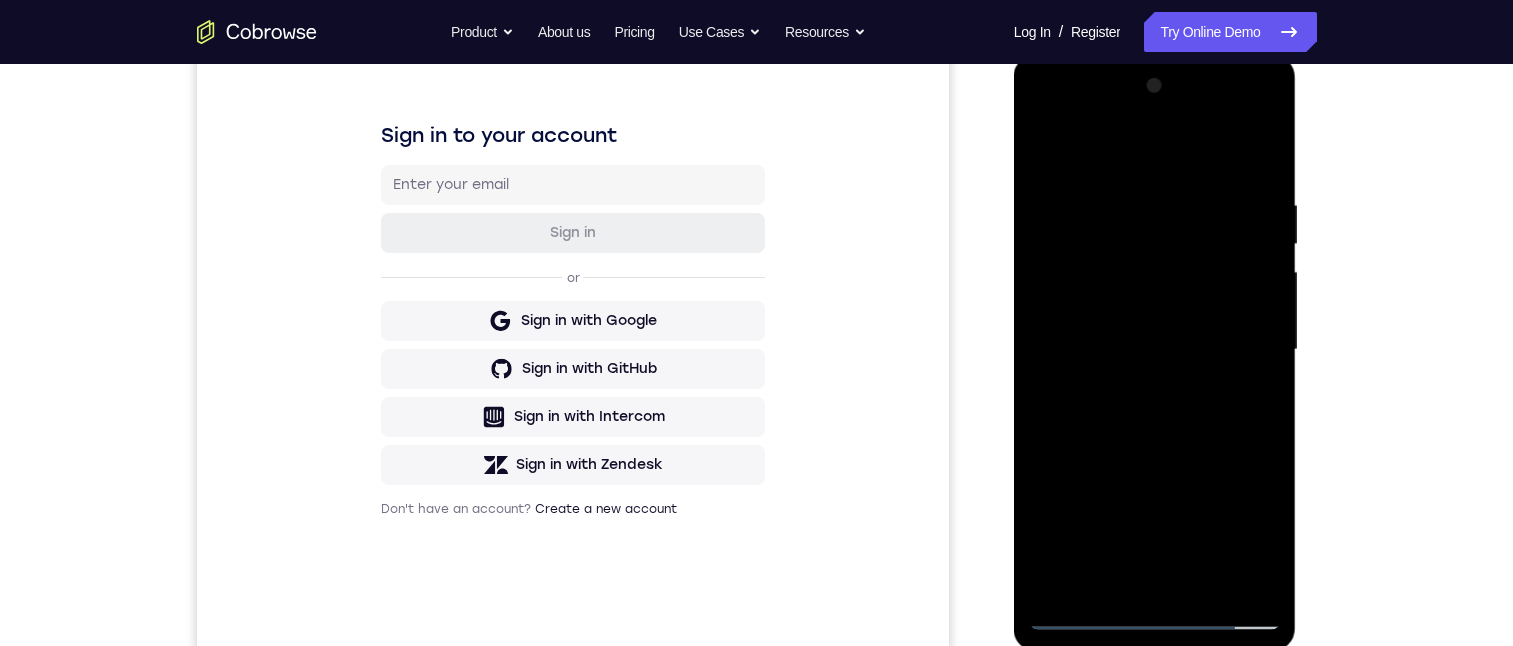 drag, startPoint x: 1204, startPoint y: 527, endPoint x: 1284, endPoint y: 231, distance: 306.6203 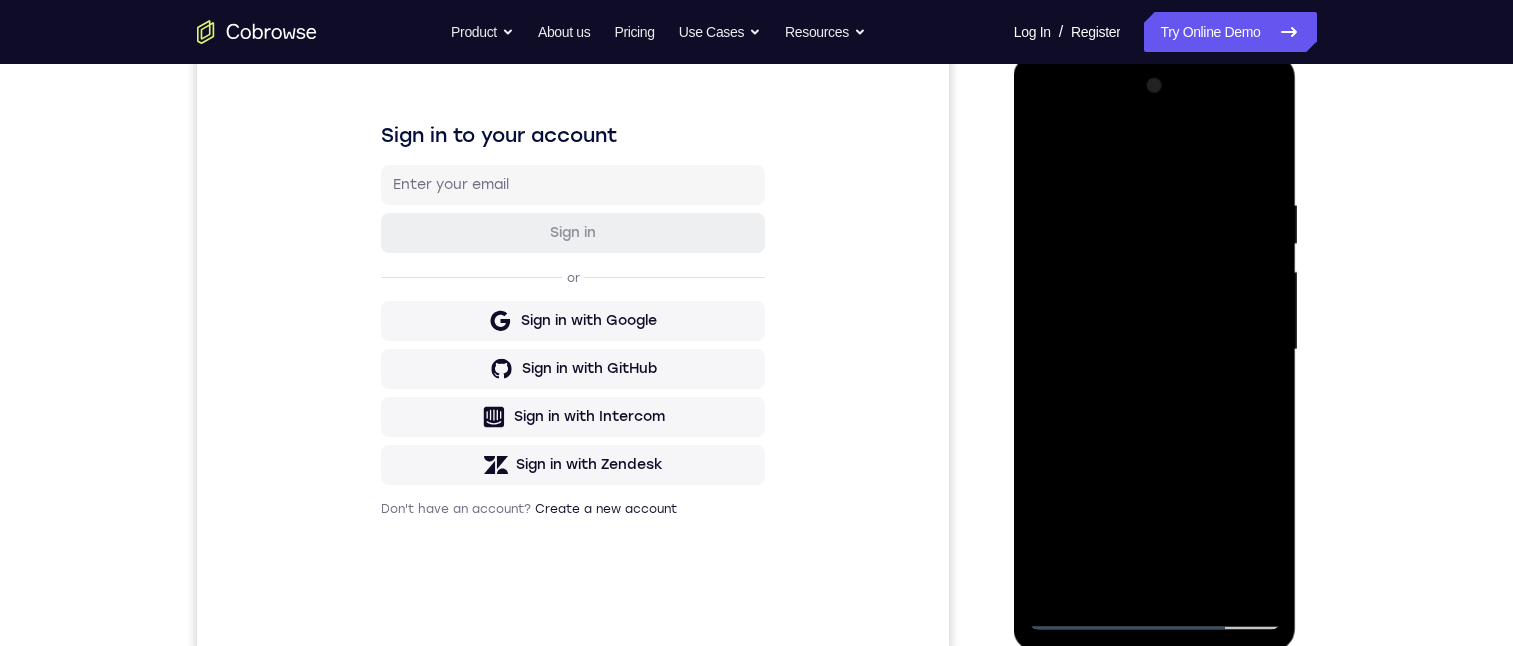 drag, startPoint x: 1181, startPoint y: 537, endPoint x: 1186, endPoint y: 412, distance: 125.09996 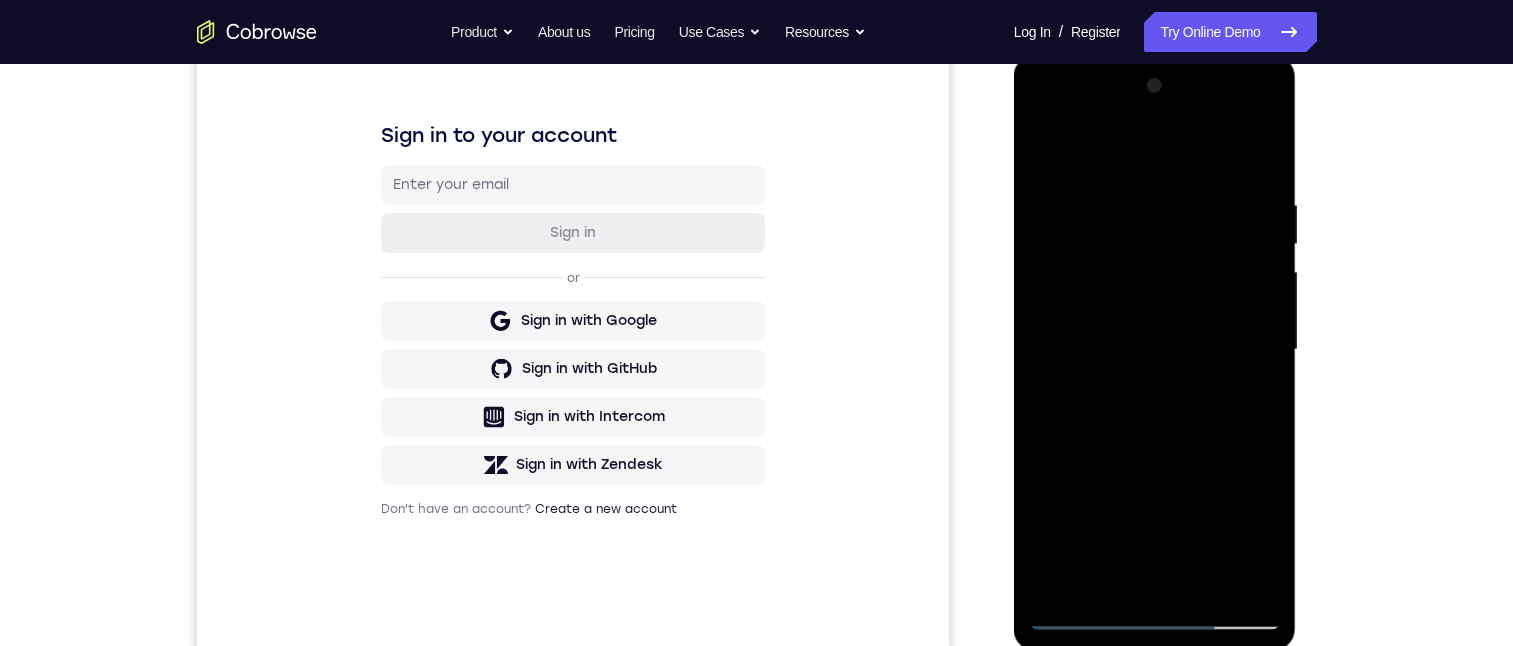 drag, startPoint x: 1211, startPoint y: 476, endPoint x: 1176, endPoint y: 167, distance: 310.9759 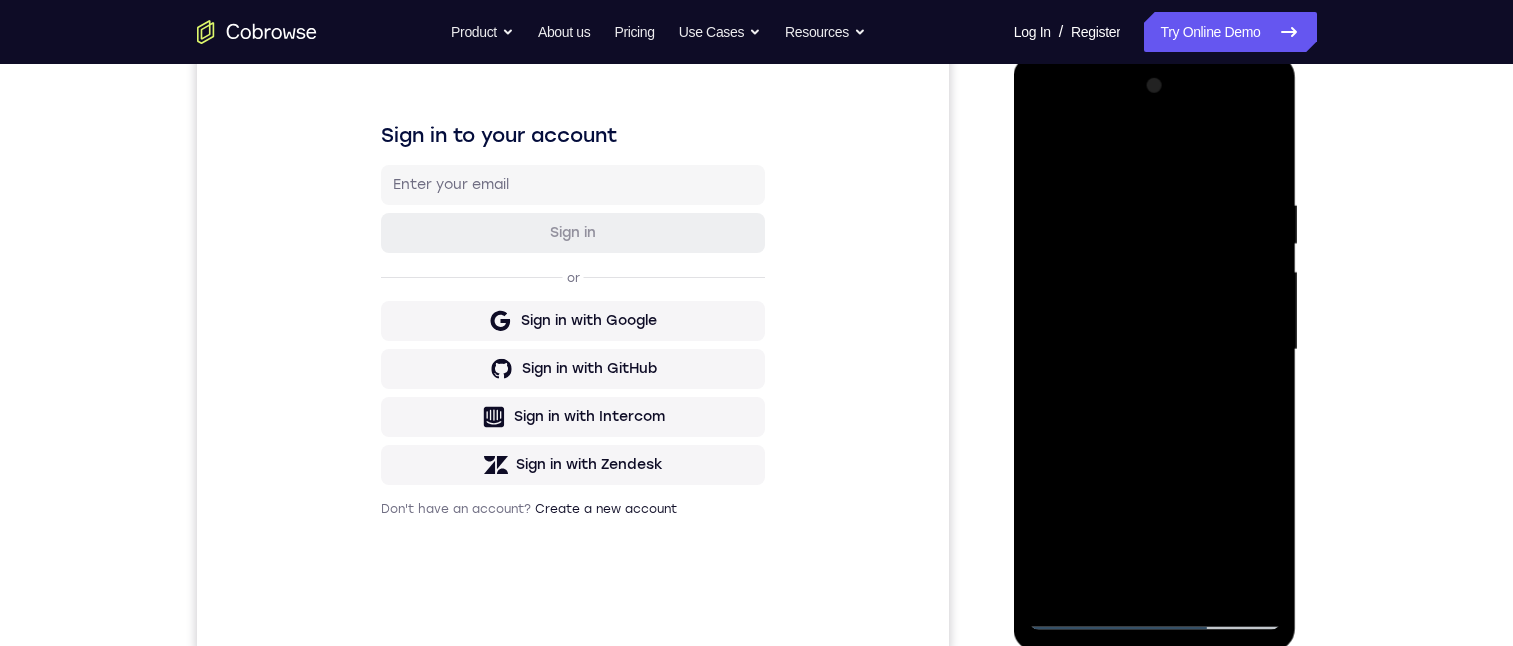 drag, startPoint x: 1214, startPoint y: 499, endPoint x: 1170, endPoint y: 135, distance: 366.6497 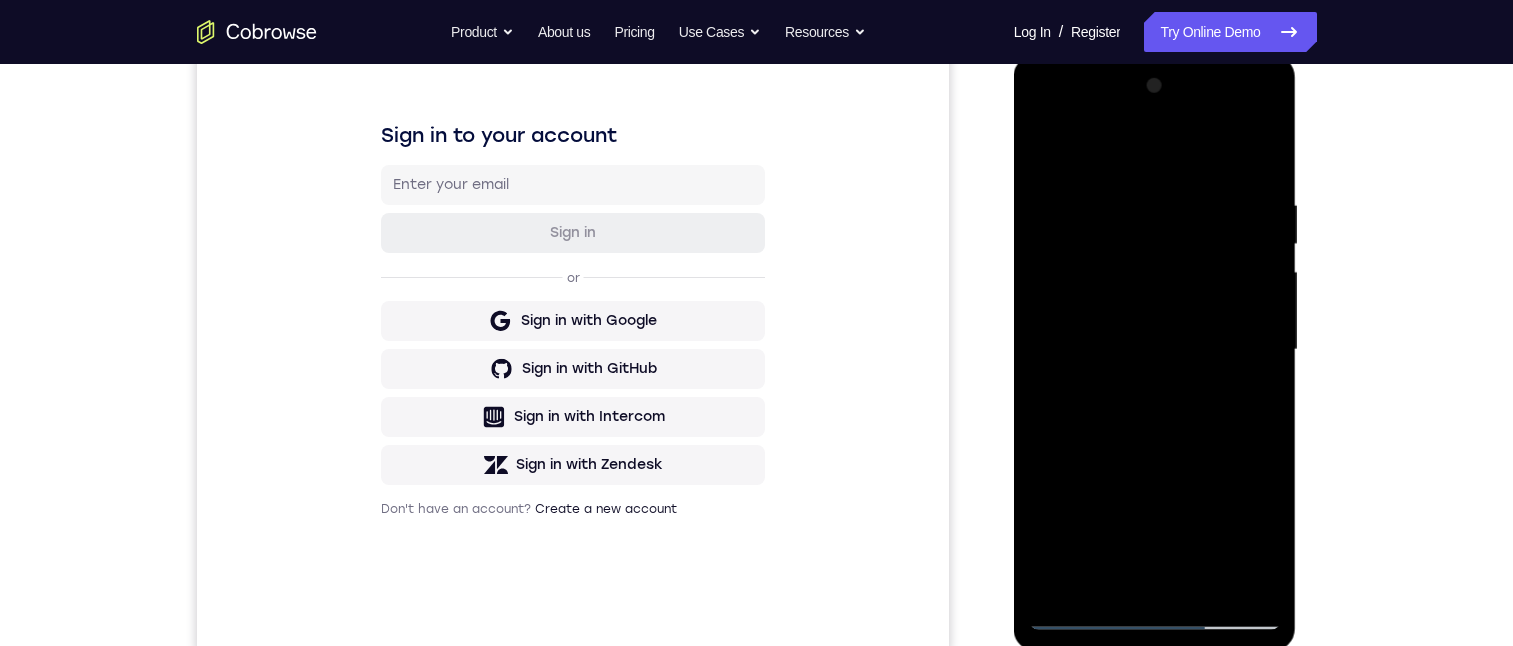 drag, startPoint x: 1204, startPoint y: 445, endPoint x: 1156, endPoint y: 181, distance: 268.32816 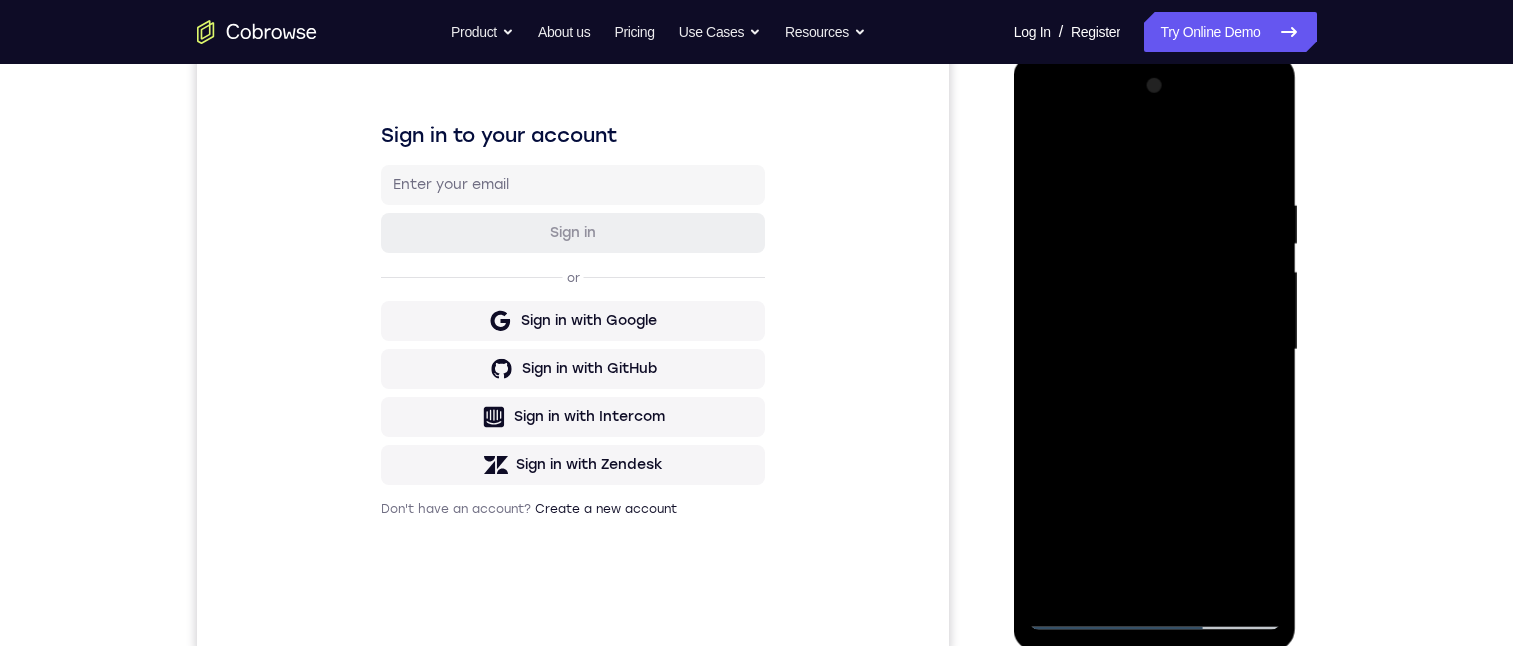 drag, startPoint x: 1200, startPoint y: 485, endPoint x: 1162, endPoint y: 101, distance: 385.87564 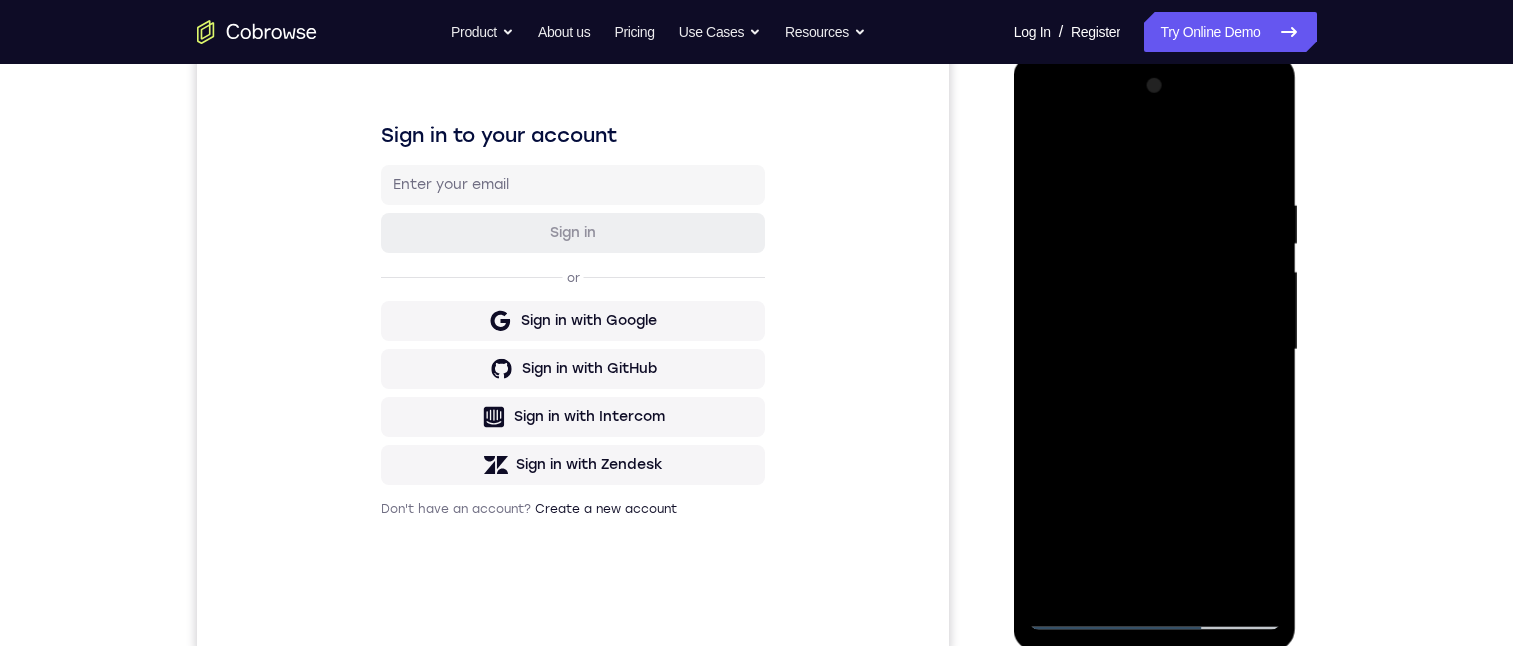 drag, startPoint x: 1204, startPoint y: 488, endPoint x: 1196, endPoint y: 338, distance: 150.21318 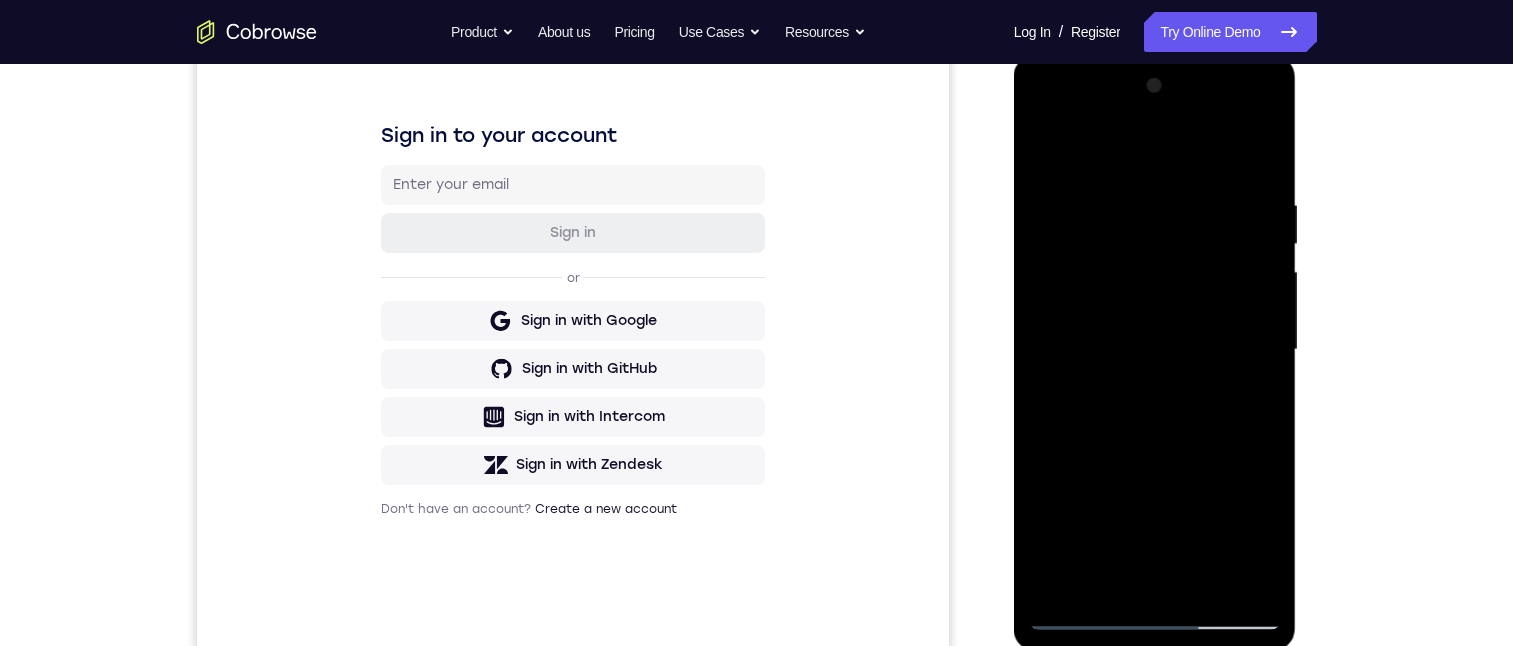 drag, startPoint x: 1211, startPoint y: 463, endPoint x: 1175, endPoint y: 179, distance: 286.27258 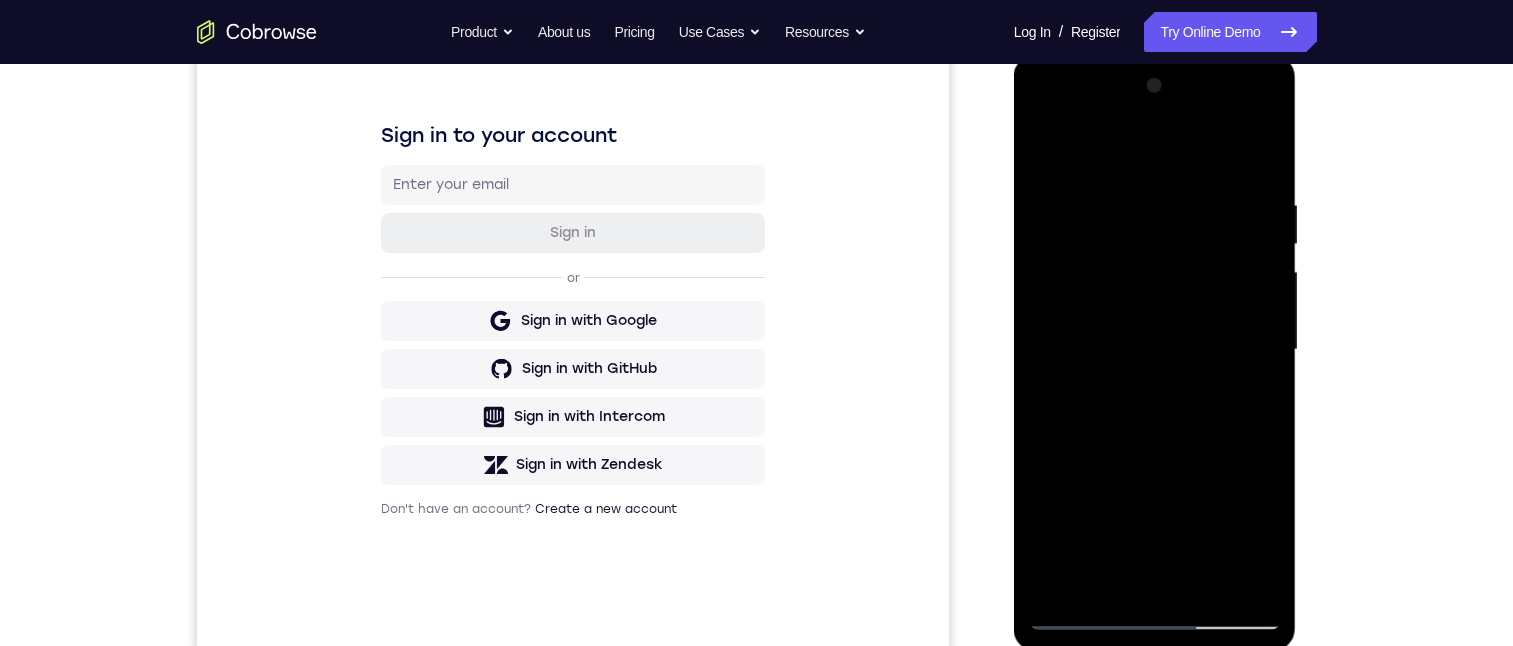 drag, startPoint x: 1214, startPoint y: 508, endPoint x: 1198, endPoint y: 337, distance: 171.7469 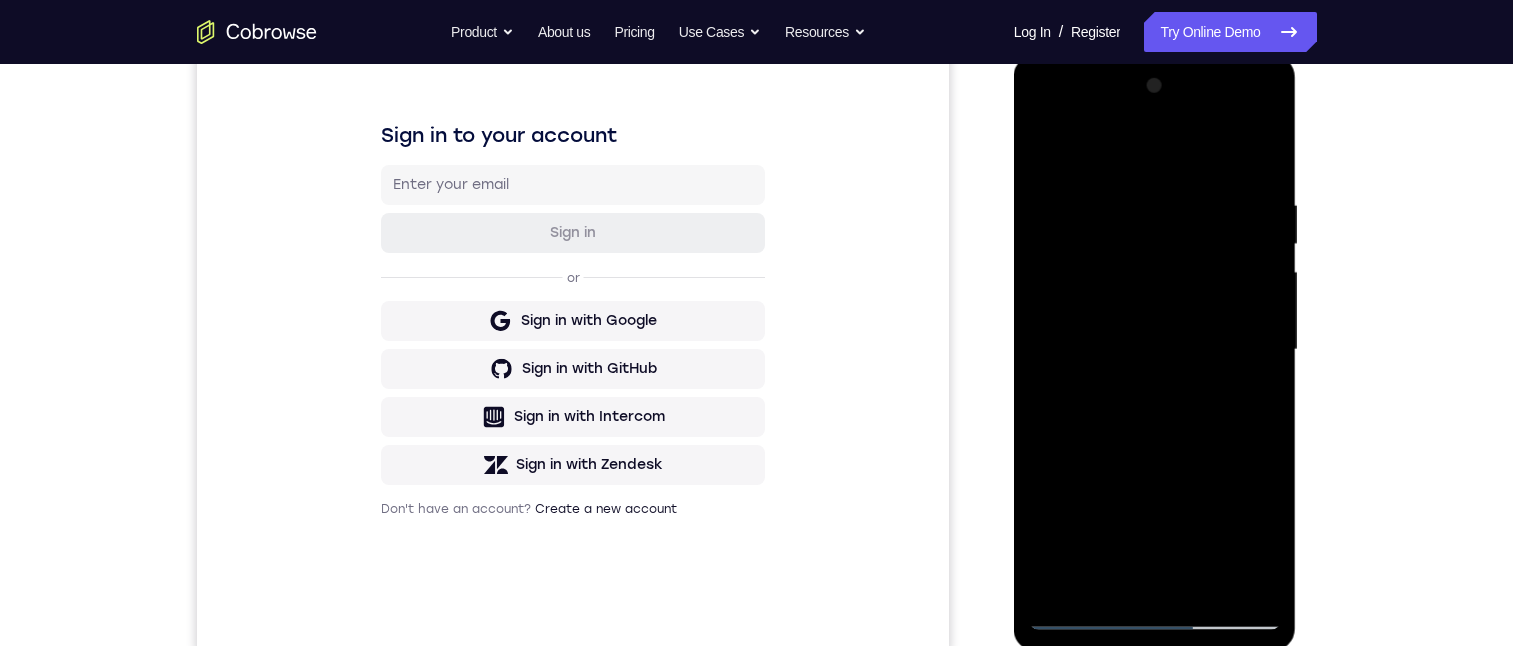 drag, startPoint x: 1218, startPoint y: 349, endPoint x: 1196, endPoint y: 98, distance: 251.9623 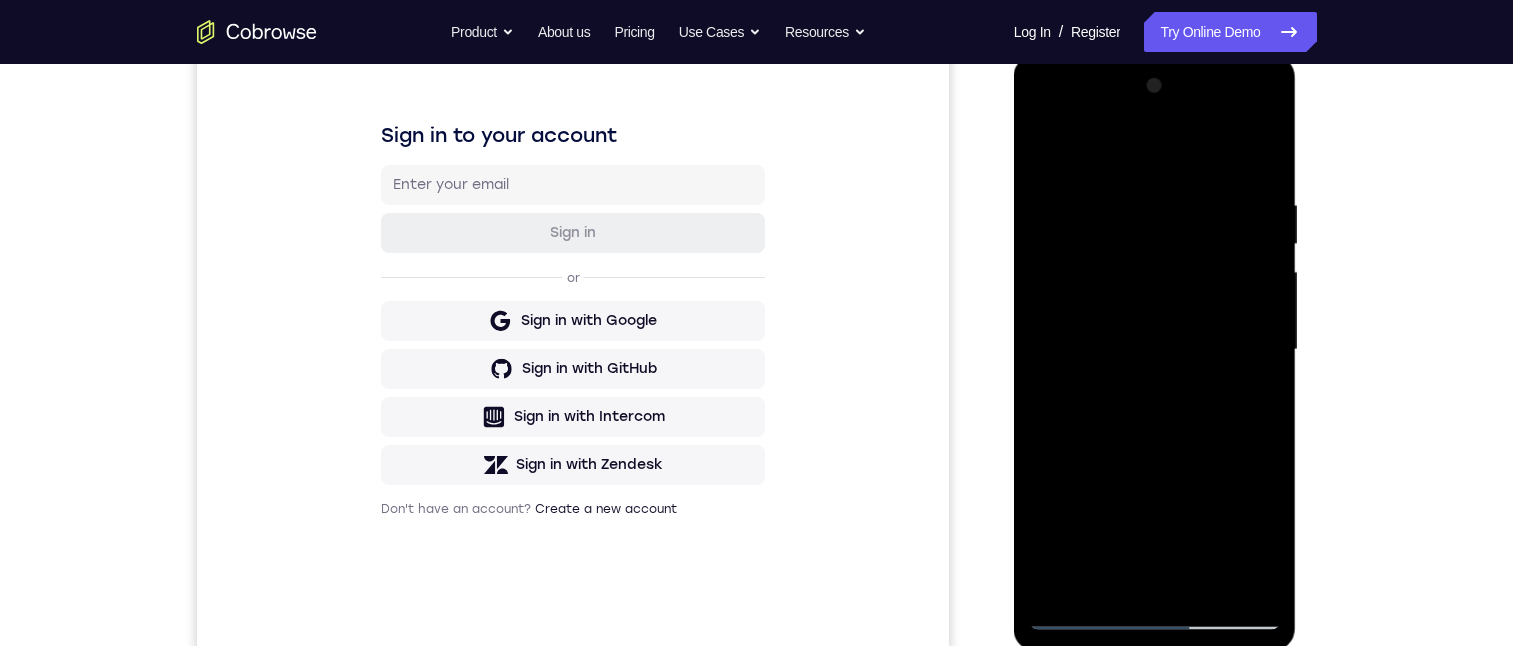 drag, startPoint x: 1218, startPoint y: 455, endPoint x: 1188, endPoint y: 89, distance: 367.22745 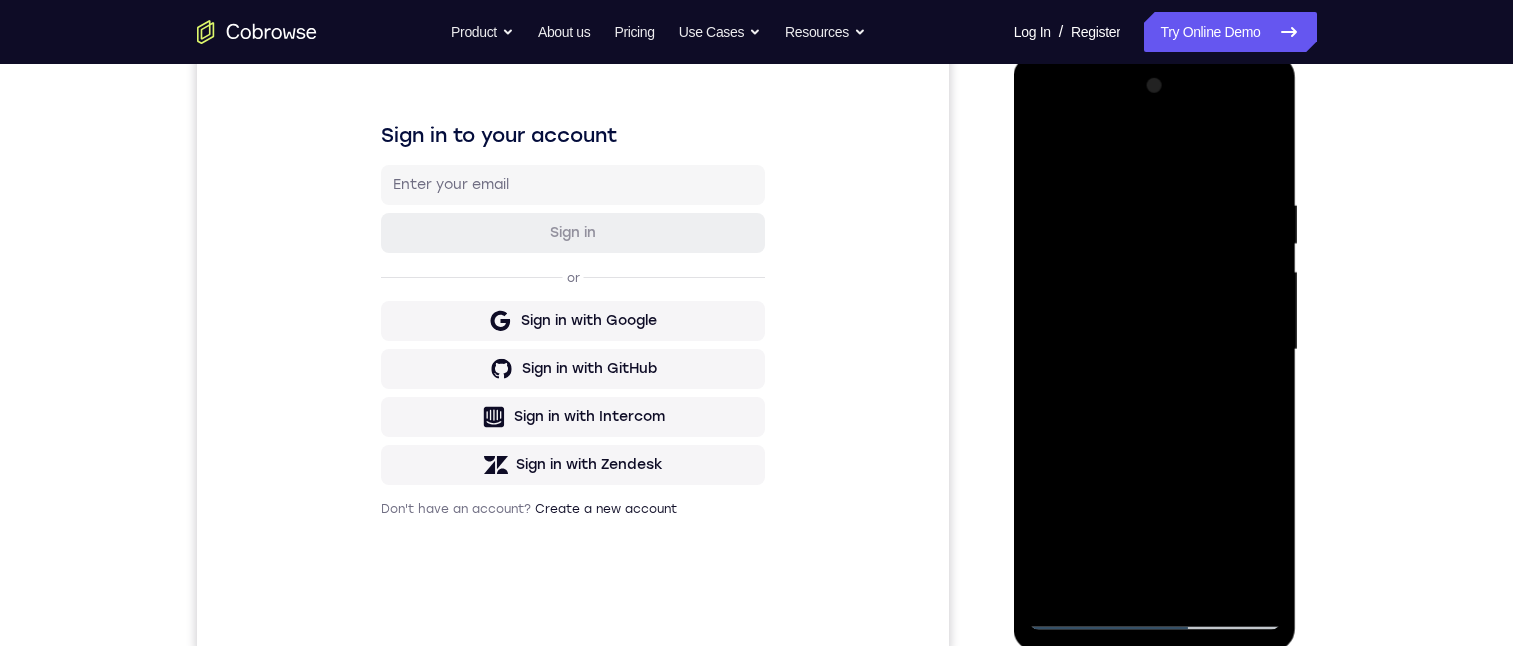 drag, startPoint x: 1175, startPoint y: 441, endPoint x: 1160, endPoint y: 239, distance: 202.55617 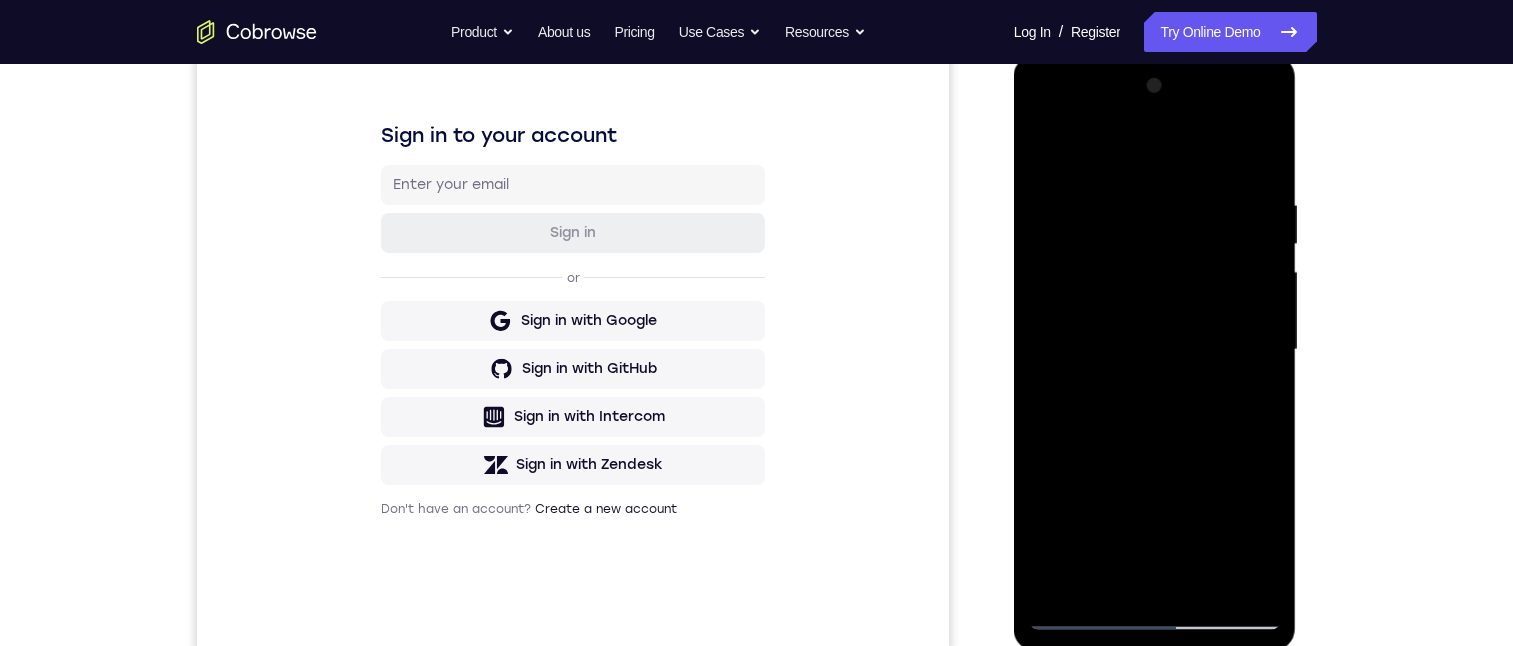 drag, startPoint x: 1221, startPoint y: 399, endPoint x: 1178, endPoint y: 266, distance: 139.7784 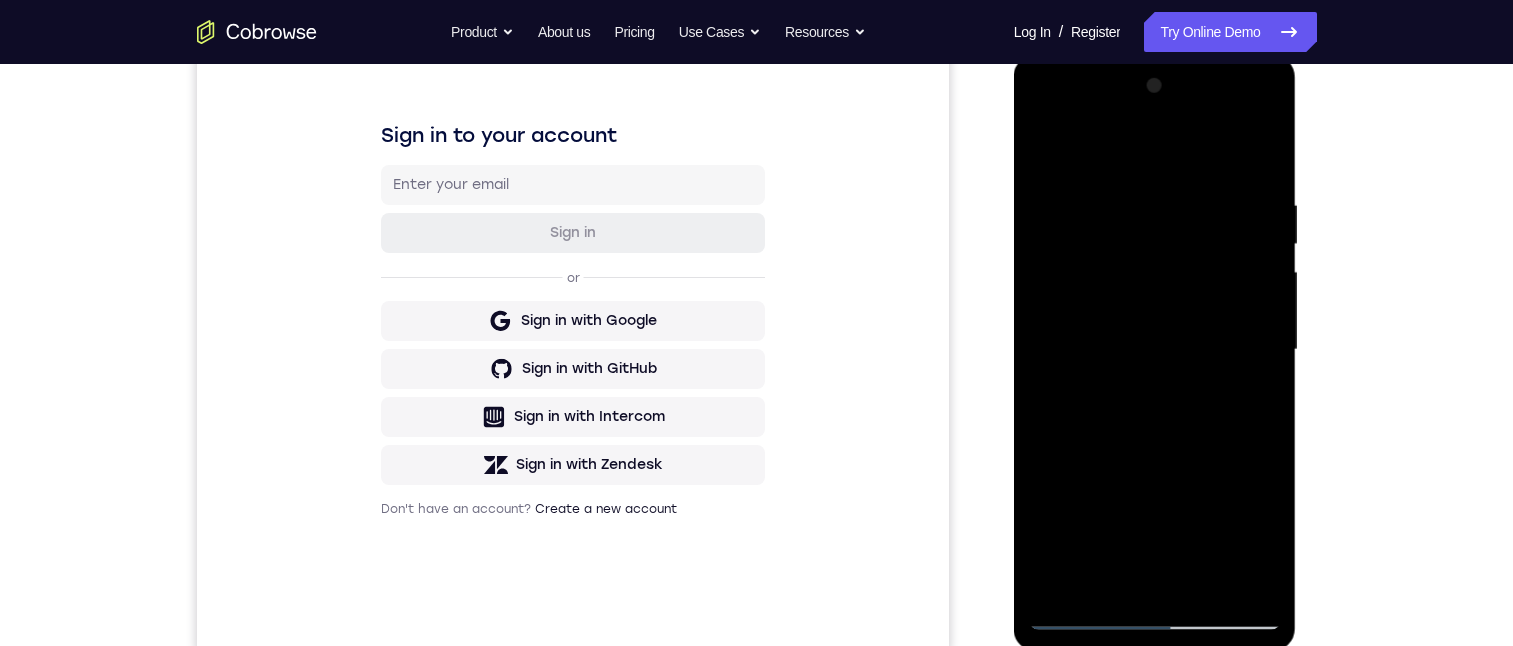 drag, startPoint x: 1211, startPoint y: 375, endPoint x: 1204, endPoint y: 284, distance: 91.26884 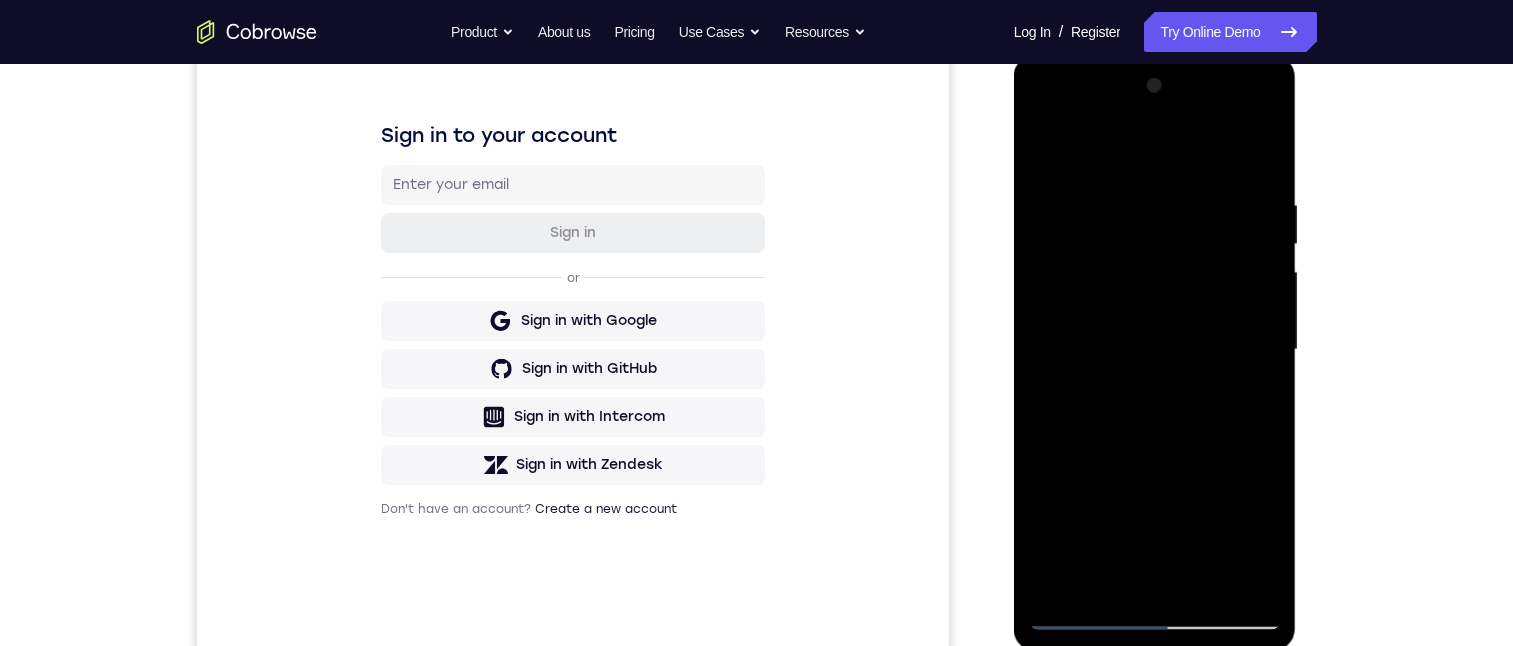 drag, startPoint x: 1223, startPoint y: 483, endPoint x: 1203, endPoint y: 179, distance: 304.6572 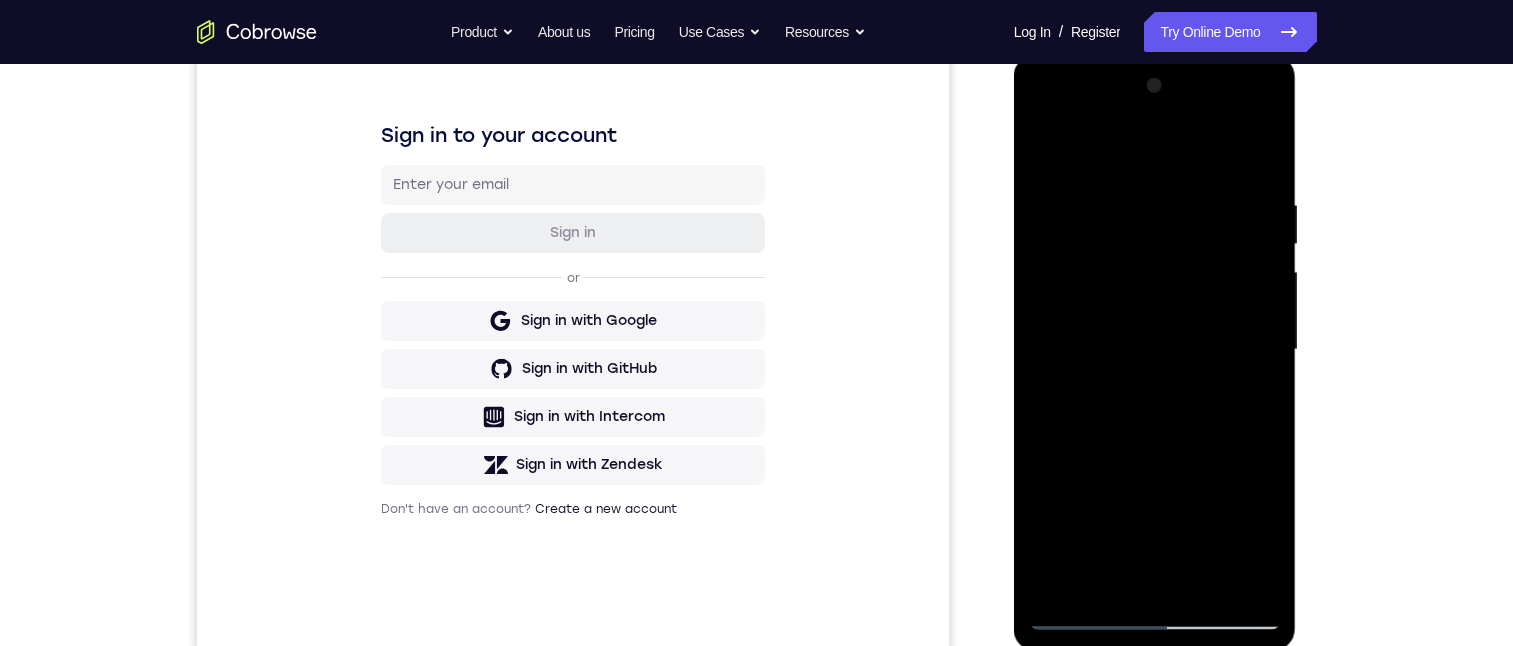 drag, startPoint x: 1219, startPoint y: 482, endPoint x: 1172, endPoint y: 65, distance: 419.64032 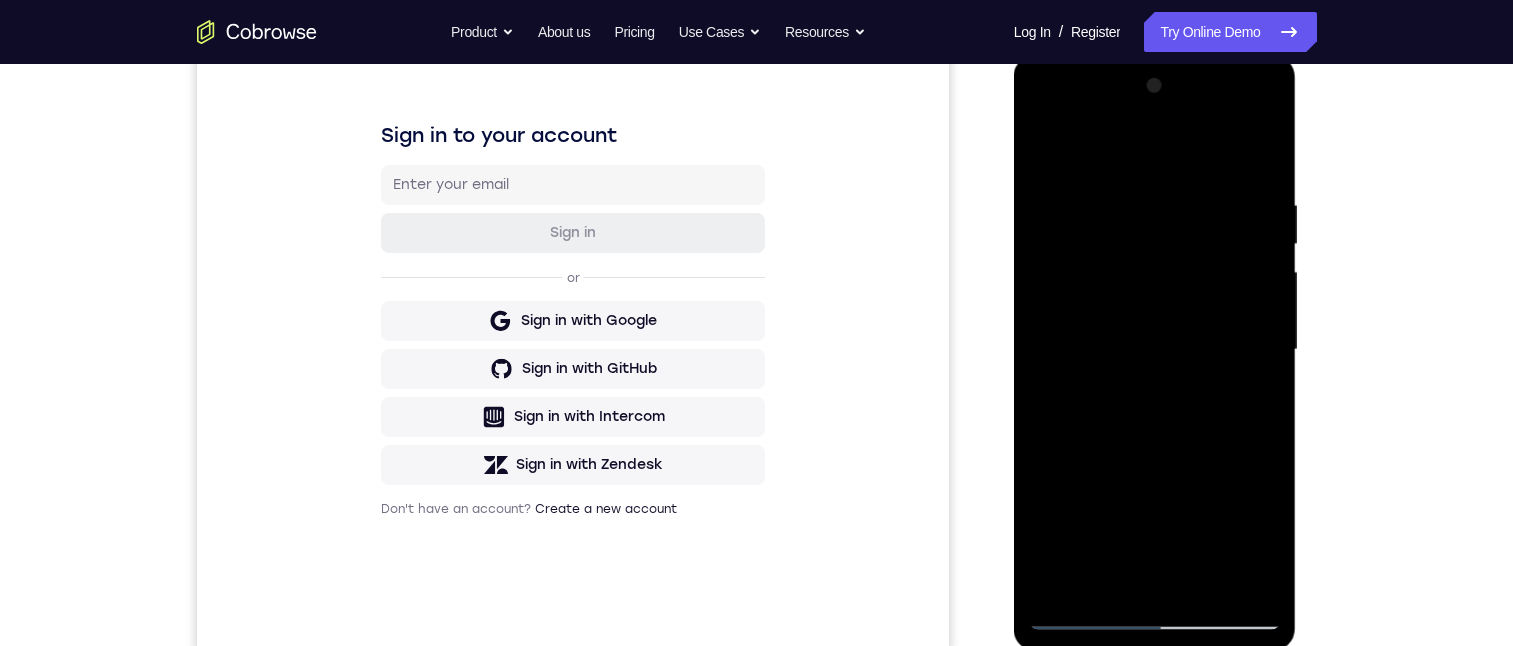 drag, startPoint x: 1176, startPoint y: 276, endPoint x: 1144, endPoint y: -95, distance: 372.3775 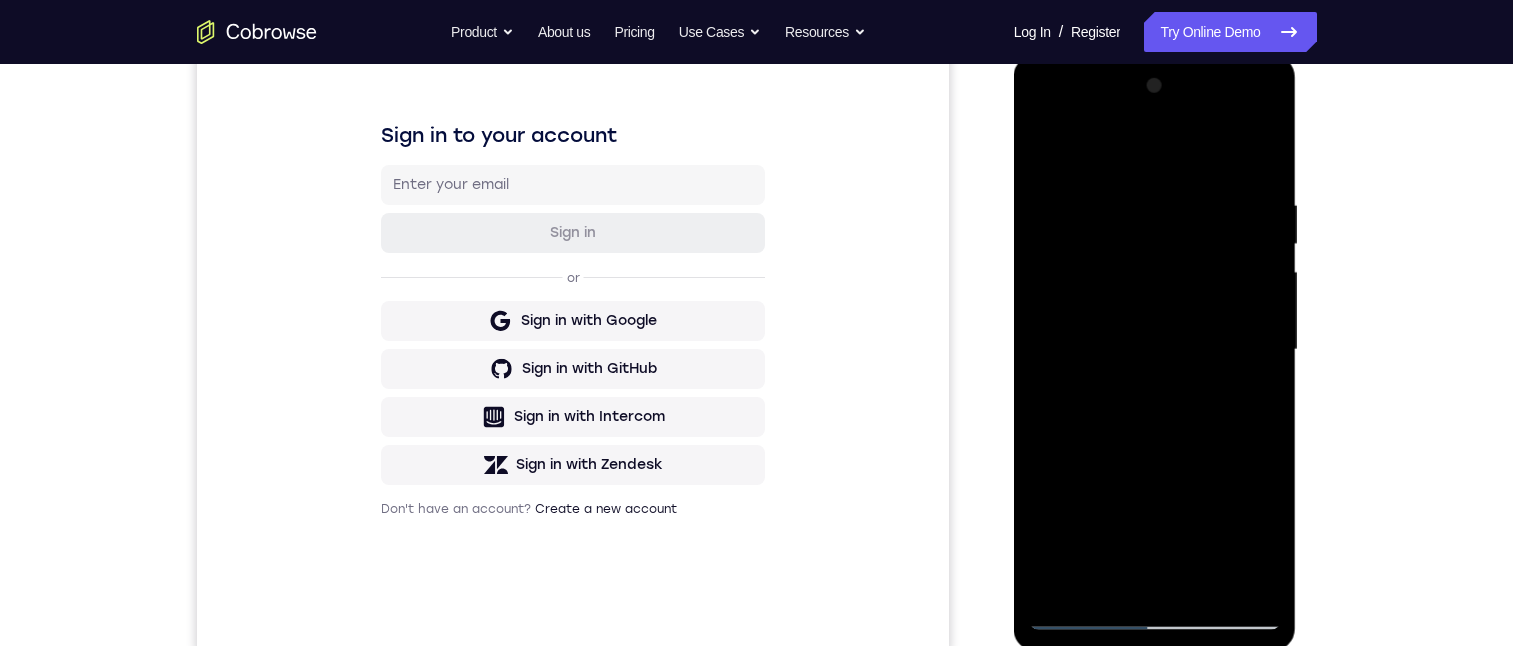 drag, startPoint x: 1188, startPoint y: 423, endPoint x: 1159, endPoint y: 66, distance: 358.17593 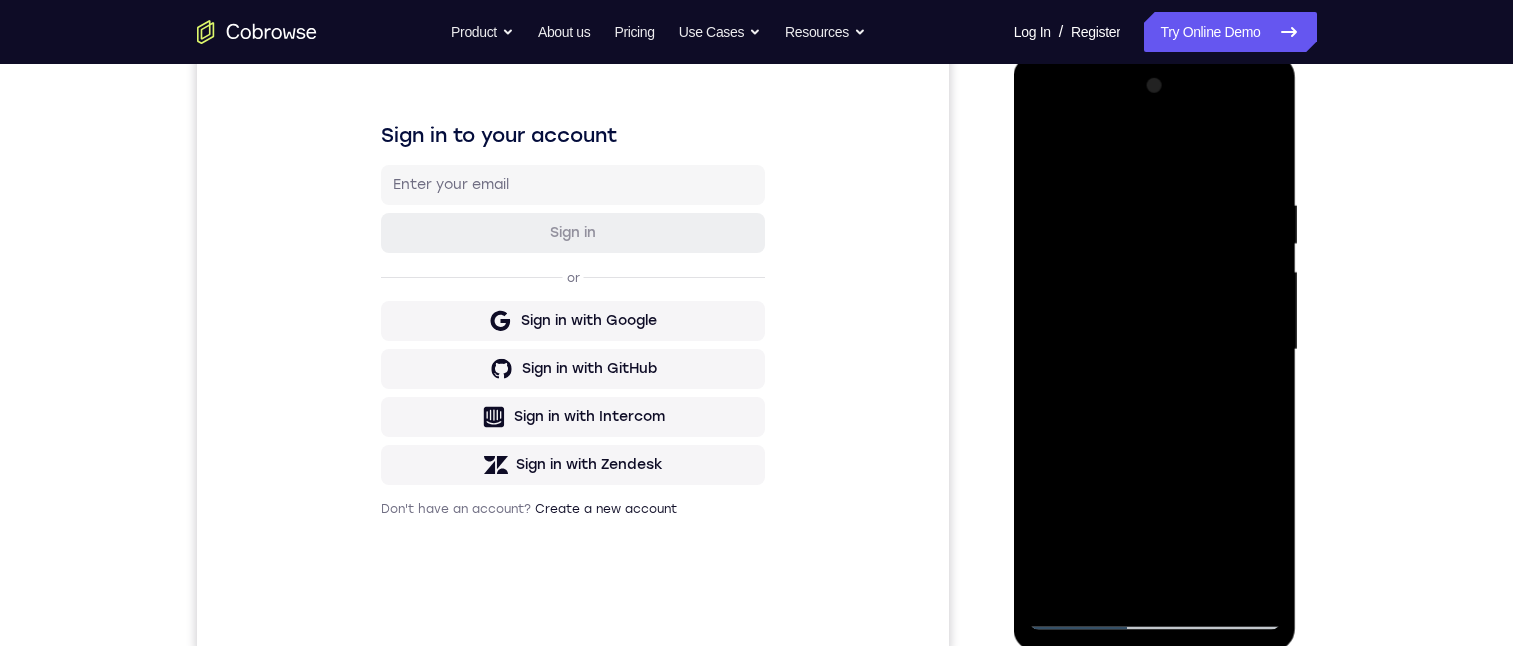 drag, startPoint x: 1177, startPoint y: 436, endPoint x: 1184, endPoint y: 80, distance: 356.06882 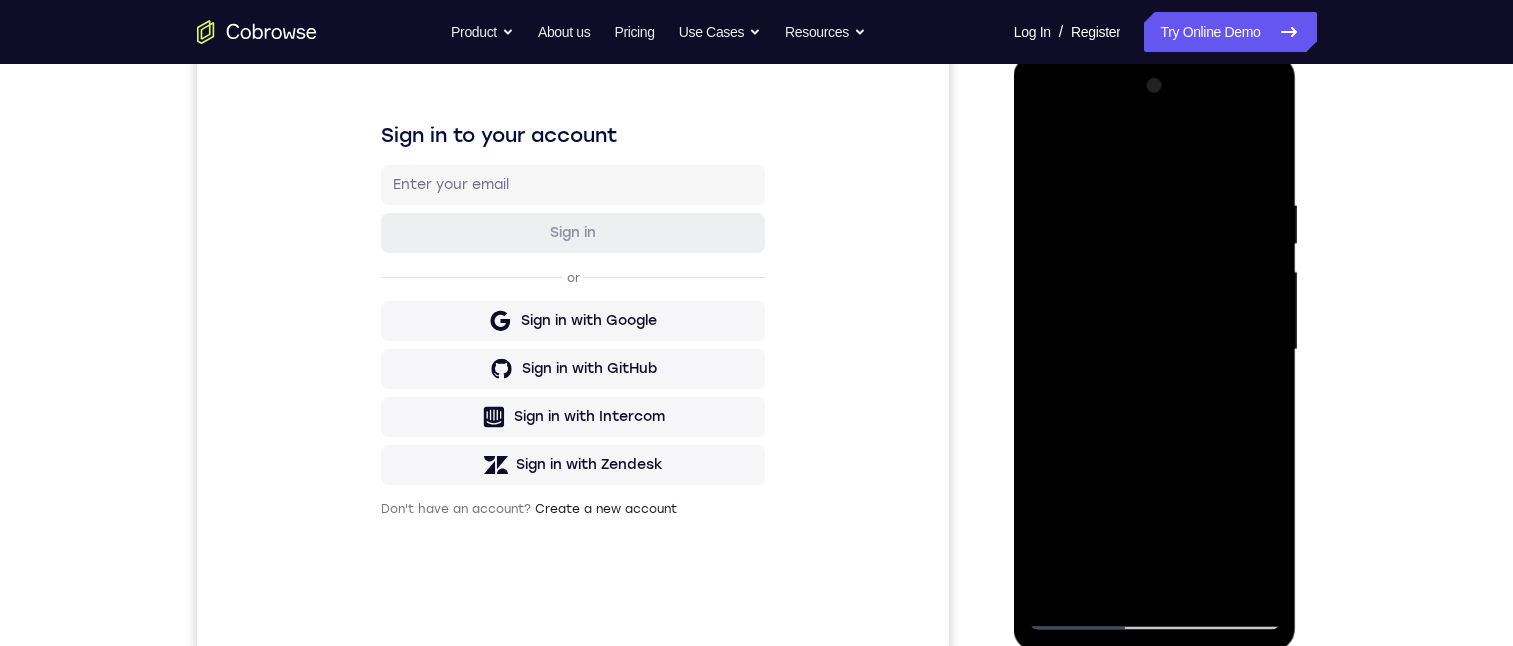drag, startPoint x: 1191, startPoint y: 325, endPoint x: 1180, endPoint y: 172, distance: 153.39491 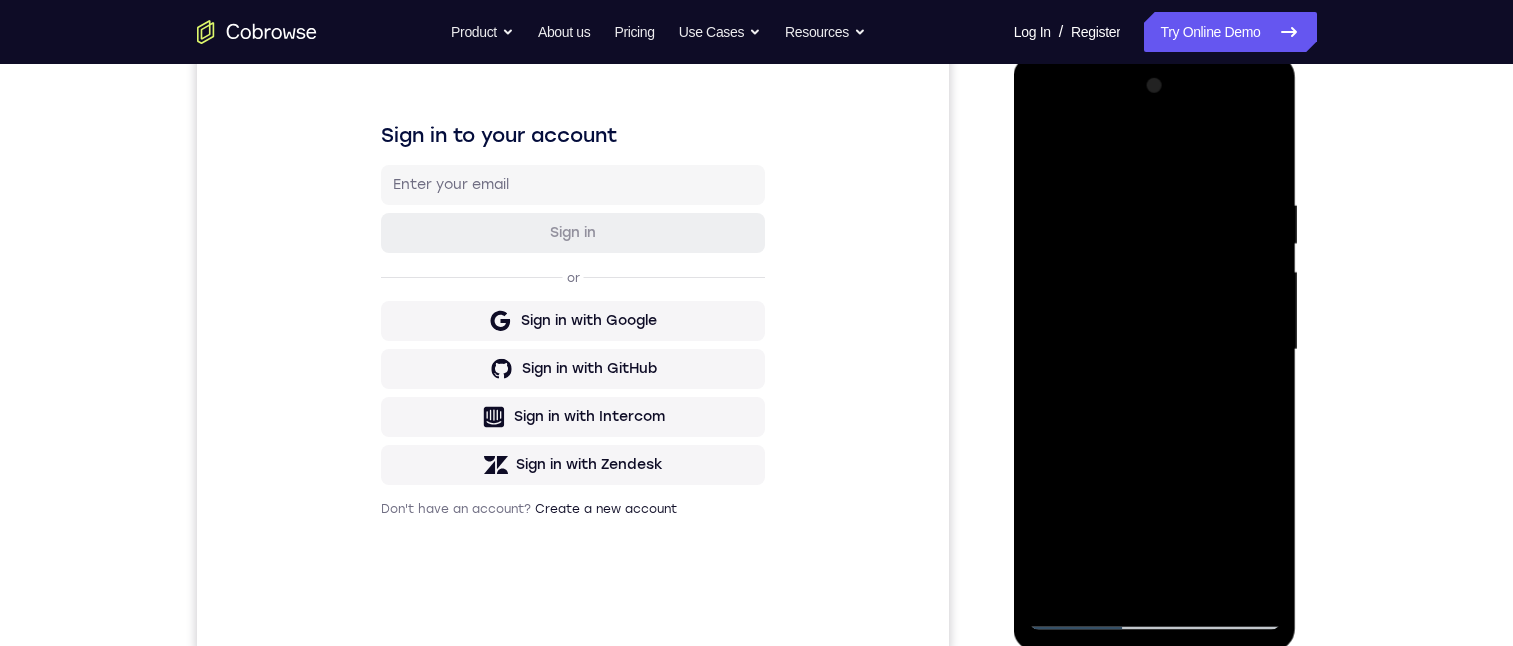 drag, startPoint x: 1193, startPoint y: 424, endPoint x: 1198, endPoint y: 29, distance: 395.03165 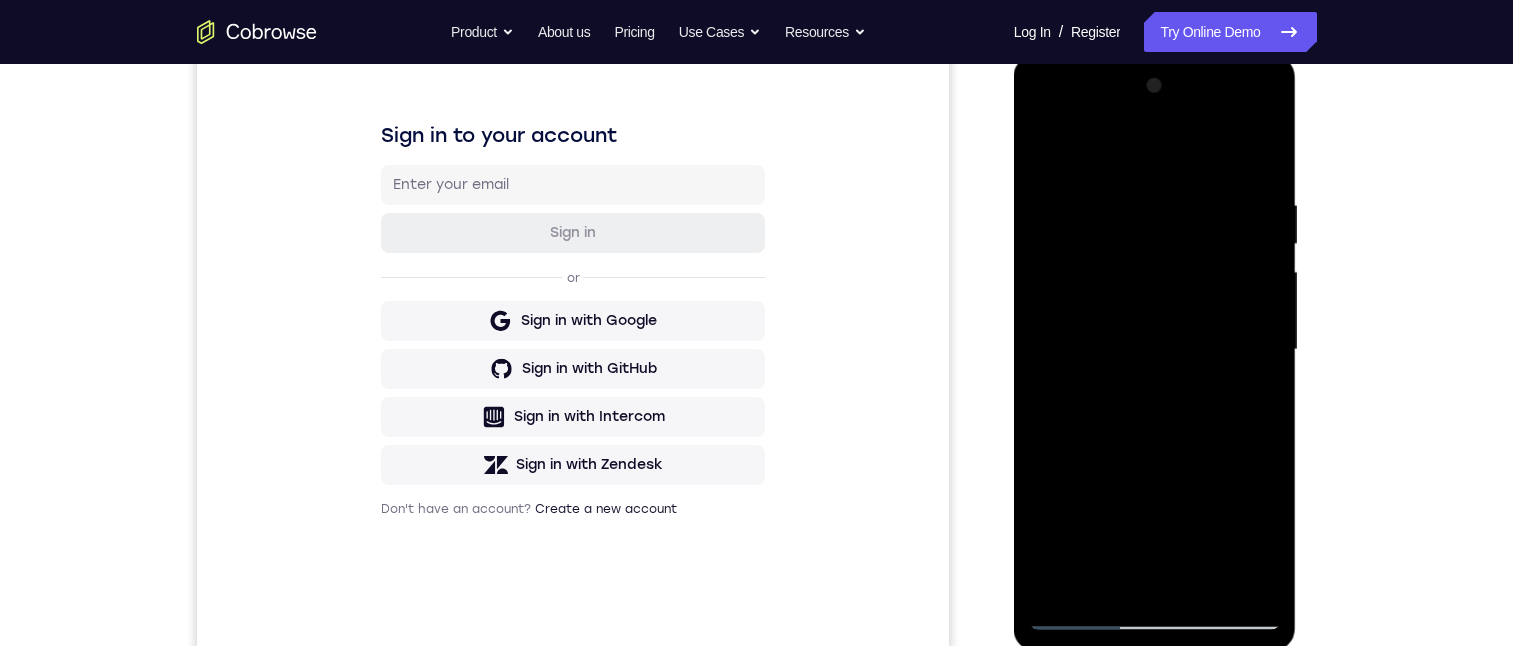 drag, startPoint x: 1194, startPoint y: 421, endPoint x: 1184, endPoint y: 275, distance: 146.34207 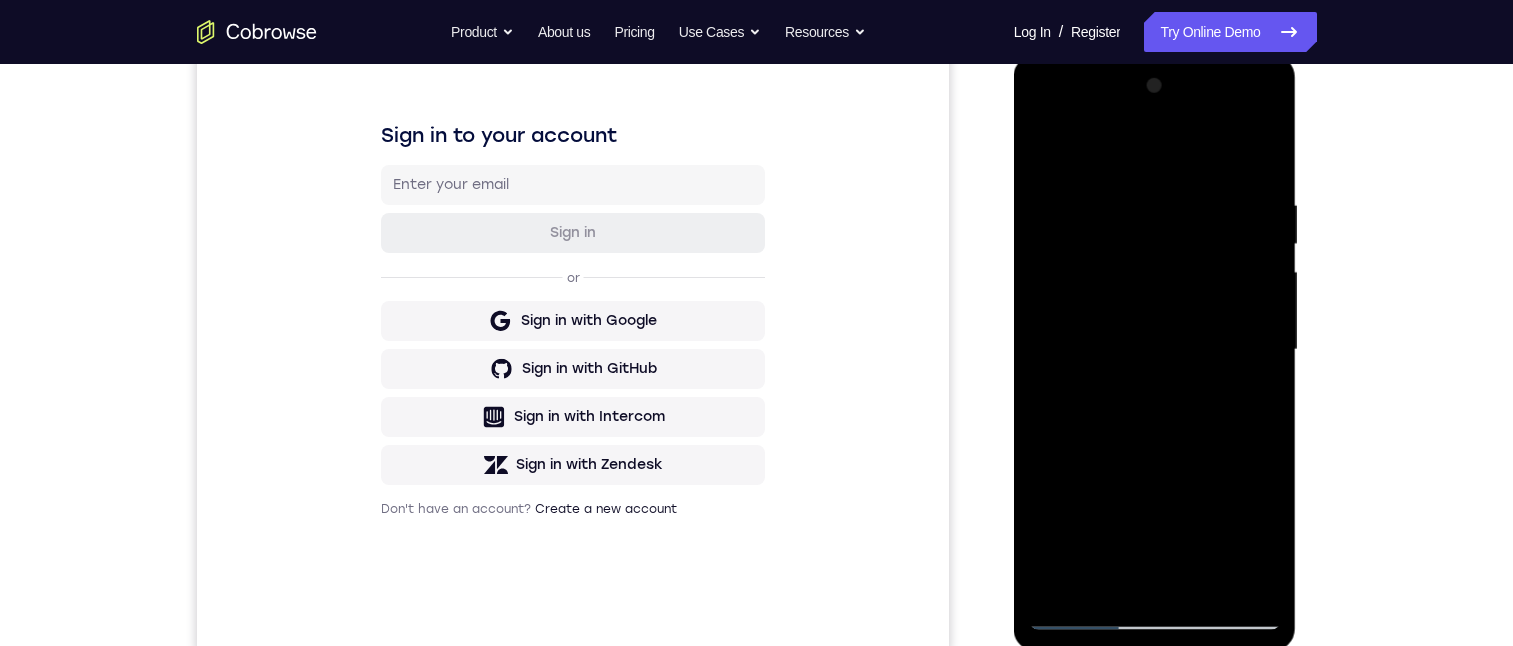 drag, startPoint x: 1178, startPoint y: 433, endPoint x: 1176, endPoint y: 156, distance: 277.00723 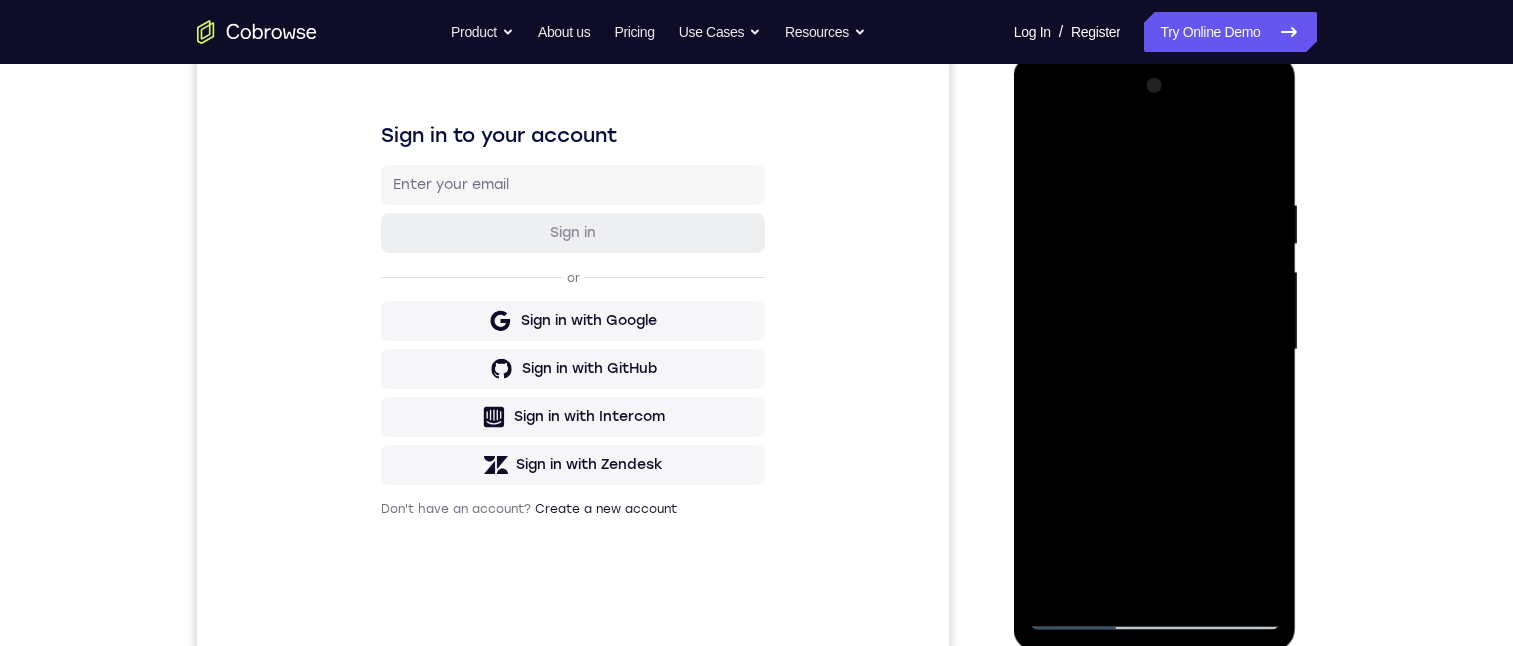 drag, startPoint x: 1196, startPoint y: 511, endPoint x: 1020, endPoint y: 578, distance: 188.32153 